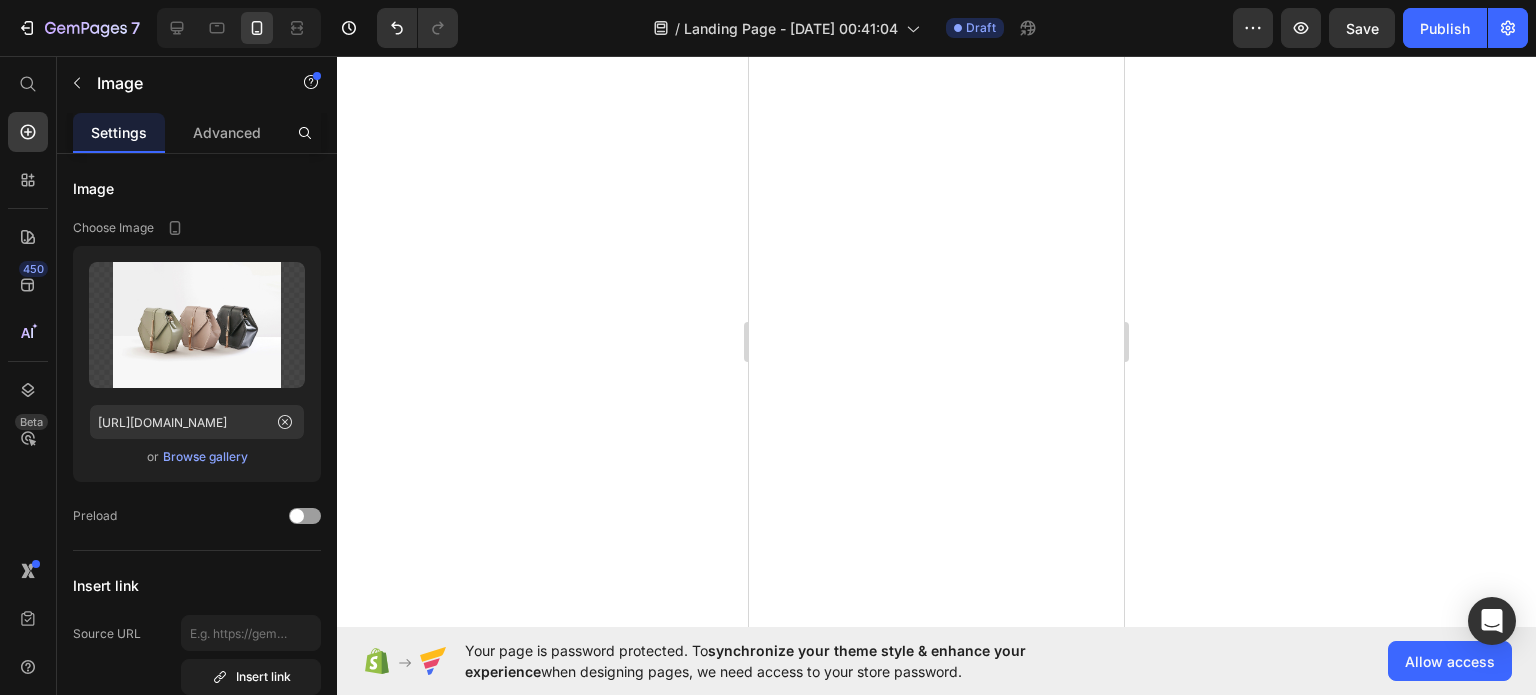 scroll, scrollTop: 0, scrollLeft: 0, axis: both 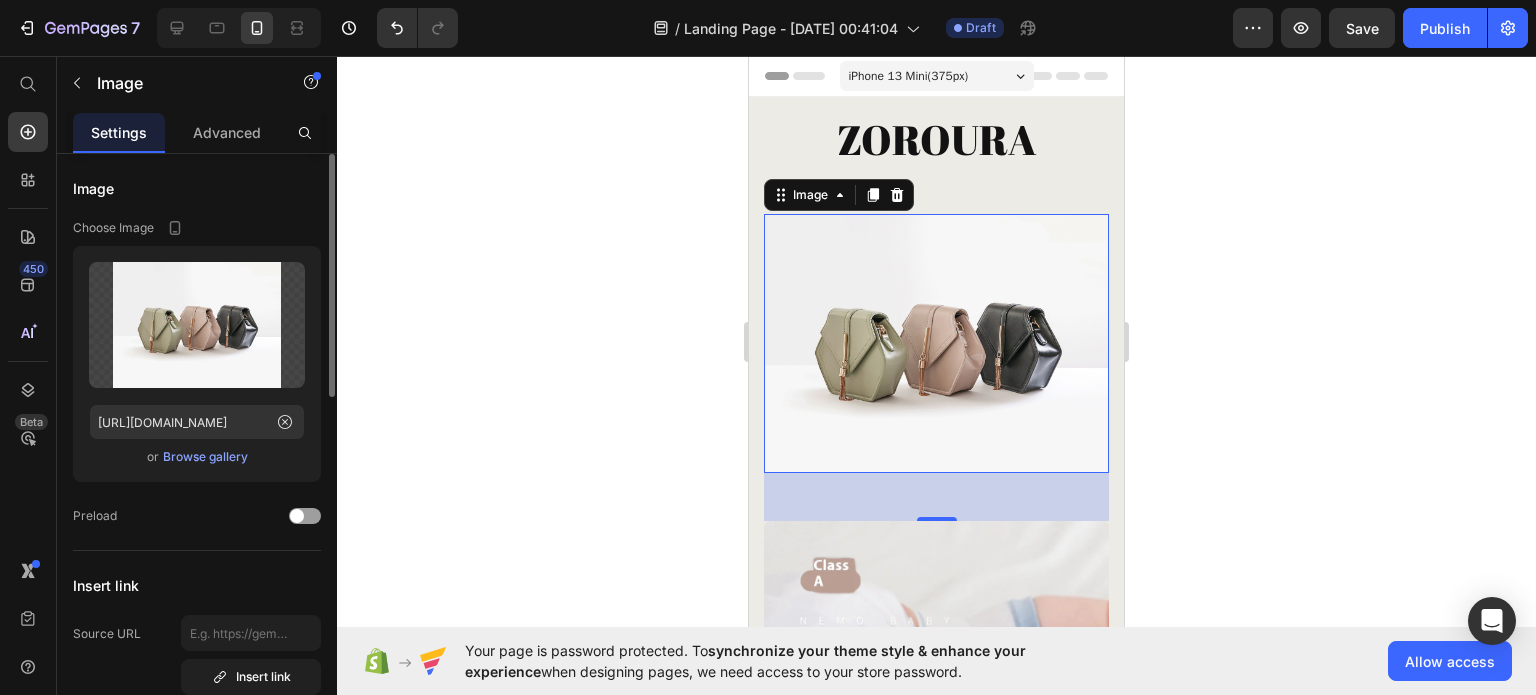 click on "Browse gallery" at bounding box center [205, 457] 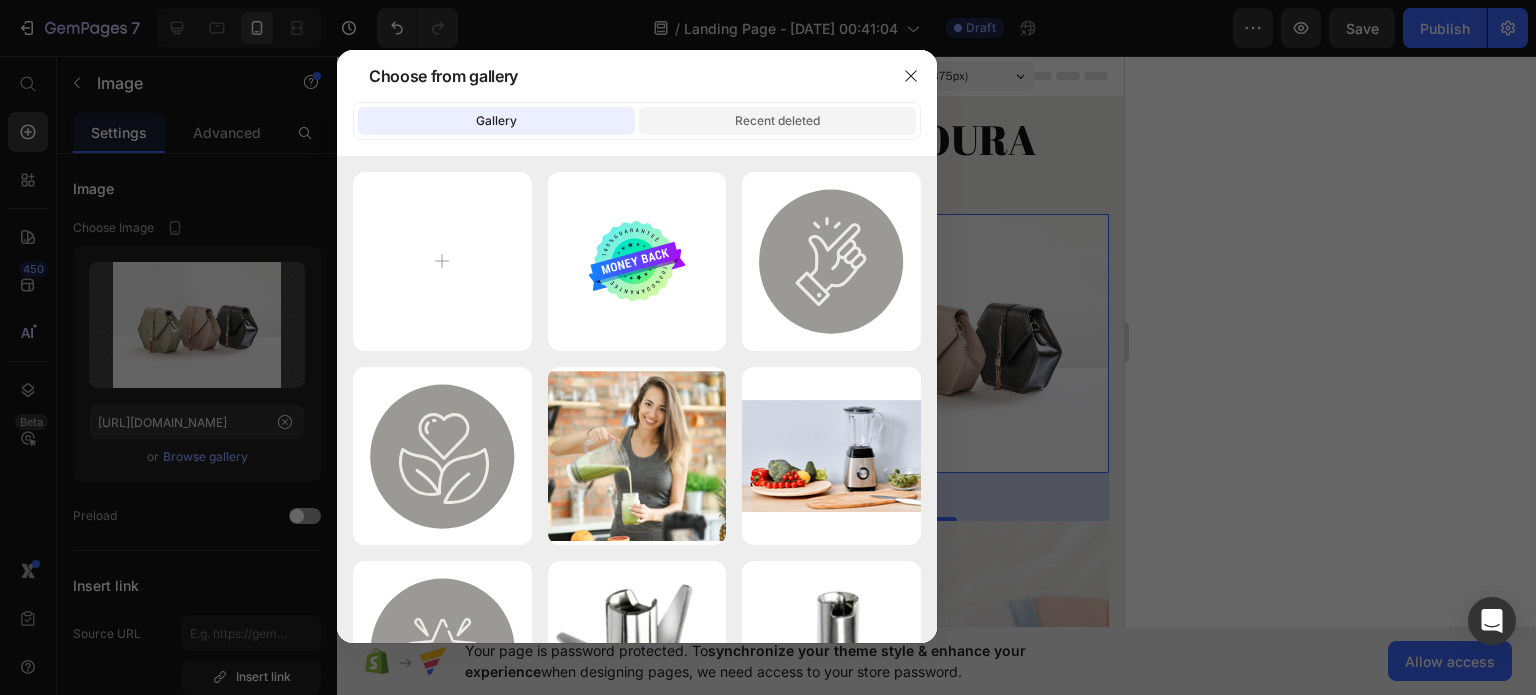 click on "Recent deleted" 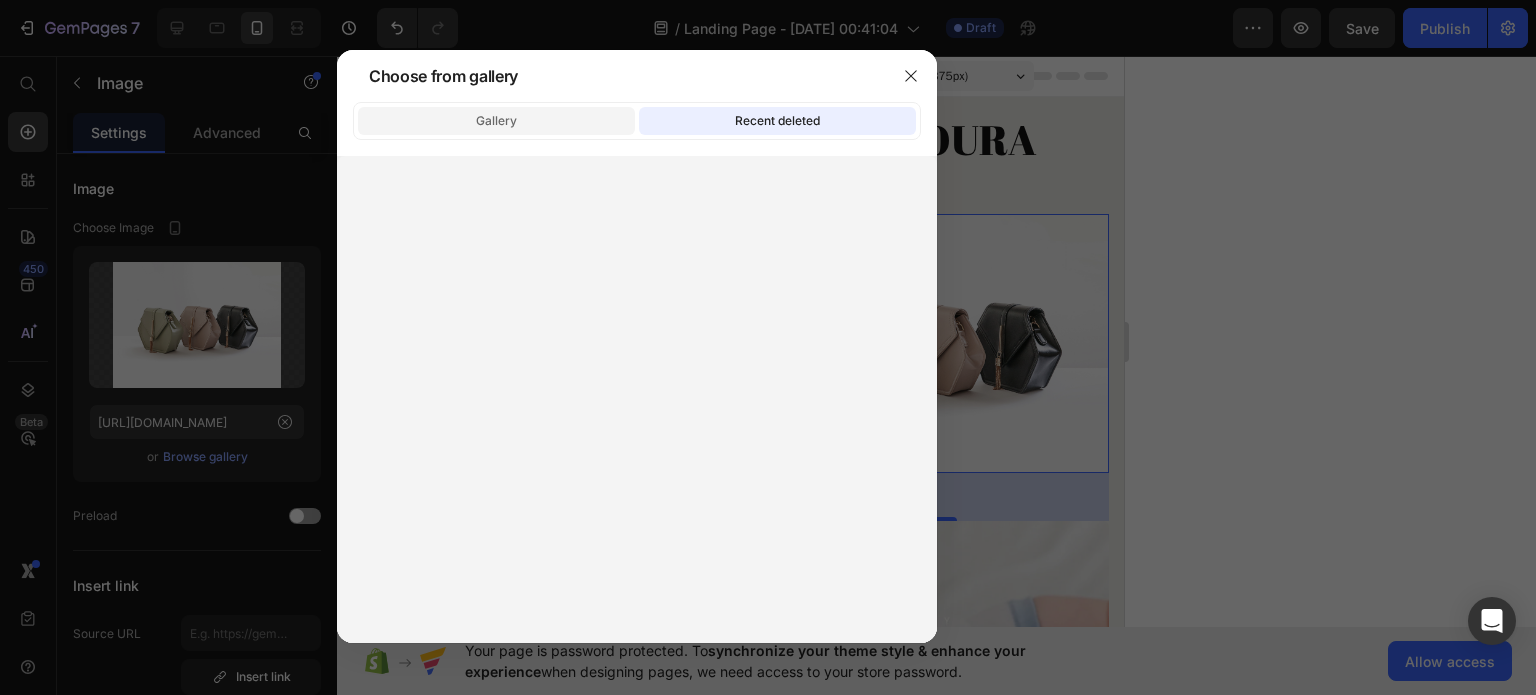 click on "Gallery" 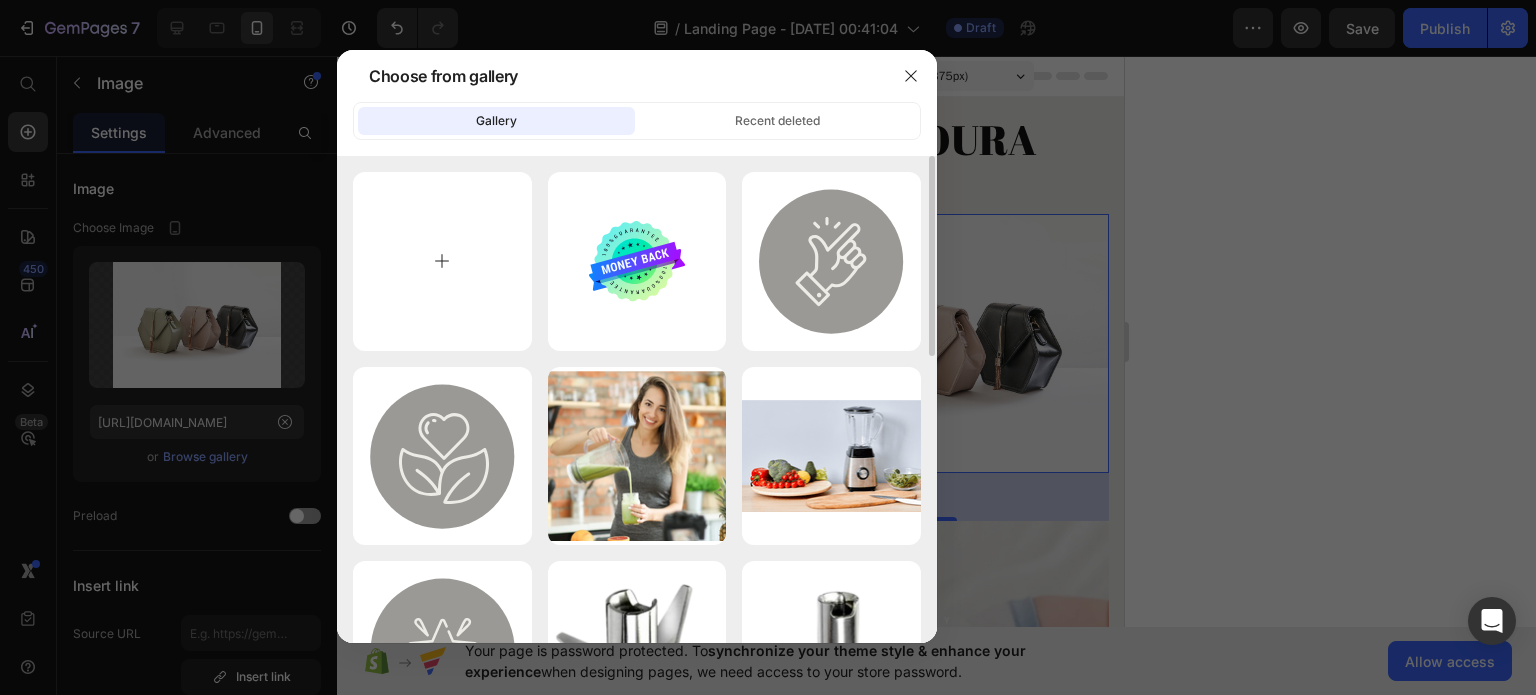 click at bounding box center (442, 261) 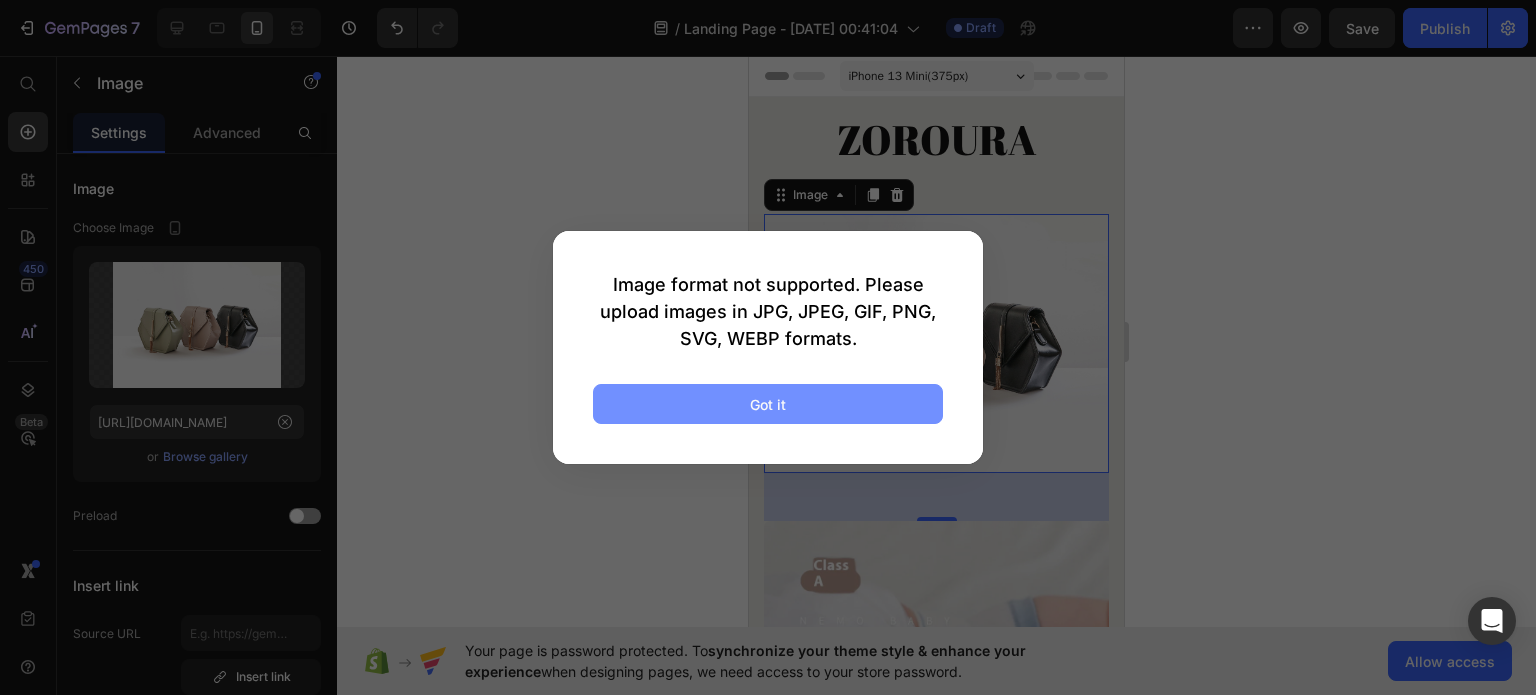 click on "Got it" at bounding box center [768, 404] 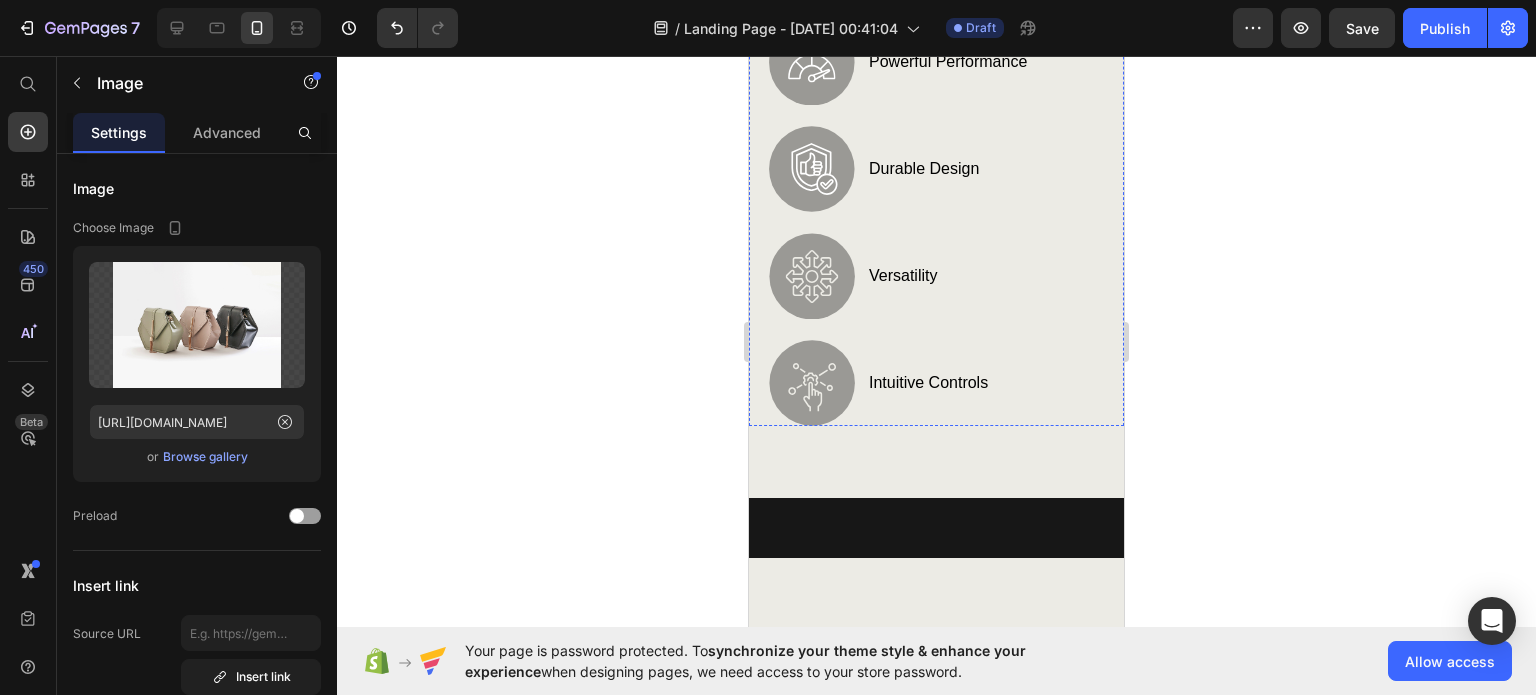 scroll, scrollTop: 2568, scrollLeft: 0, axis: vertical 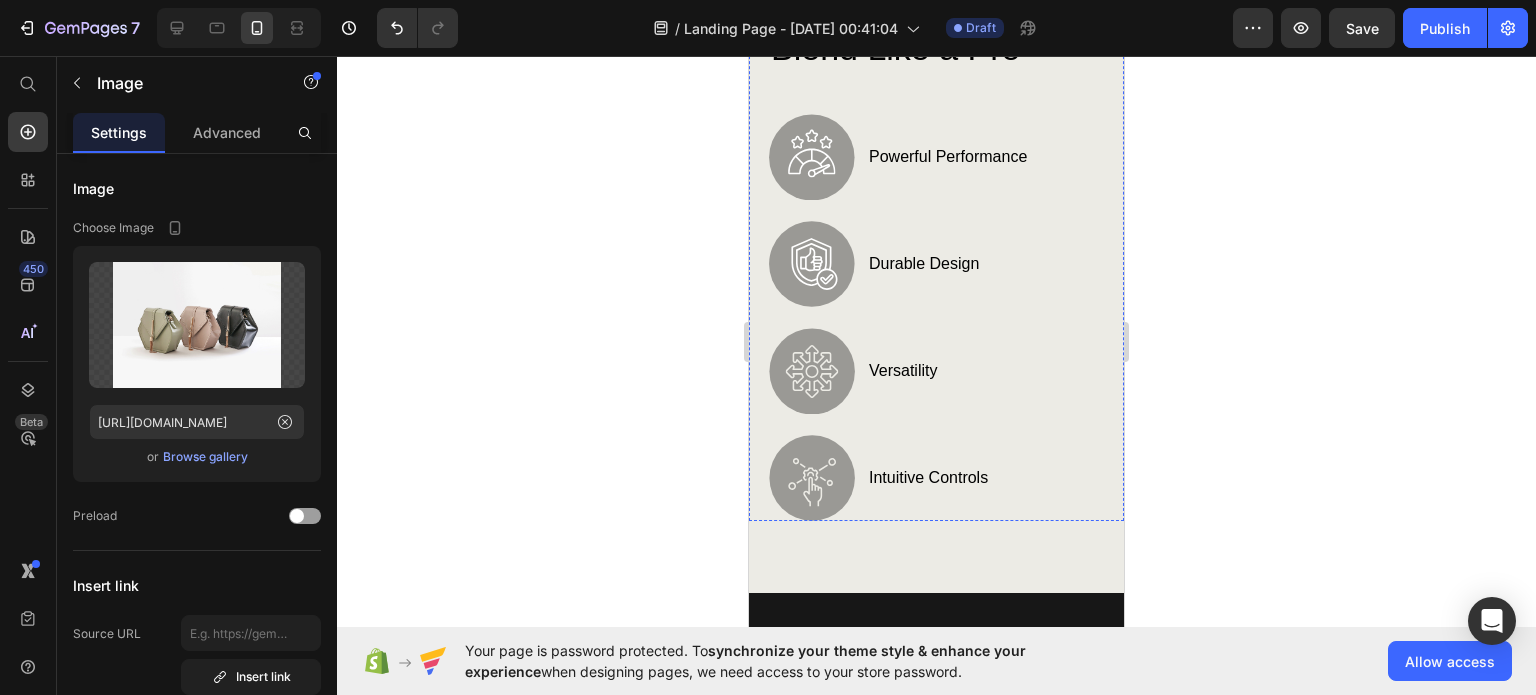 click at bounding box center [936, 21] 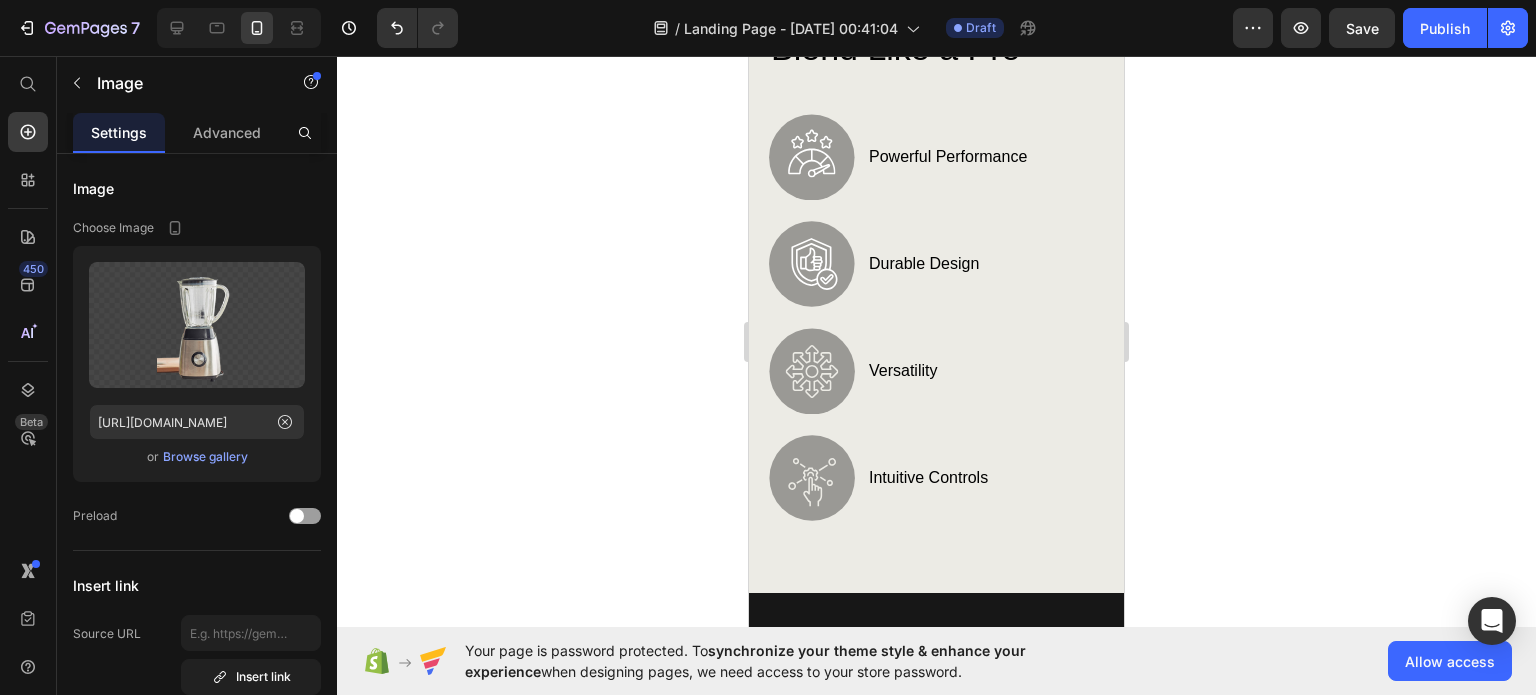 click 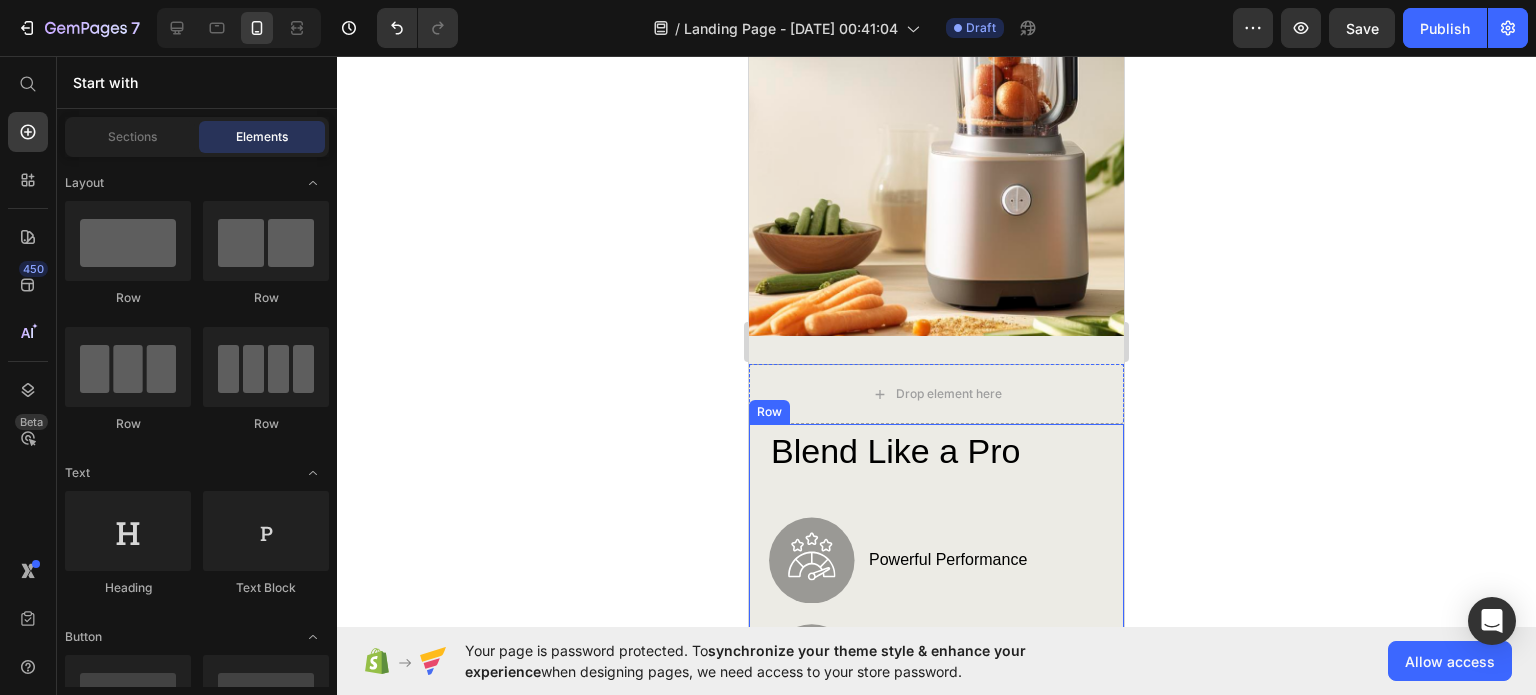 scroll, scrollTop: 2168, scrollLeft: 0, axis: vertical 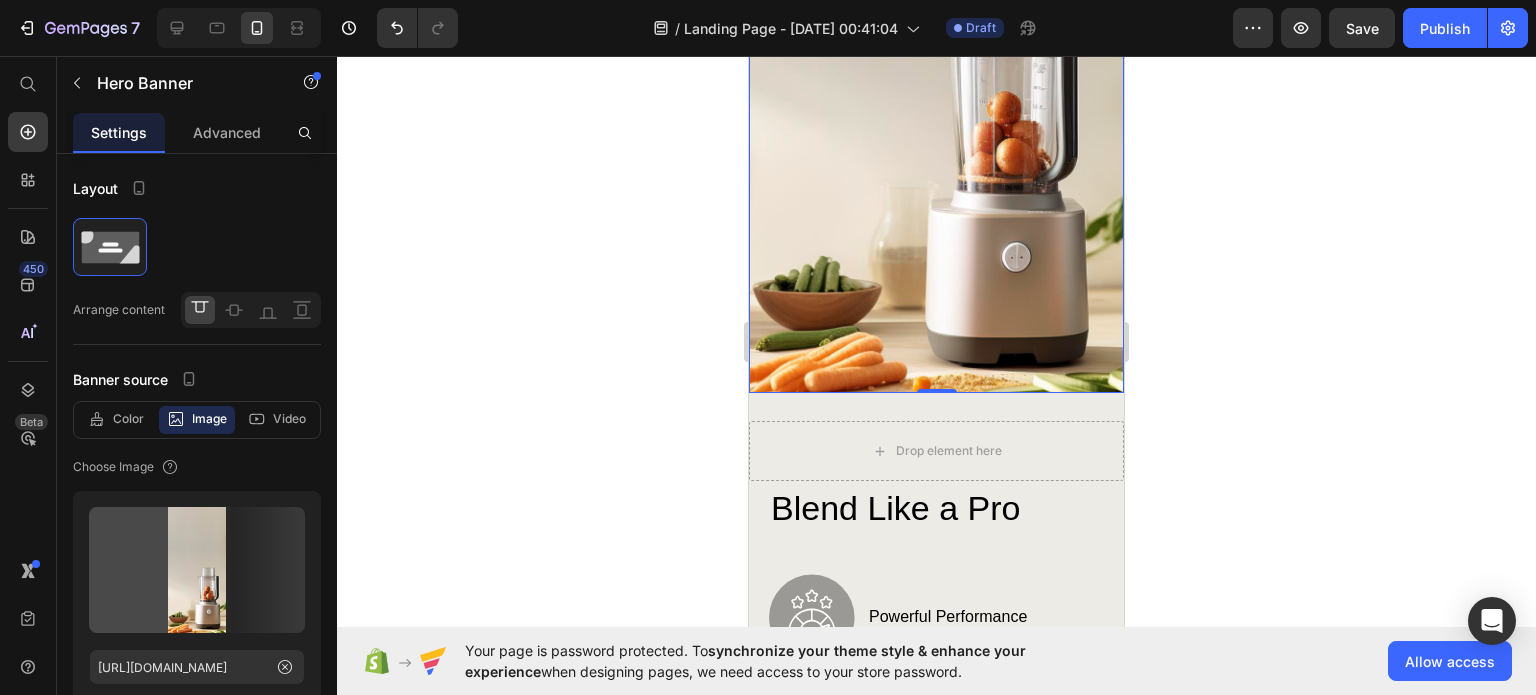 click at bounding box center [936, -12] 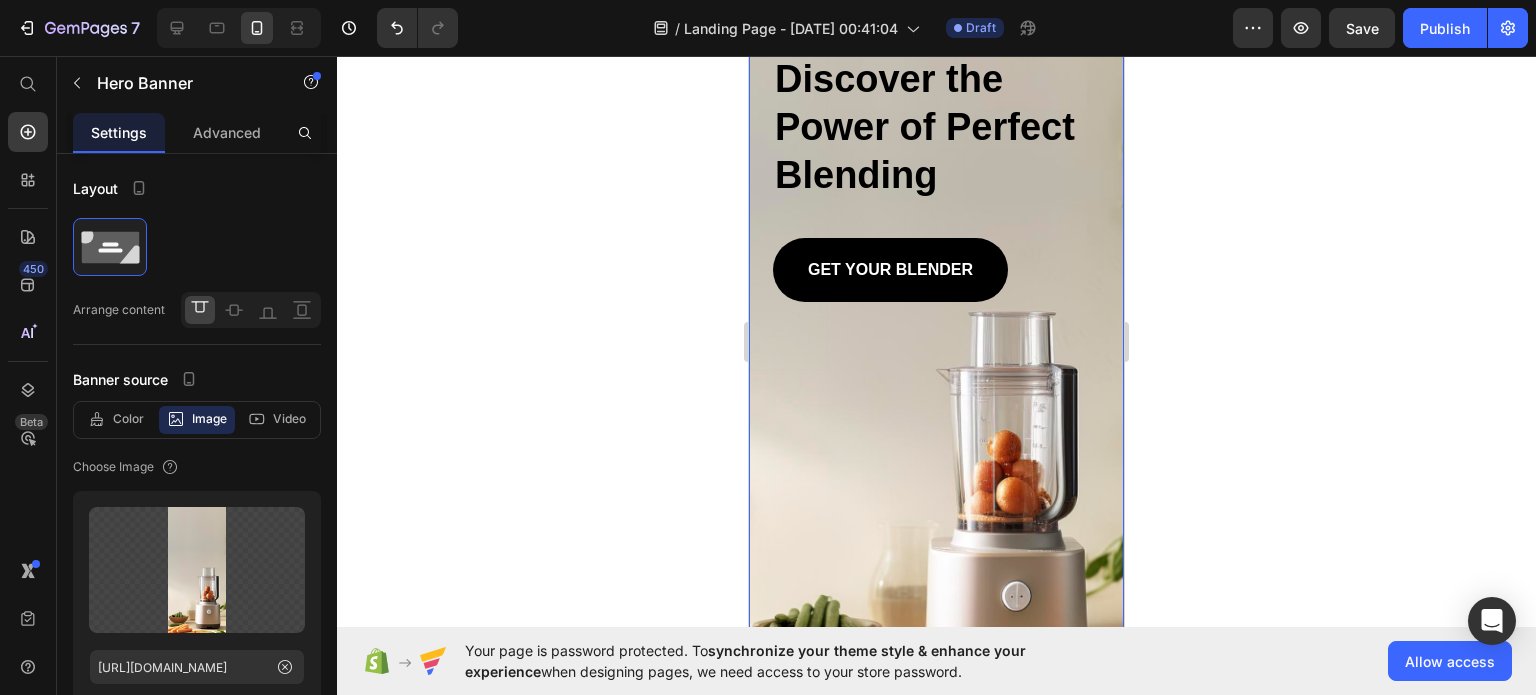 scroll, scrollTop: 1768, scrollLeft: 0, axis: vertical 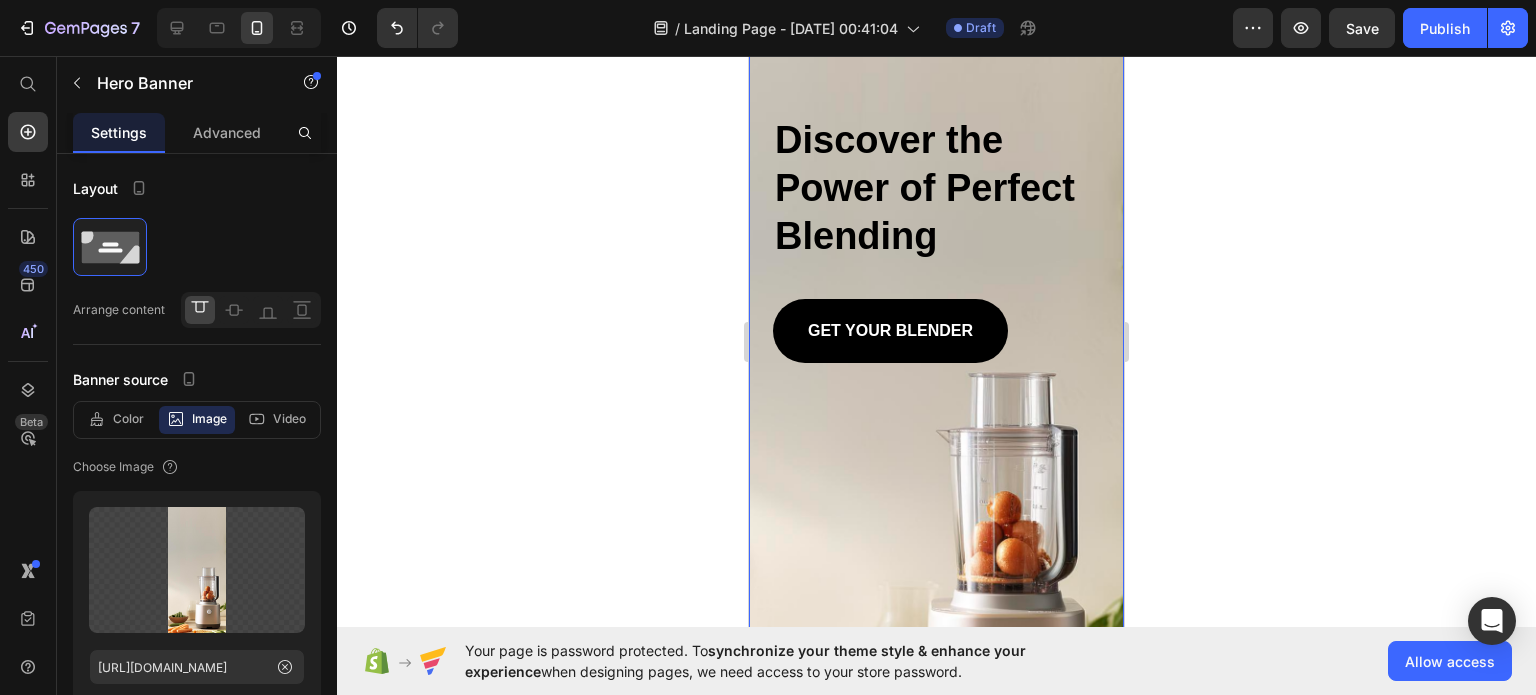 click 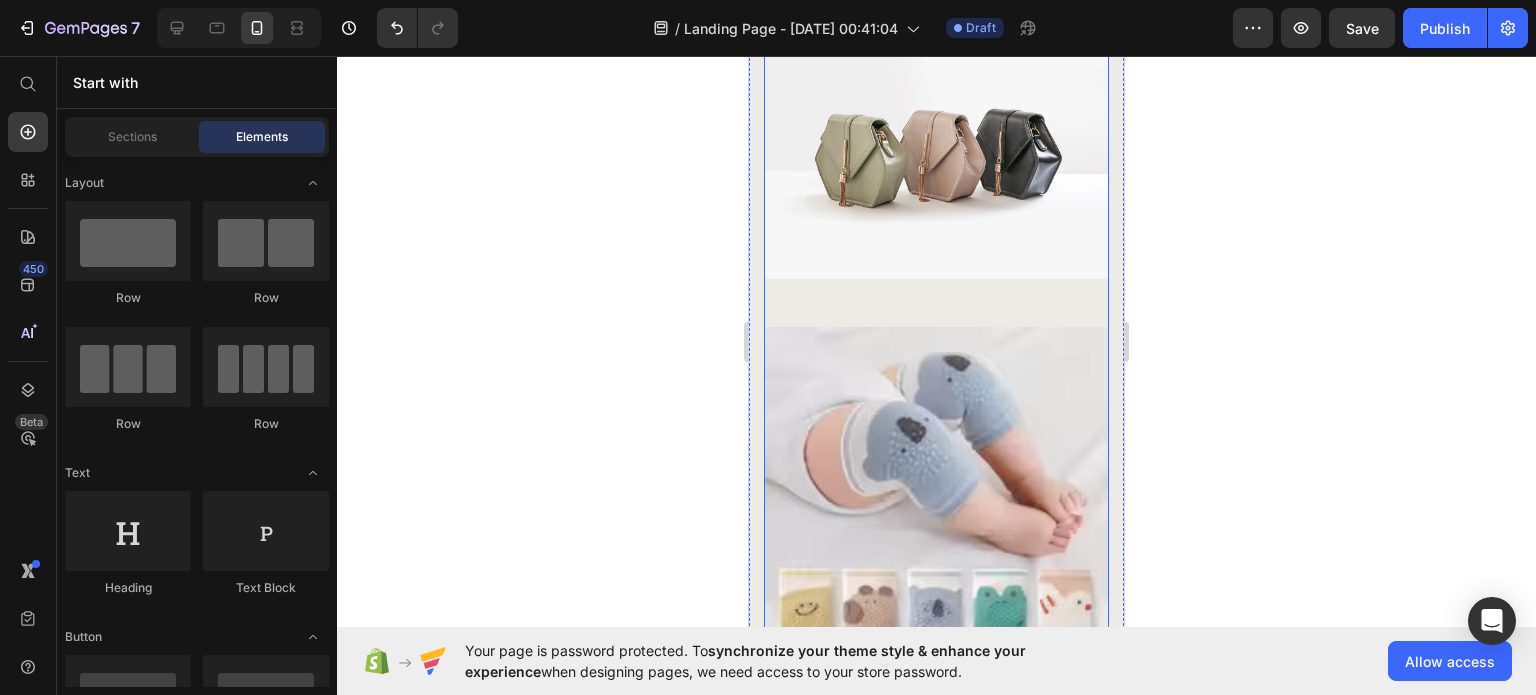 scroll, scrollTop: 0, scrollLeft: 0, axis: both 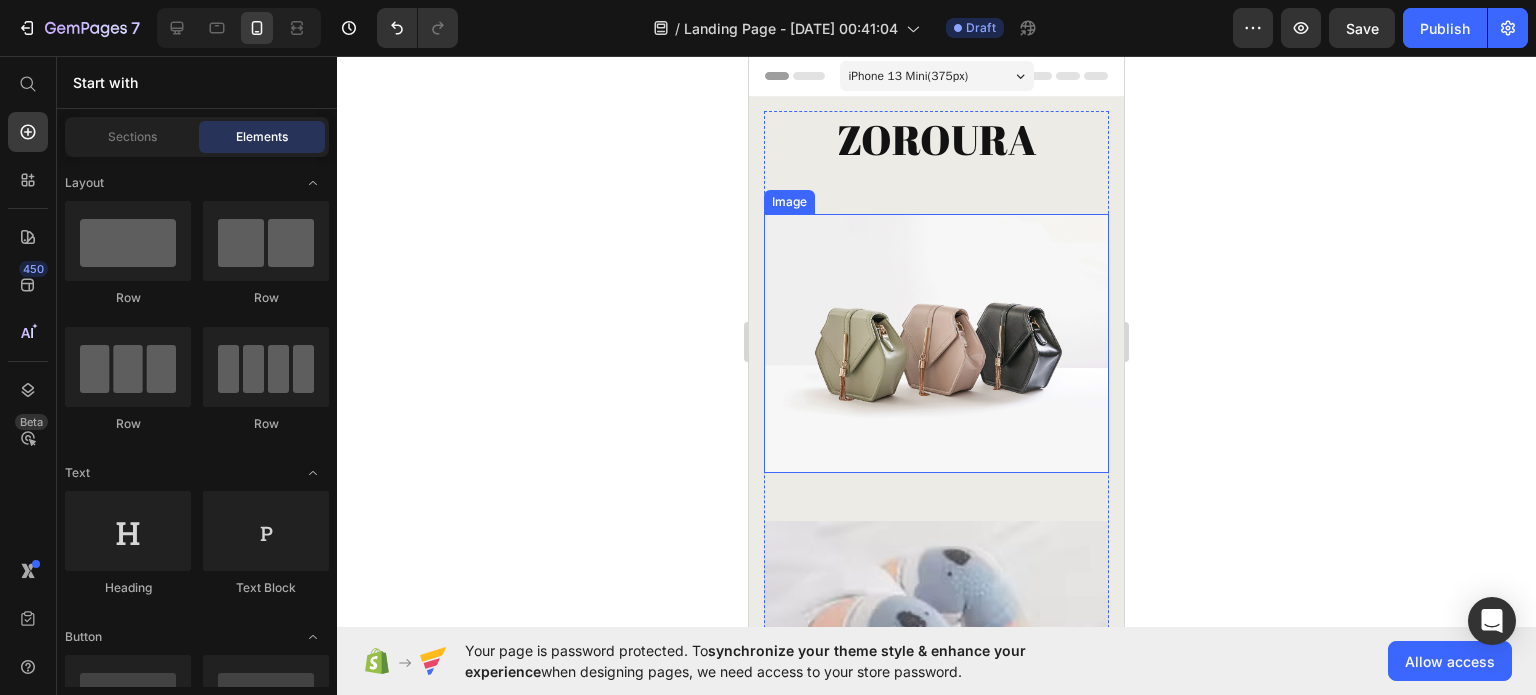 click at bounding box center (936, 343) 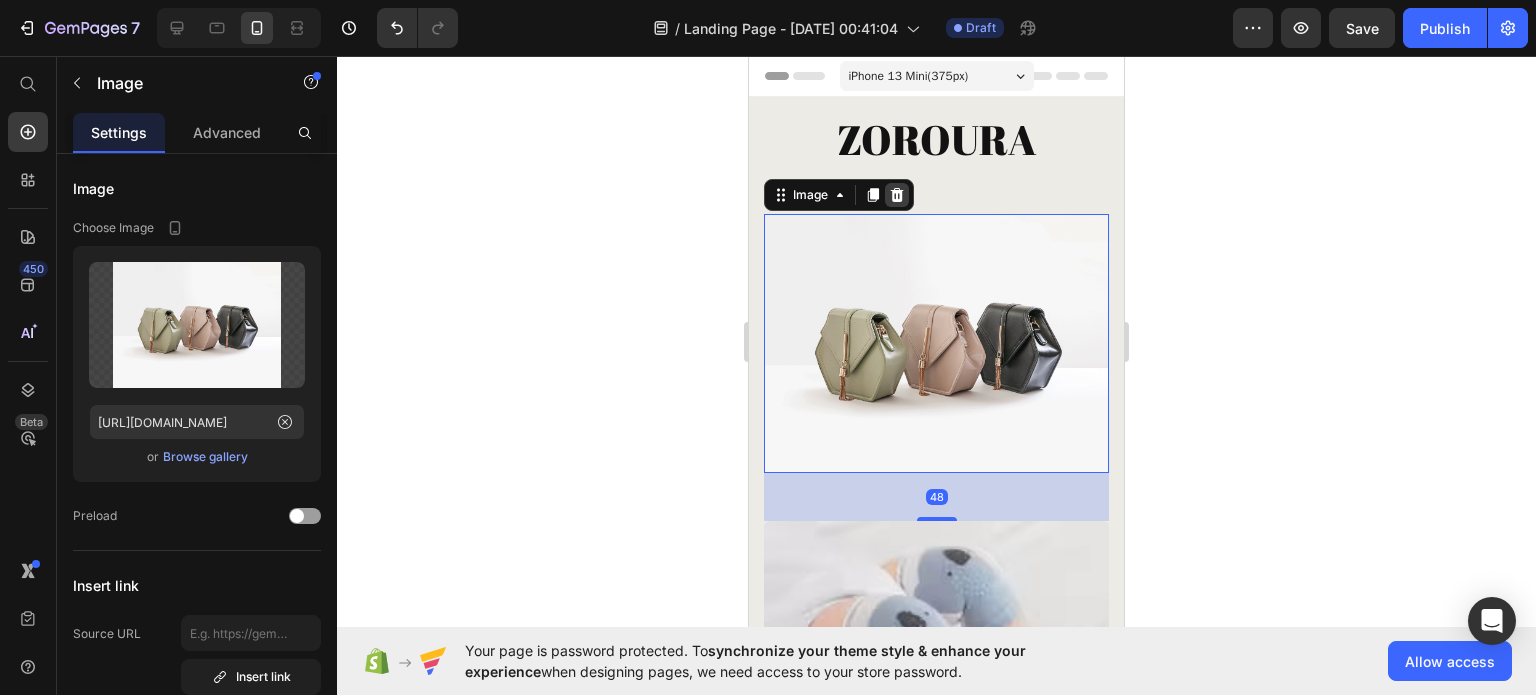 click 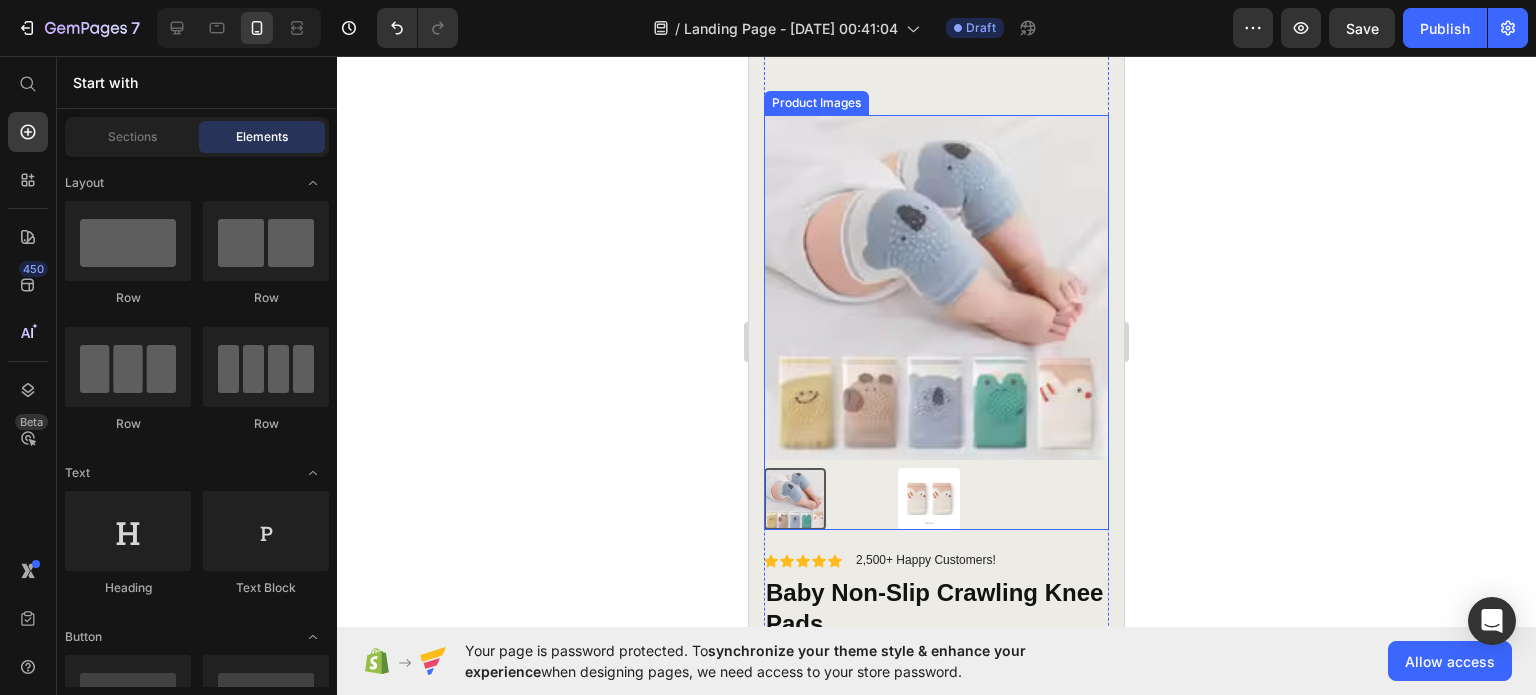 scroll, scrollTop: 100, scrollLeft: 0, axis: vertical 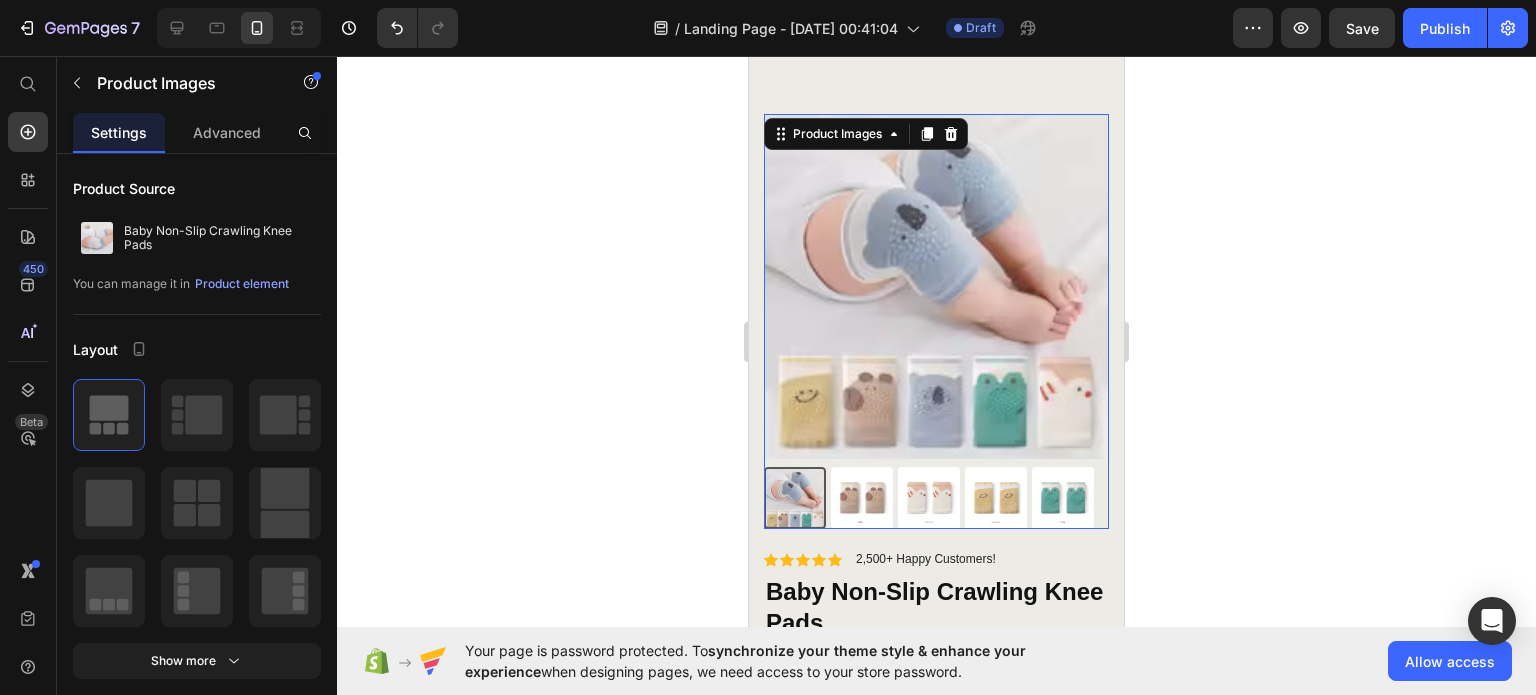 click at bounding box center [795, 498] 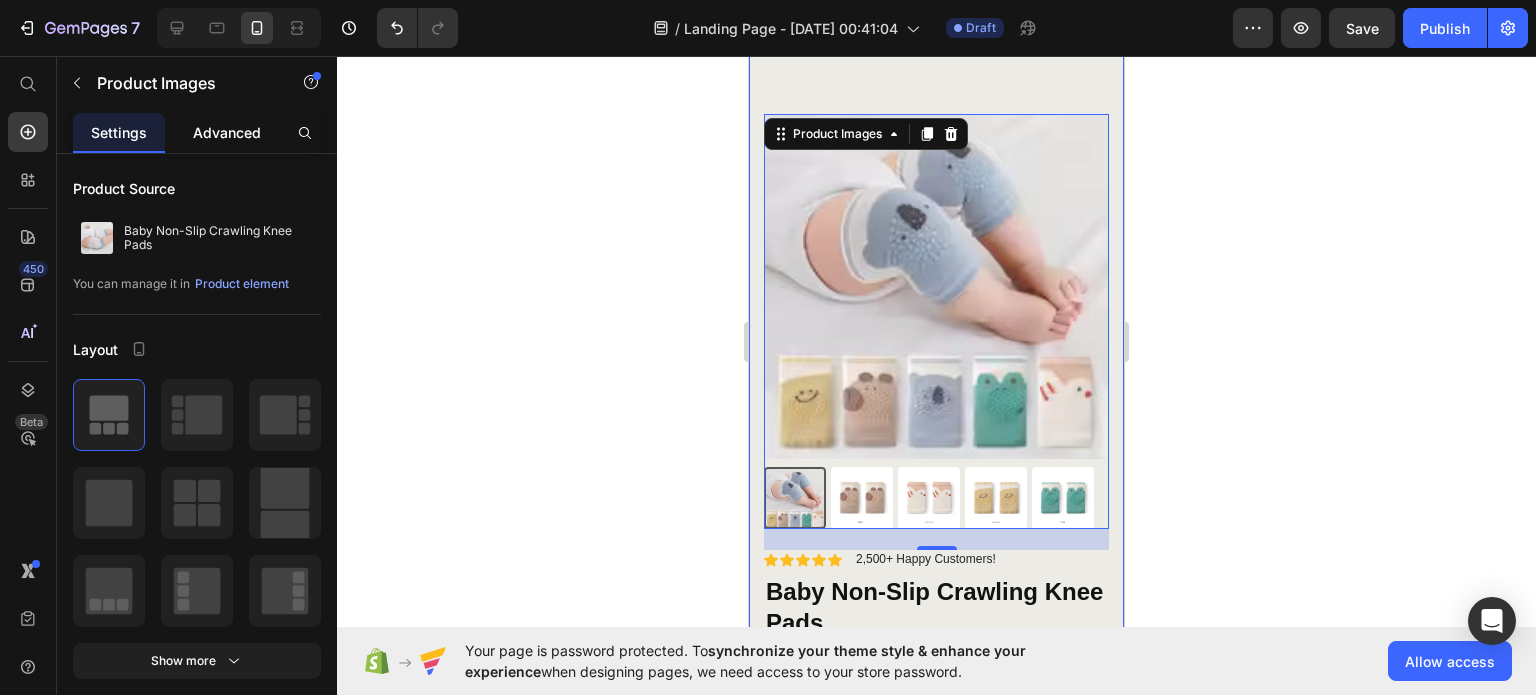 click on "Advanced" at bounding box center [227, 132] 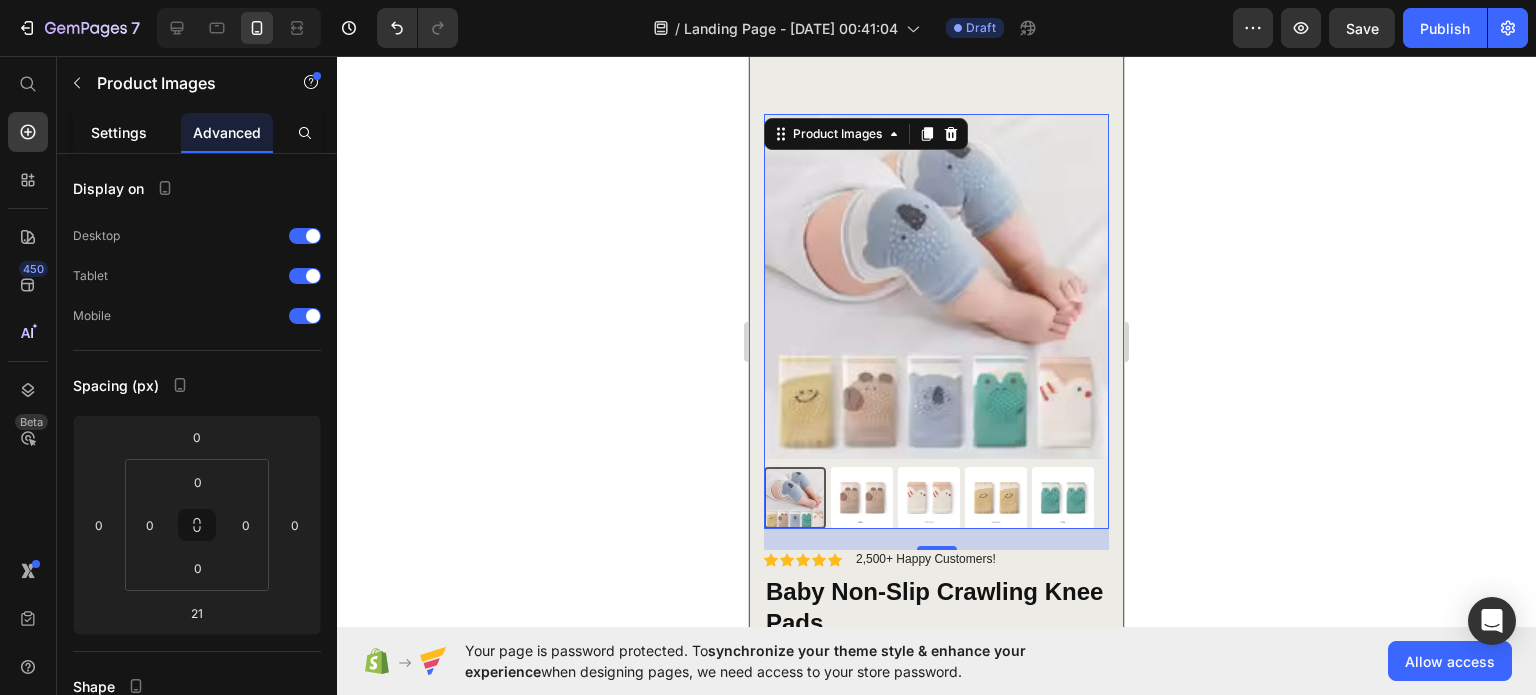click on "Settings" at bounding box center [119, 132] 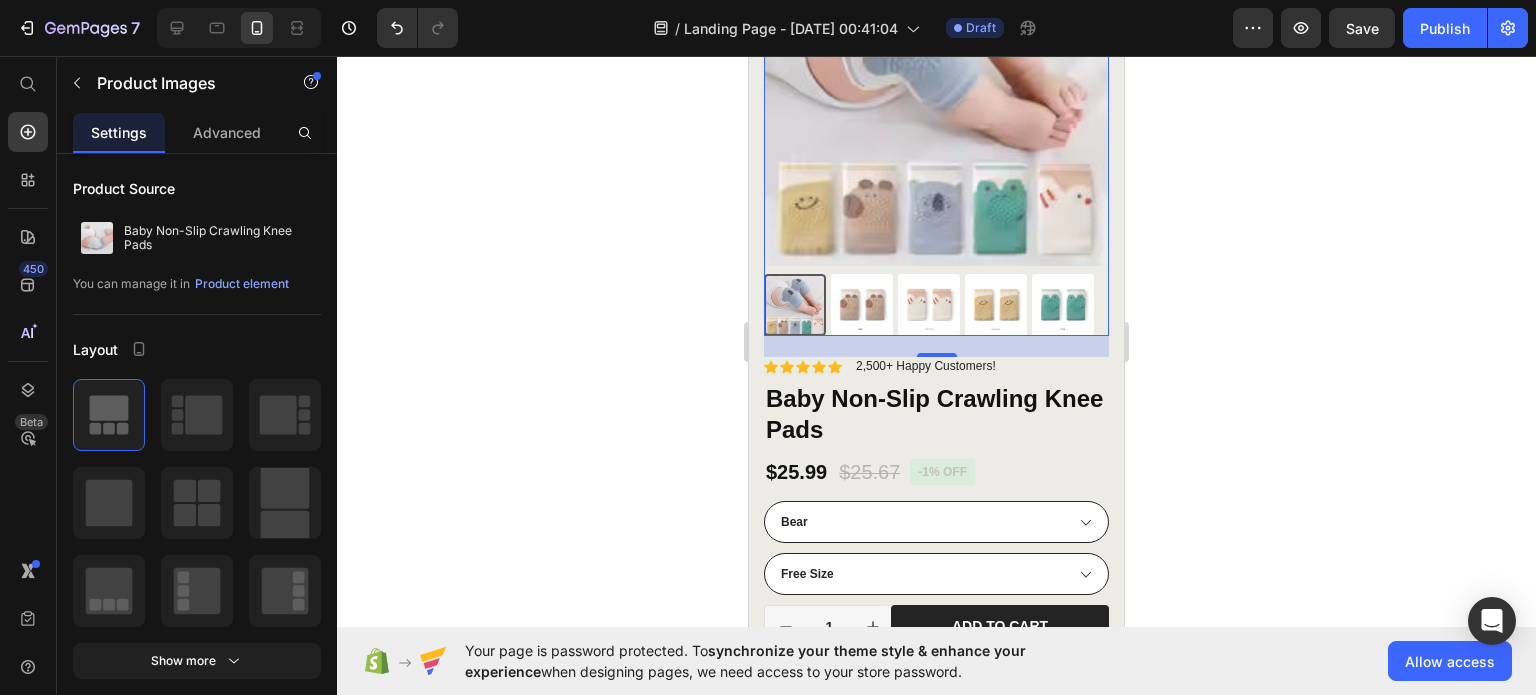 scroll, scrollTop: 300, scrollLeft: 0, axis: vertical 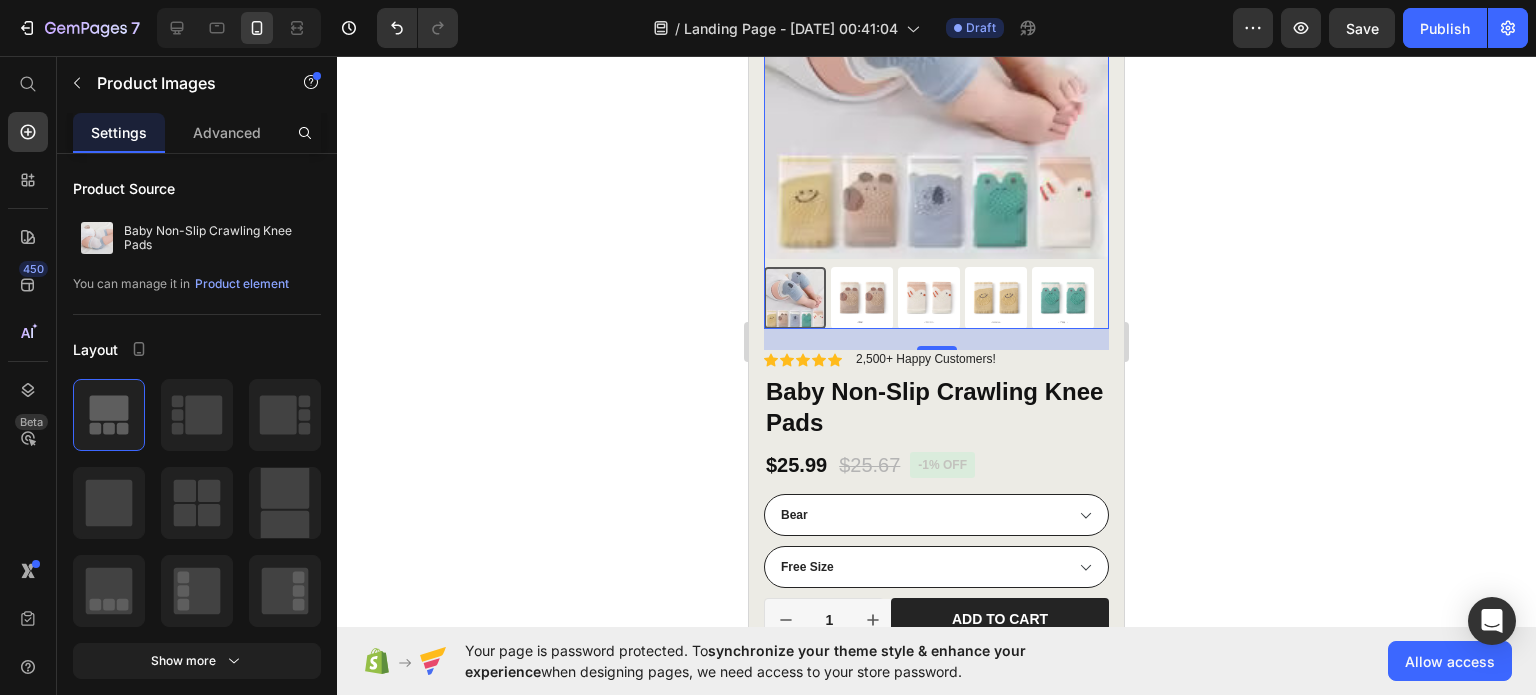 click at bounding box center [795, 298] 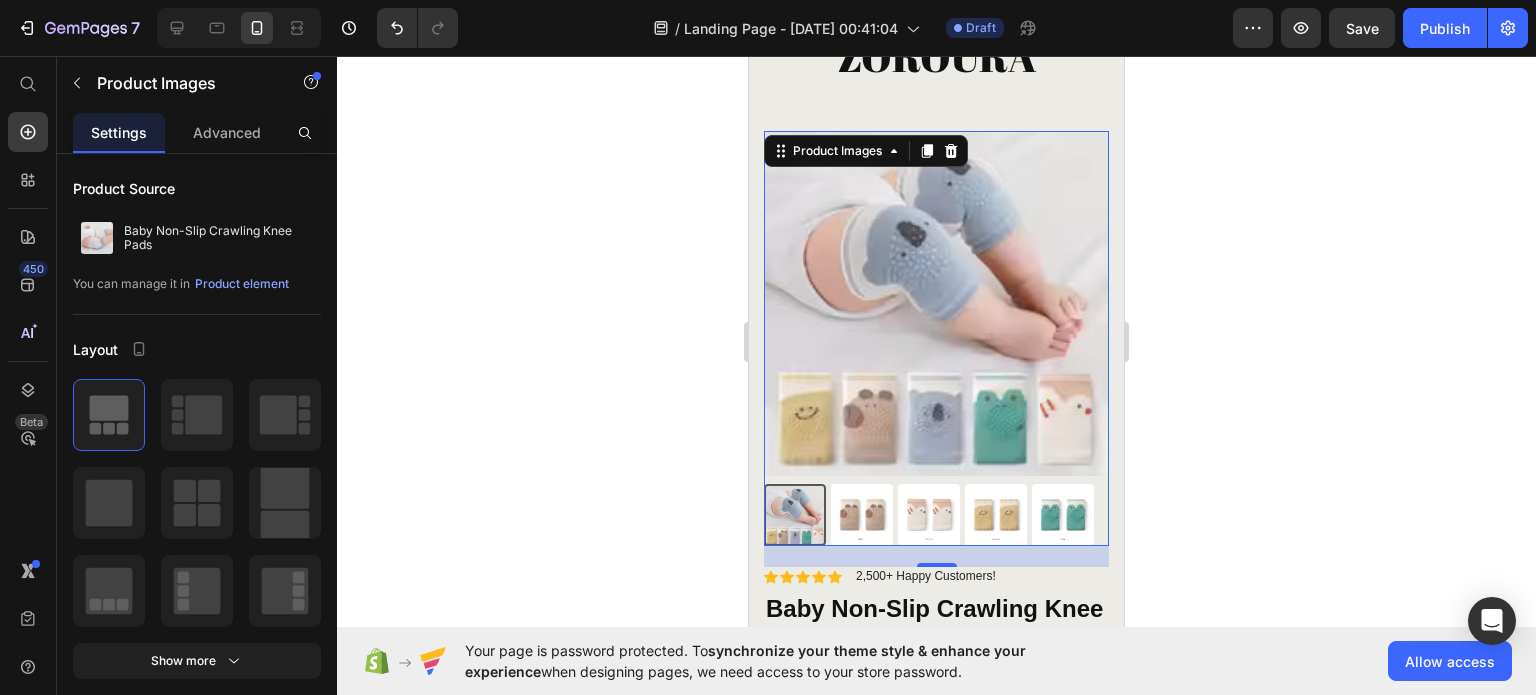 scroll, scrollTop: 0, scrollLeft: 0, axis: both 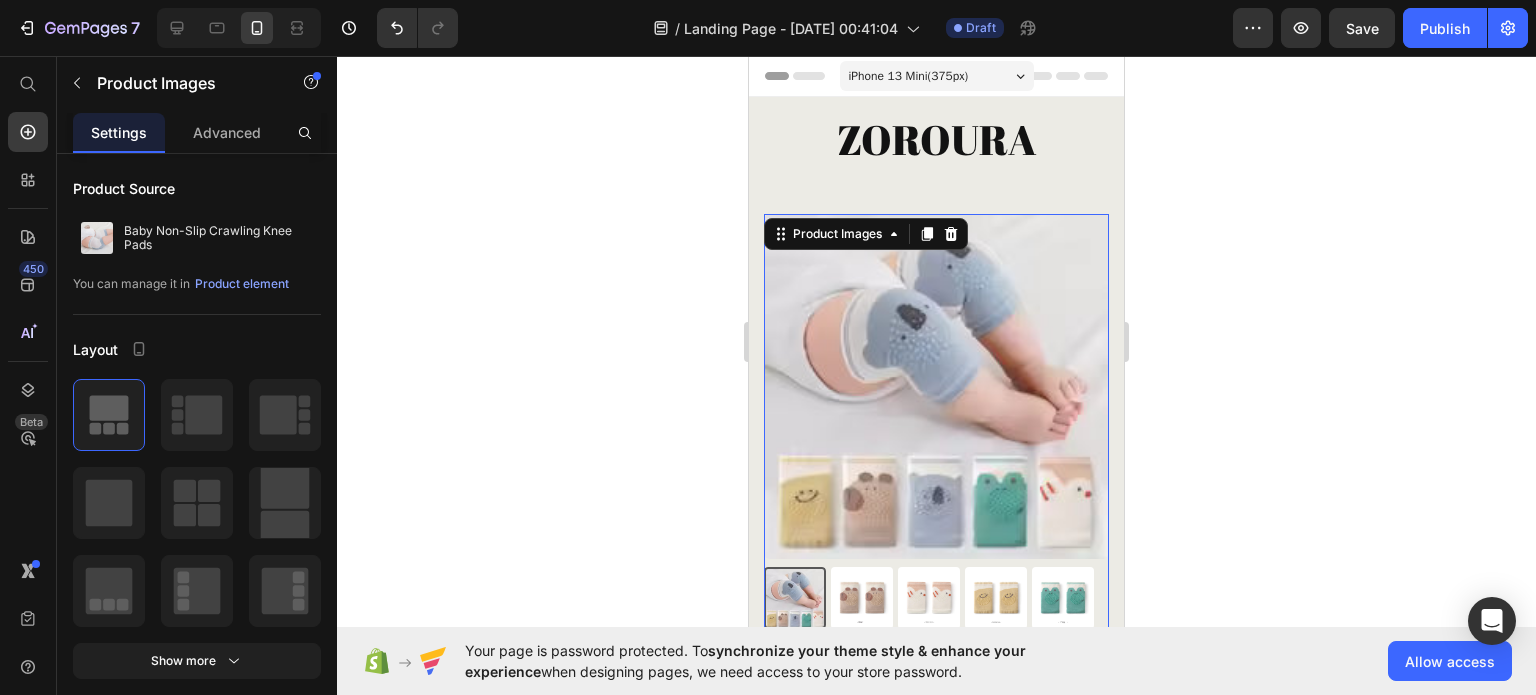 click at bounding box center (936, 386) 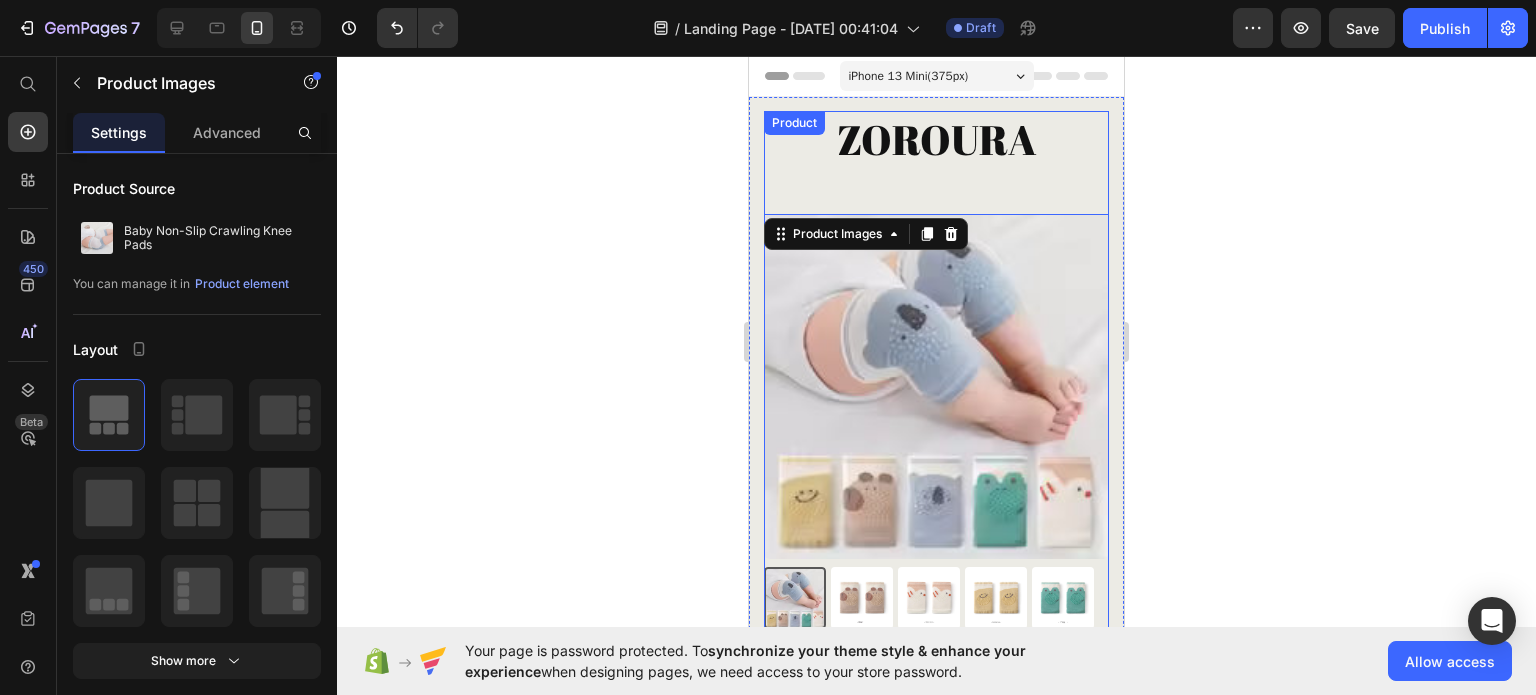 click on "ZOROURA Heading Product Images   21
Material
Shipping
Care instruction Accordion" at bounding box center (936, 380) 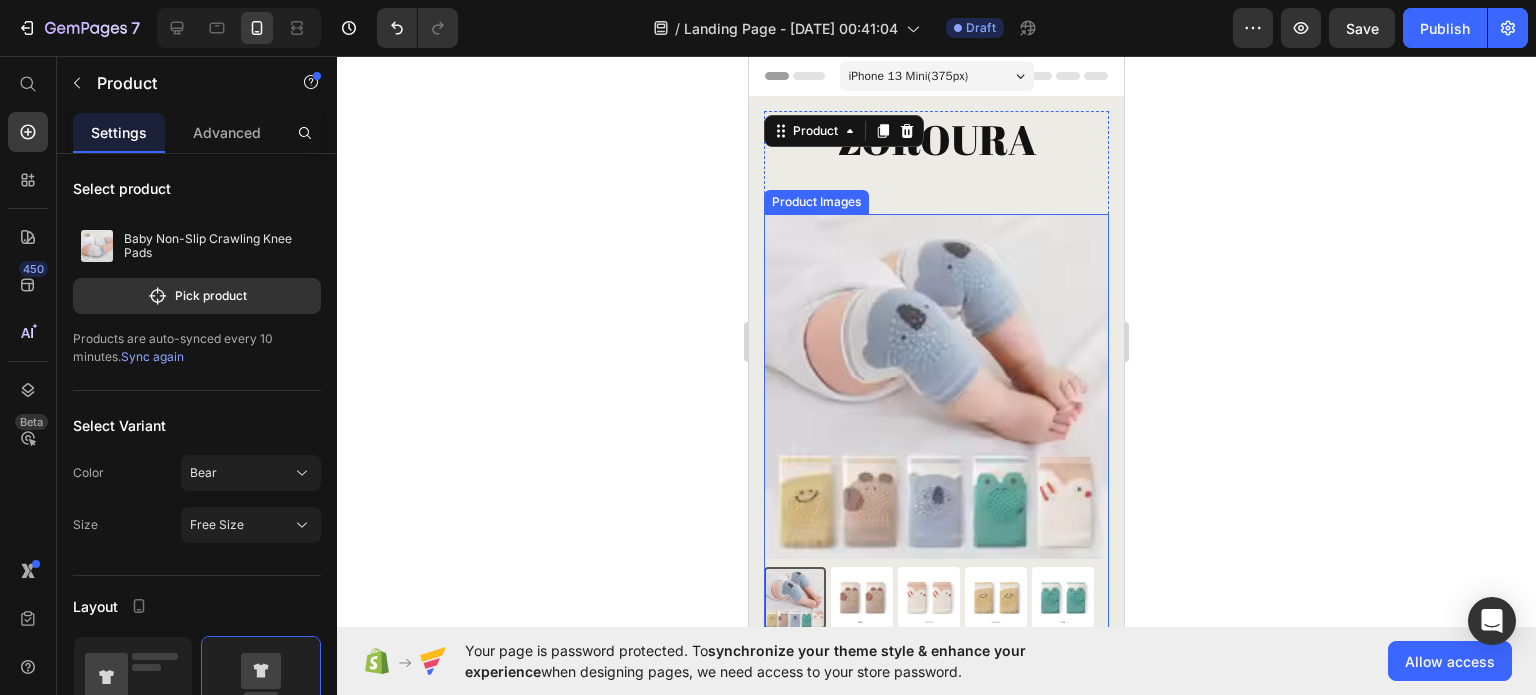click at bounding box center (936, 386) 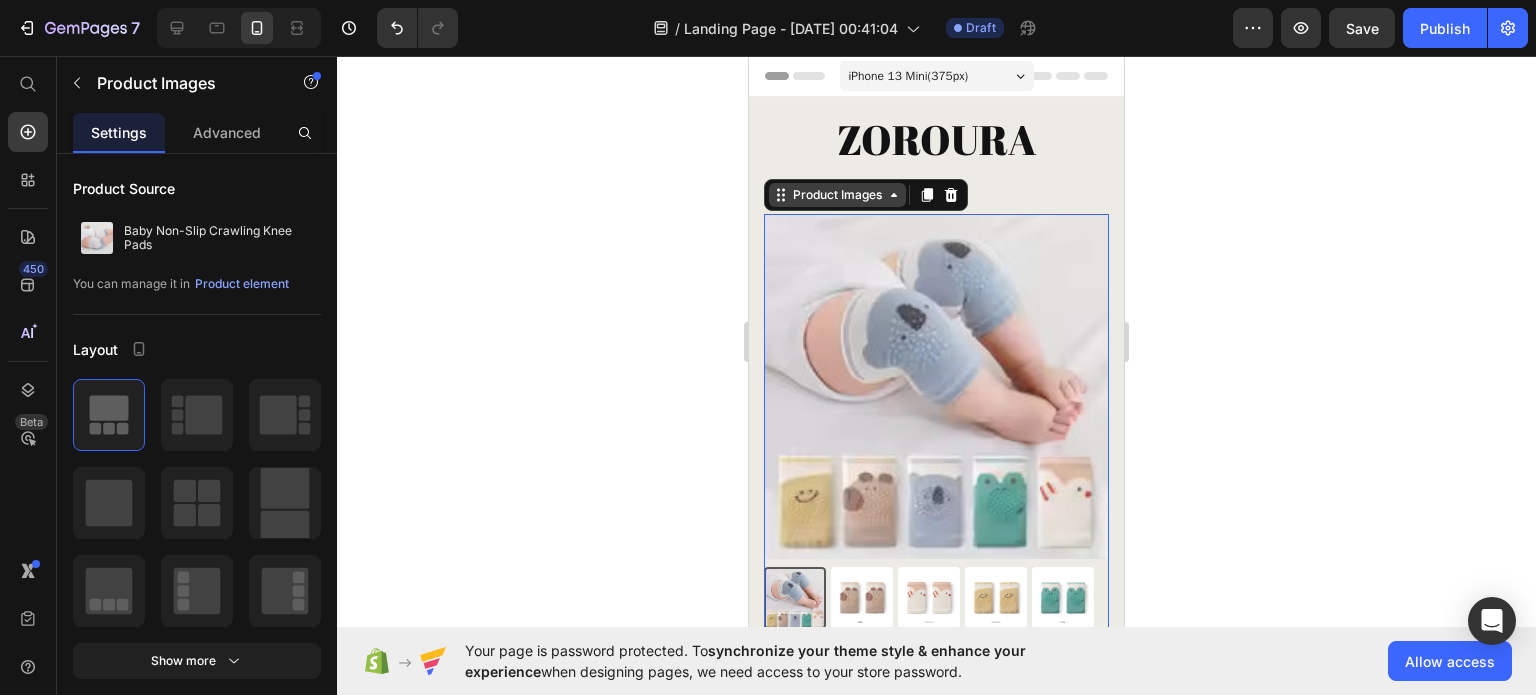 click 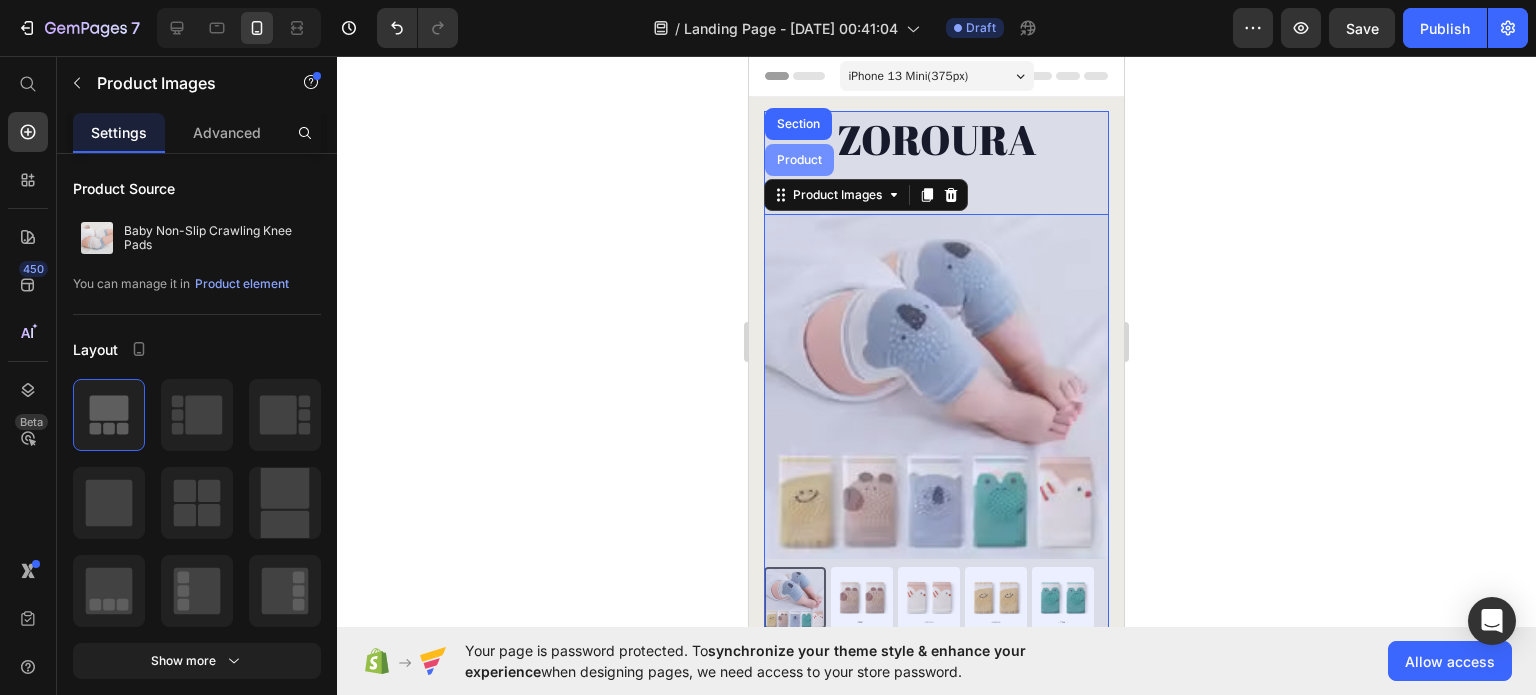 click on "Product" at bounding box center [799, 160] 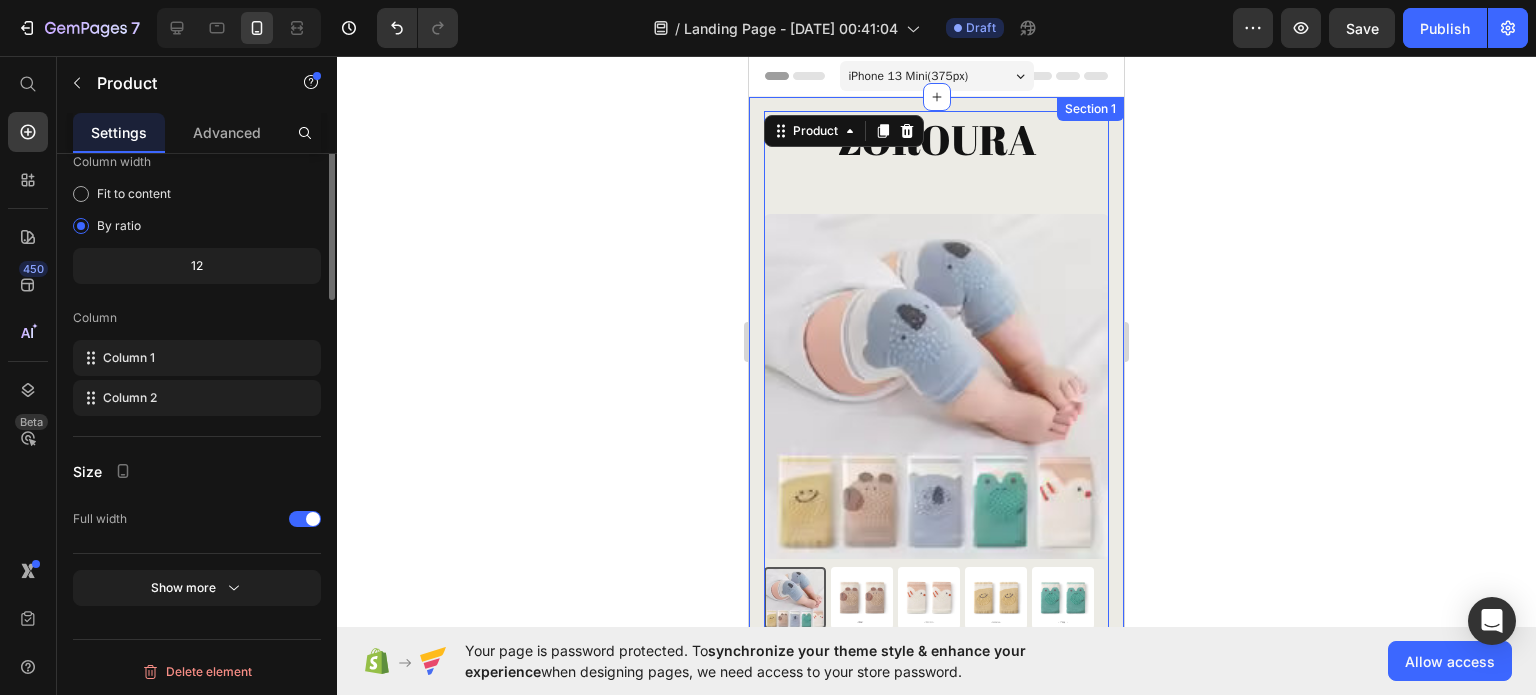 scroll, scrollTop: 0, scrollLeft: 0, axis: both 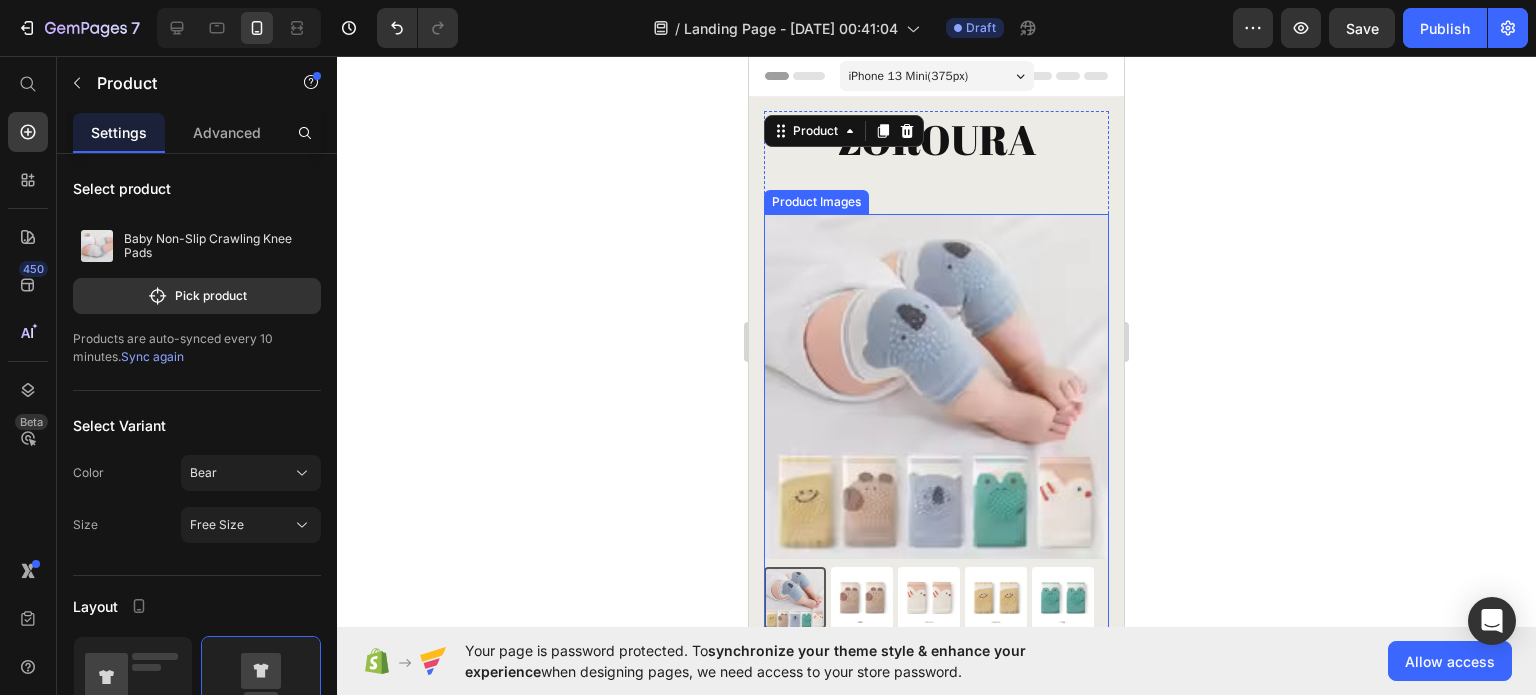 click at bounding box center [936, 386] 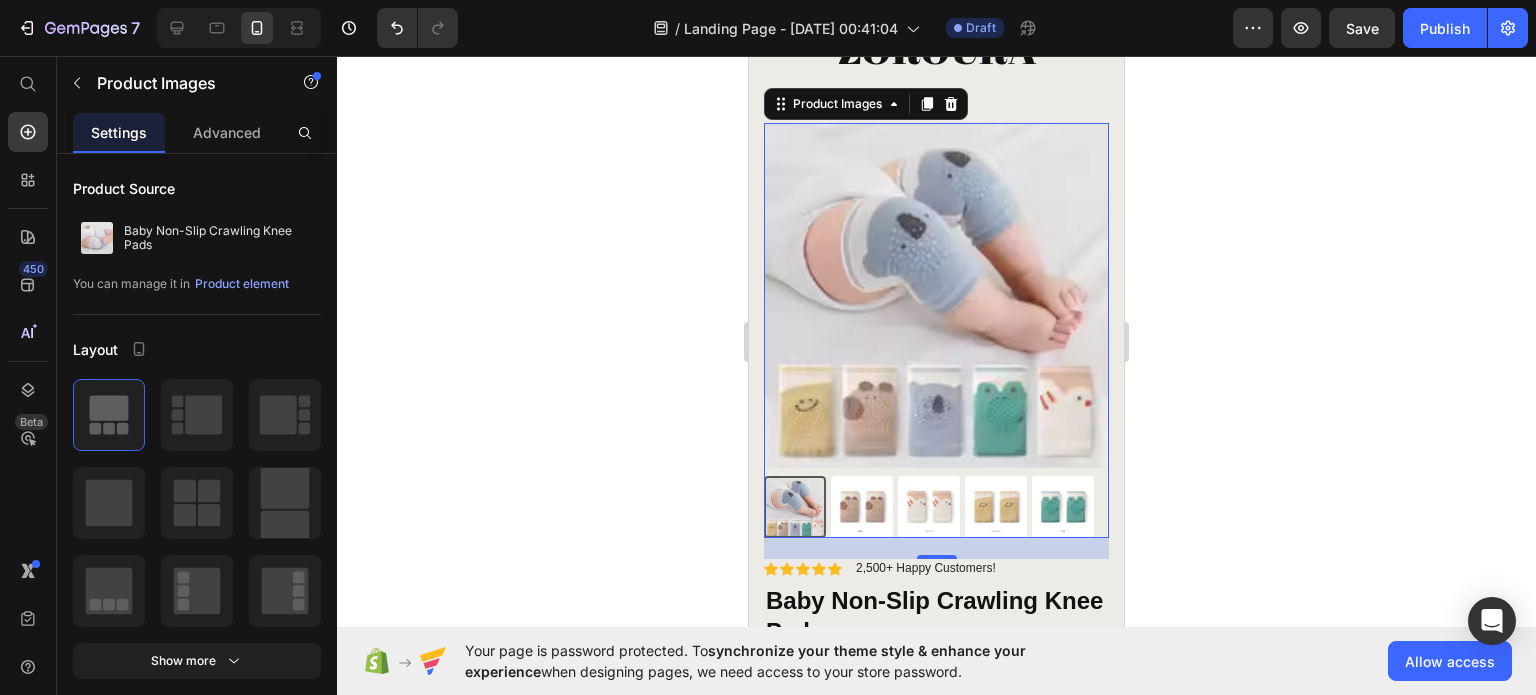 scroll, scrollTop: 100, scrollLeft: 0, axis: vertical 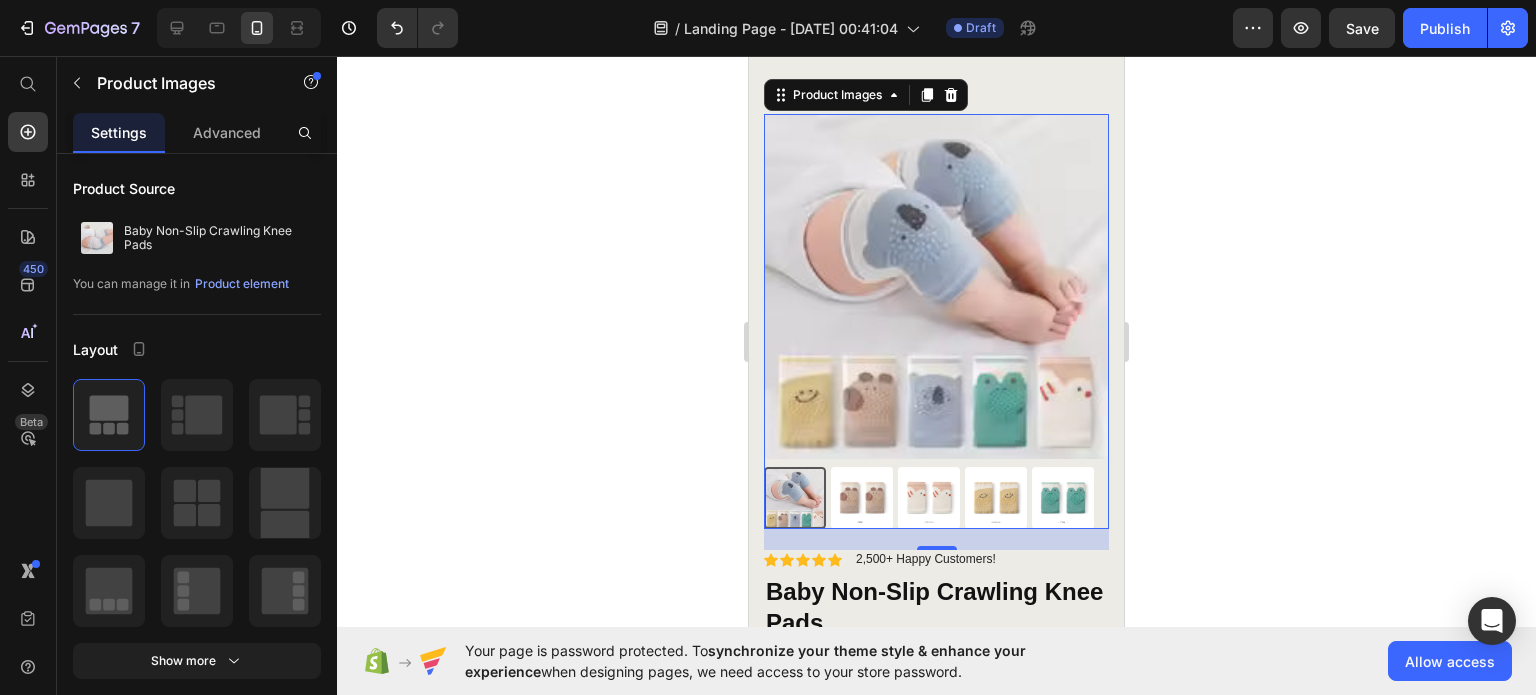 click at bounding box center [862, 498] 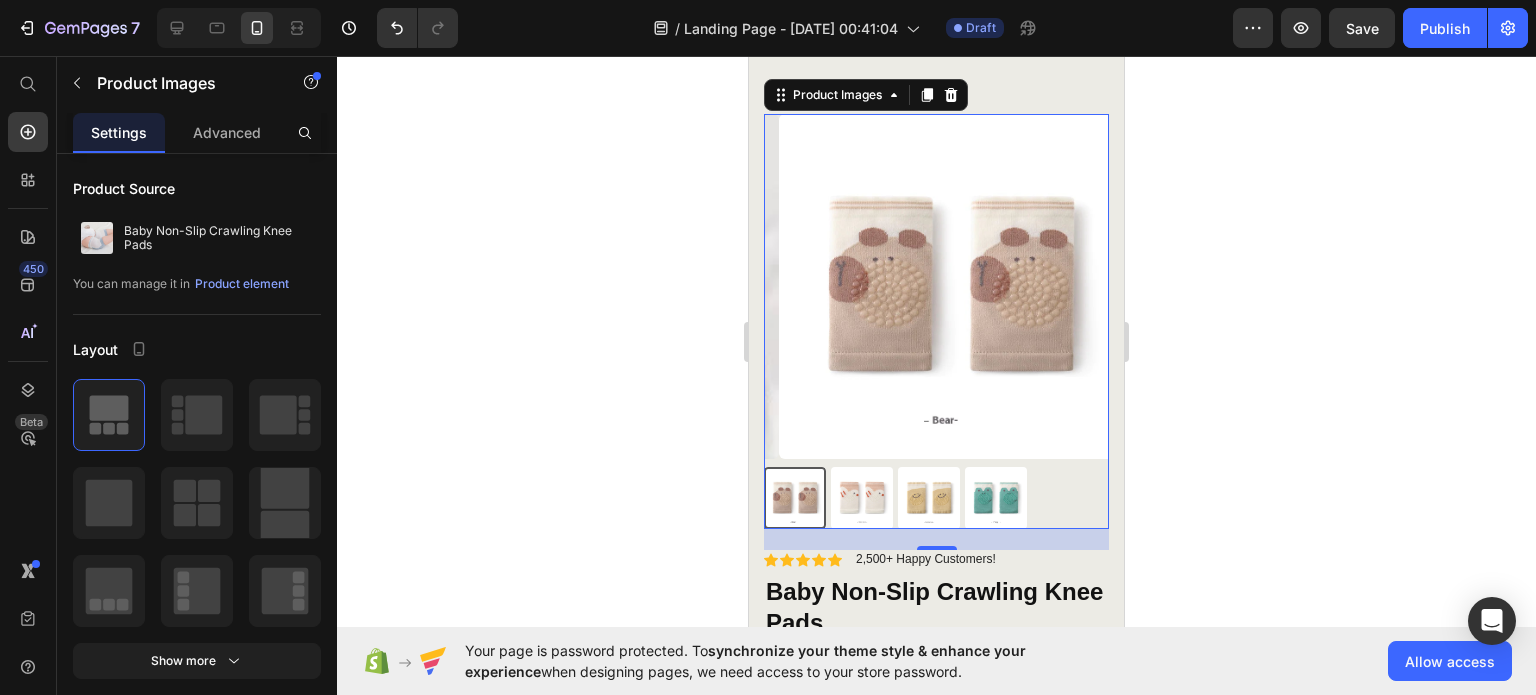 click at bounding box center [862, 498] 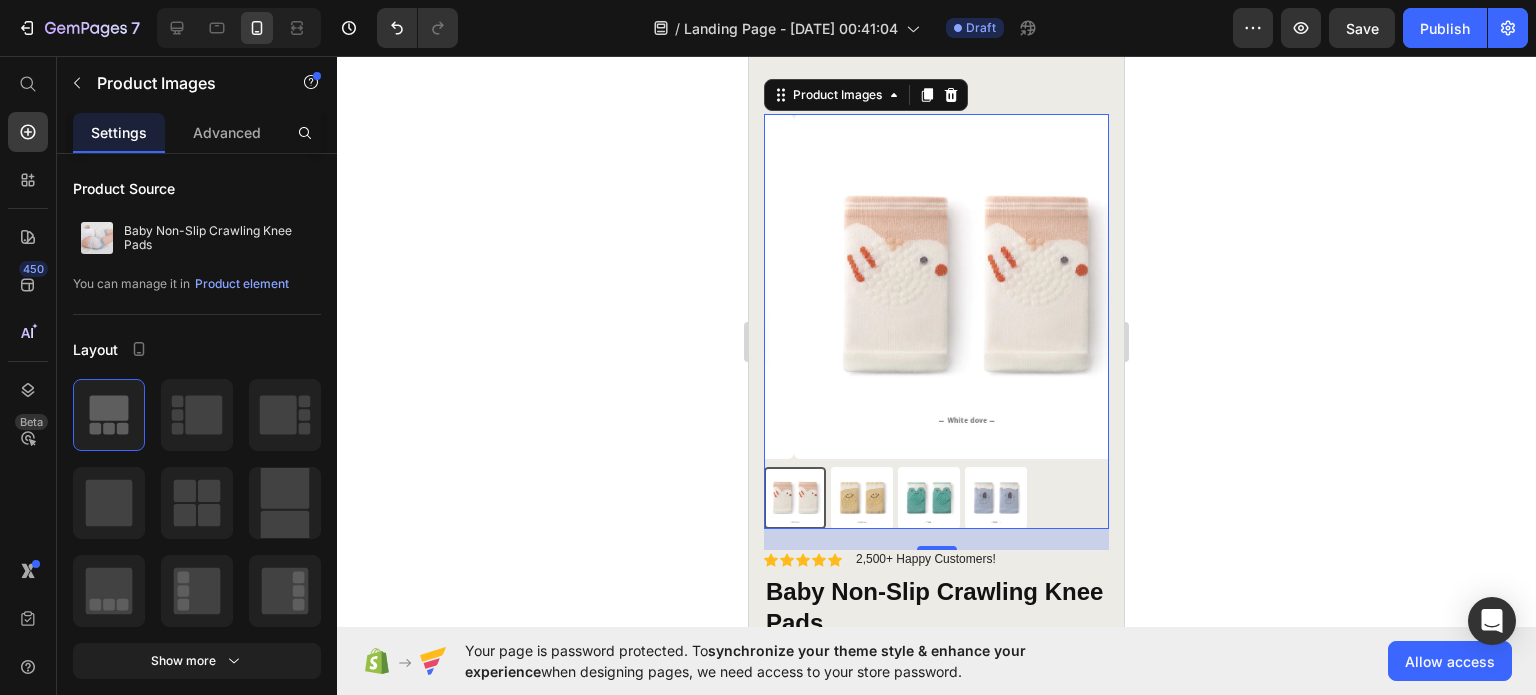 click at bounding box center (966, 286) 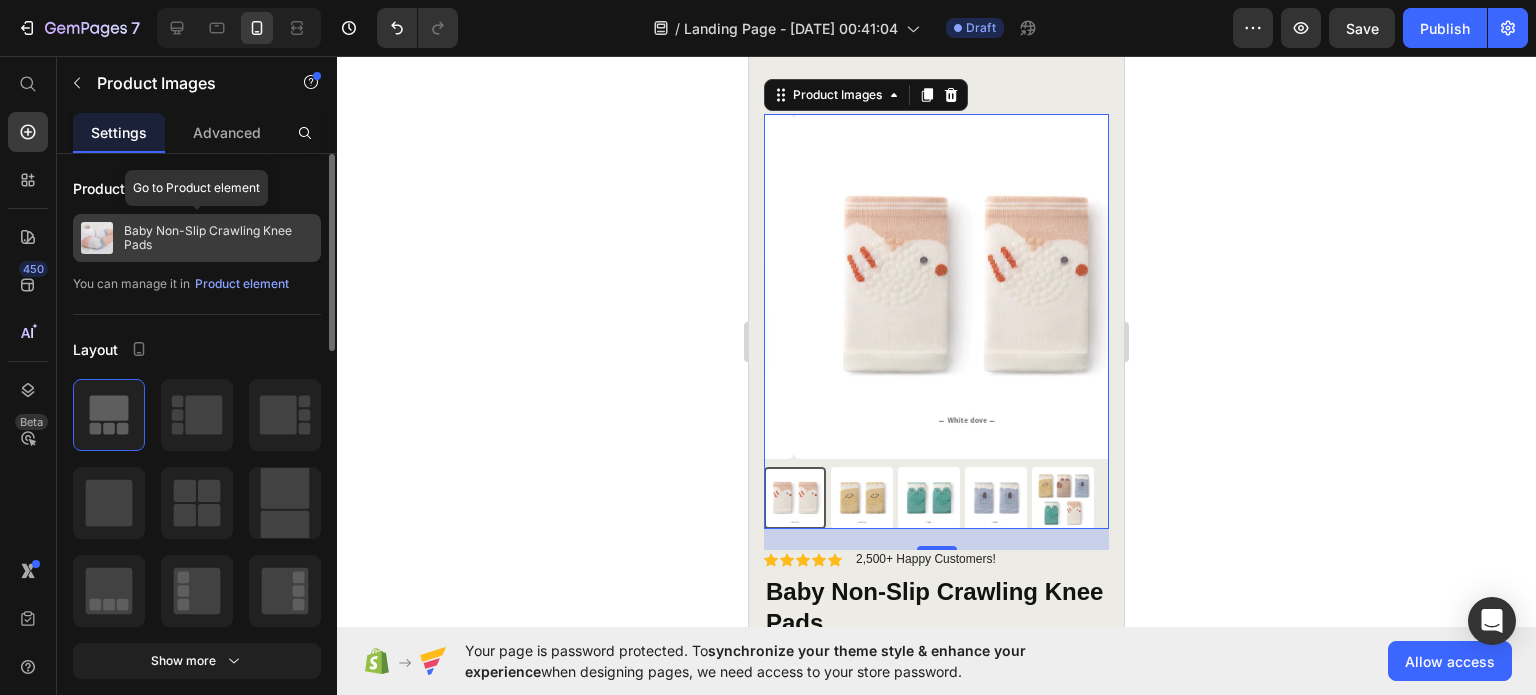 click on "Baby Non-Slip Crawling Knee Pads" at bounding box center (218, 238) 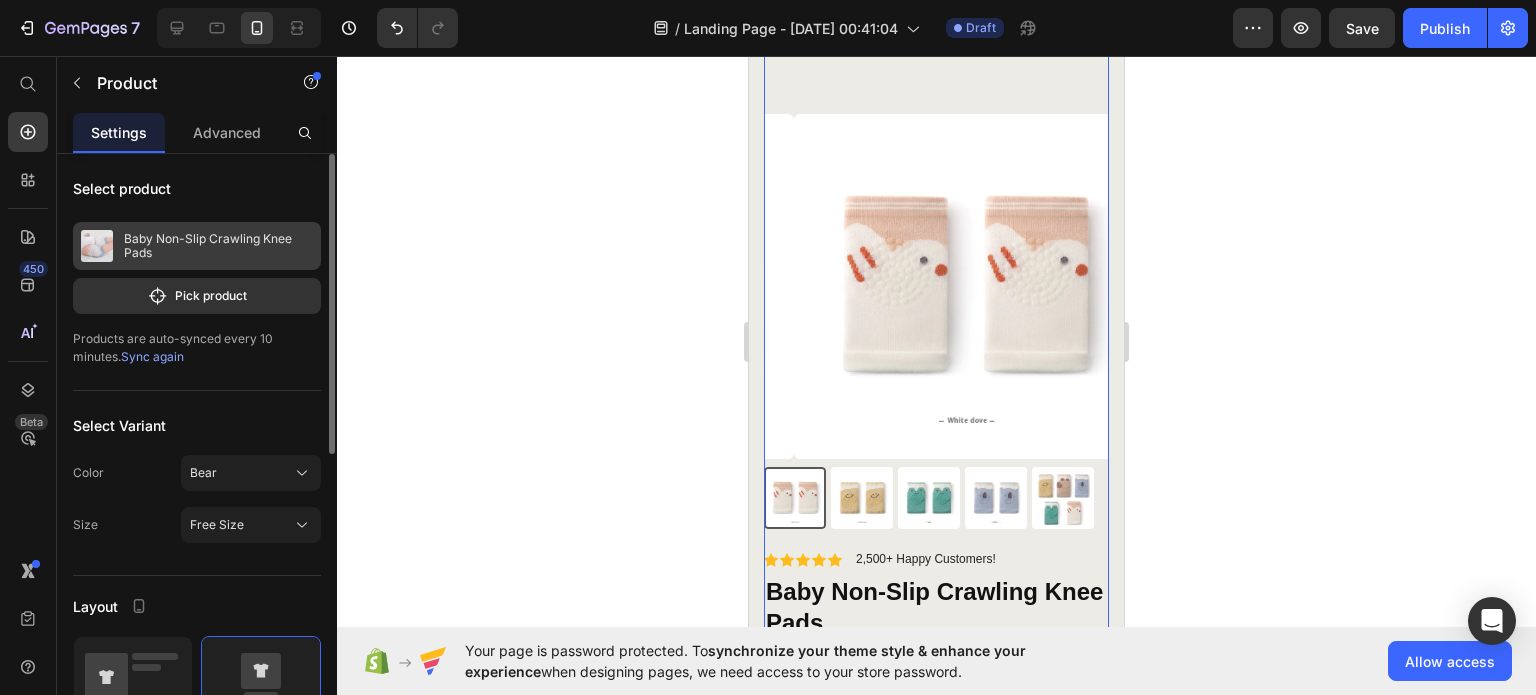 click on "Baby Non-Slip Crawling Knee Pads" at bounding box center [197, 246] 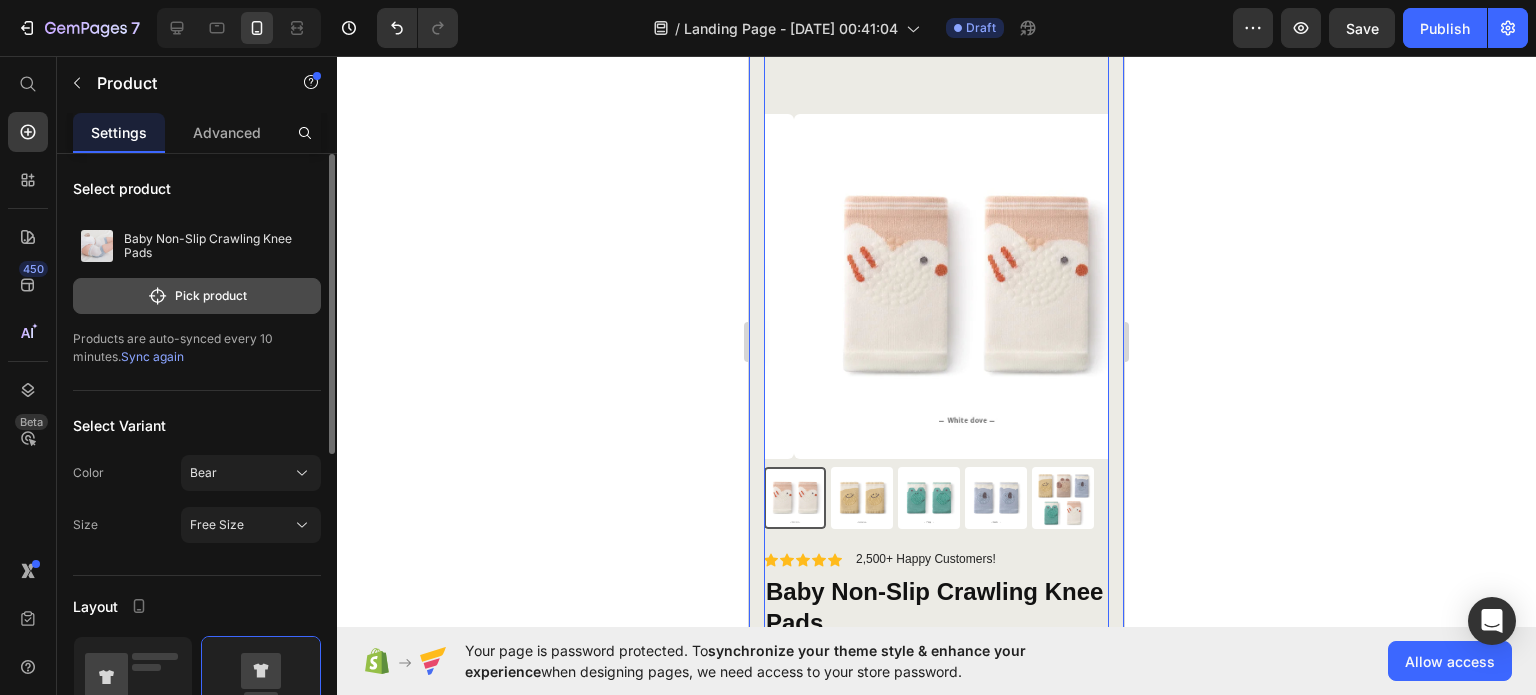 click on "Pick product" at bounding box center [197, 296] 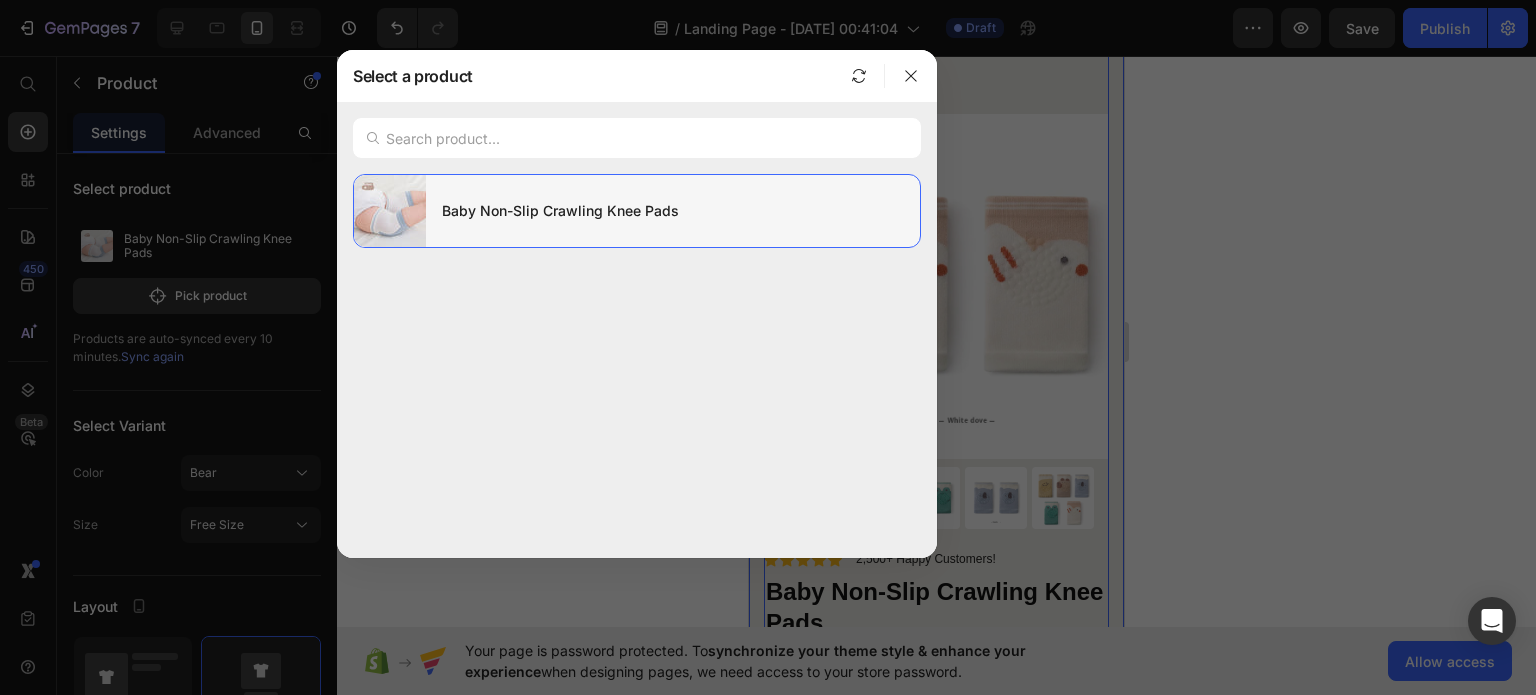 click on "Baby Non-Slip Crawling Knee Pads" at bounding box center [673, 211] 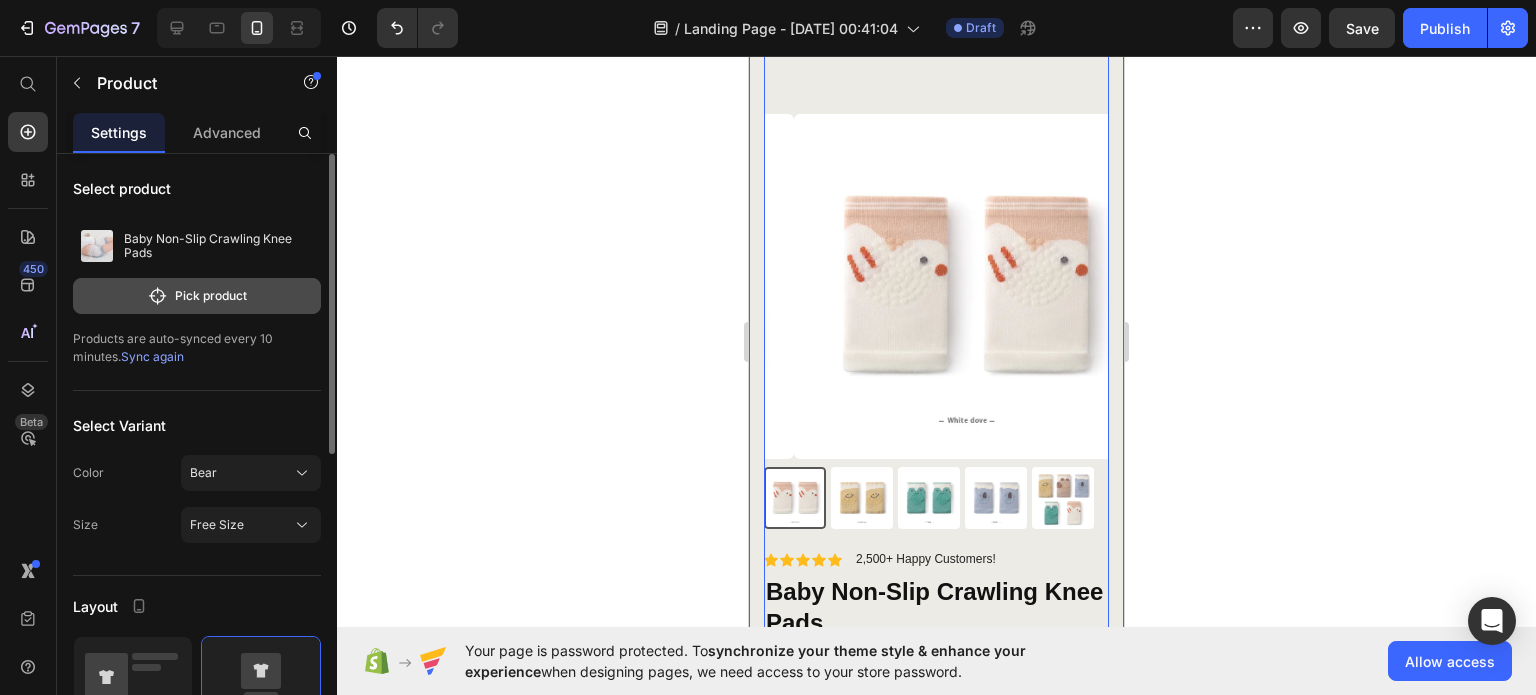 click on "Pick product" at bounding box center [197, 296] 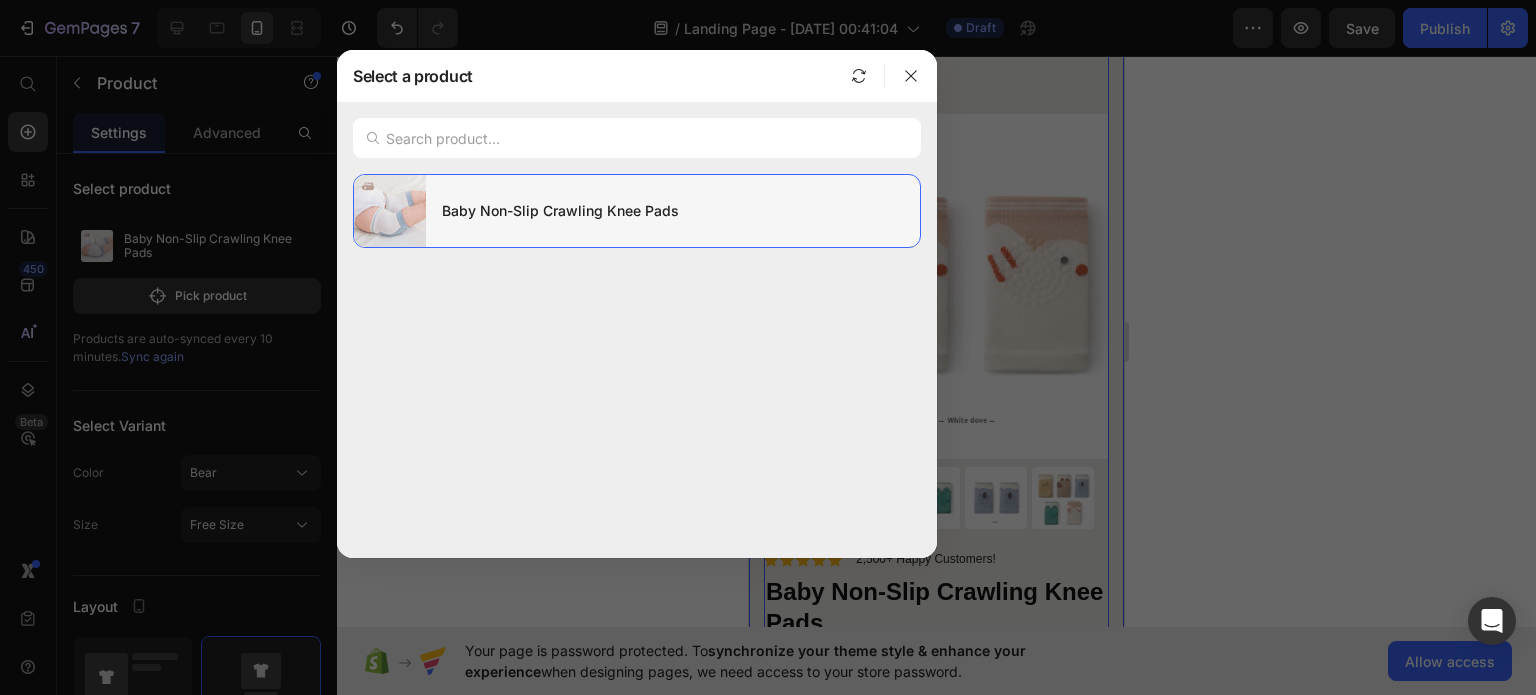 click on "Baby Non-Slip Crawling Knee Pads" at bounding box center [673, 211] 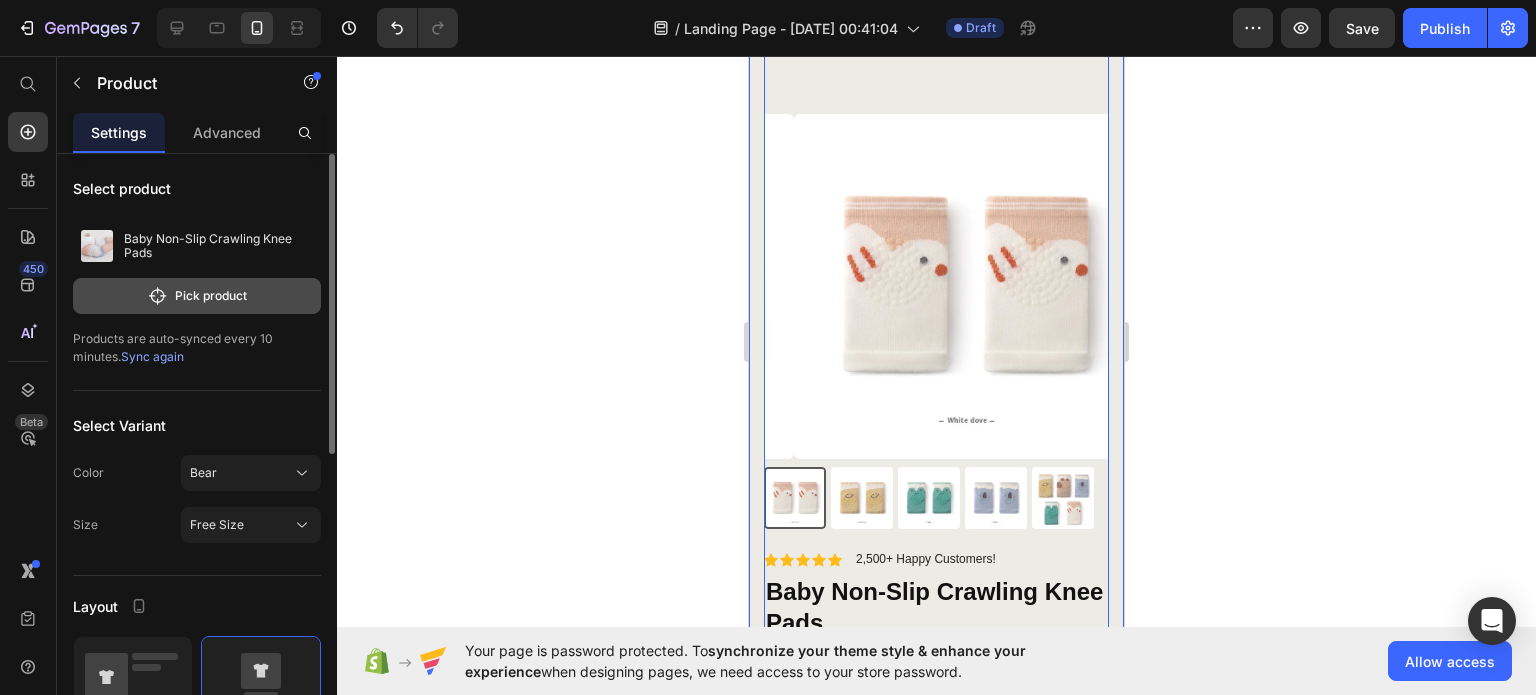 click on "Pick product" 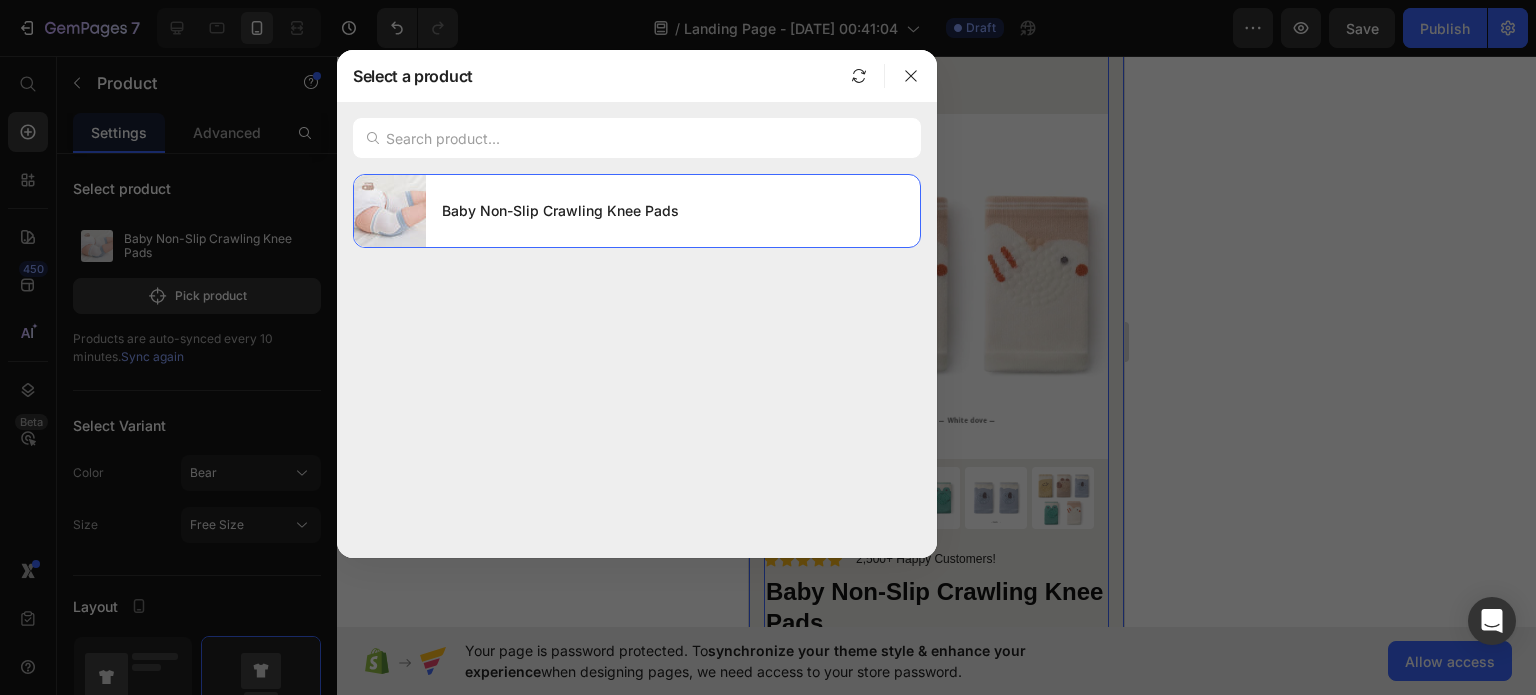 click on "Baby Non-Slip Crawling Knee Pads" at bounding box center (637, 358) 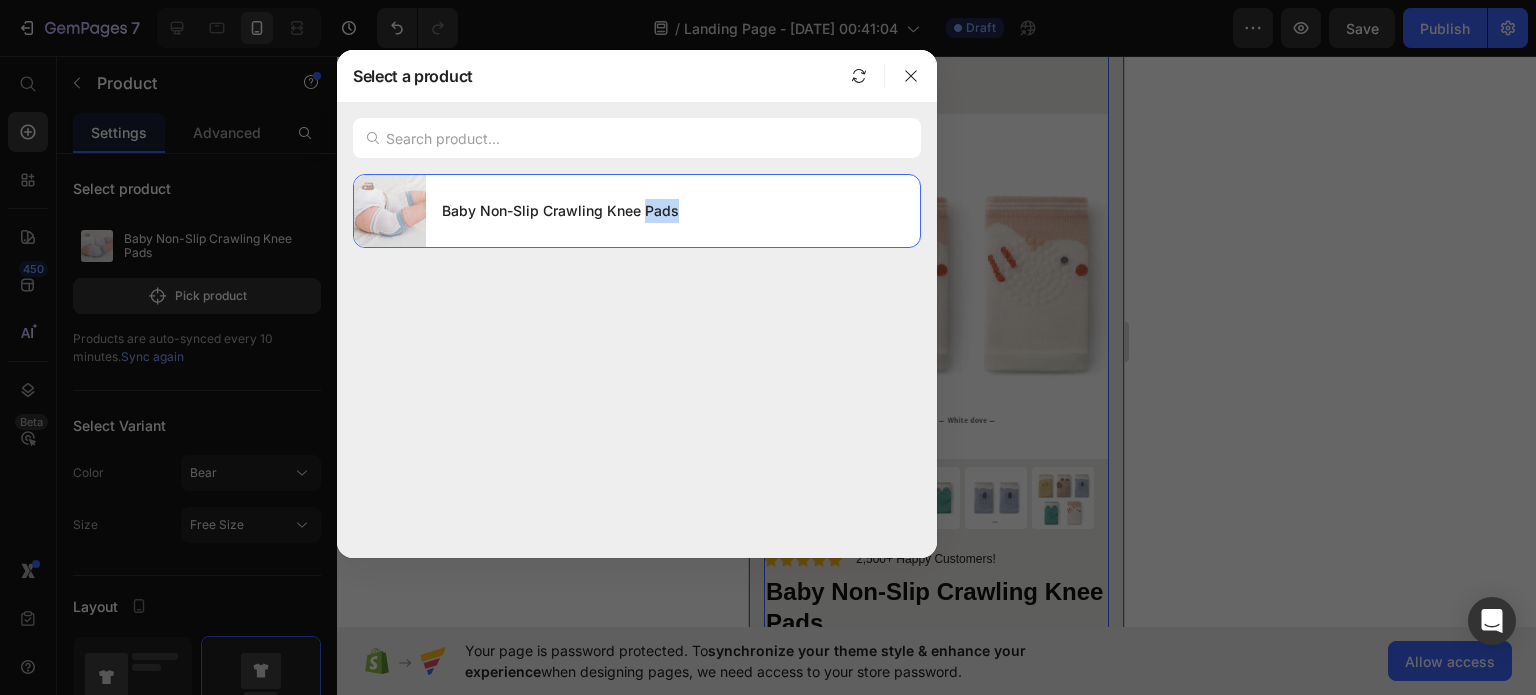 click on "Baby Non-Slip Crawling Knee Pads" at bounding box center (637, 358) 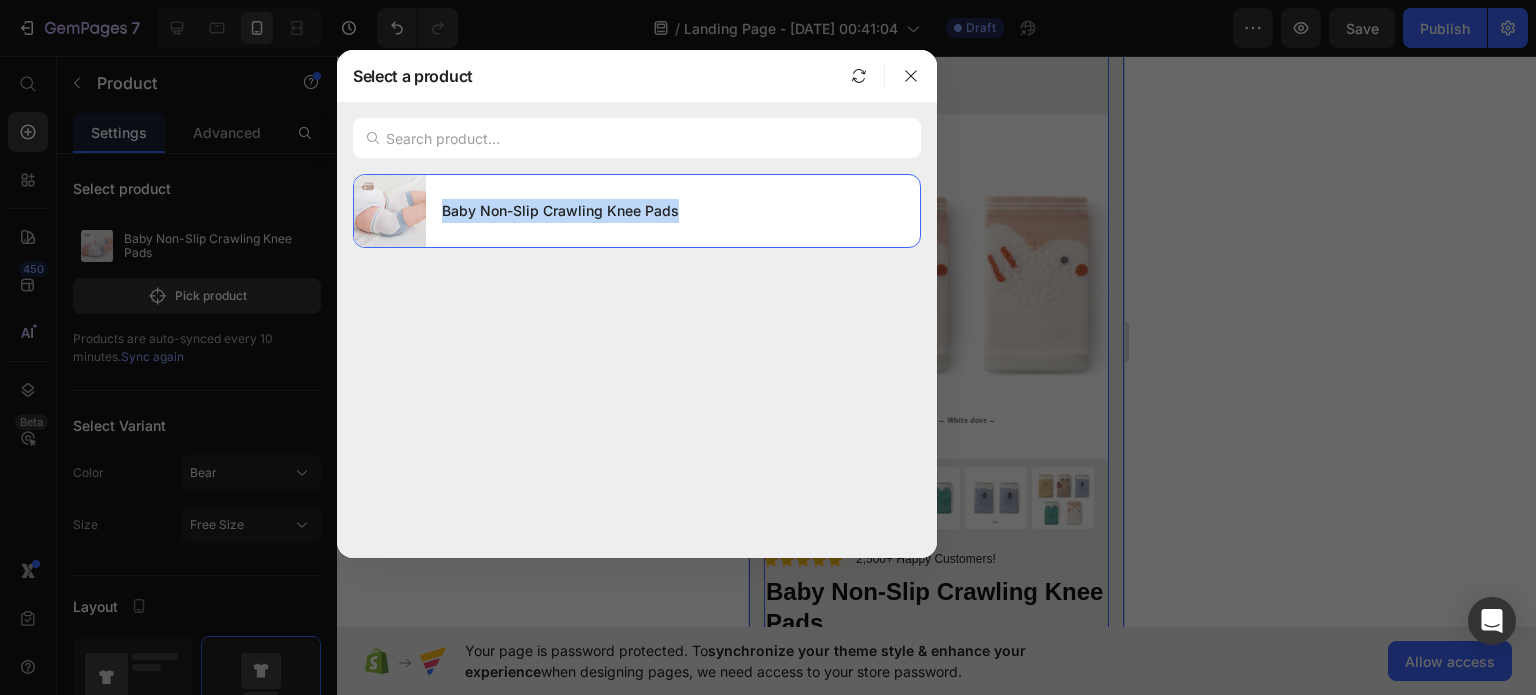 click on "Baby Non-Slip Crawling Knee Pads" at bounding box center (637, 358) 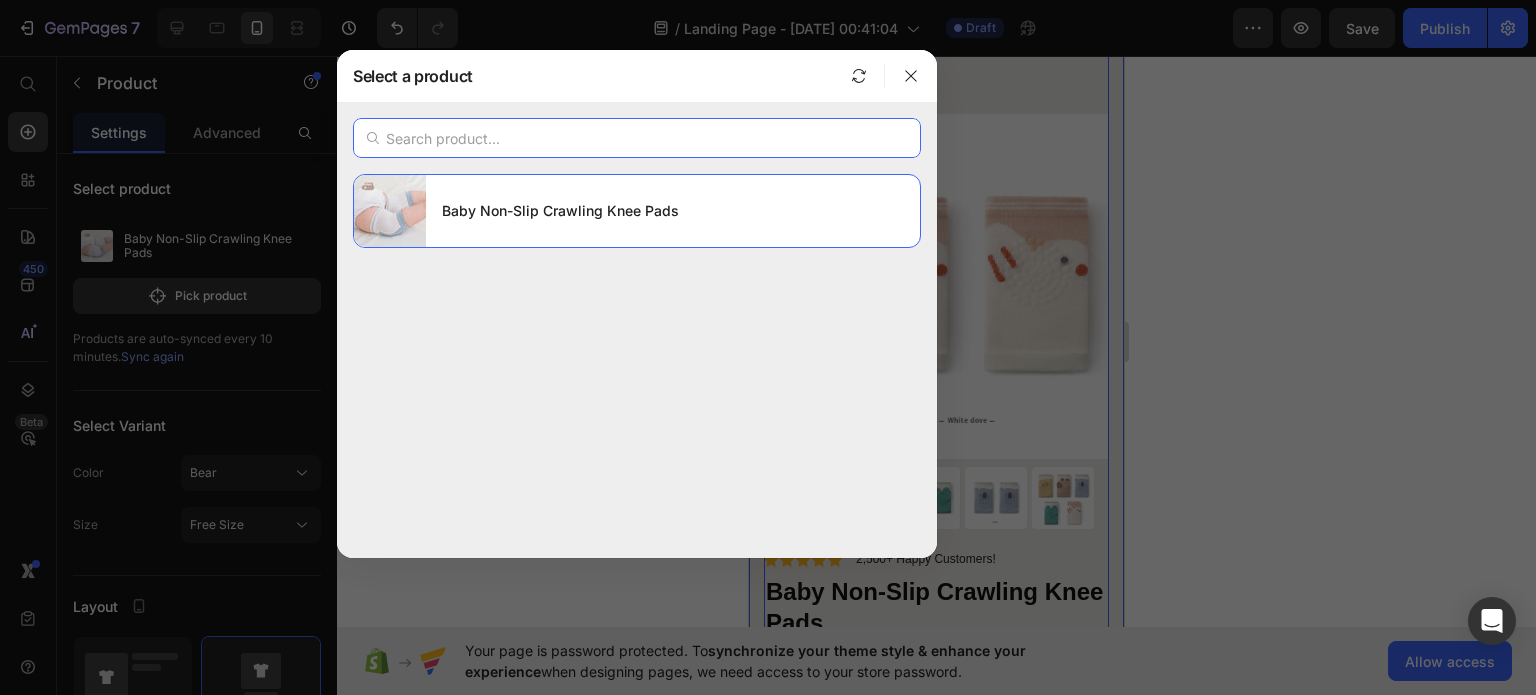 click at bounding box center (637, 138) 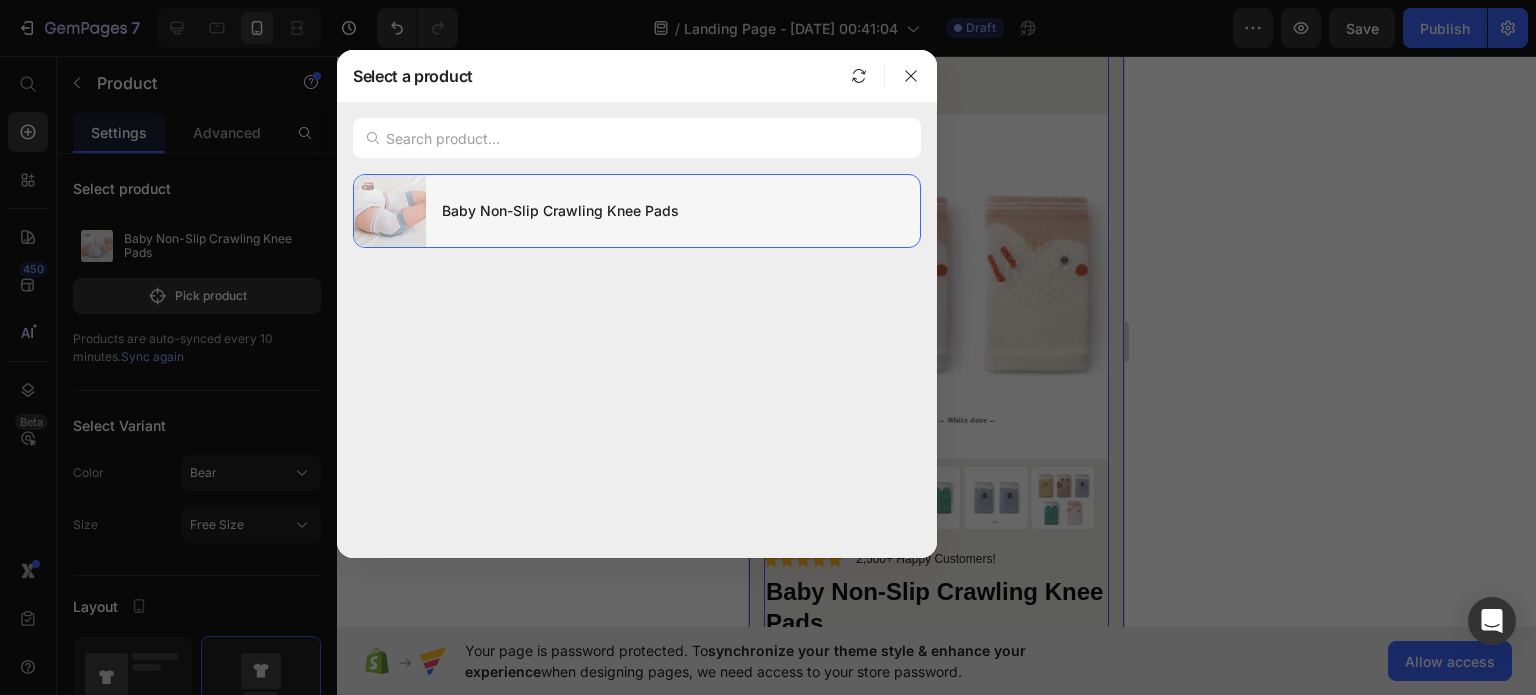 click on "Baby Non-Slip Crawling Knee Pads" at bounding box center (673, 211) 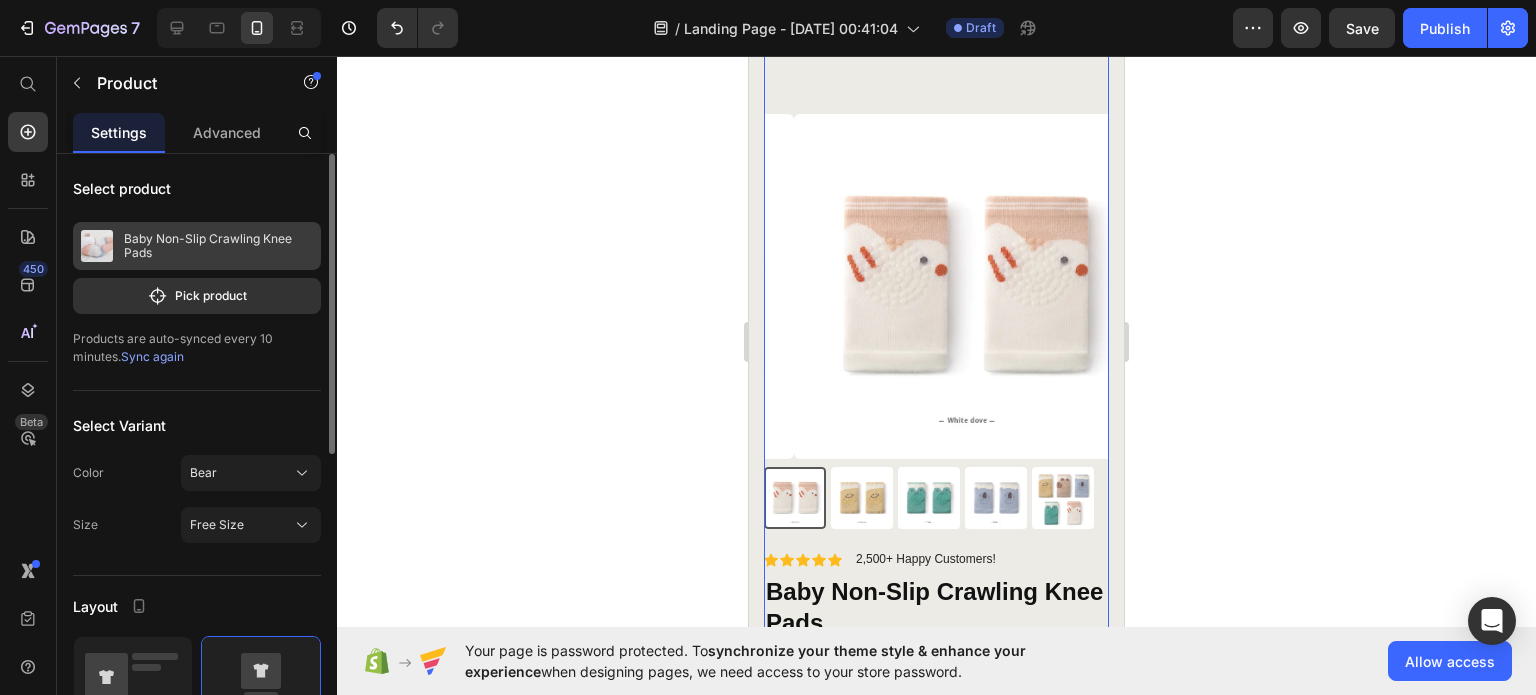 click on "Baby Non-Slip Crawling Knee Pads" at bounding box center [218, 246] 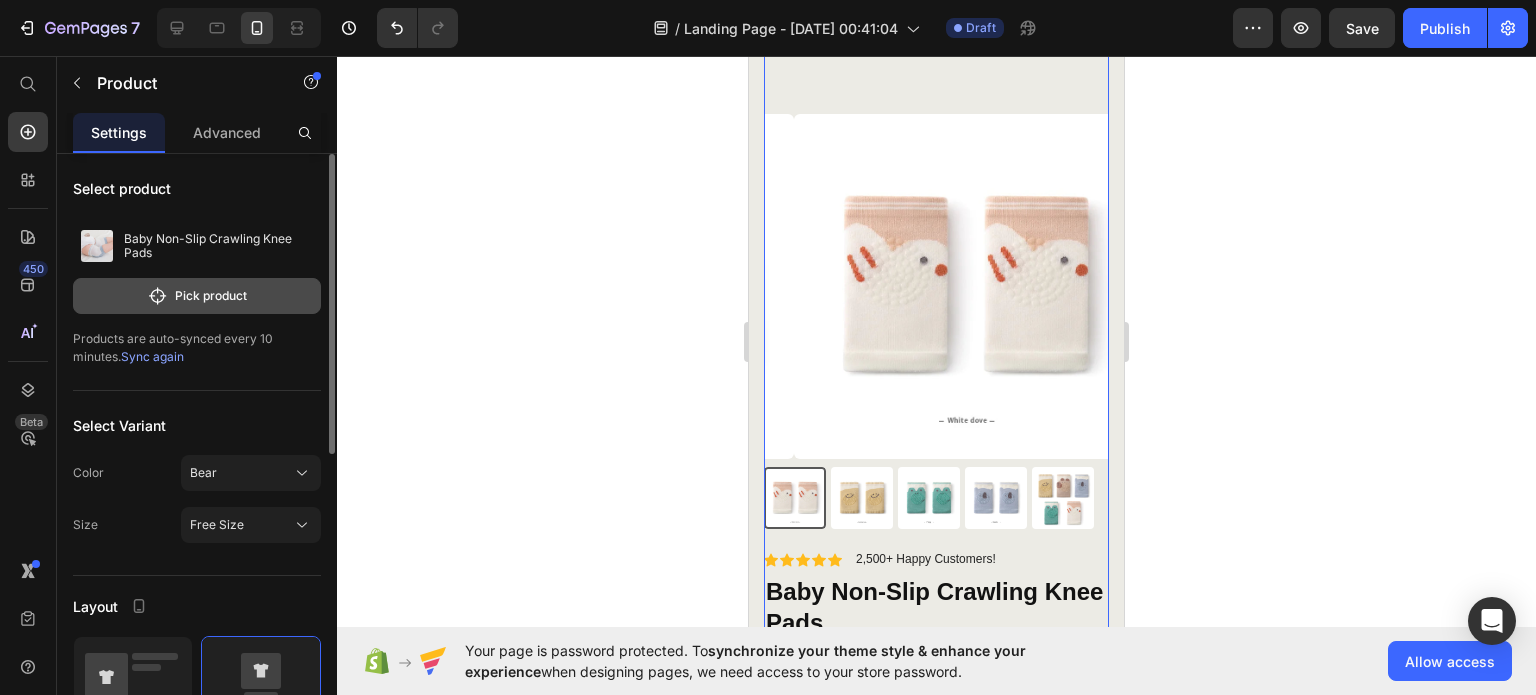 click on "Pick product" at bounding box center [197, 296] 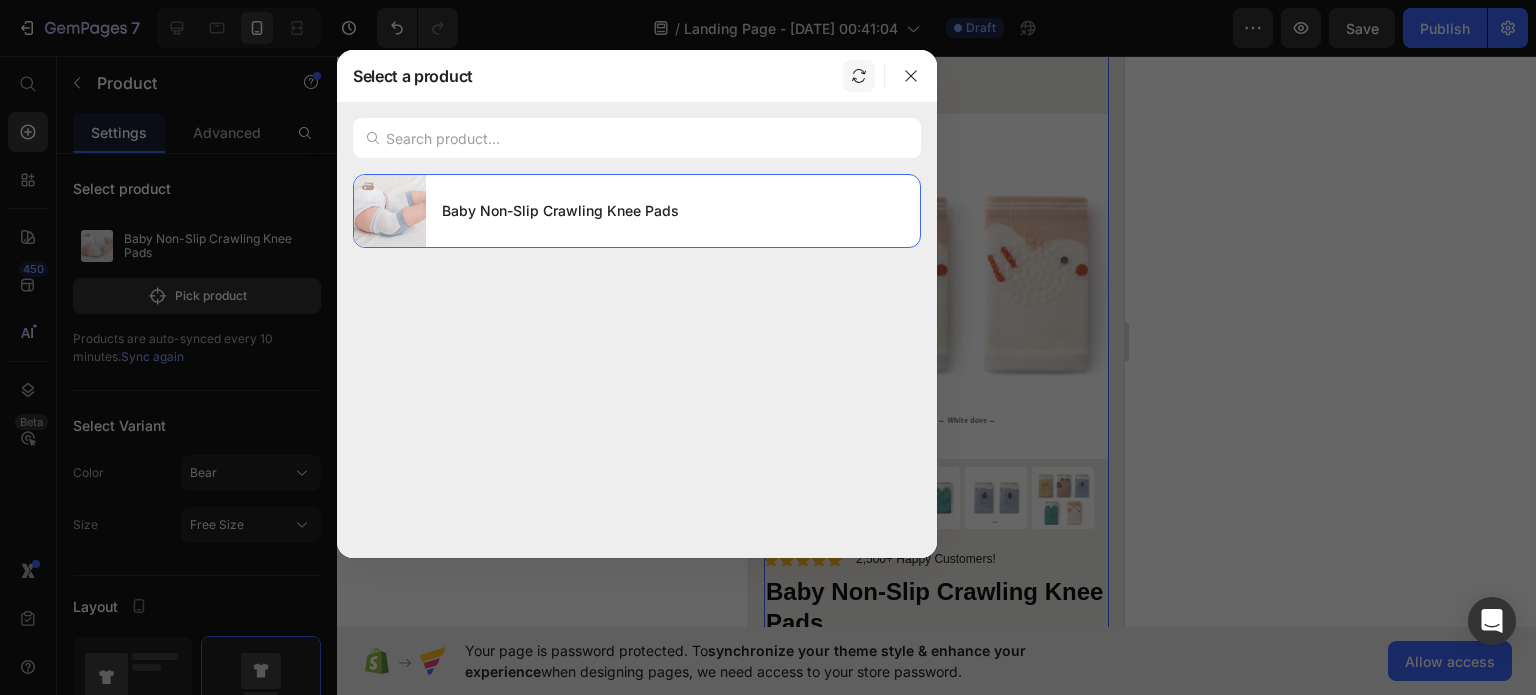 click 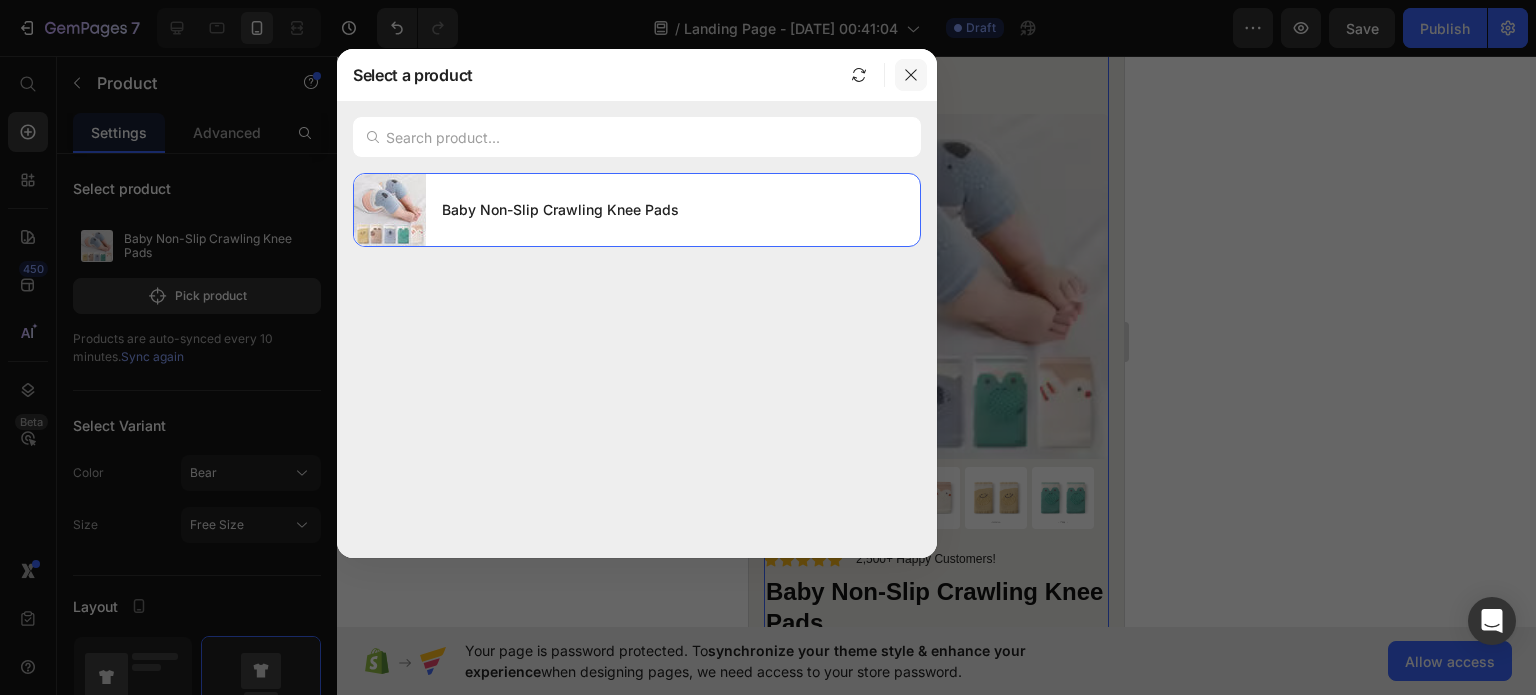 click 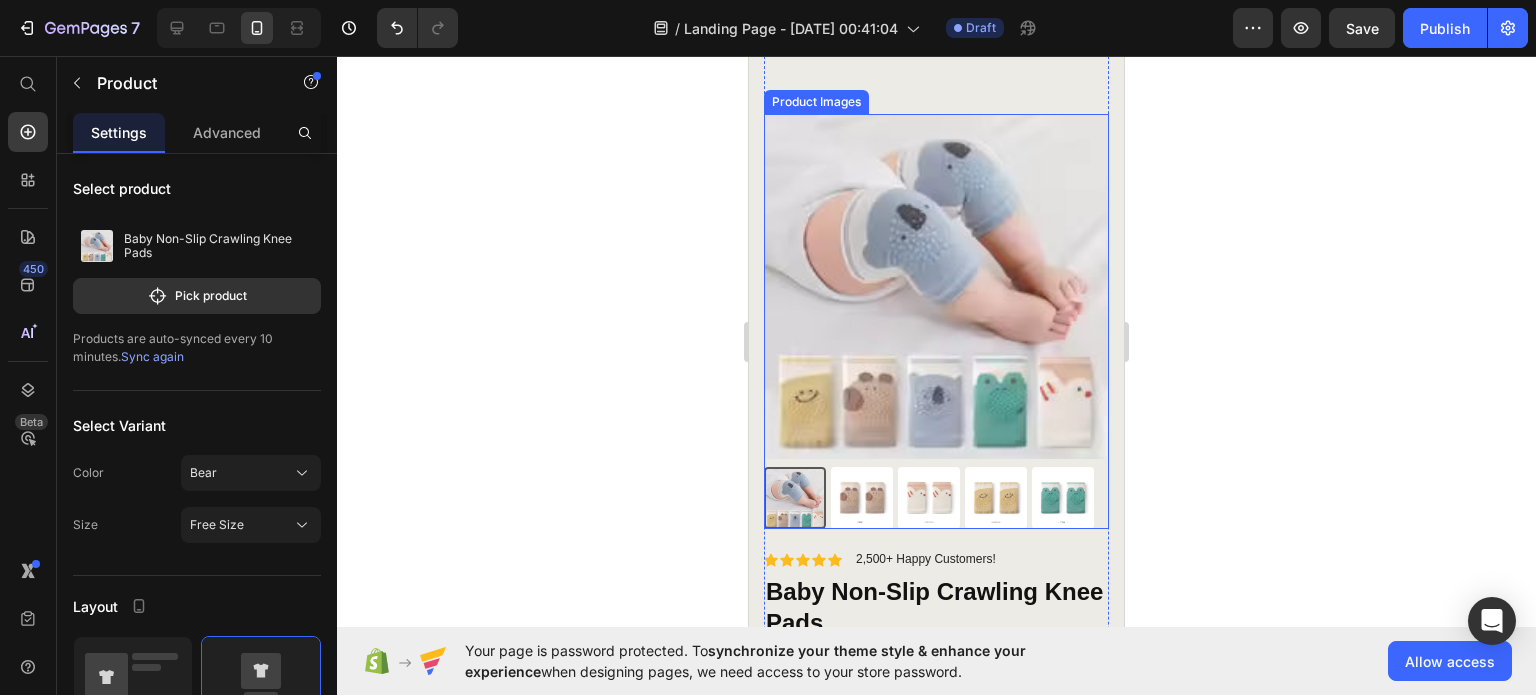 click at bounding box center (862, 498) 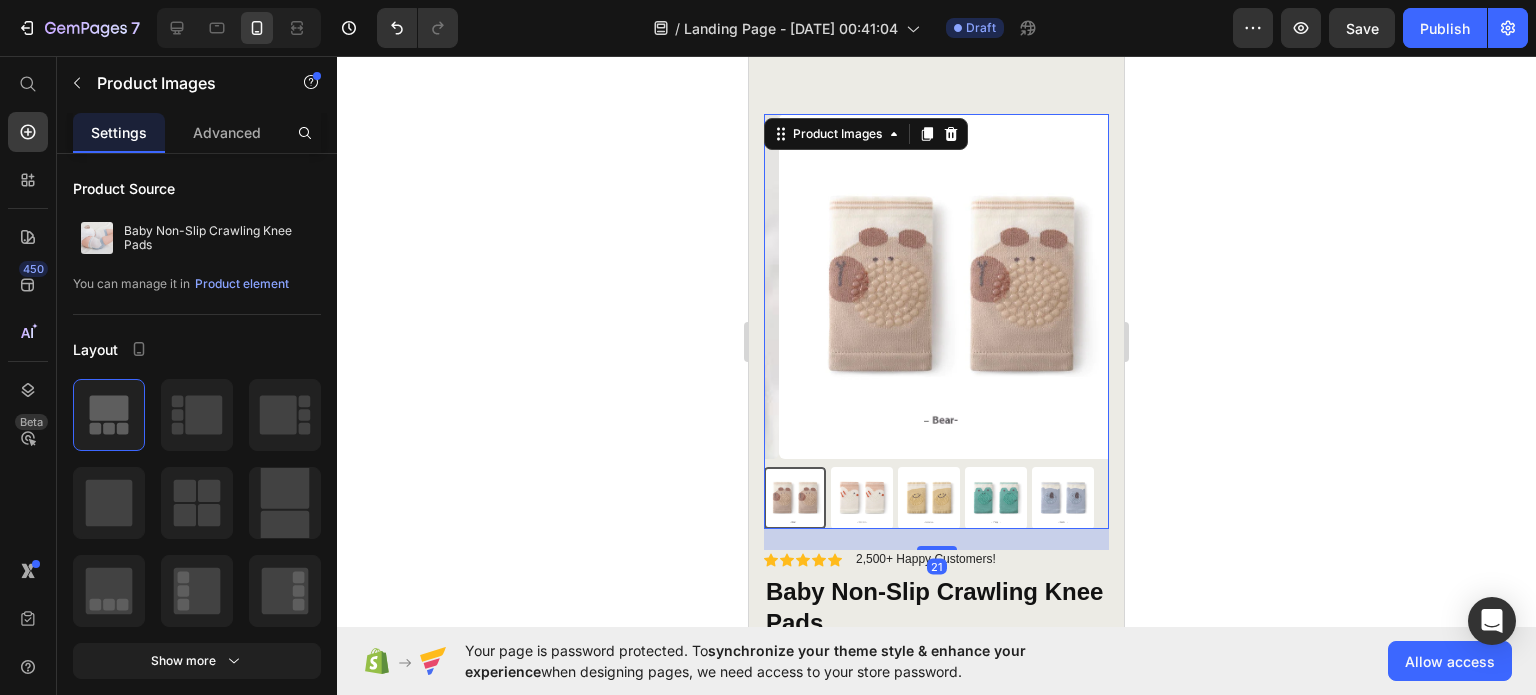 click at bounding box center [862, 498] 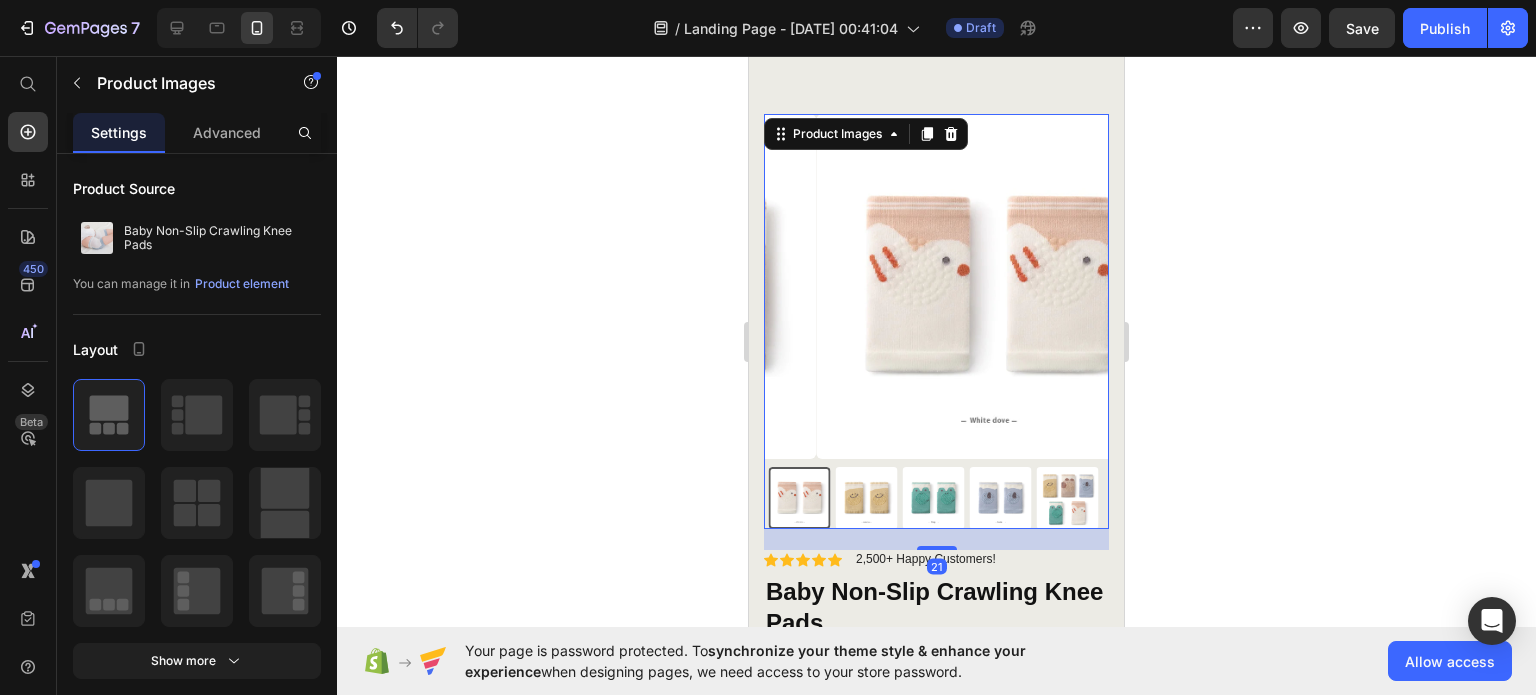 click at bounding box center [934, 498] 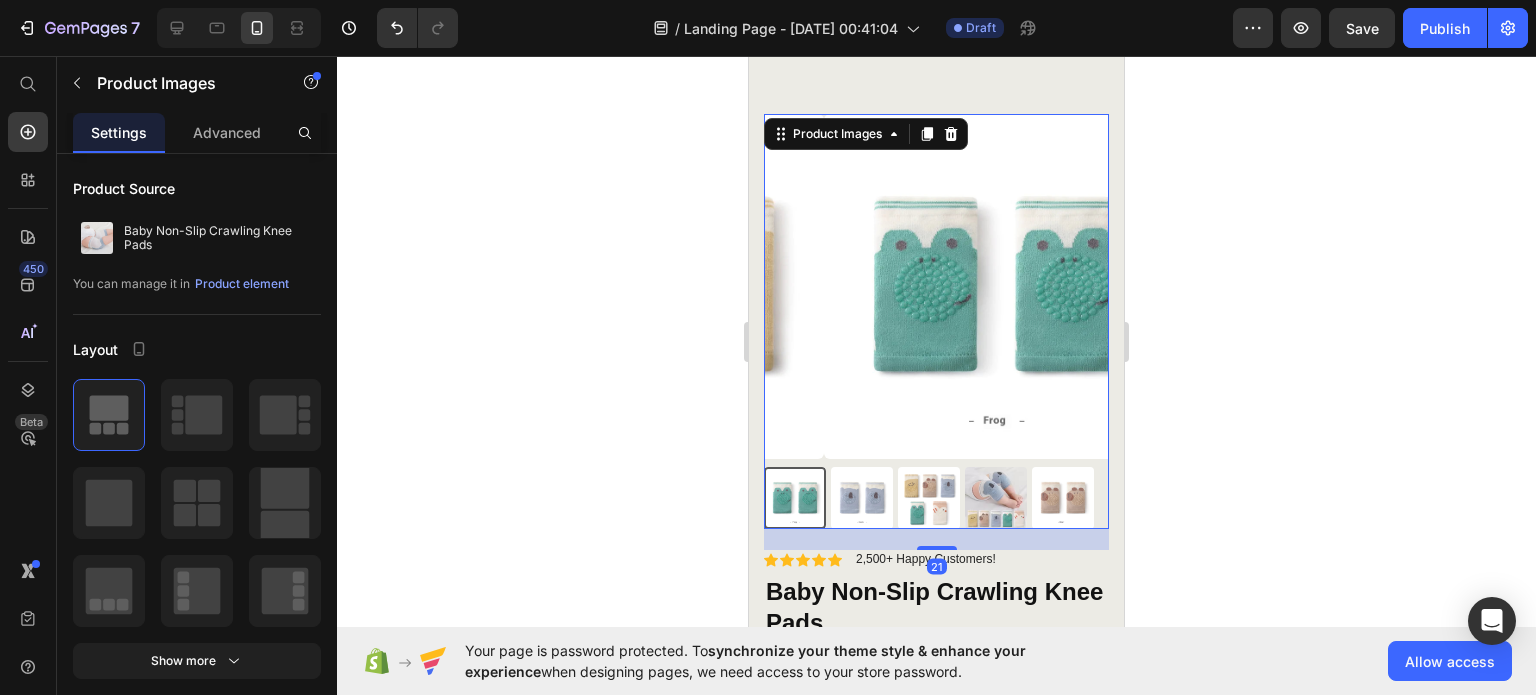 click at bounding box center (929, 498) 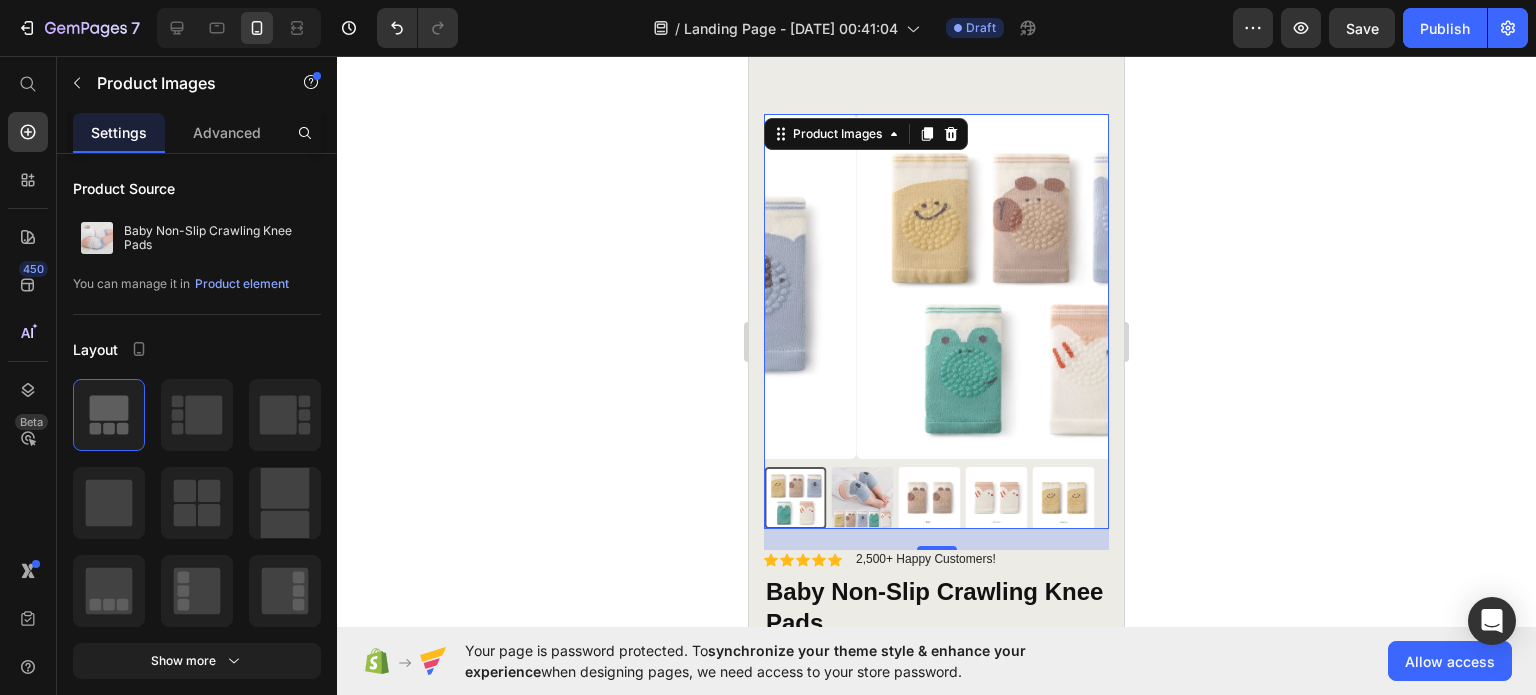 click at bounding box center (929, 498) 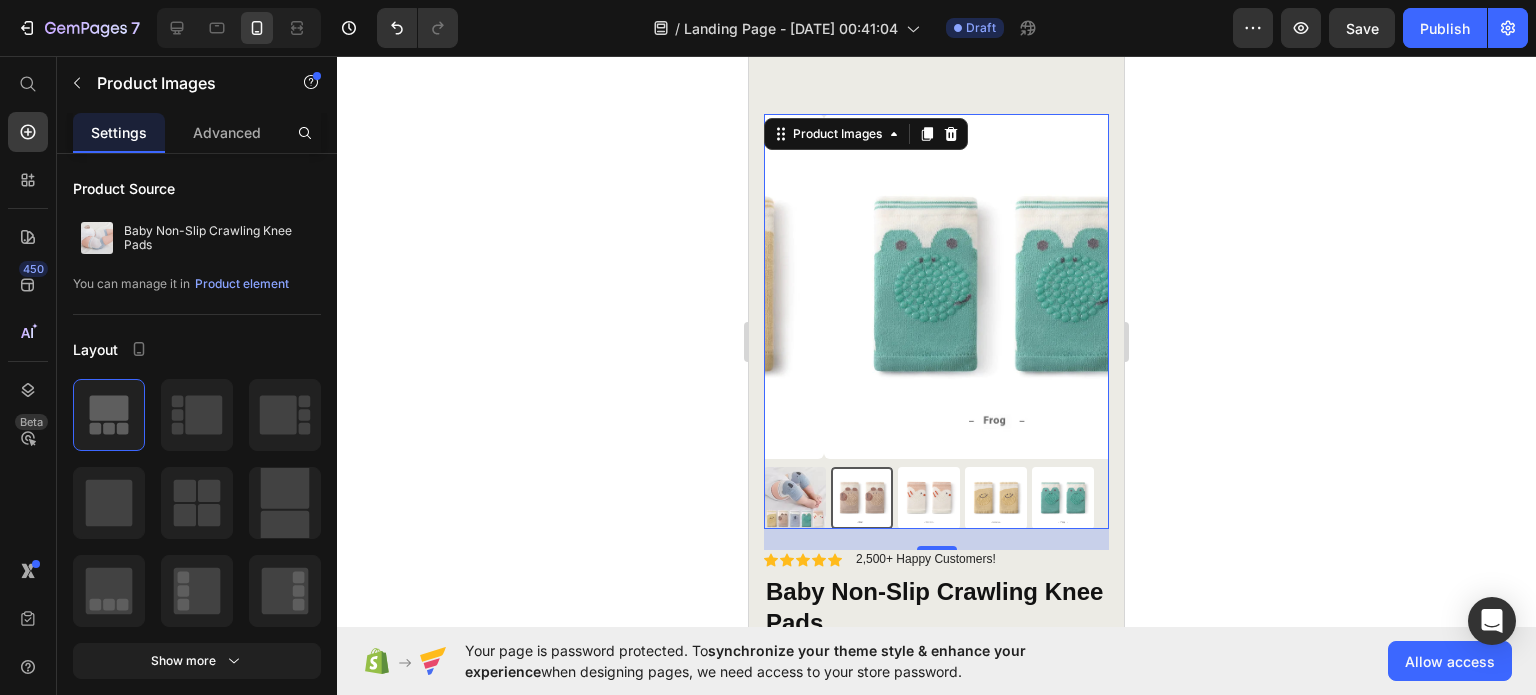 click at bounding box center [795, 498] 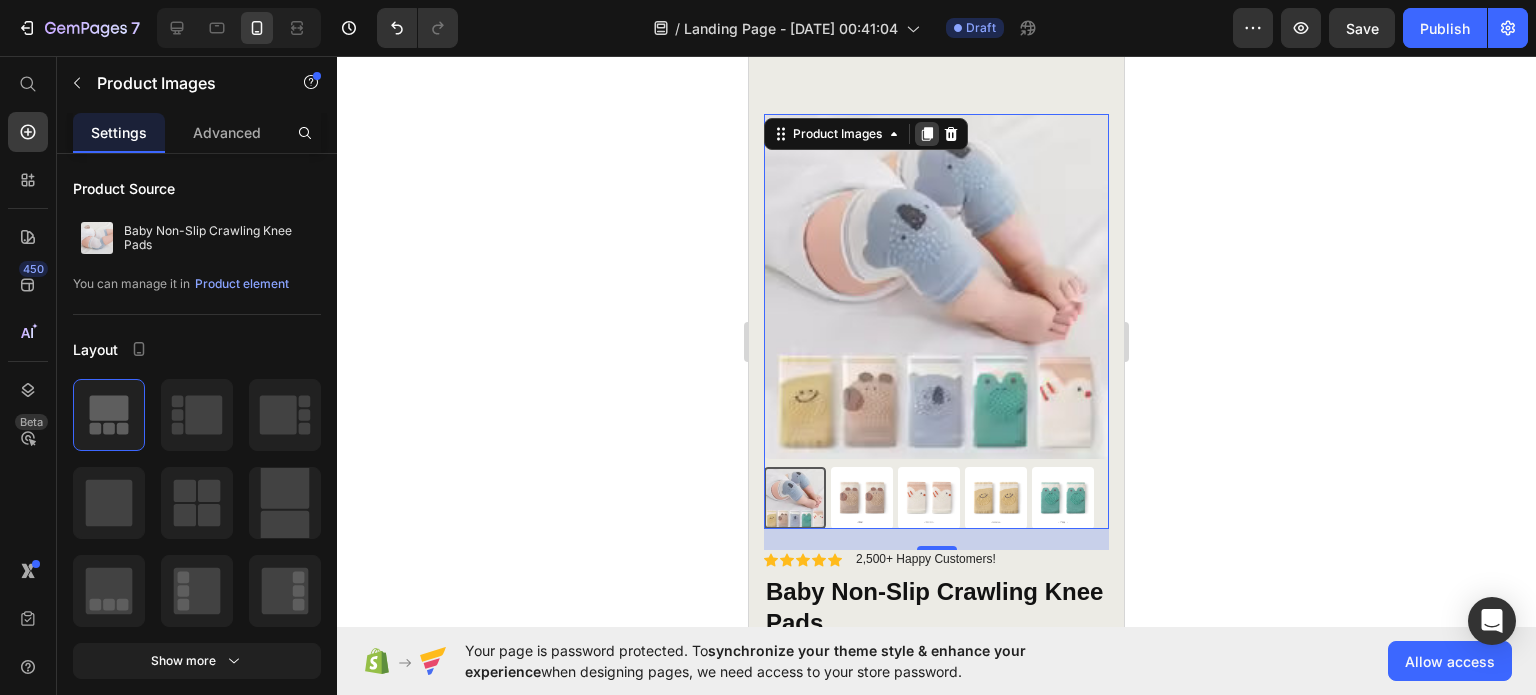 click 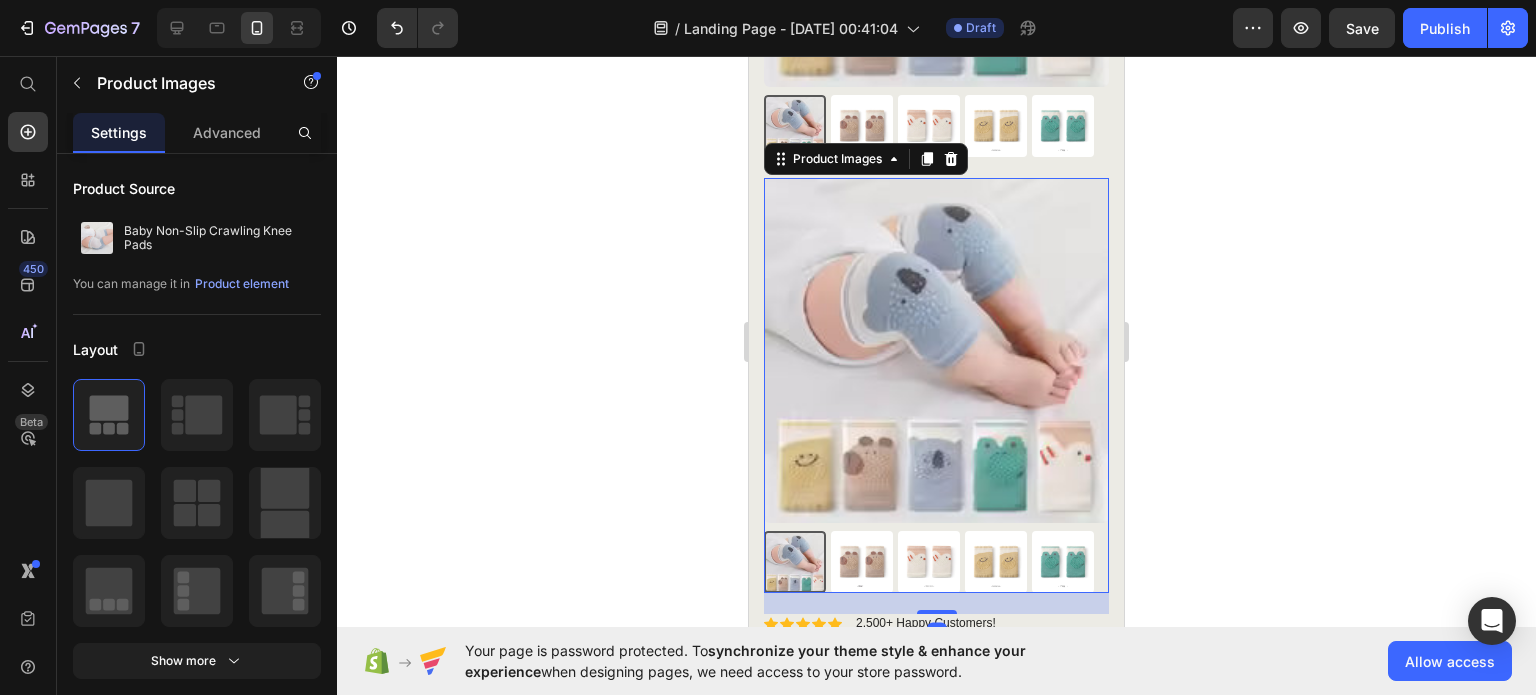 scroll, scrollTop: 508, scrollLeft: 0, axis: vertical 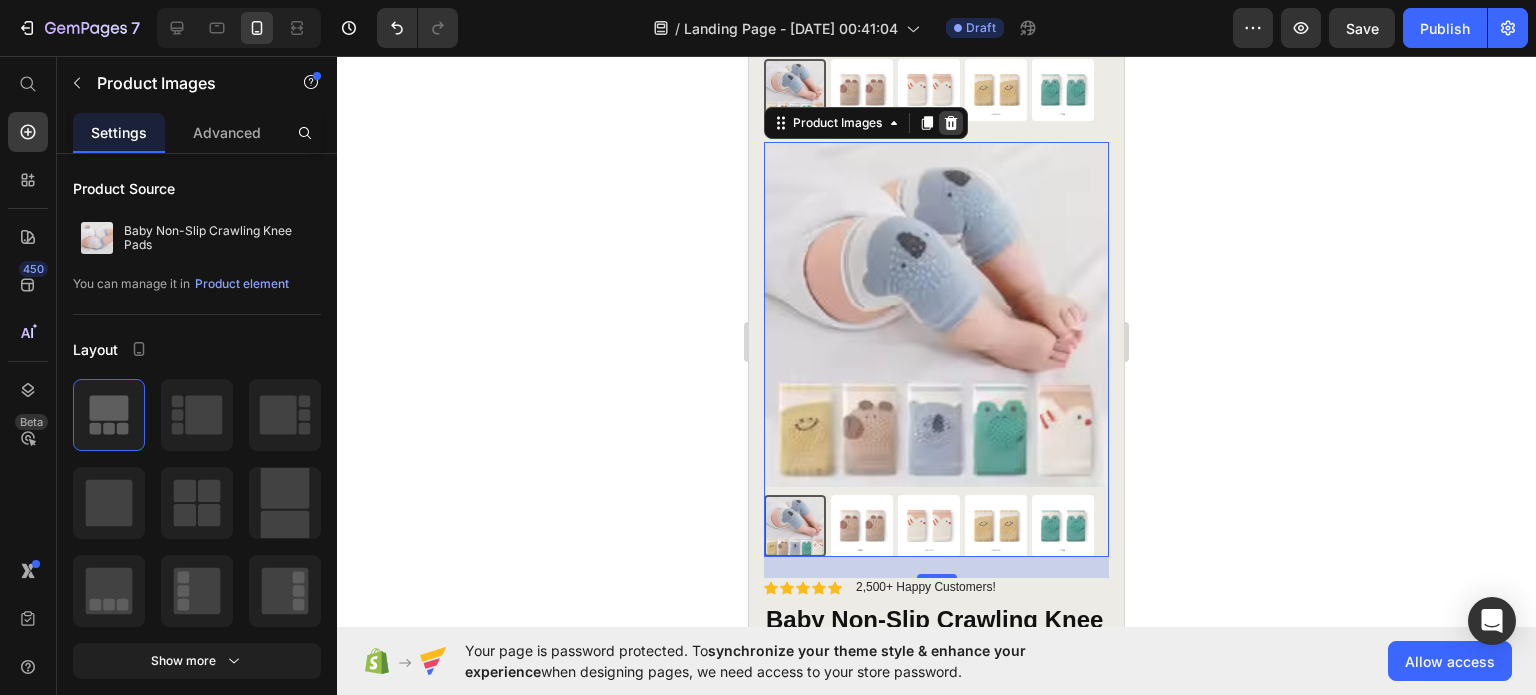click 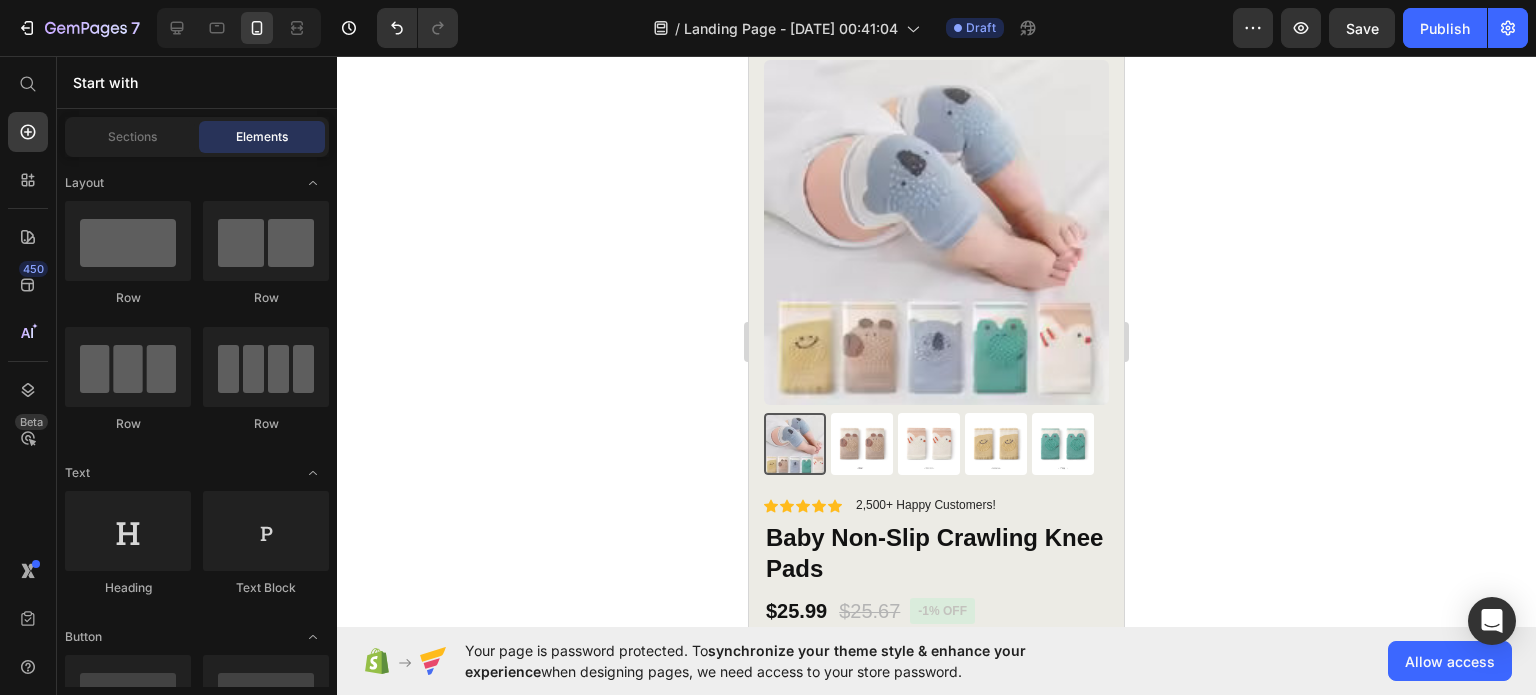 scroll, scrollTop: 108, scrollLeft: 0, axis: vertical 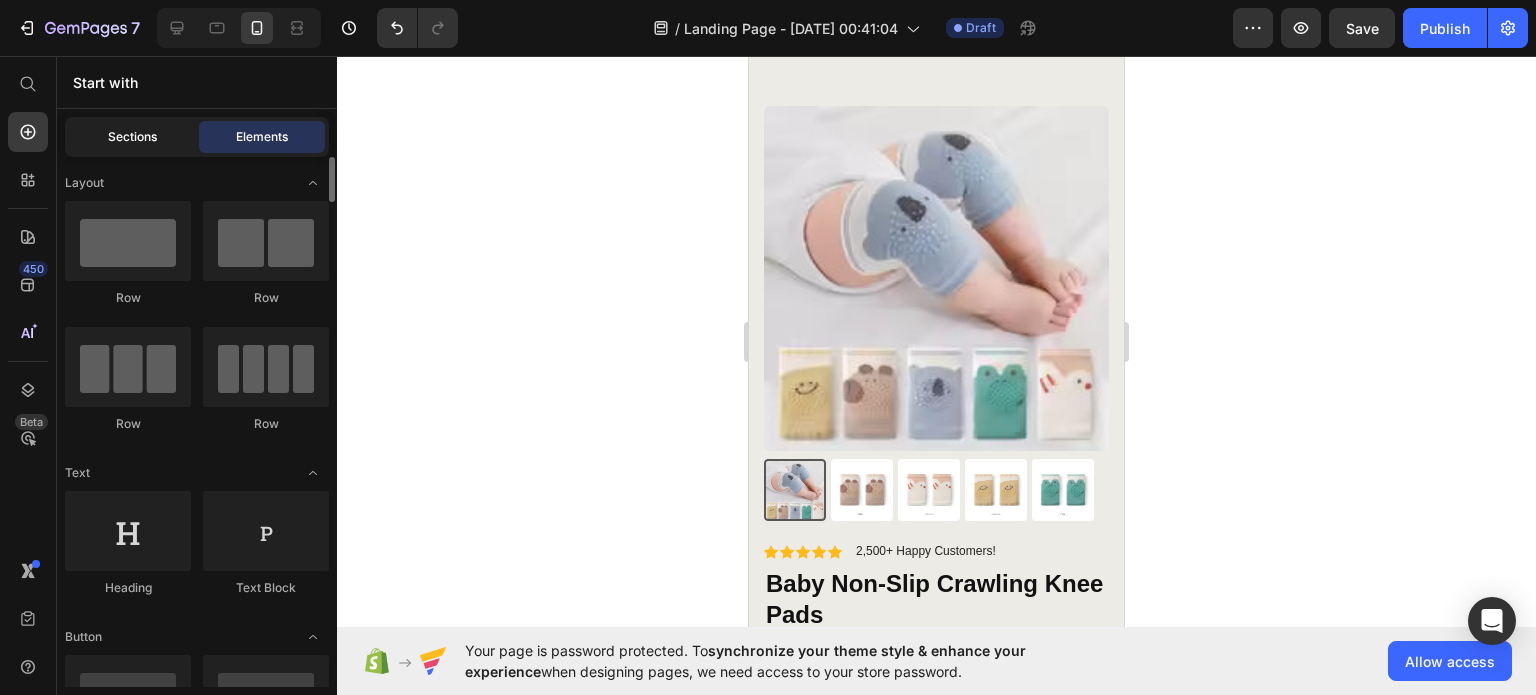 click on "Sections" at bounding box center (132, 137) 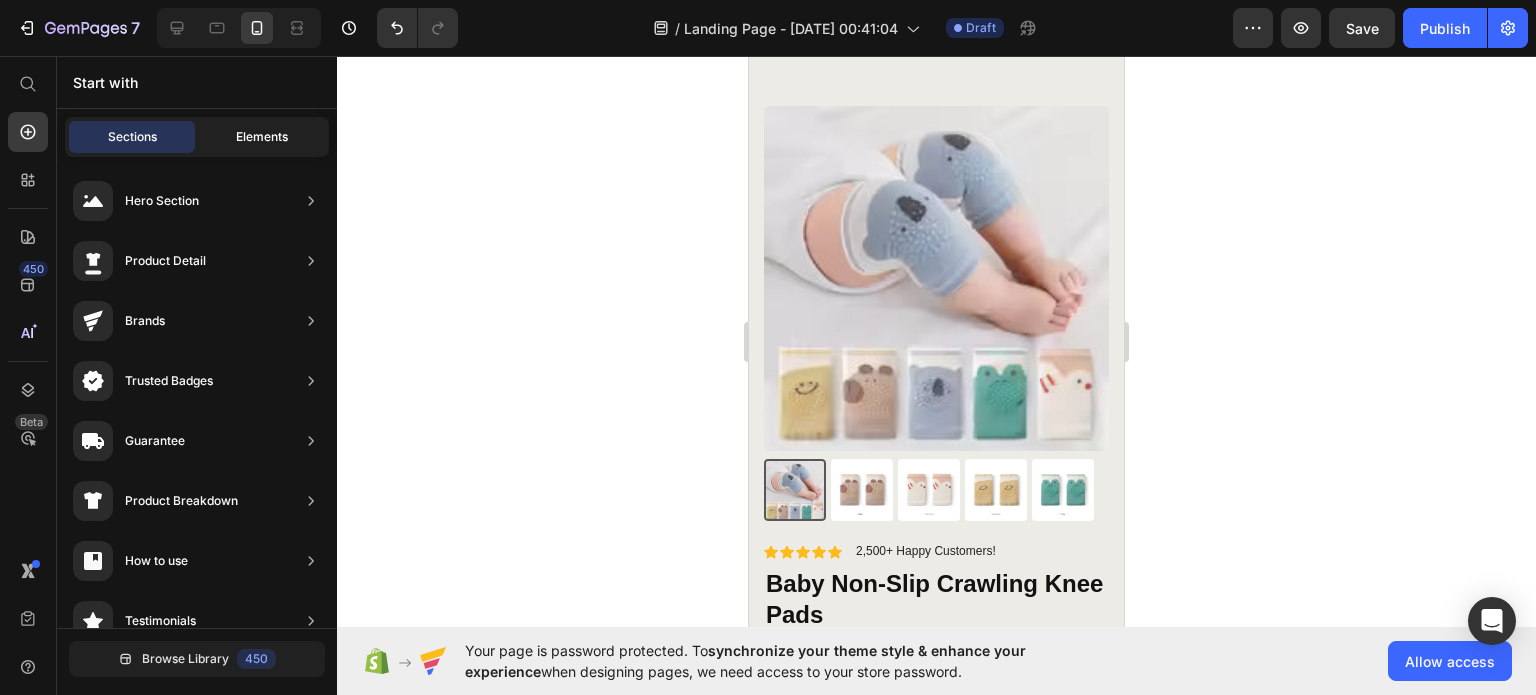 click on "Elements" at bounding box center (262, 137) 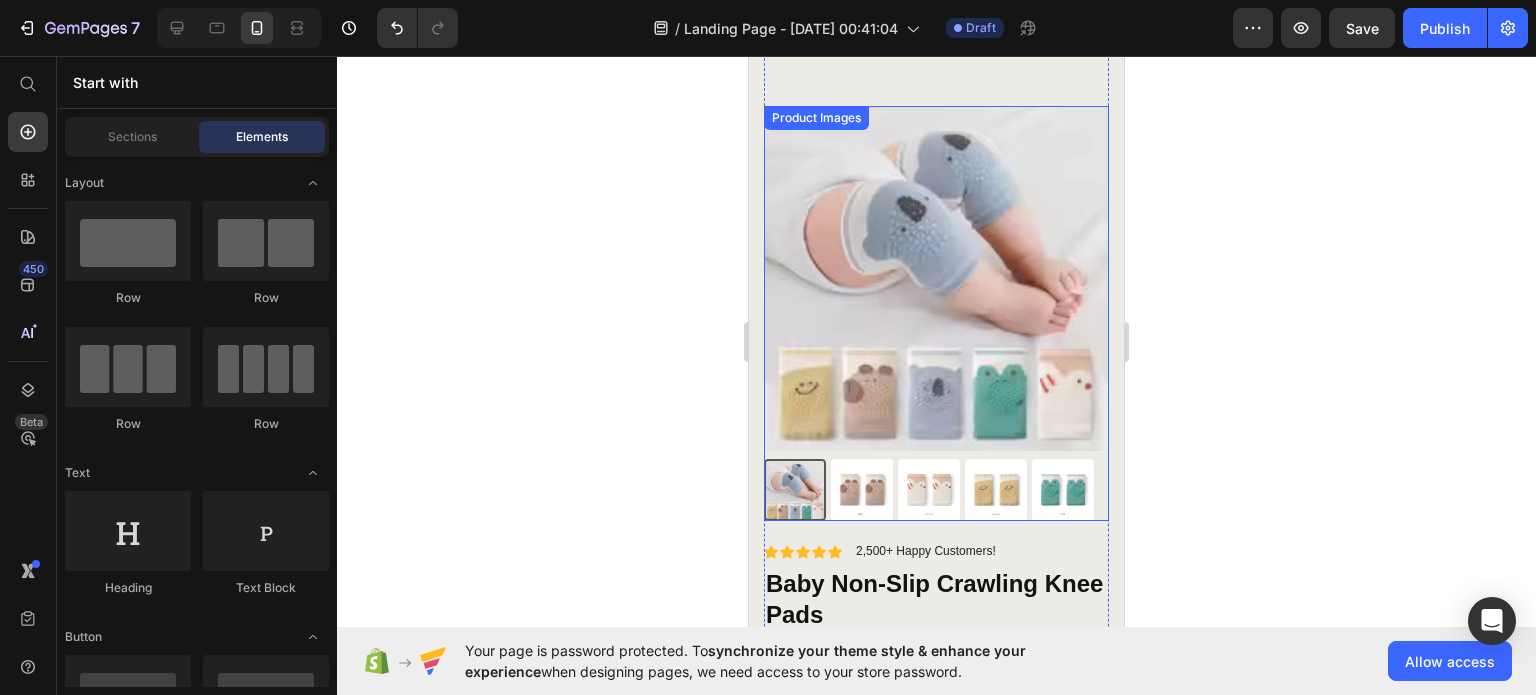 click at bounding box center [936, 278] 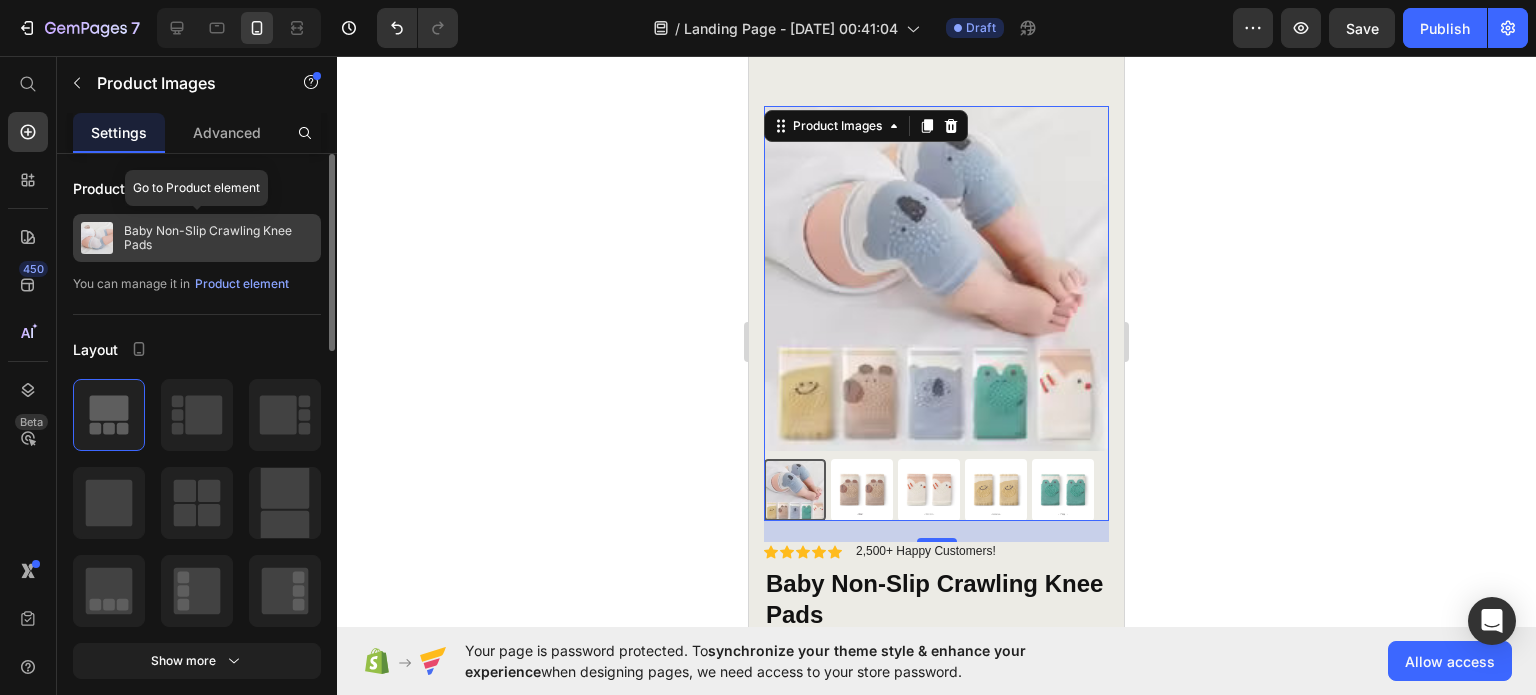 click on "Baby Non-Slip Crawling Knee Pads" at bounding box center (218, 238) 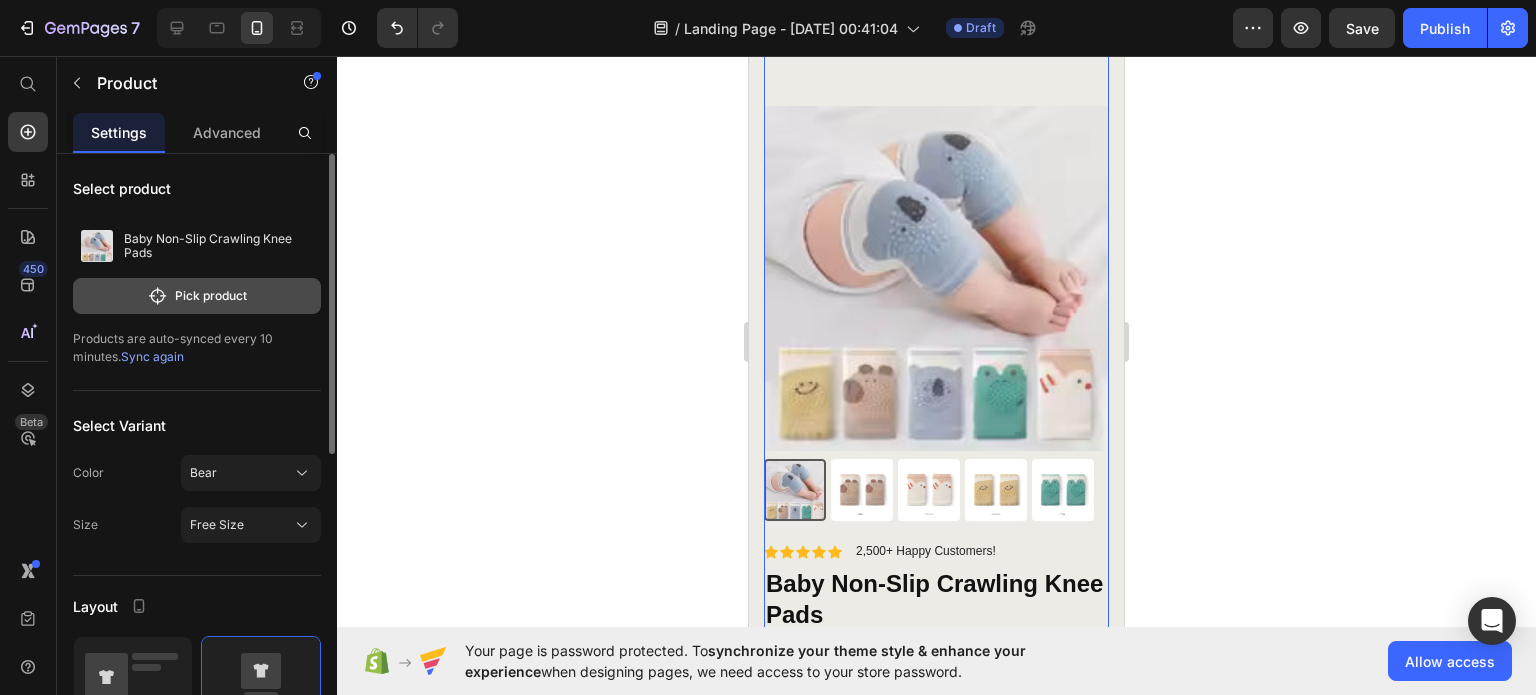 click on "Pick product" at bounding box center [197, 296] 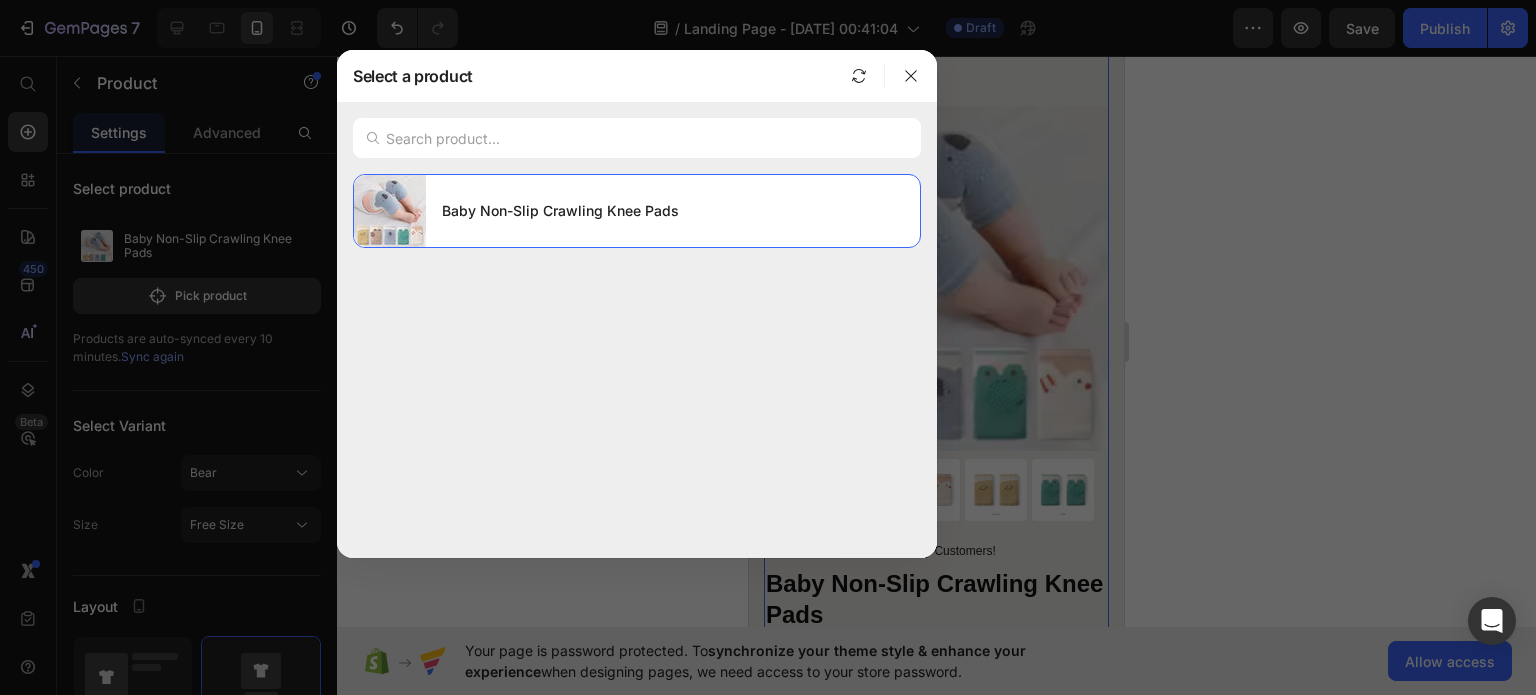 click on "Baby Non-Slip Crawling Knee Pads" at bounding box center [637, 358] 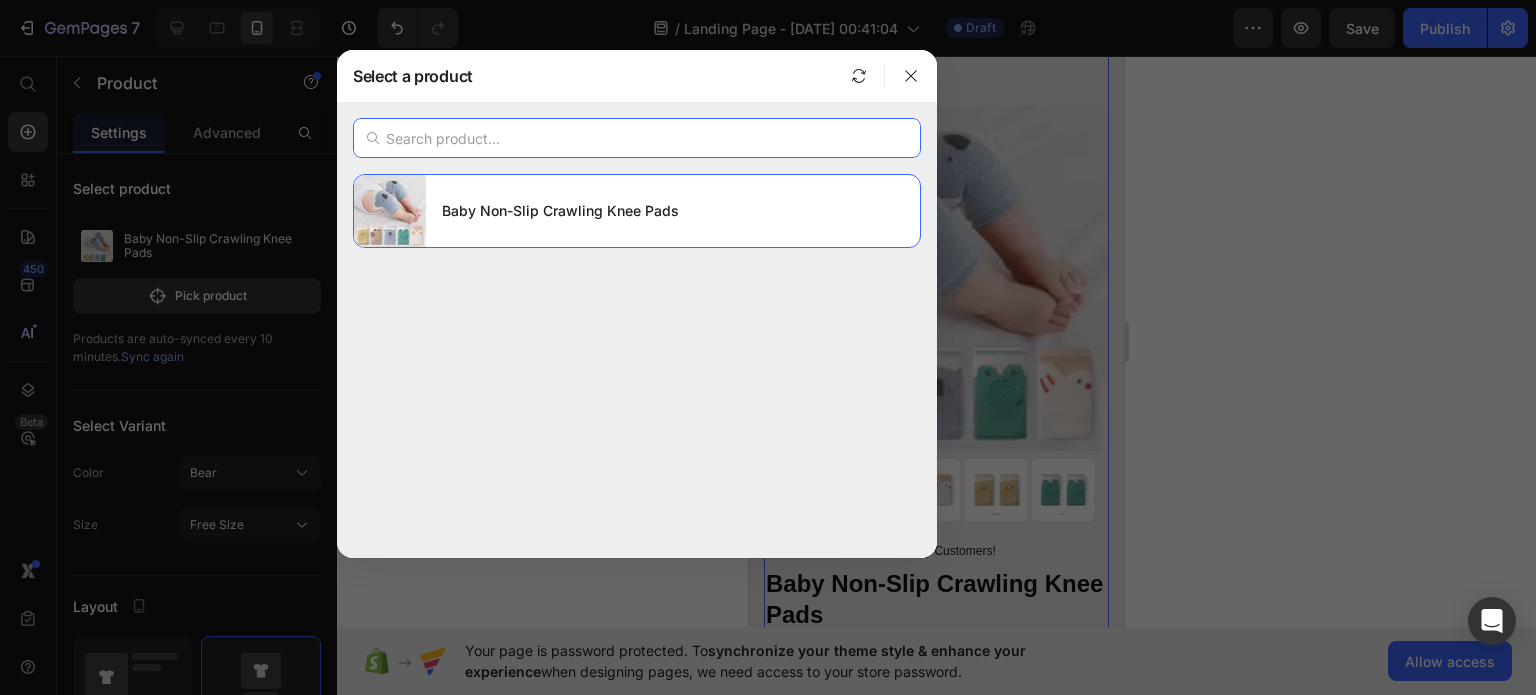 click at bounding box center [637, 138] 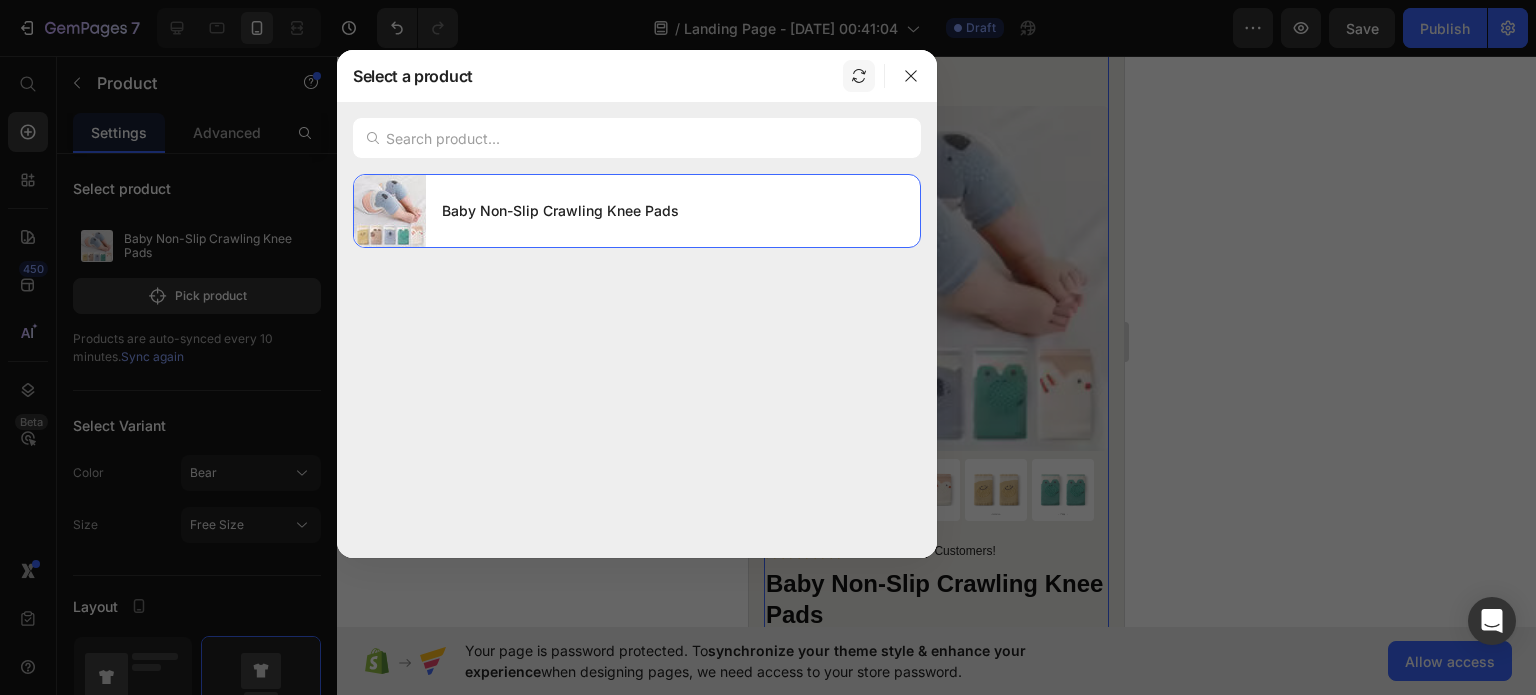 click 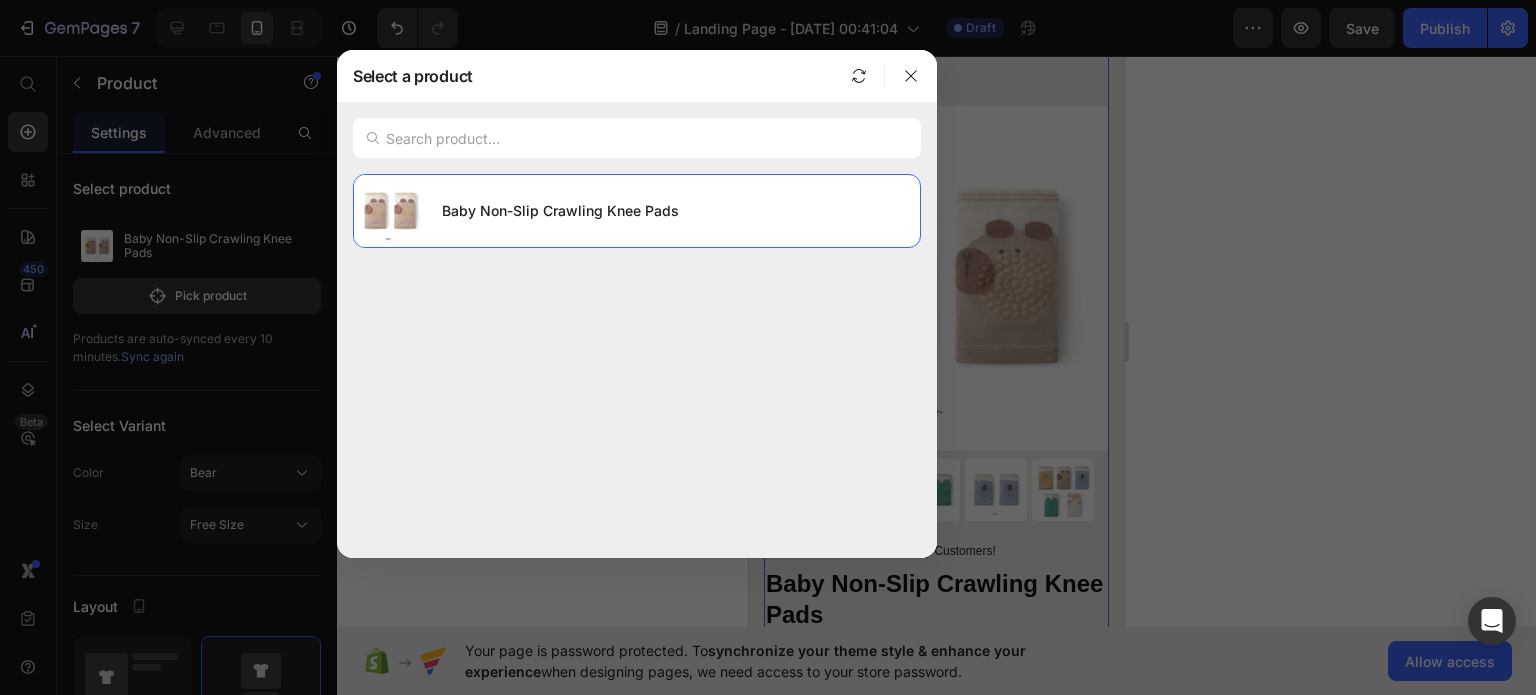 click at bounding box center (768, 347) 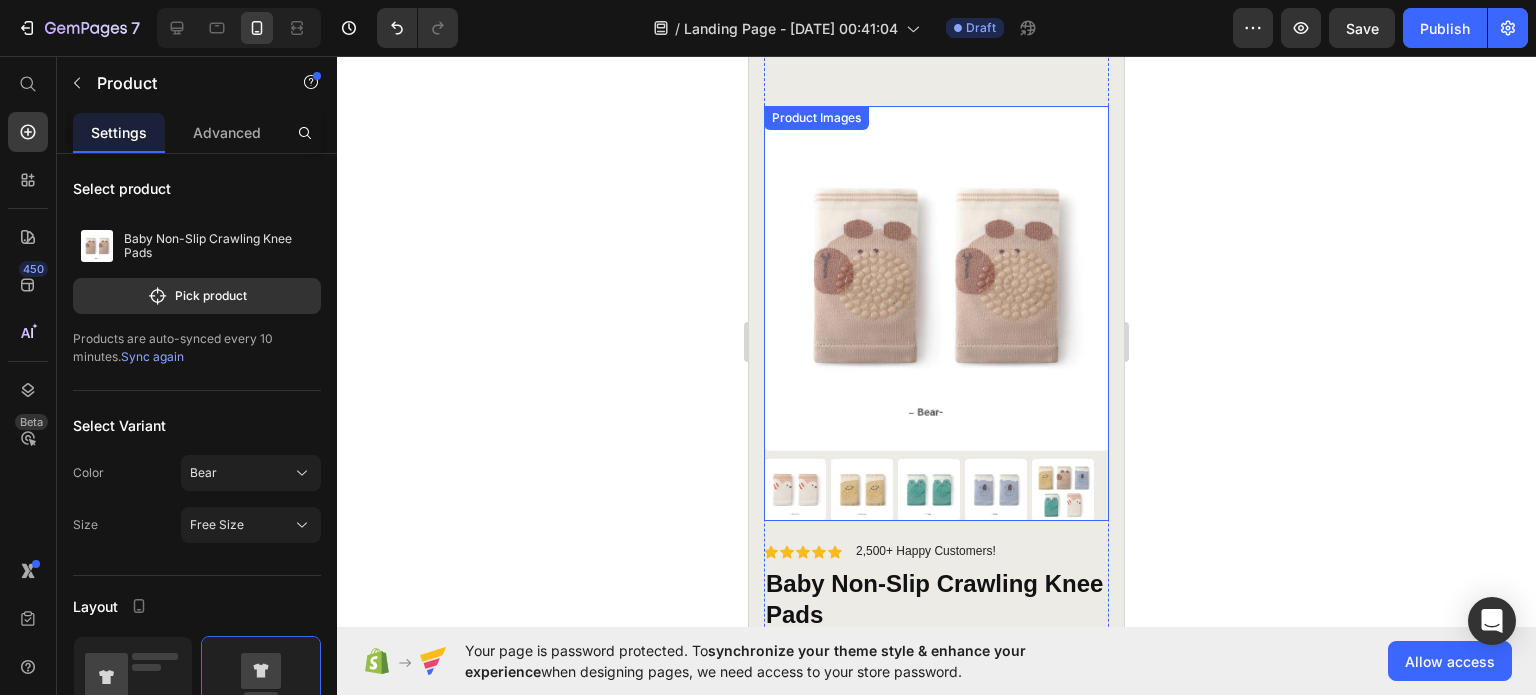 click at bounding box center (936, 278) 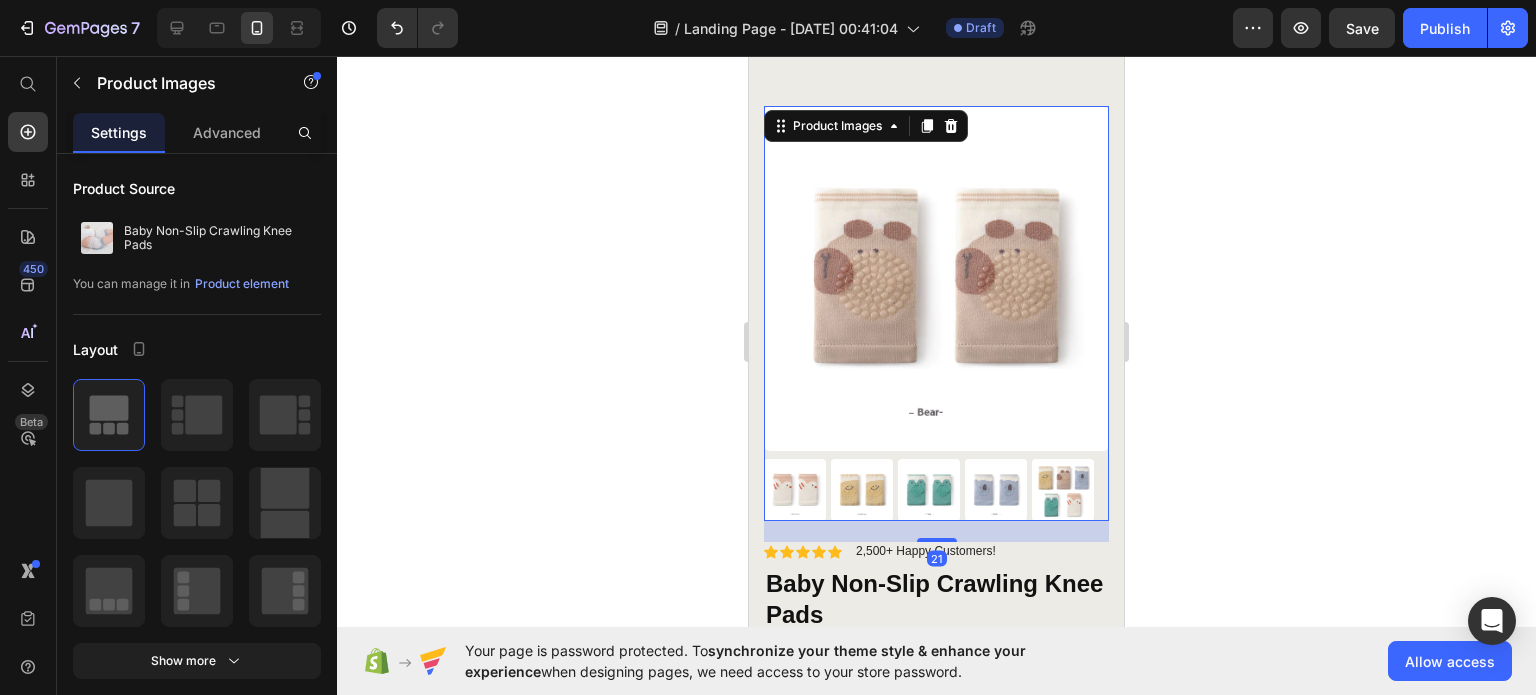 click at bounding box center [936, 278] 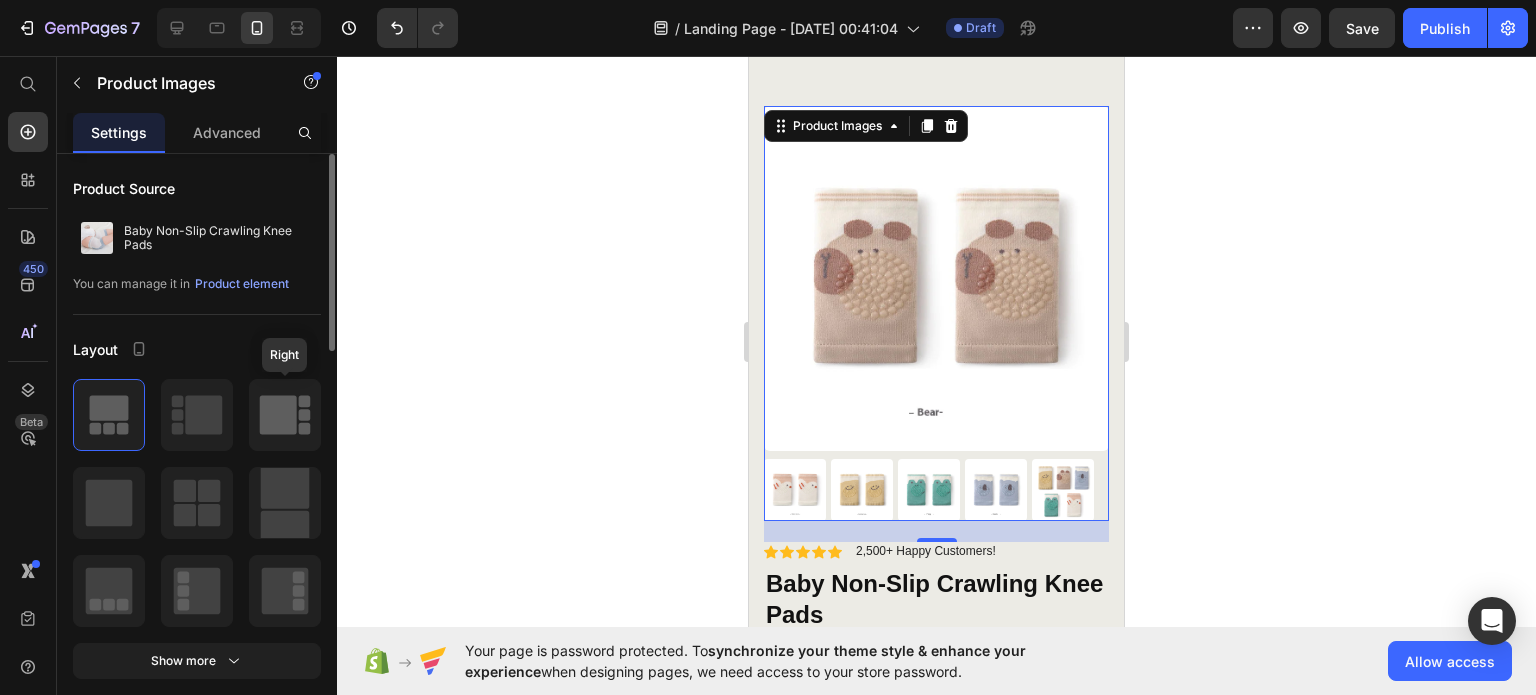 scroll, scrollTop: 100, scrollLeft: 0, axis: vertical 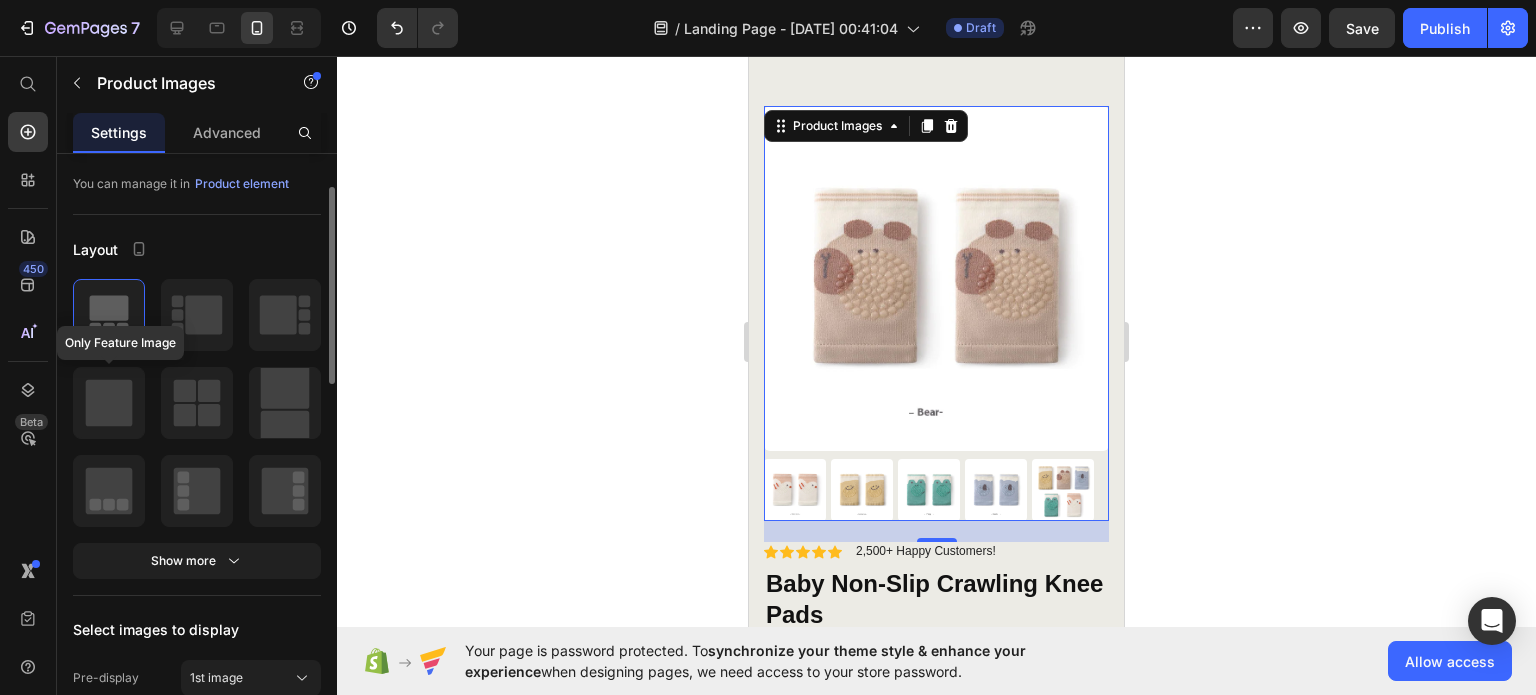 click 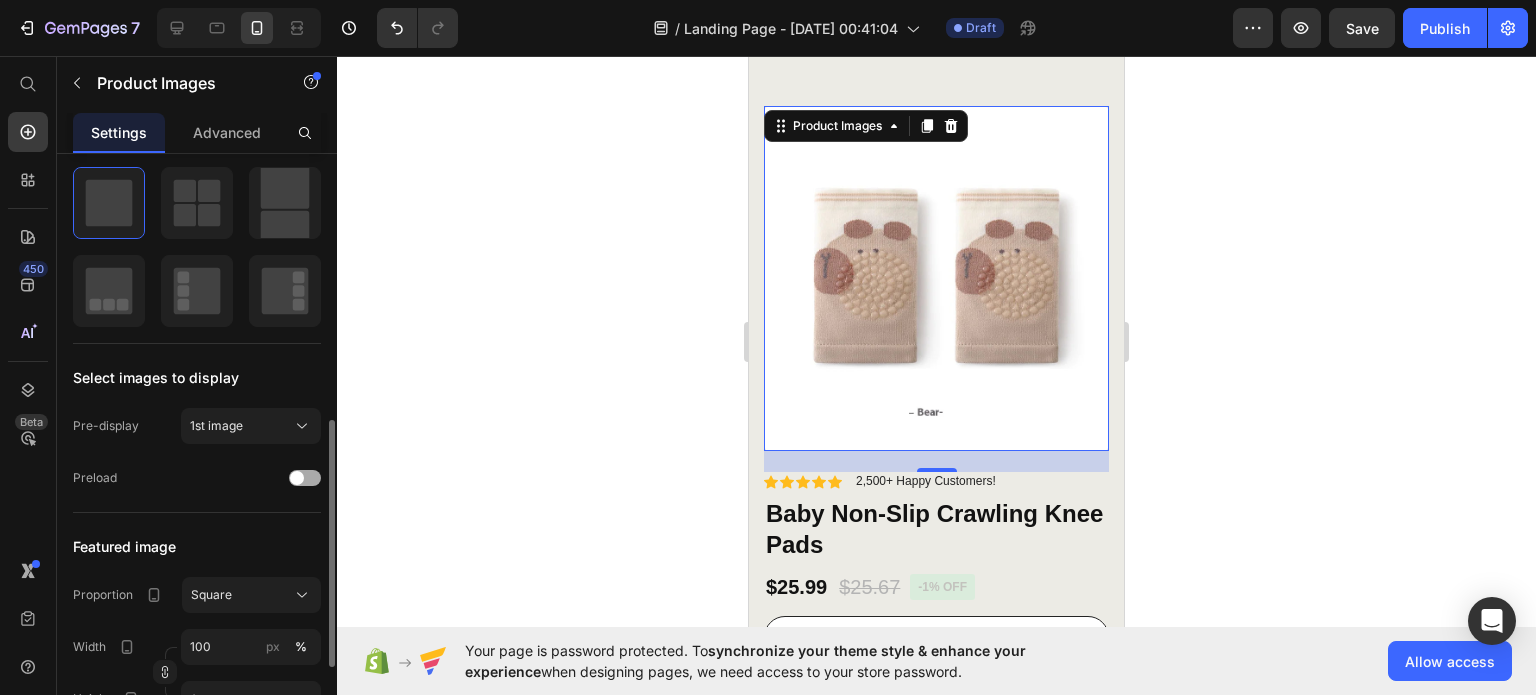 scroll, scrollTop: 400, scrollLeft: 0, axis: vertical 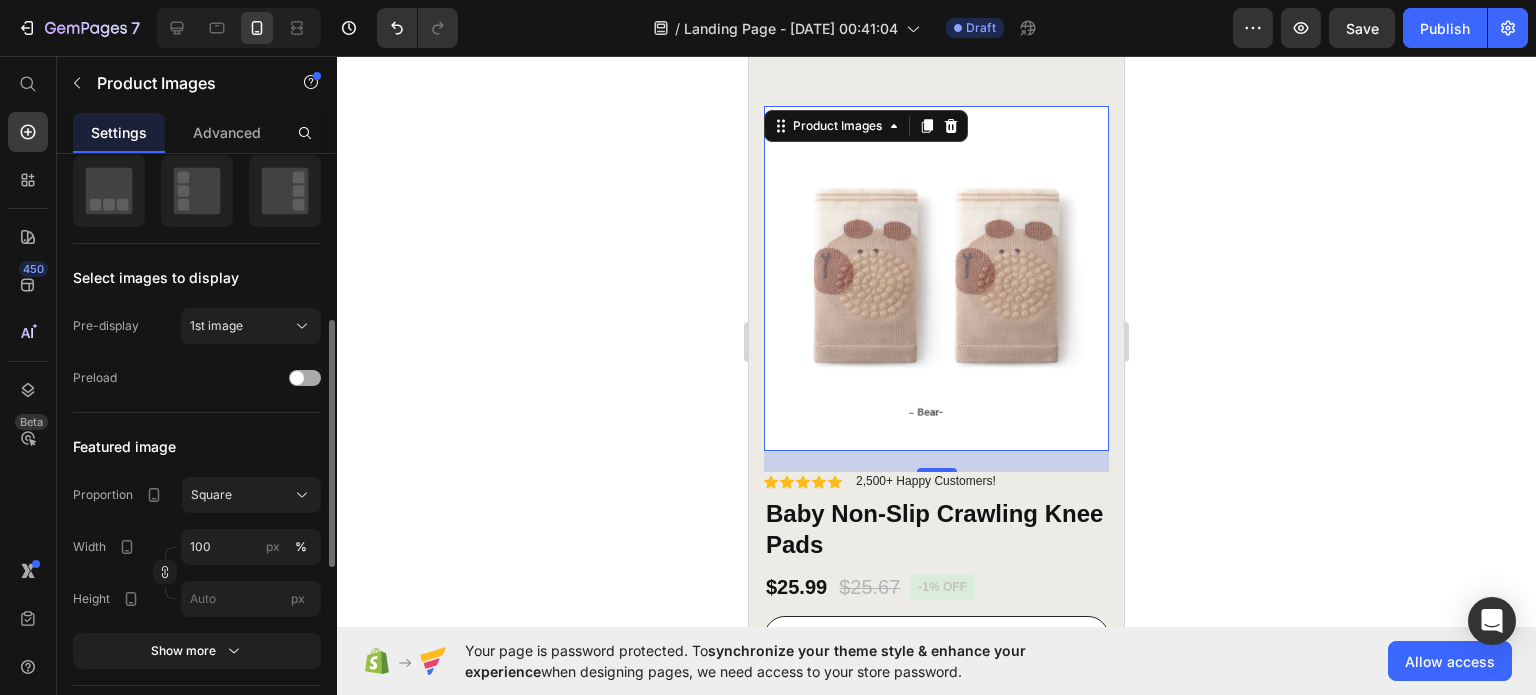click at bounding box center [297, 378] 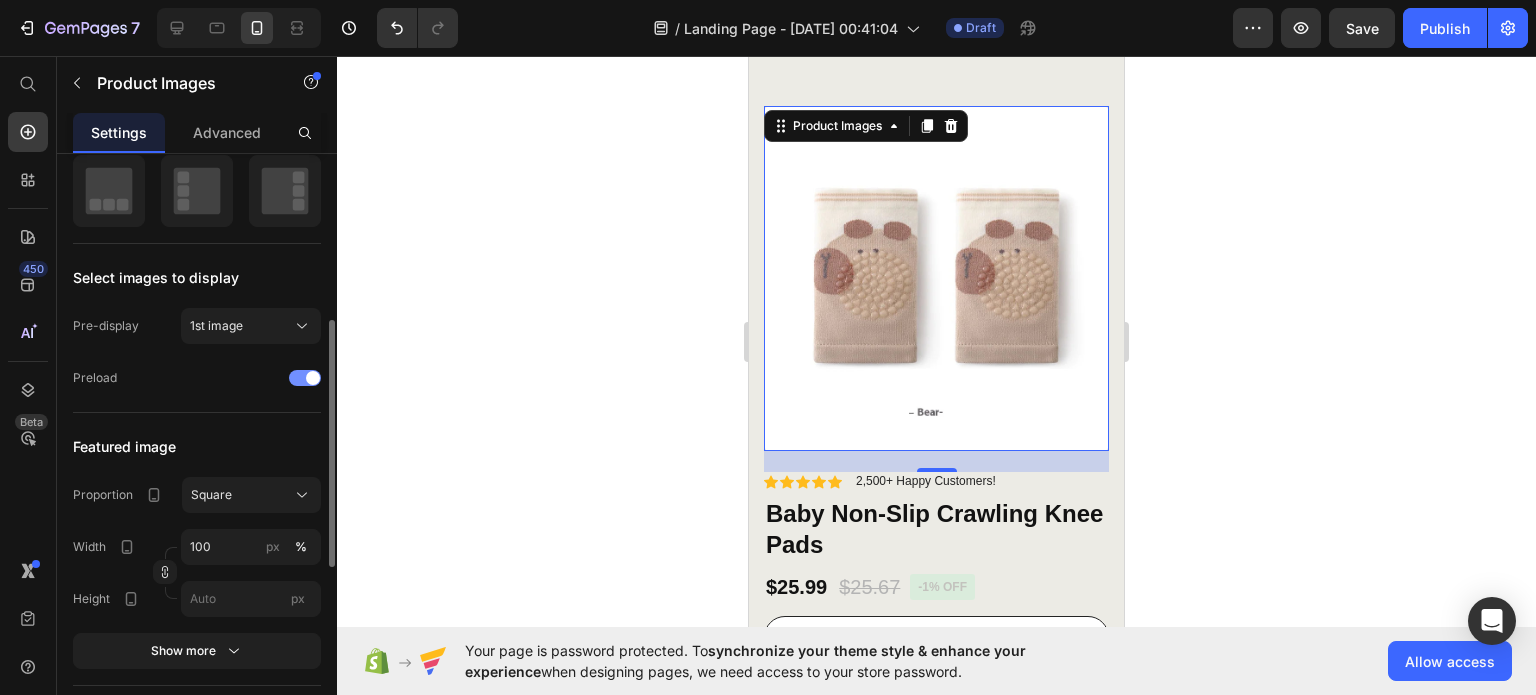 click at bounding box center [305, 378] 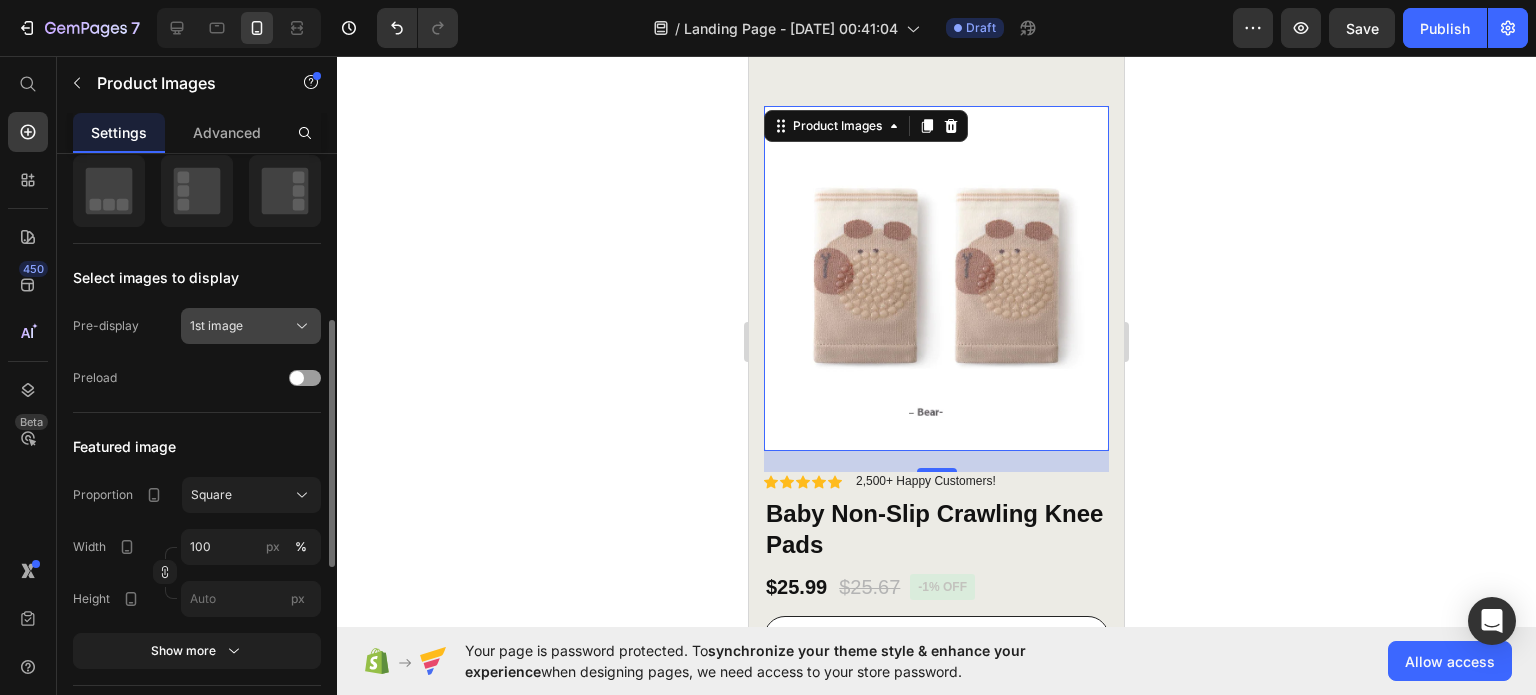 click 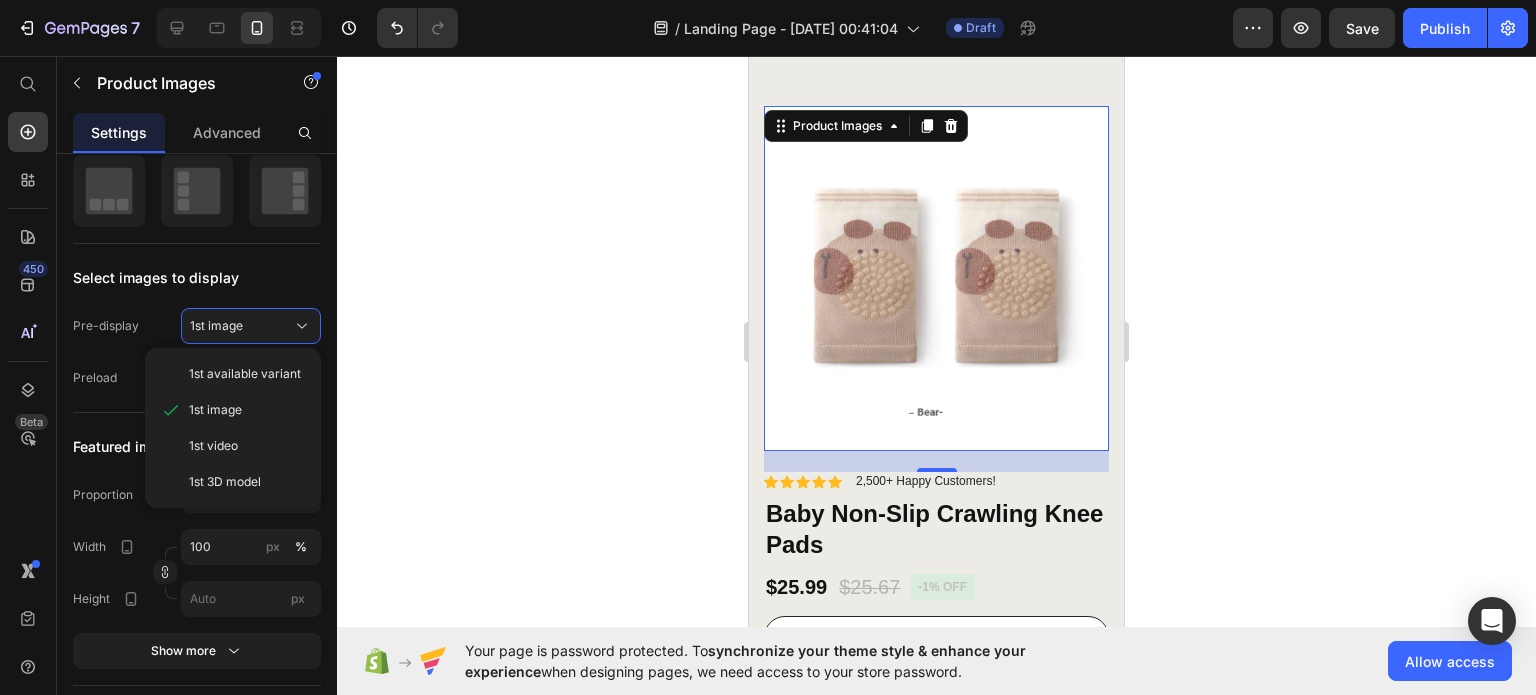 click 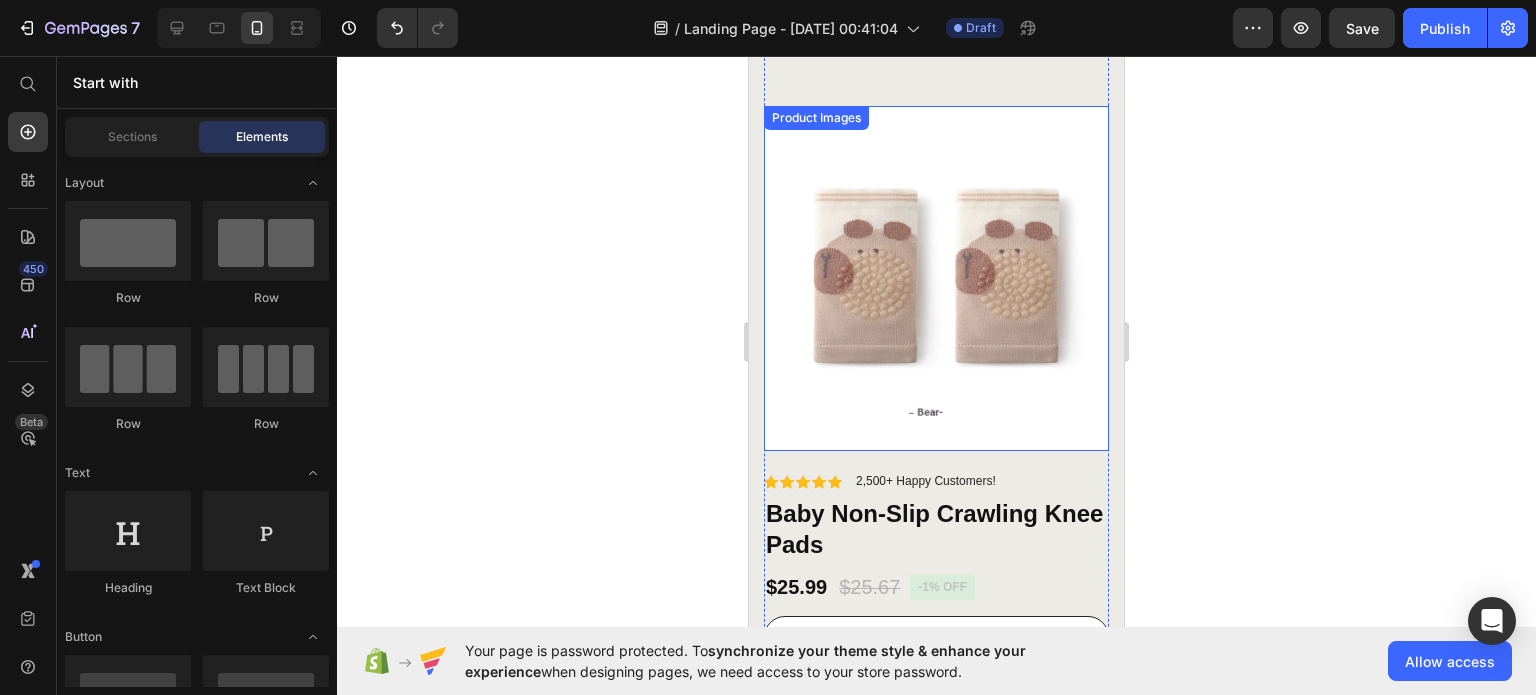 click at bounding box center (936, 278) 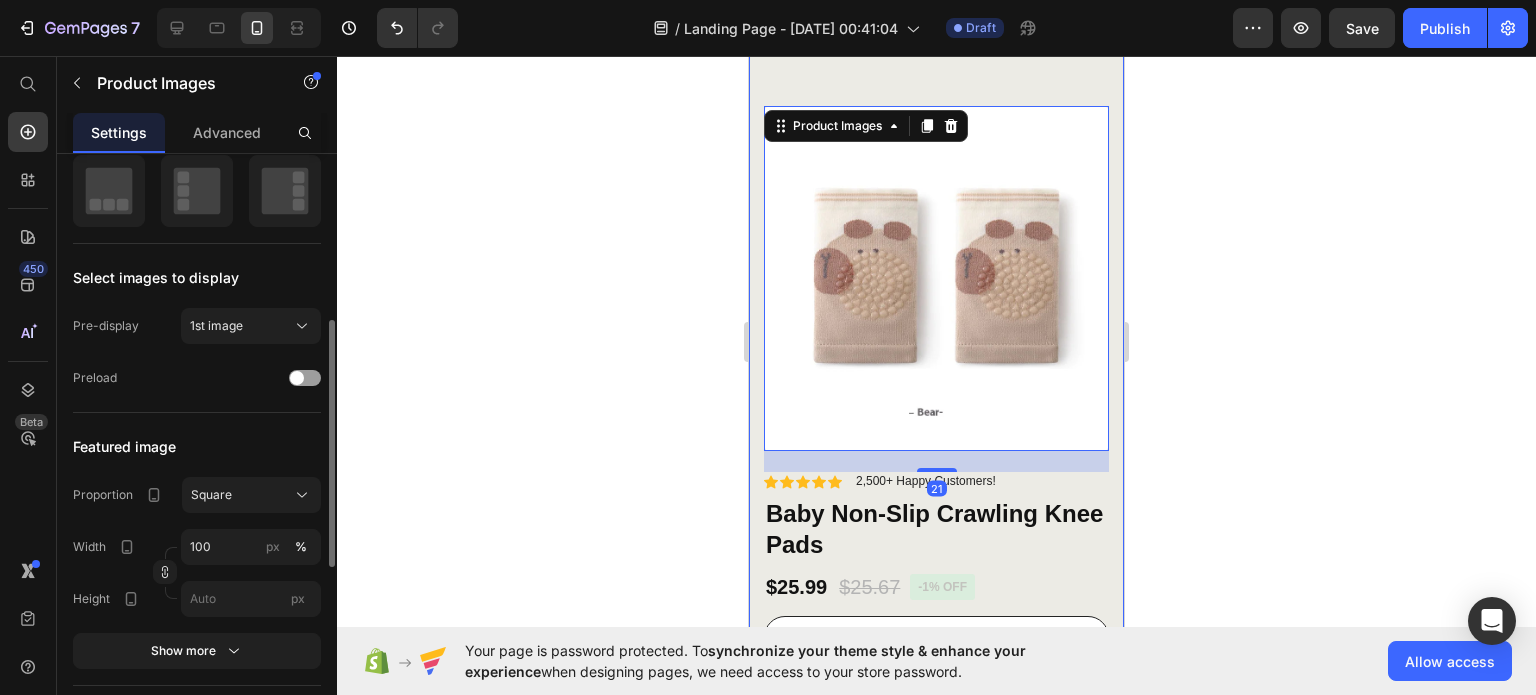 scroll, scrollTop: 200, scrollLeft: 0, axis: vertical 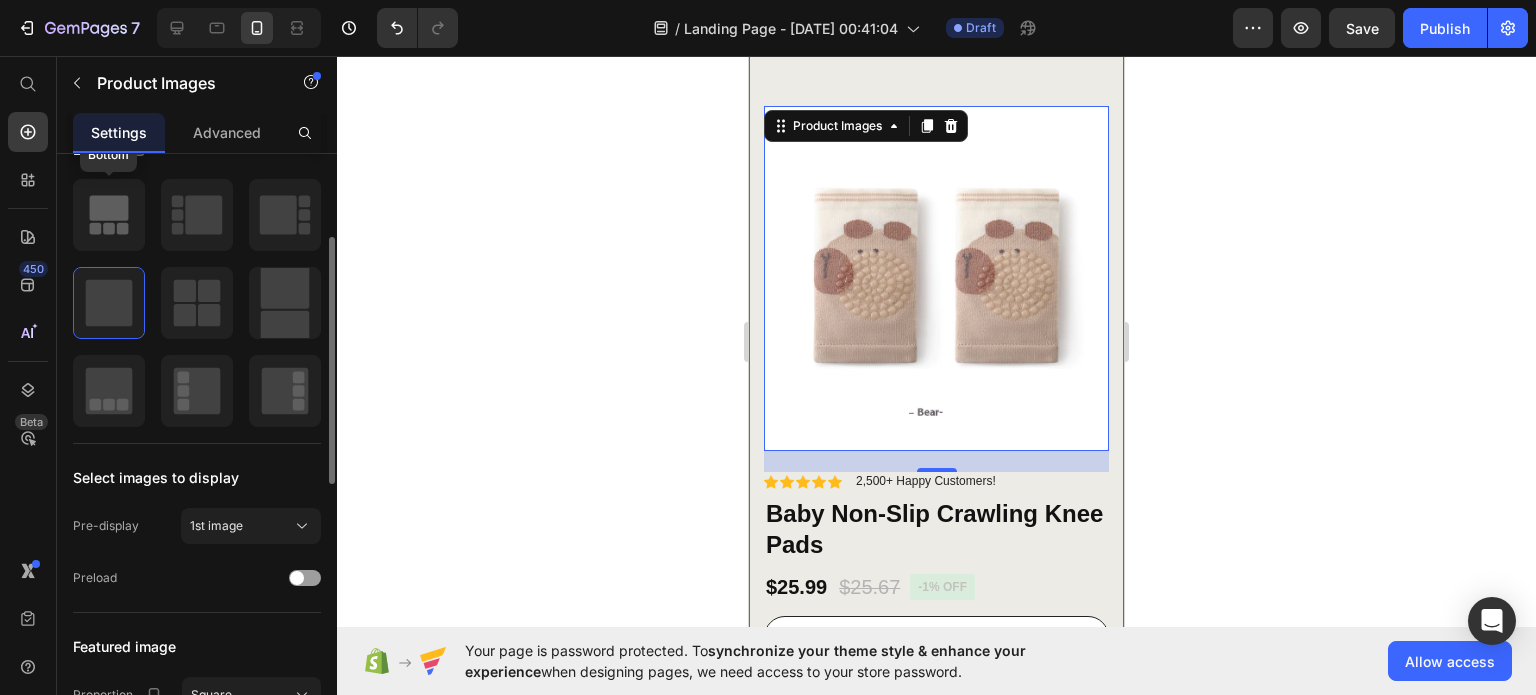 click 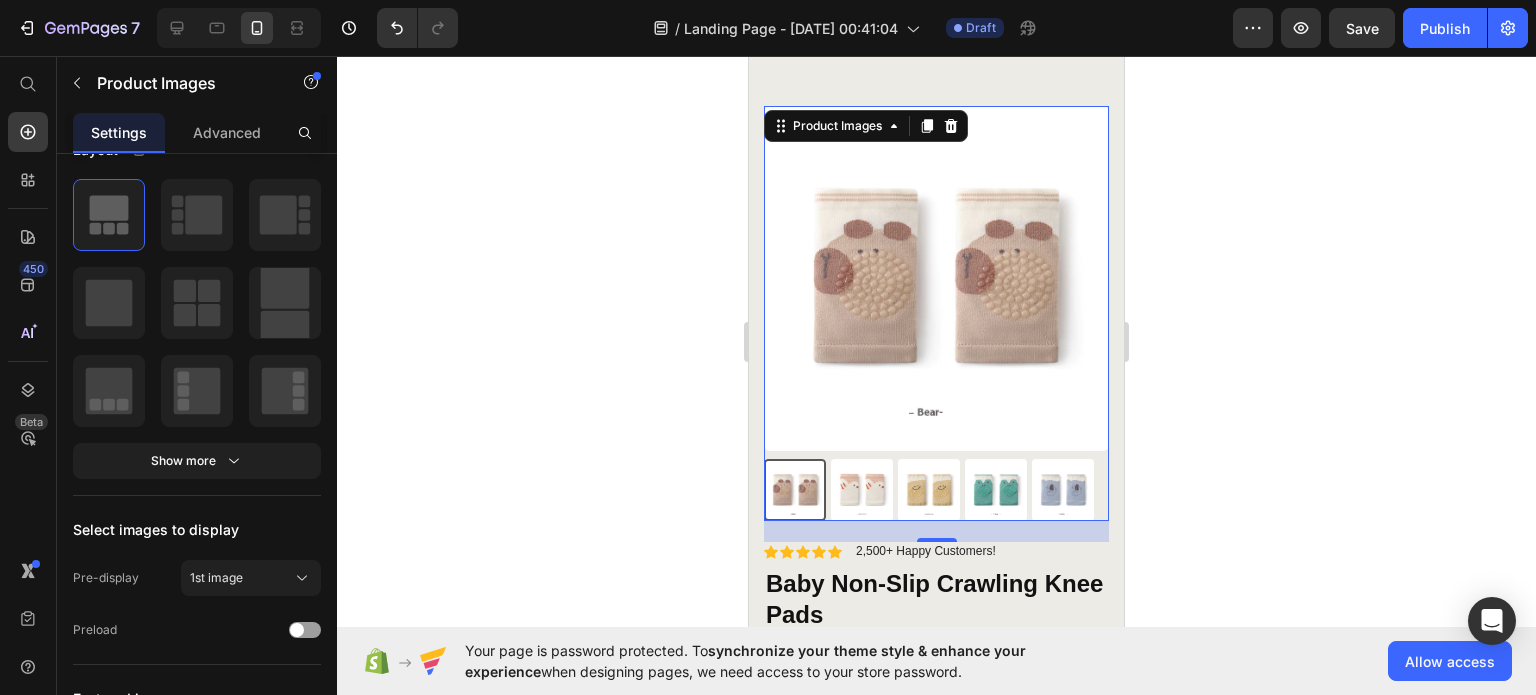 click 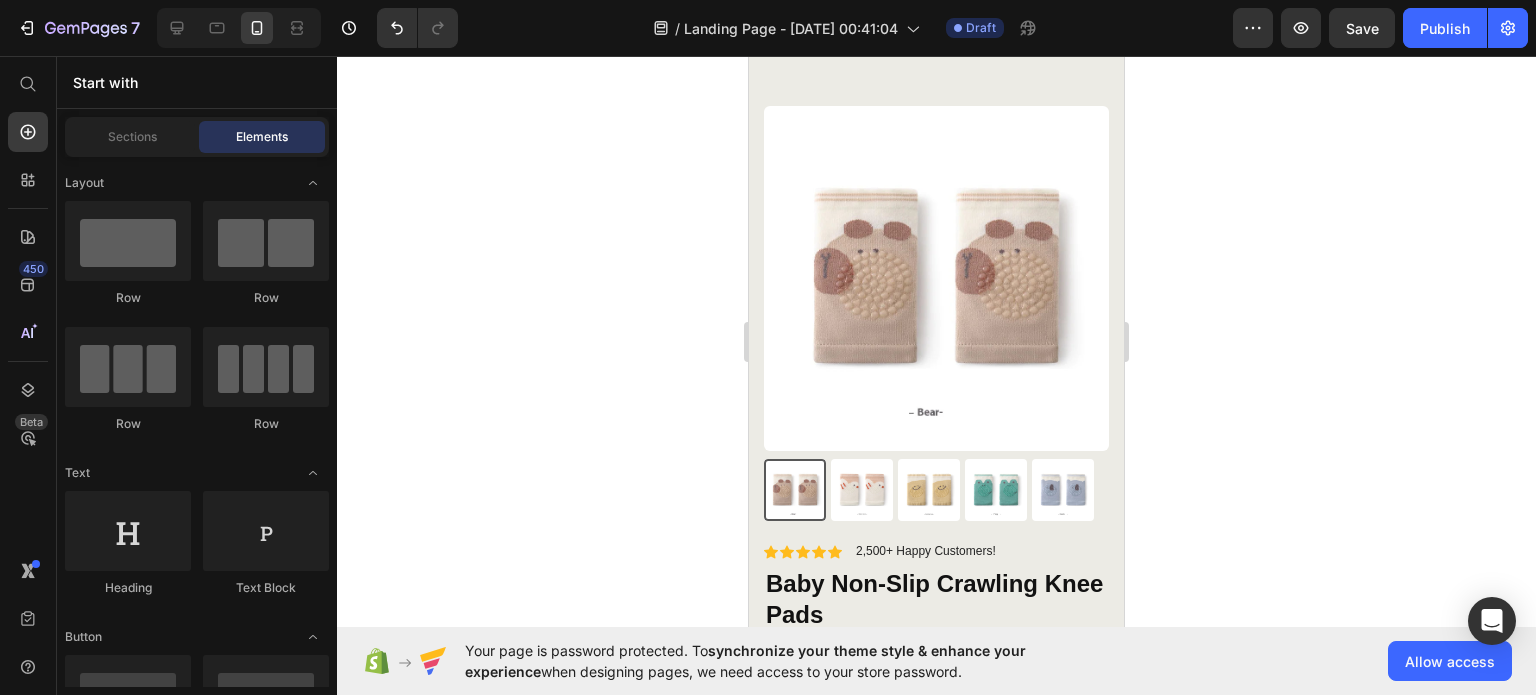 click 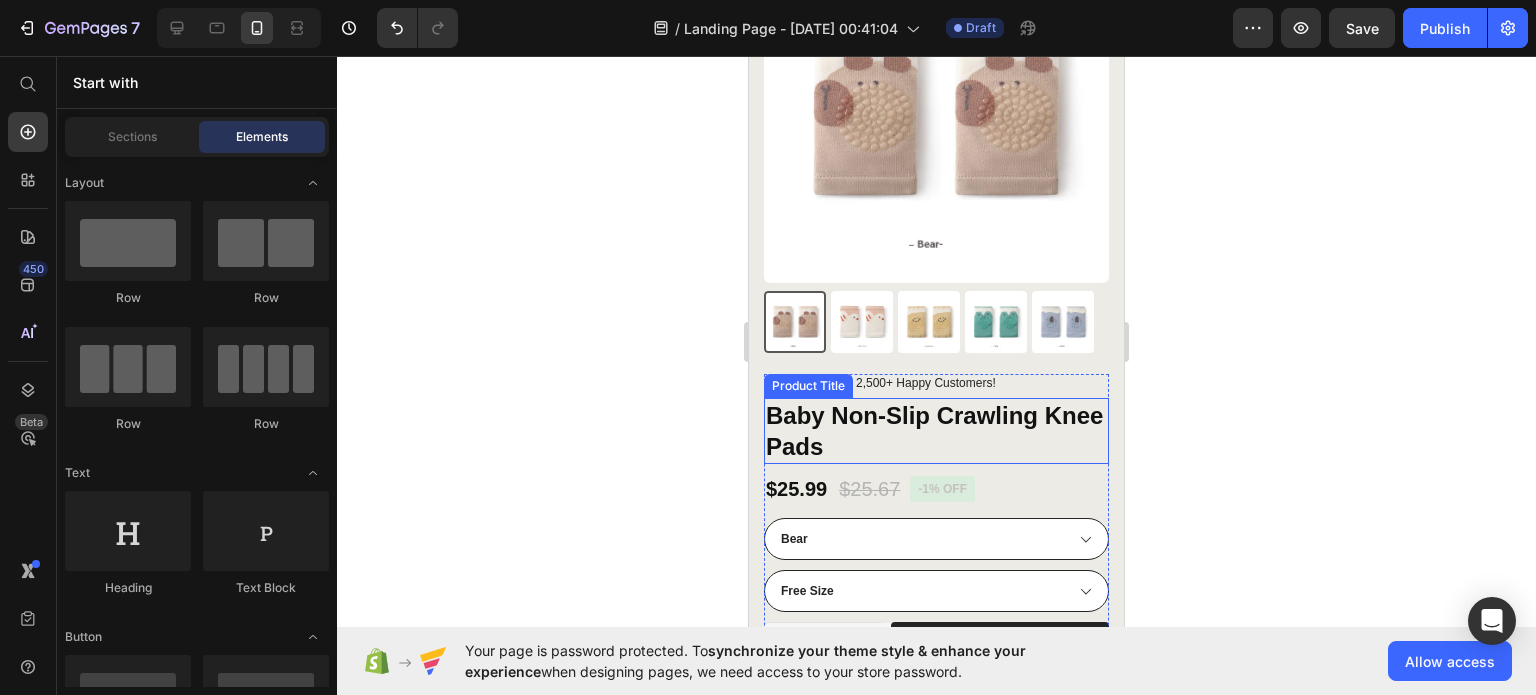scroll, scrollTop: 300, scrollLeft: 0, axis: vertical 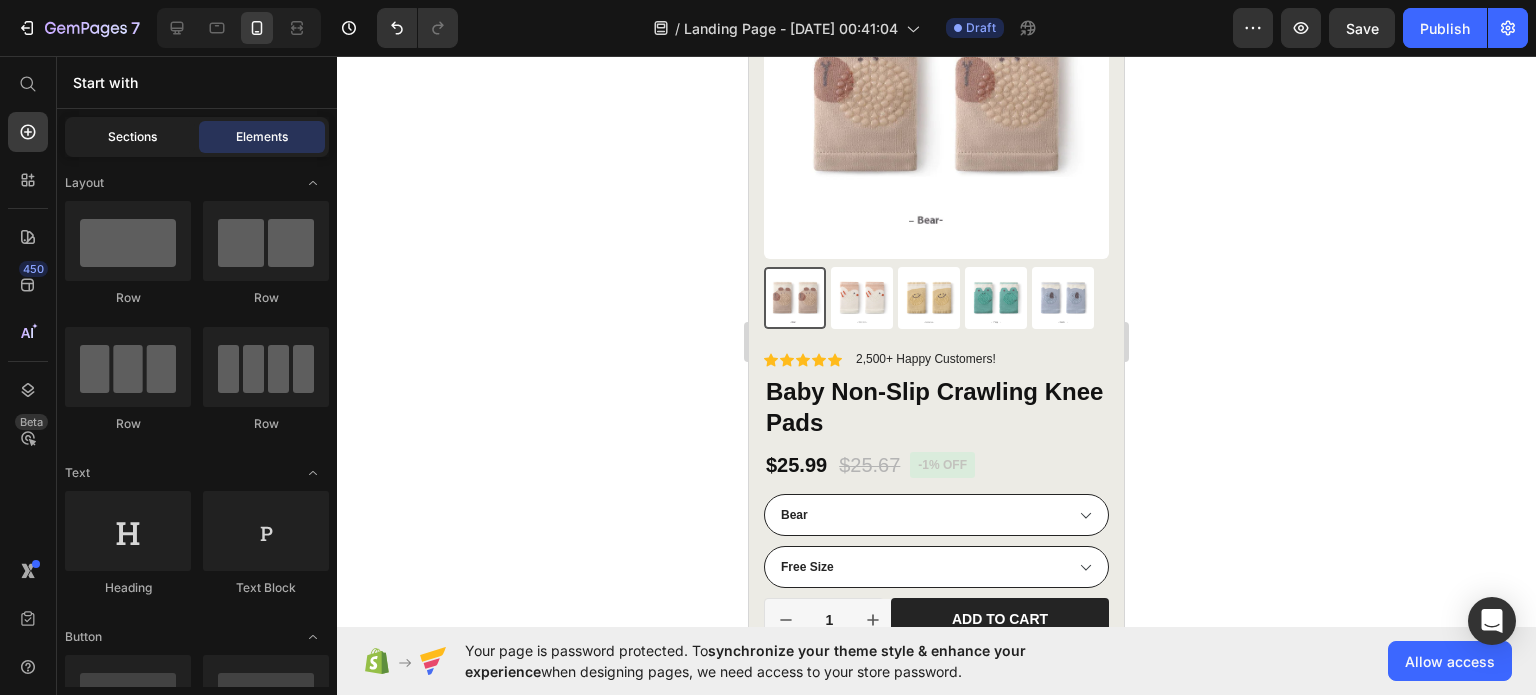 click on "Sections" at bounding box center (132, 137) 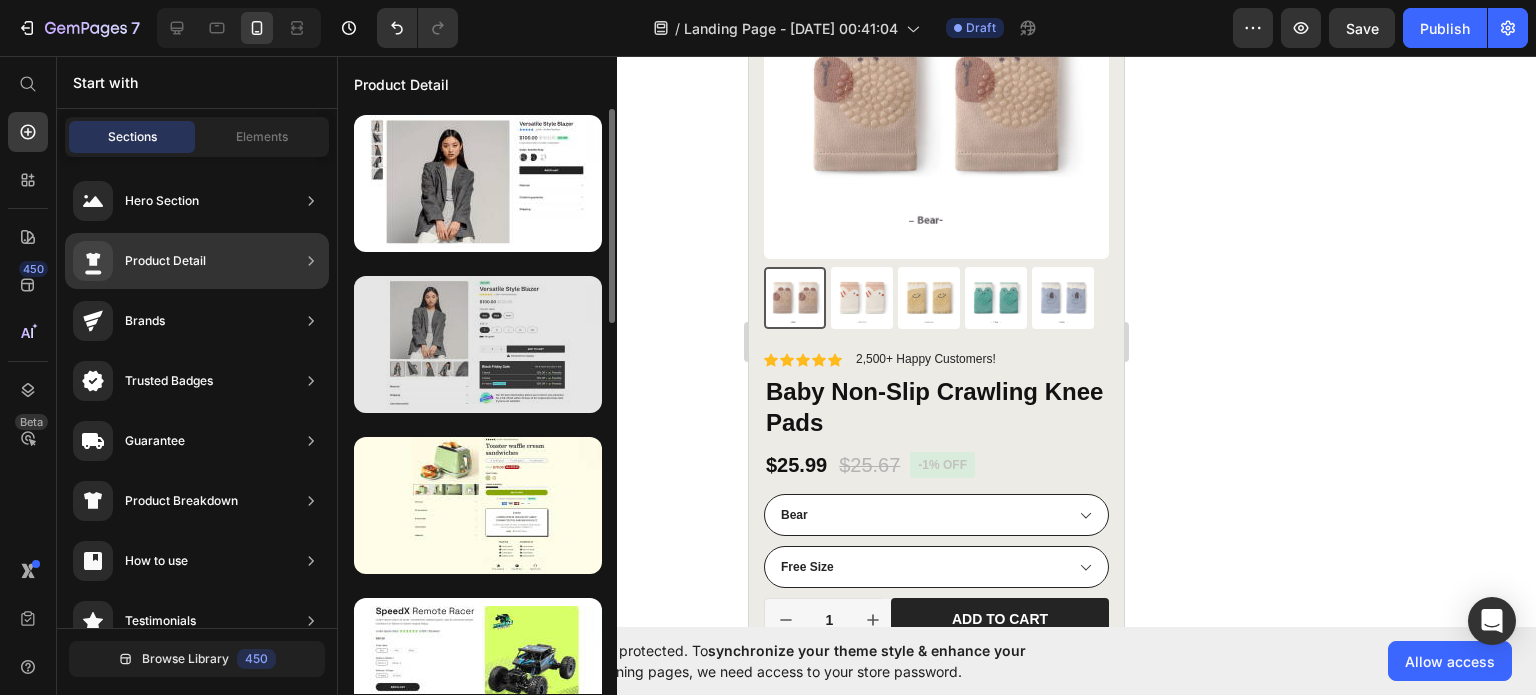 click at bounding box center [478, 344] 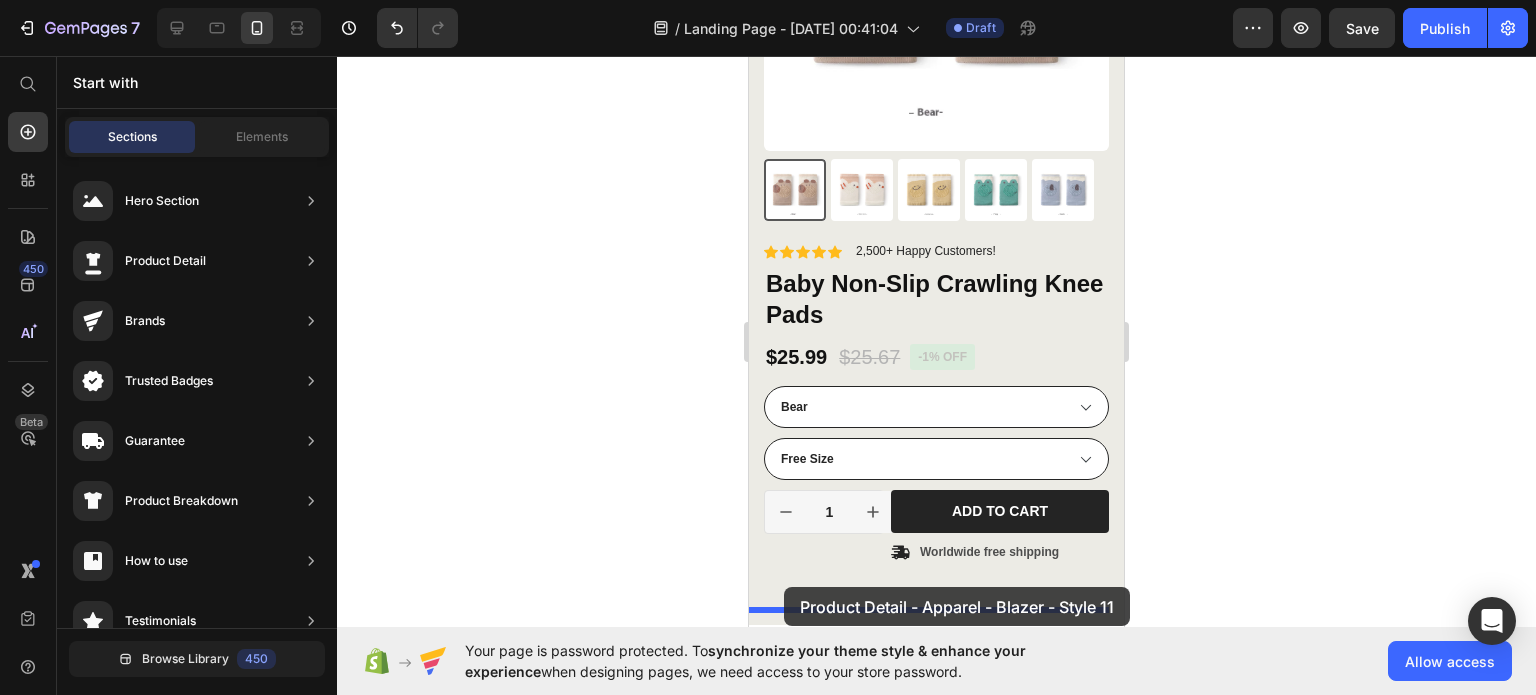scroll, scrollTop: 666, scrollLeft: 0, axis: vertical 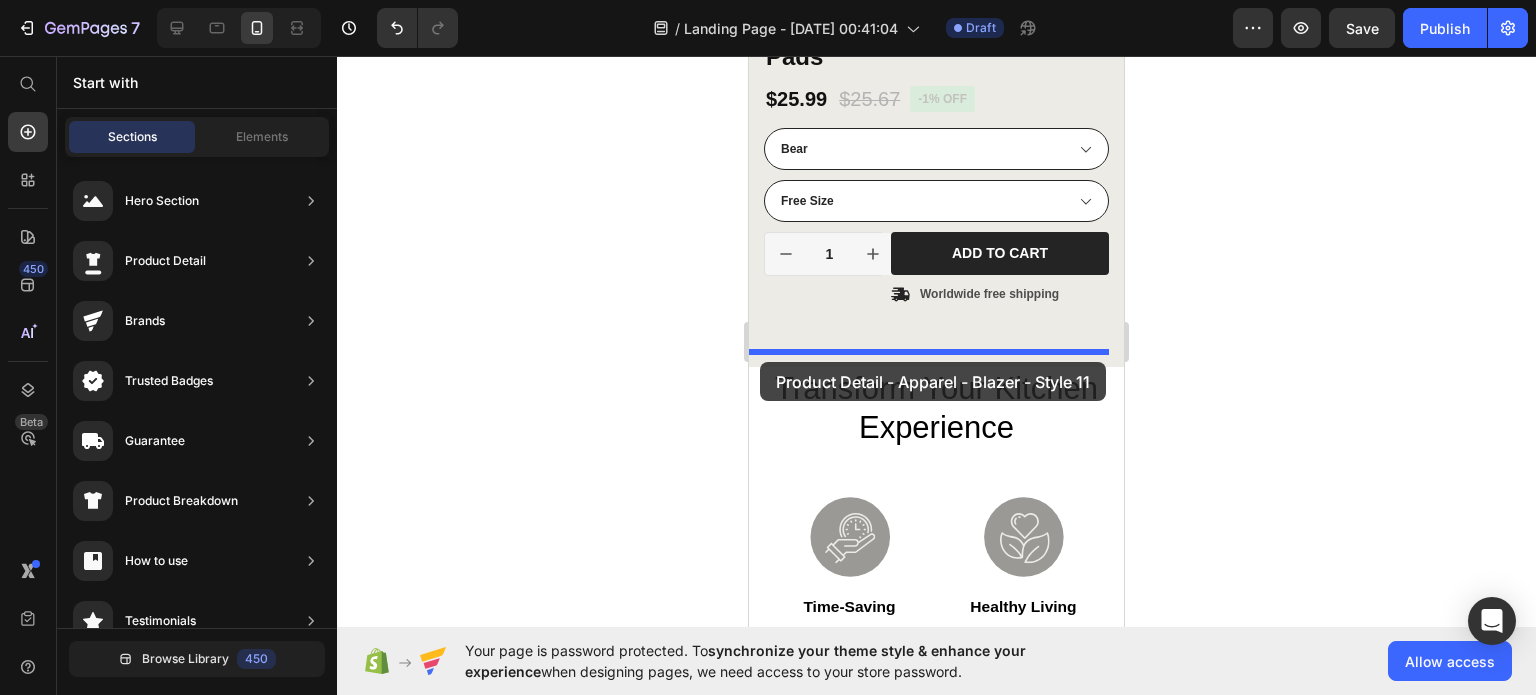 drag, startPoint x: 1205, startPoint y: 421, endPoint x: 760, endPoint y: 362, distance: 448.8942 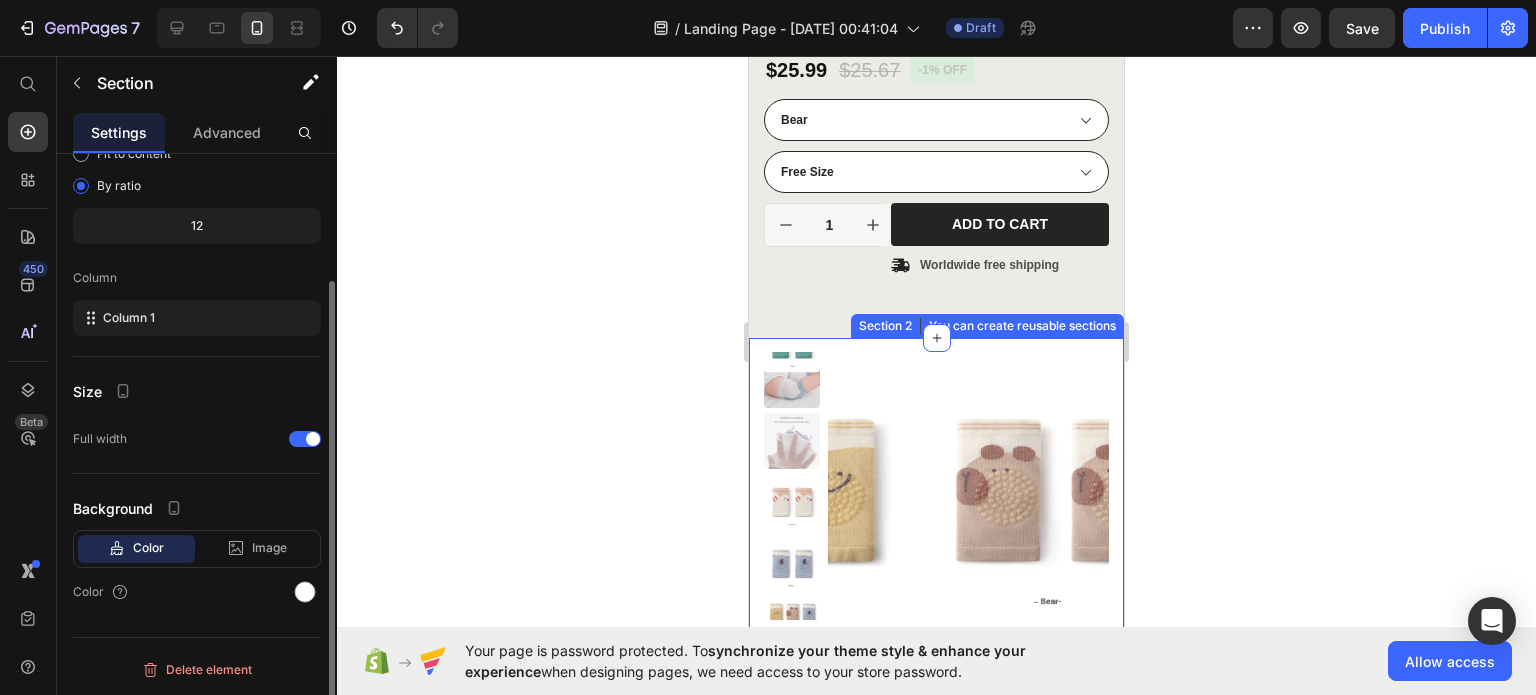scroll, scrollTop: 0, scrollLeft: 0, axis: both 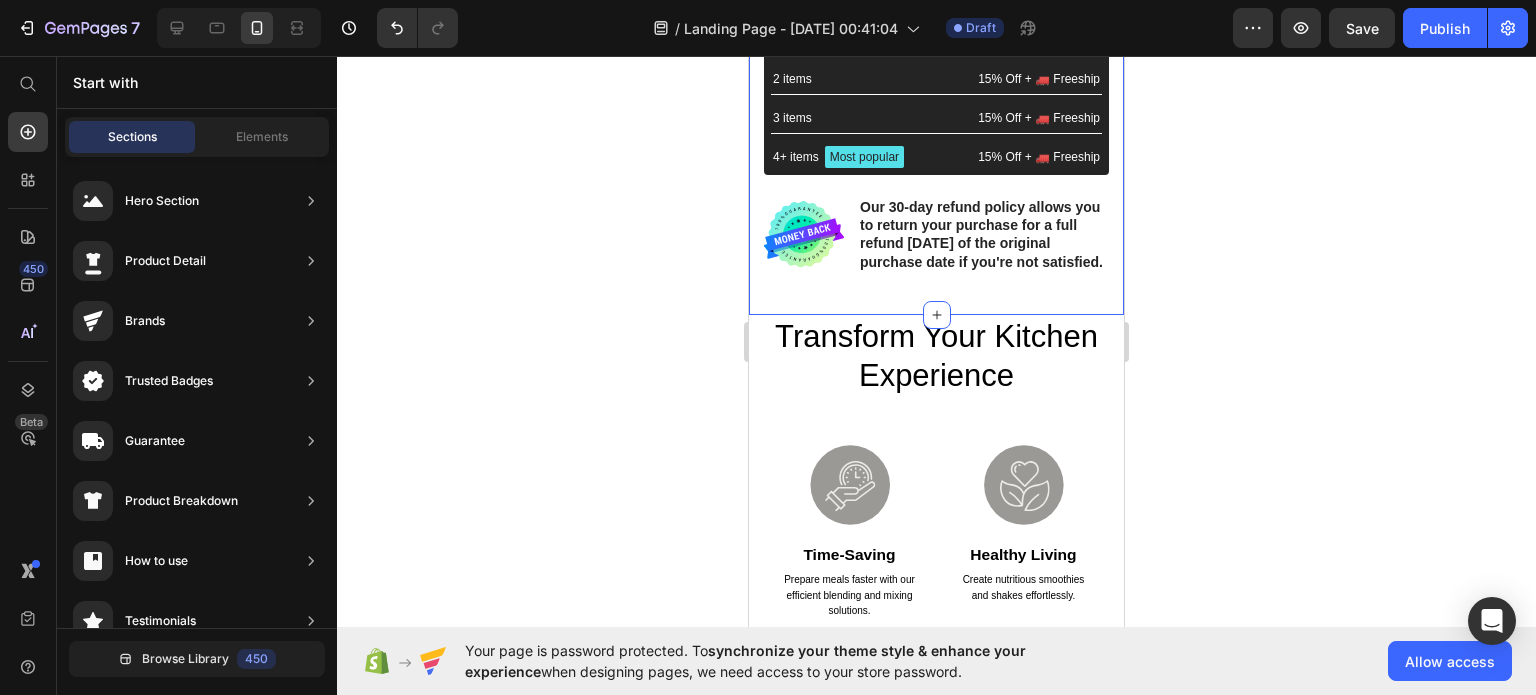 click on "Product Images
Material
Shipping
Care instruction Accordion Icon Icon Icon Icon Icon Icon List 2,500+ Verified Reviews! Text Block Row -1% off Product Badge Baby Non-Slip Crawling Knee Pads Product Title Icon Icon Icon Icon Icon Icon List 2,500+ Verified Reviews! Text Block Row $25.99 Product Price $25.67 Product Price -1% off Product Badge Row Color: Bear Bear Bear Bear White Dove White Dove White Dove Smiling Face Smiling Face Smiling Face Frog Frog Frog Koala Koala Koala Size: Free Size Free Size Free Size Free Size Product Variants & Swatches Bear White Dove Smiling Face Frog Koala Free Size Product Variants & Swatches
Icon Size guide Text Block Row 1 Product Quantity Row Add to cart Add to Cart
Icon Worldwide free shipping Text Block Row Row [DATE][DATE] Sale Text Block Mix & match any color or size Text Block Row 2 items Text Block 15% Off + 🚛 Freeship Text Block Row 3 items Text Block 15% Off + 🚛 Freeship Text Block Row 4+ items Text Block" at bounding box center [936, -178] 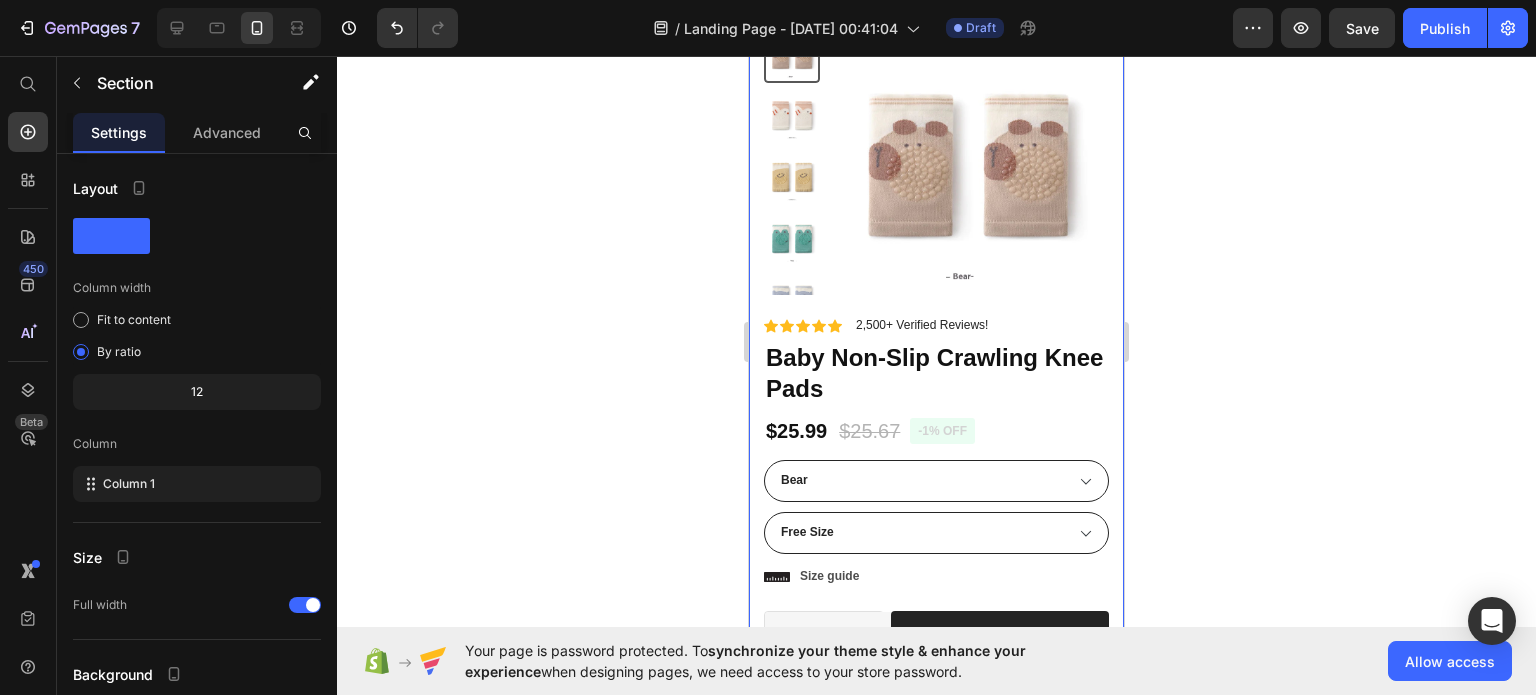 scroll, scrollTop: 889, scrollLeft: 0, axis: vertical 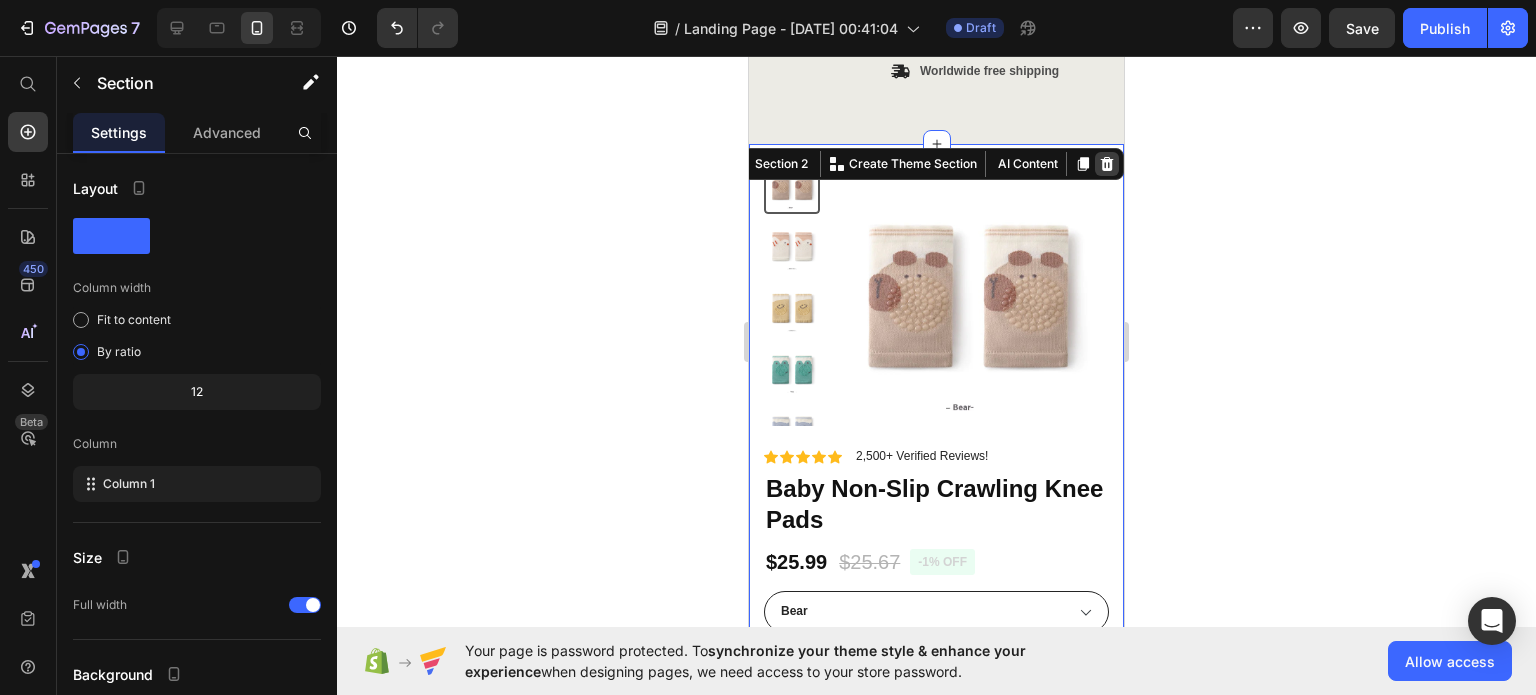 click 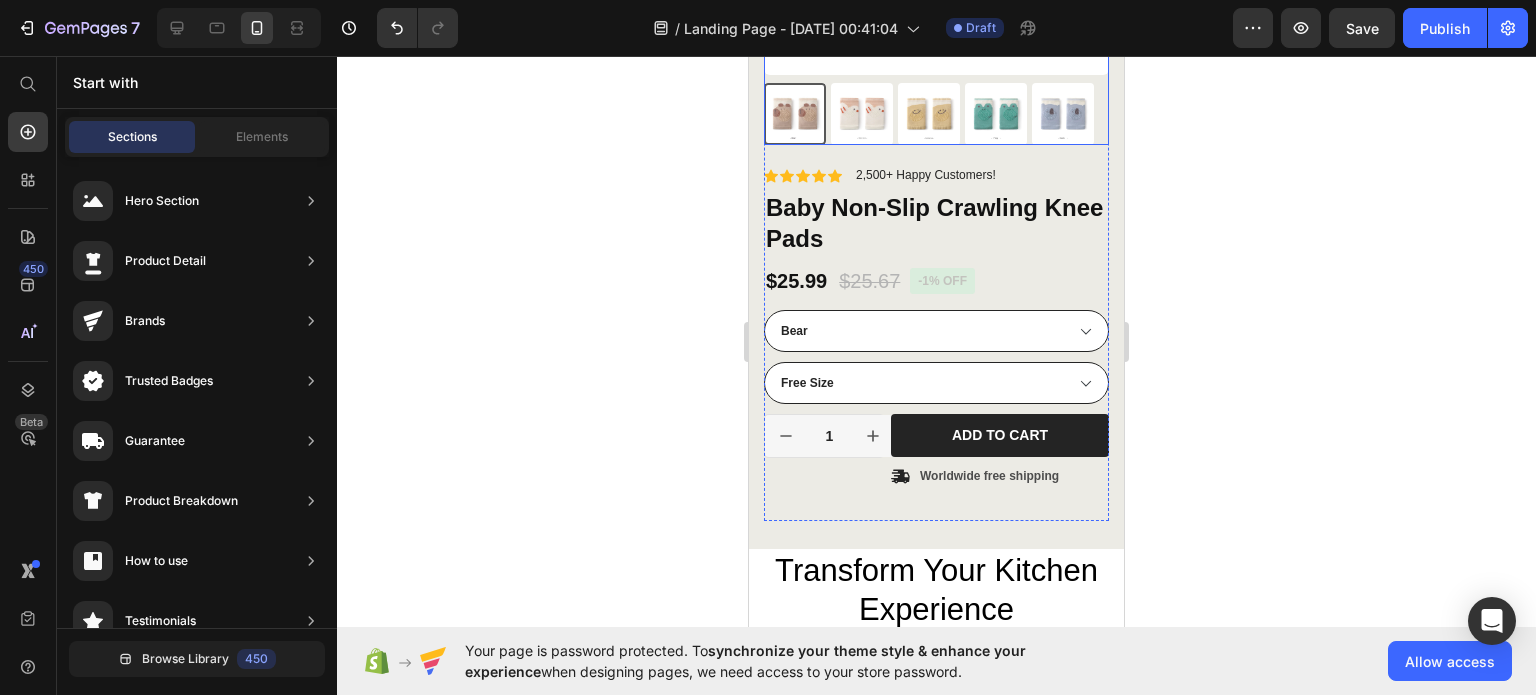 scroll, scrollTop: 500, scrollLeft: 0, axis: vertical 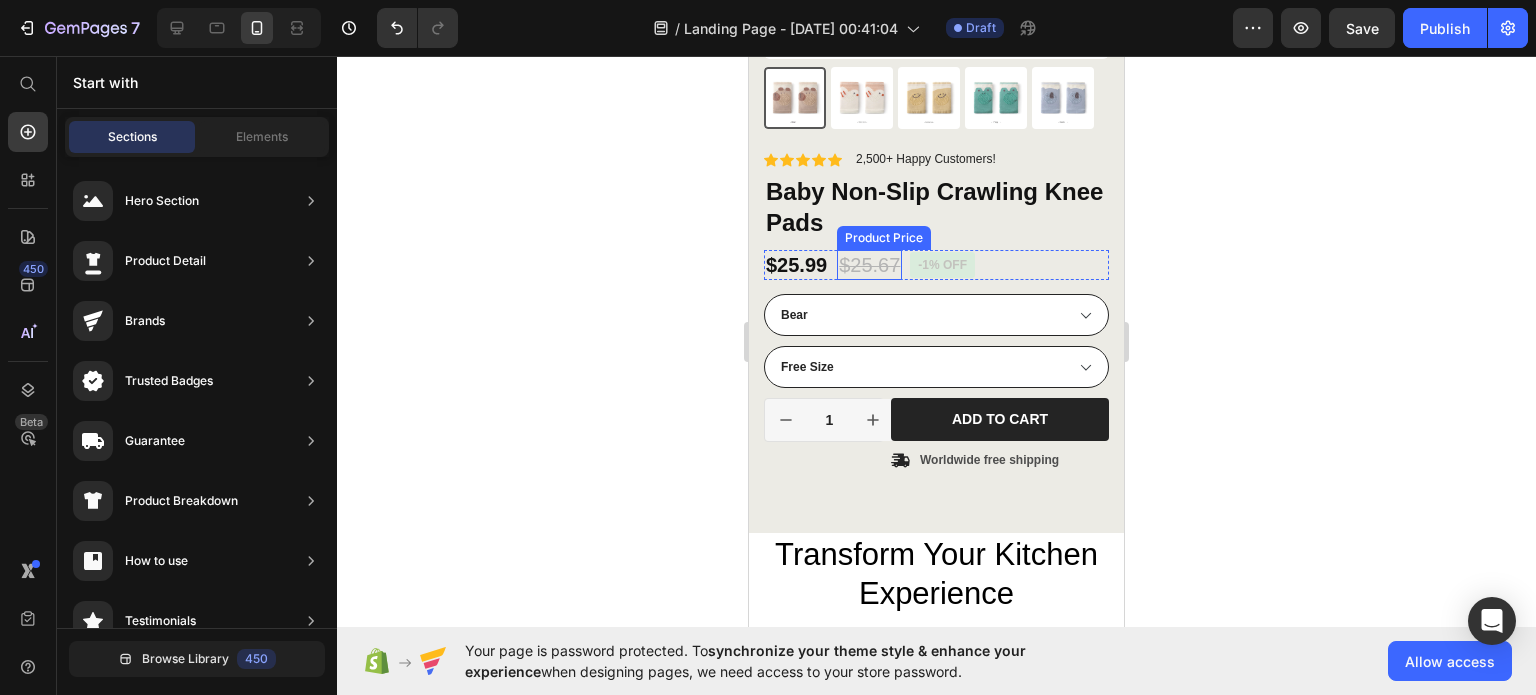 click on "$25.67" at bounding box center (869, 265) 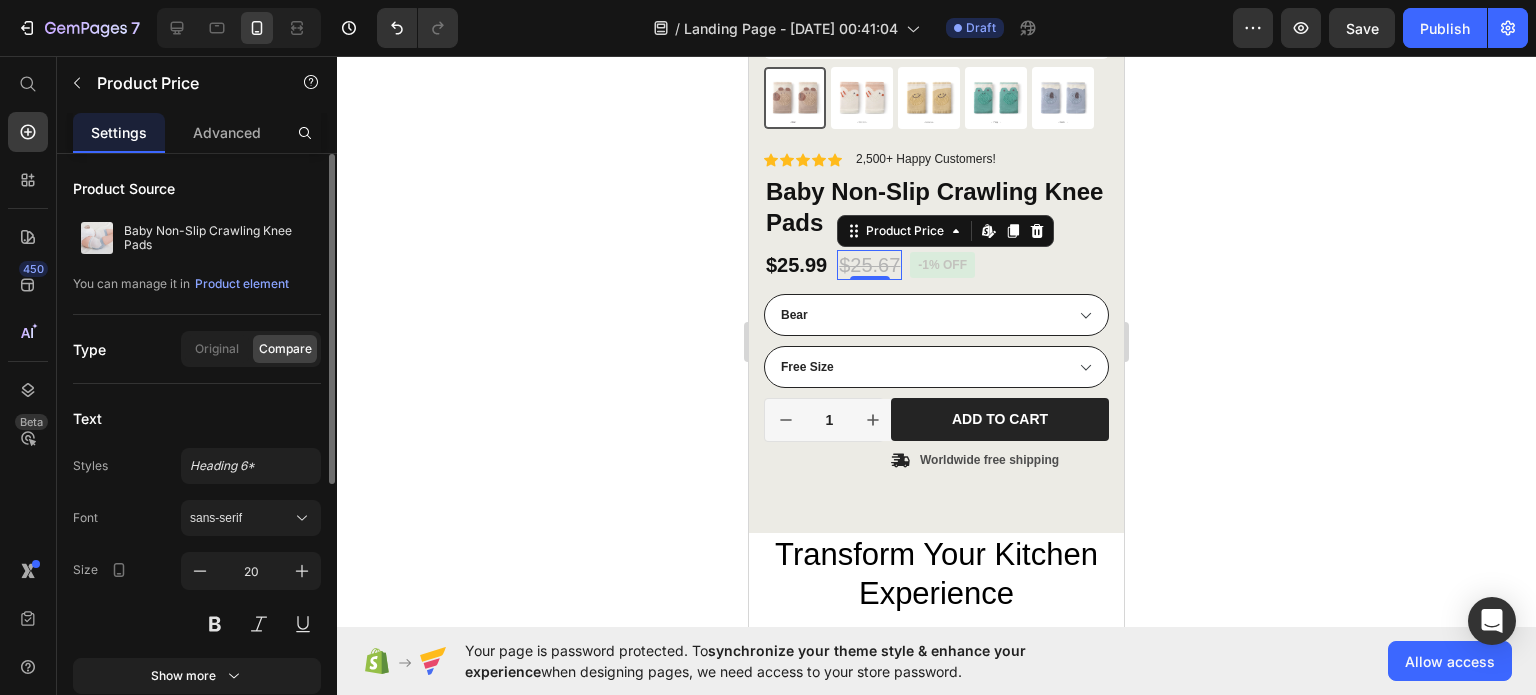 click on "Compare" 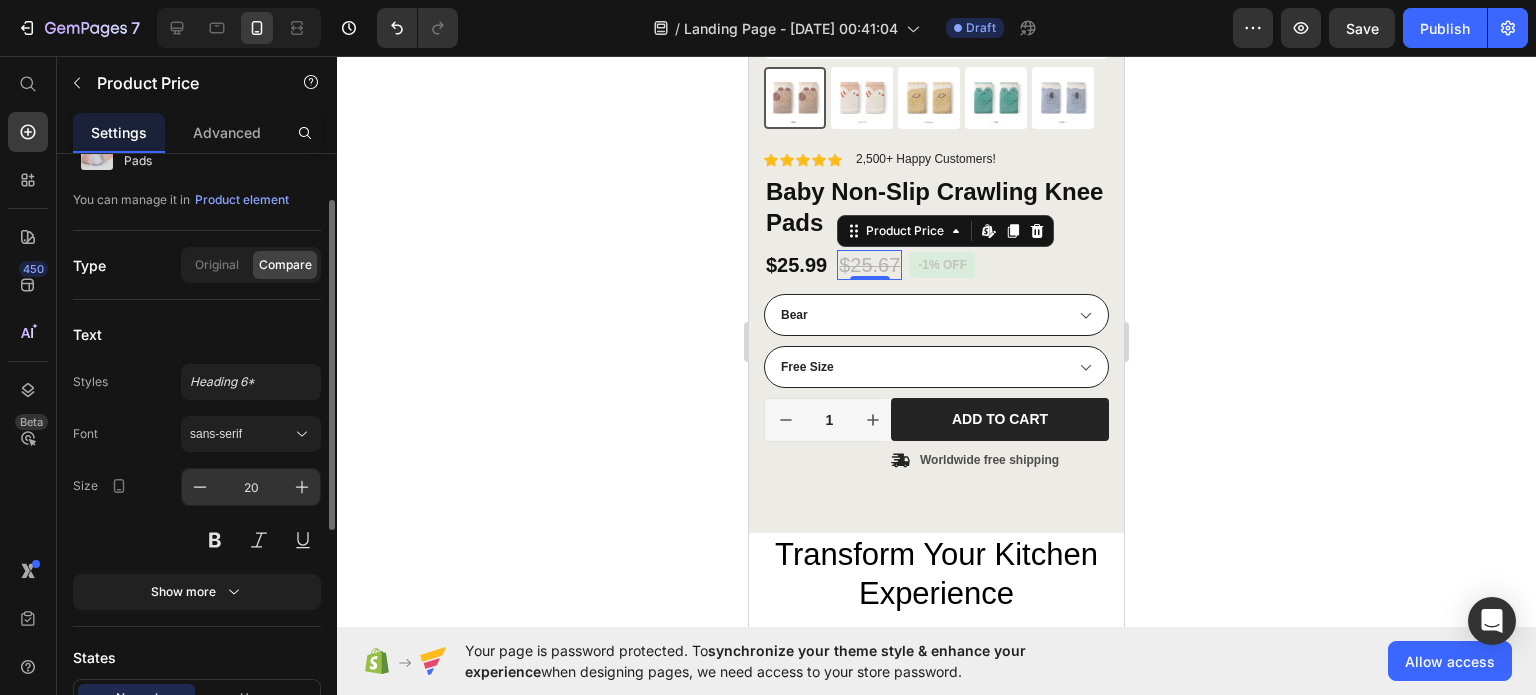 scroll, scrollTop: 0, scrollLeft: 0, axis: both 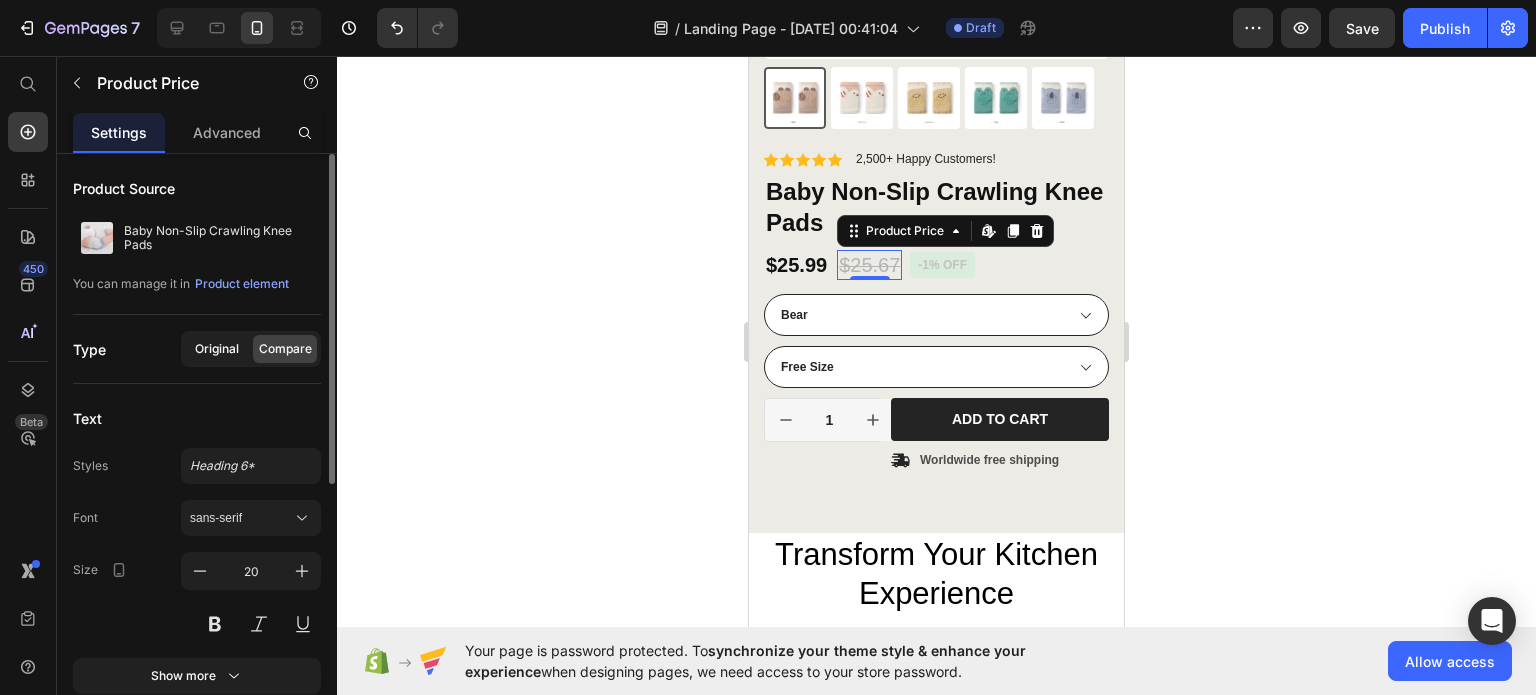 click on "Original" 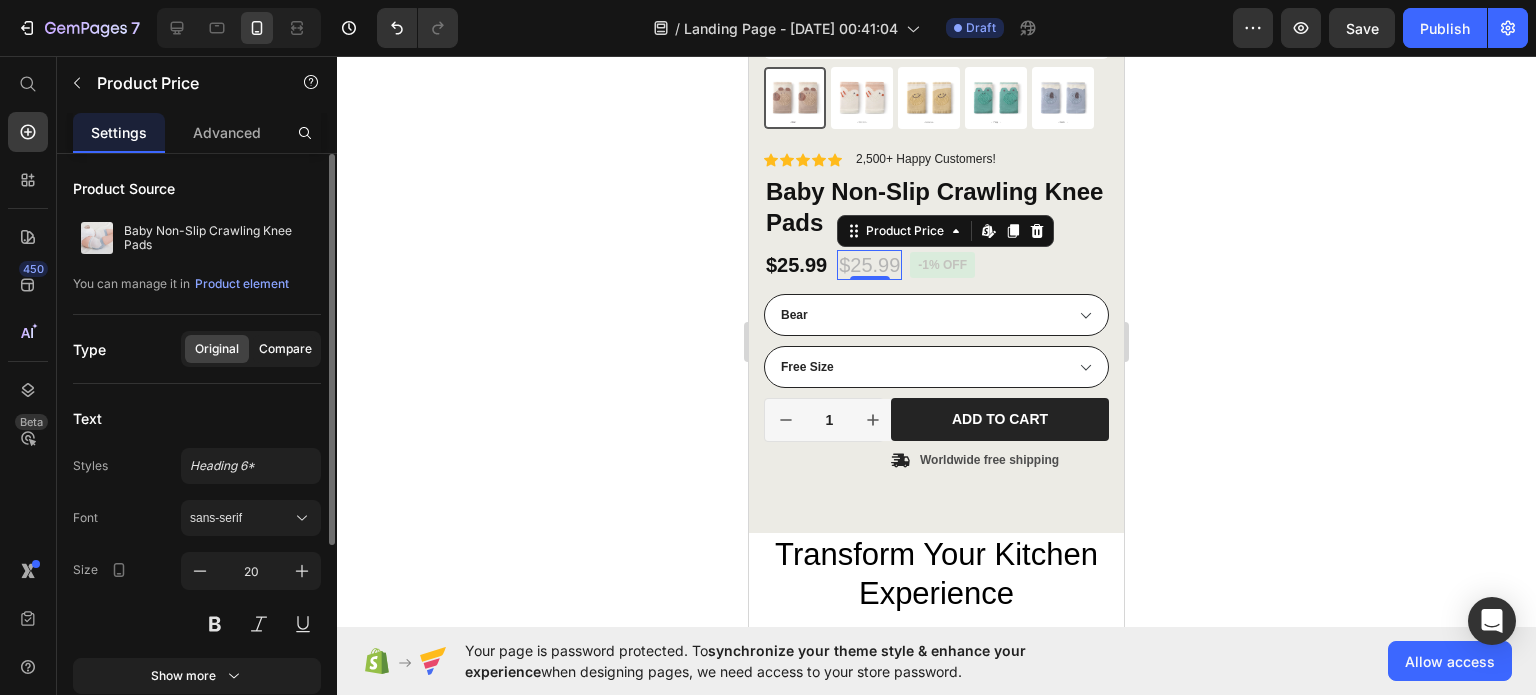 click on "Compare" 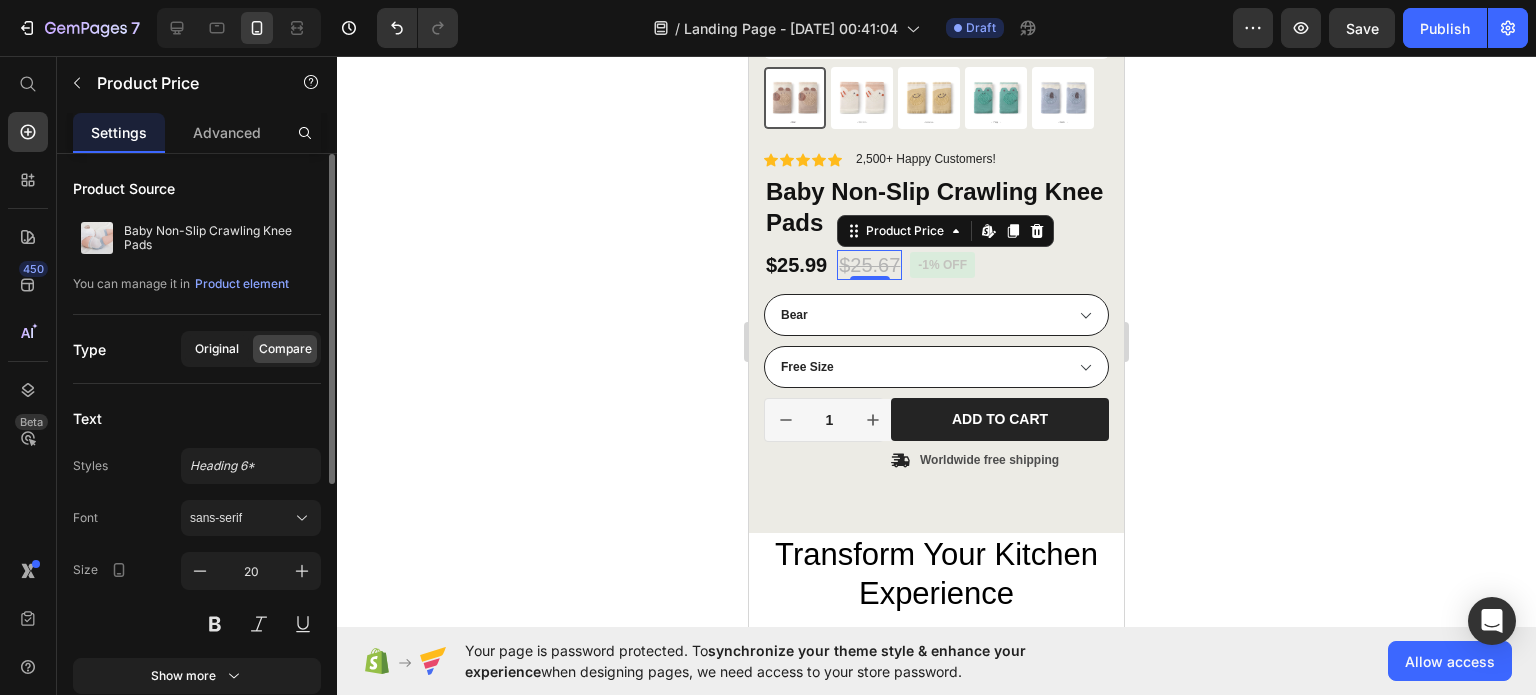 click on "Original" 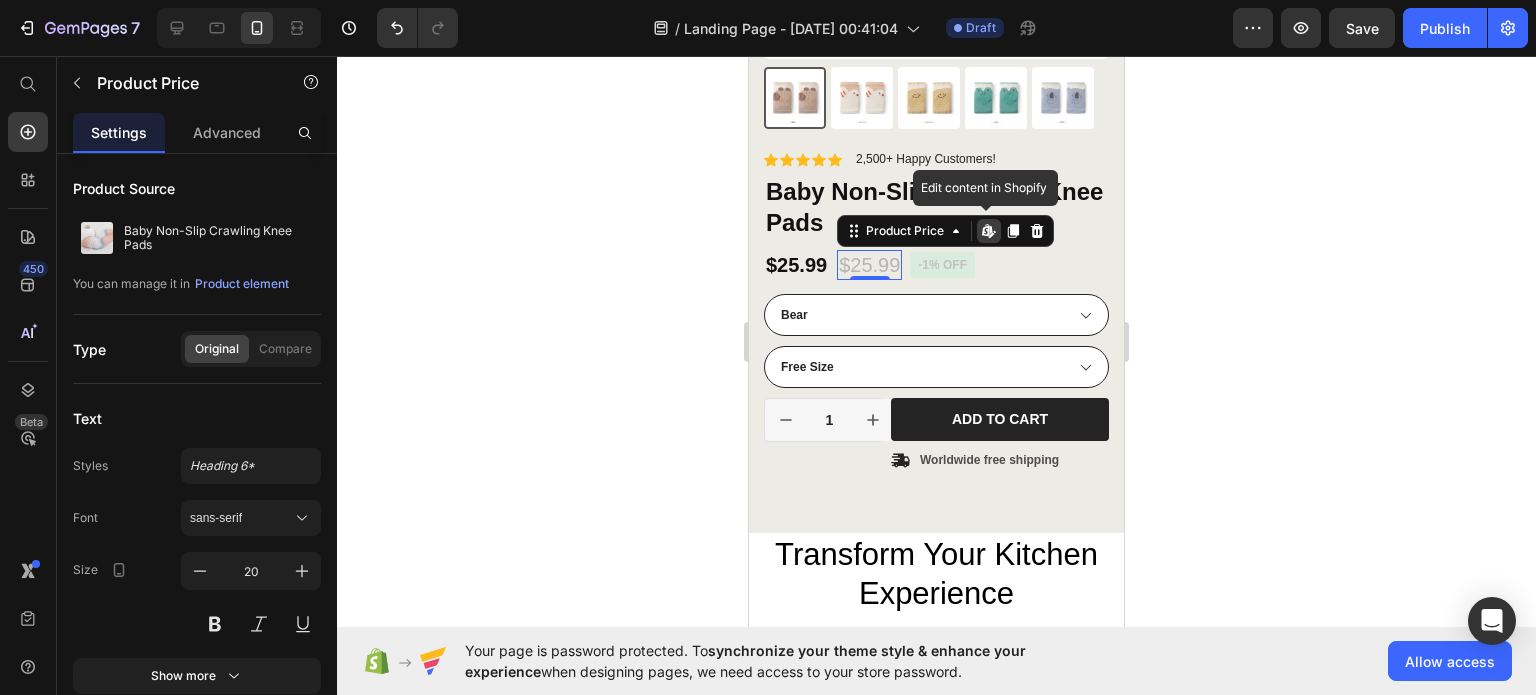 click 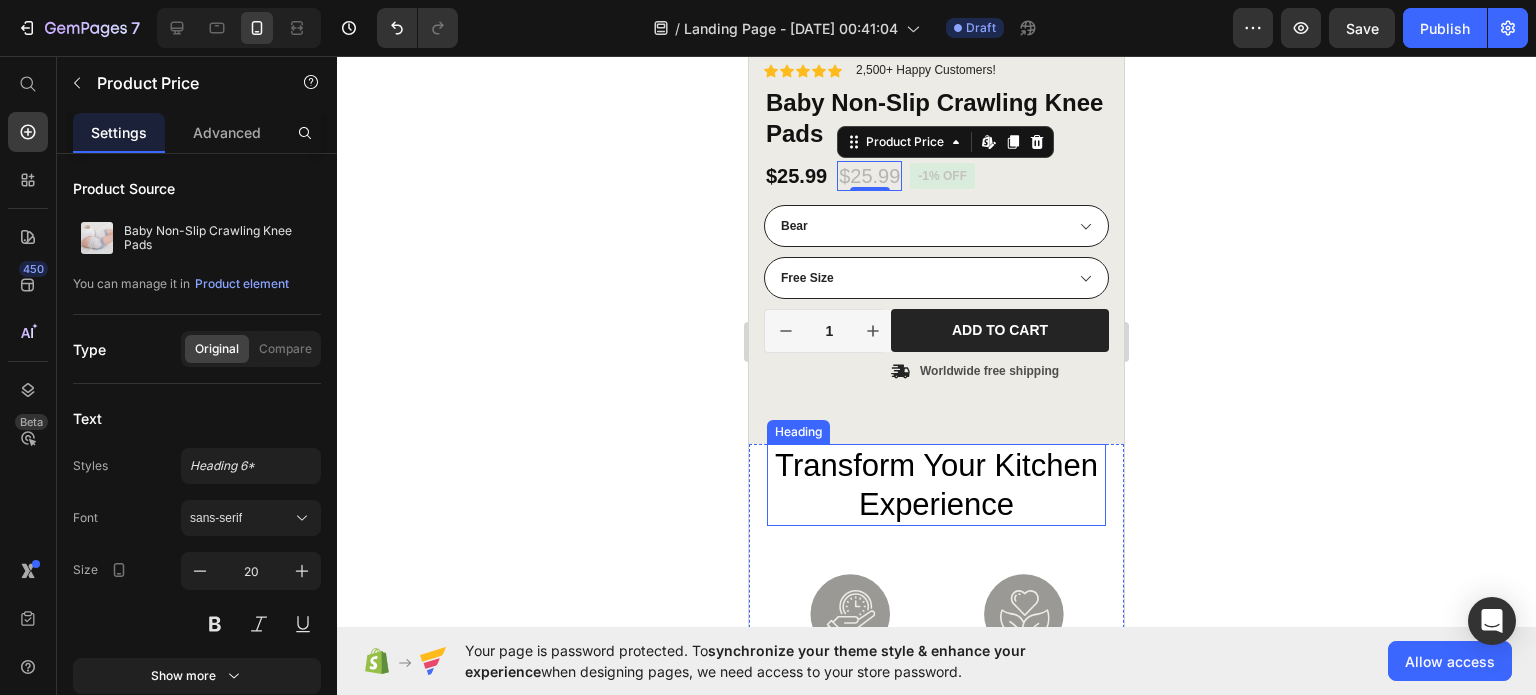 scroll, scrollTop: 200, scrollLeft: 0, axis: vertical 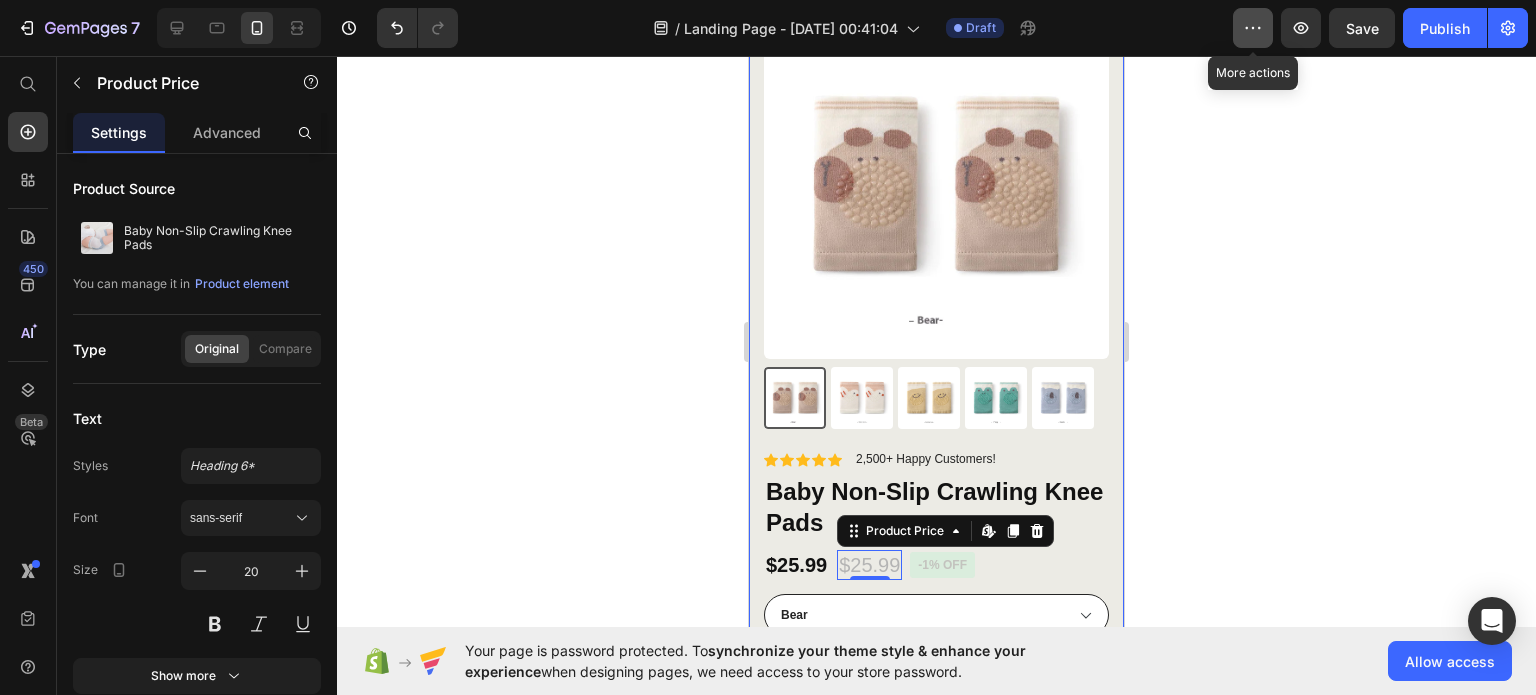 click 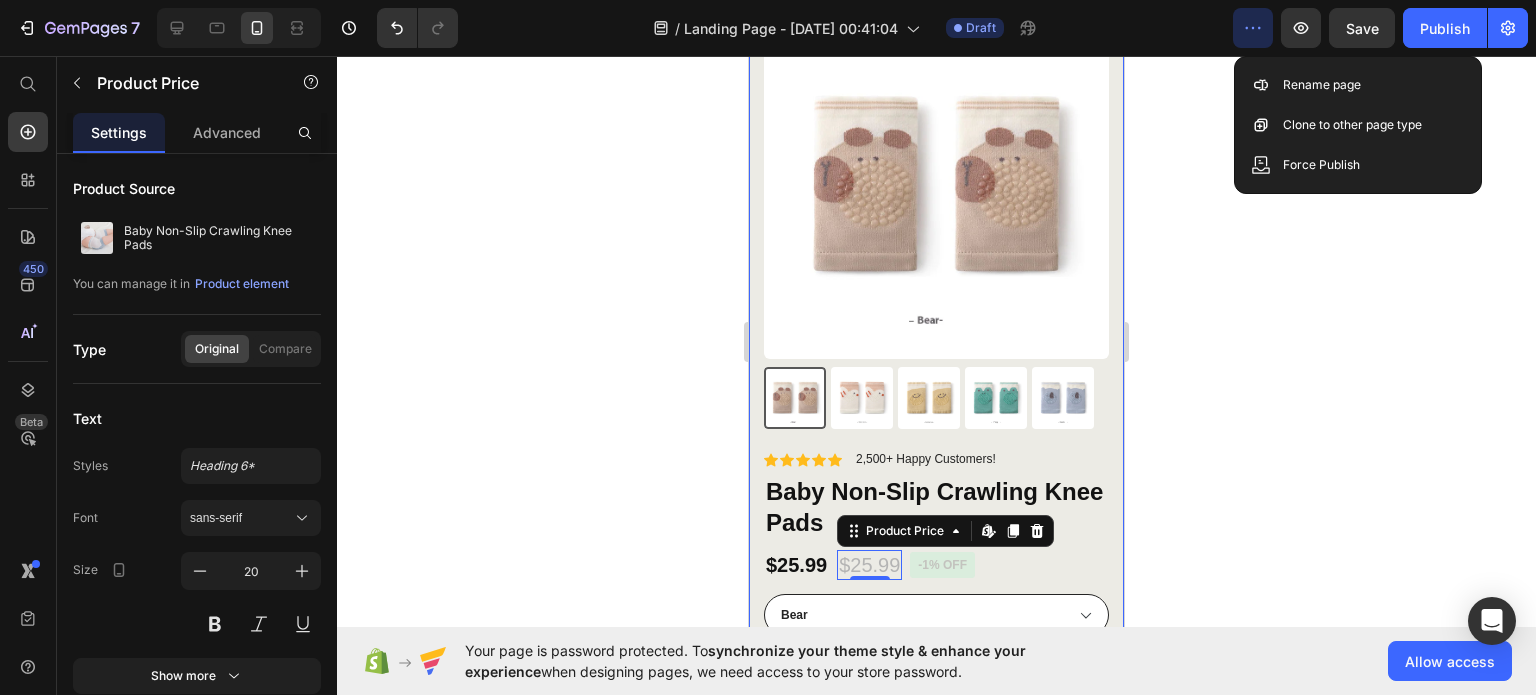 click 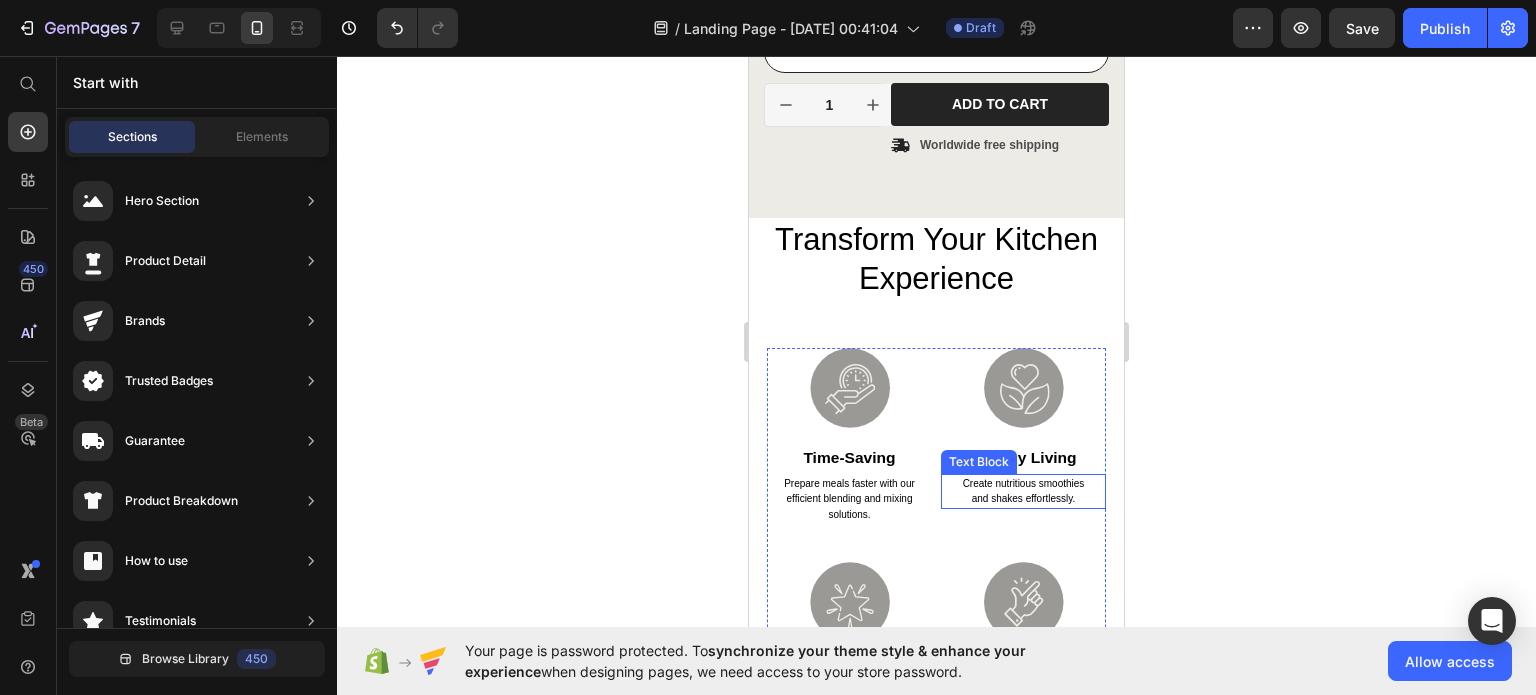 scroll, scrollTop: 800, scrollLeft: 0, axis: vertical 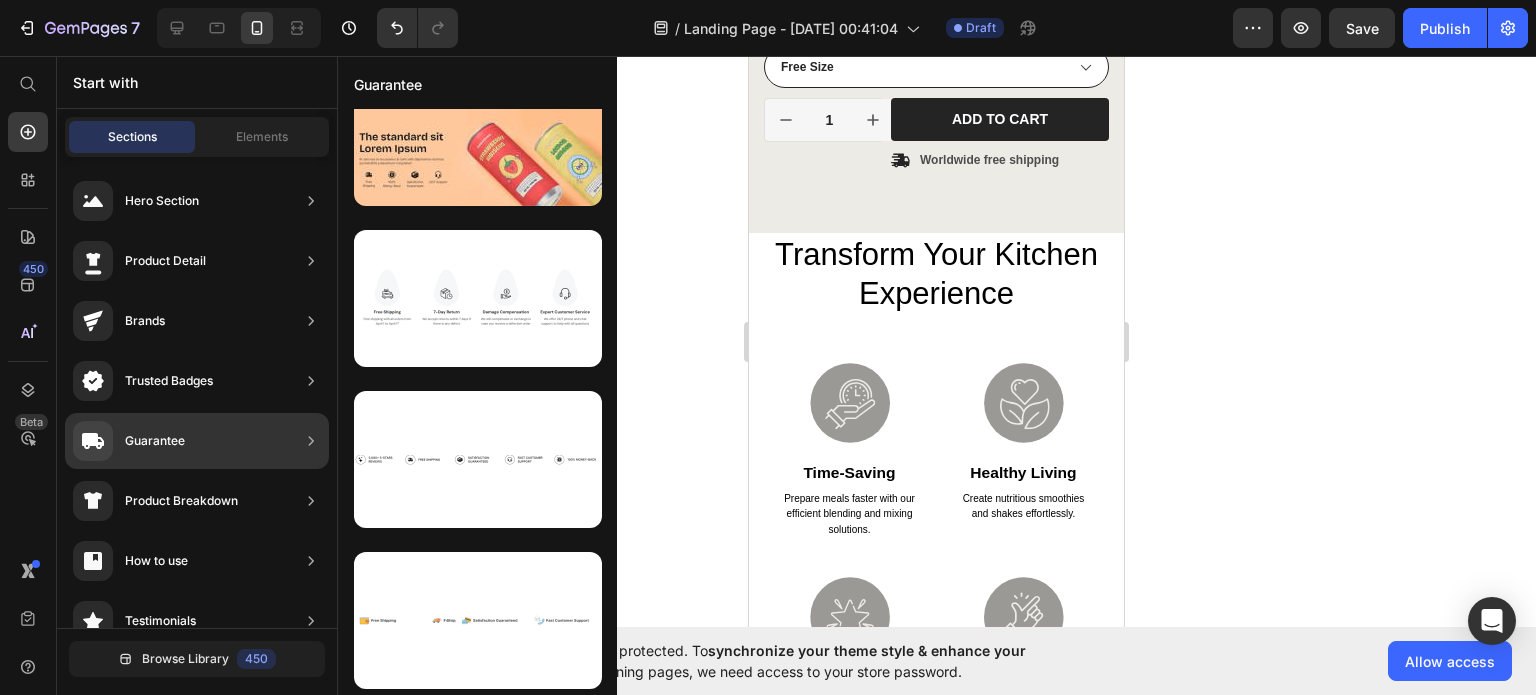 click on "Trusted Badges" 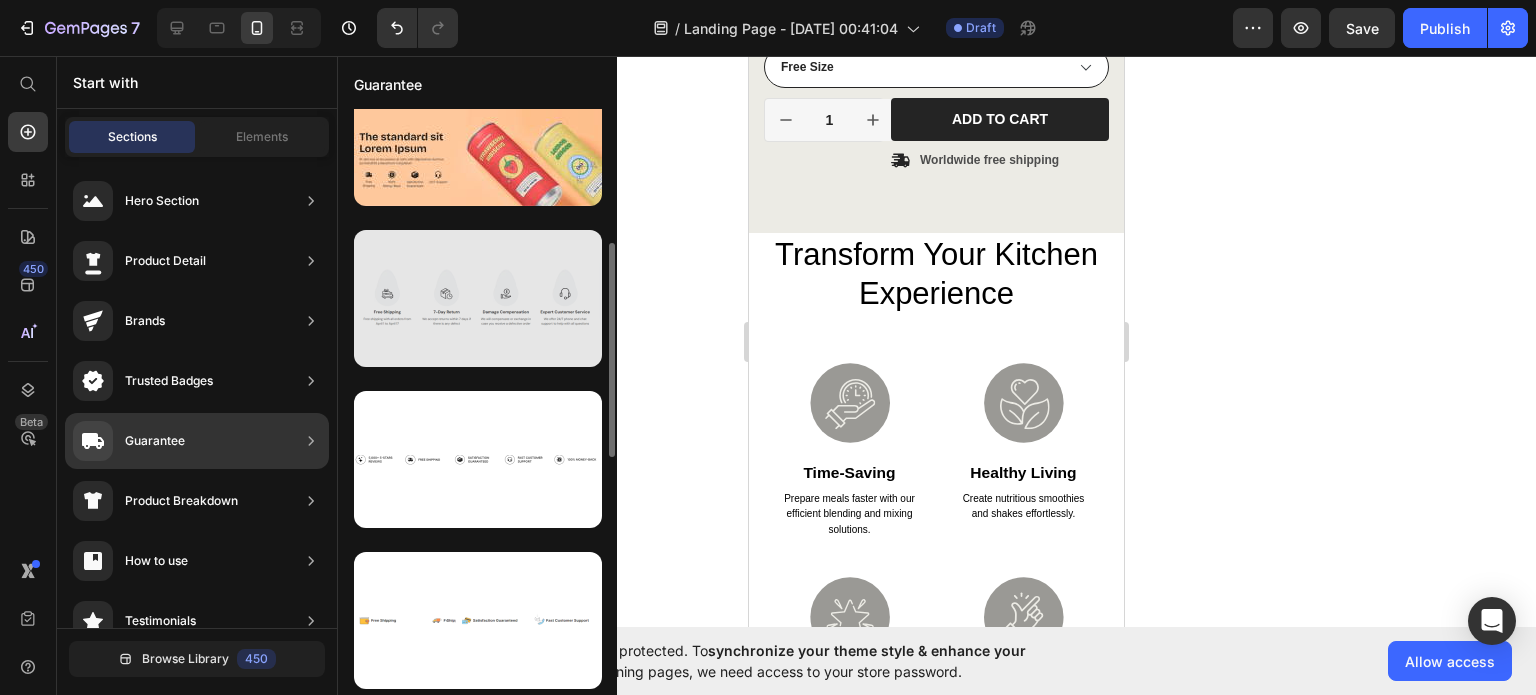 click at bounding box center (478, 298) 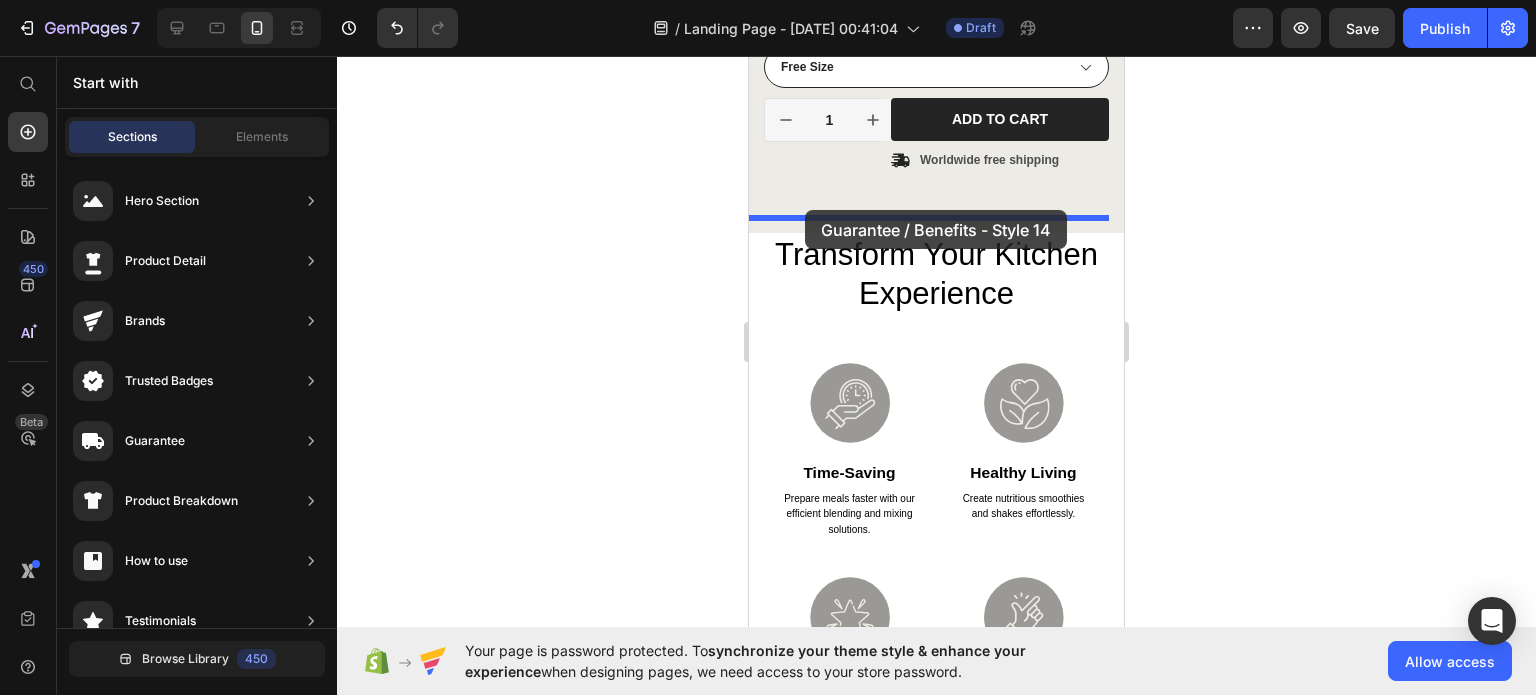 drag, startPoint x: 1217, startPoint y: 356, endPoint x: 805, endPoint y: 211, distance: 436.77112 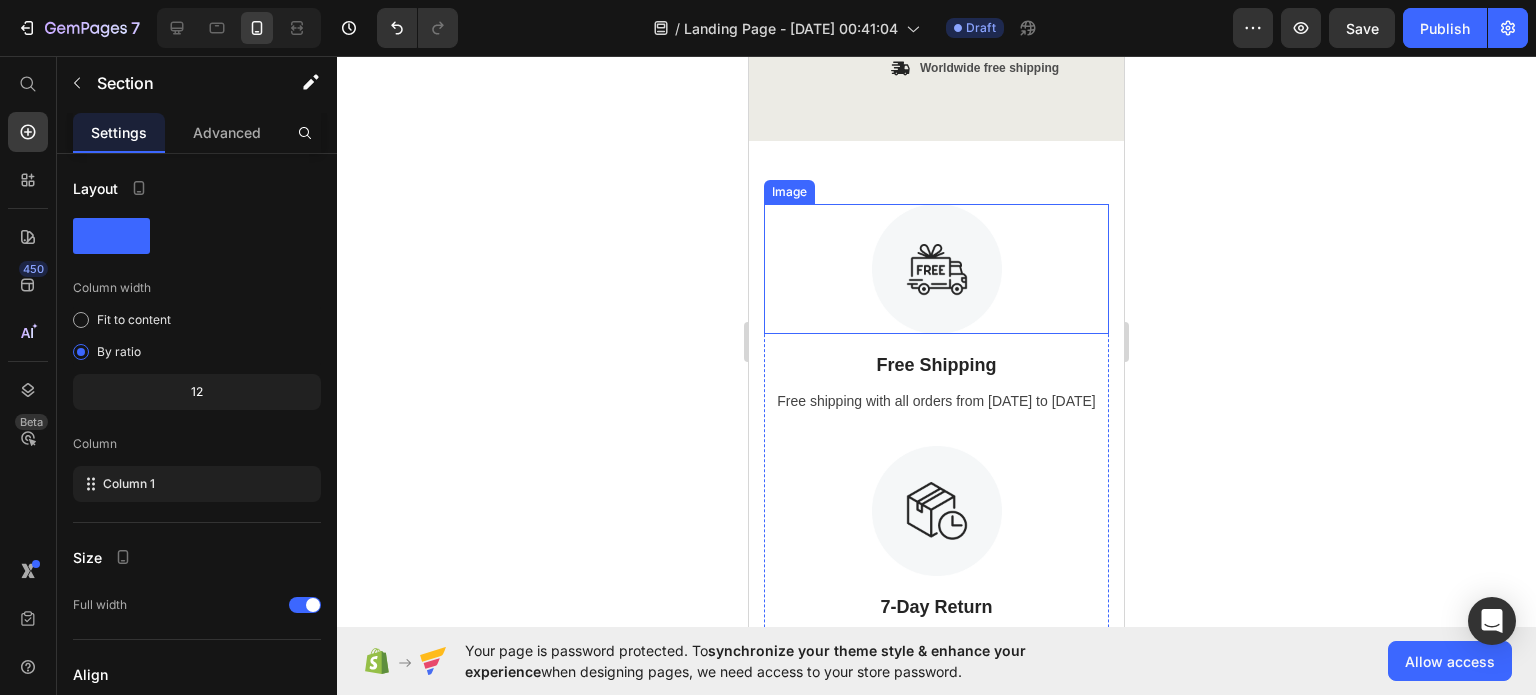 scroll, scrollTop: 992, scrollLeft: 0, axis: vertical 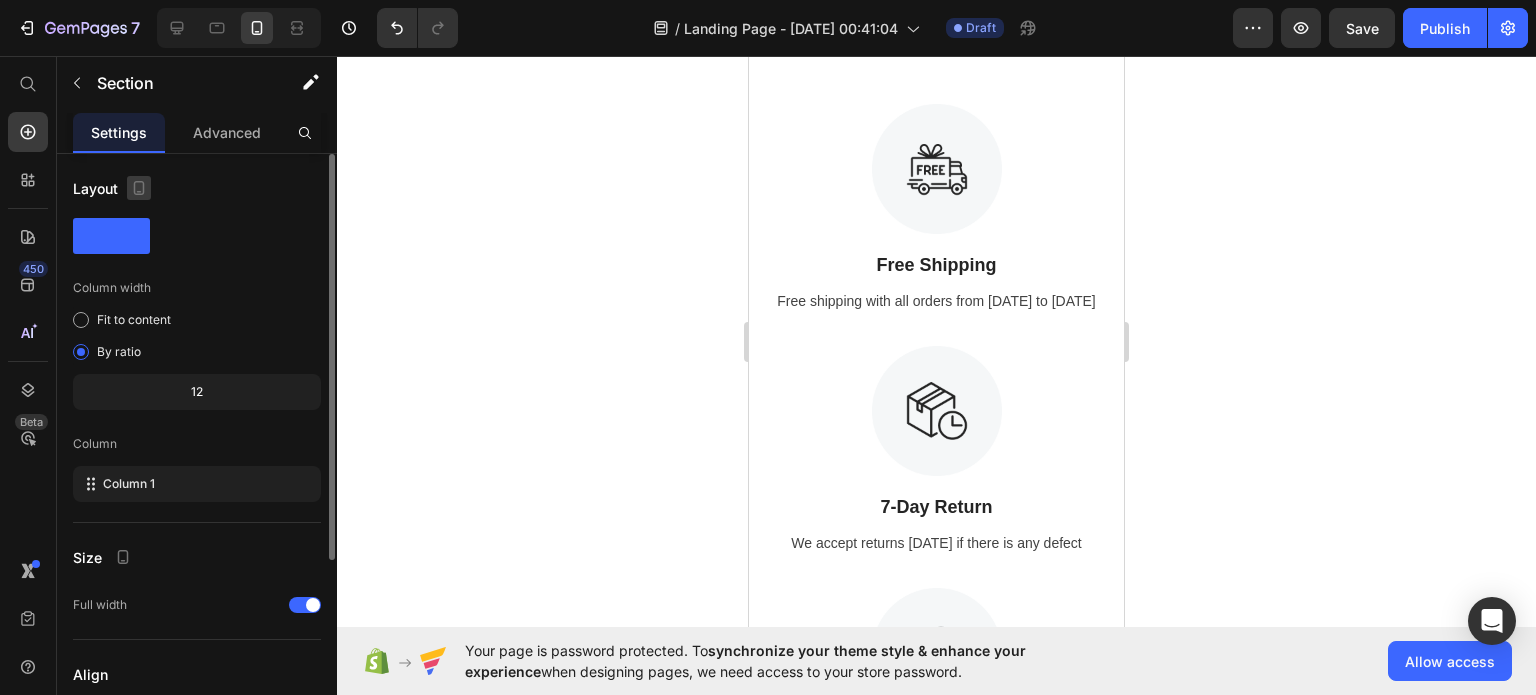 click 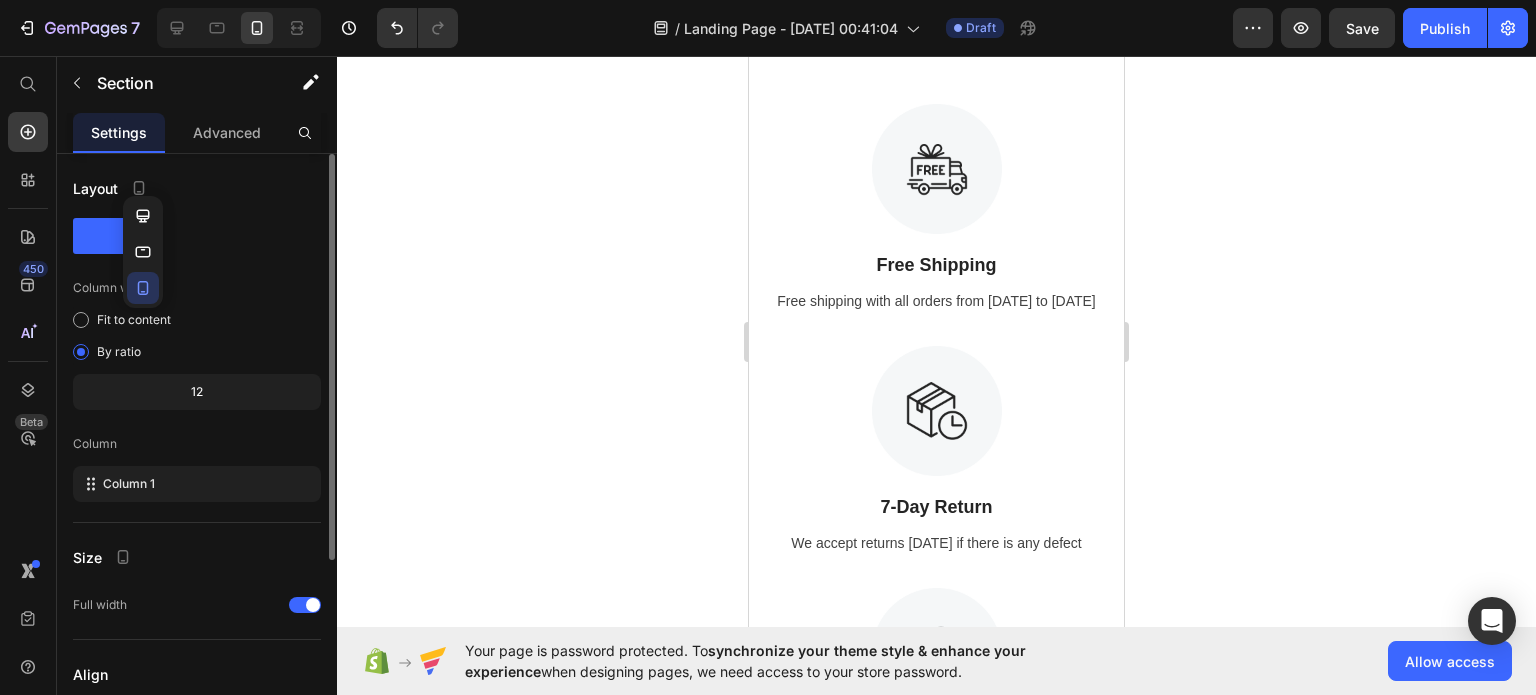 click on "Layout" at bounding box center (197, 188) 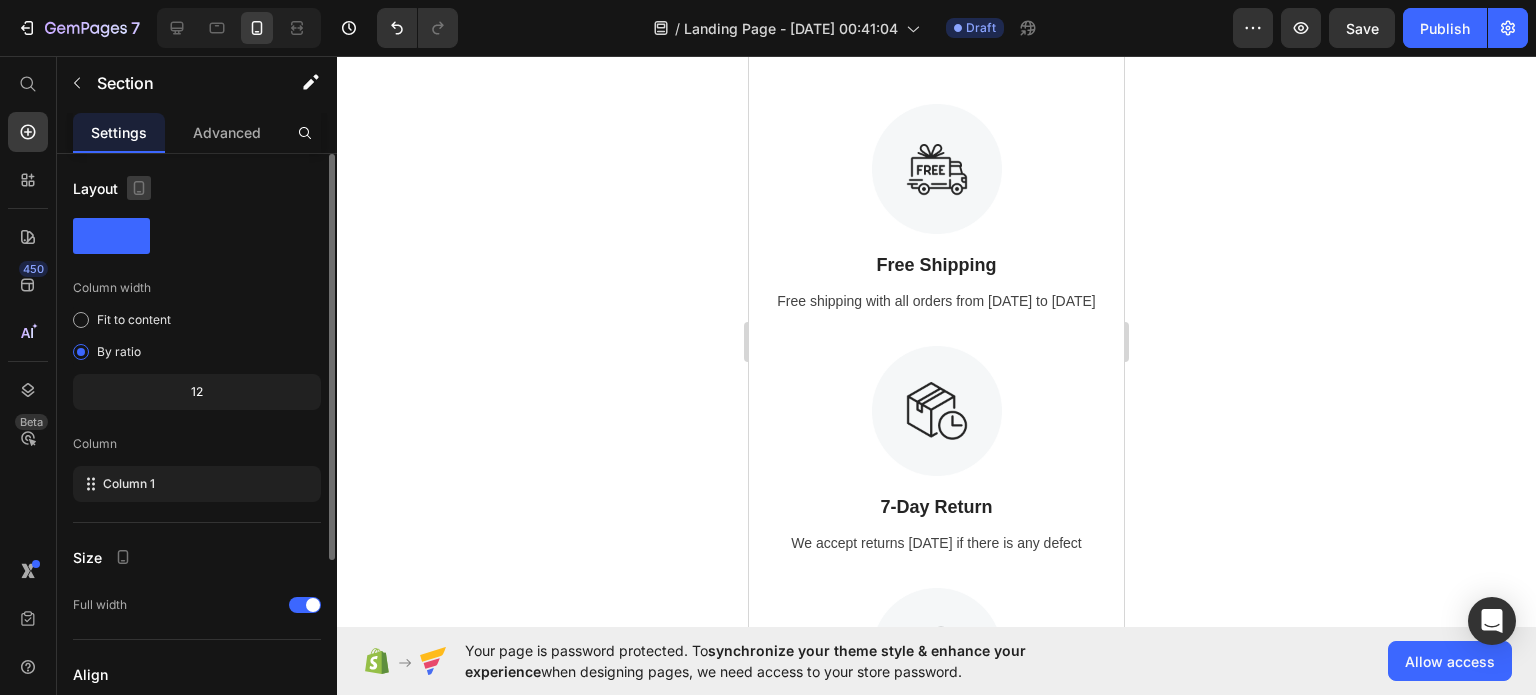 click 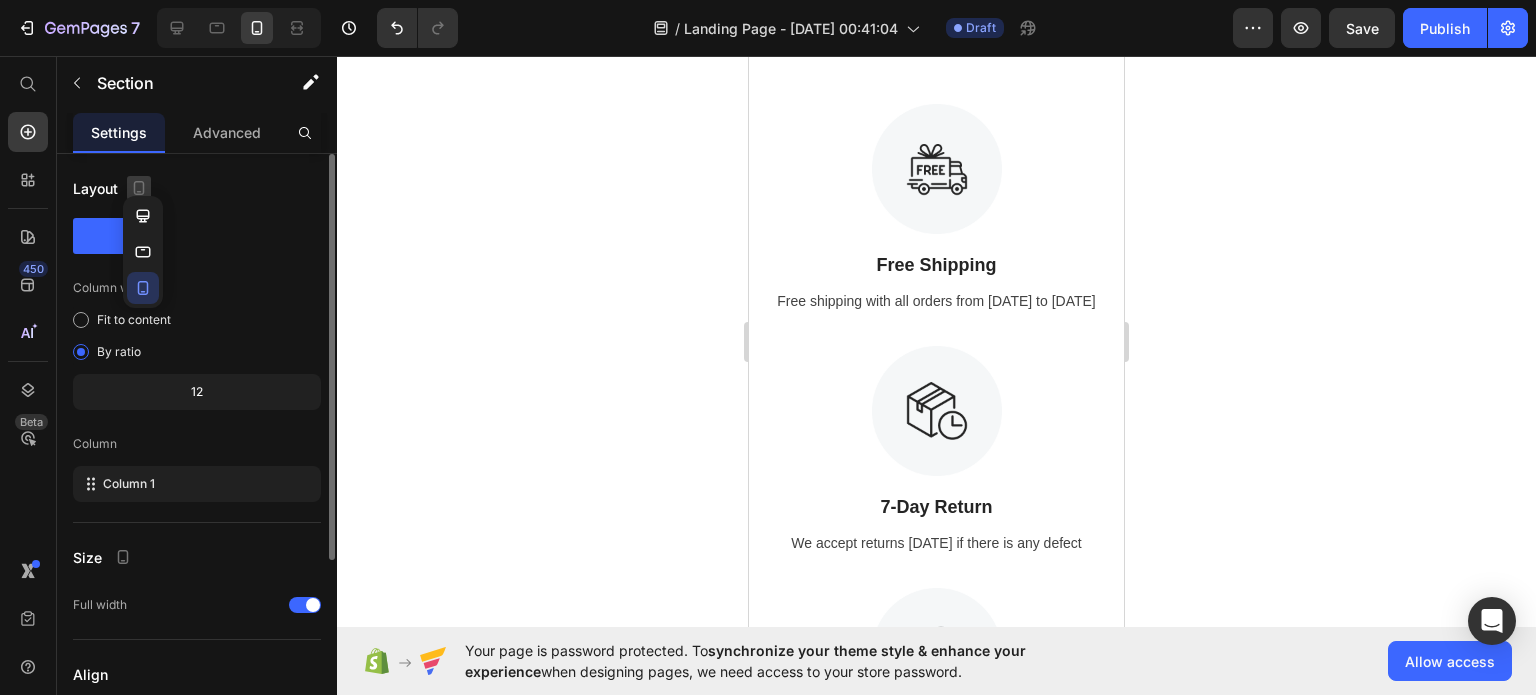 click 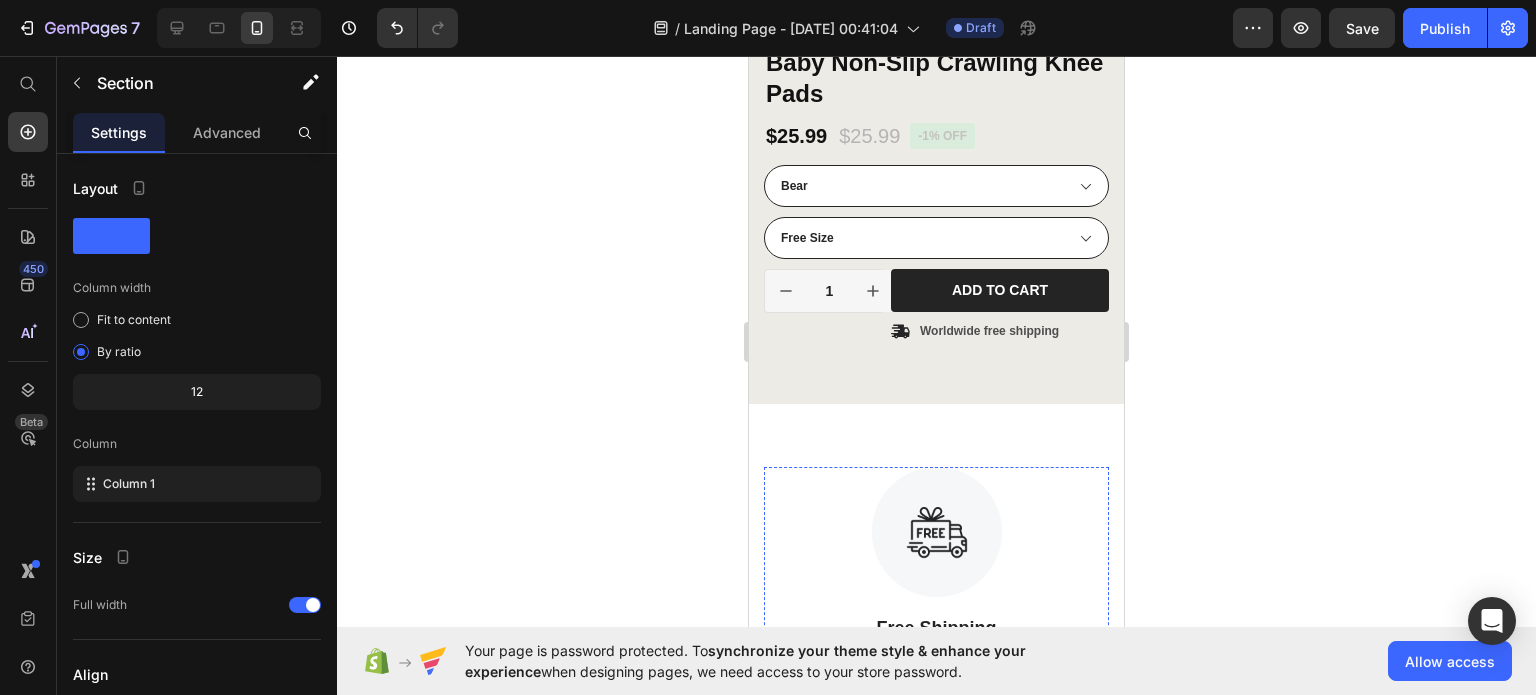 scroll, scrollTop: 592, scrollLeft: 0, axis: vertical 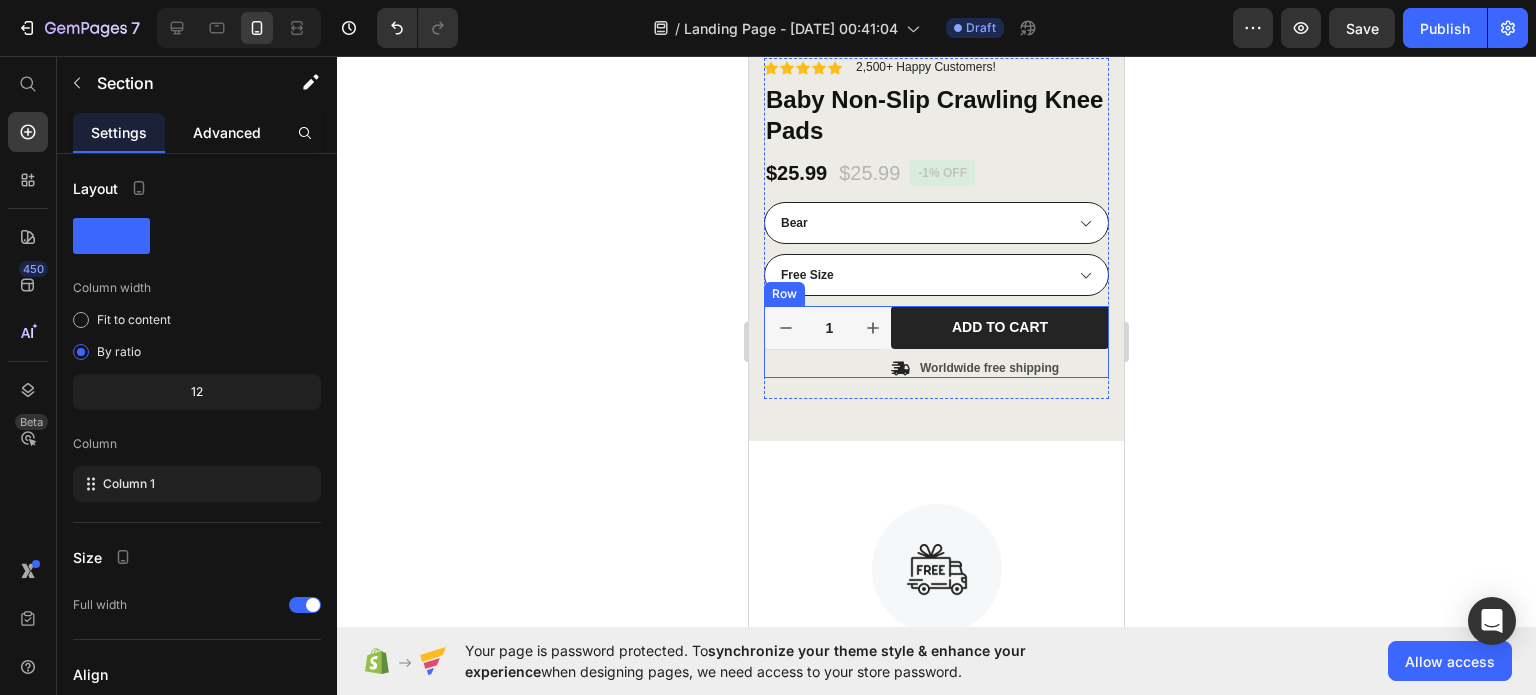 click on "Advanced" at bounding box center [227, 132] 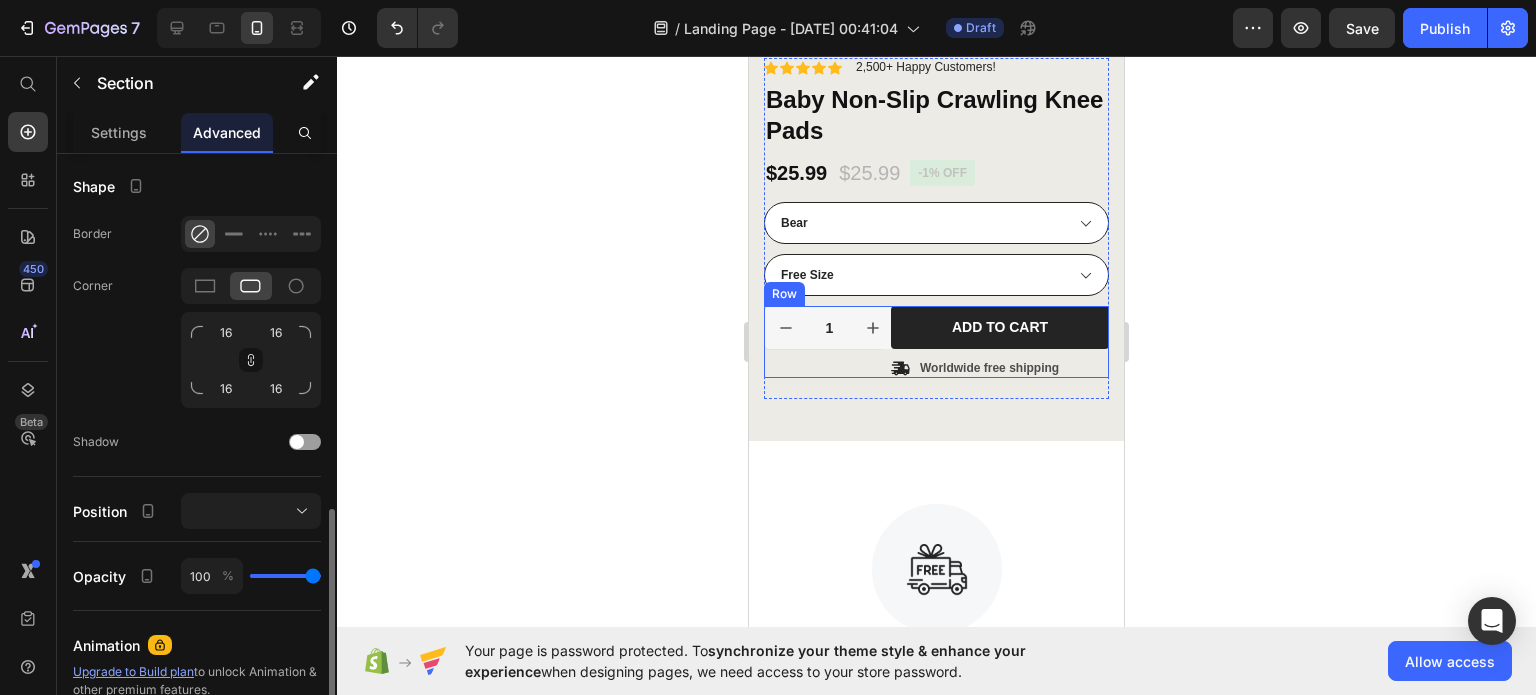 scroll, scrollTop: 700, scrollLeft: 0, axis: vertical 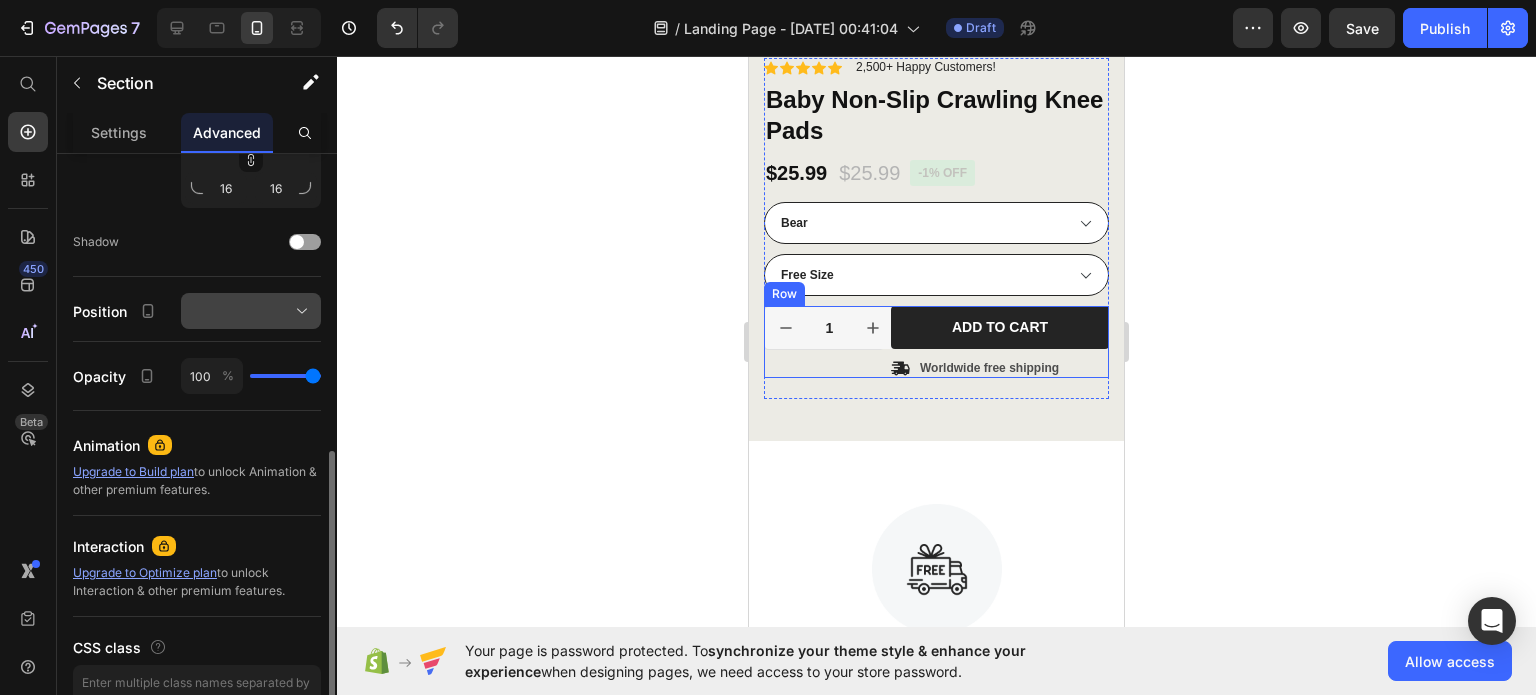 click at bounding box center [251, 311] 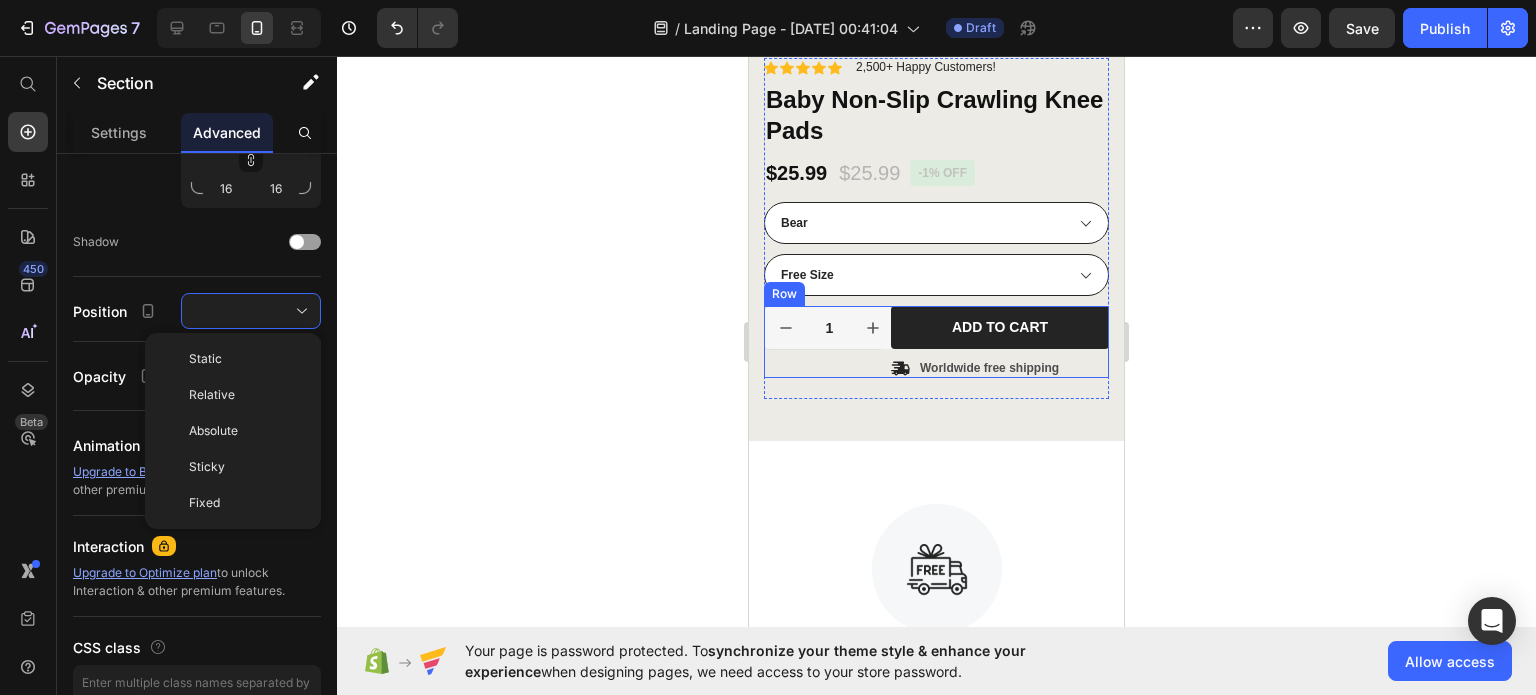 click 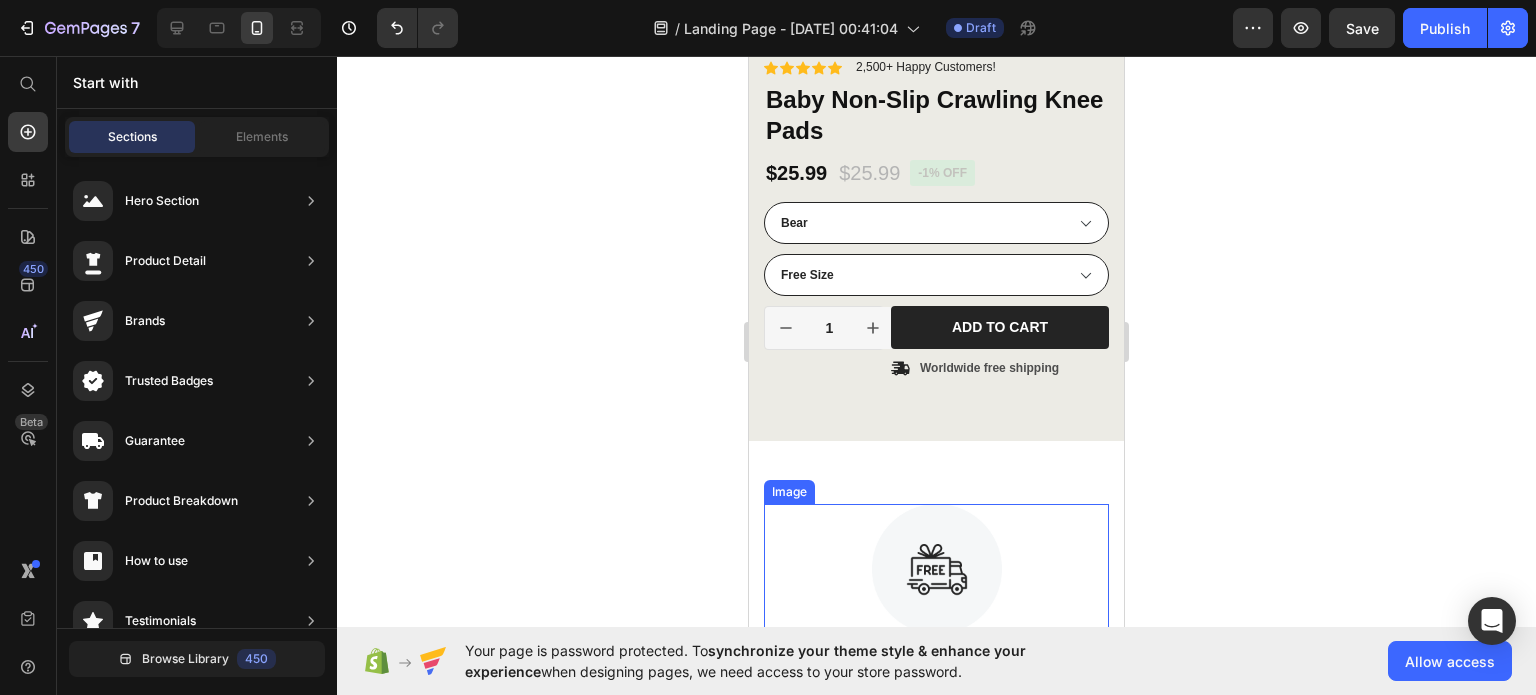 click at bounding box center [936, 569] 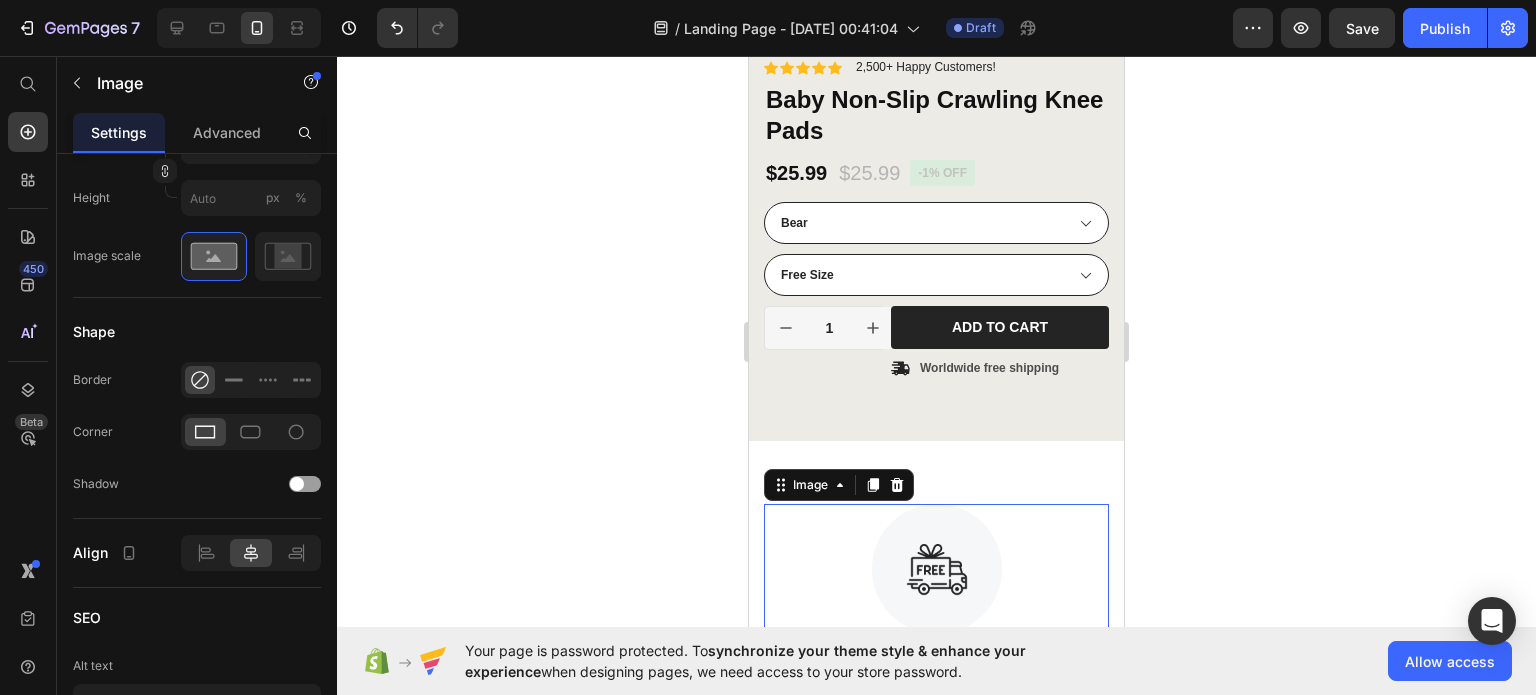 scroll, scrollTop: 0, scrollLeft: 0, axis: both 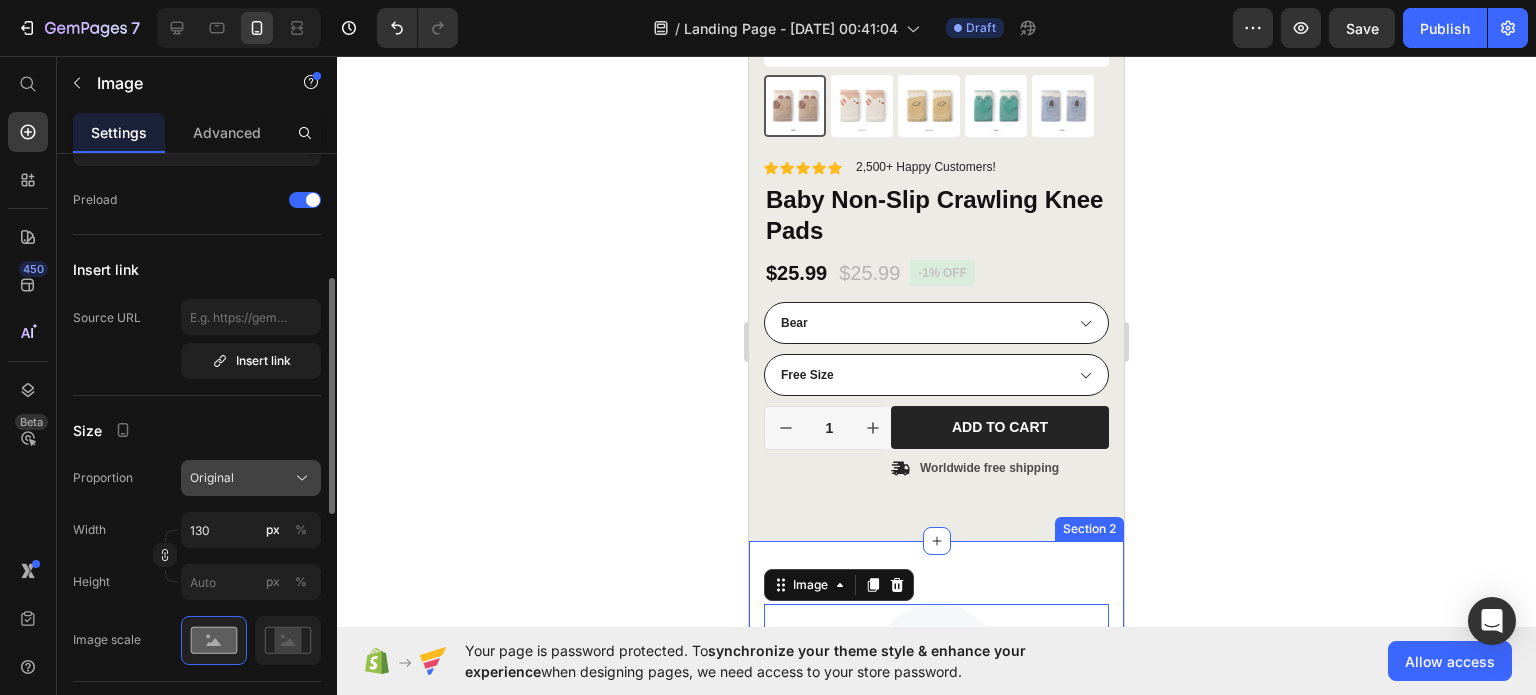 click on "Original" 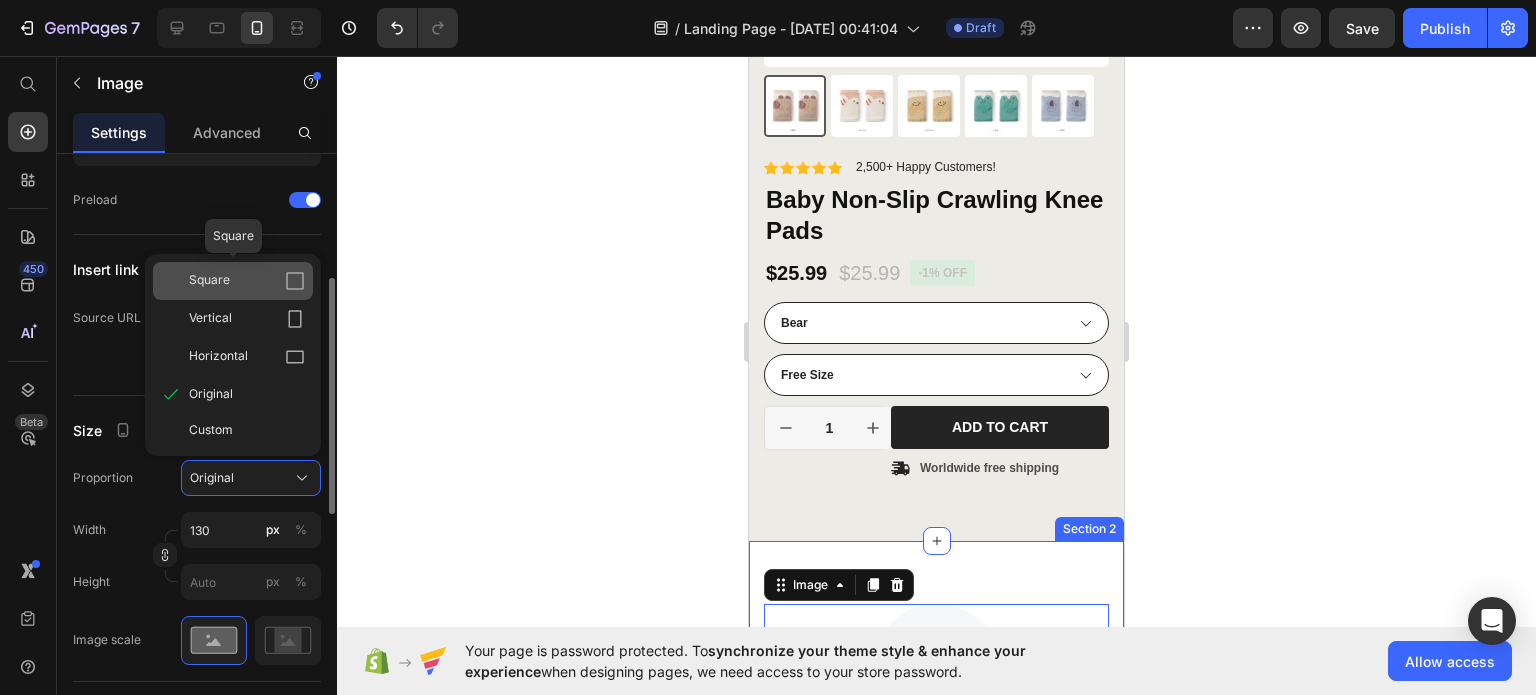 click on "Square" at bounding box center (209, 281) 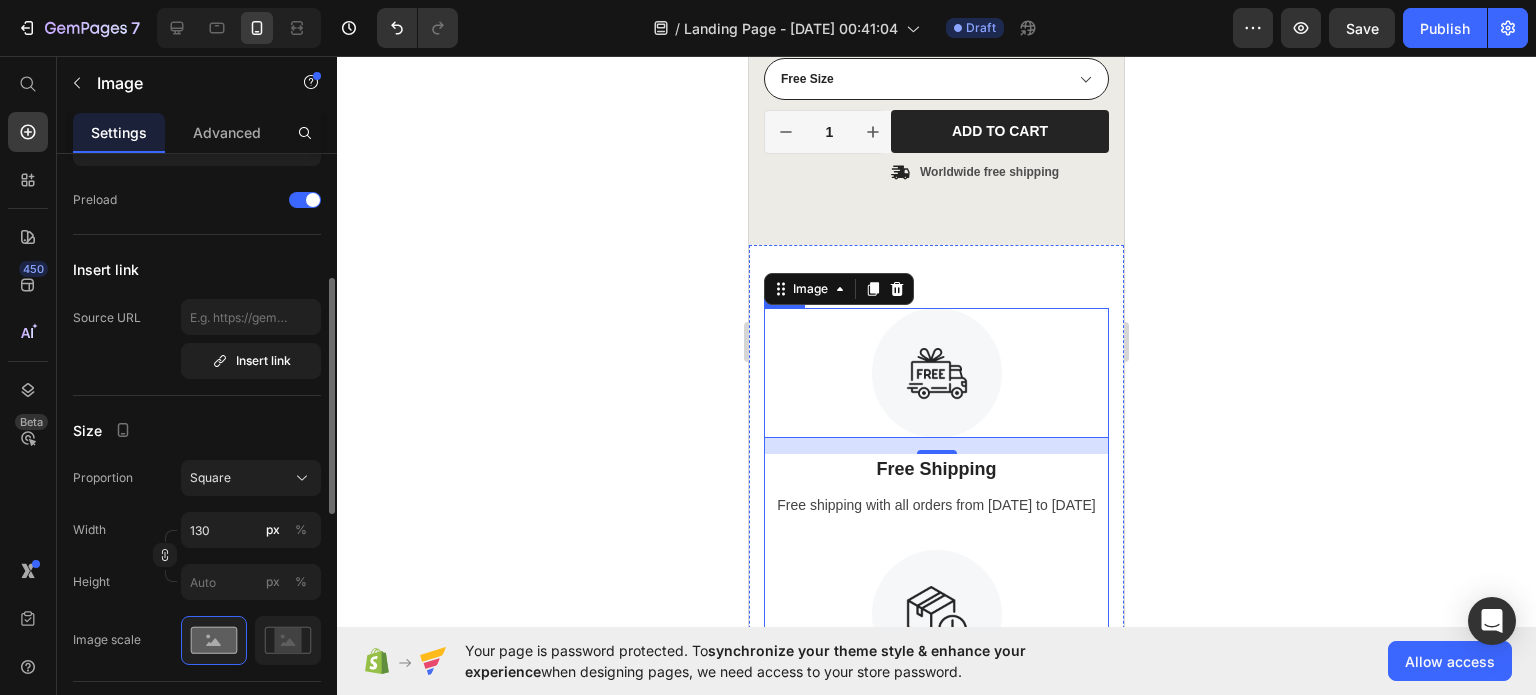 scroll, scrollTop: 692, scrollLeft: 0, axis: vertical 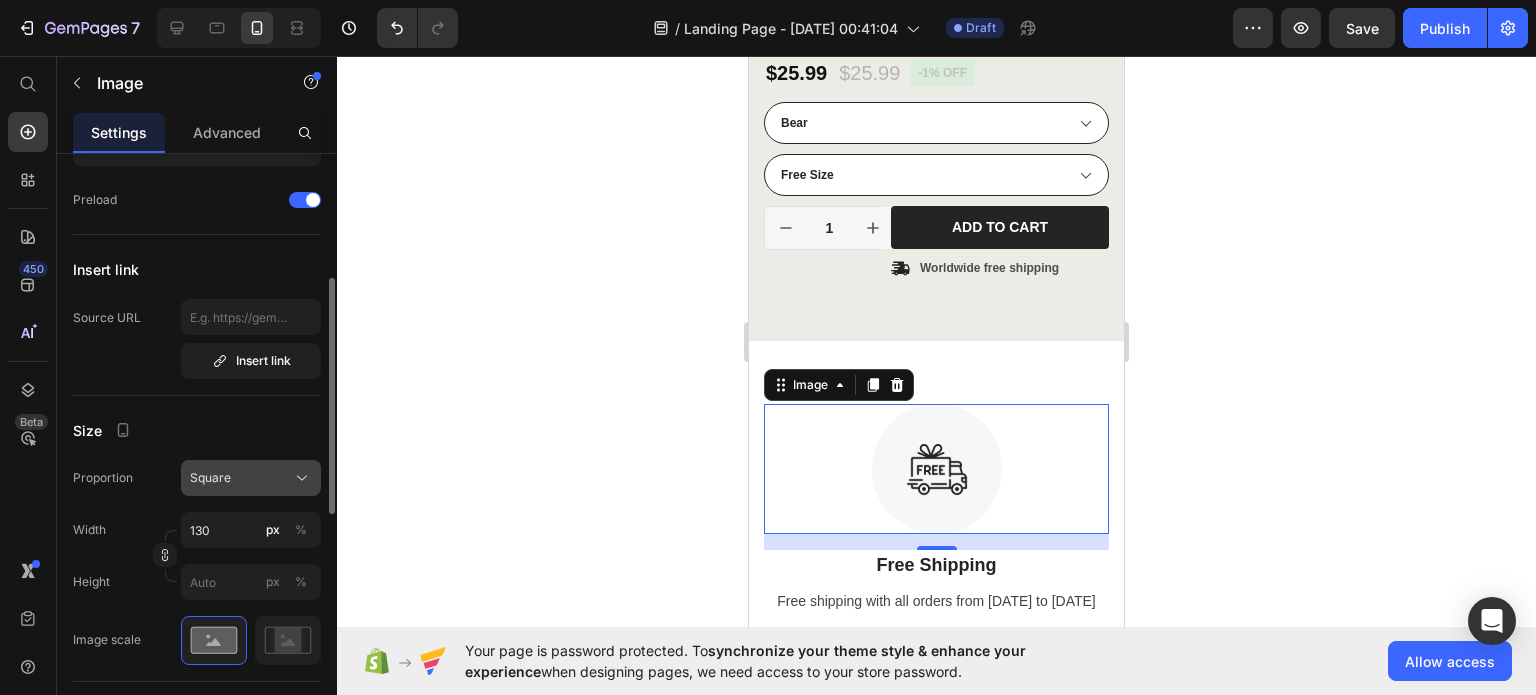 click on "Square" 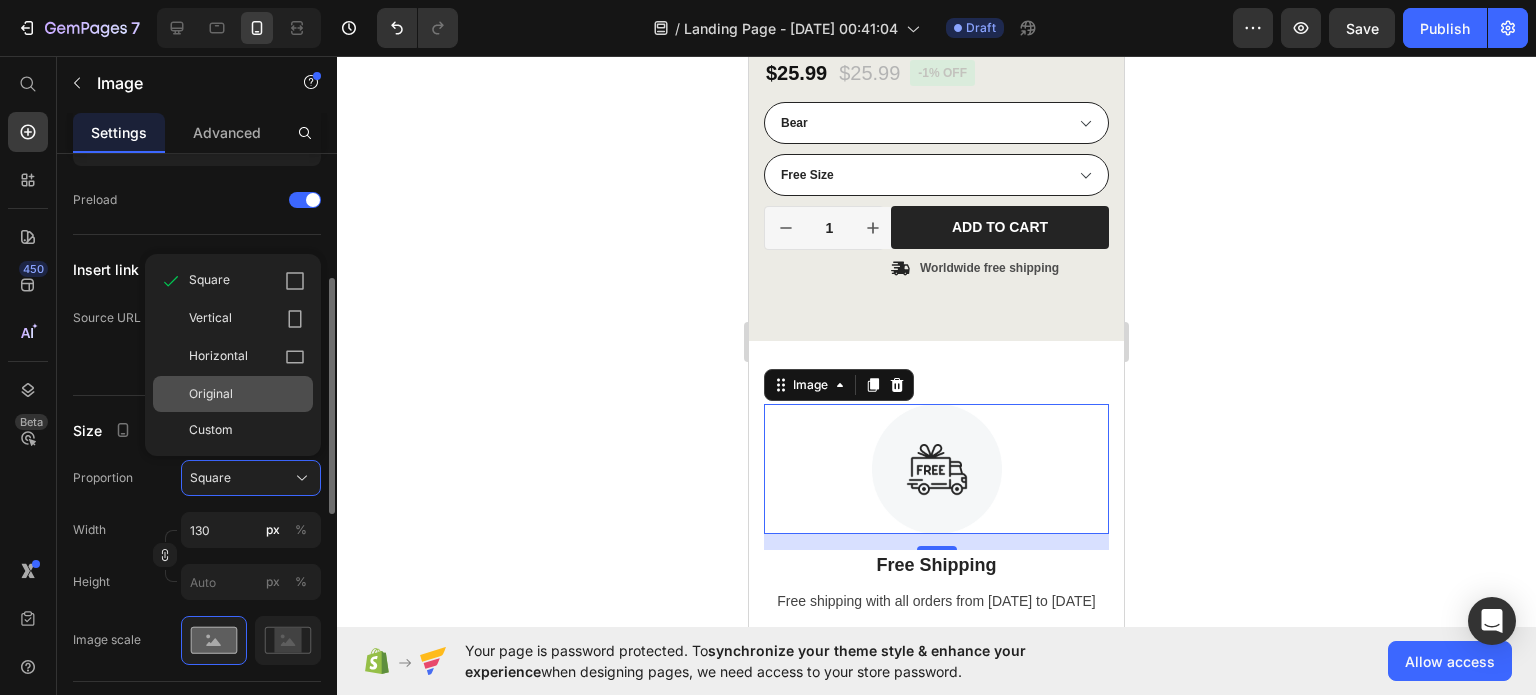 click on "Original" at bounding box center [247, 394] 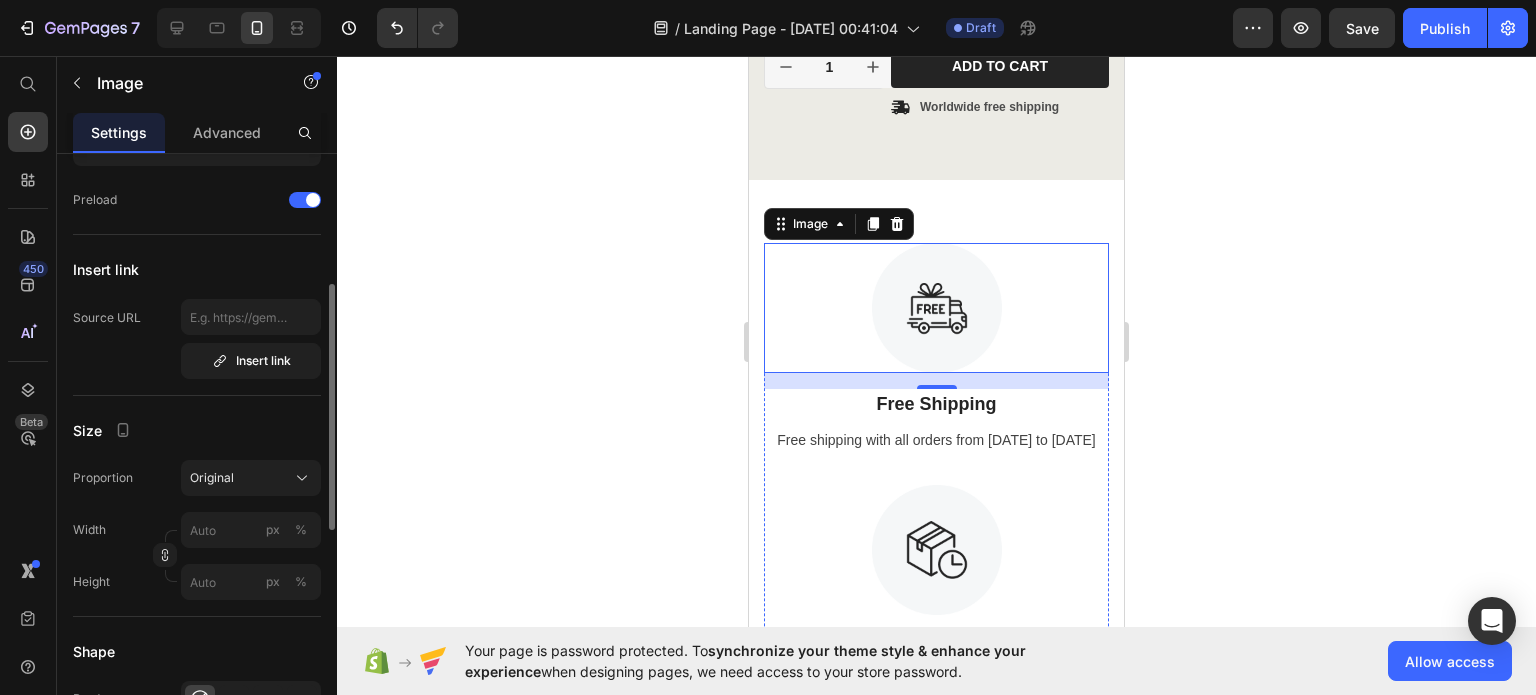 scroll, scrollTop: 792, scrollLeft: 0, axis: vertical 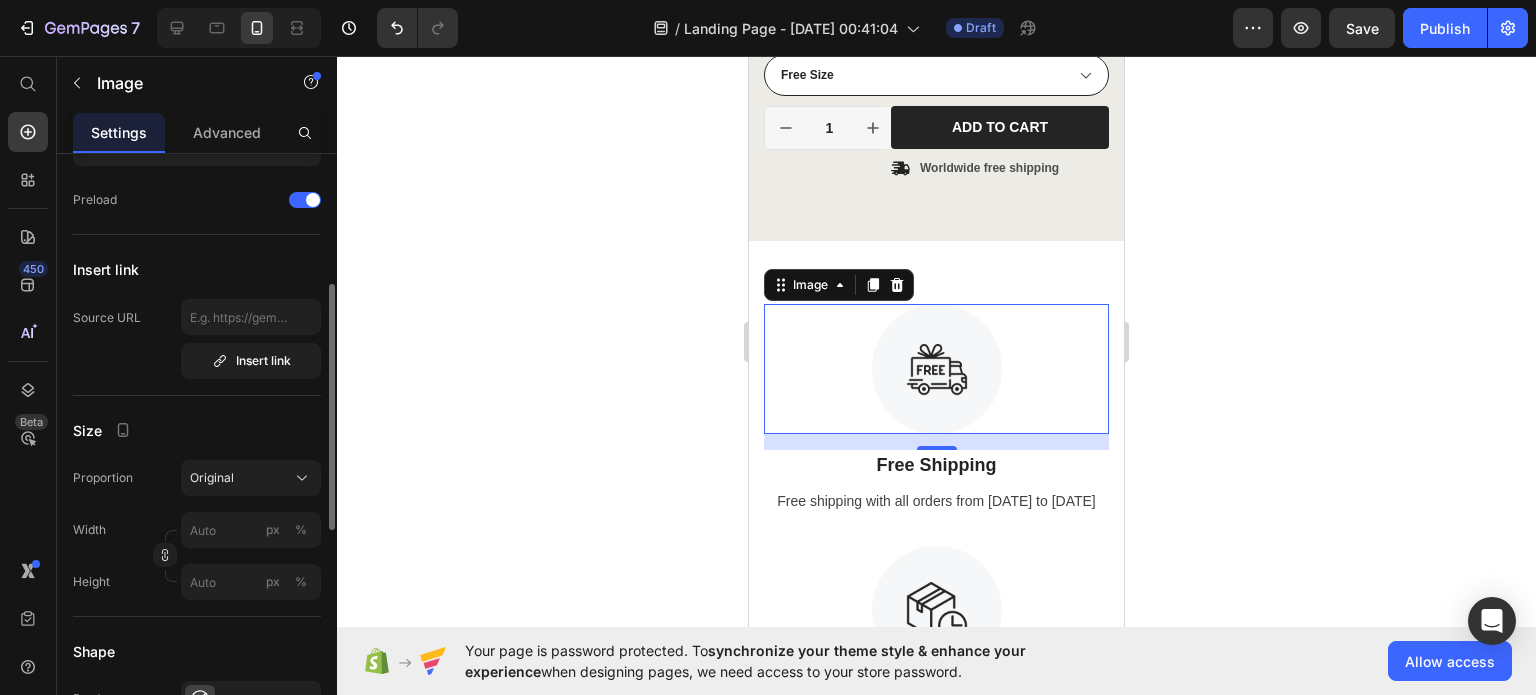 click 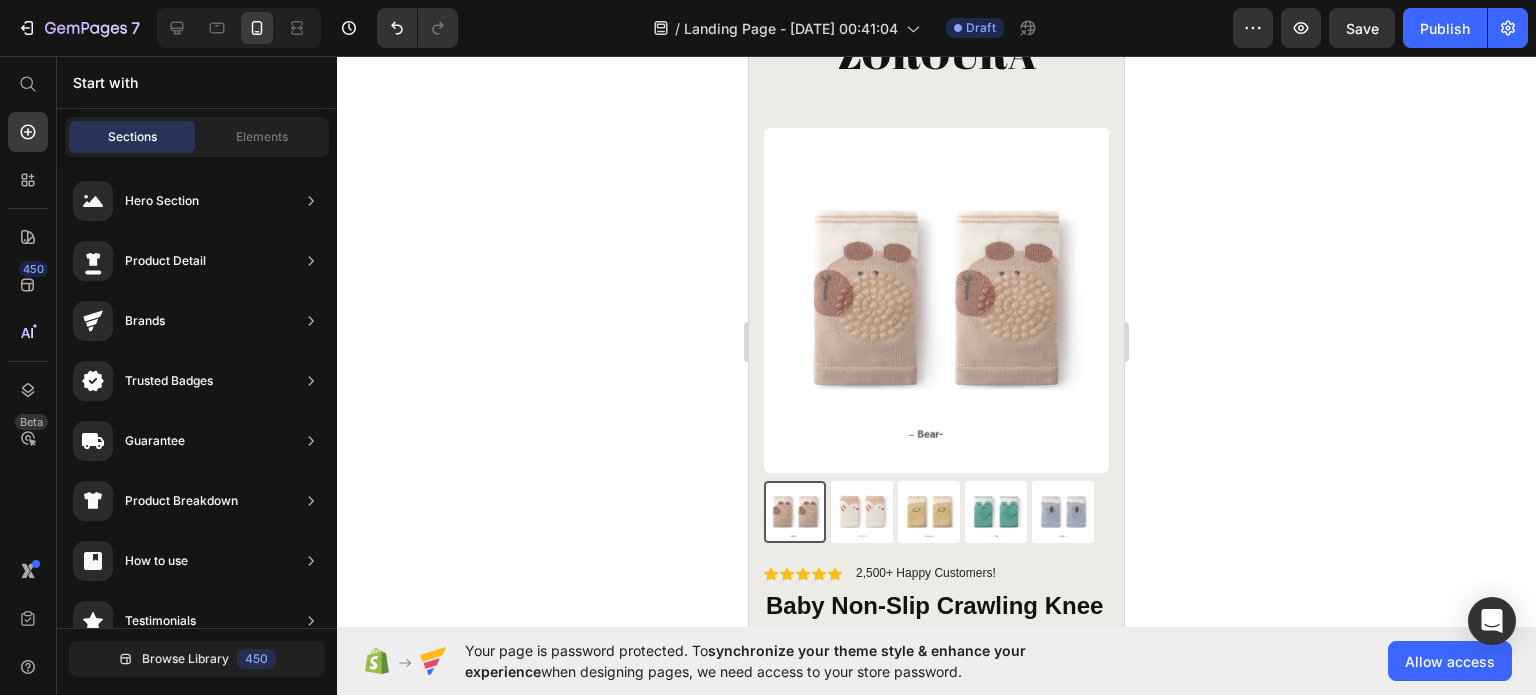 scroll, scrollTop: 0, scrollLeft: 0, axis: both 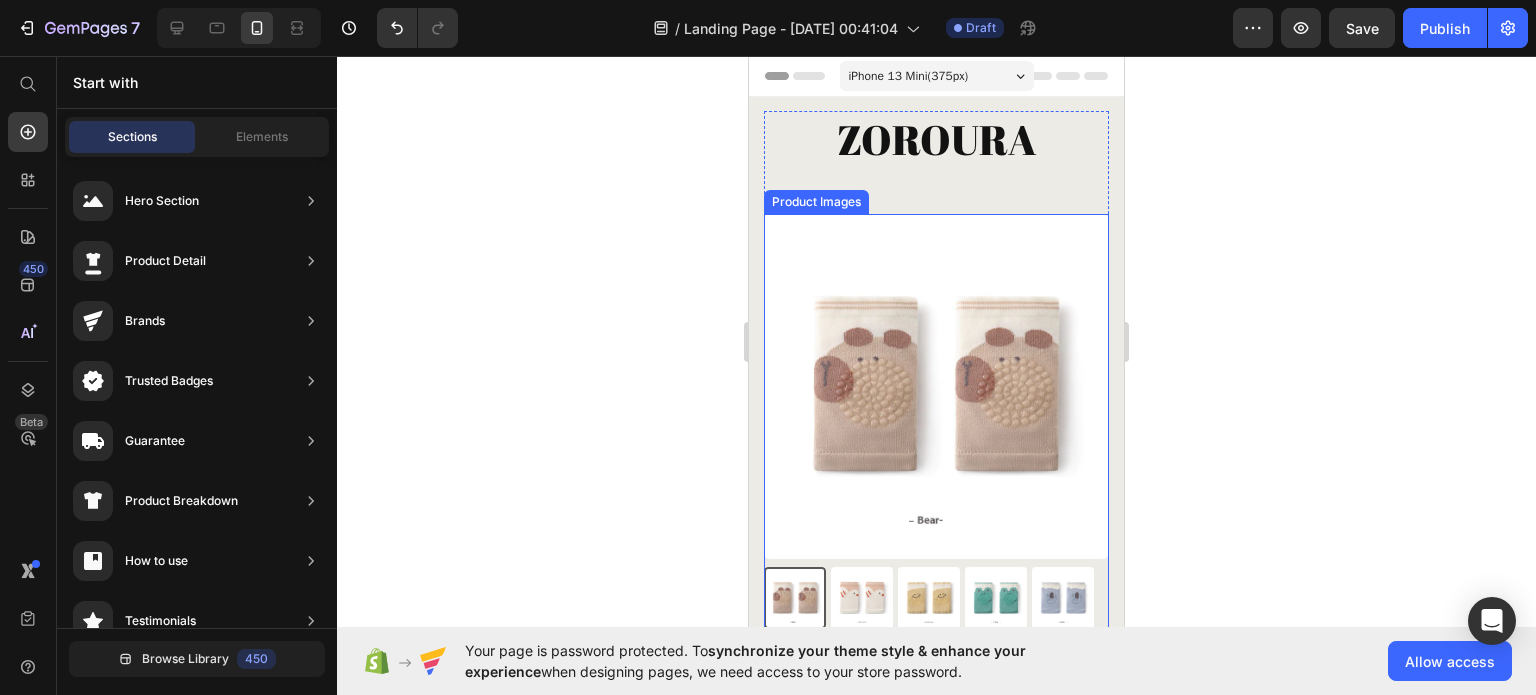 click at bounding box center [862, 598] 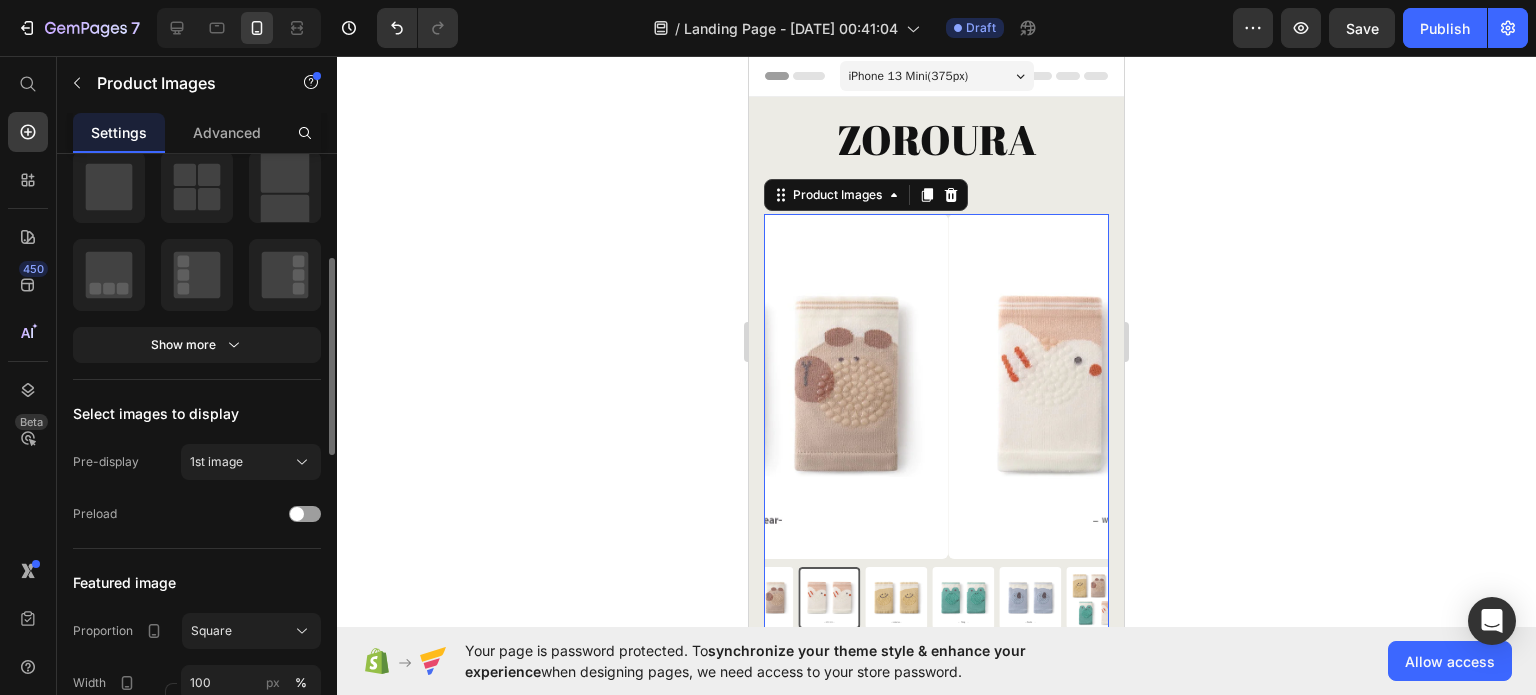 scroll, scrollTop: 0, scrollLeft: 0, axis: both 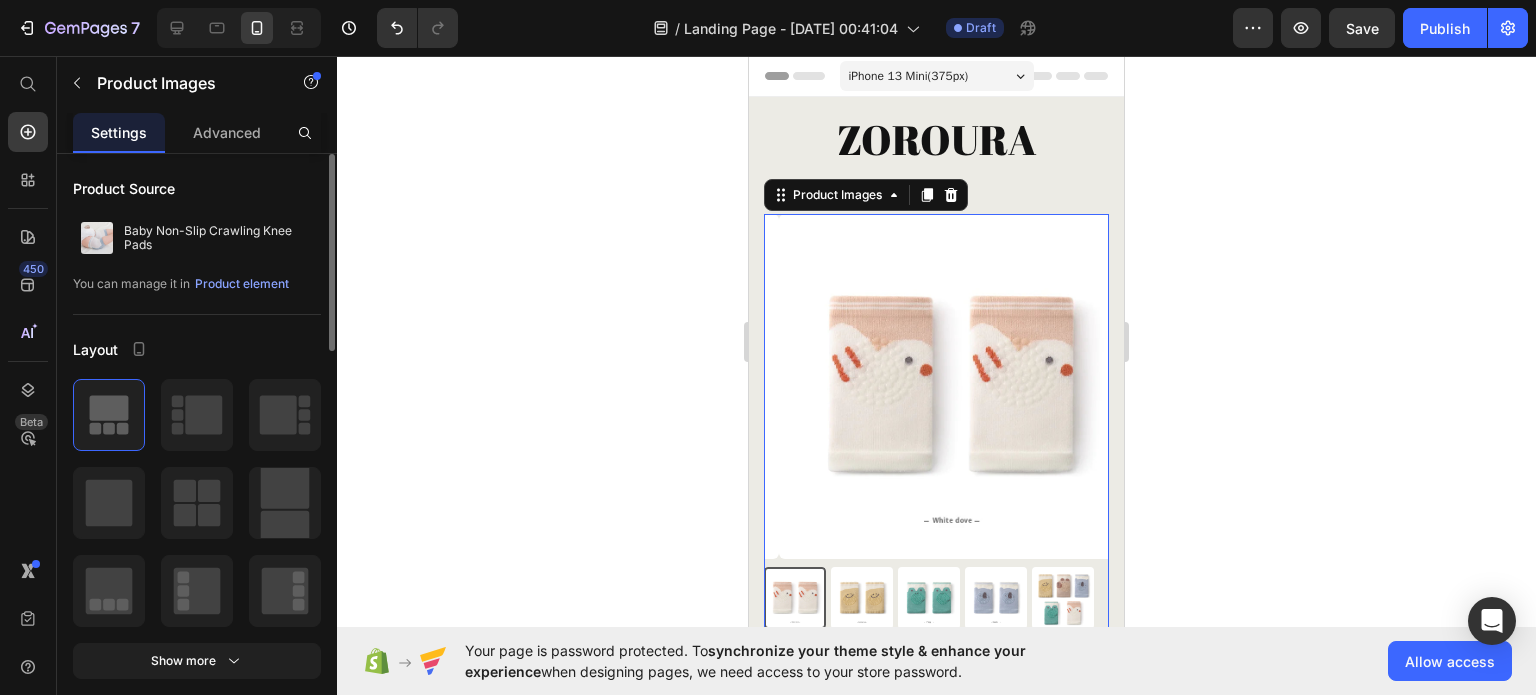 click at bounding box center (795, 598) 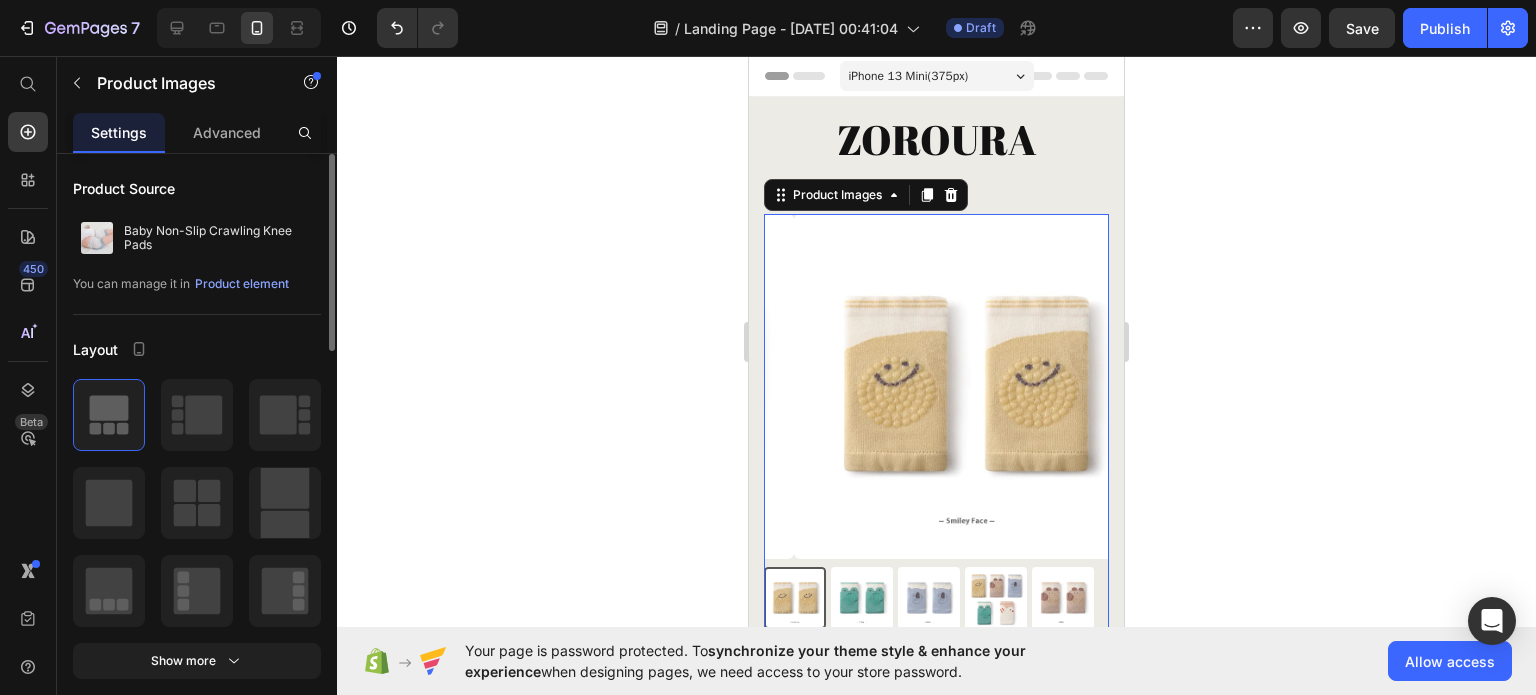 click at bounding box center (862, 598) 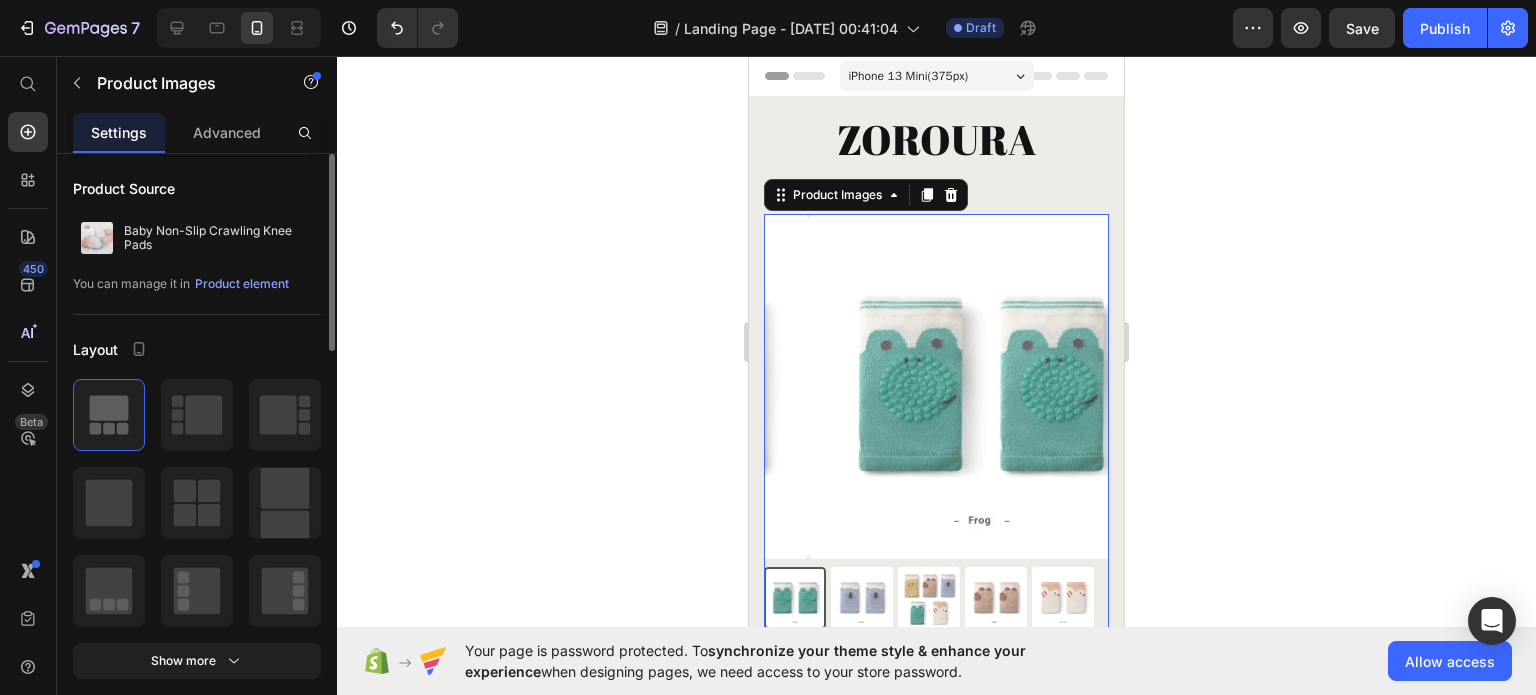click at bounding box center [795, 598] 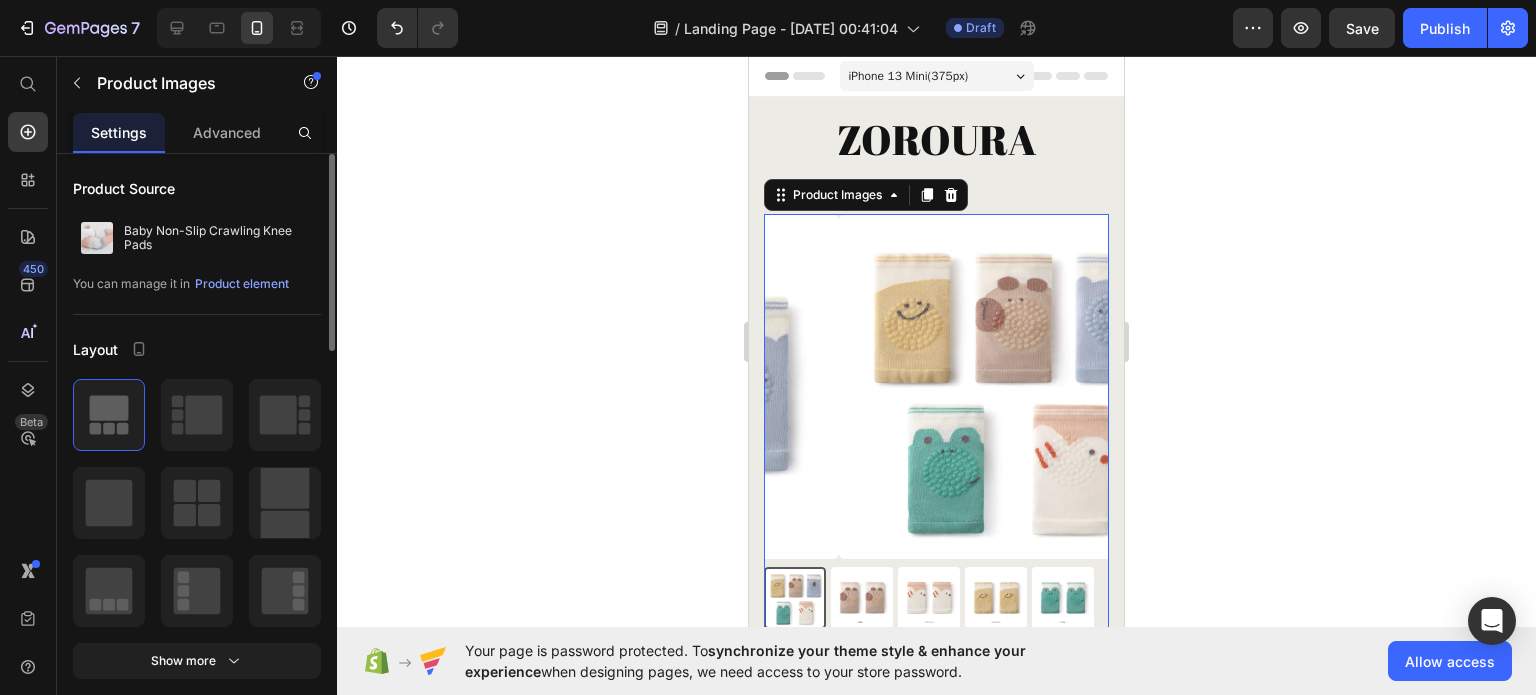 click at bounding box center (862, 598) 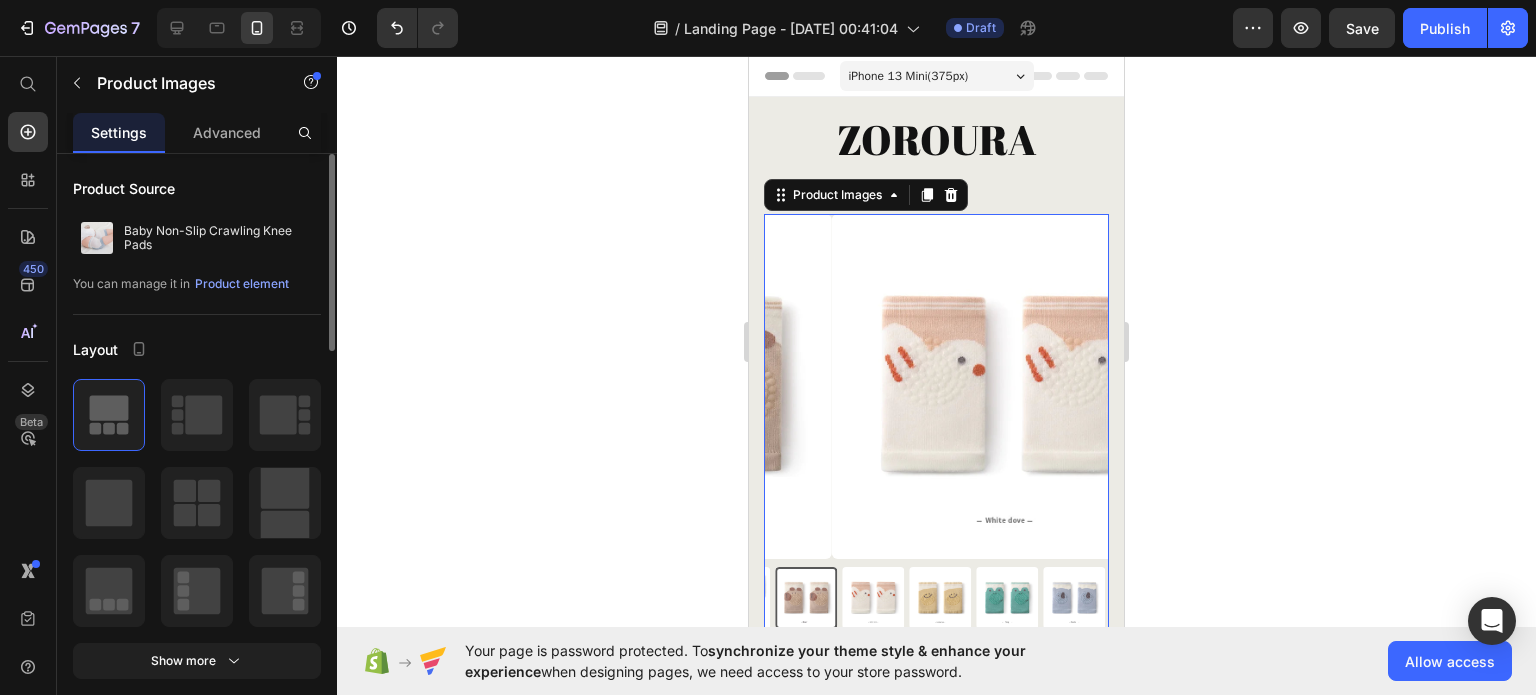 click at bounding box center [940, 598] 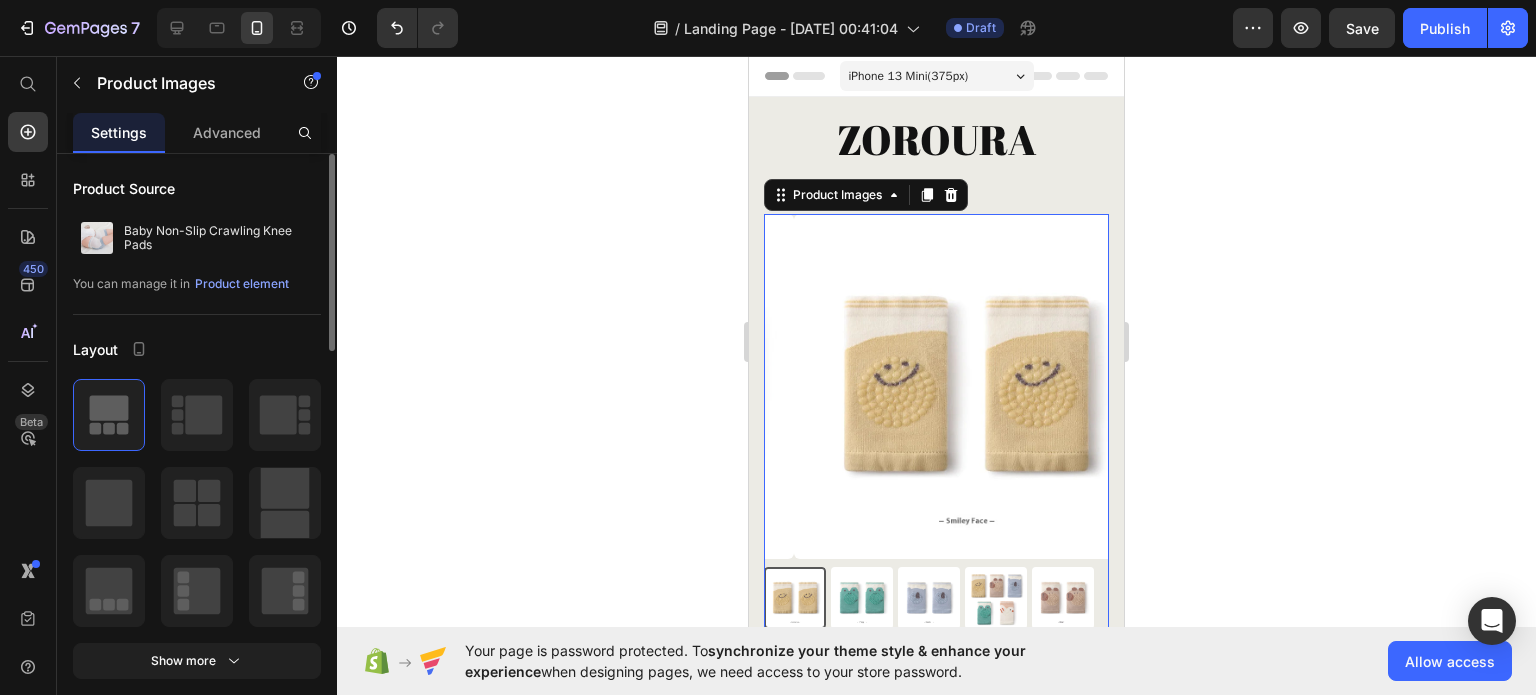 click at bounding box center [1063, 598] 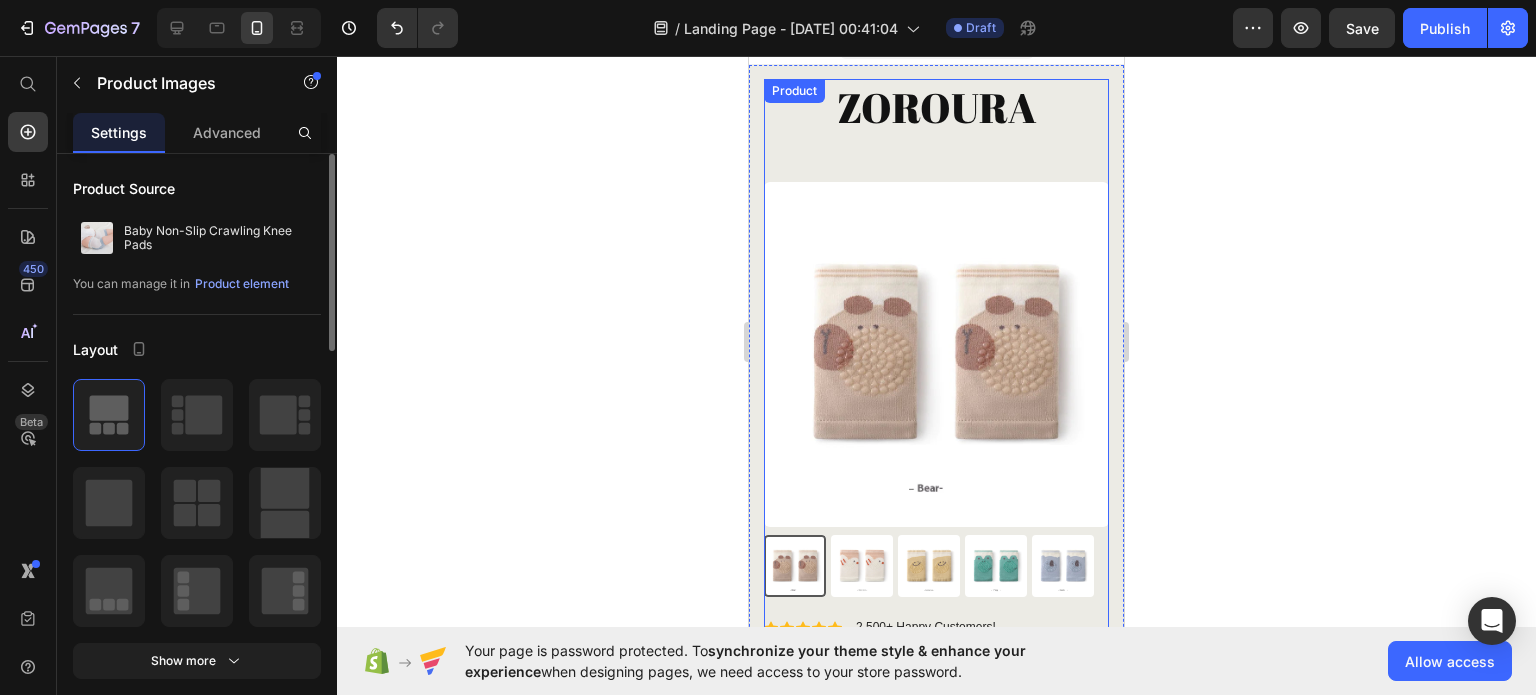 scroll, scrollTop: 25, scrollLeft: 0, axis: vertical 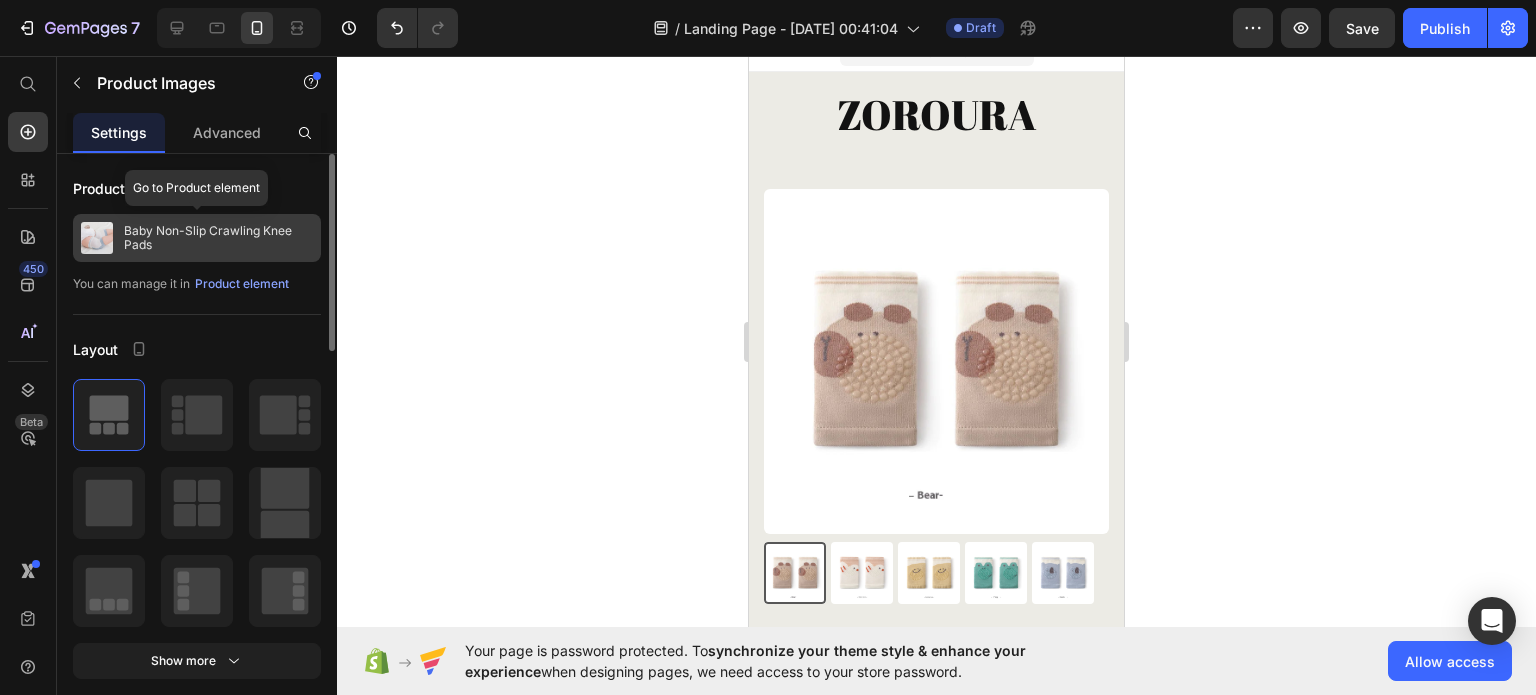 click on "Baby Non-Slip Crawling Knee Pads" at bounding box center [218, 238] 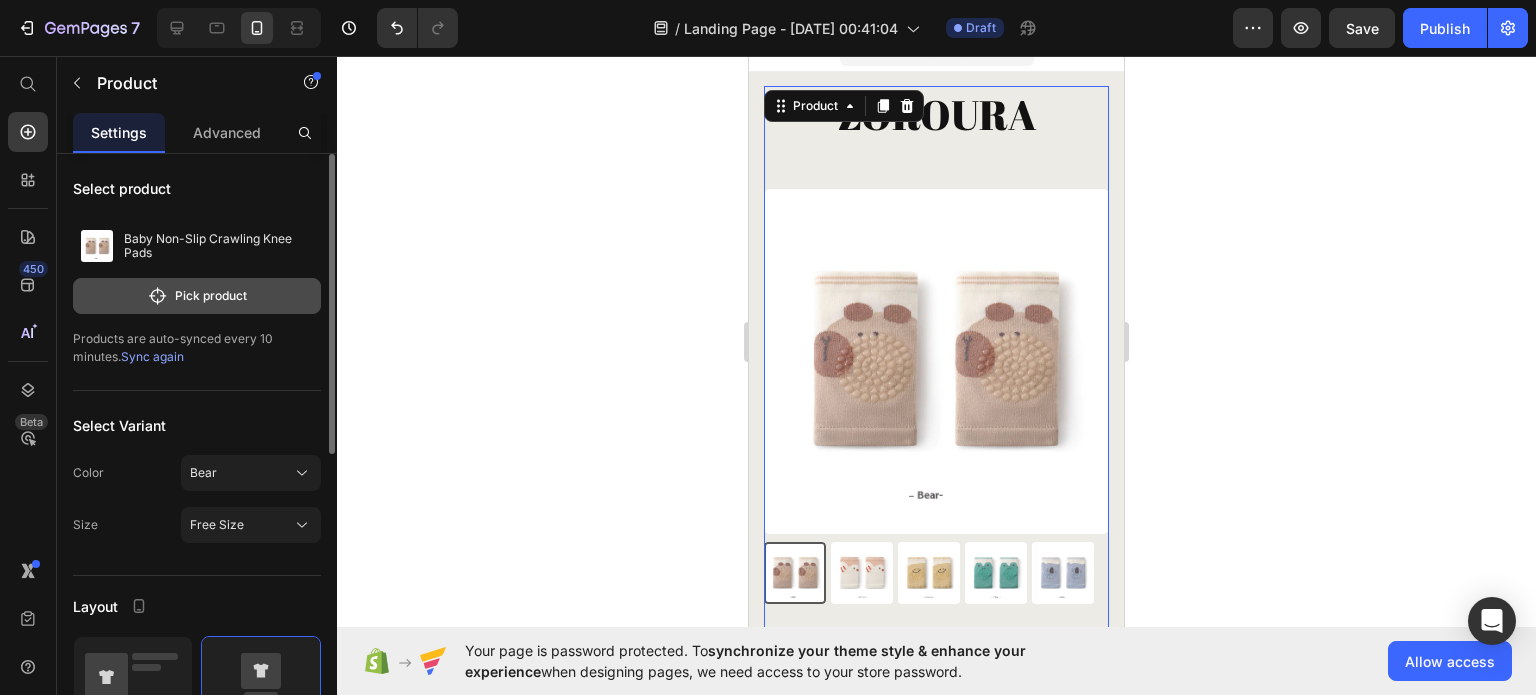 click on "Pick product" at bounding box center (197, 296) 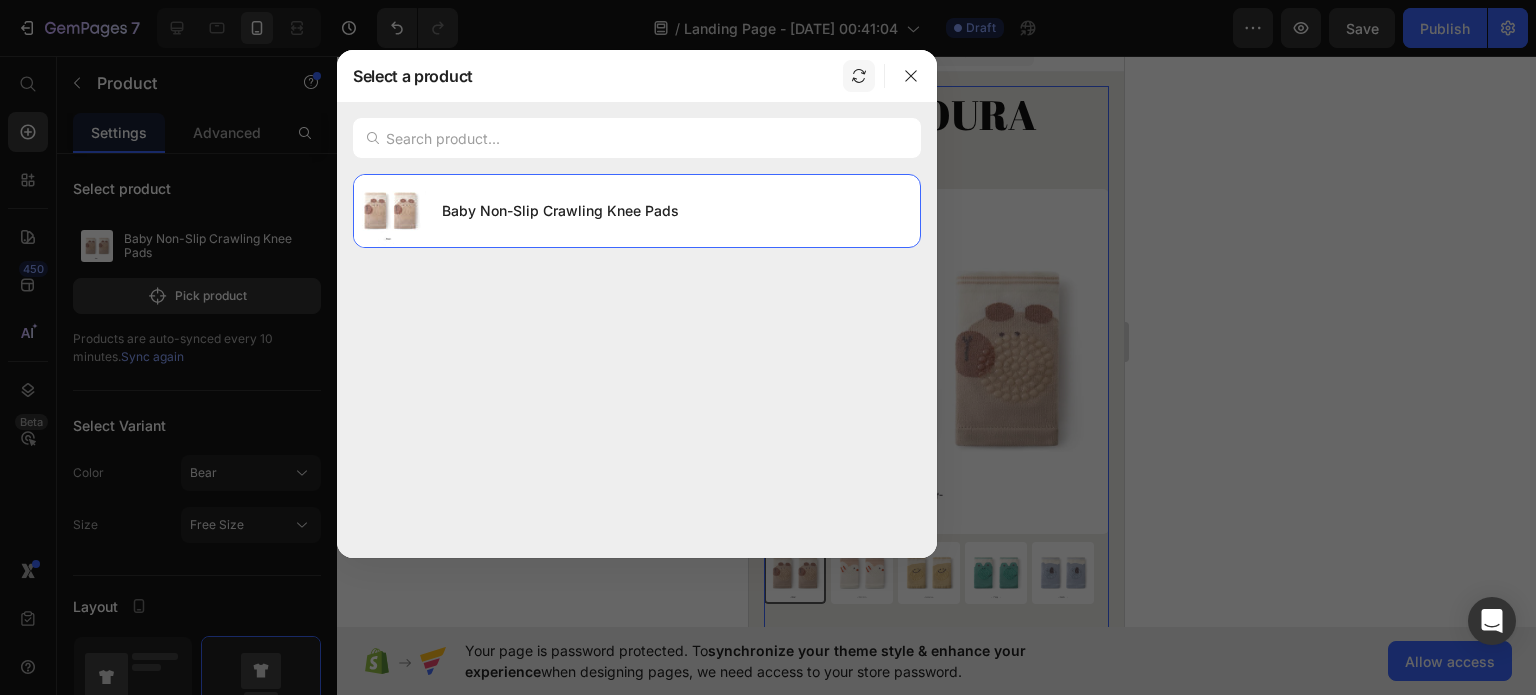 click 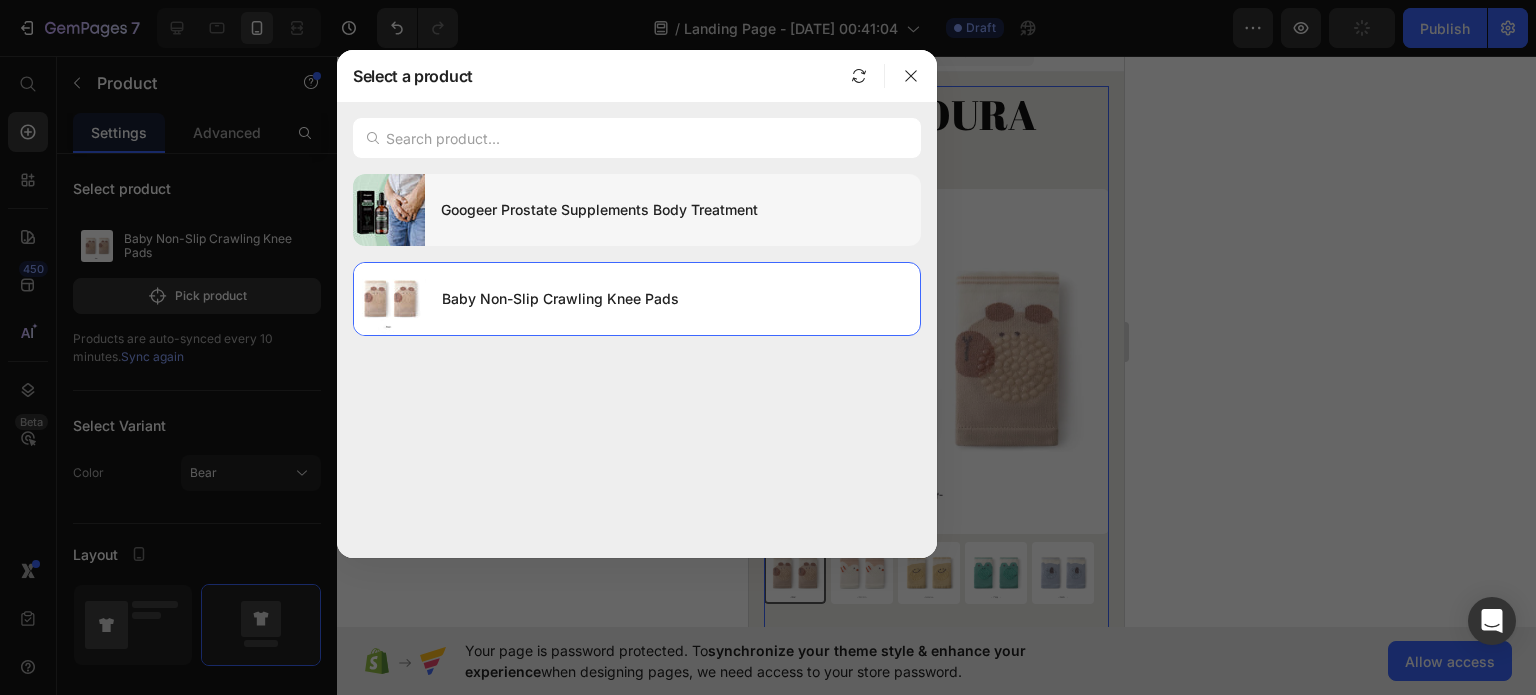 click on "Googeer Prostate Supplements Body Treatment" 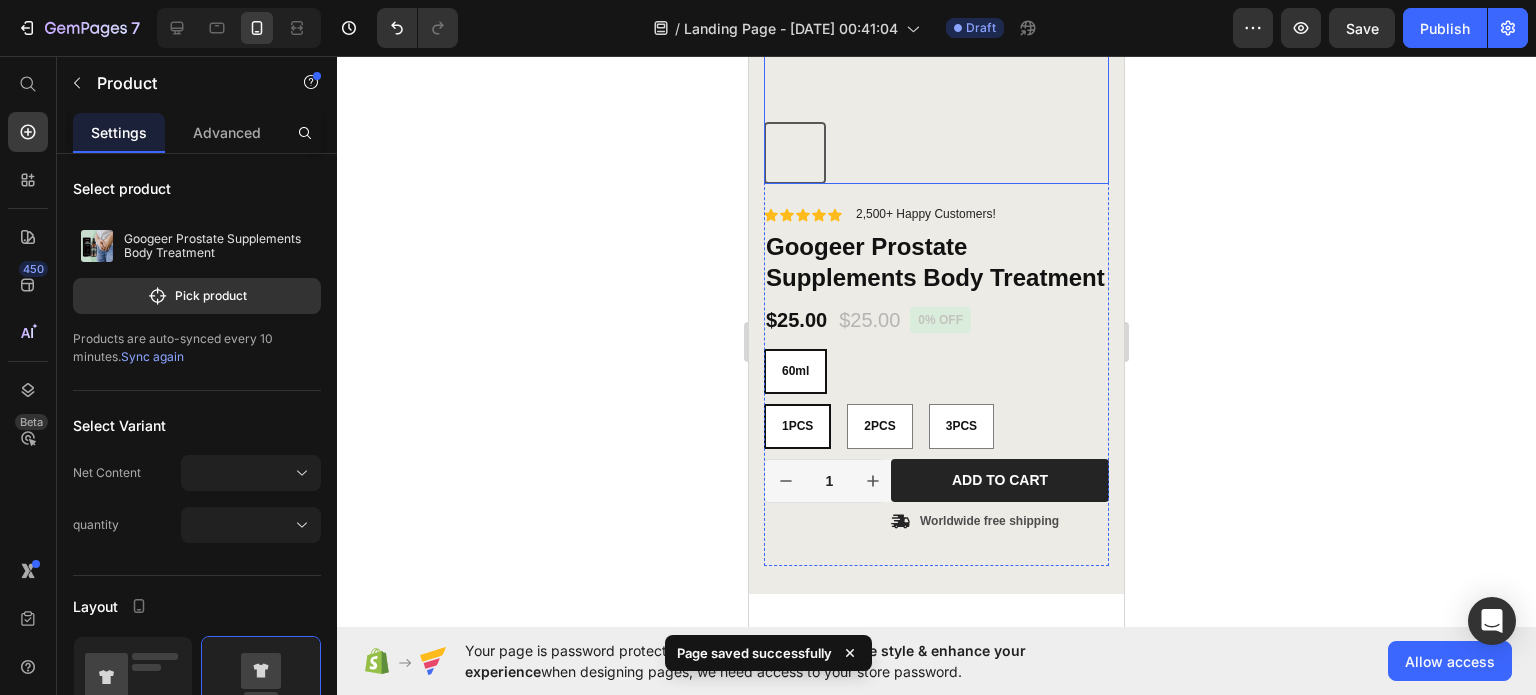 scroll, scrollTop: 525, scrollLeft: 0, axis: vertical 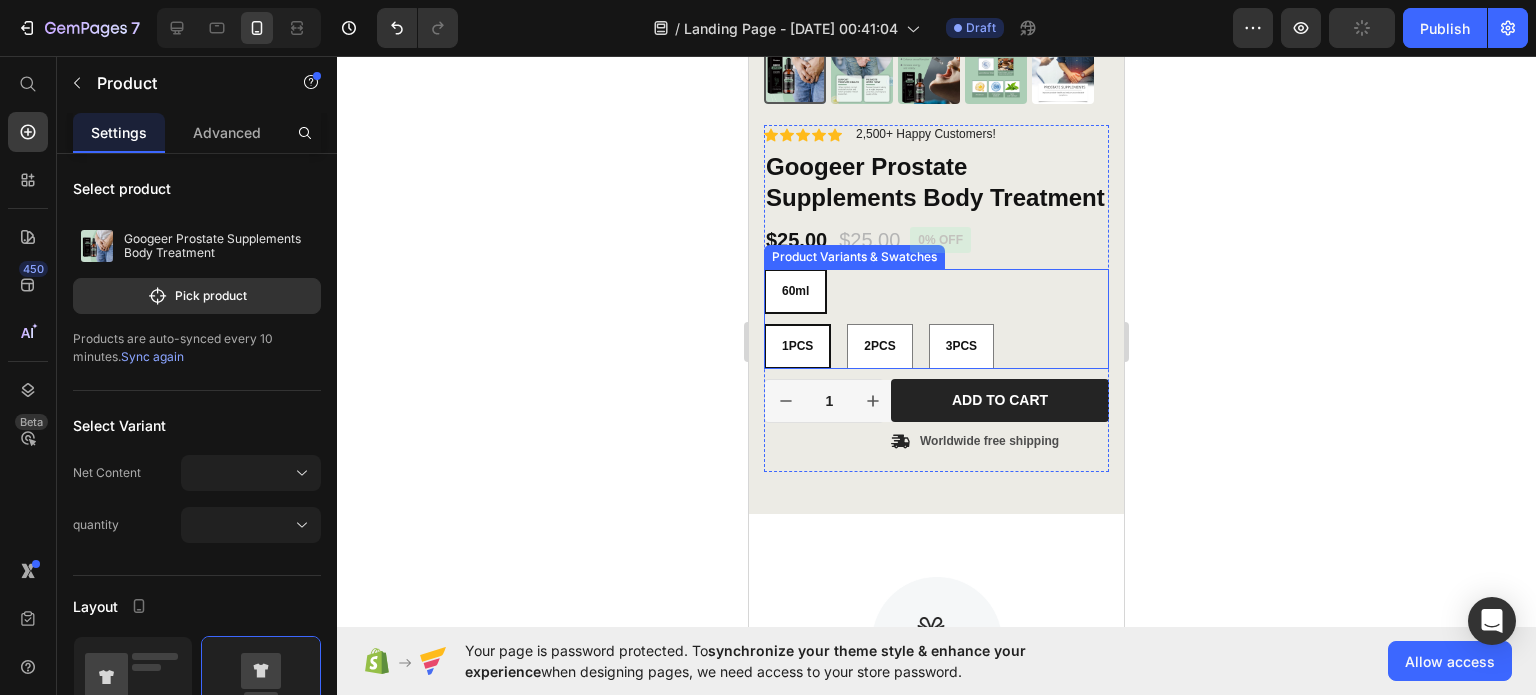 click on "60ml 60ml 60ml" at bounding box center [936, 291] 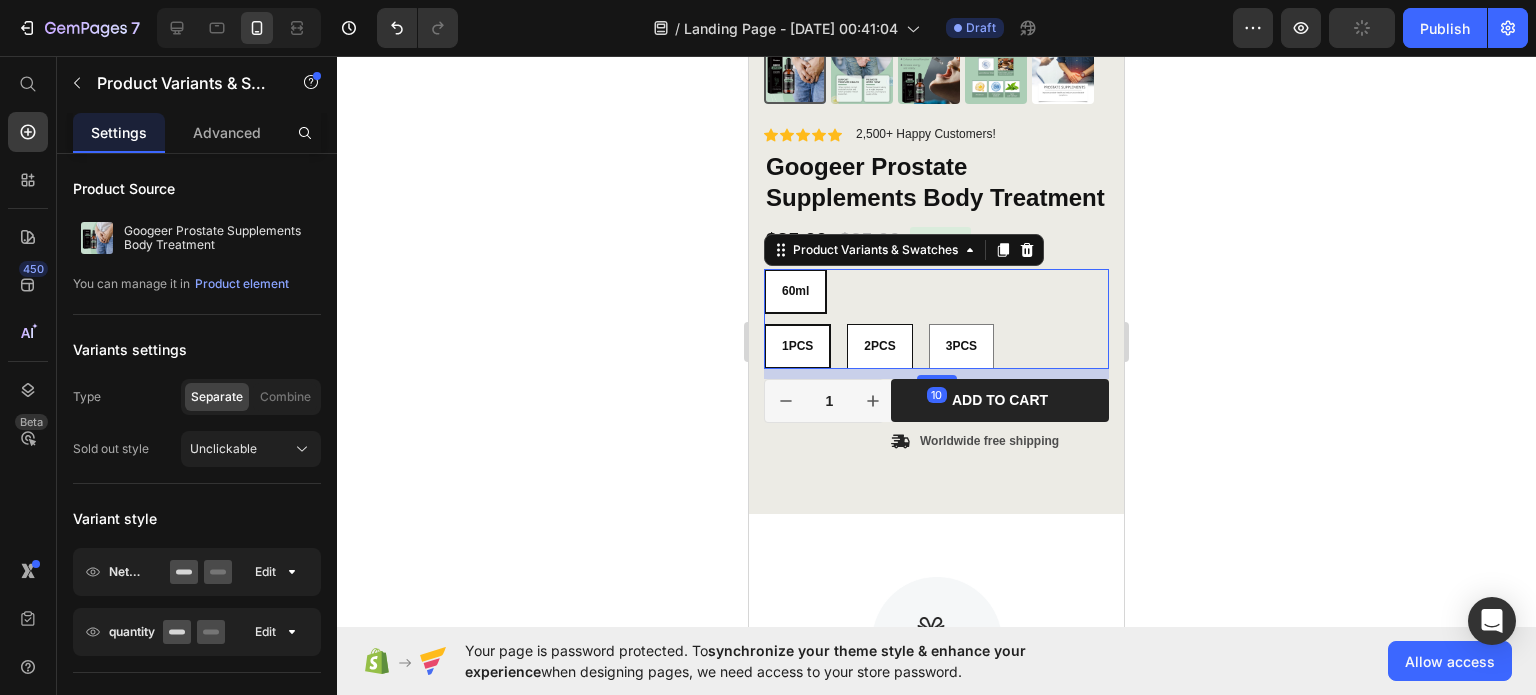 click on "2PCS" at bounding box center (879, 347) 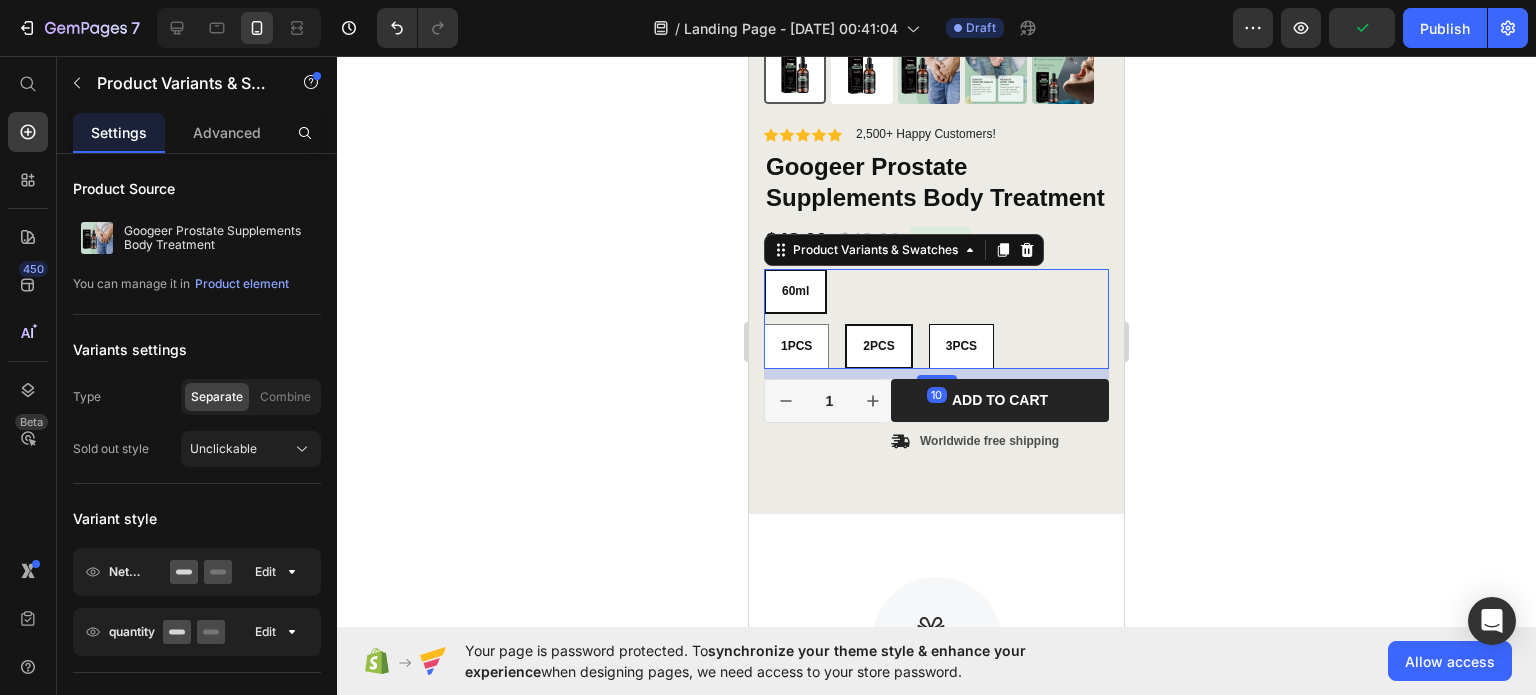 click on "3PCS" at bounding box center [961, 347] 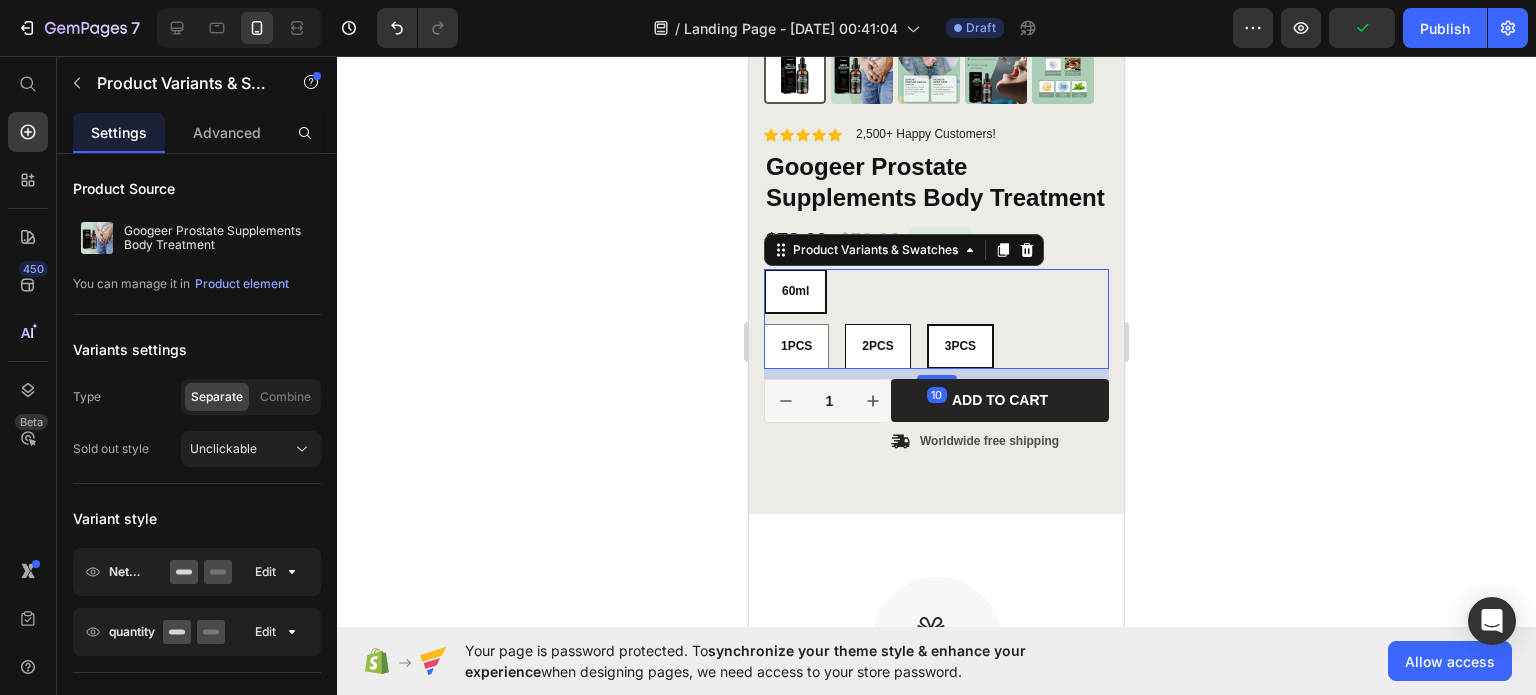 drag, startPoint x: 871, startPoint y: 373, endPoint x: 858, endPoint y: 376, distance: 13.341664 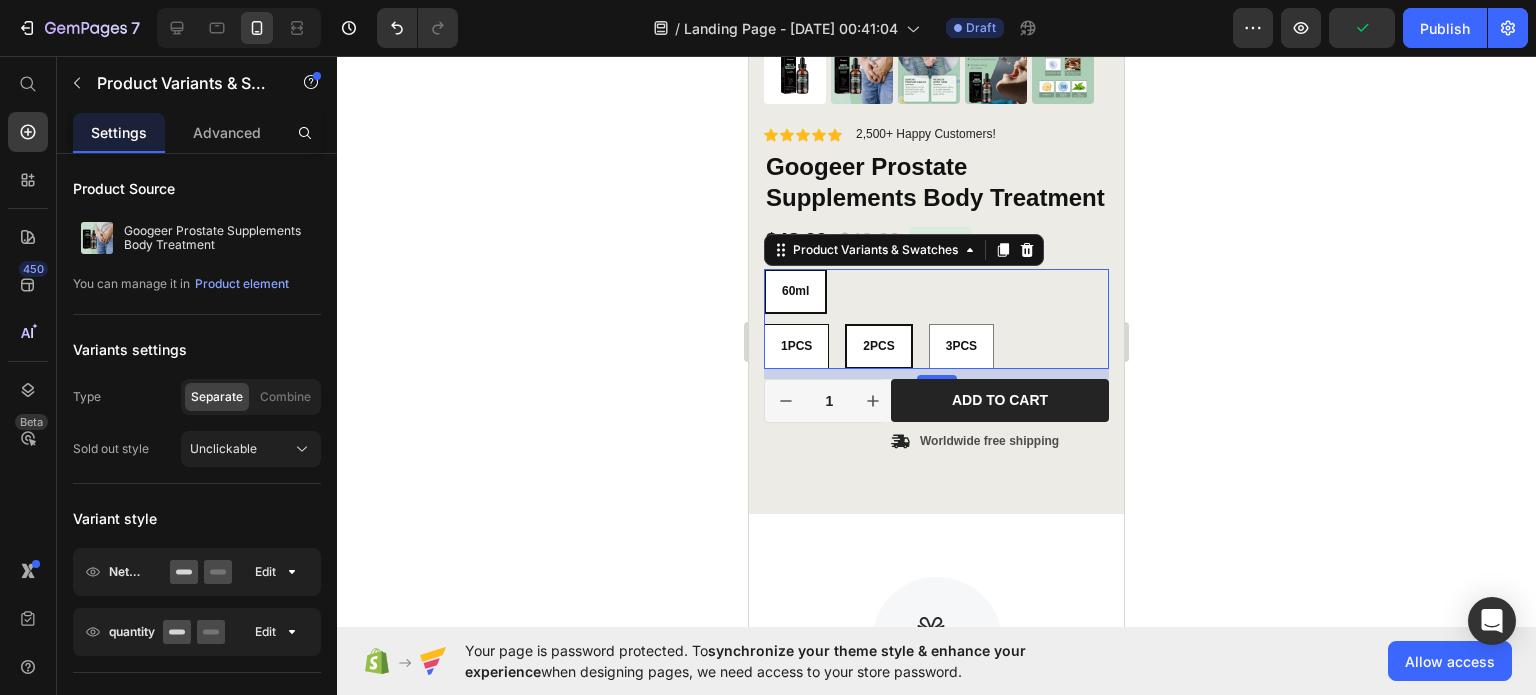 click on "1PCS" at bounding box center [796, 347] 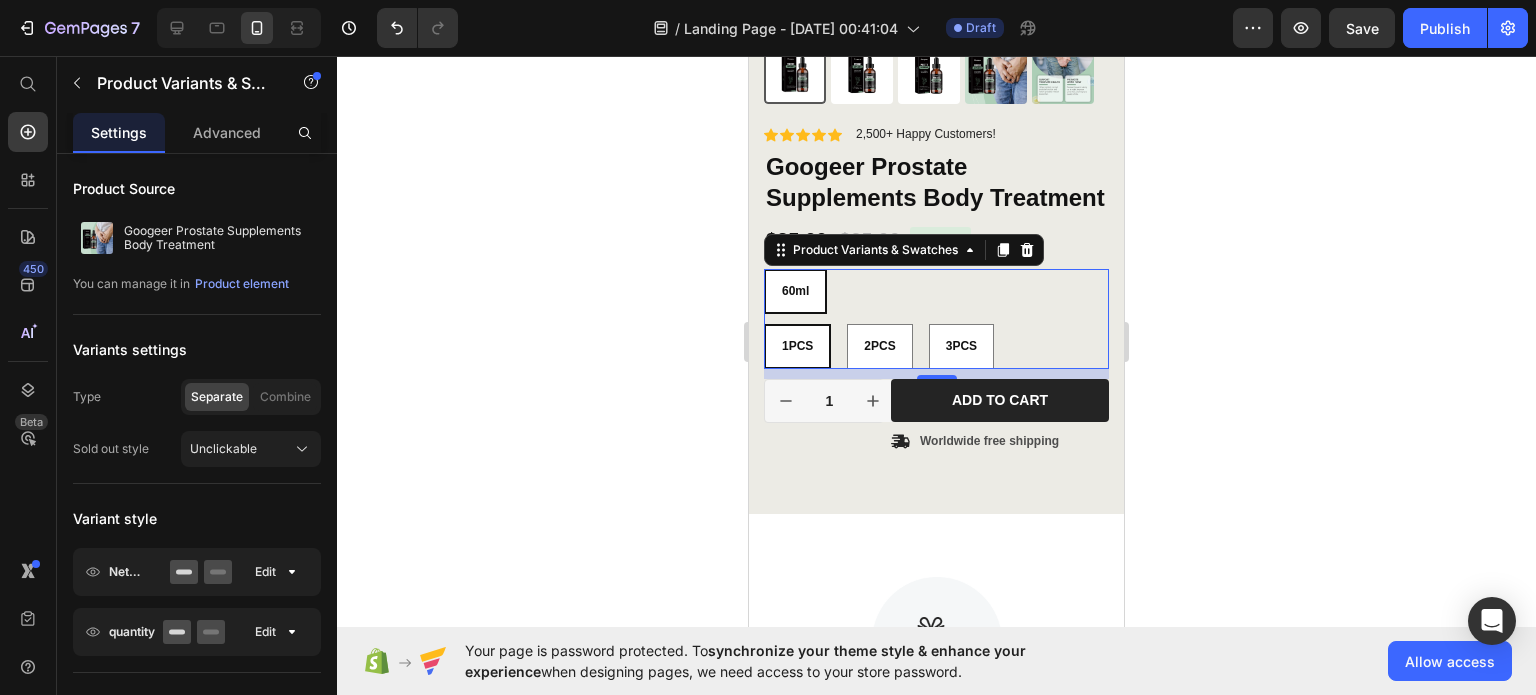 click on "60ml" at bounding box center [795, 292] 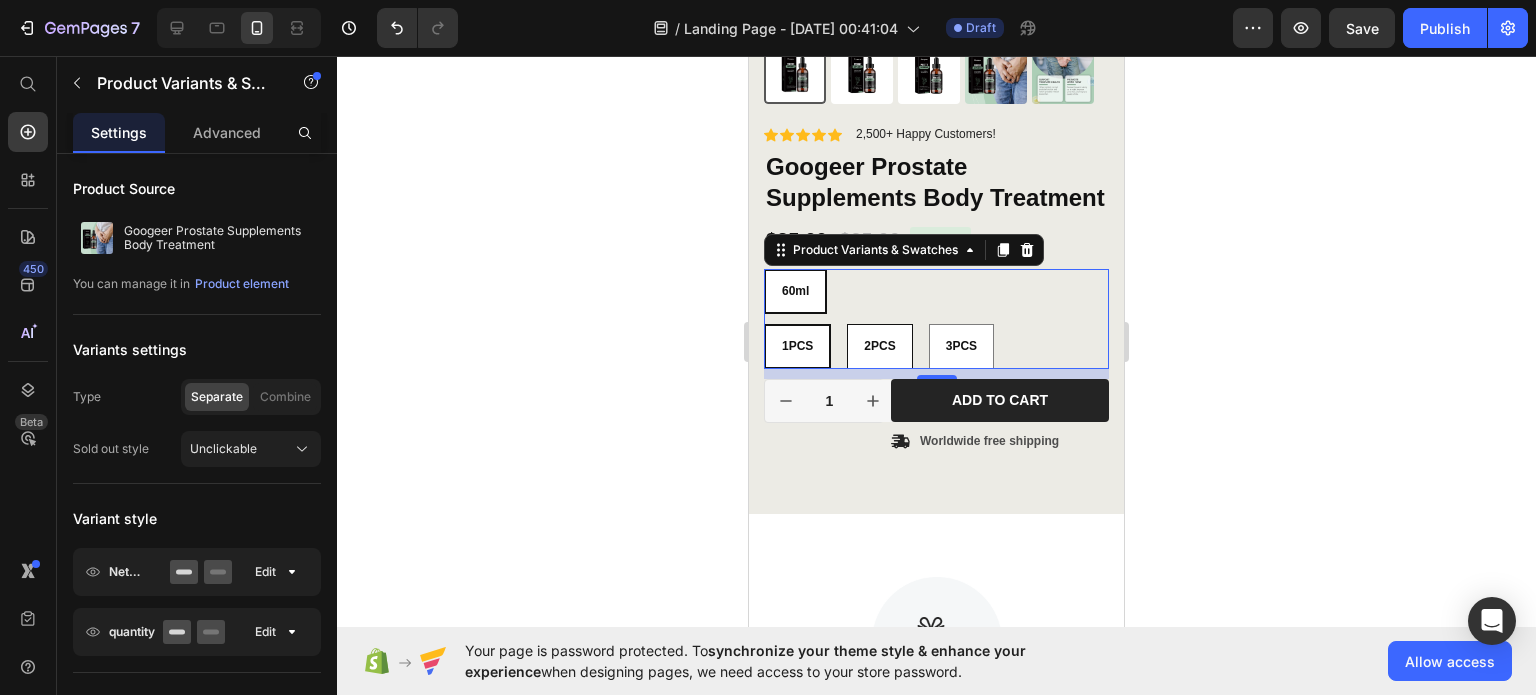 click on "2PCS" at bounding box center [879, 347] 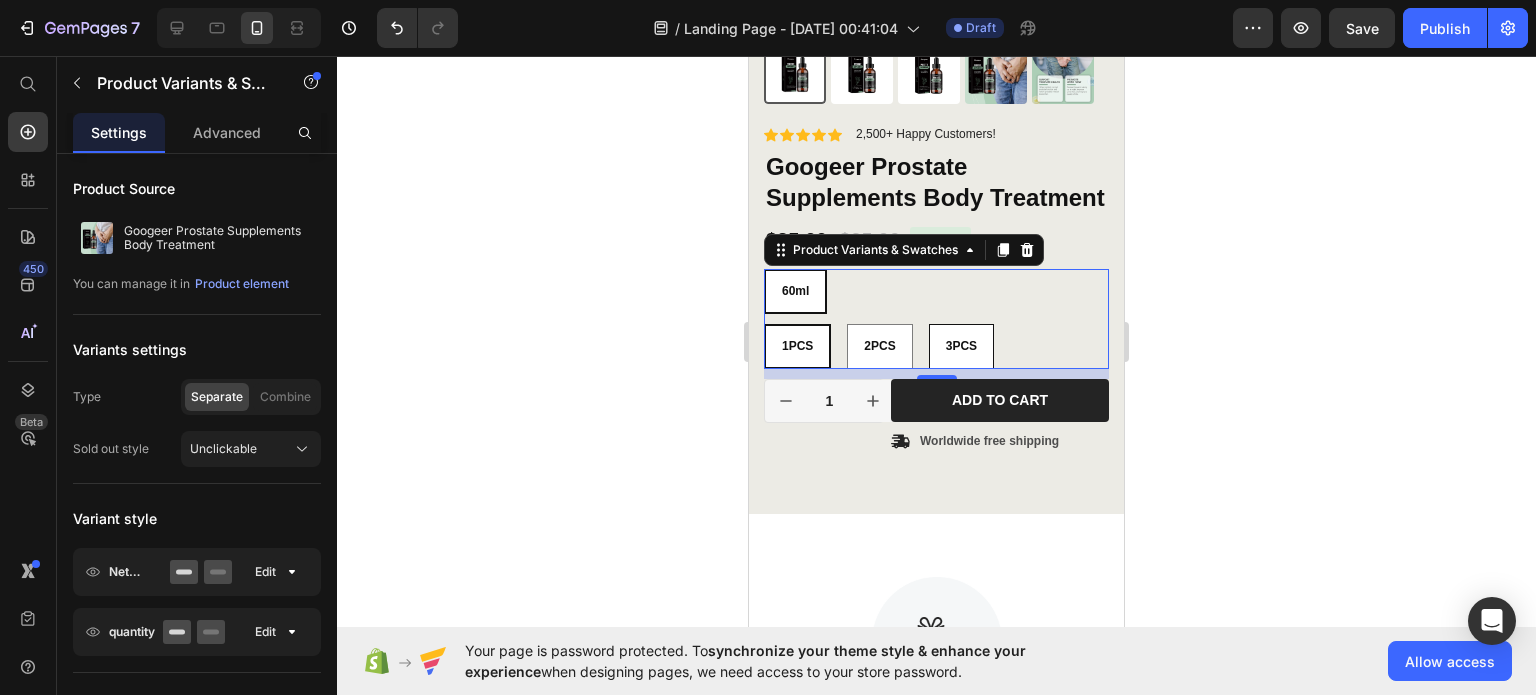 radio on "false" 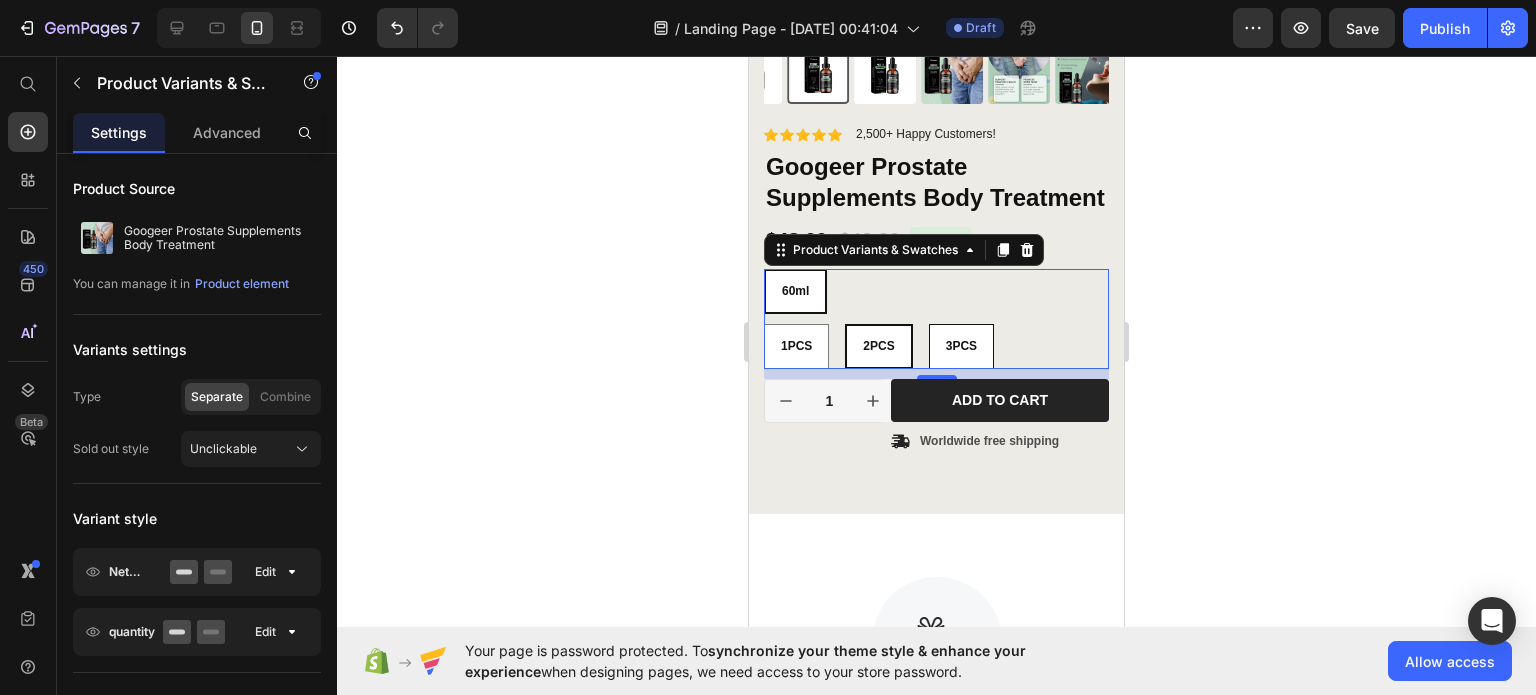 click on "3PCS" at bounding box center (961, 346) 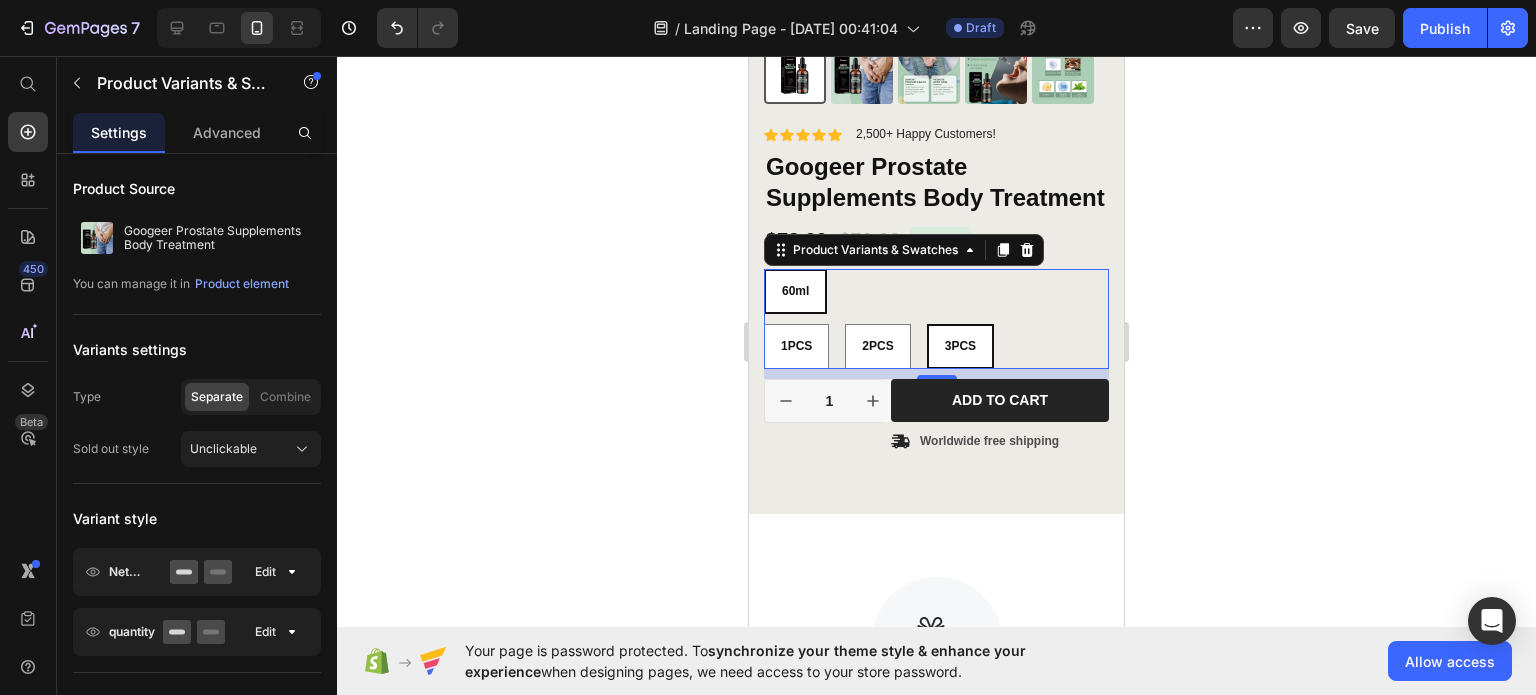 click on "60ml 60ml 60ml" at bounding box center [936, 291] 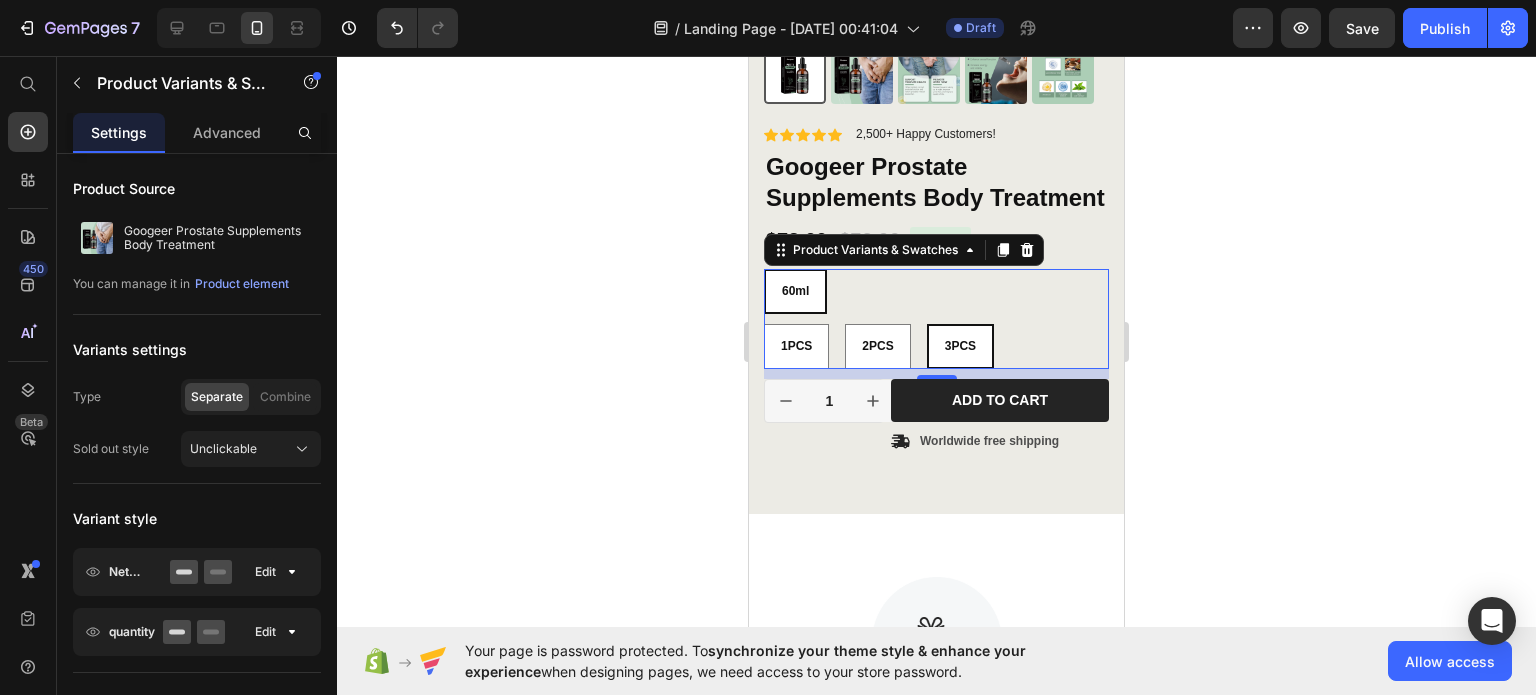 click 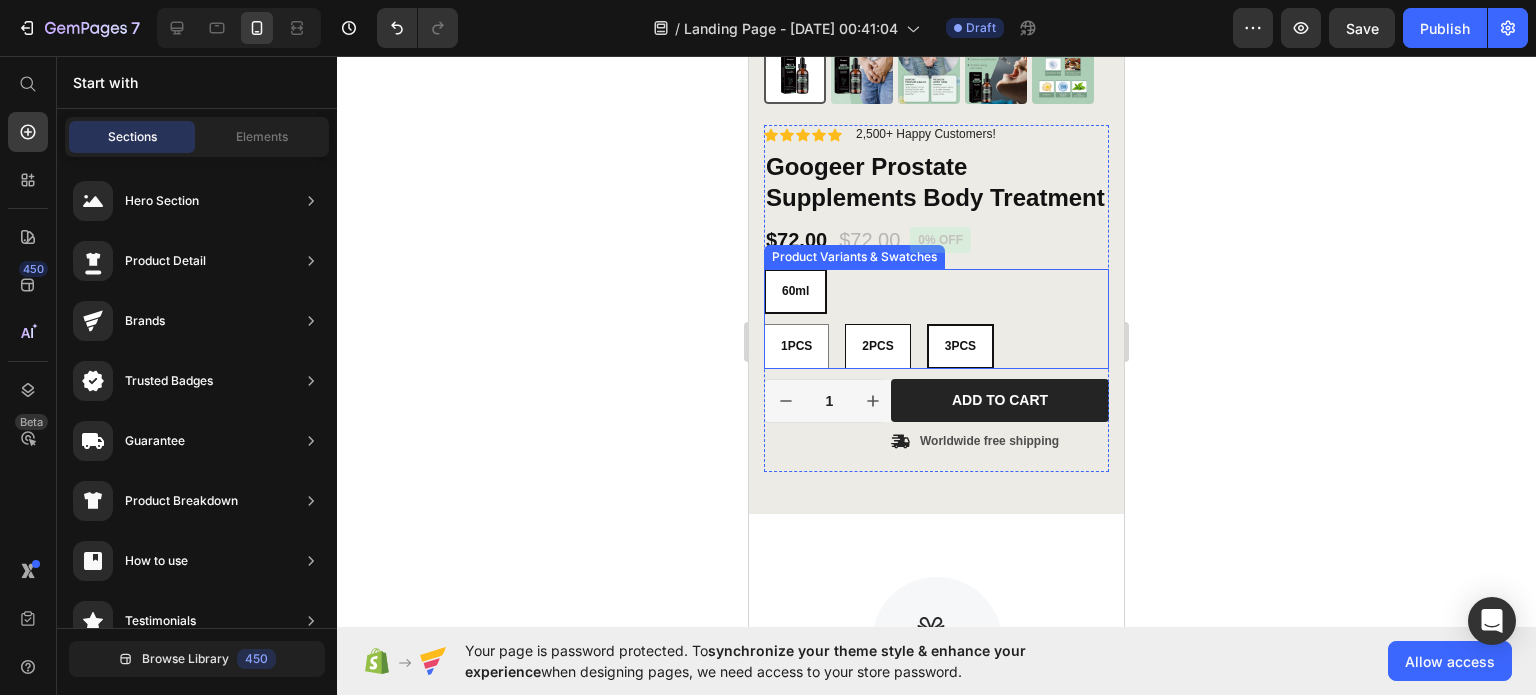 click on "2PCS" at bounding box center (877, 346) 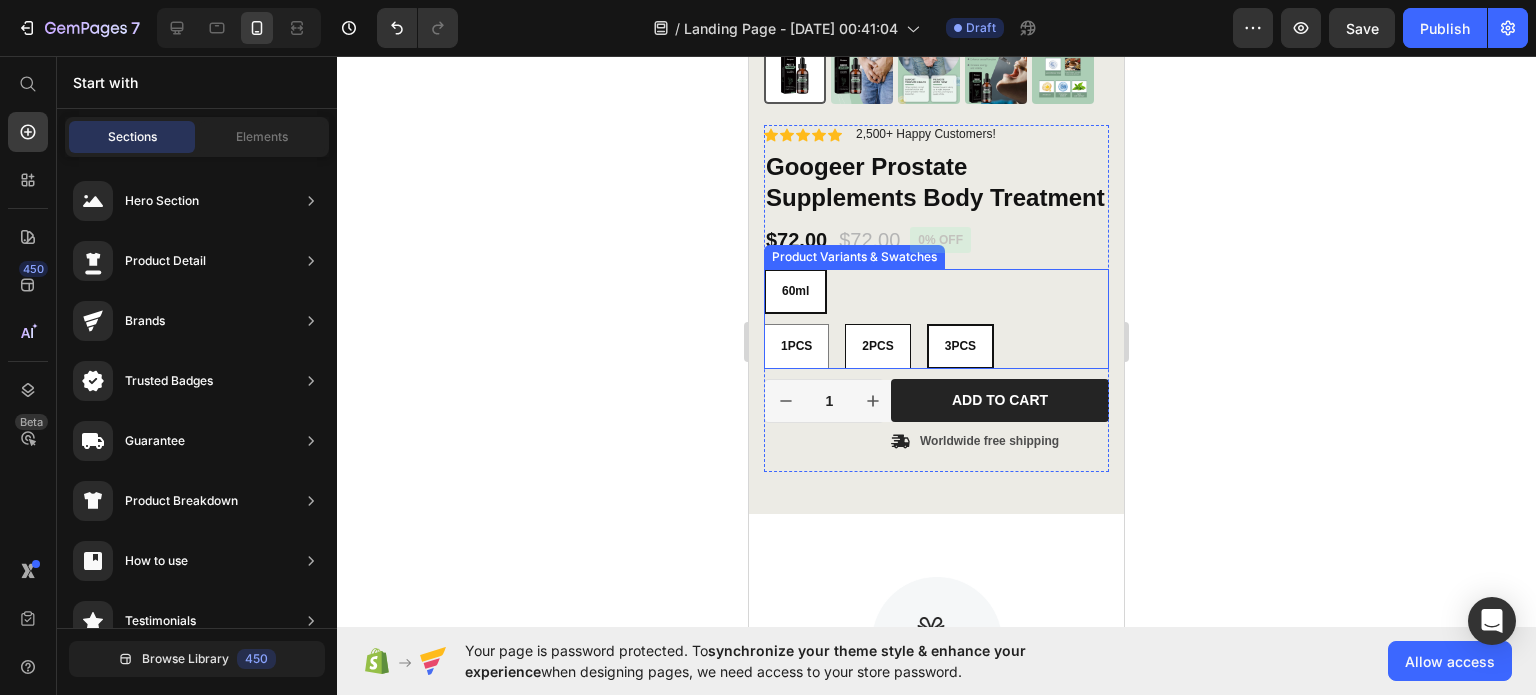 click on "2PCS 2PCS 2PCS" at bounding box center (844, 323) 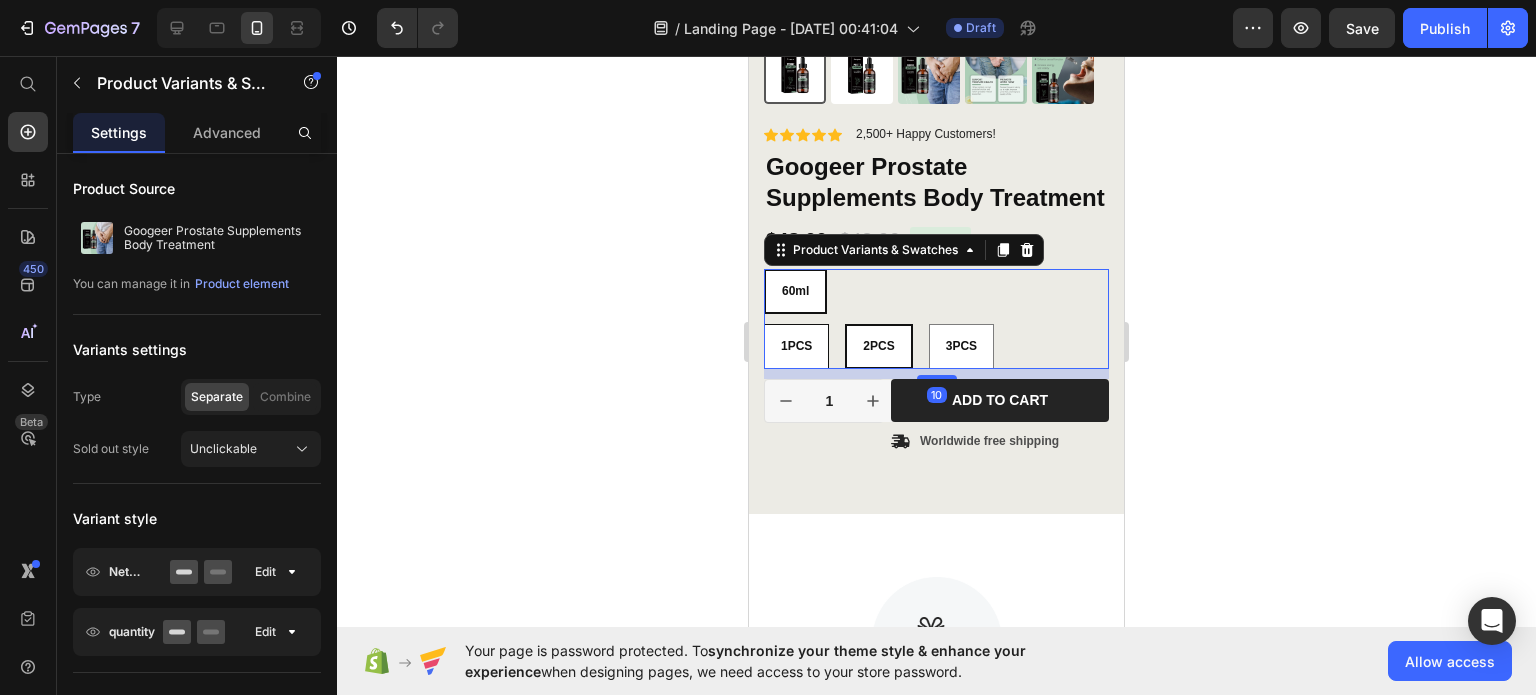 click on "1PCS" at bounding box center [796, 347] 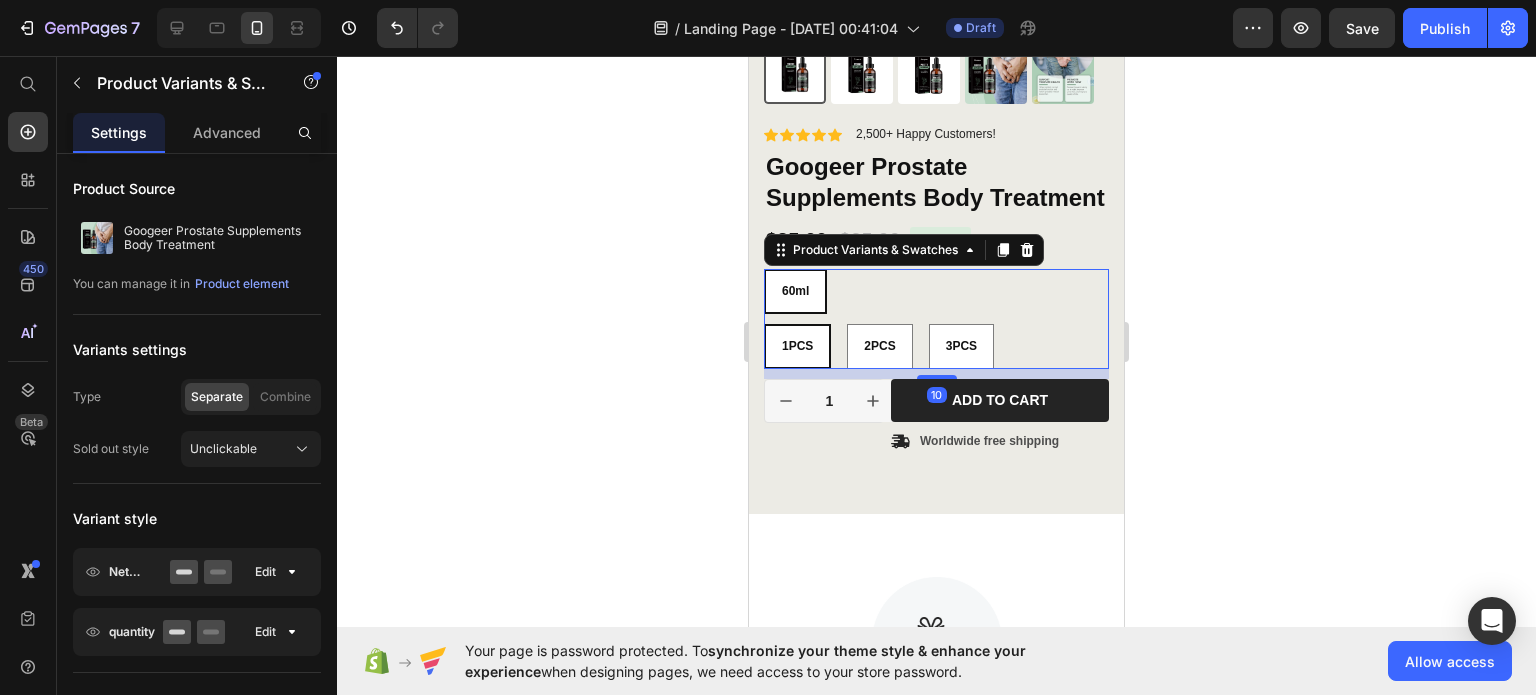 click 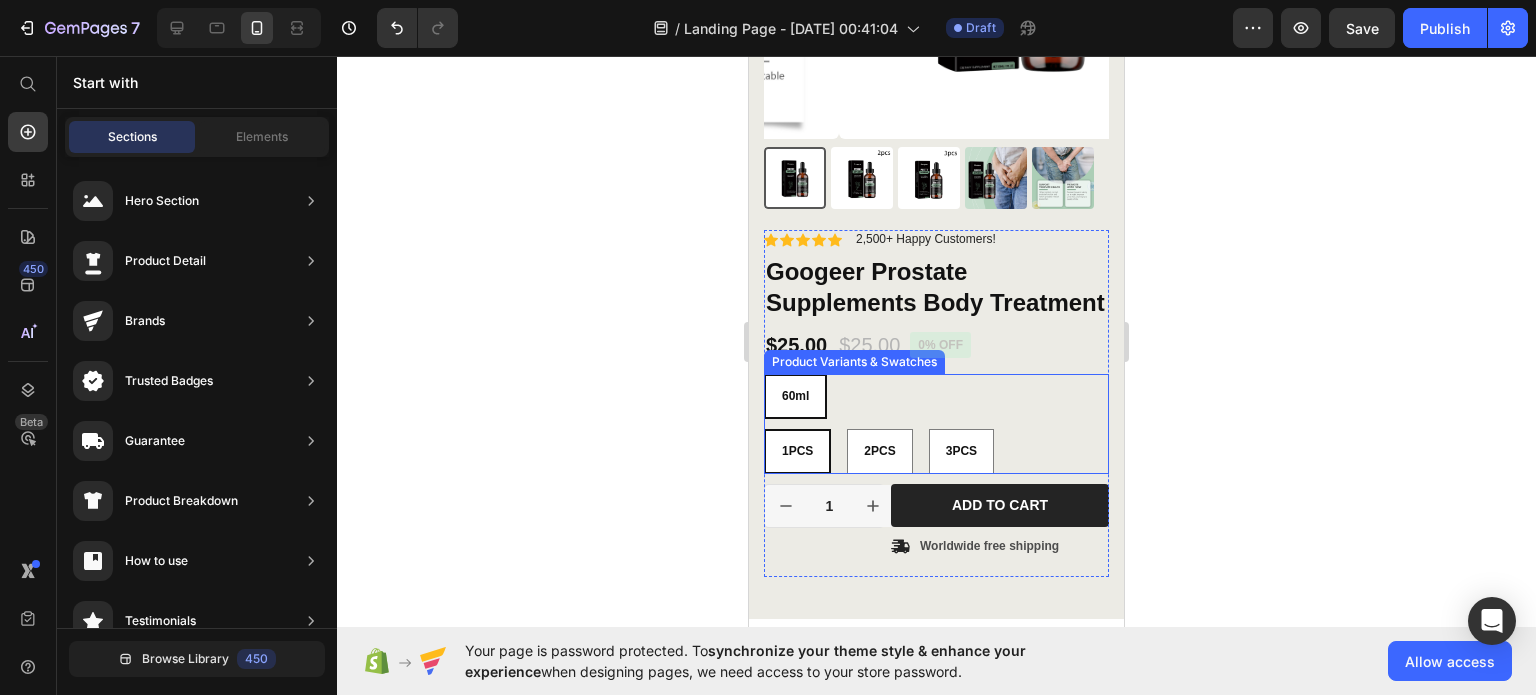 scroll, scrollTop: 425, scrollLeft: 0, axis: vertical 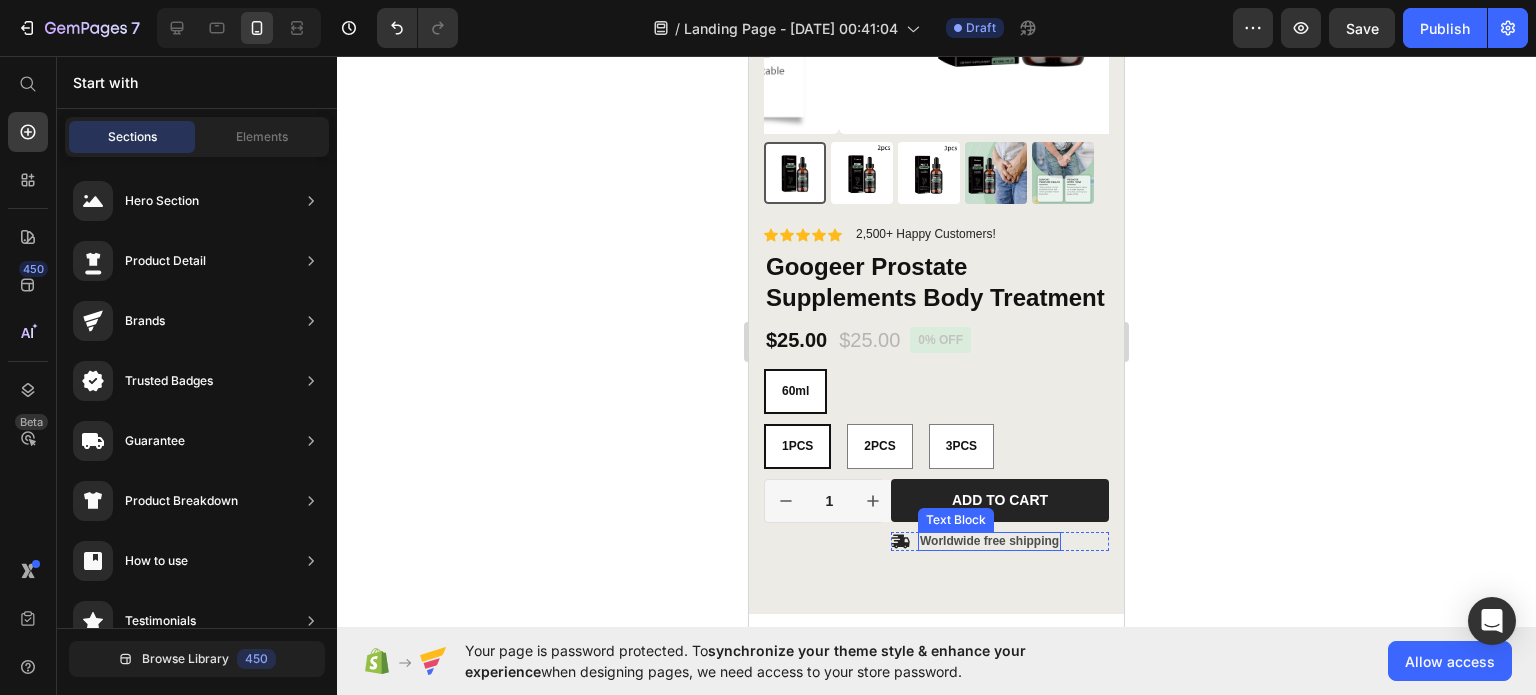 click on "Worldwide free shipping" at bounding box center (989, 542) 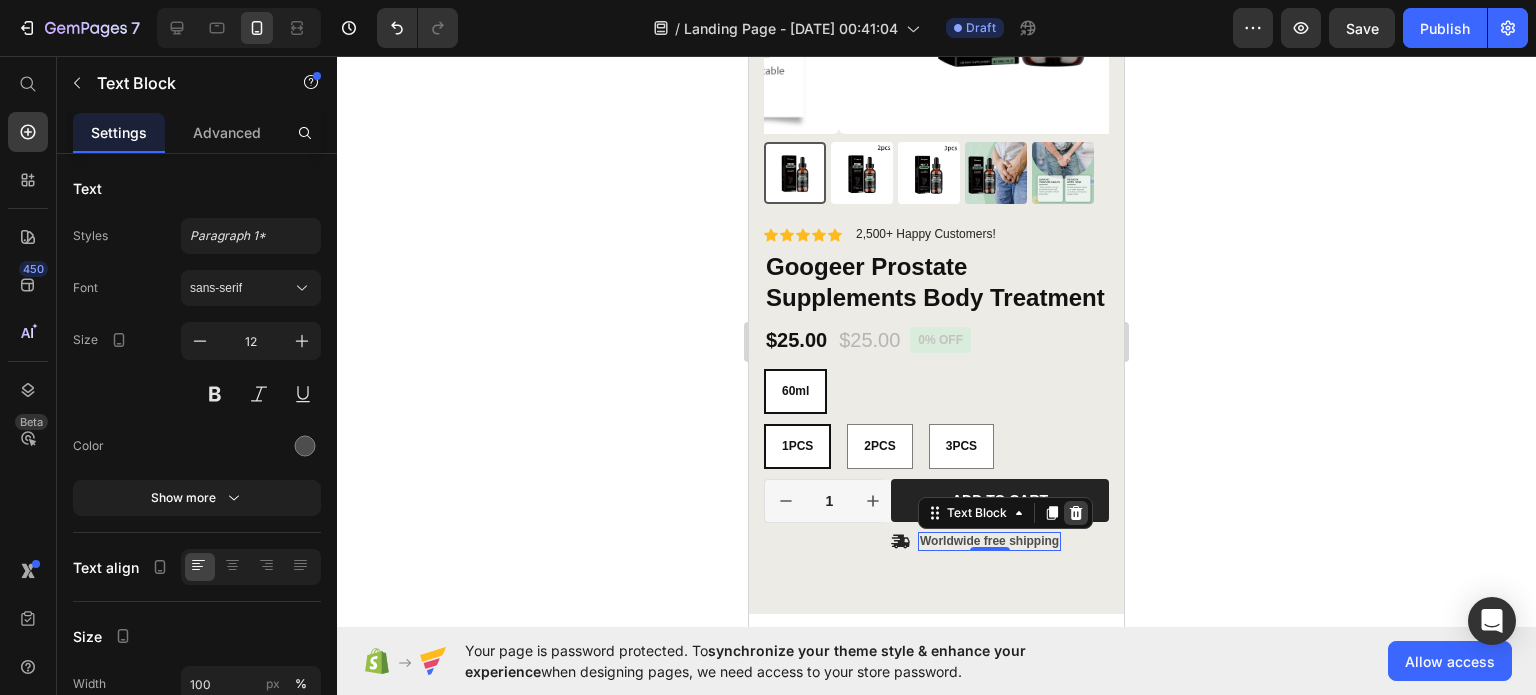 click 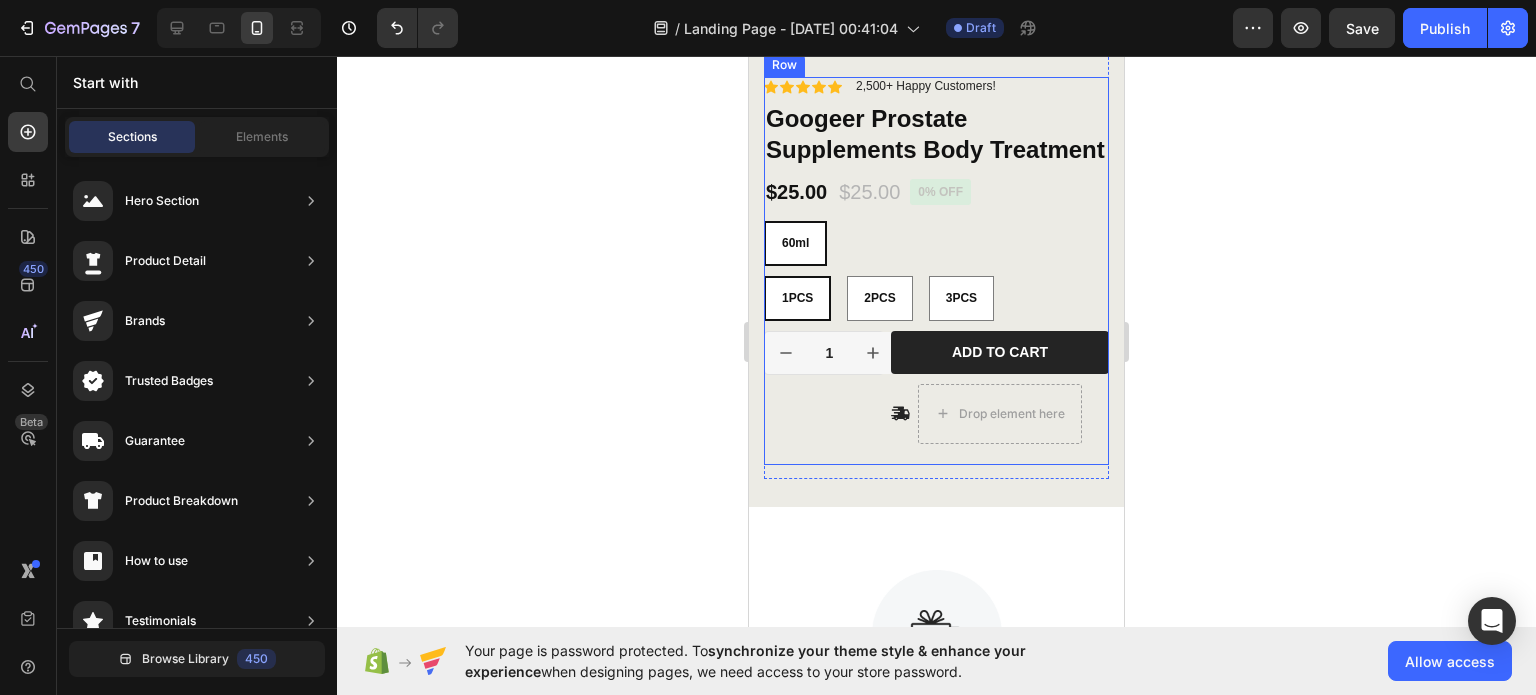 scroll, scrollTop: 625, scrollLeft: 0, axis: vertical 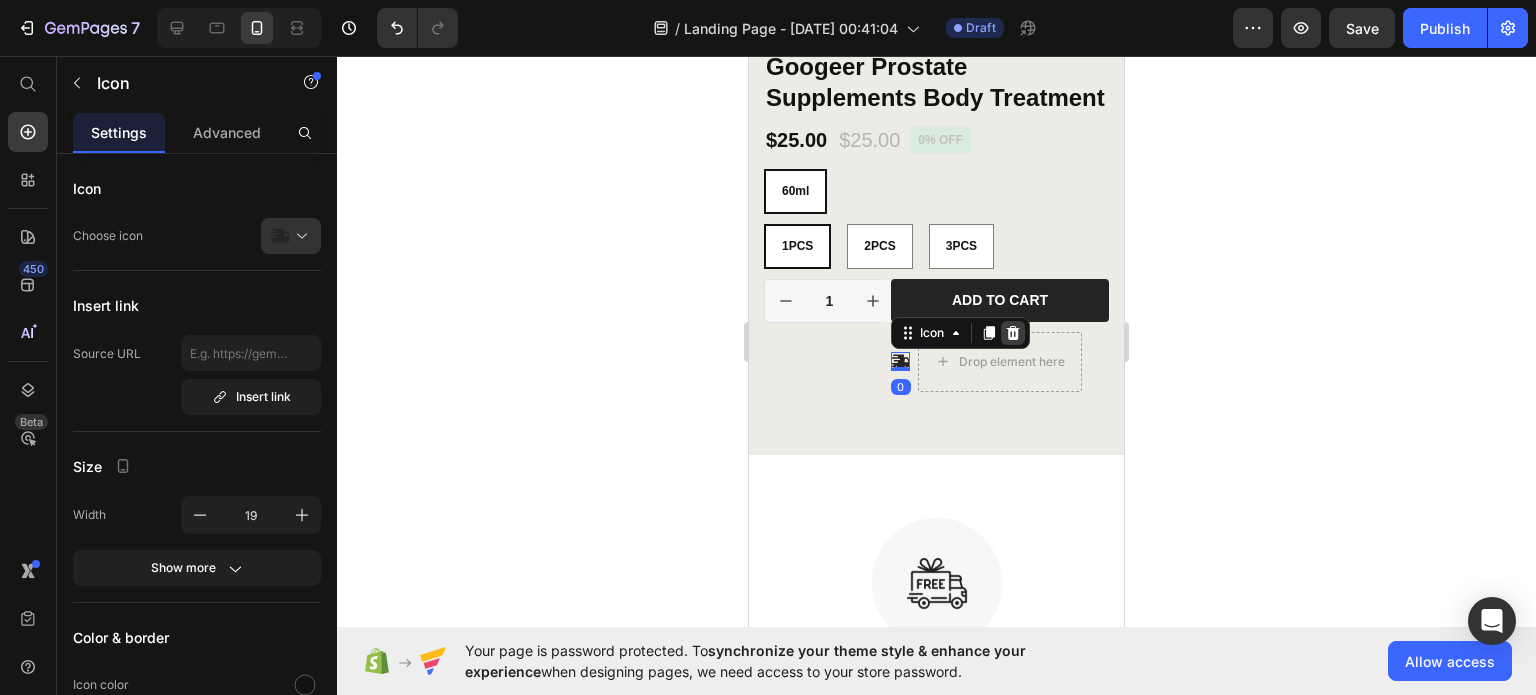 click 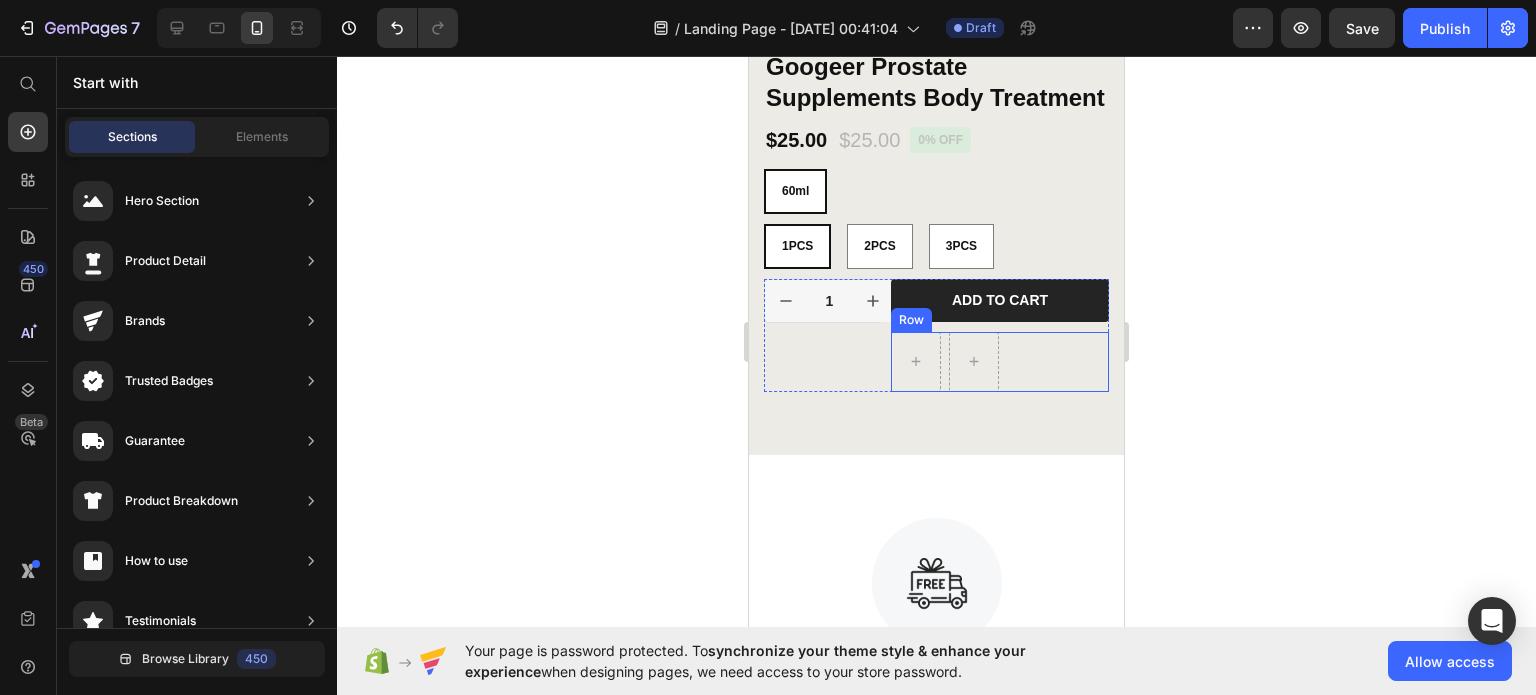 click on "Row" at bounding box center [1000, 362] 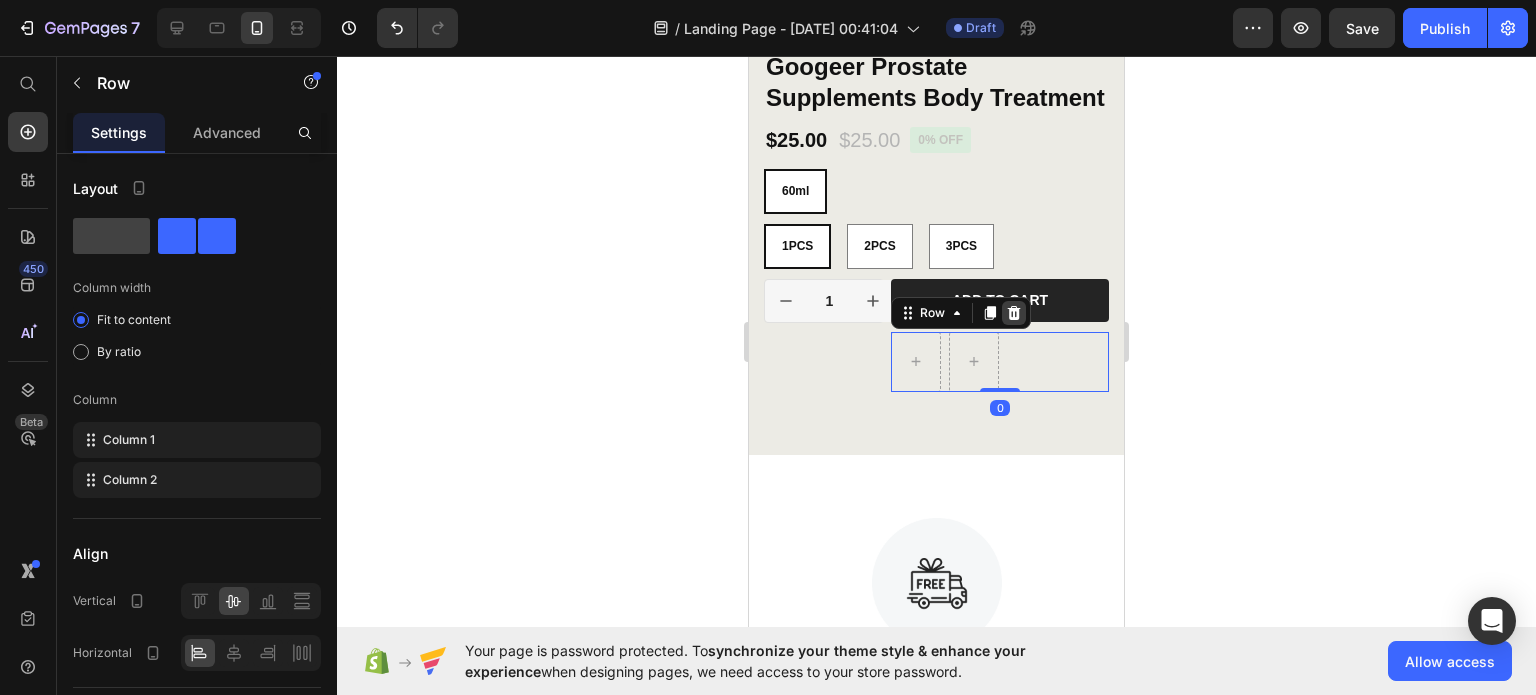 click 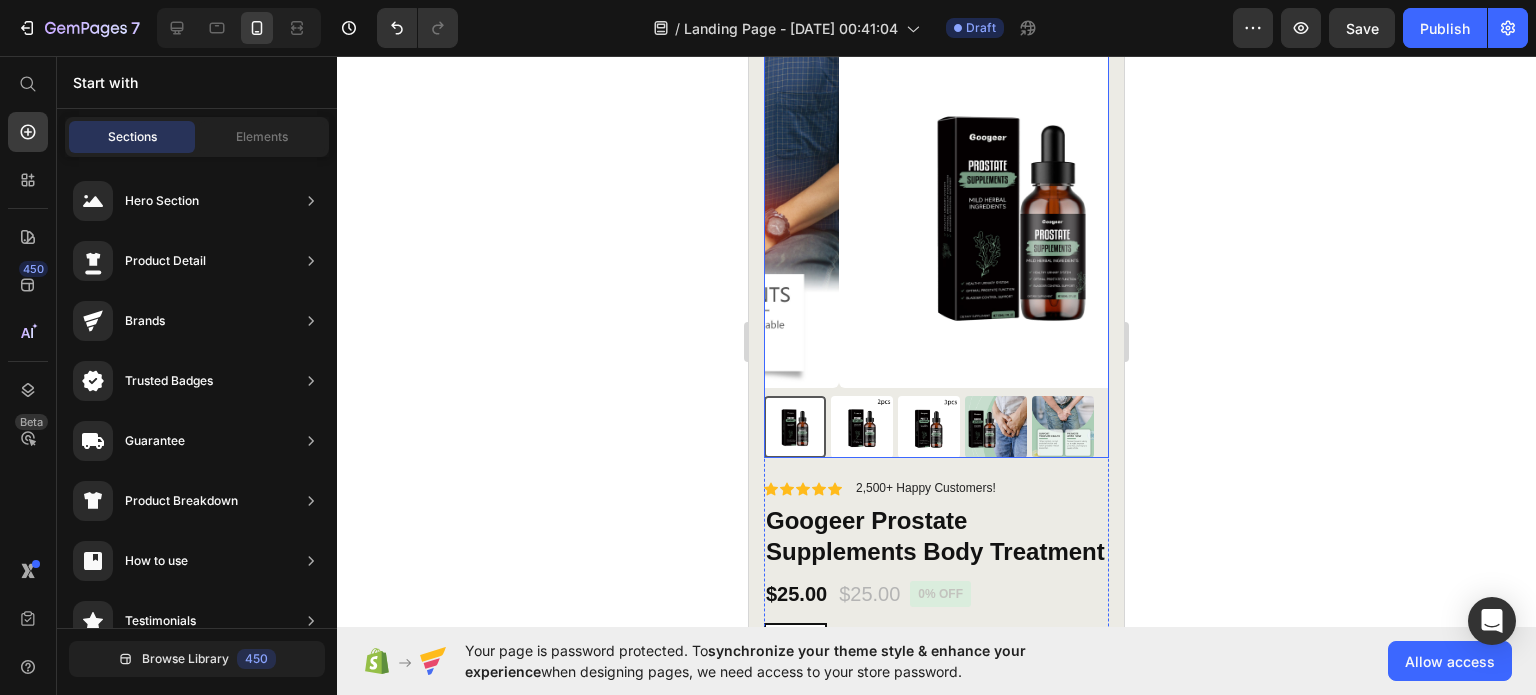 scroll, scrollTop: 200, scrollLeft: 0, axis: vertical 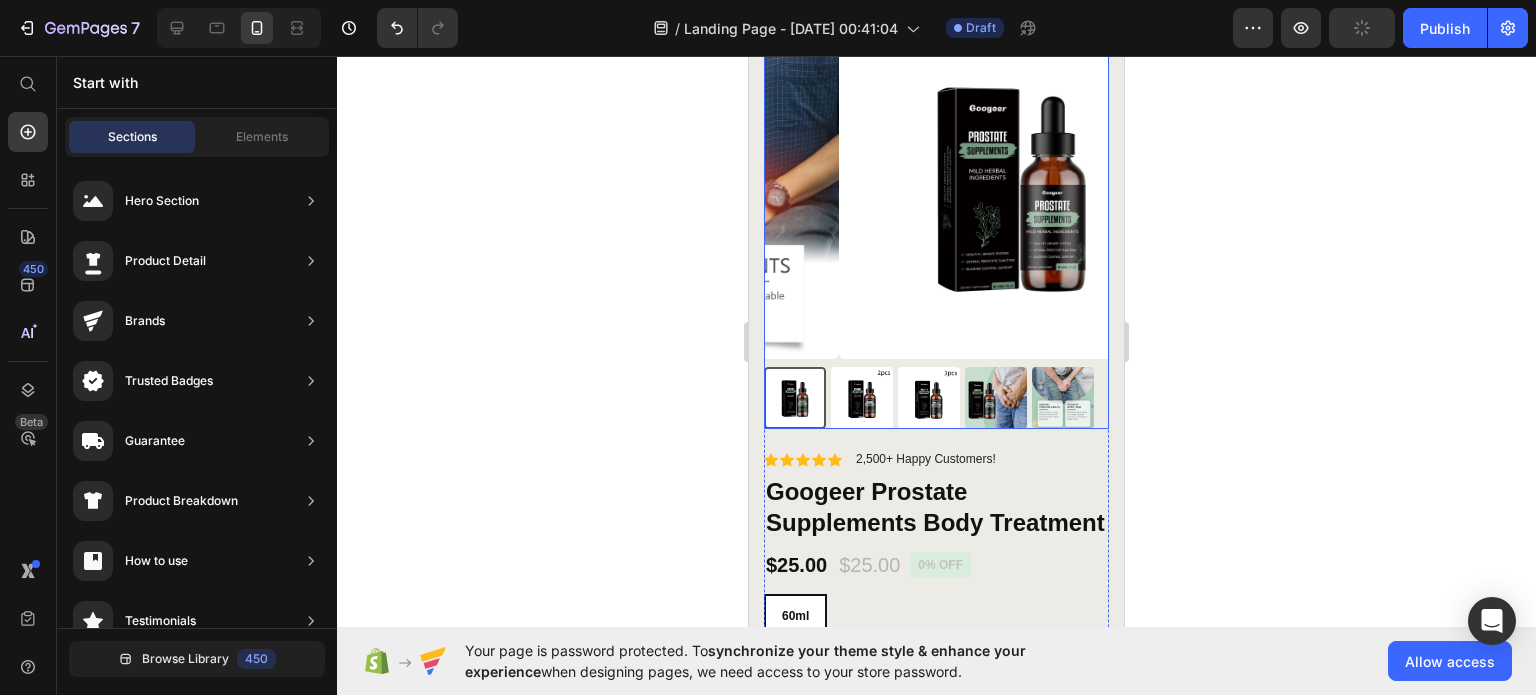 click at bounding box center [795, 398] 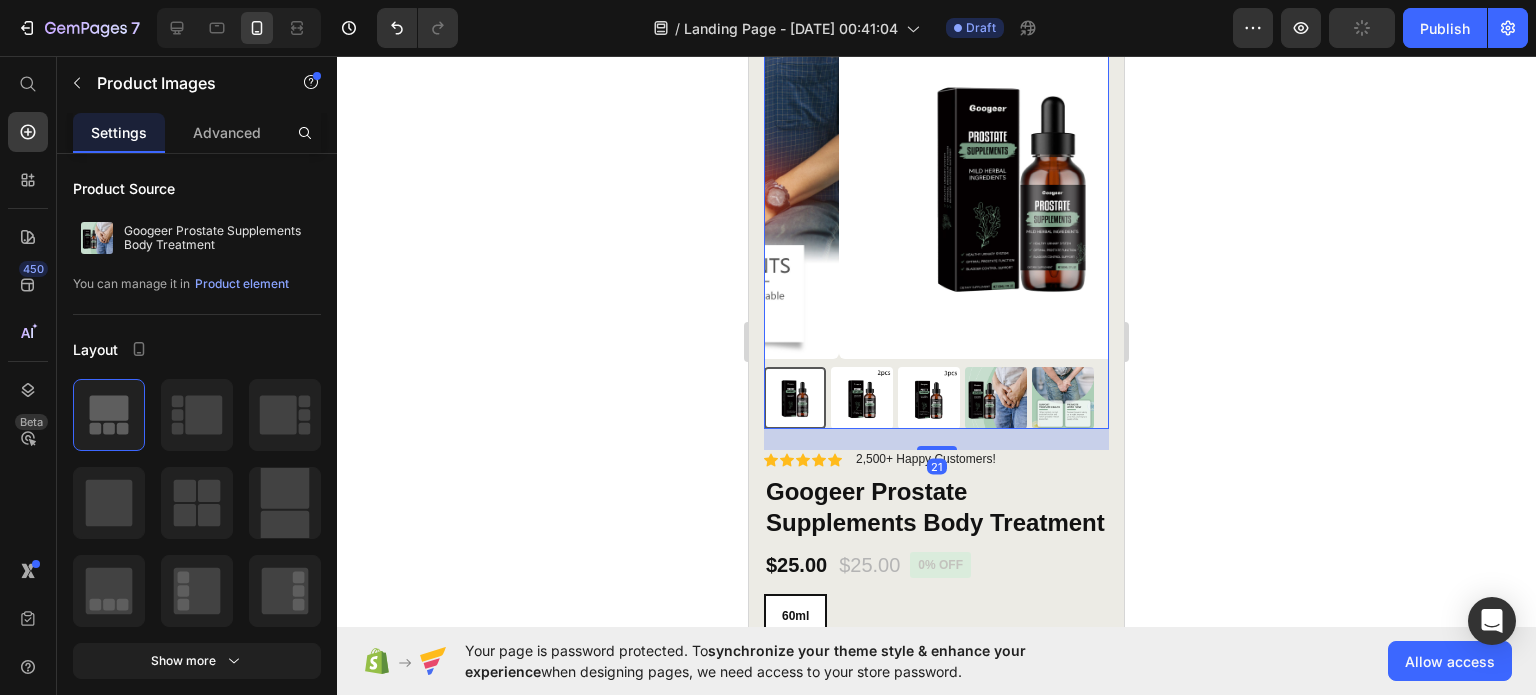 click at bounding box center (996, 398) 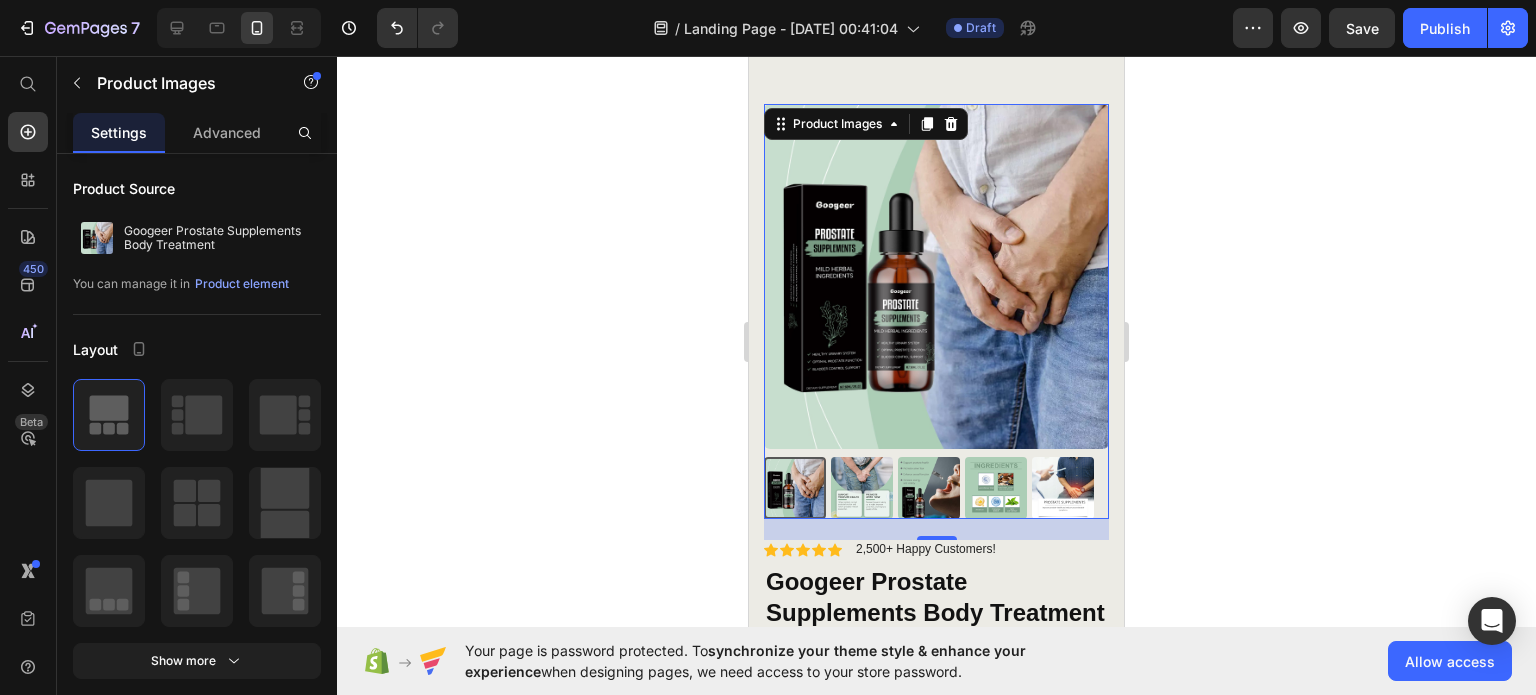 scroll, scrollTop: 100, scrollLeft: 0, axis: vertical 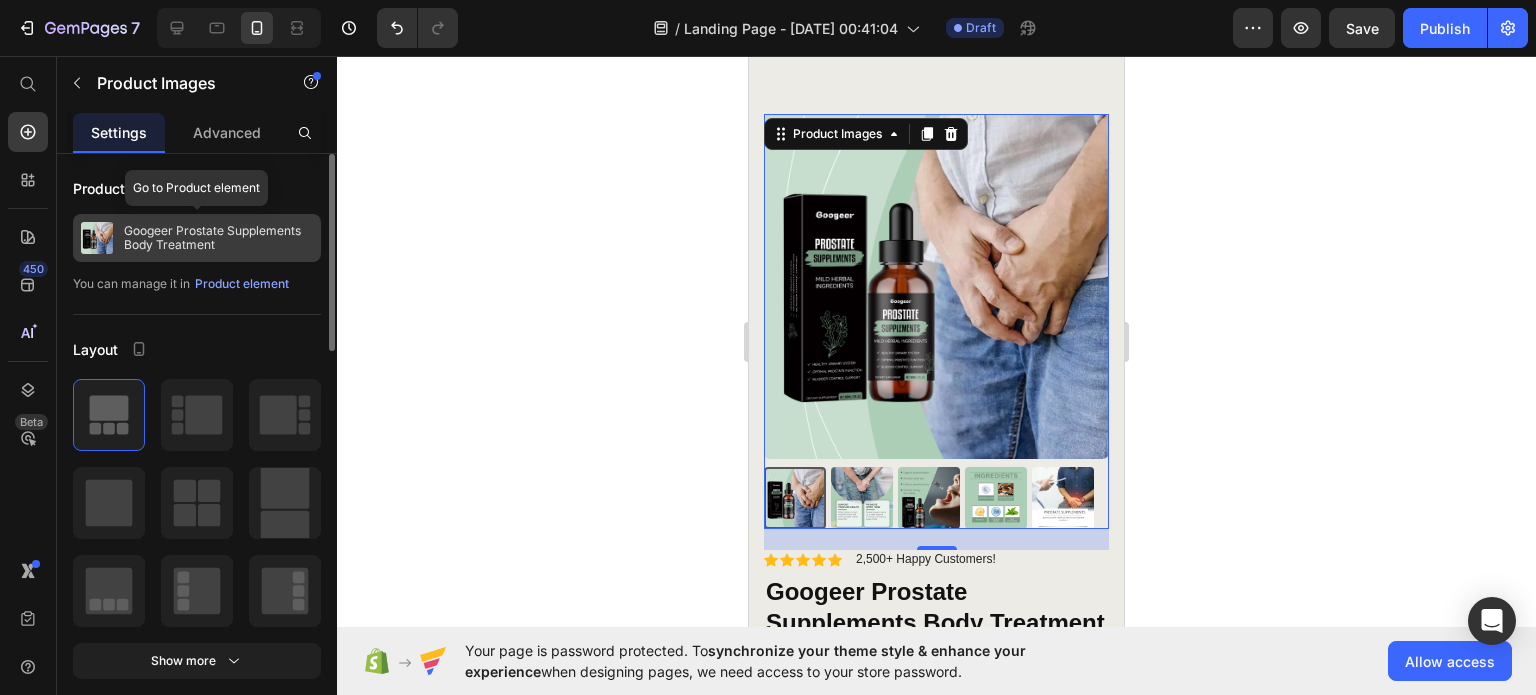 click on "Googeer Prostate Supplements Body Treatment" at bounding box center (218, 238) 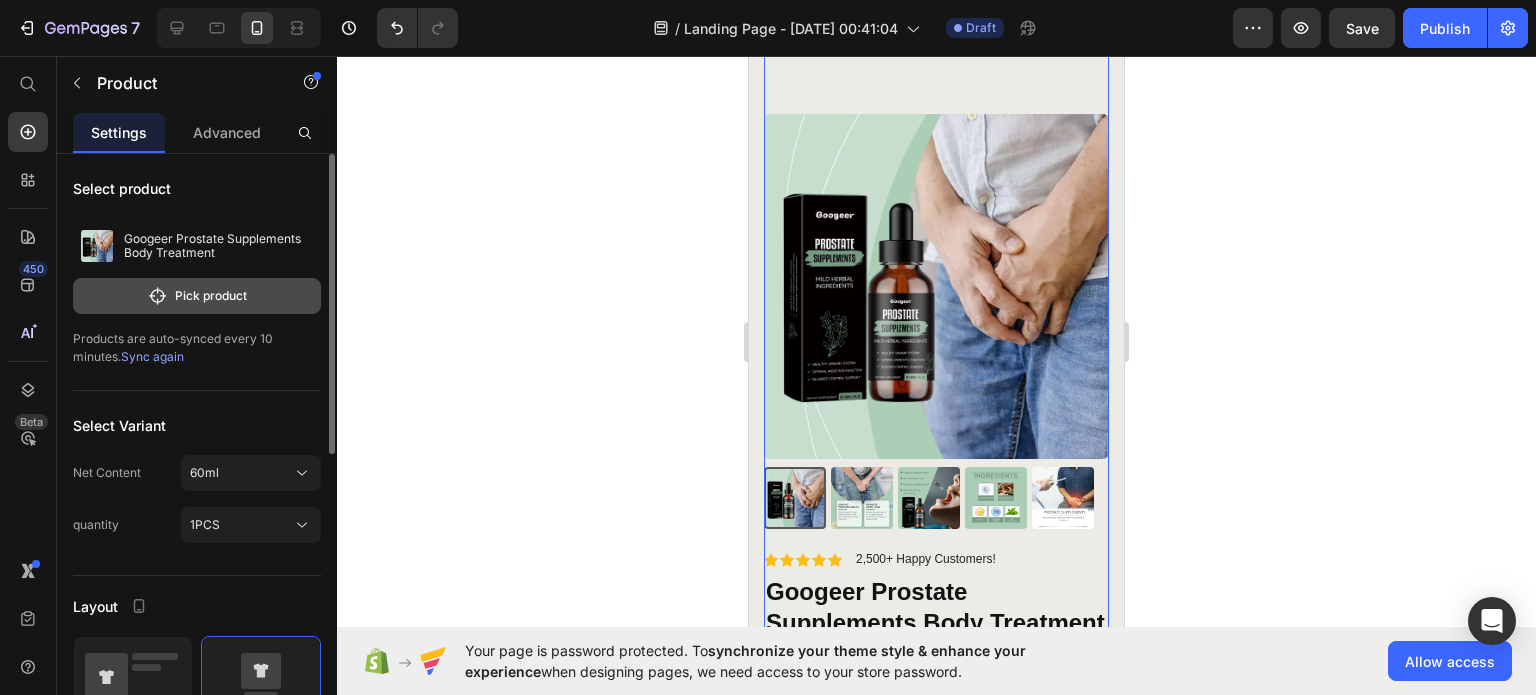 click on "Pick product" at bounding box center (197, 296) 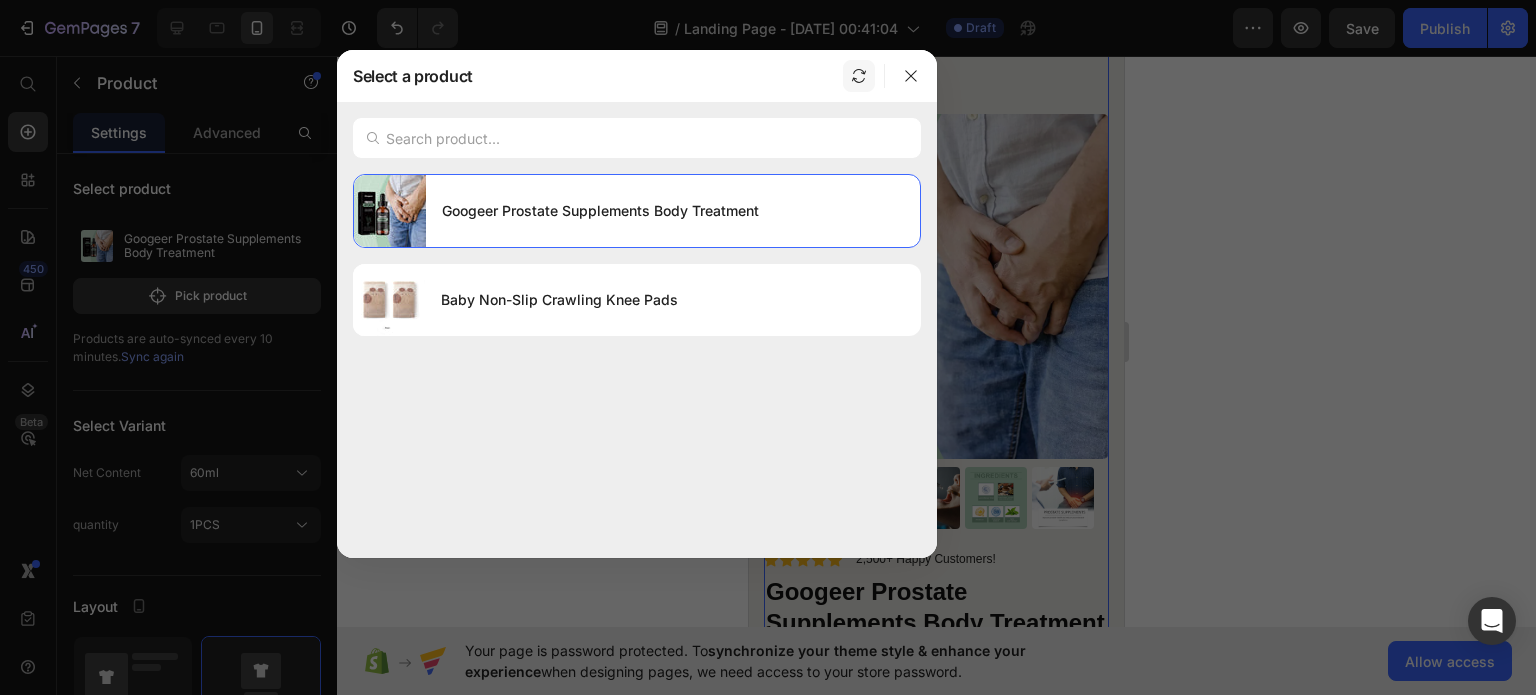 click 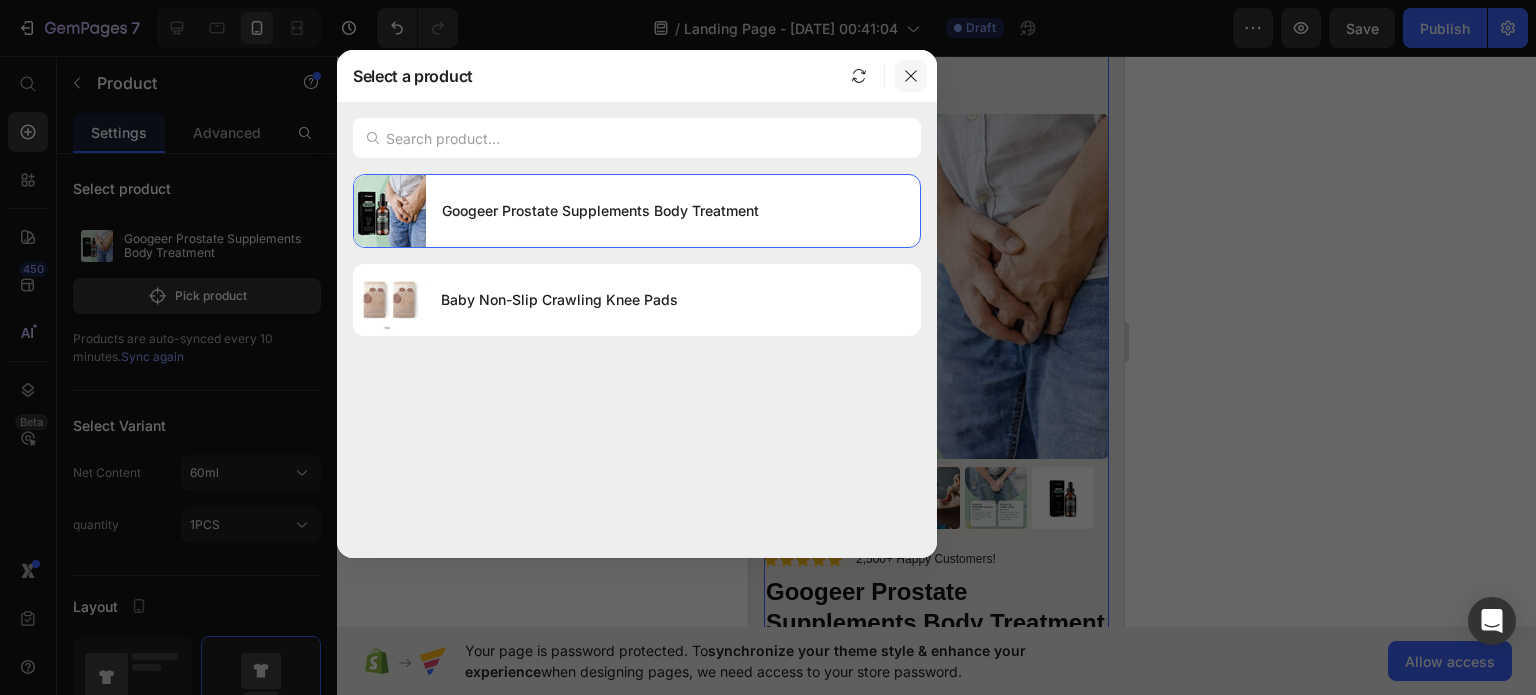 click 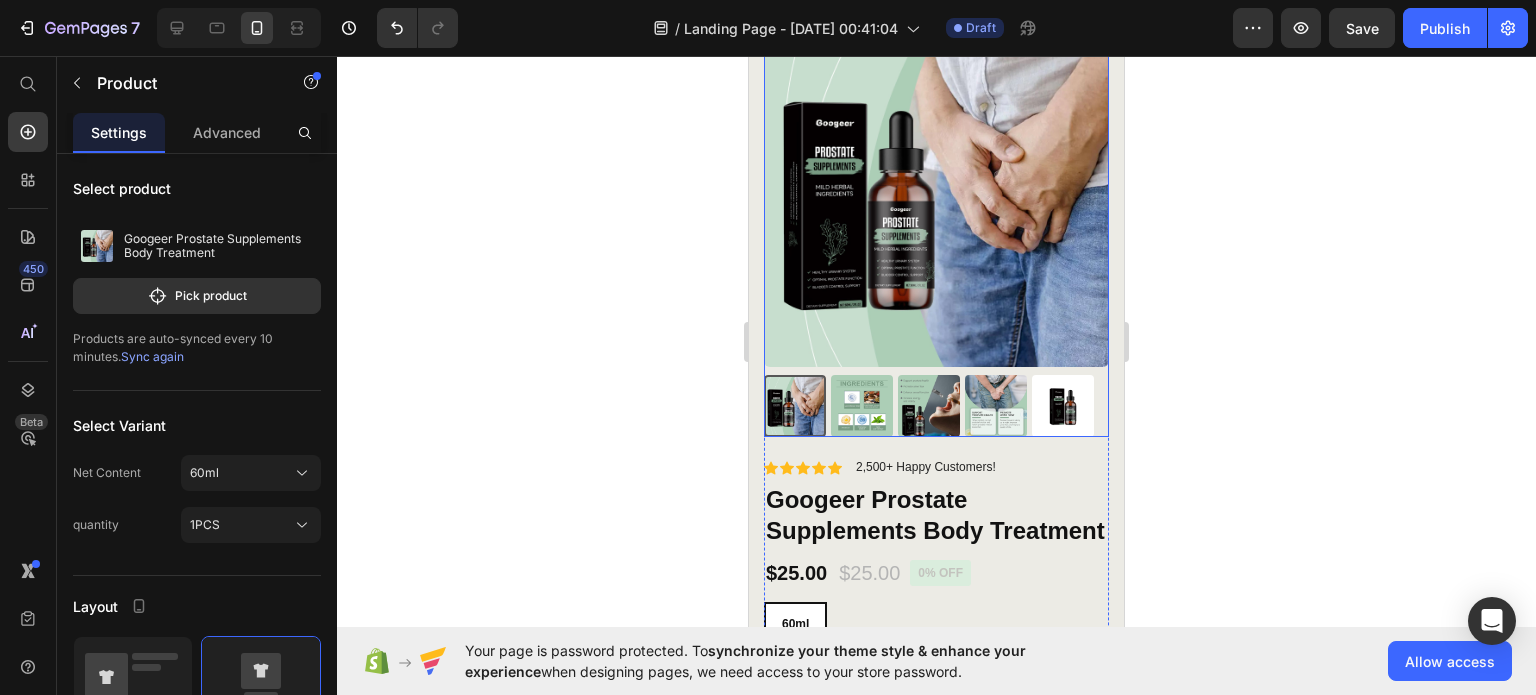 scroll, scrollTop: 200, scrollLeft: 0, axis: vertical 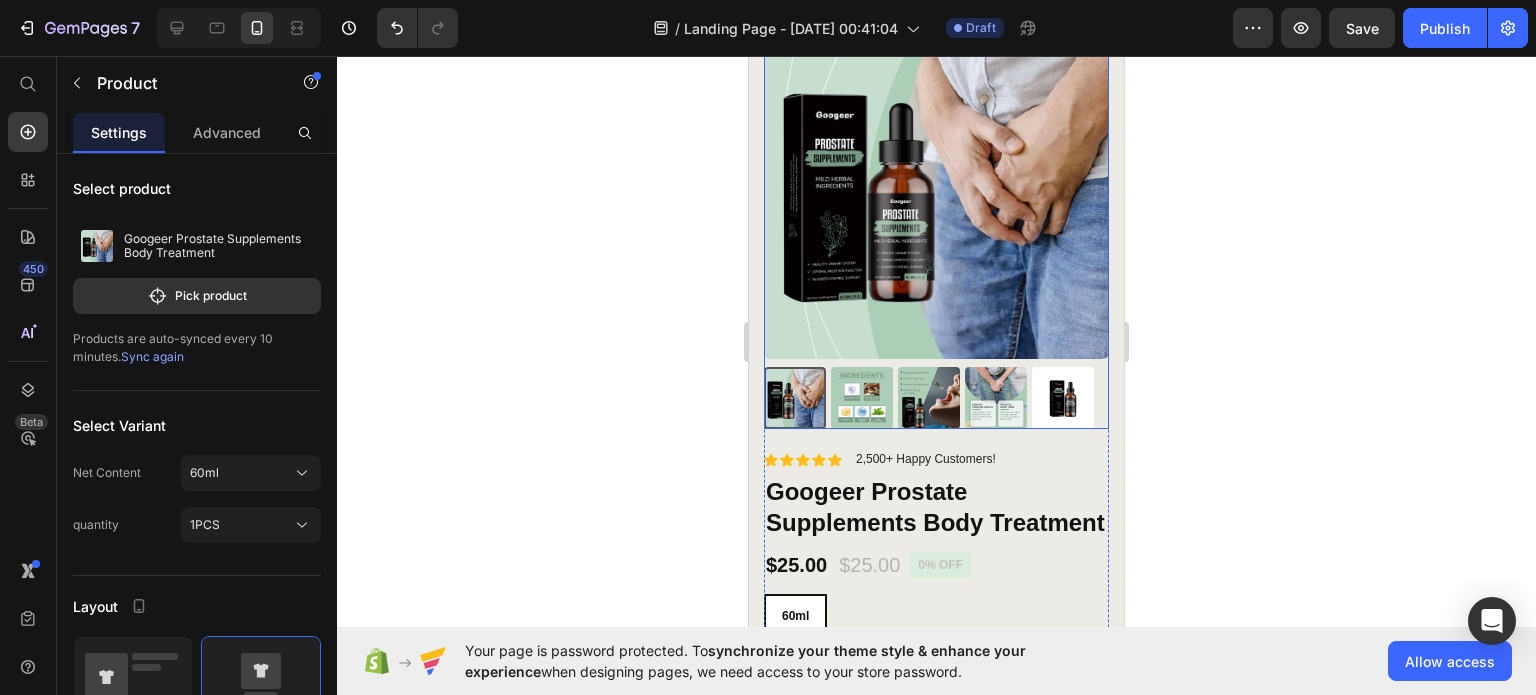 click at bounding box center [862, 398] 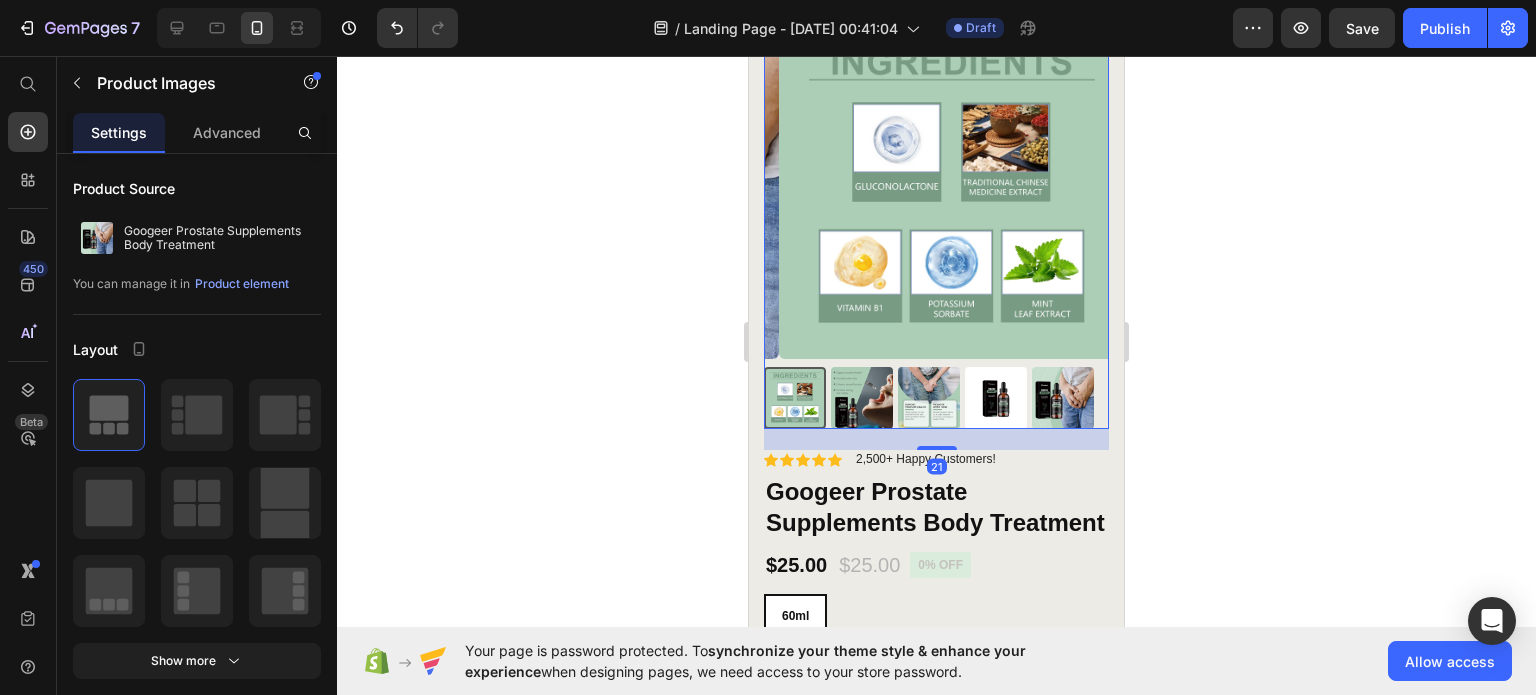 click at bounding box center (862, 398) 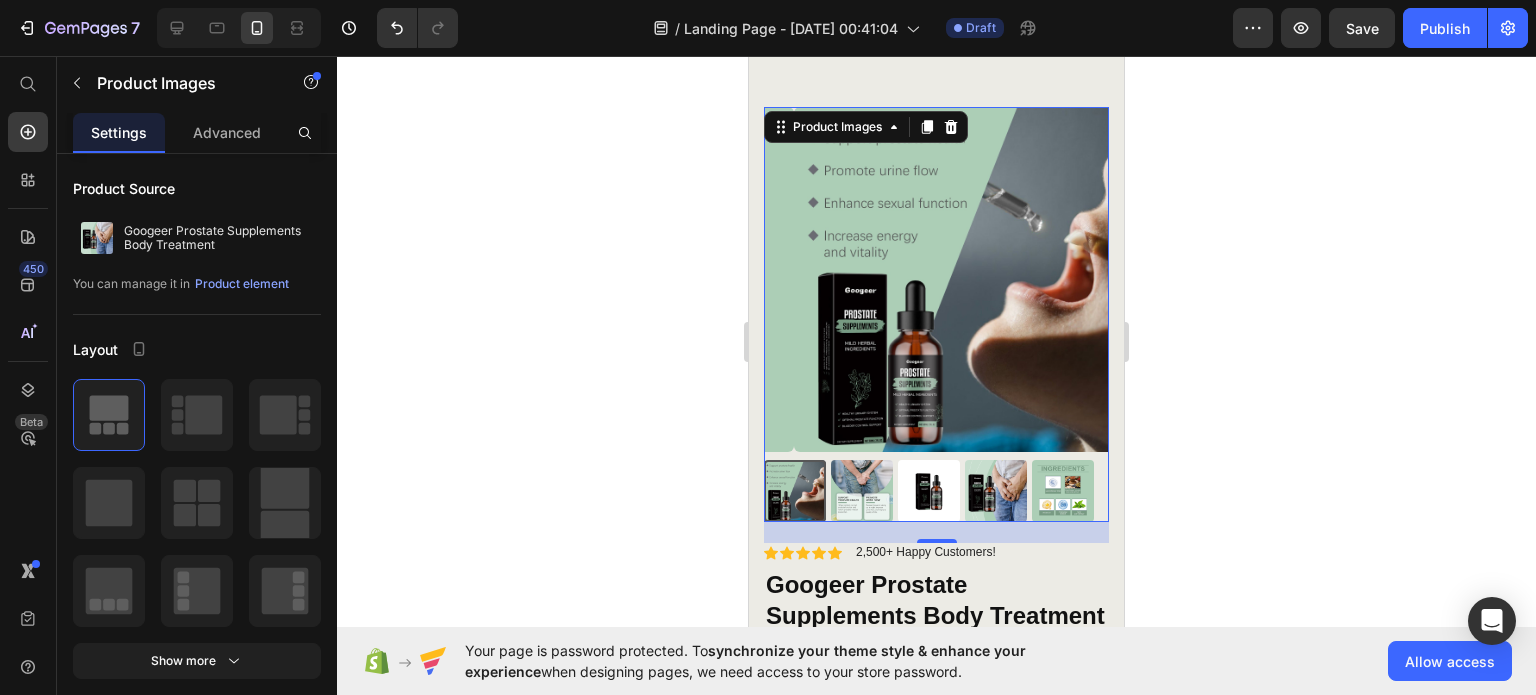 scroll, scrollTop: 100, scrollLeft: 0, axis: vertical 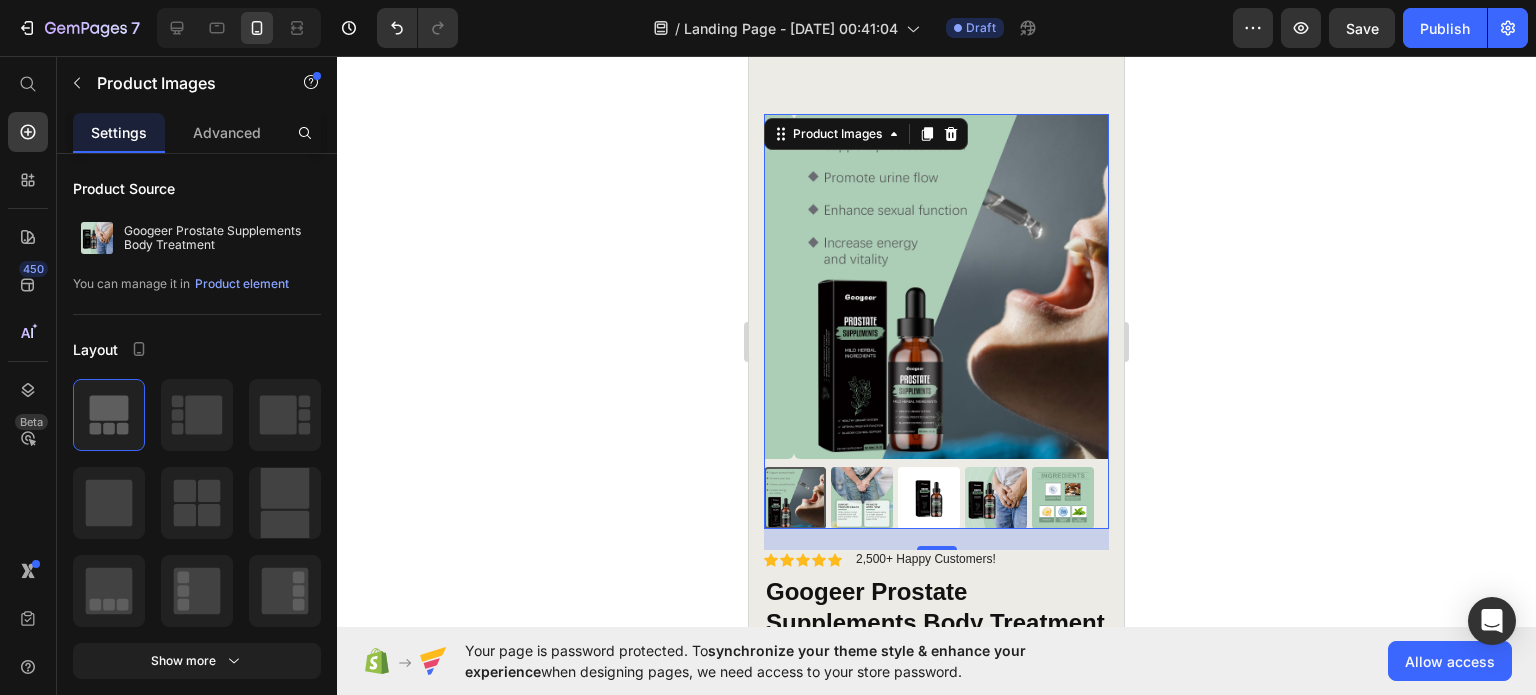 click at bounding box center (929, 498) 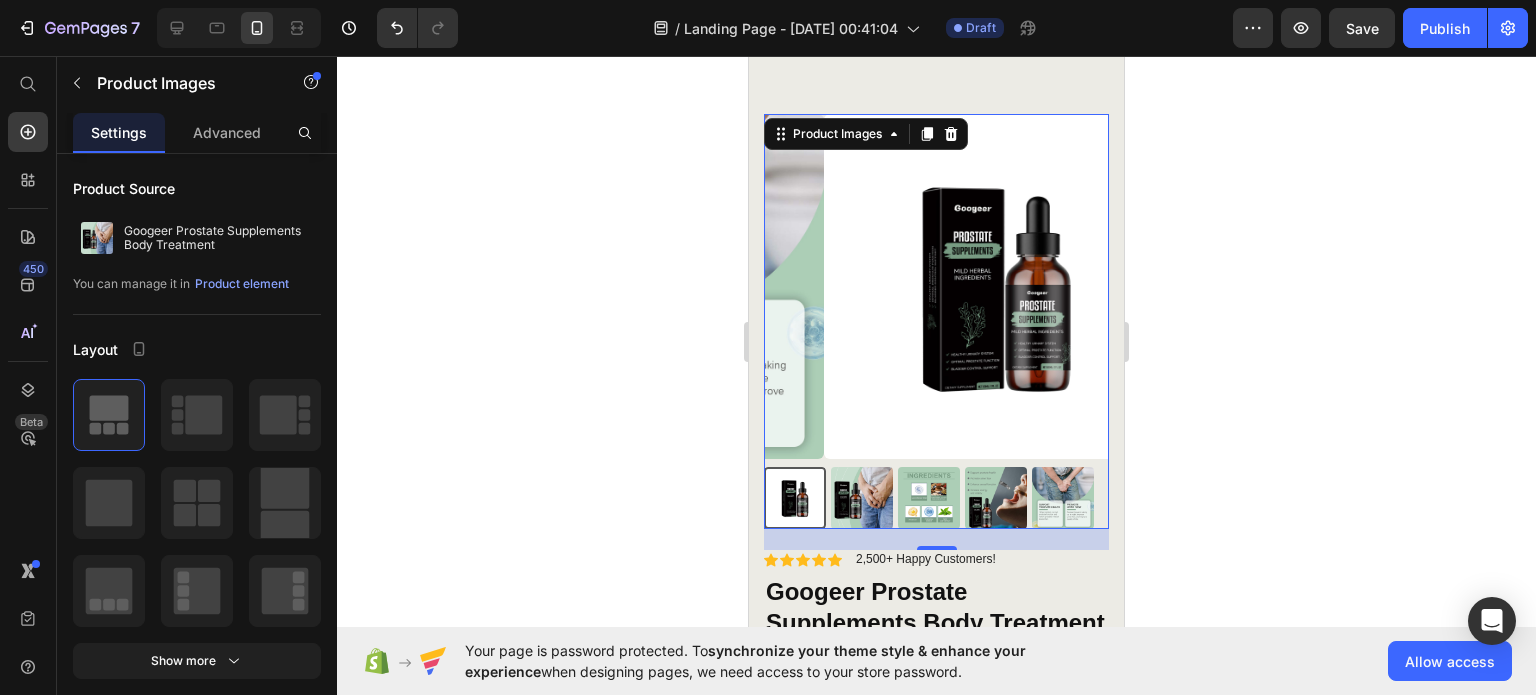 click at bounding box center [862, 498] 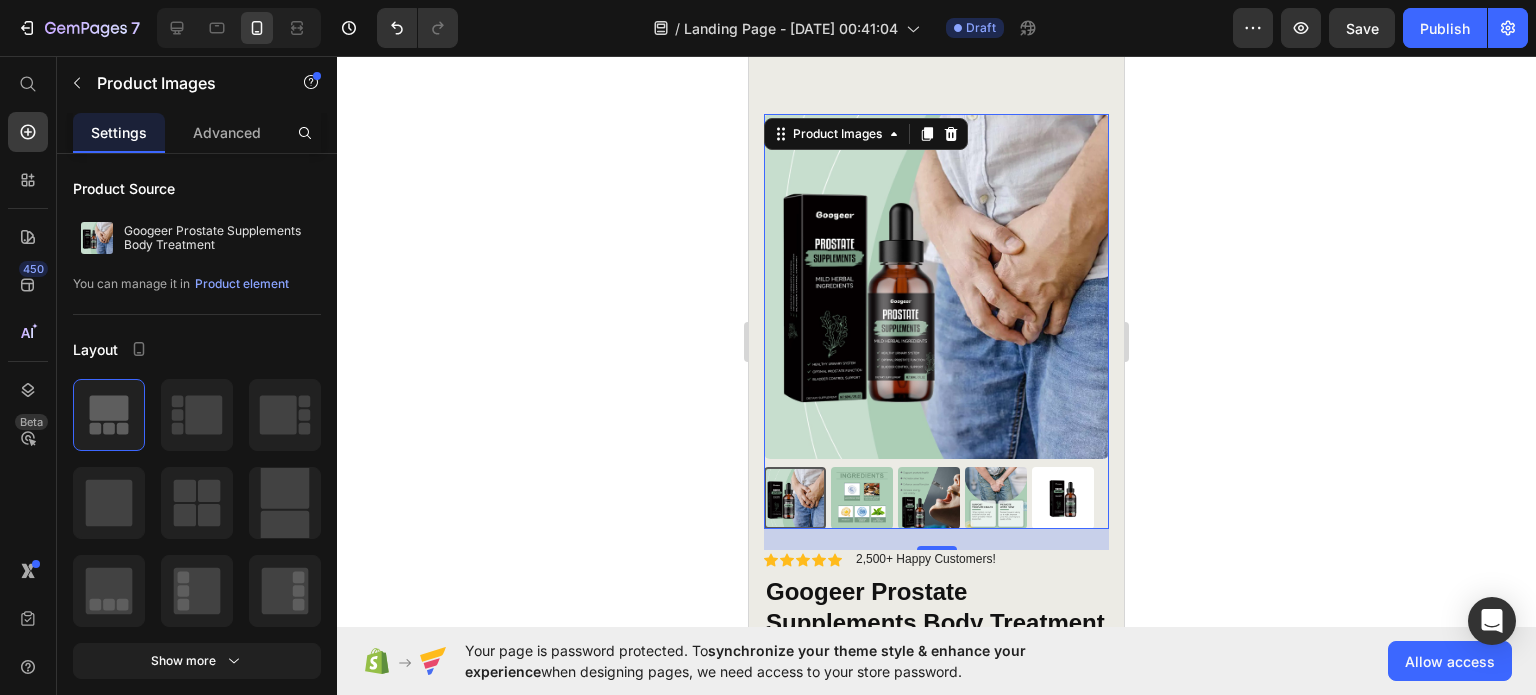 click at bounding box center [795, 498] 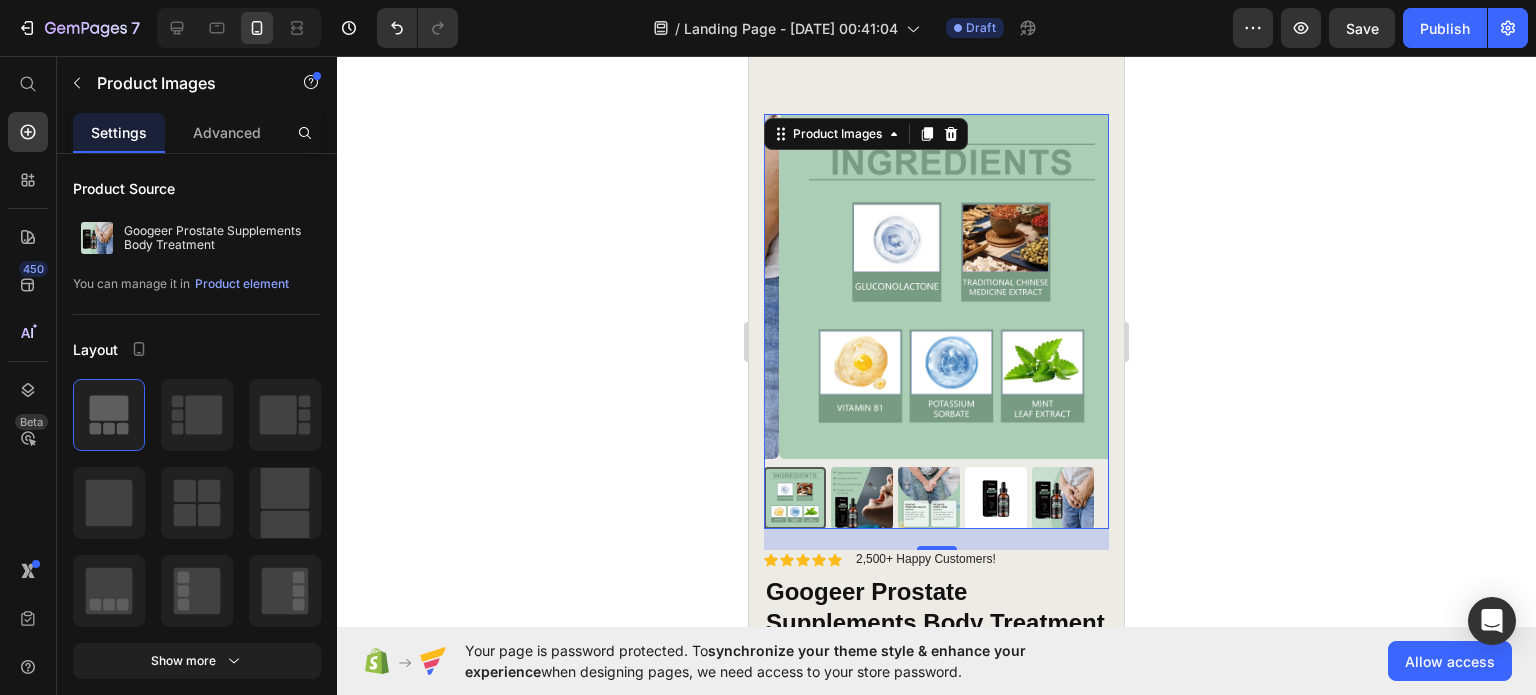 click at bounding box center [862, 498] 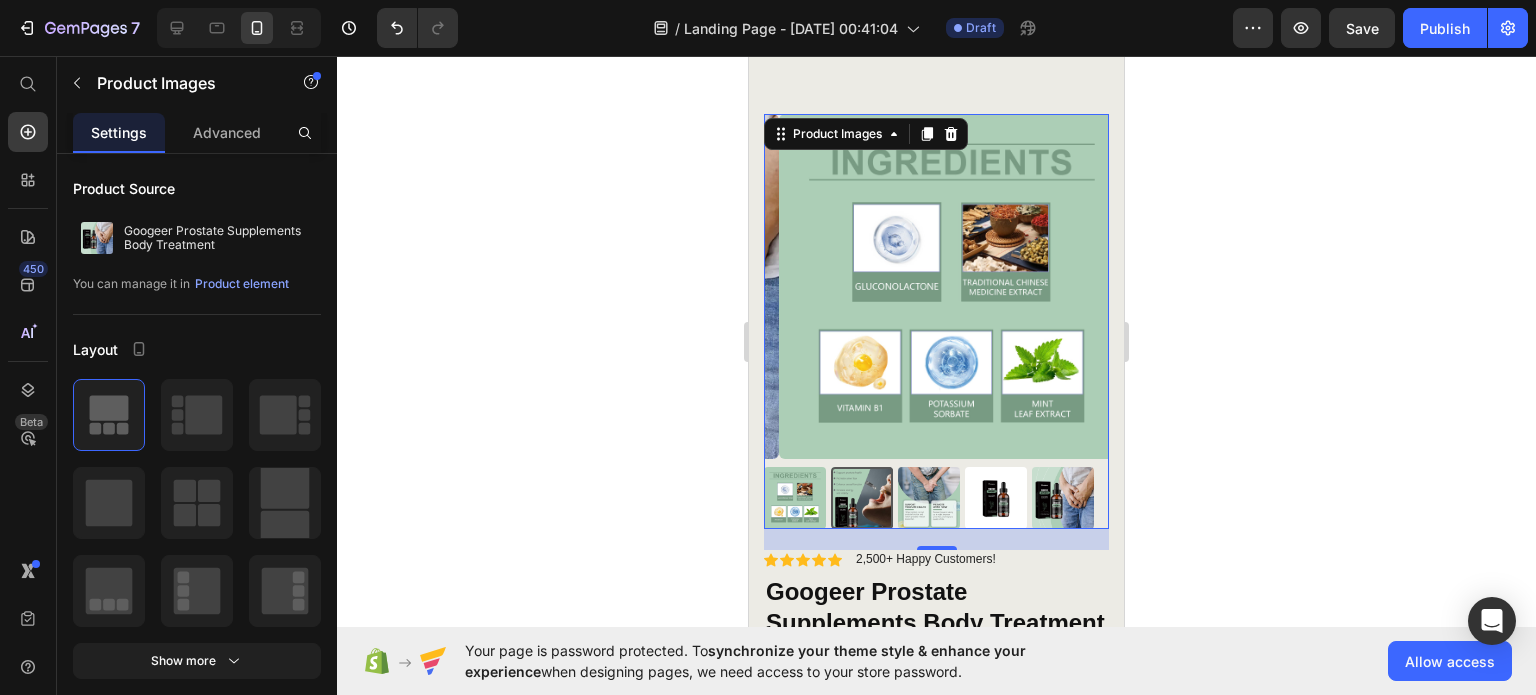 click at bounding box center [862, 498] 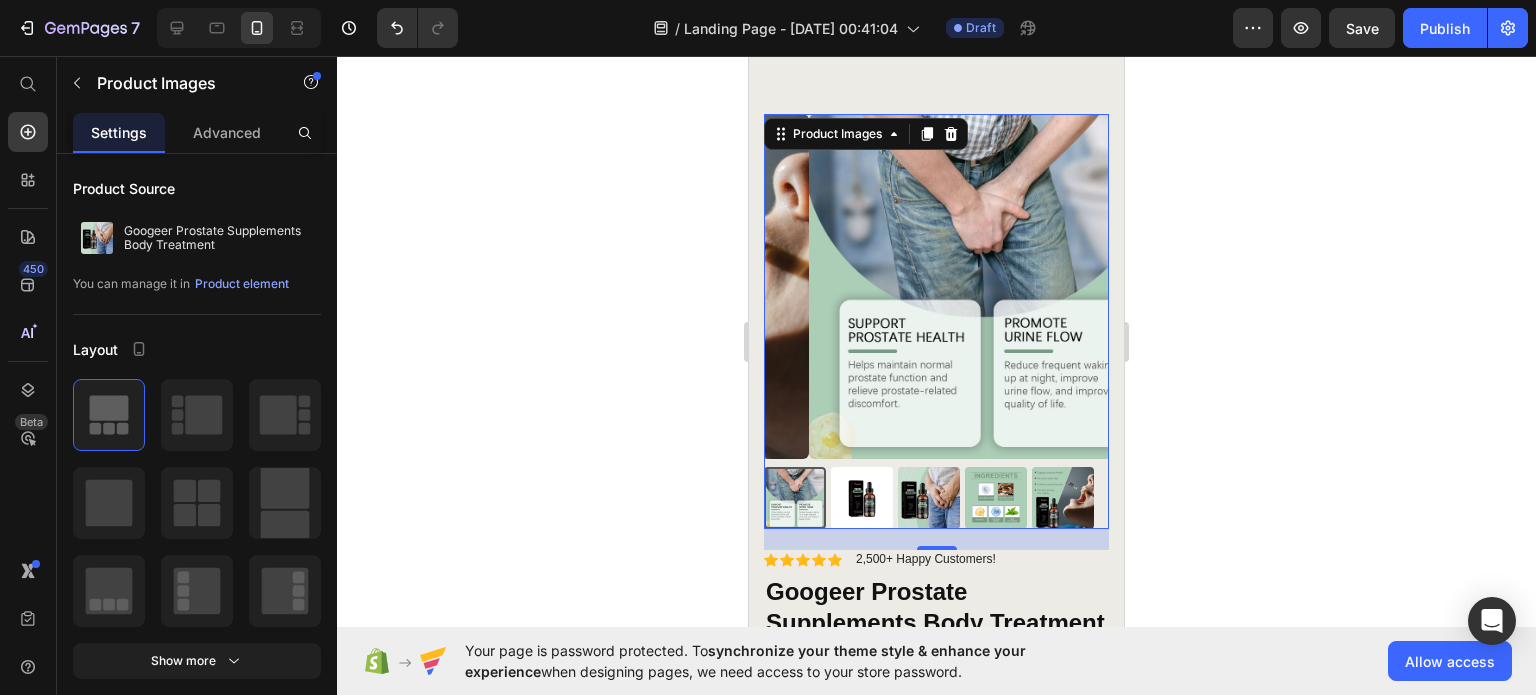 click at bounding box center (862, 498) 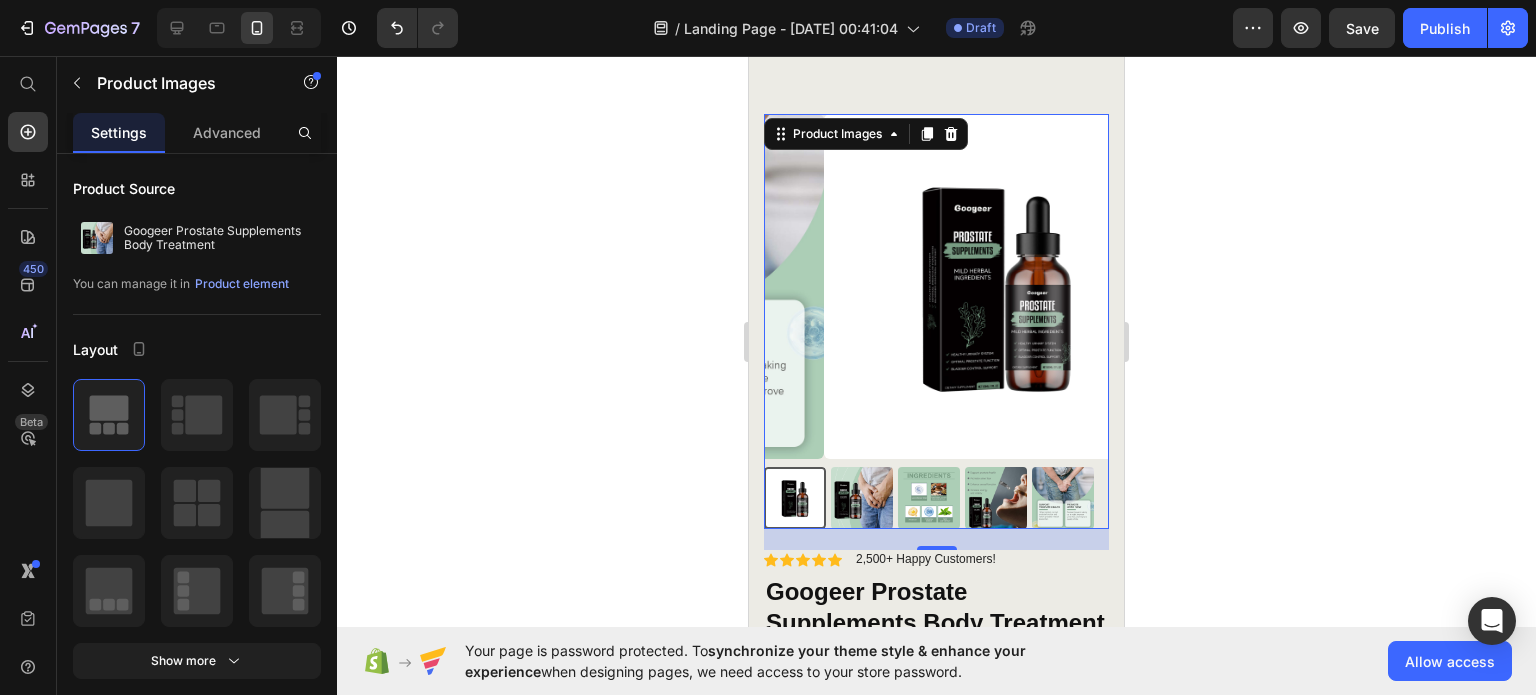 click 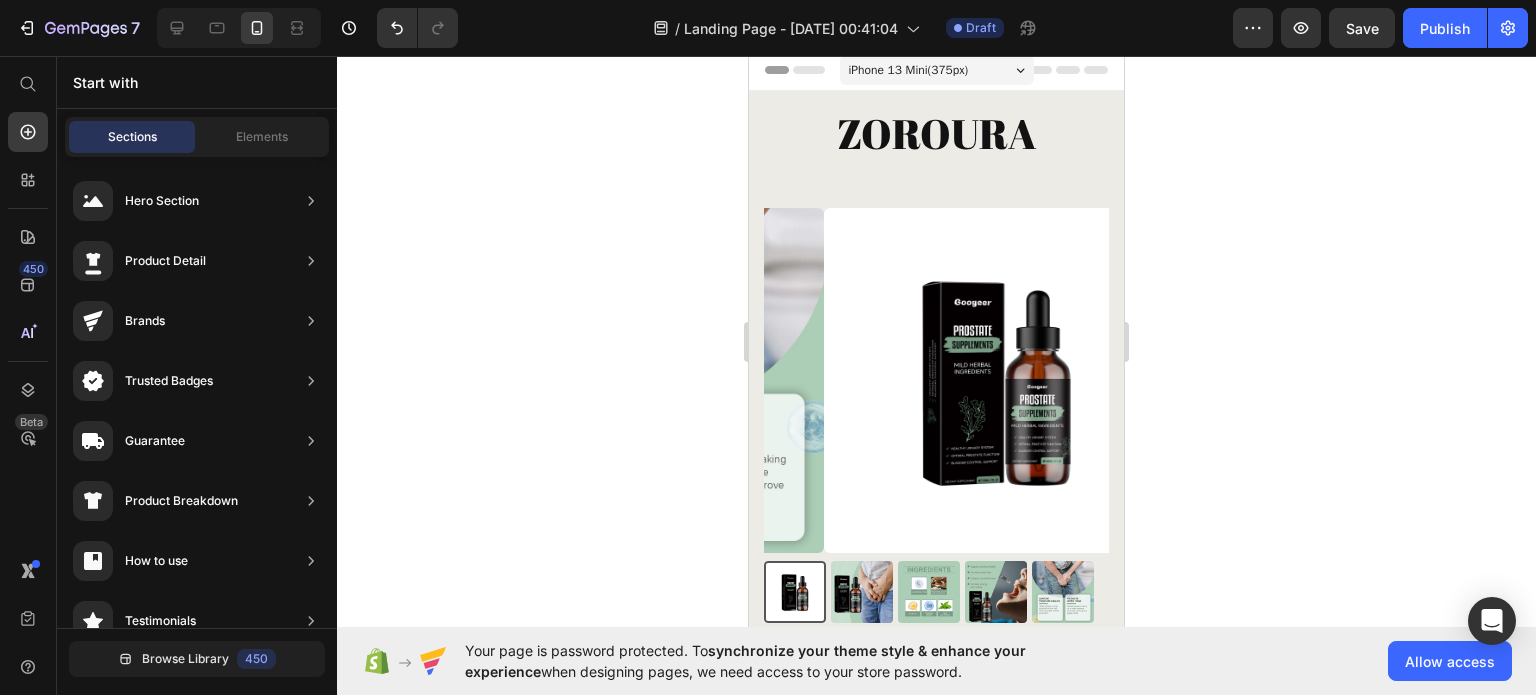 scroll, scrollTop: 0, scrollLeft: 0, axis: both 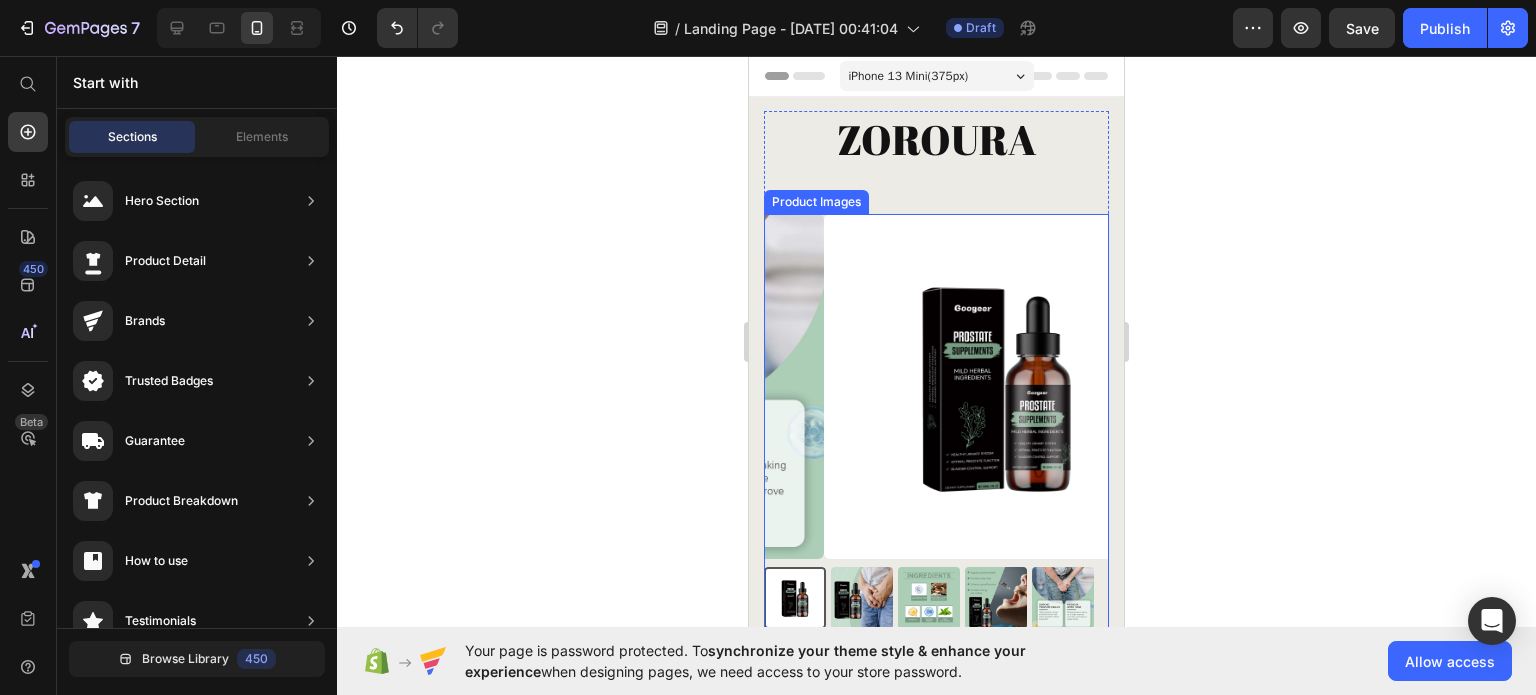 click at bounding box center [996, 386] 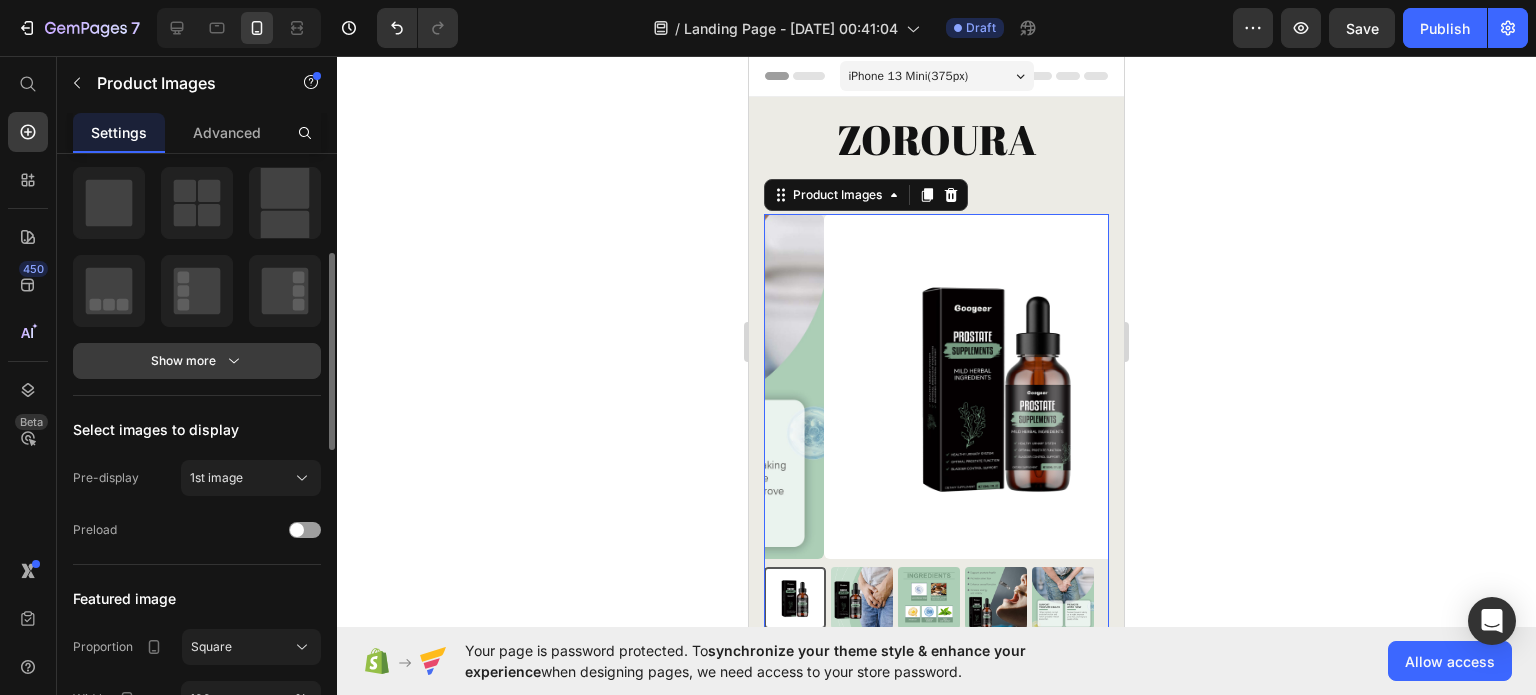 scroll, scrollTop: 400, scrollLeft: 0, axis: vertical 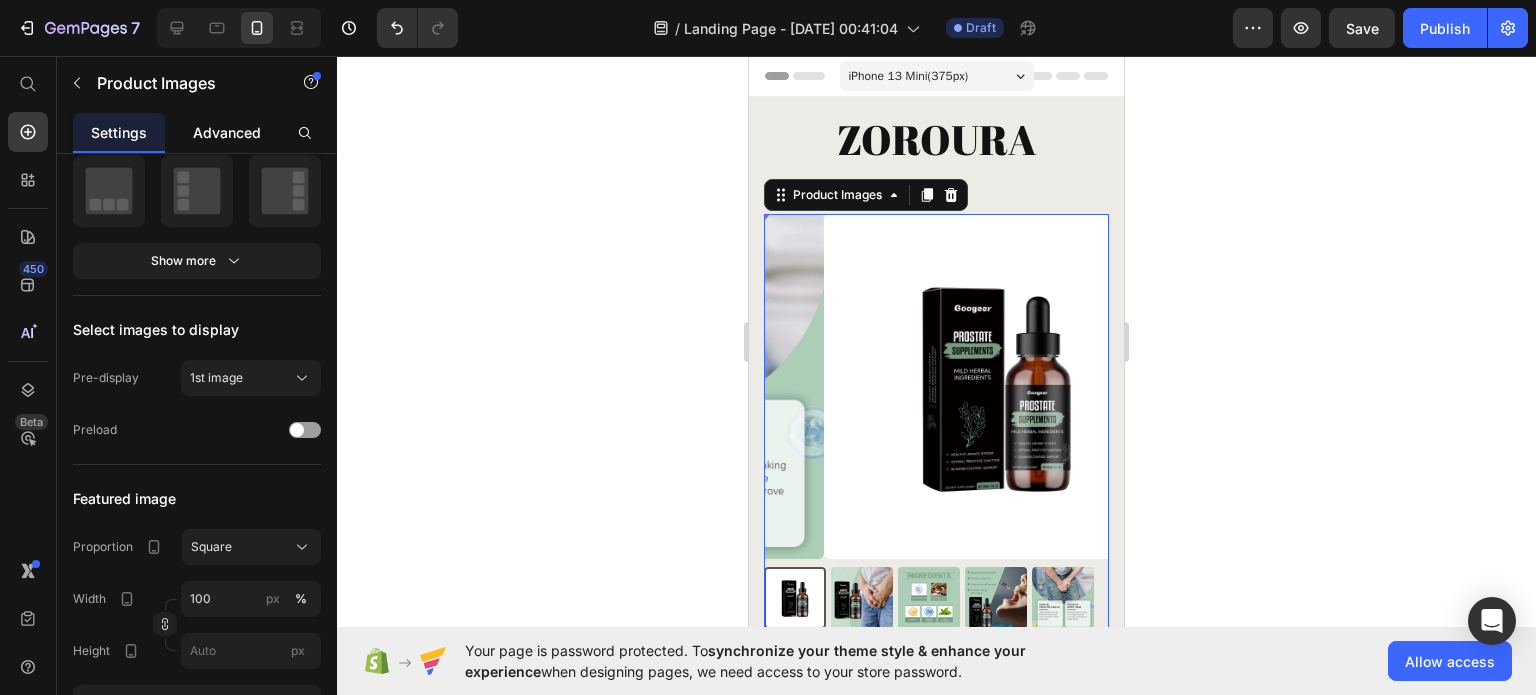 click on "Advanced" at bounding box center [227, 132] 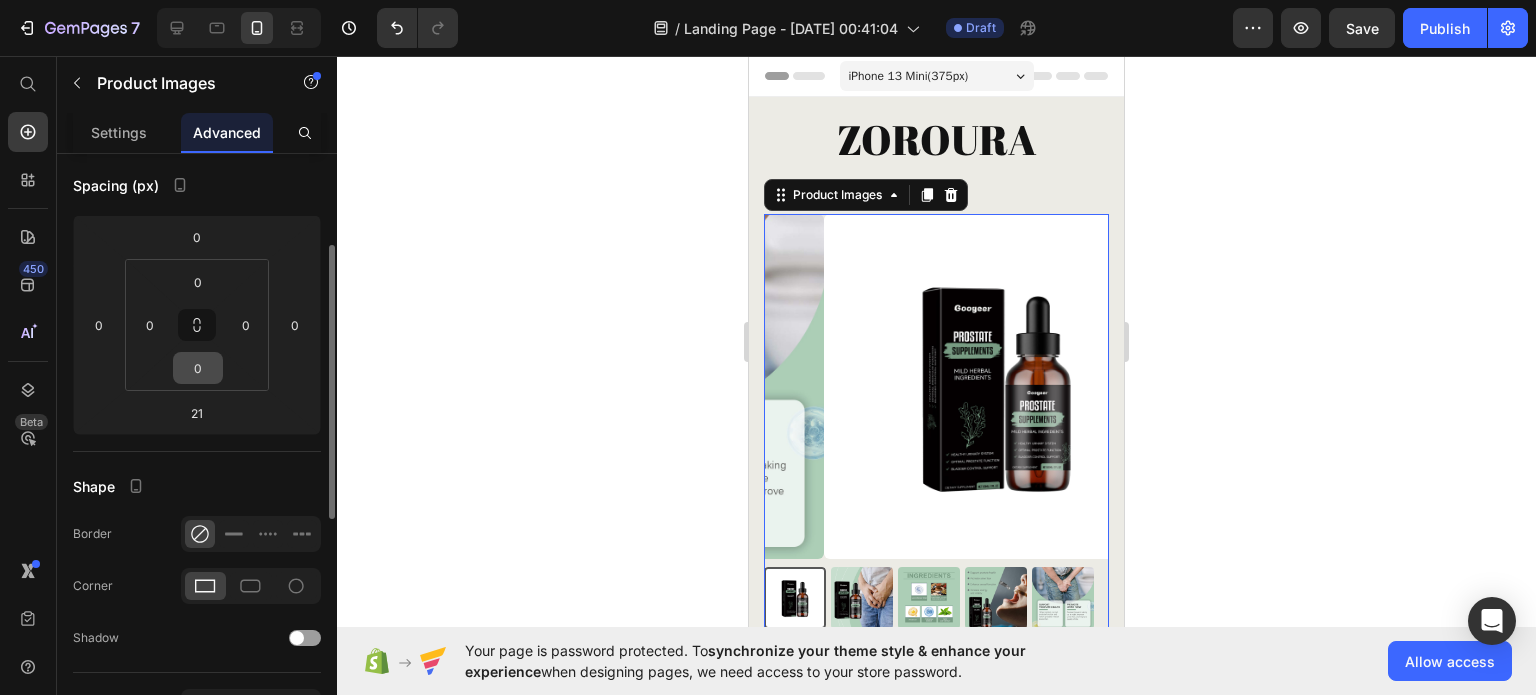 scroll, scrollTop: 300, scrollLeft: 0, axis: vertical 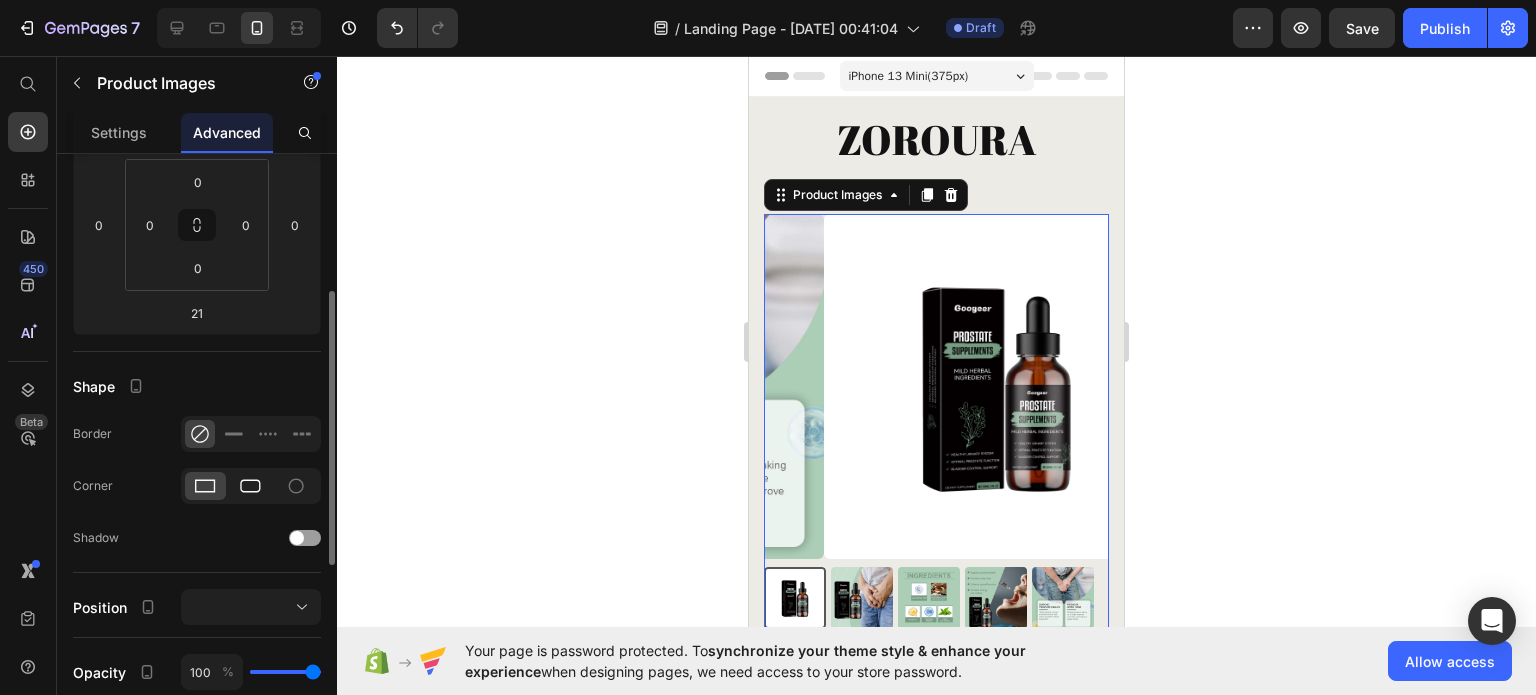 click 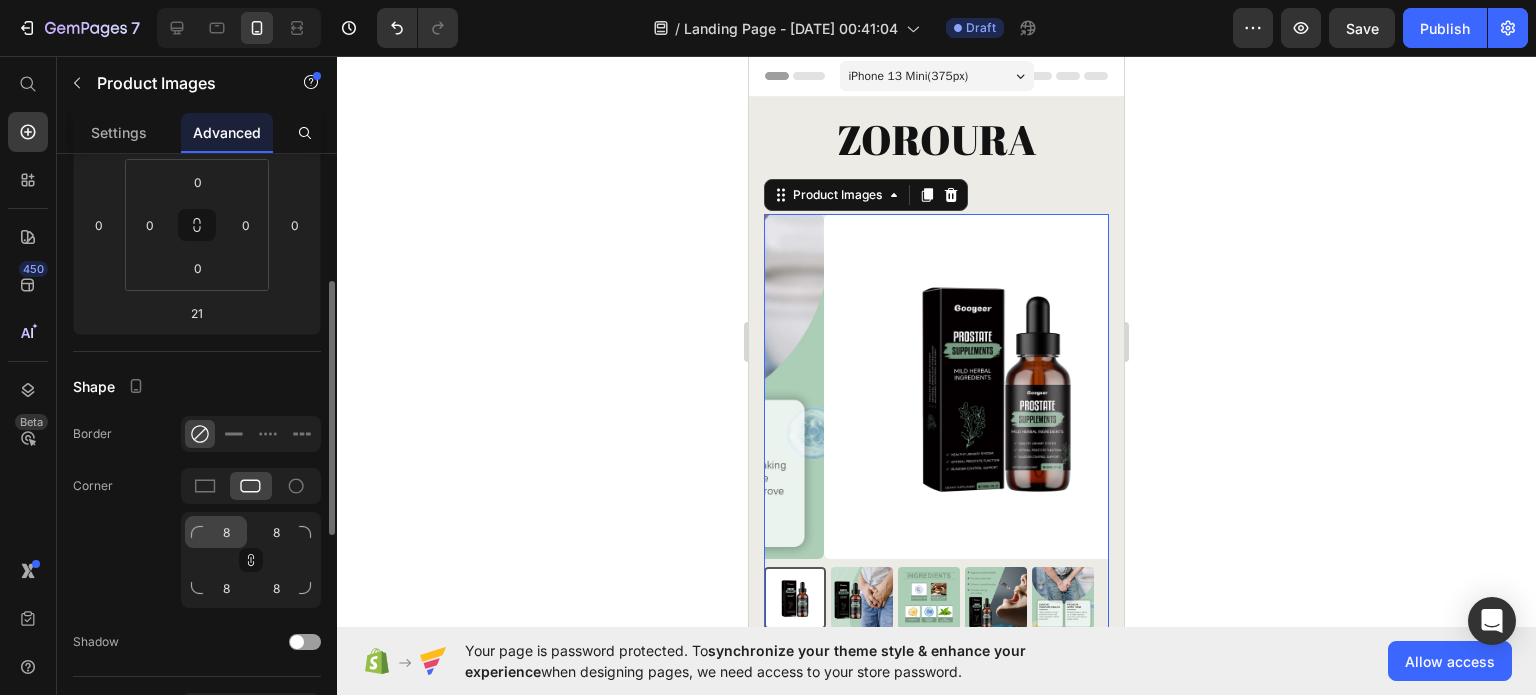 drag, startPoint x: 193, startPoint y: 529, endPoint x: 205, endPoint y: 539, distance: 15.6205 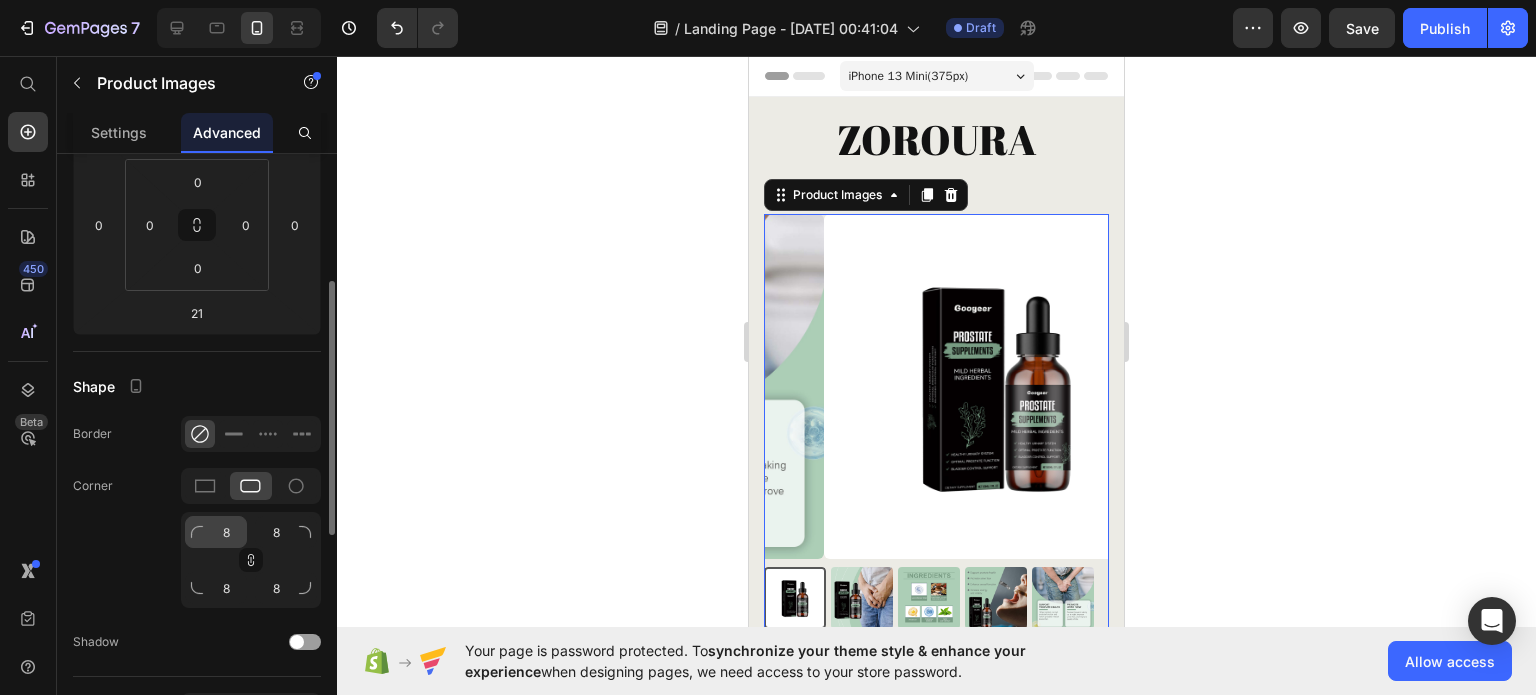 click on "8" 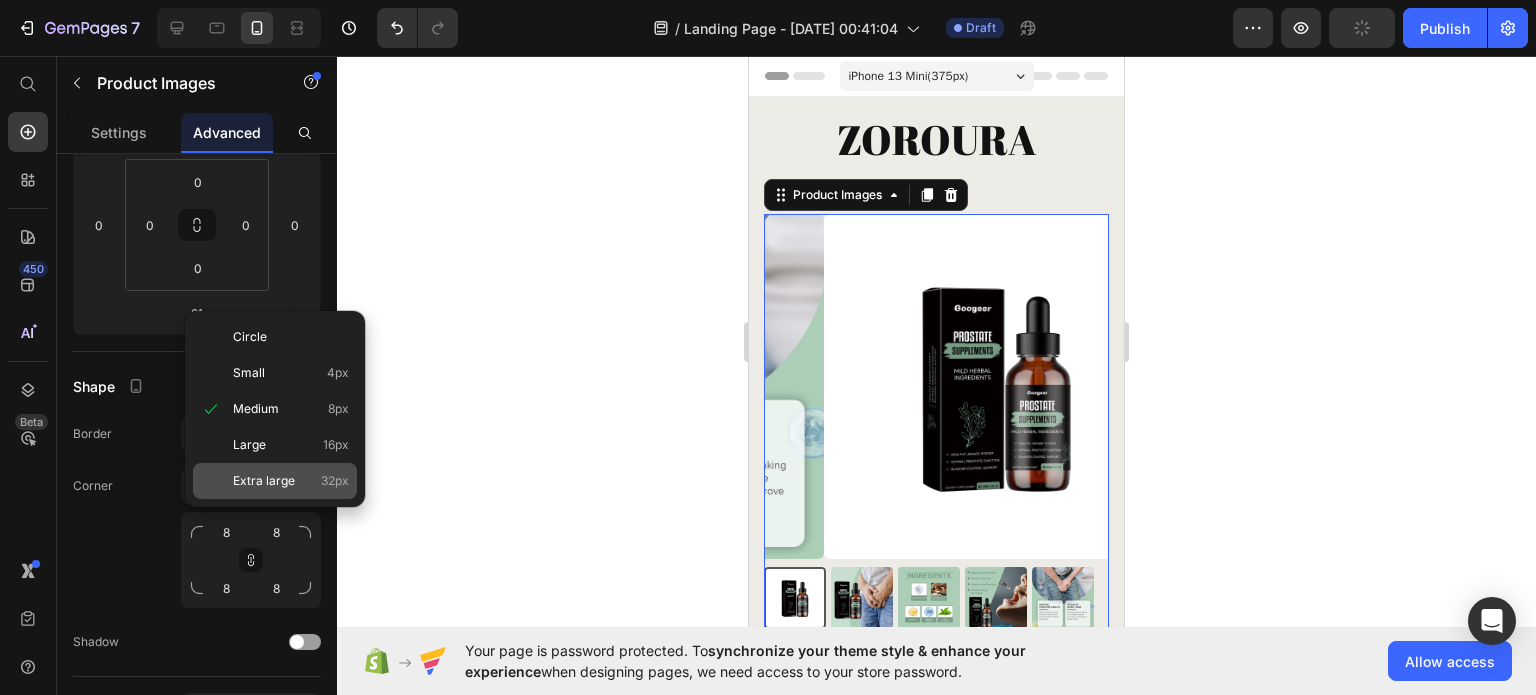 click on "Extra large" at bounding box center [264, 481] 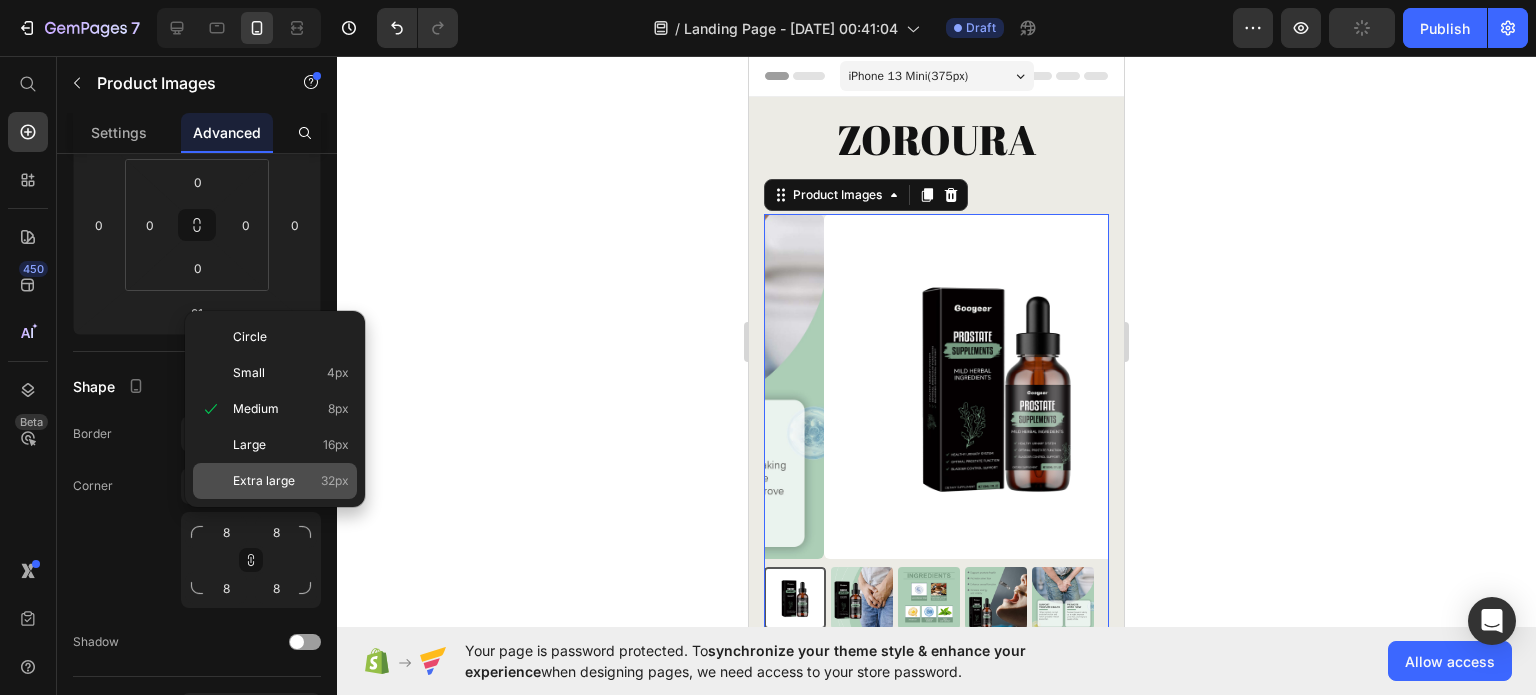 type on "32" 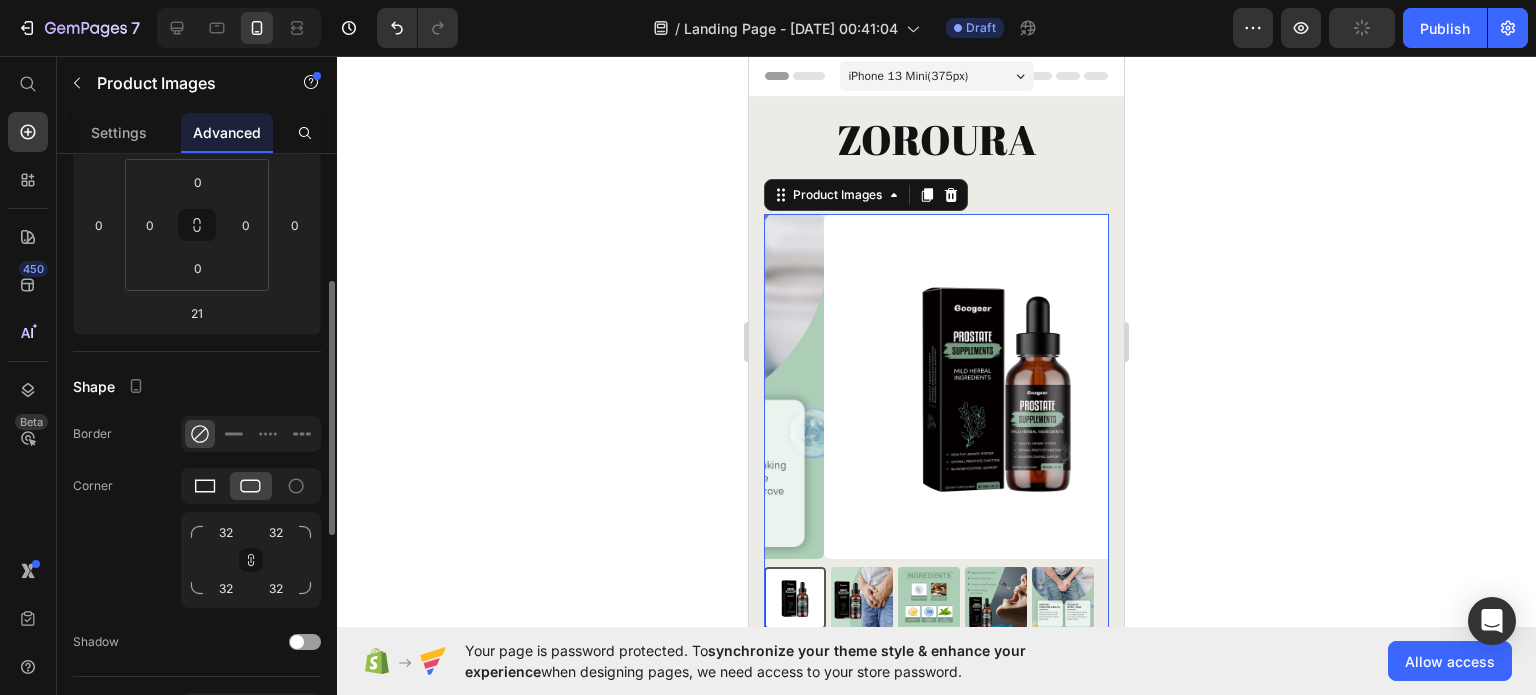 click 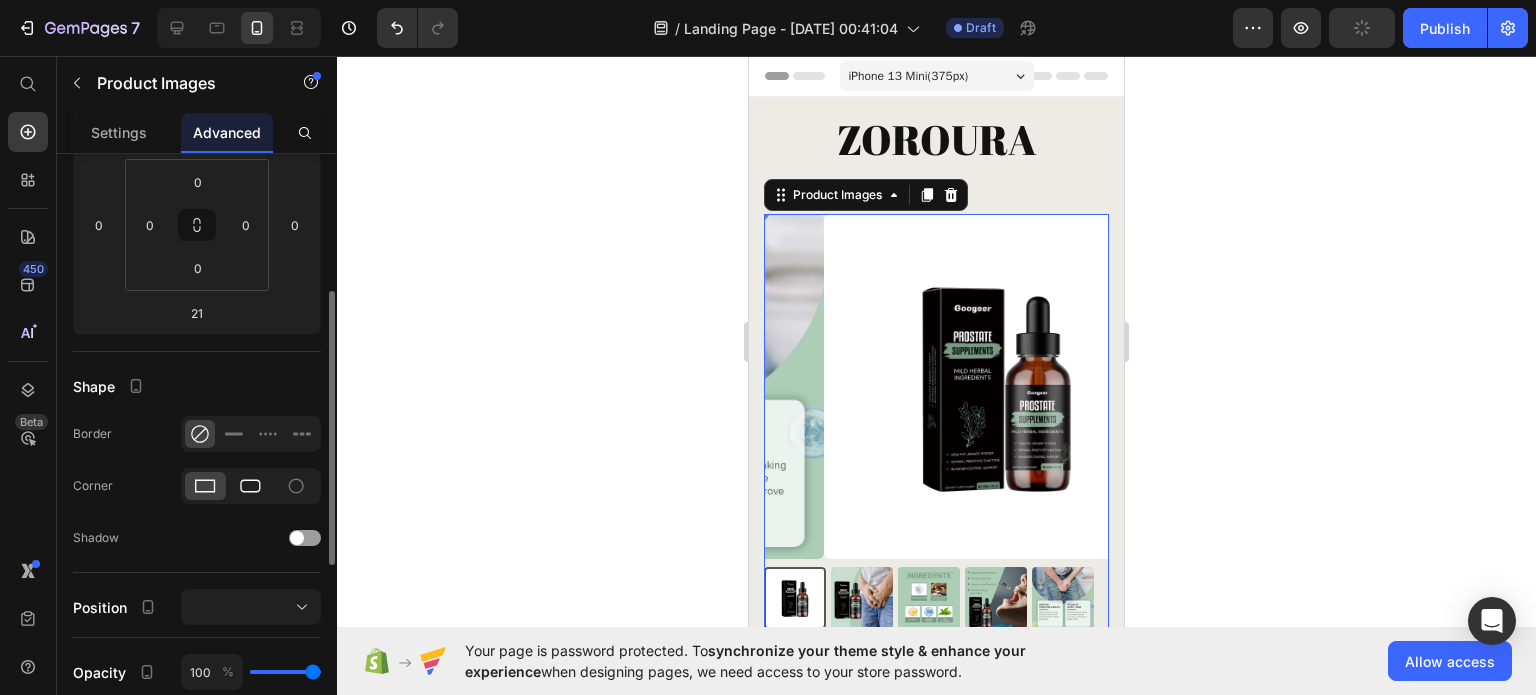 click 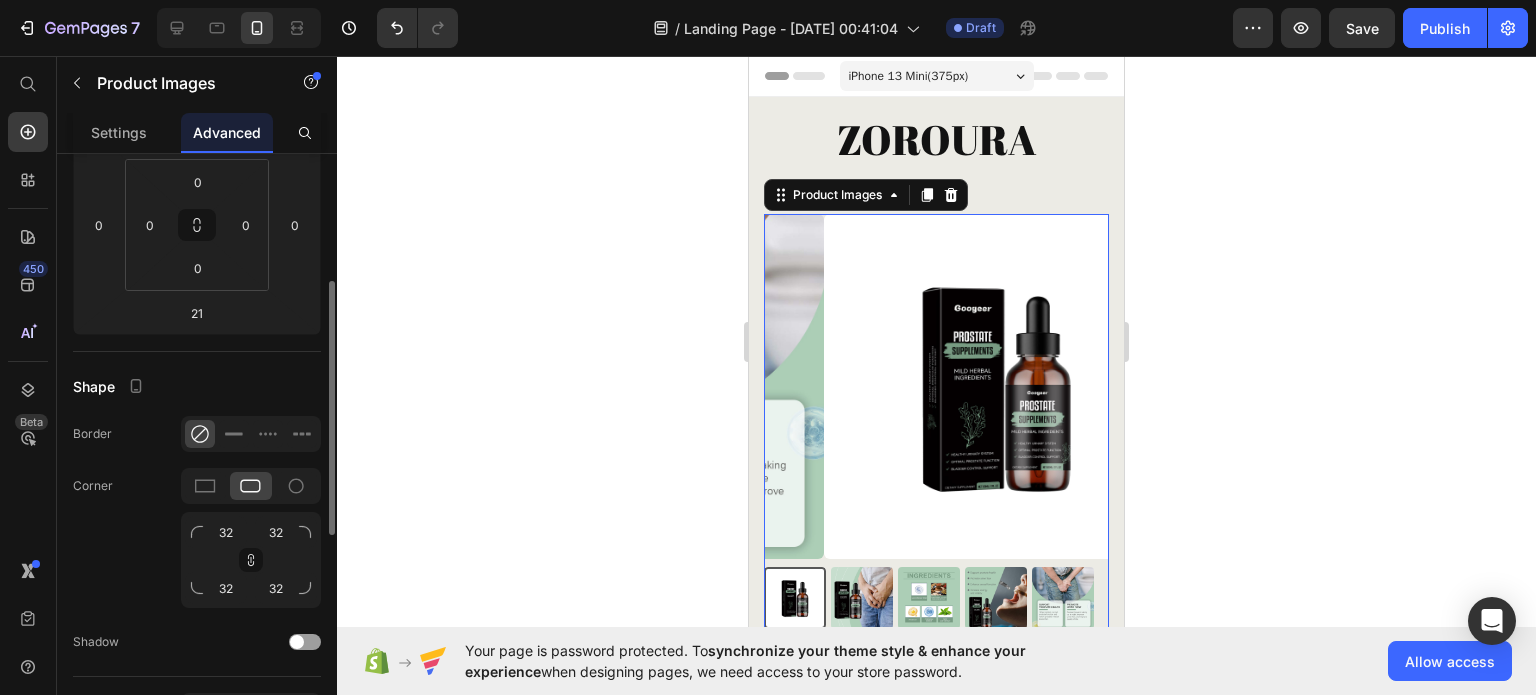 click 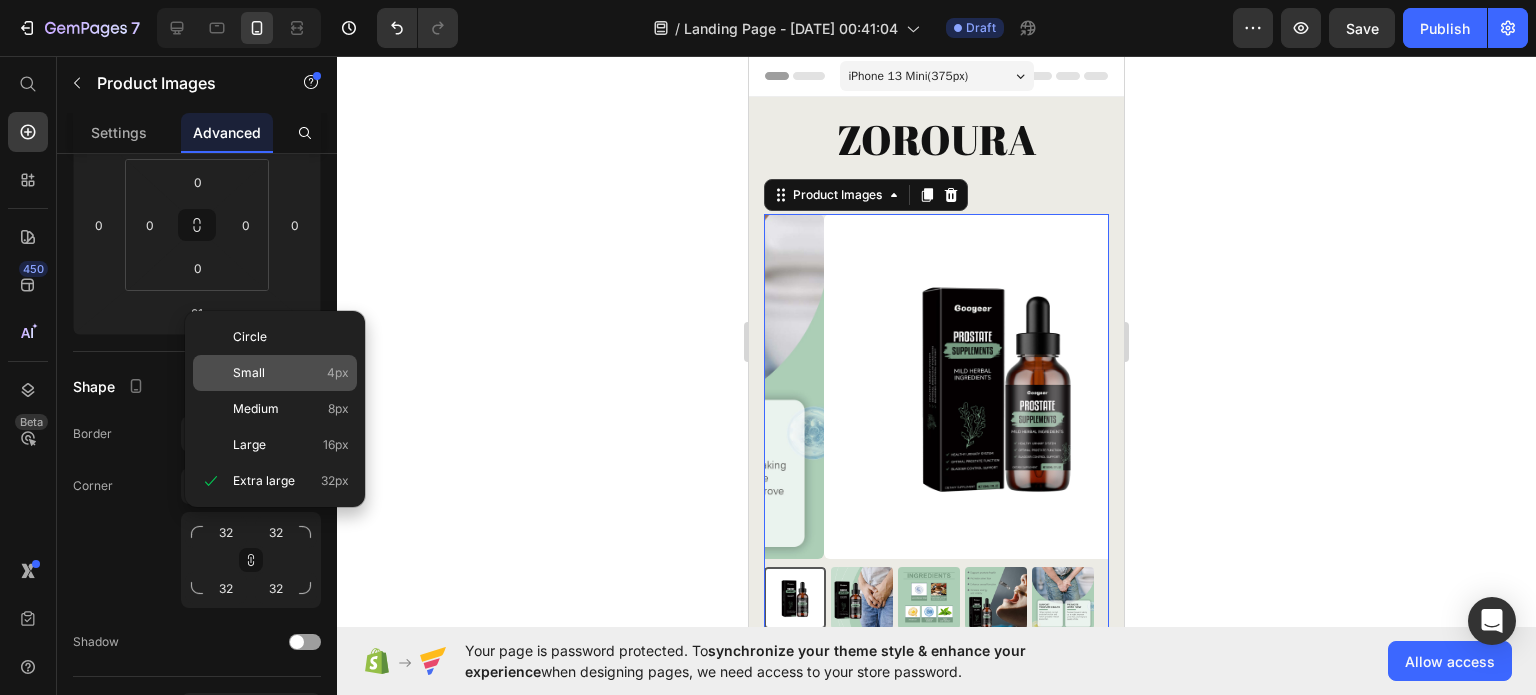 click on "Small" at bounding box center [249, 373] 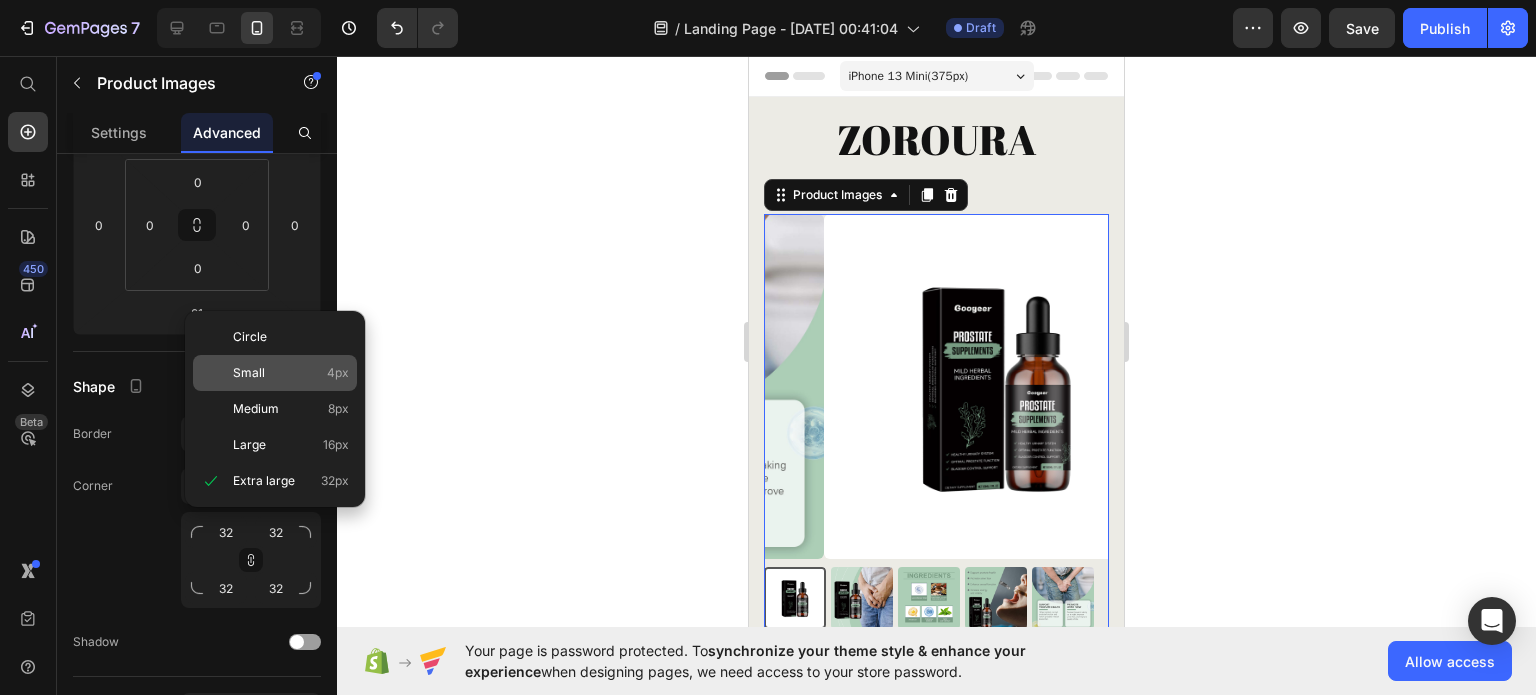 type on "4" 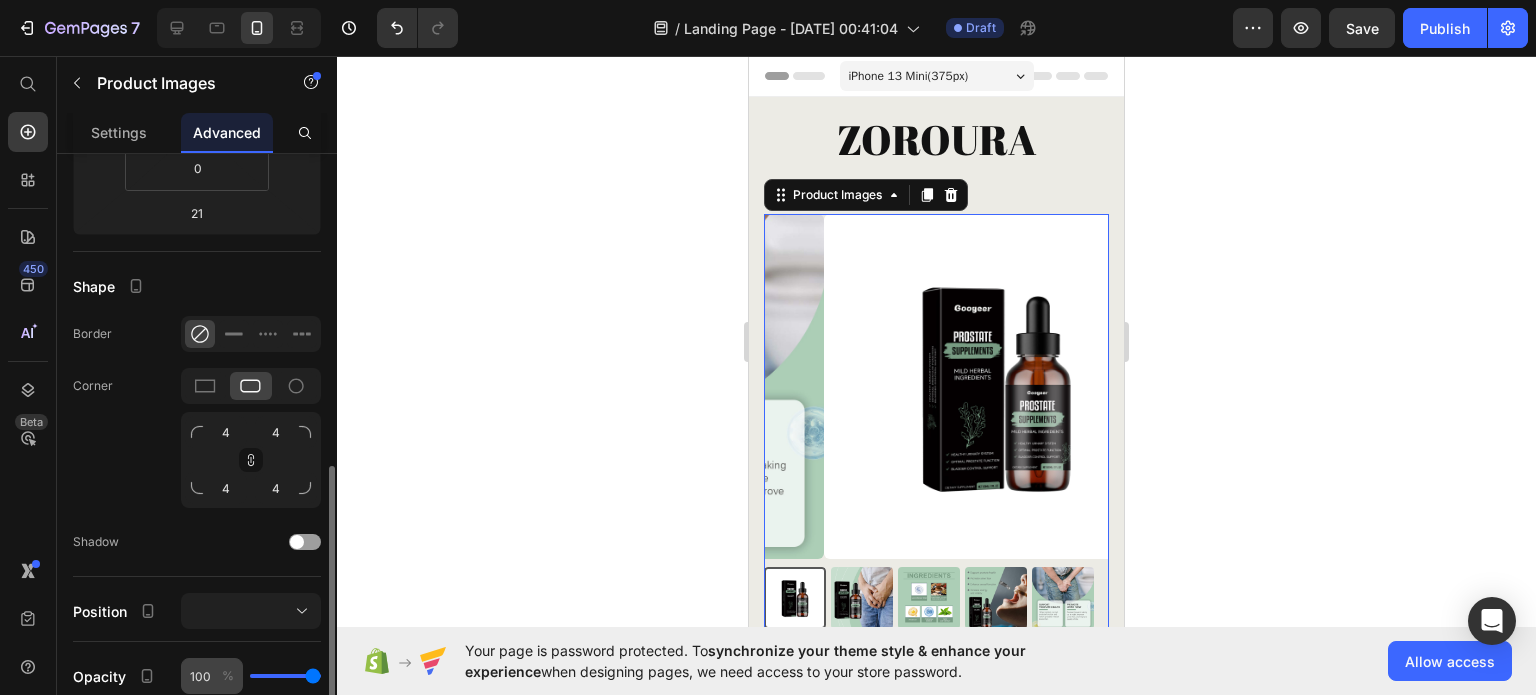 scroll, scrollTop: 500, scrollLeft: 0, axis: vertical 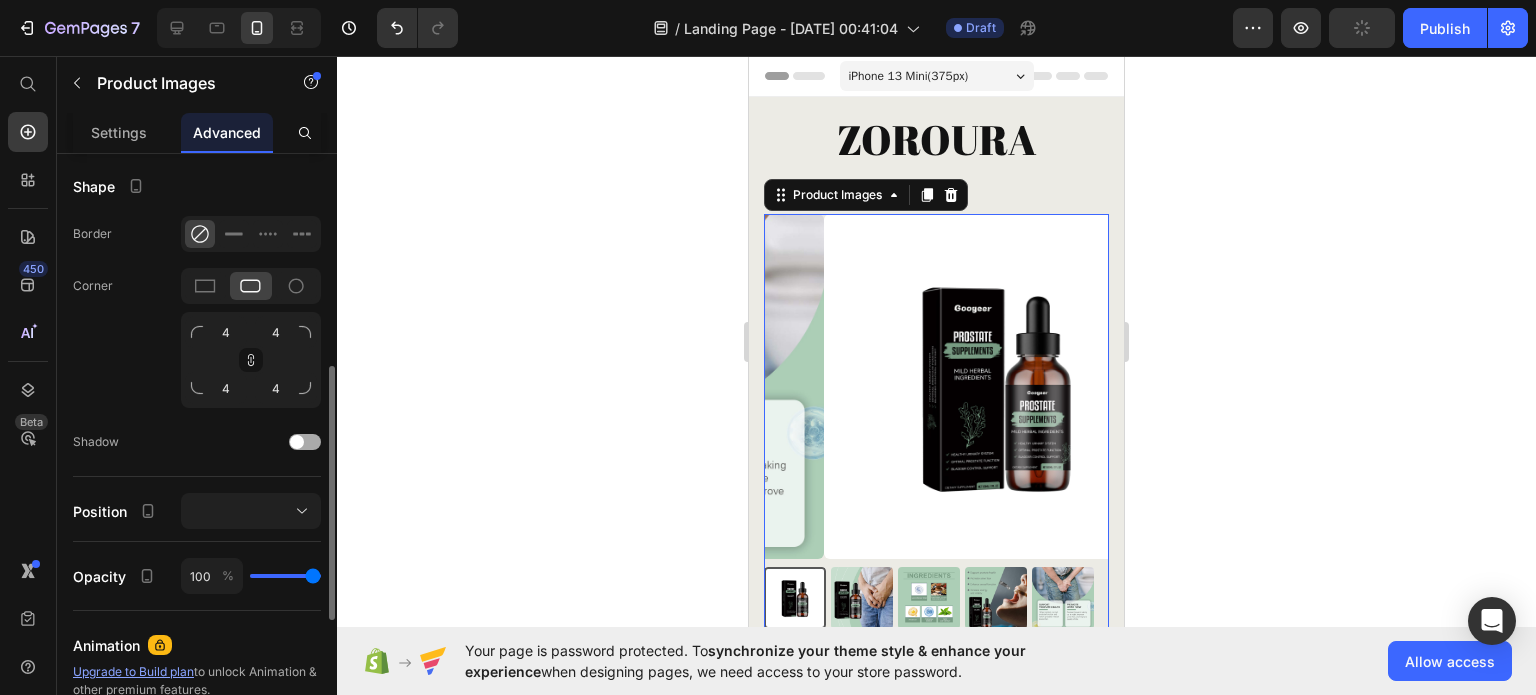 click at bounding box center (297, 442) 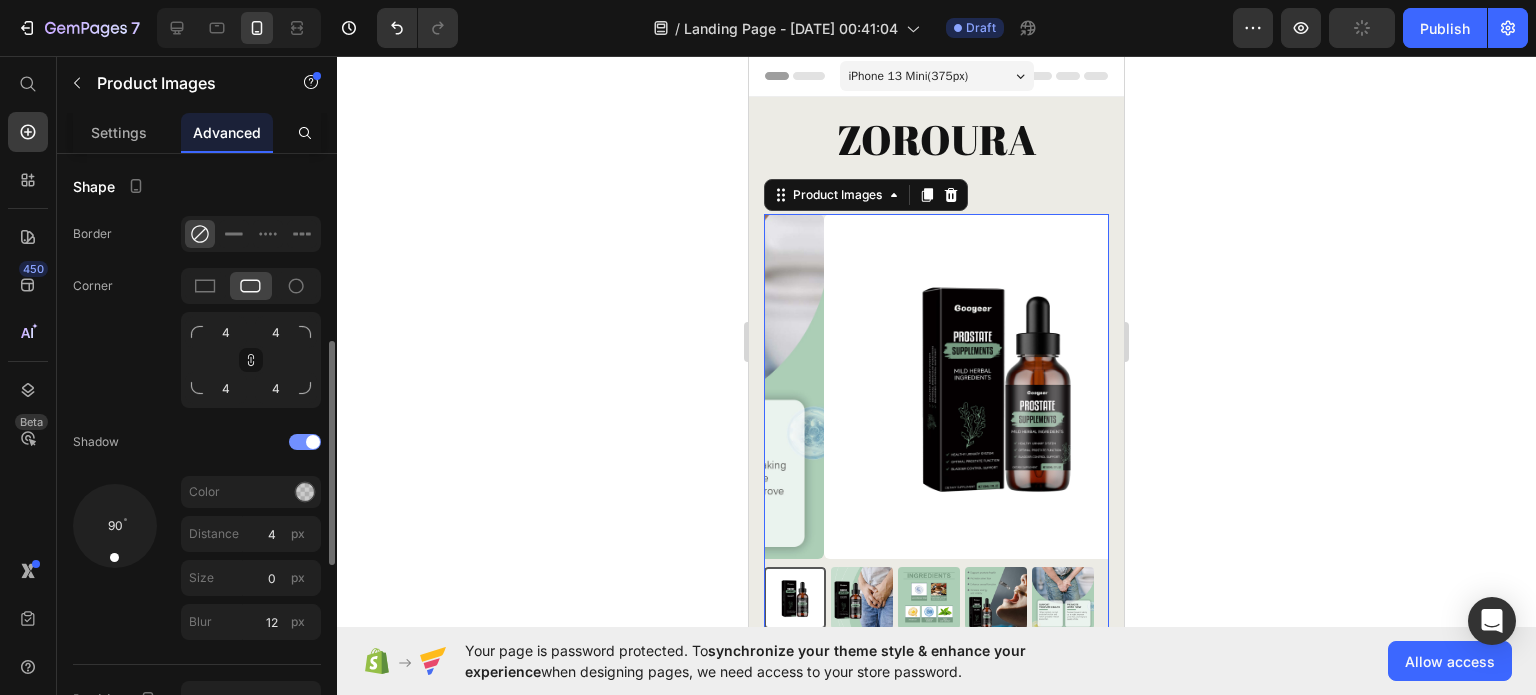 click at bounding box center (305, 442) 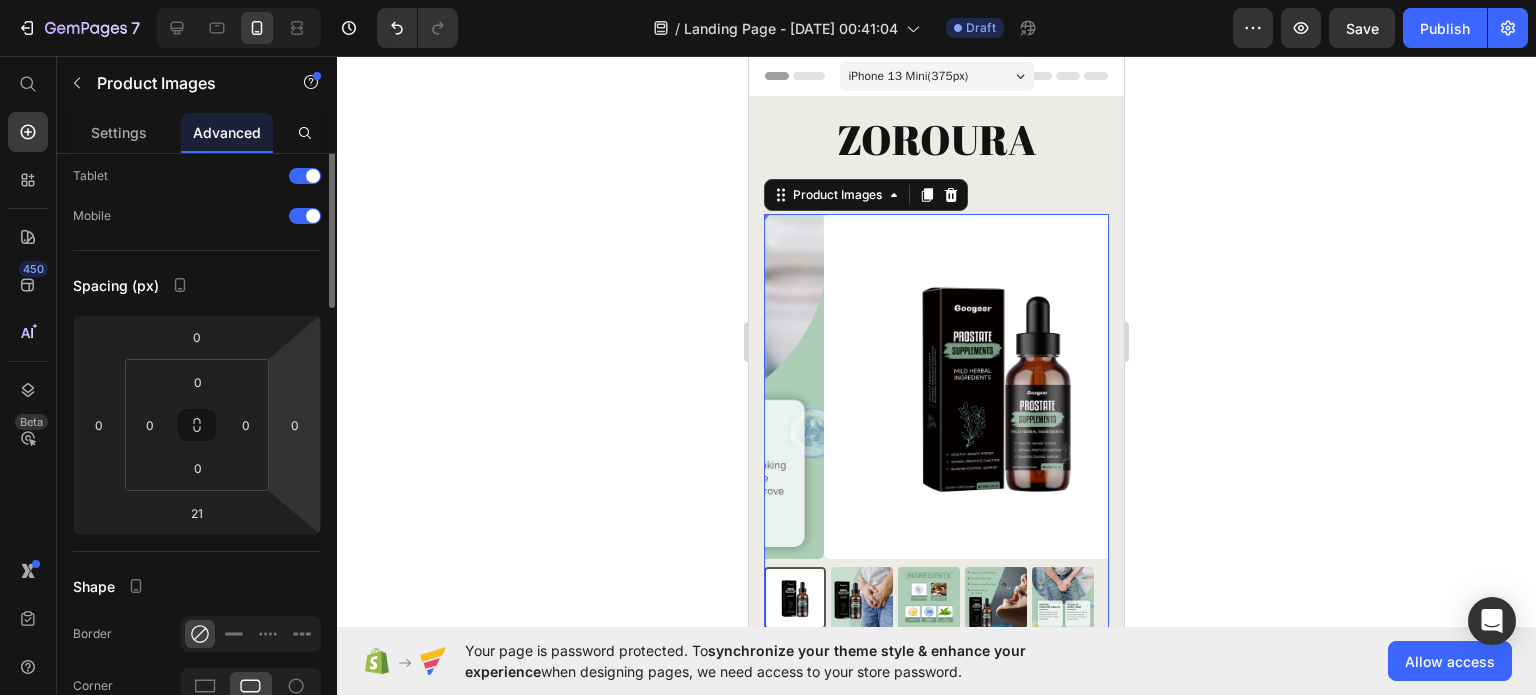scroll, scrollTop: 0, scrollLeft: 0, axis: both 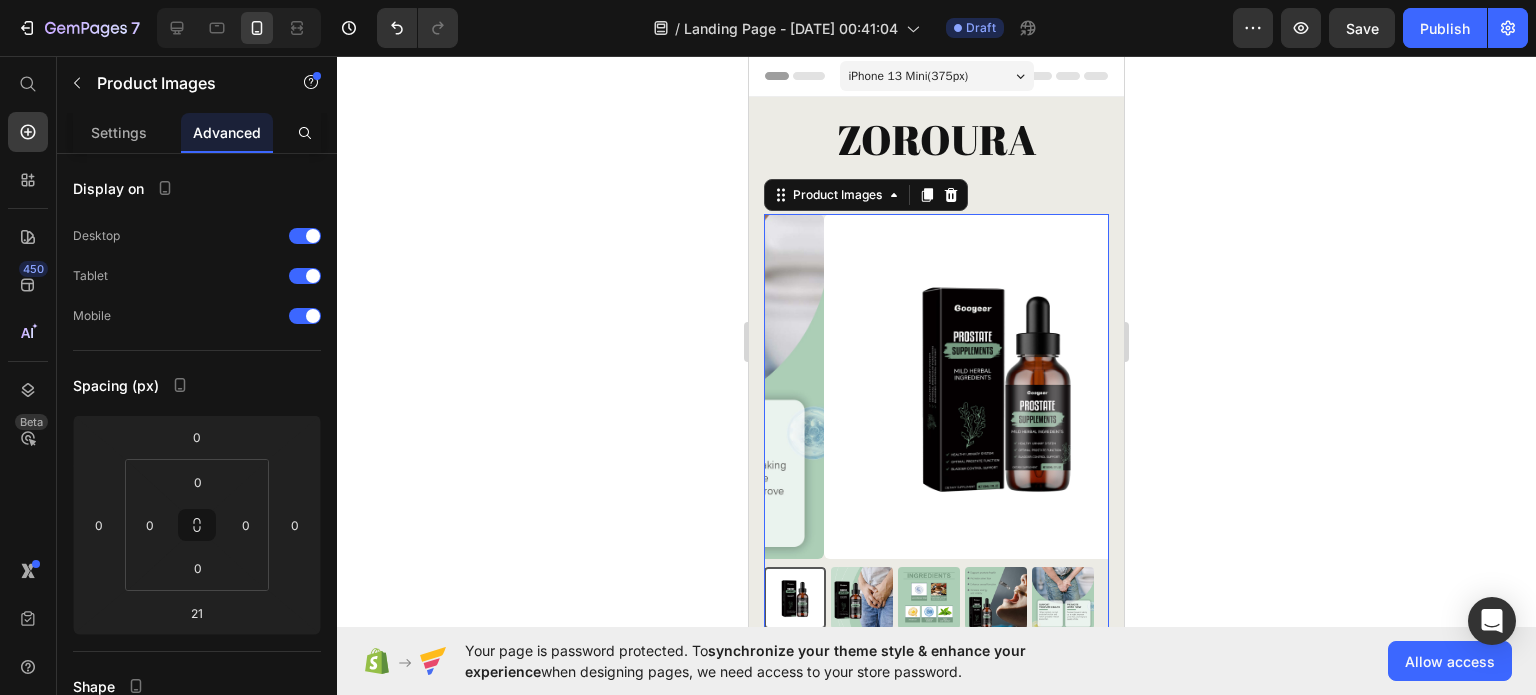 click 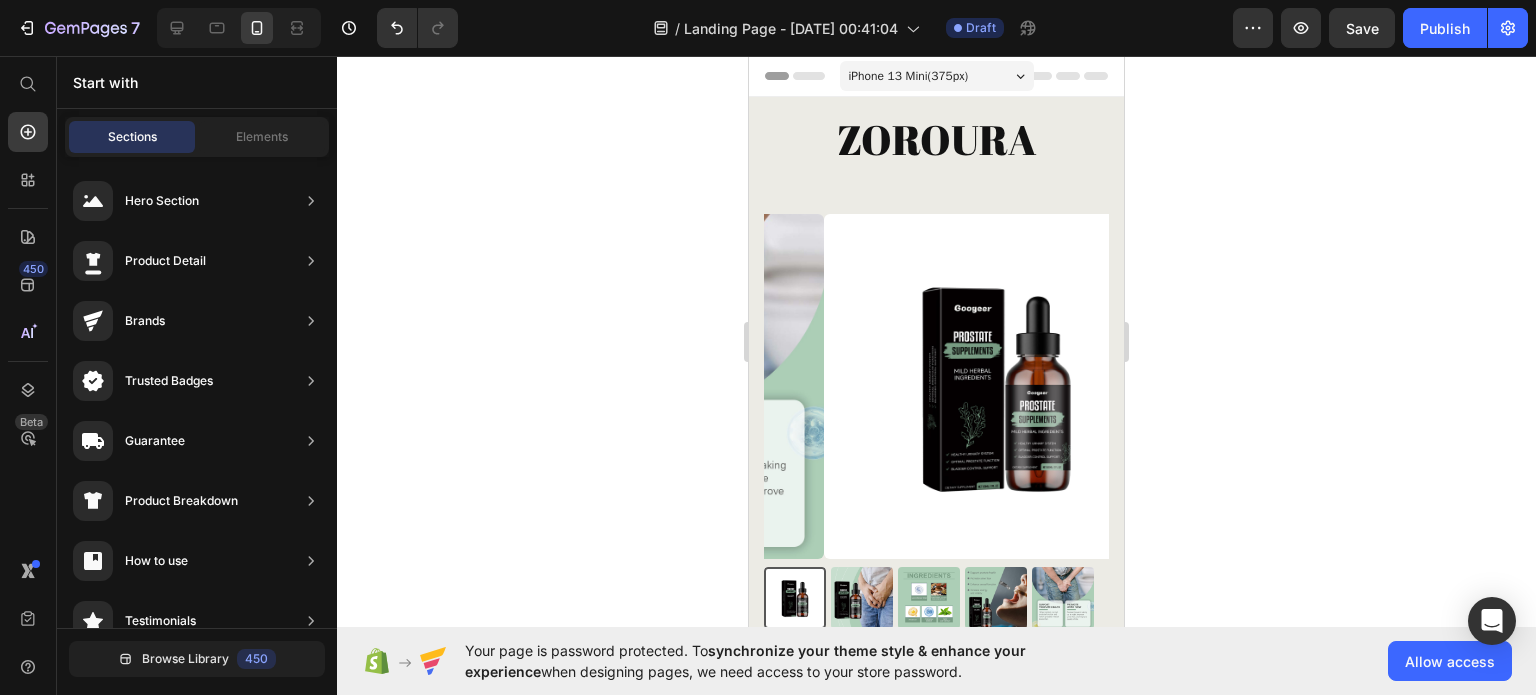 click 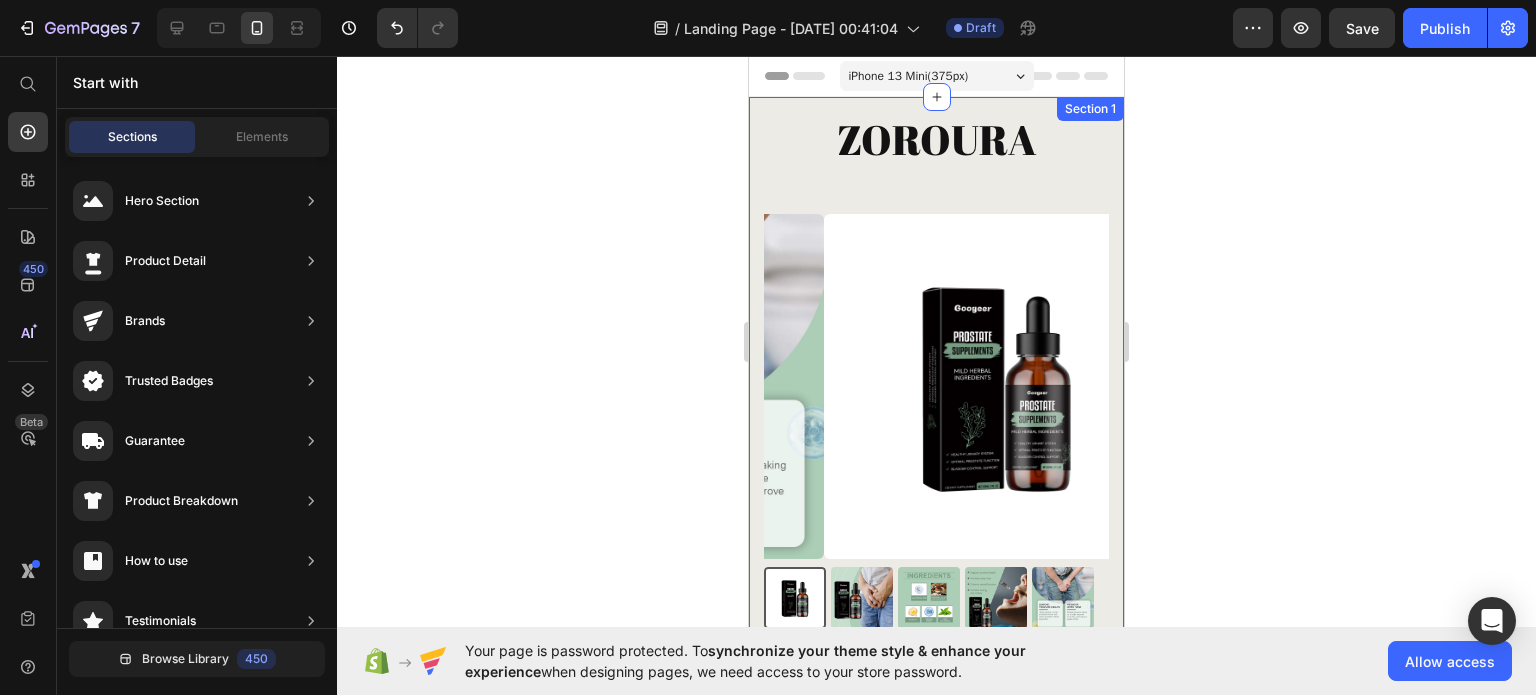 click 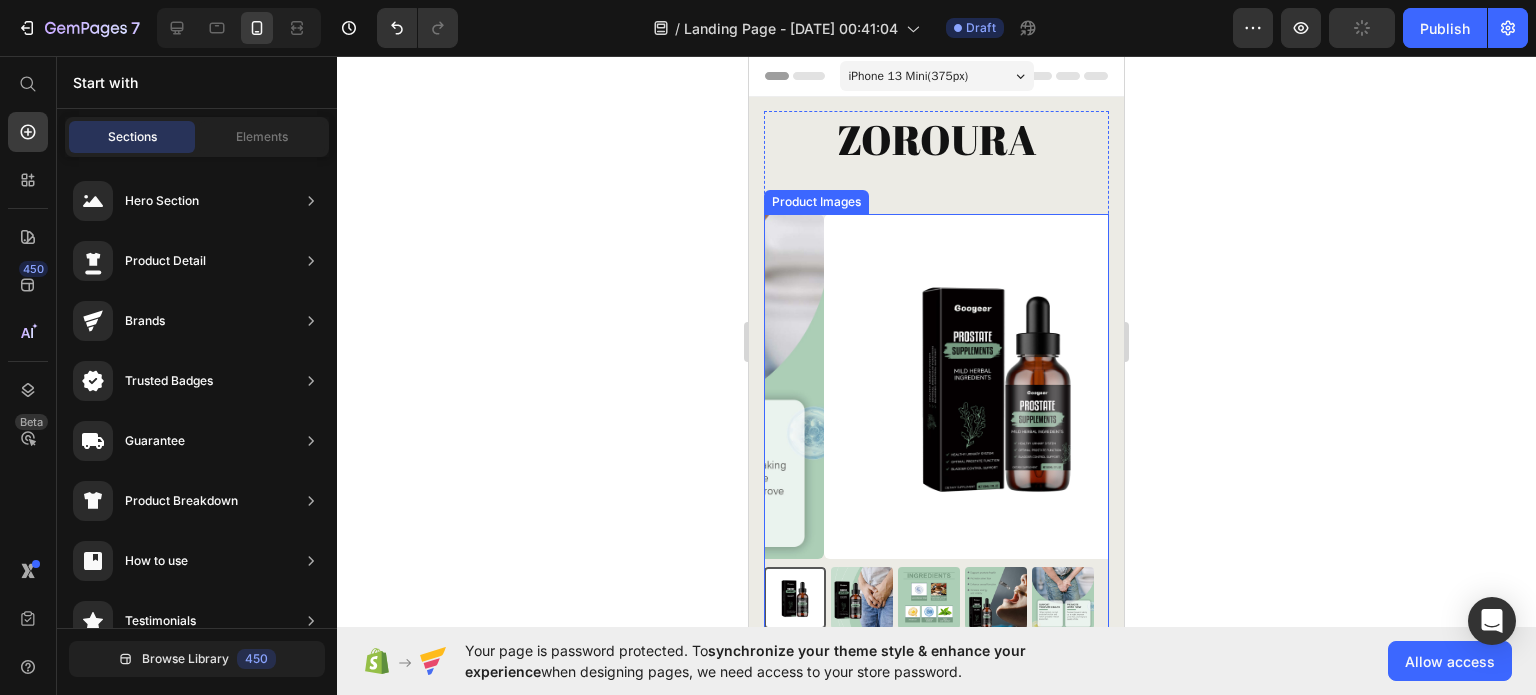 click at bounding box center (996, 386) 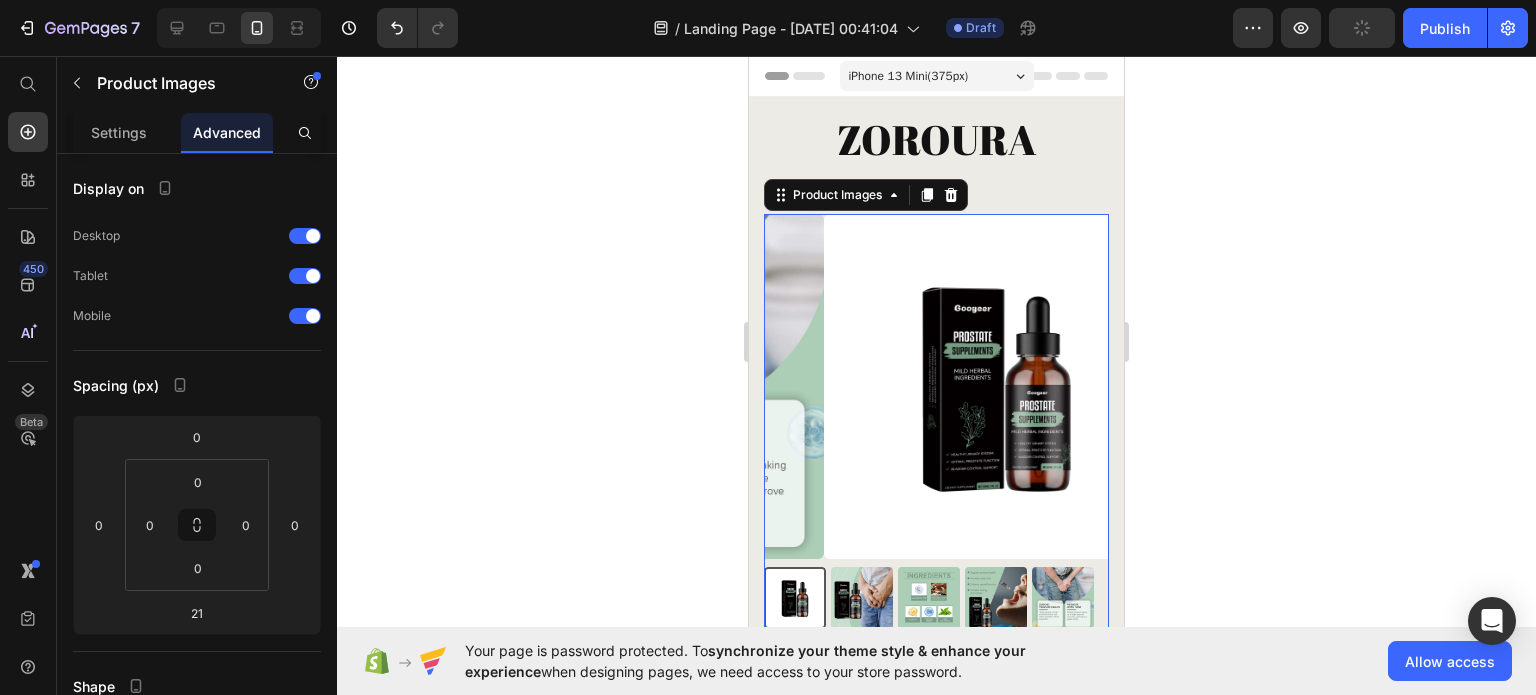 click 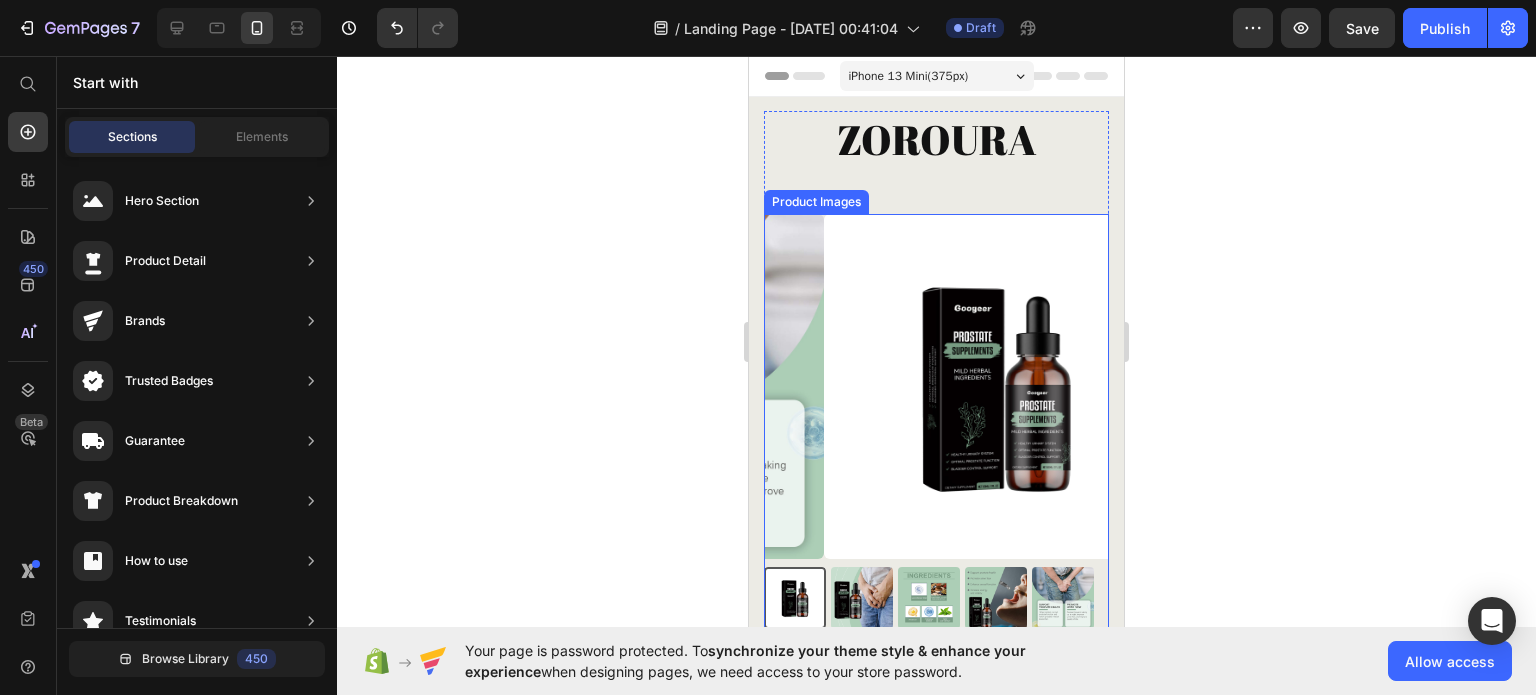 click 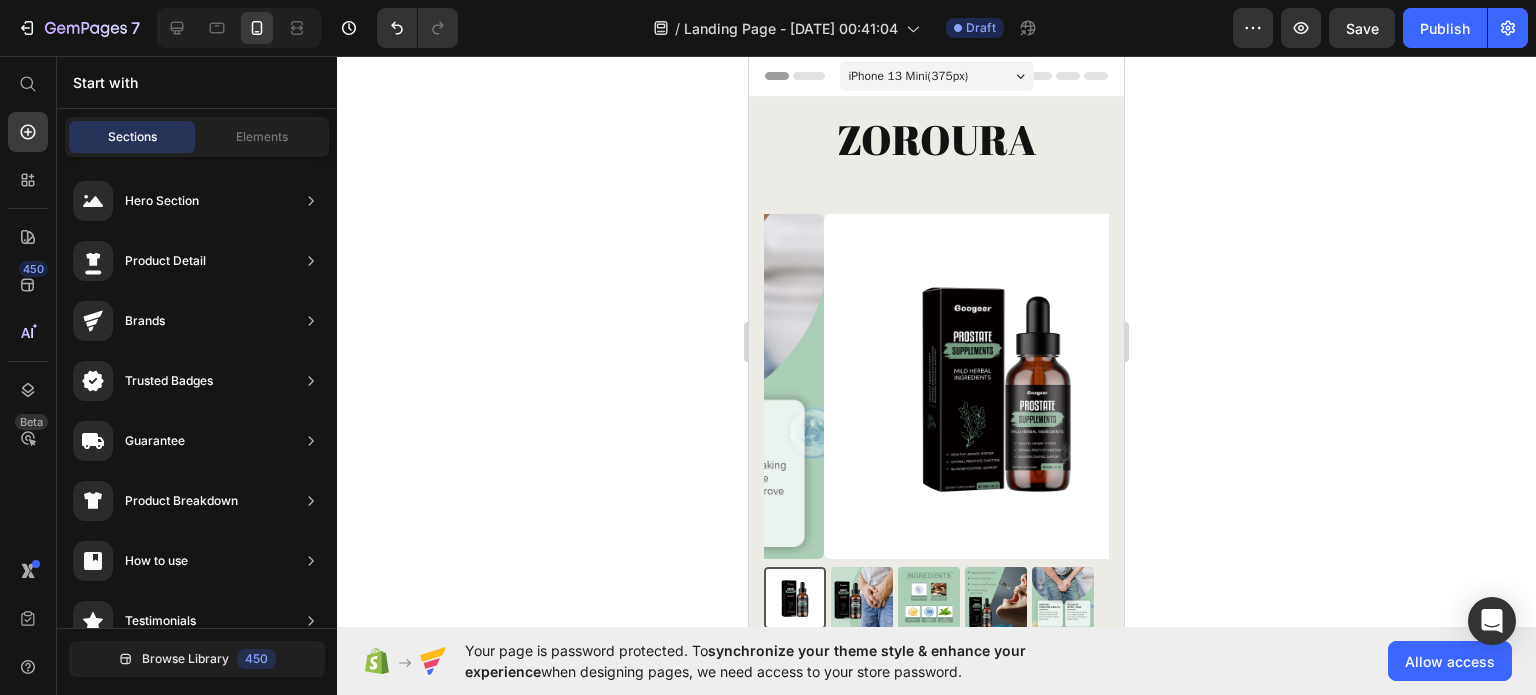 click 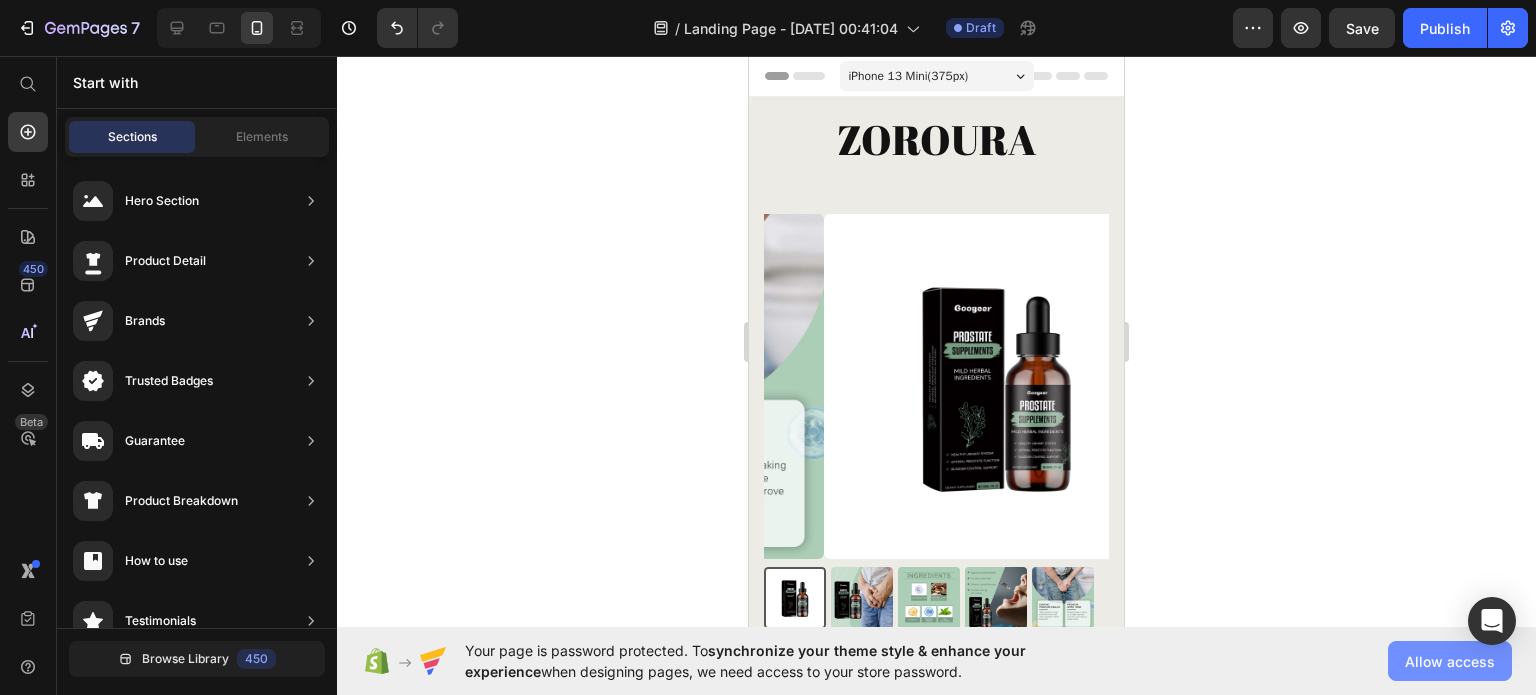 click on "Allow access" 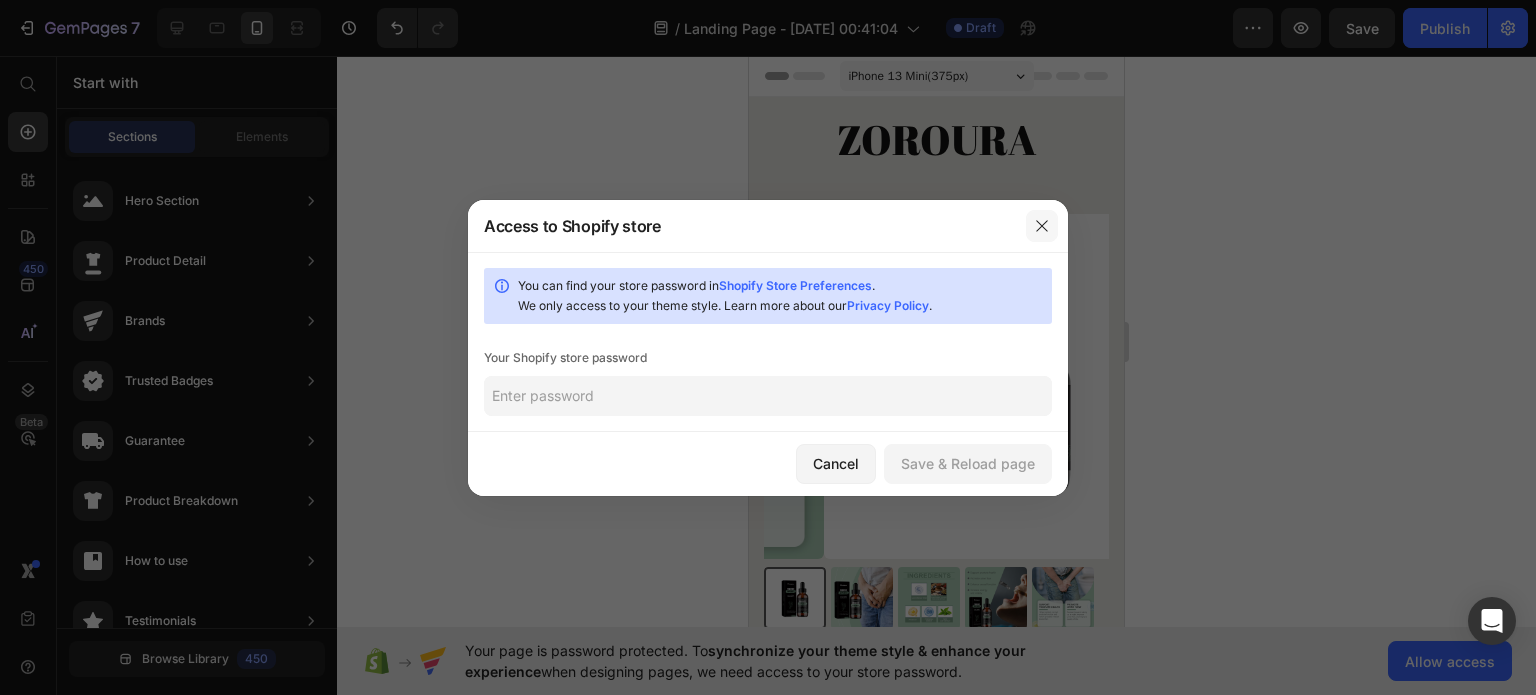 click 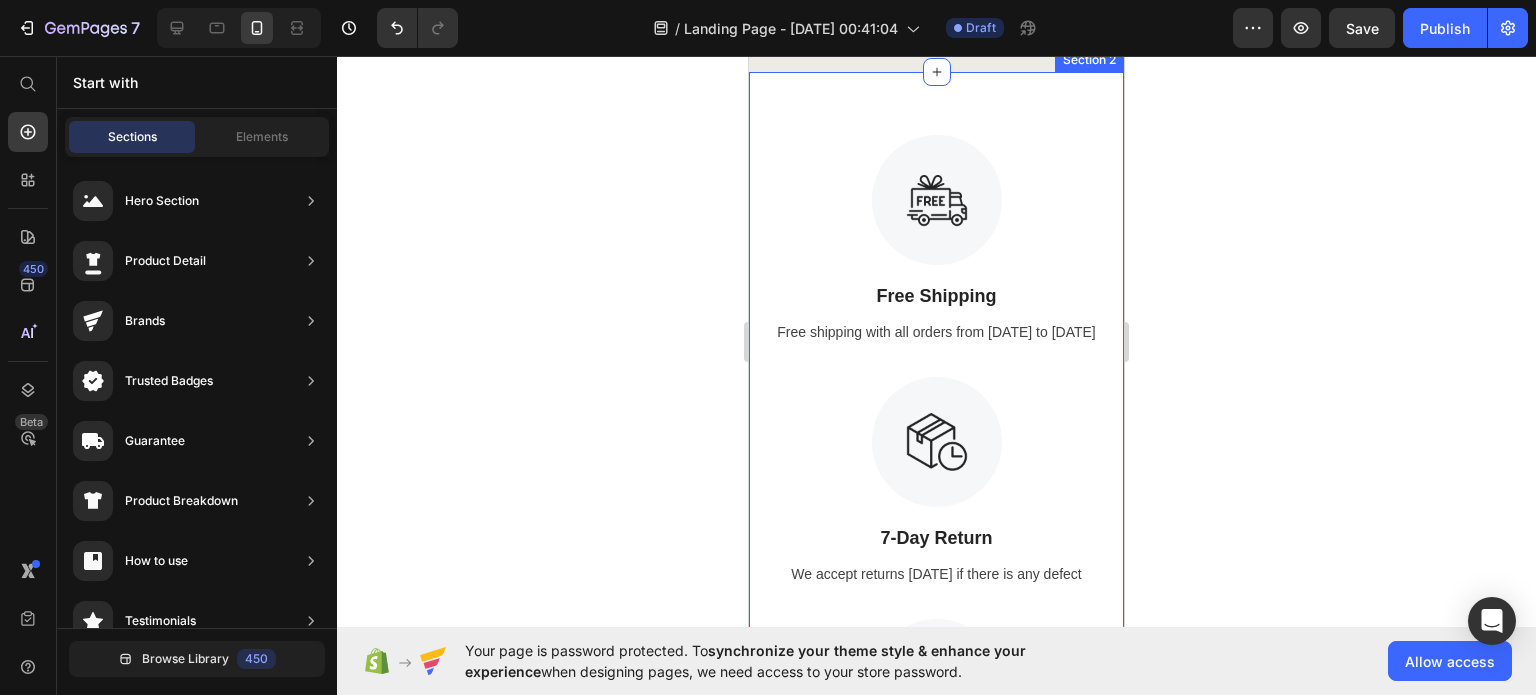 scroll, scrollTop: 1000, scrollLeft: 0, axis: vertical 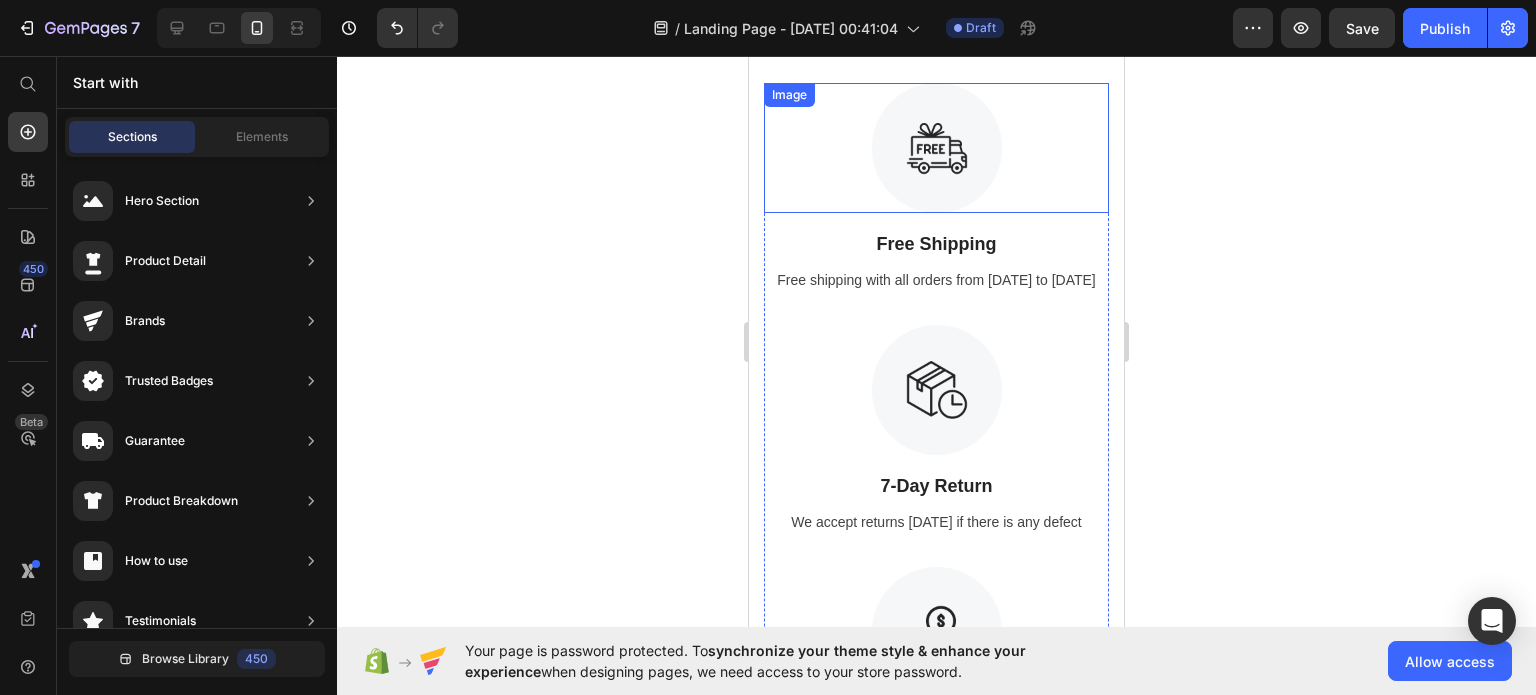click at bounding box center (936, 148) 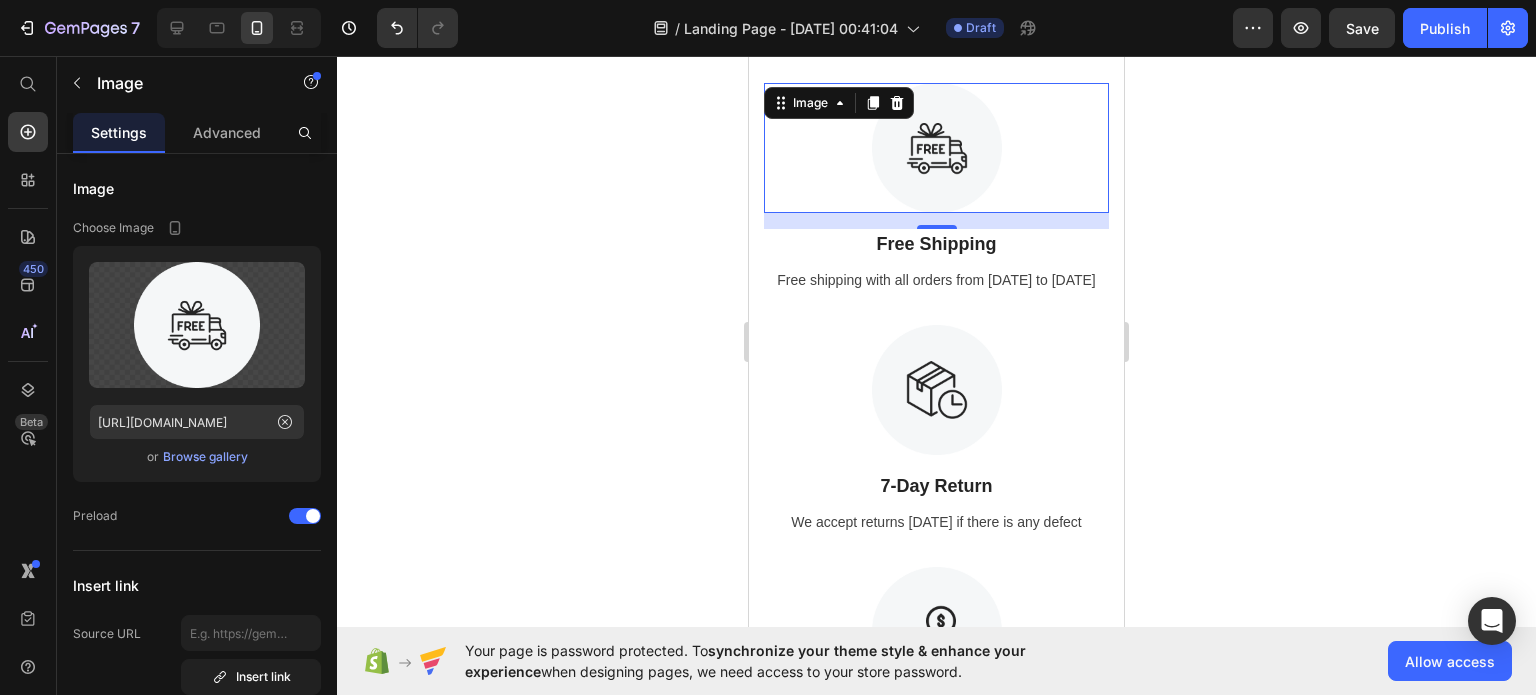 click at bounding box center [936, 148] 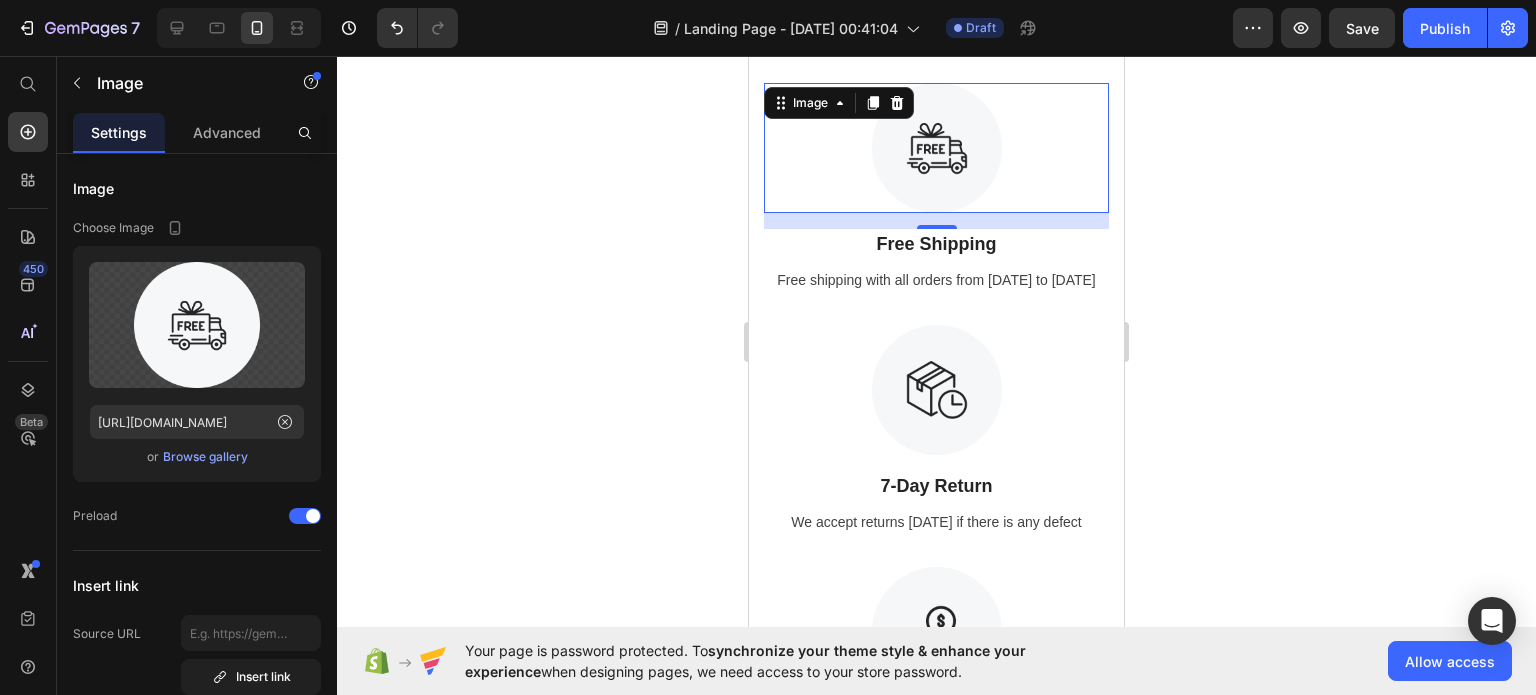click 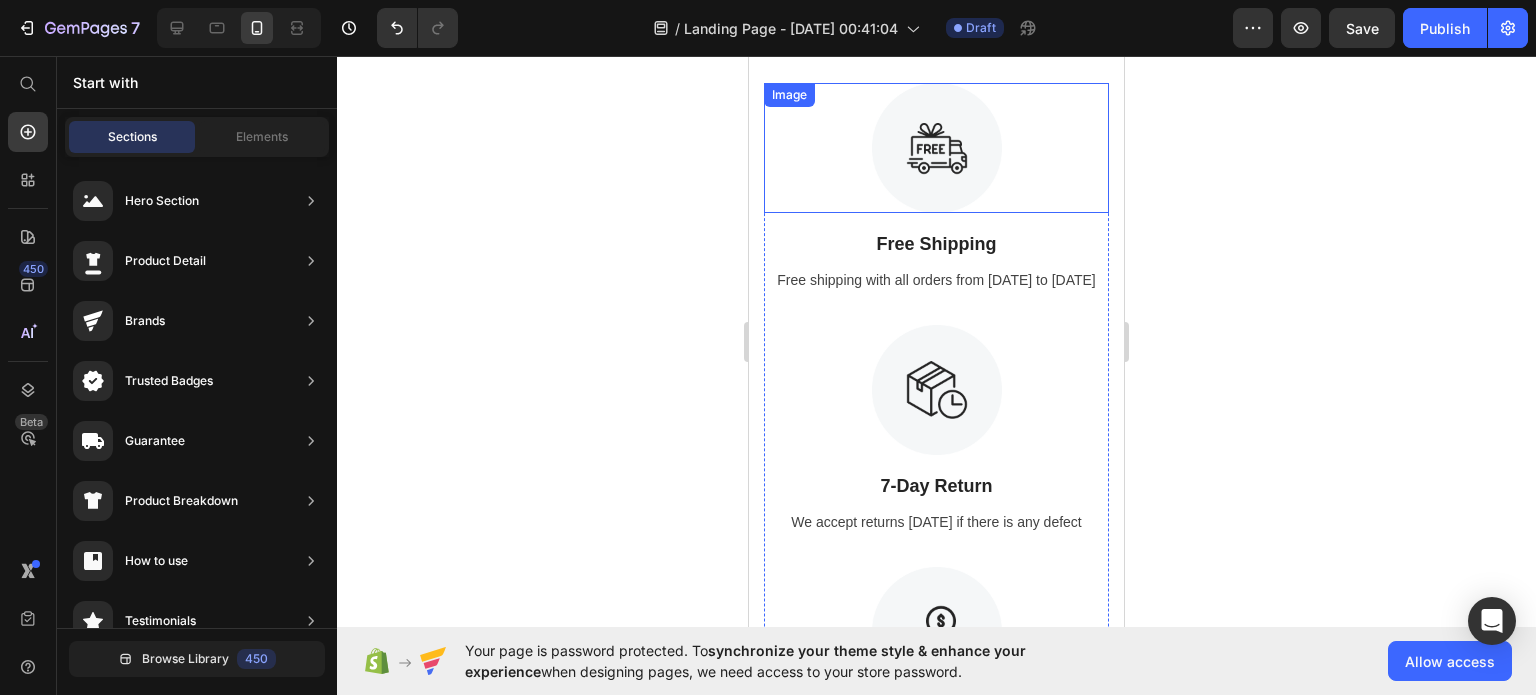 click at bounding box center [936, 148] 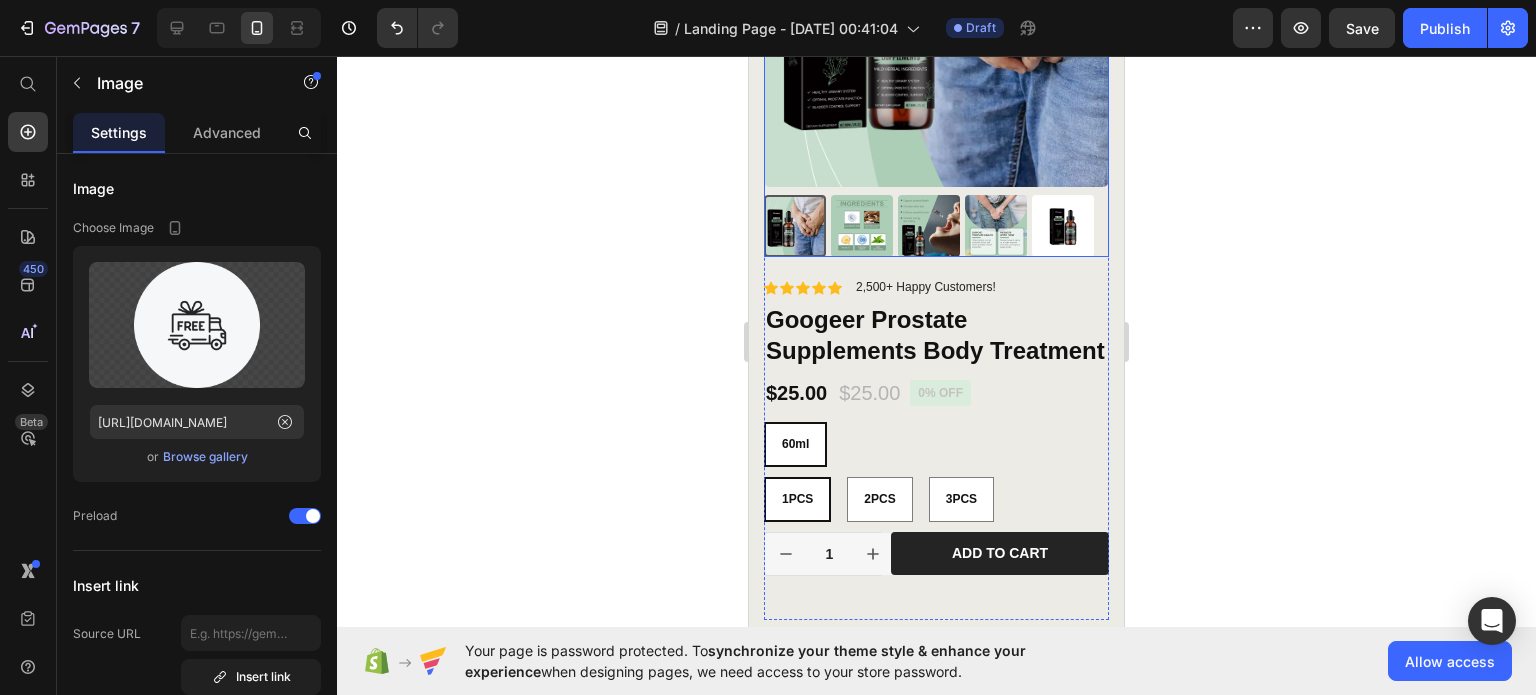 scroll, scrollTop: 400, scrollLeft: 0, axis: vertical 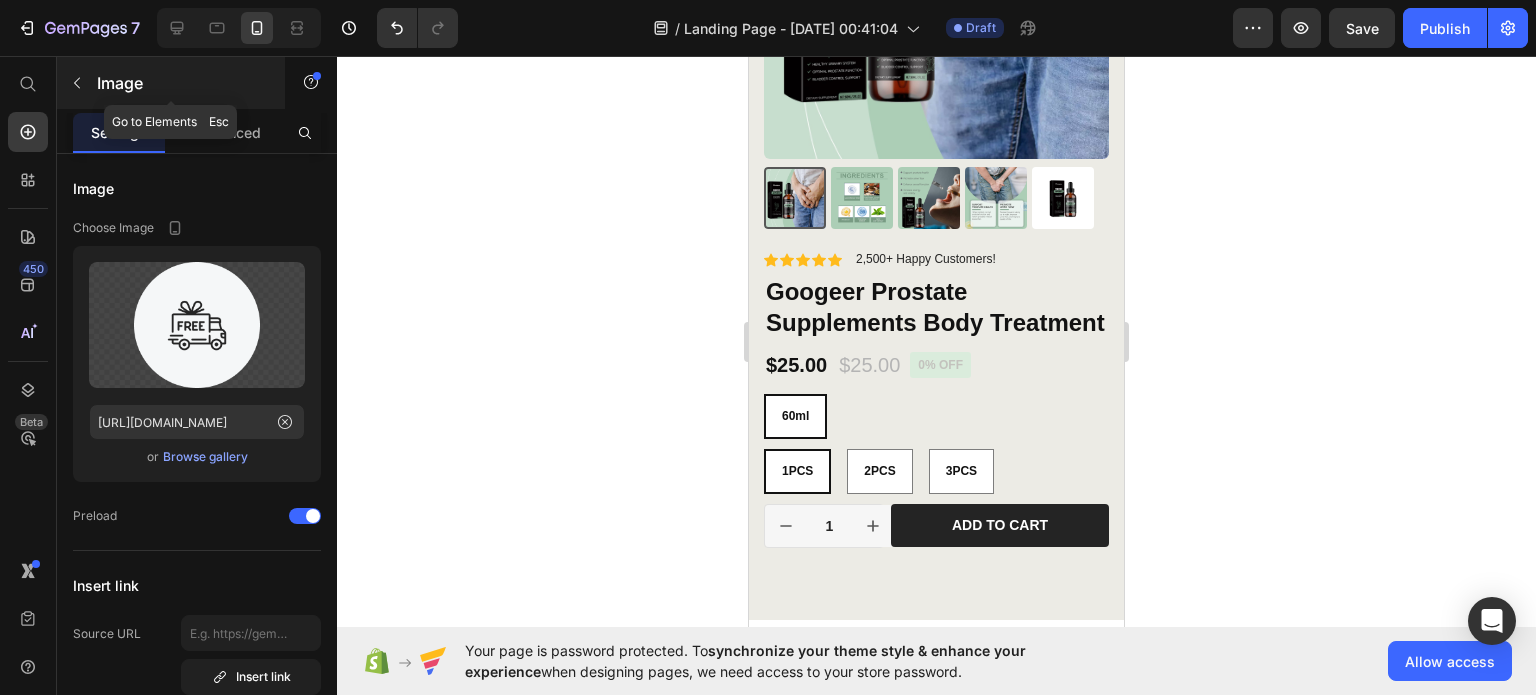 click on "Image" at bounding box center [182, 83] 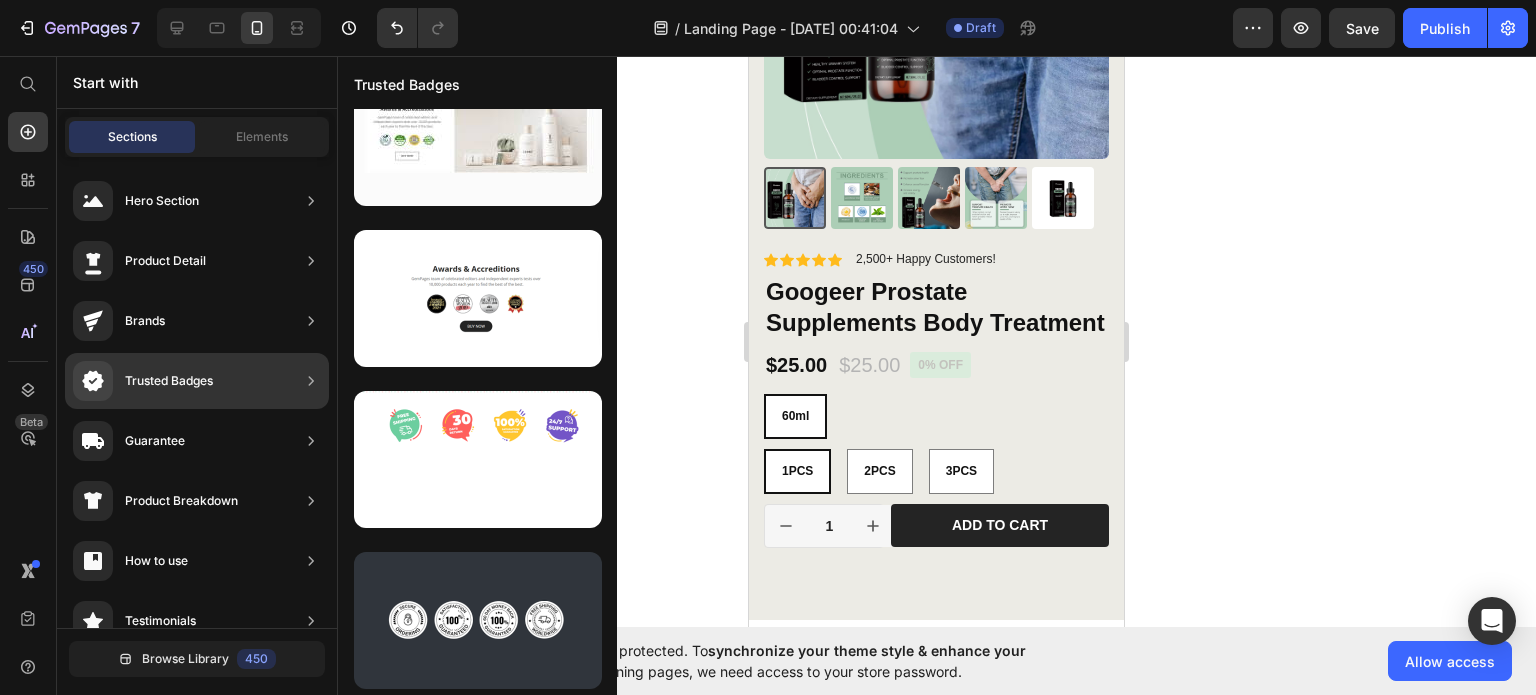 scroll, scrollTop: 100, scrollLeft: 0, axis: vertical 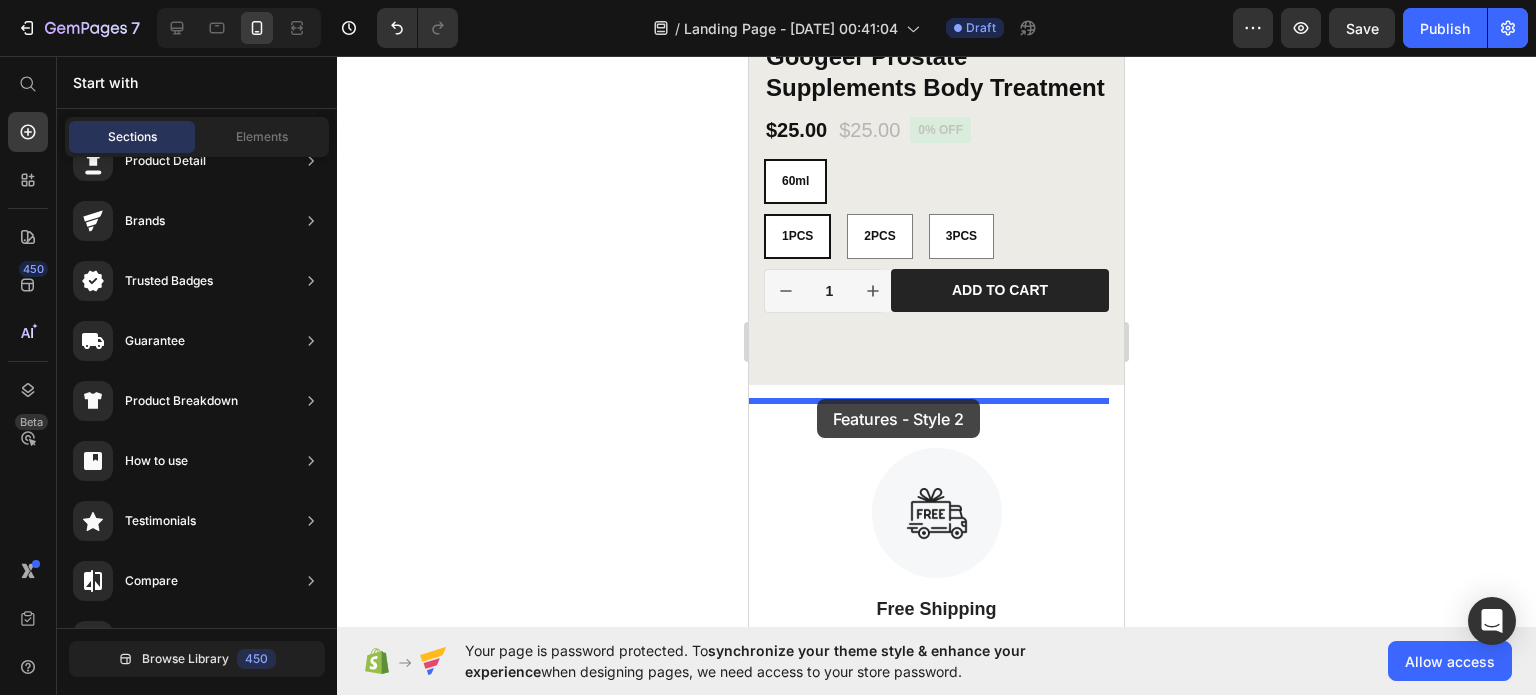 drag, startPoint x: 1200, startPoint y: 567, endPoint x: 817, endPoint y: 399, distance: 418.226 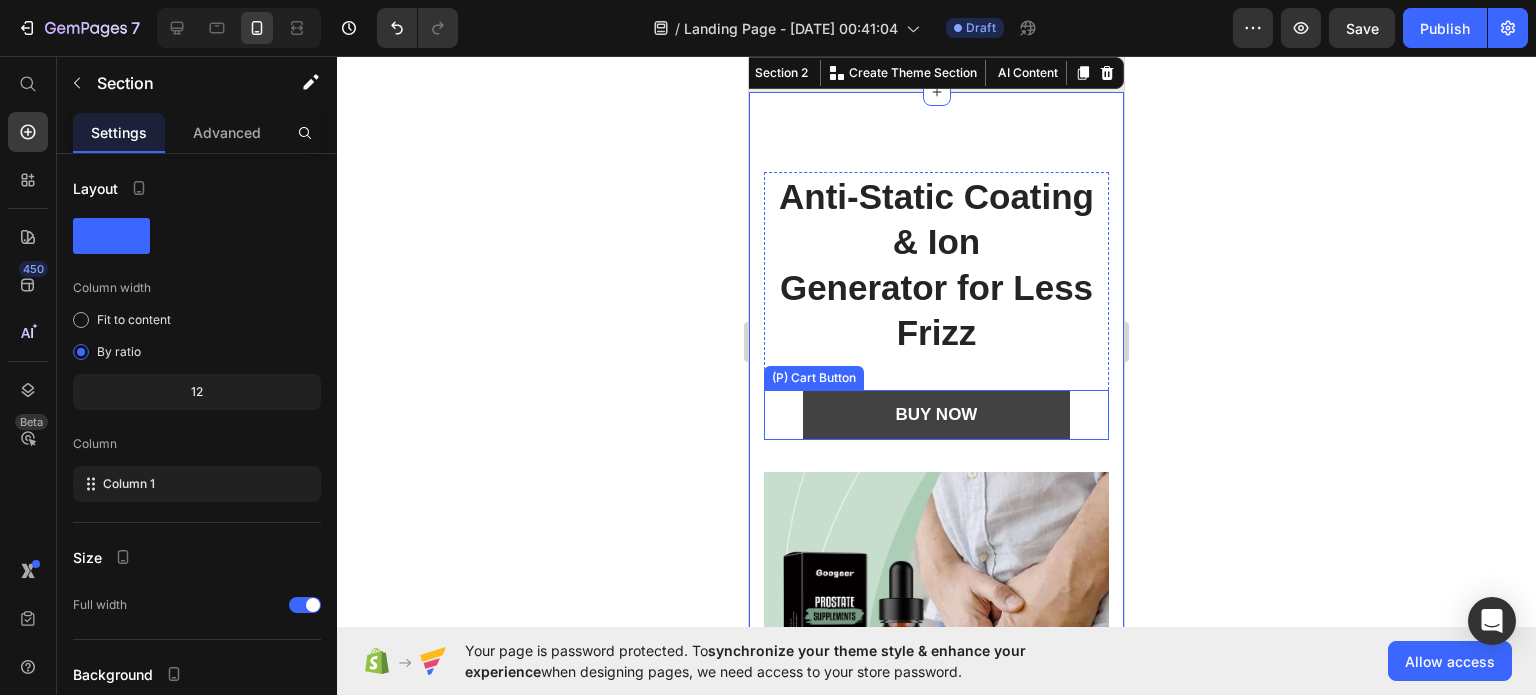 scroll, scrollTop: 909, scrollLeft: 0, axis: vertical 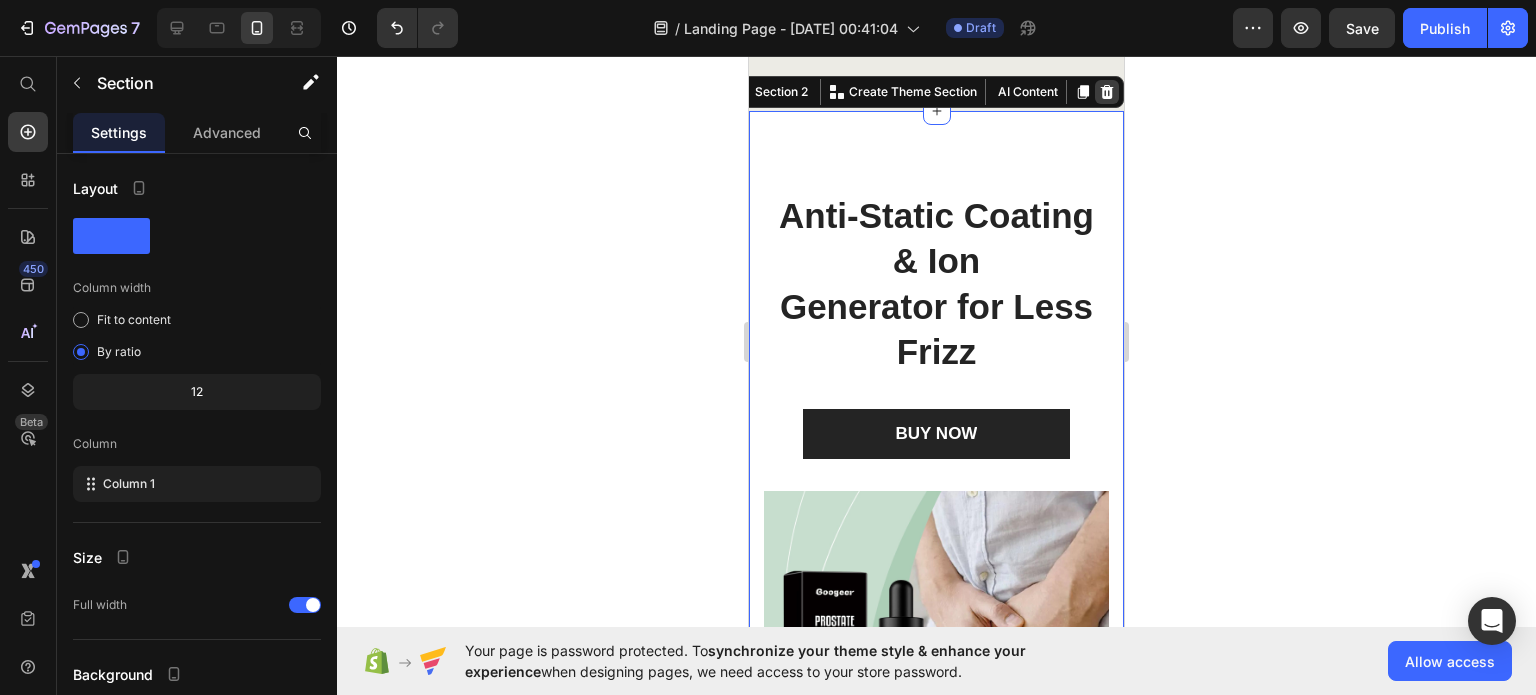 click 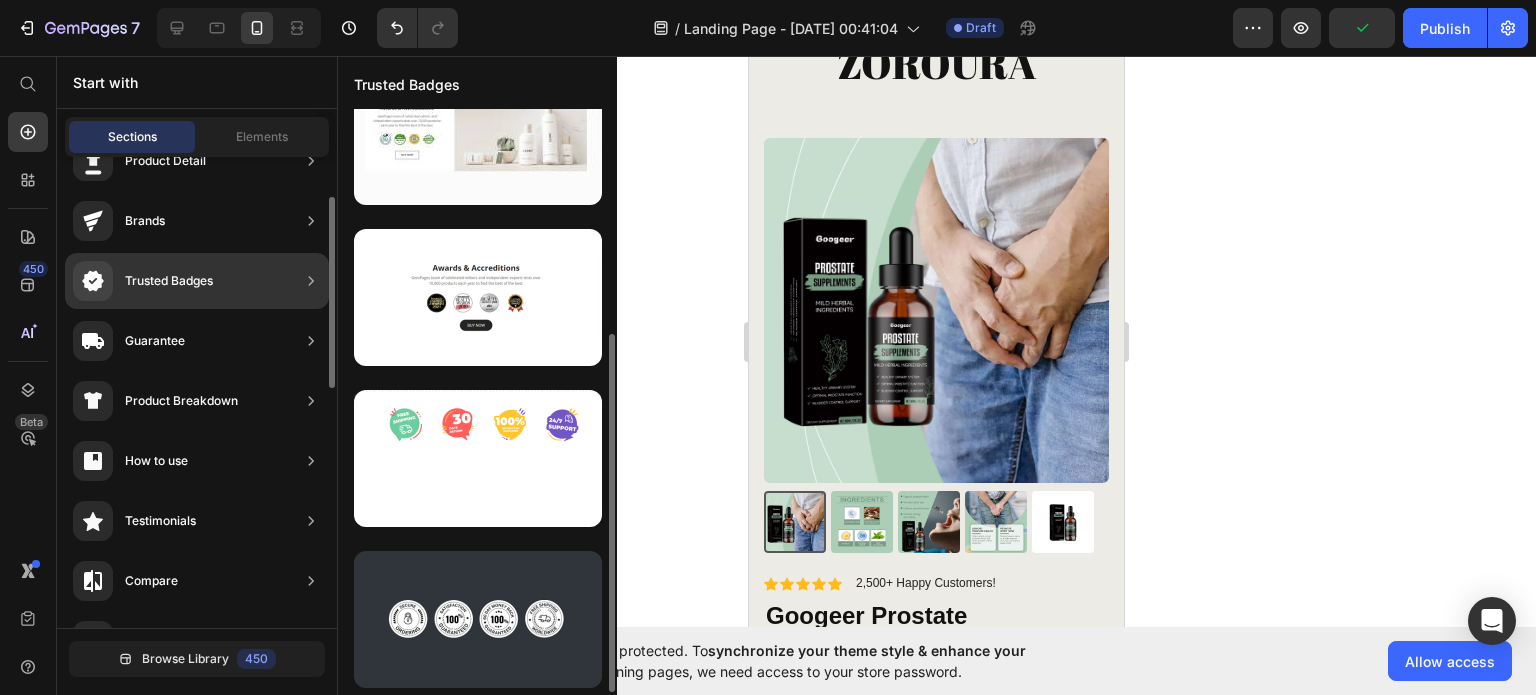 scroll, scrollTop: 9, scrollLeft: 0, axis: vertical 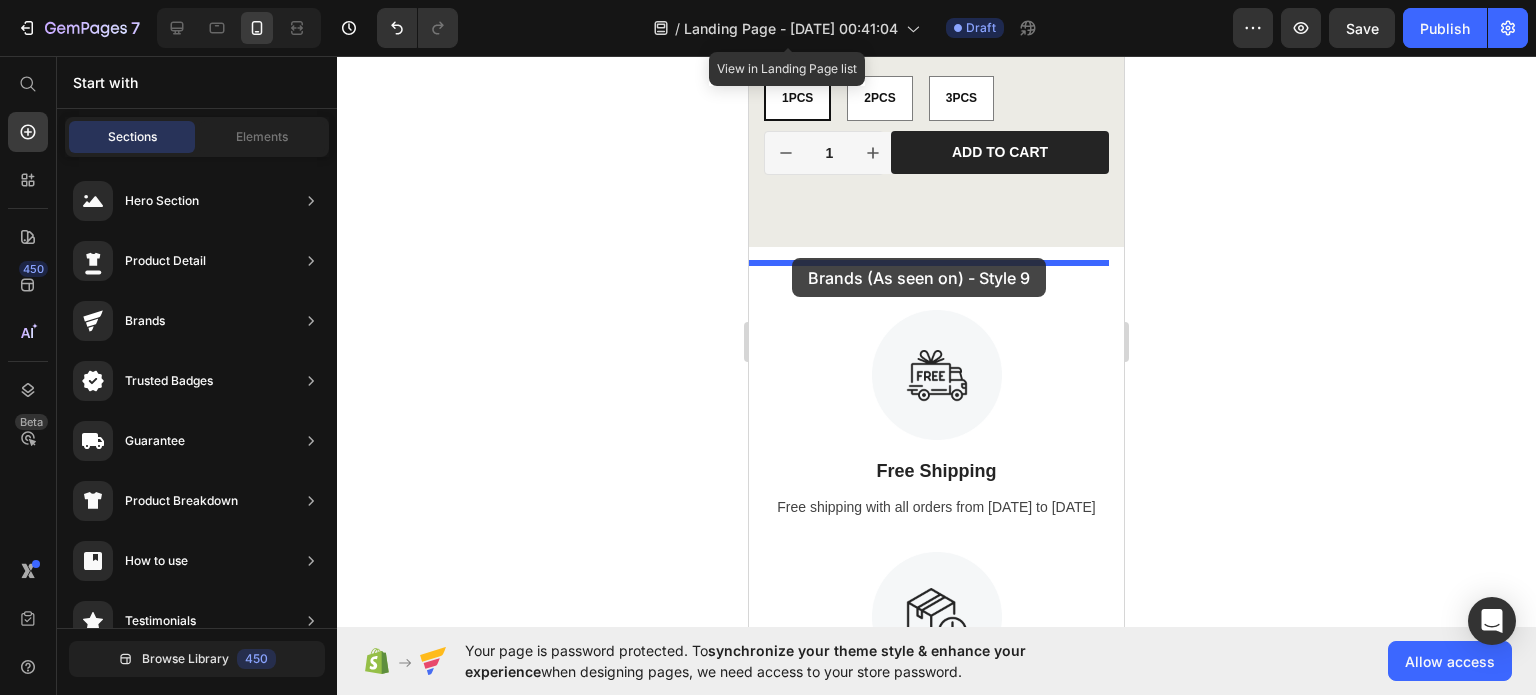 drag, startPoint x: 1216, startPoint y: 289, endPoint x: 792, endPoint y: 258, distance: 425.13174 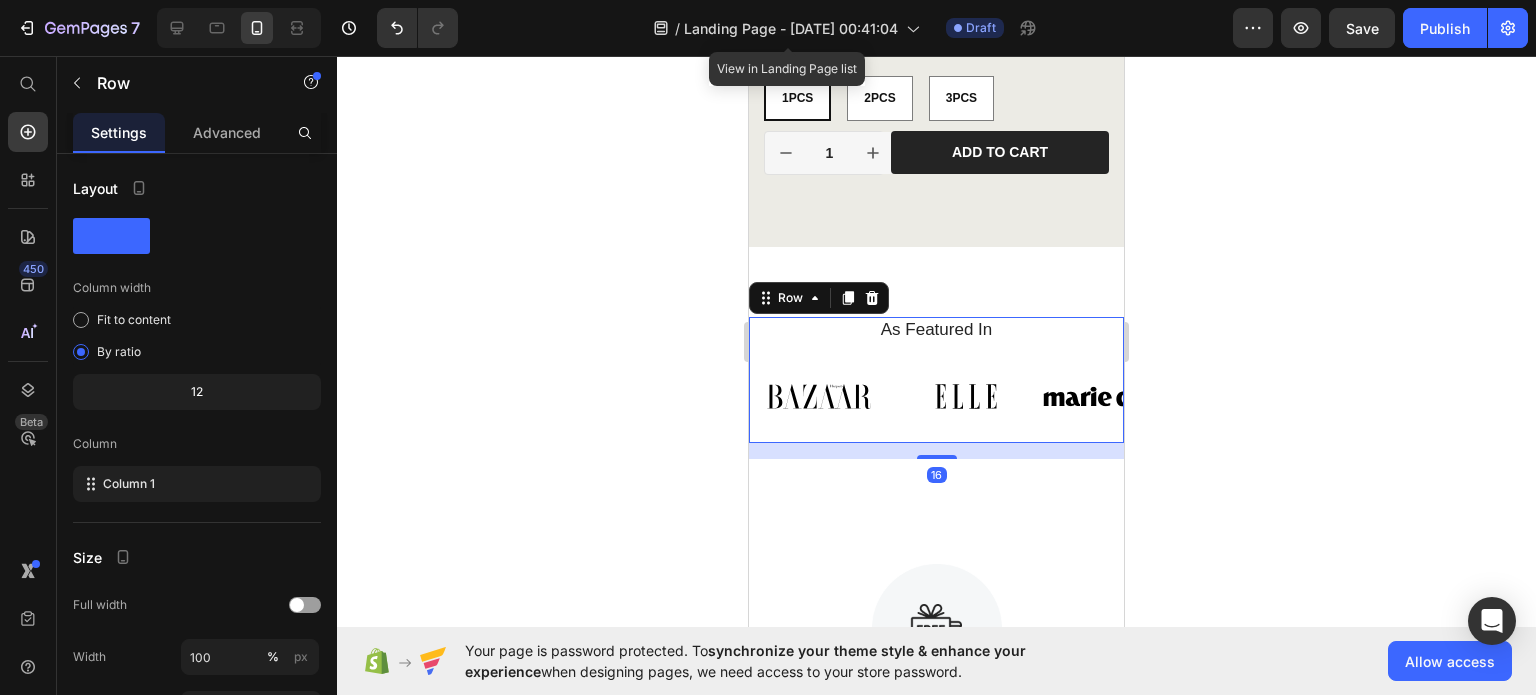 click on "As Featured In Heading Image Image Image Image Image Image Image Carousel" at bounding box center (936, 380) 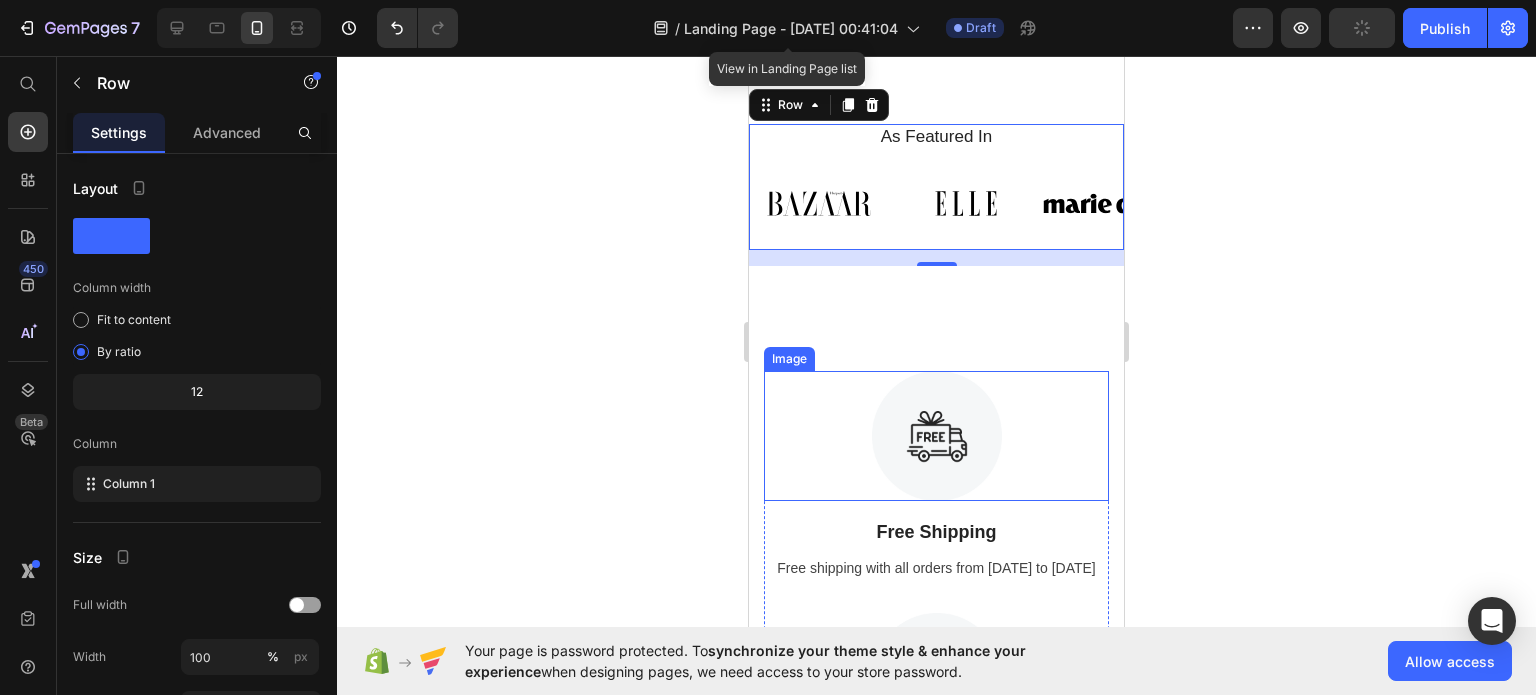 scroll, scrollTop: 973, scrollLeft: 0, axis: vertical 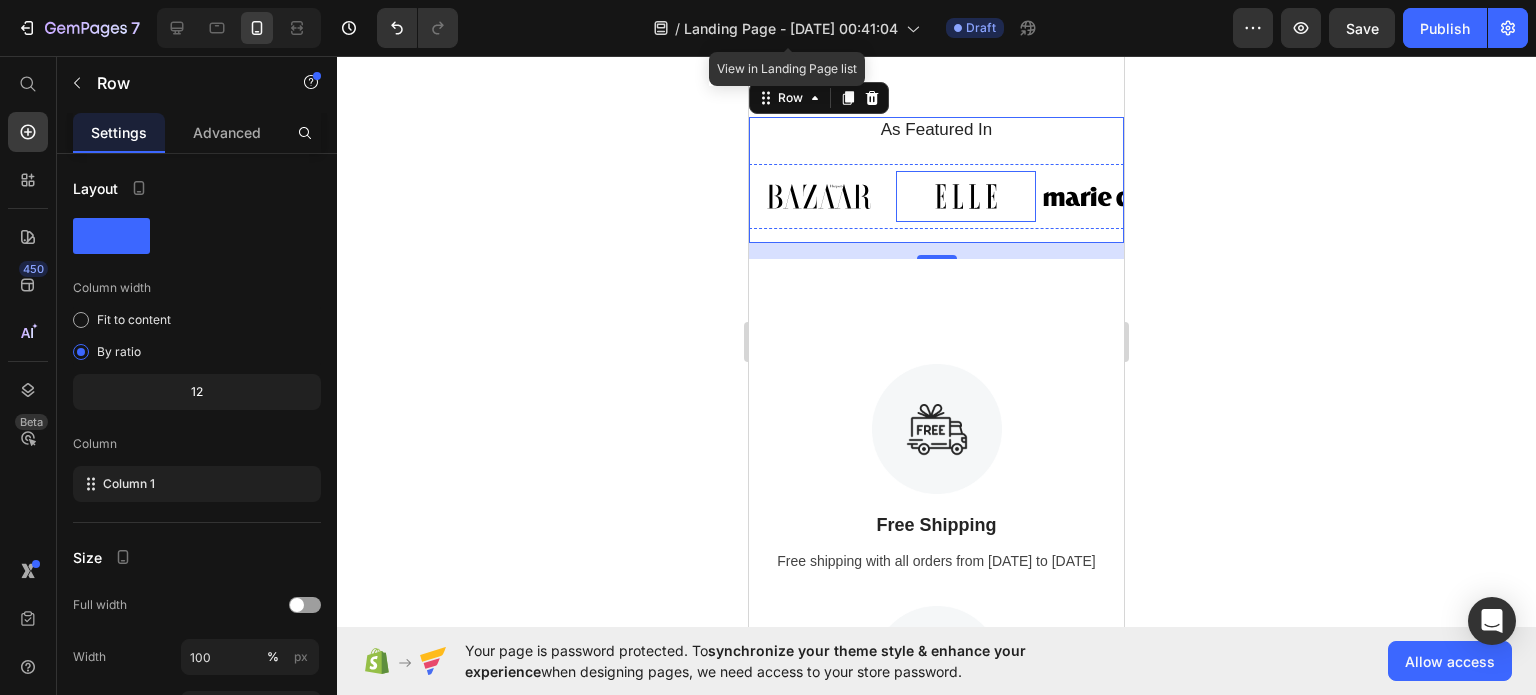 click at bounding box center (966, 196) 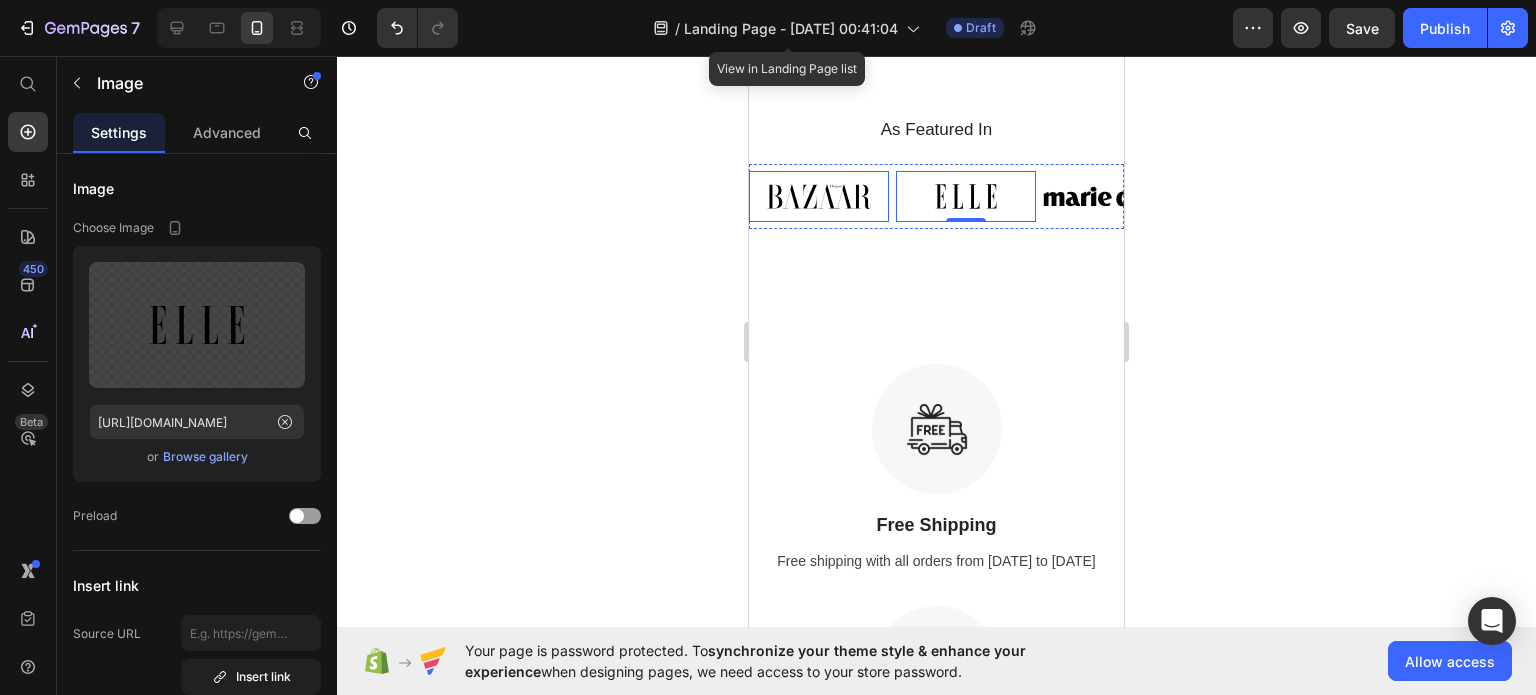 click at bounding box center [819, 196] 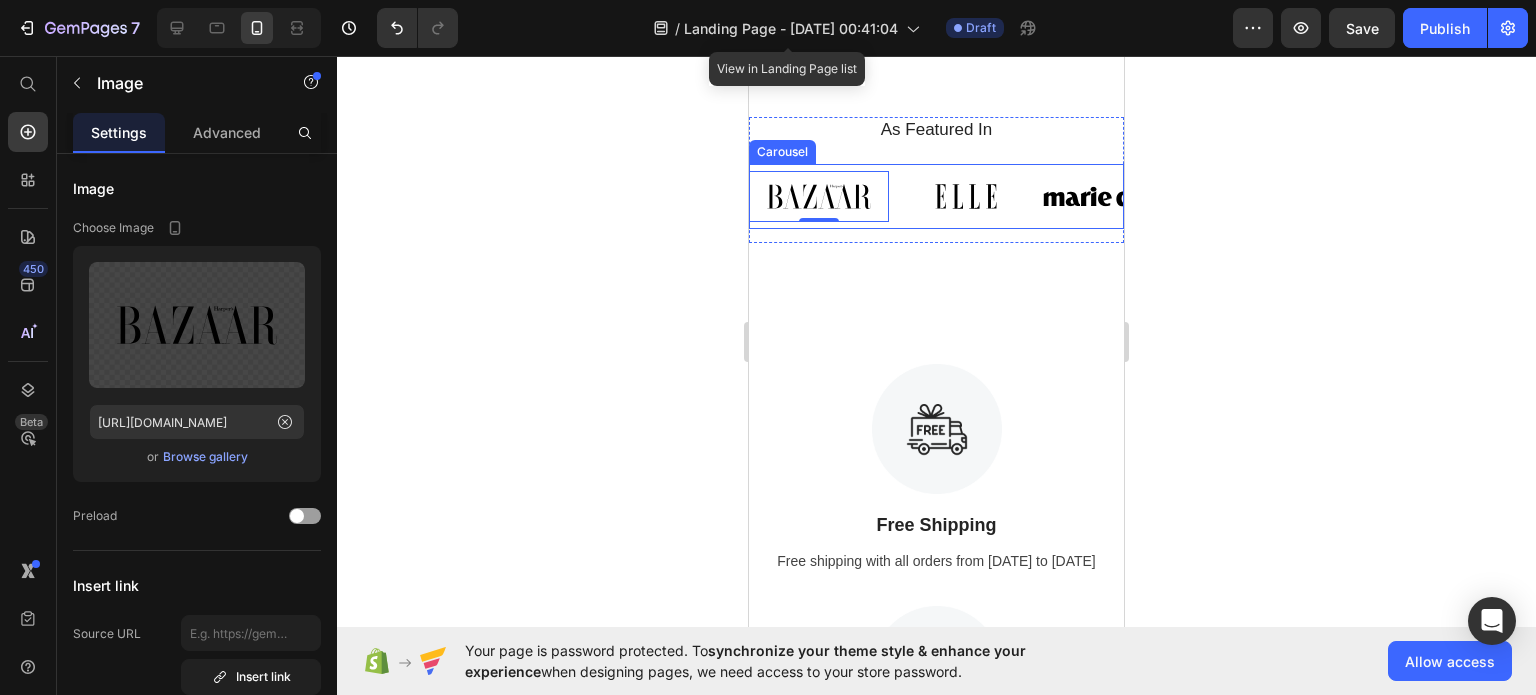 click on "Image   0 Image Image Image Image Image Image Carousel" at bounding box center (936, 196) 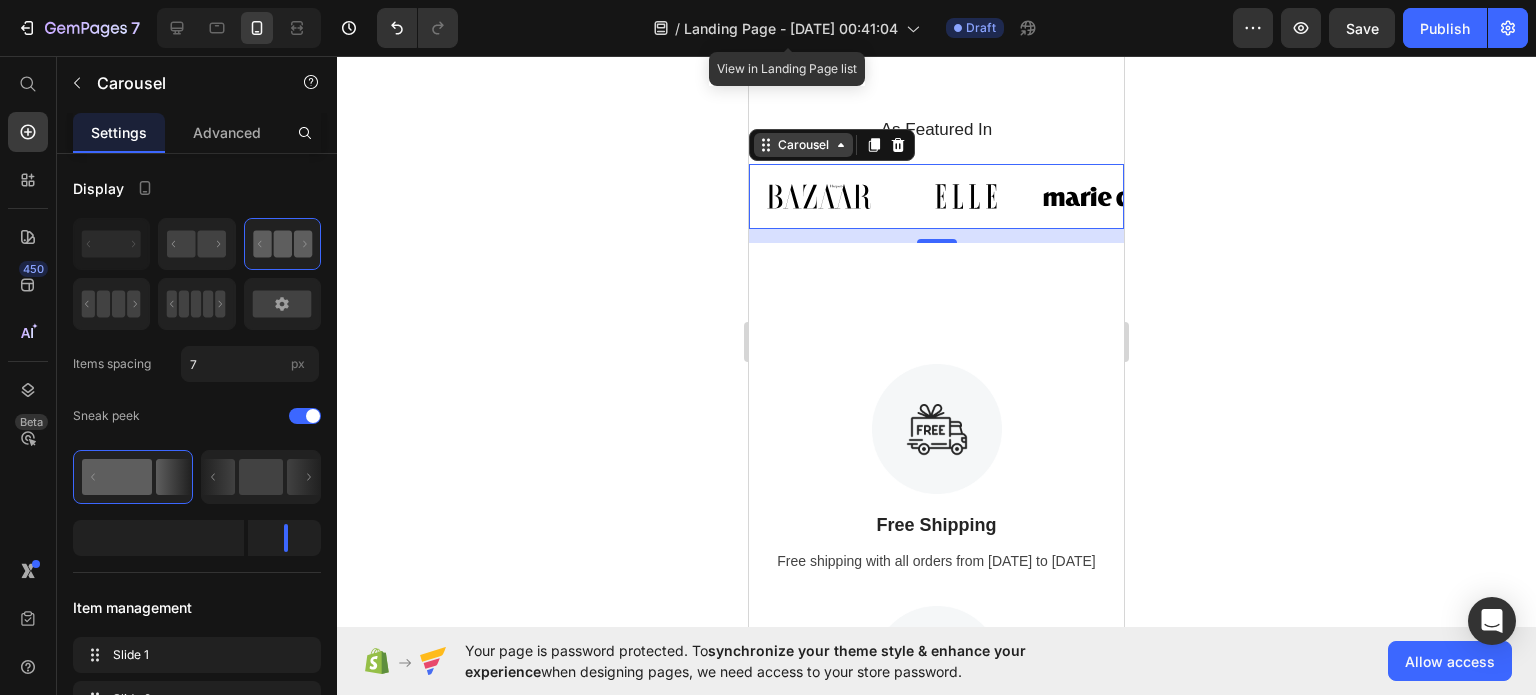 click 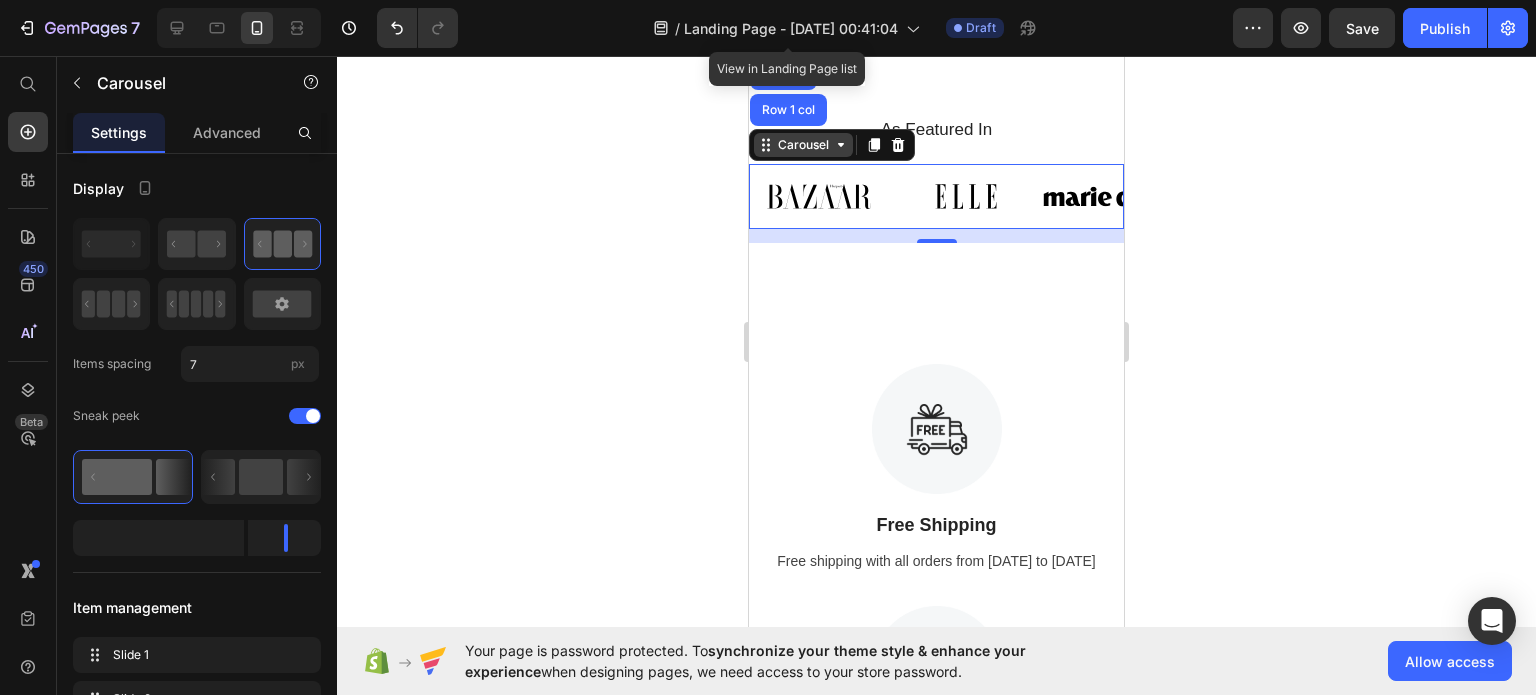click 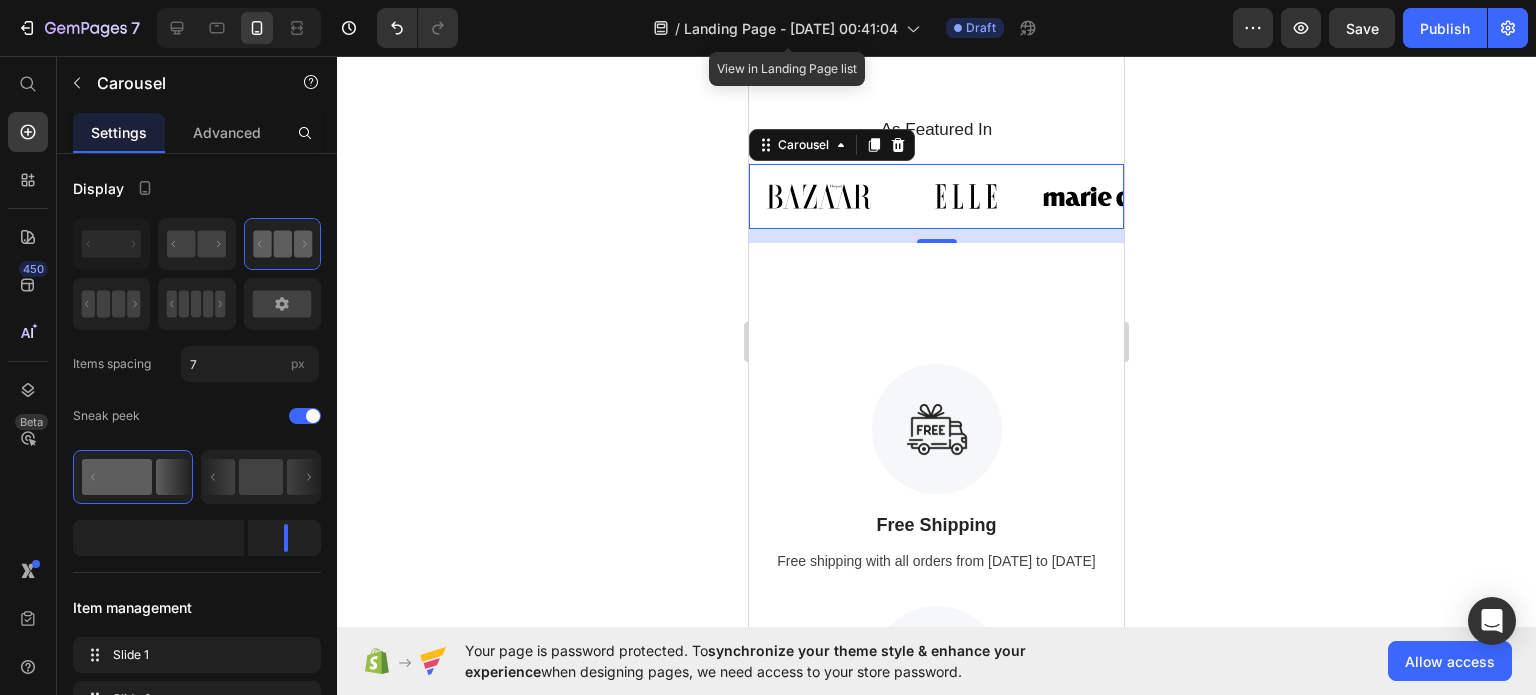 click 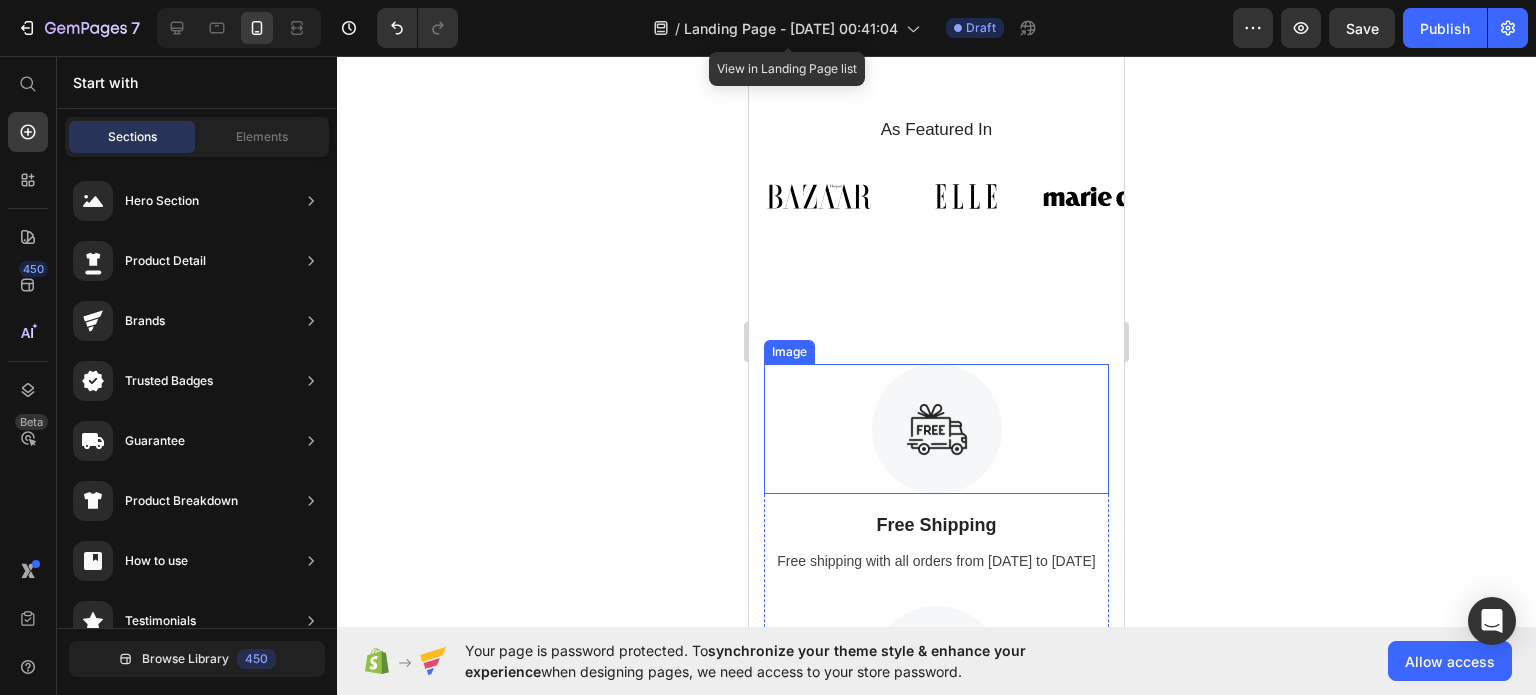 click at bounding box center [936, 429] 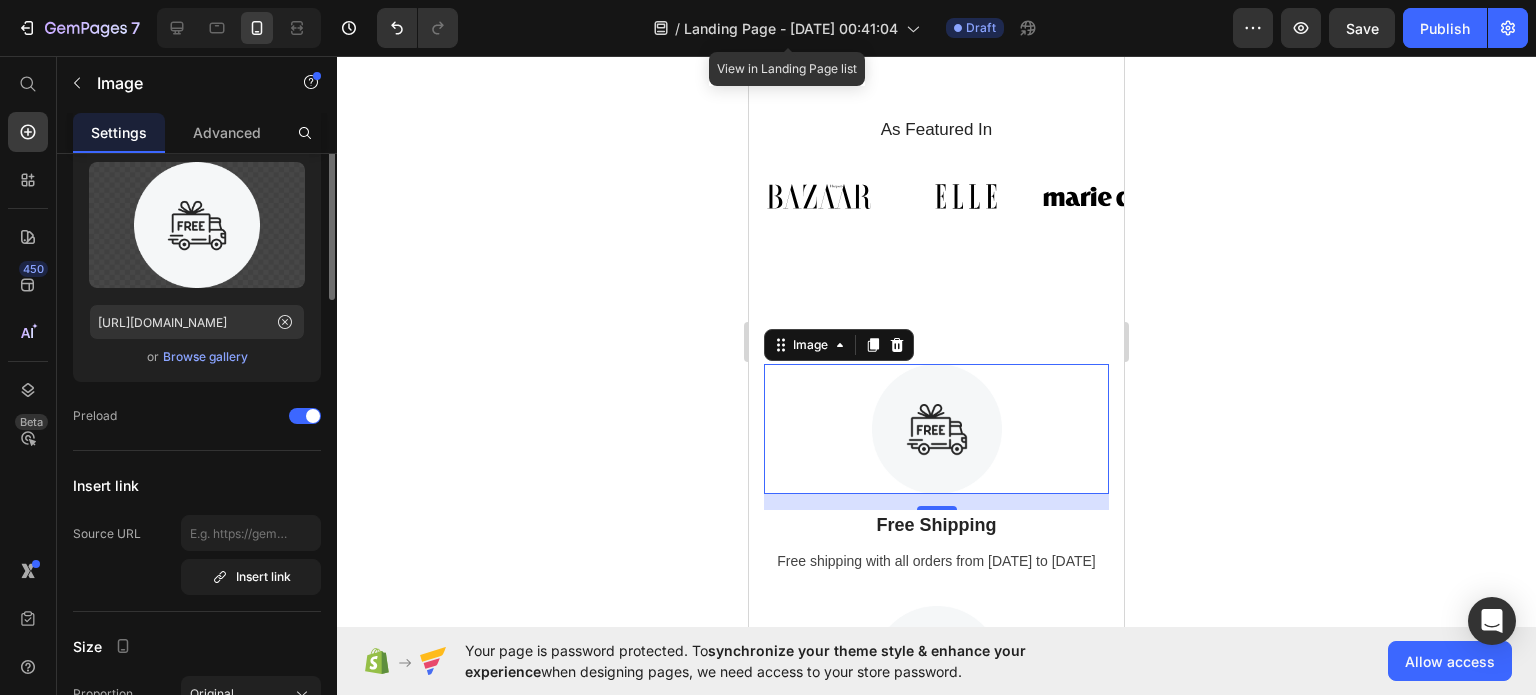 scroll, scrollTop: 0, scrollLeft: 0, axis: both 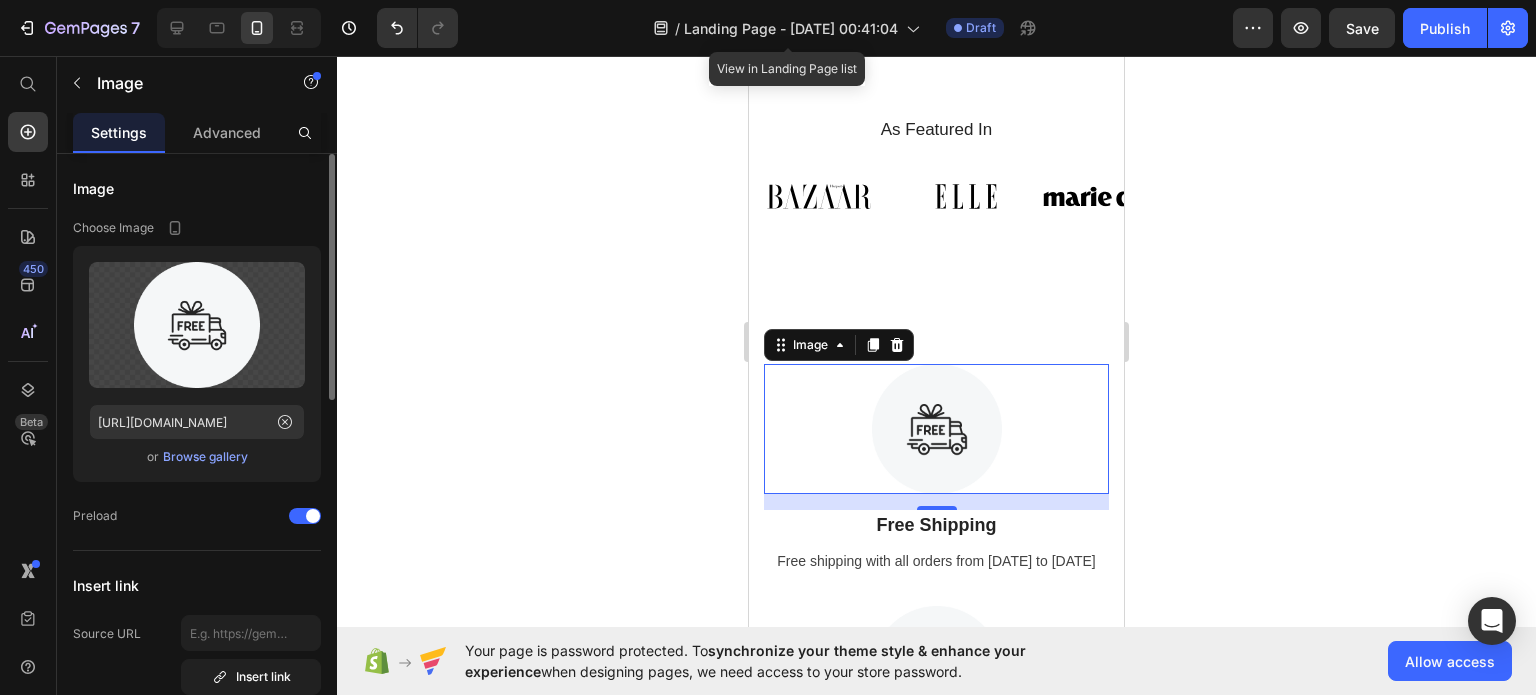 click on "Browse gallery" at bounding box center (205, 457) 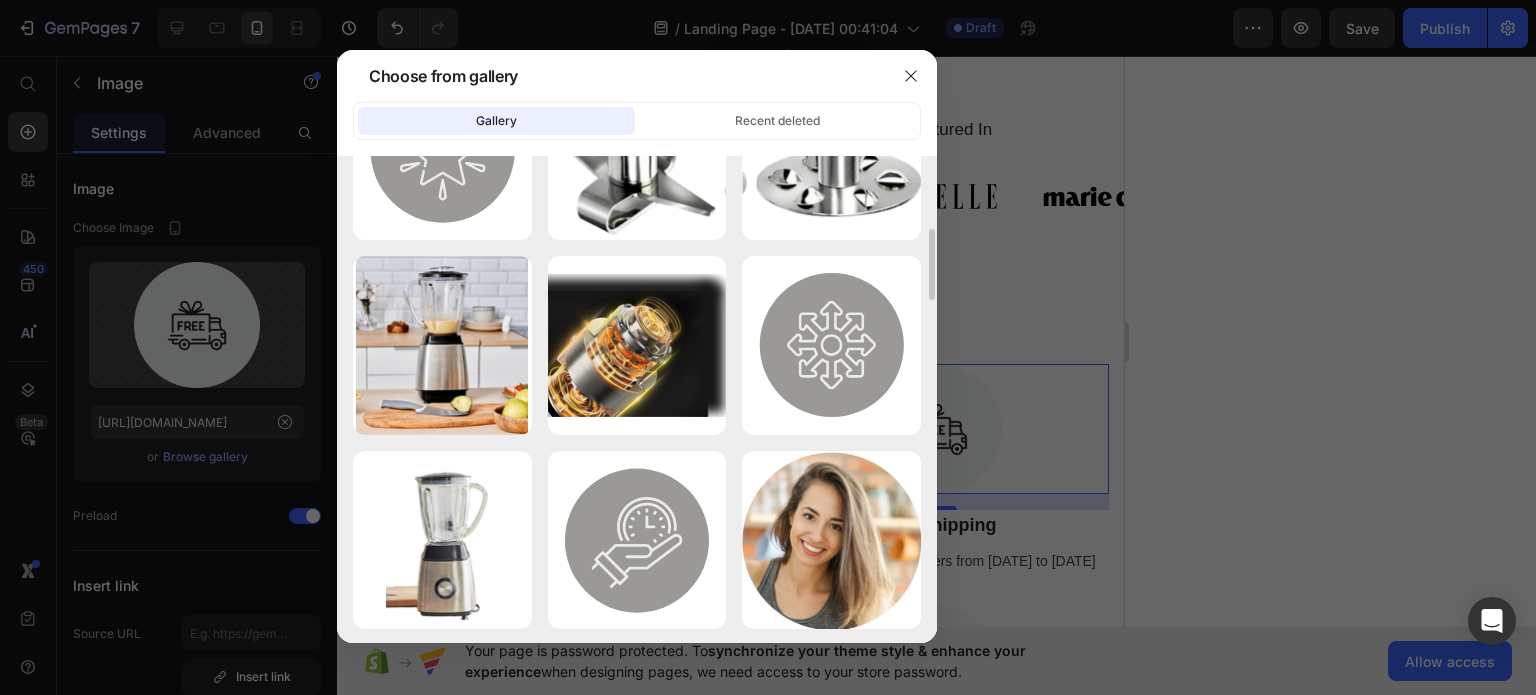 scroll, scrollTop: 0, scrollLeft: 0, axis: both 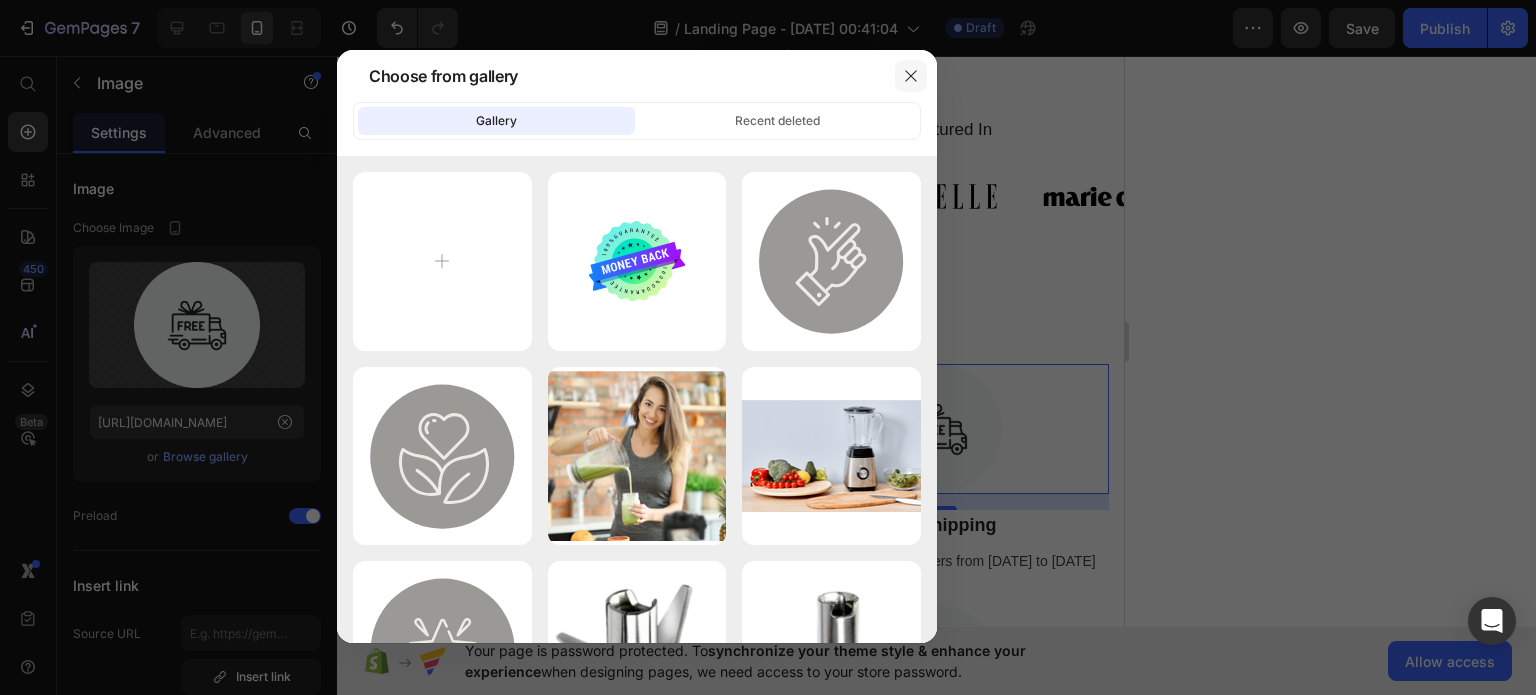 click at bounding box center (911, 76) 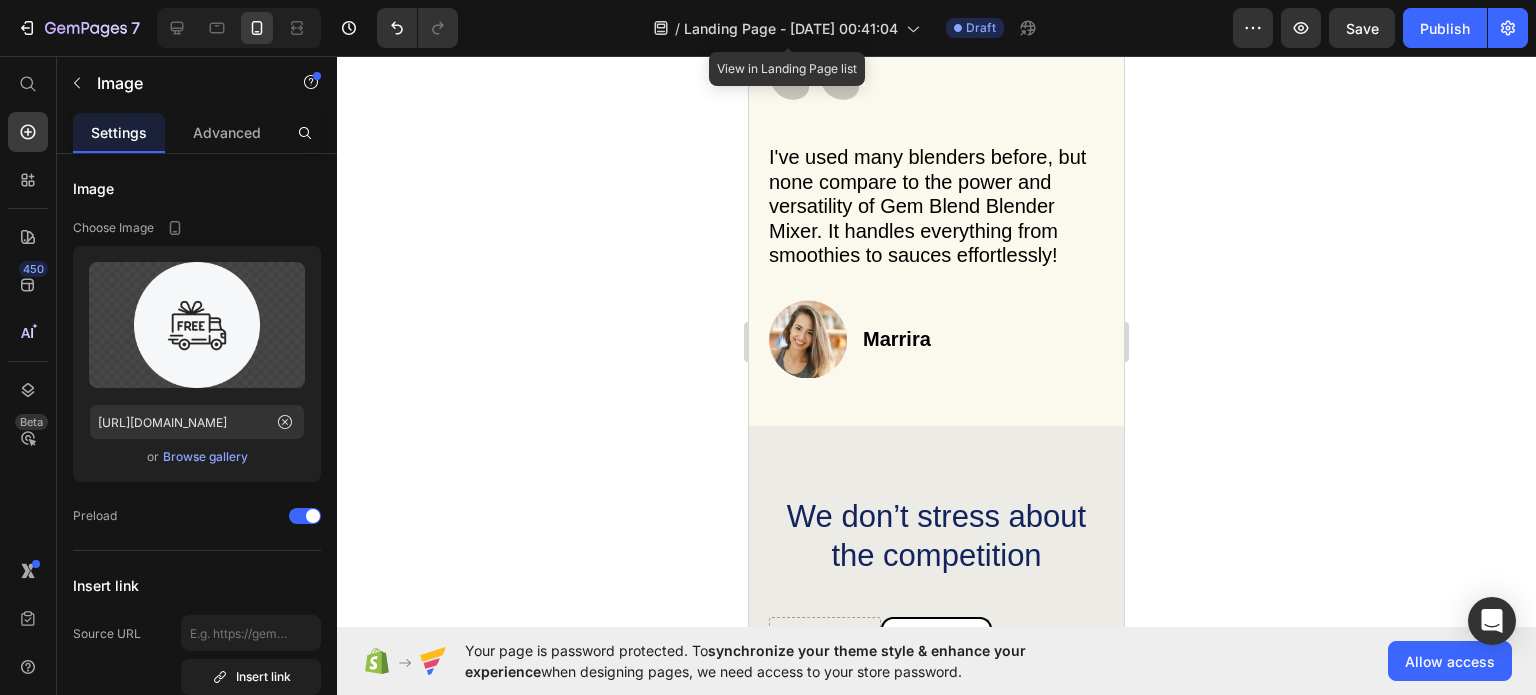 scroll, scrollTop: 3873, scrollLeft: 0, axis: vertical 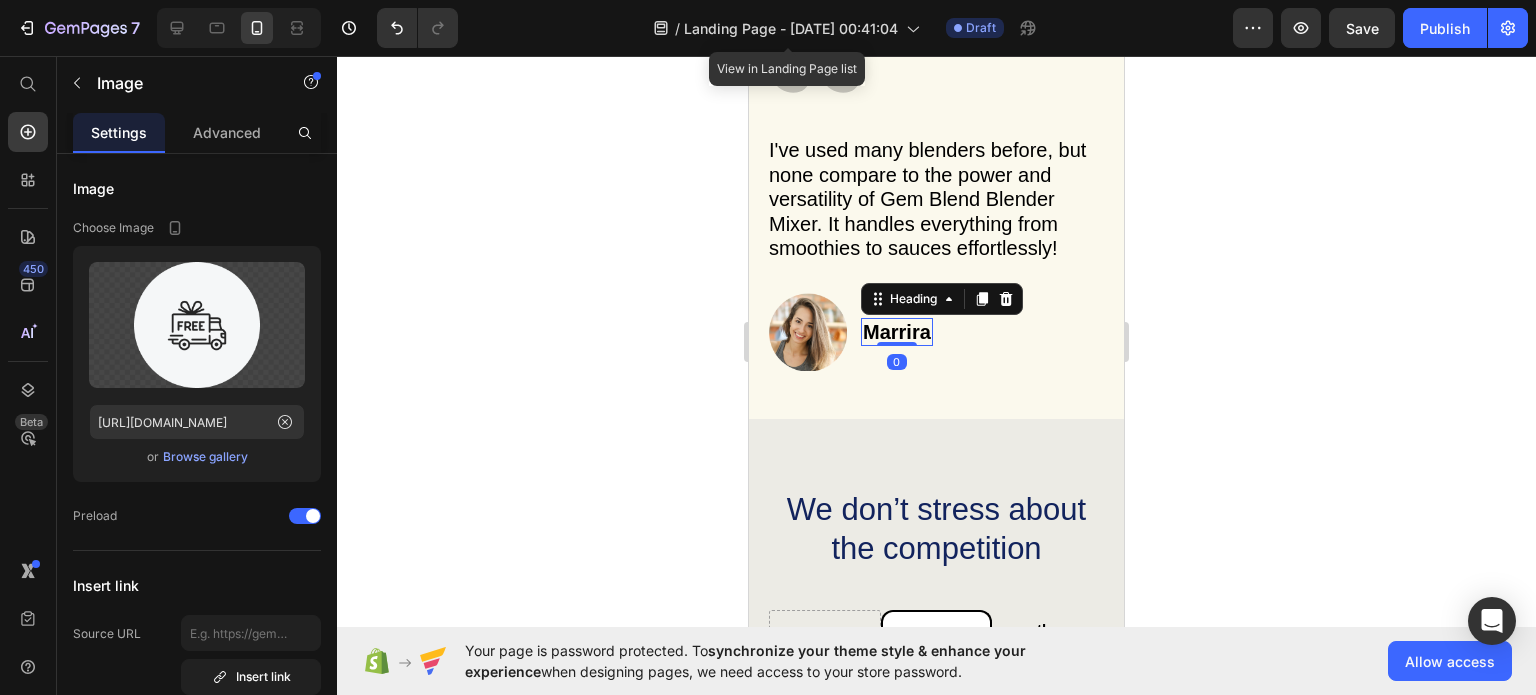 click on "Marrira" at bounding box center [897, 332] 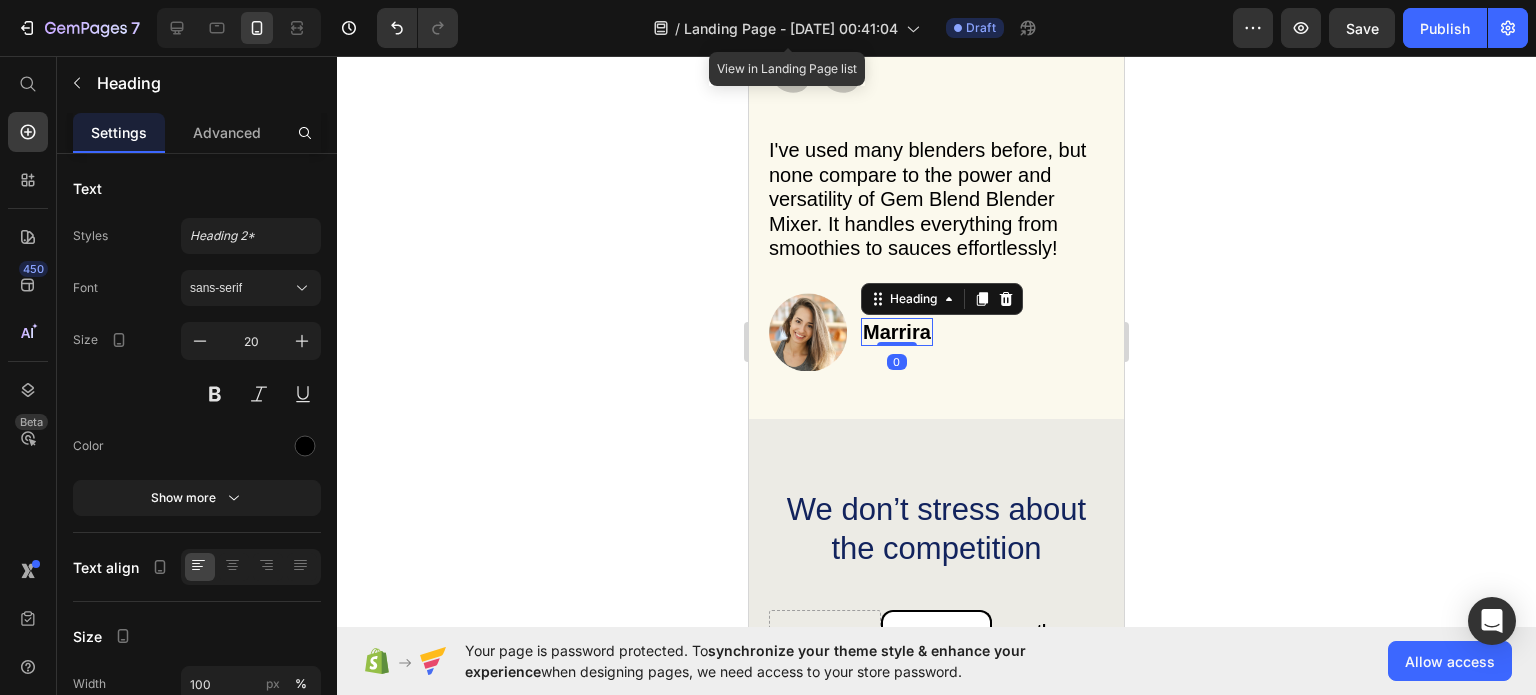 click on "Marrira" at bounding box center [897, 332] 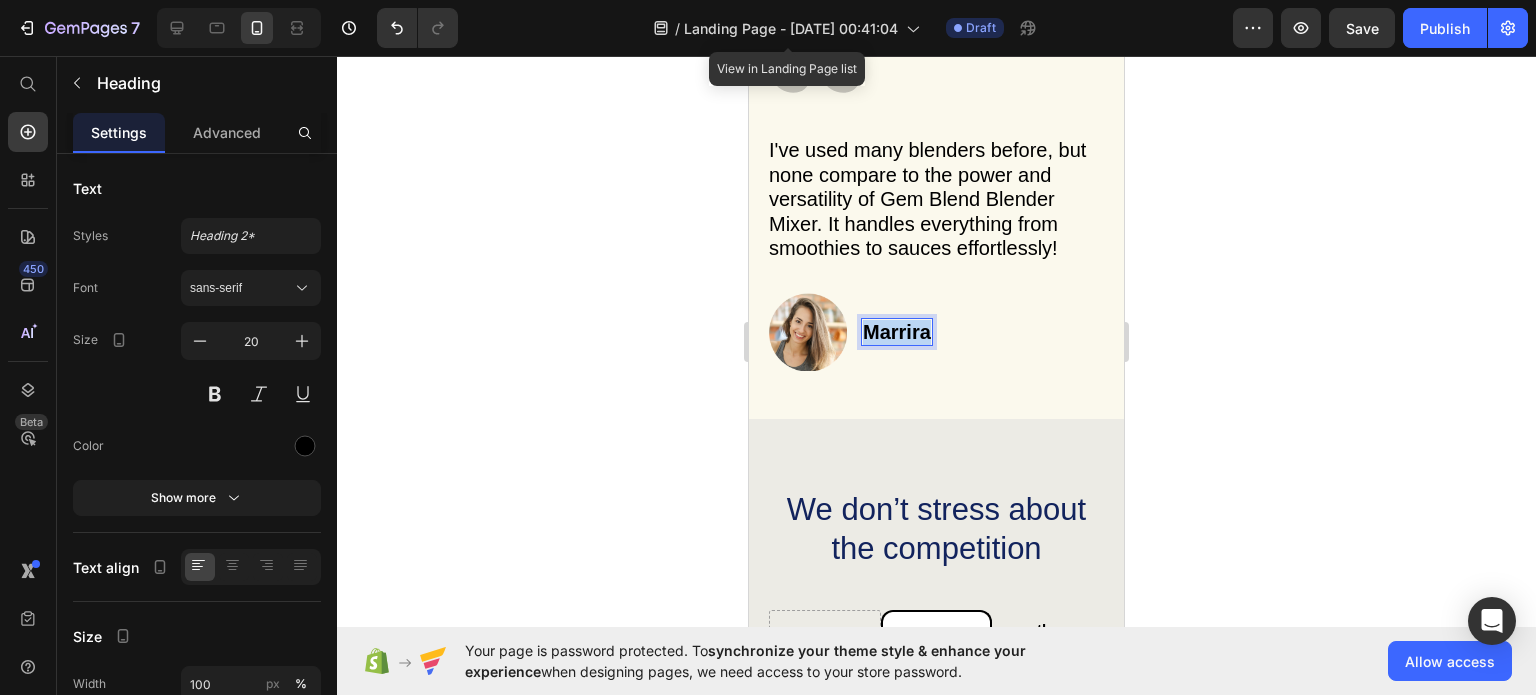 click on "Marrira" at bounding box center (897, 332) 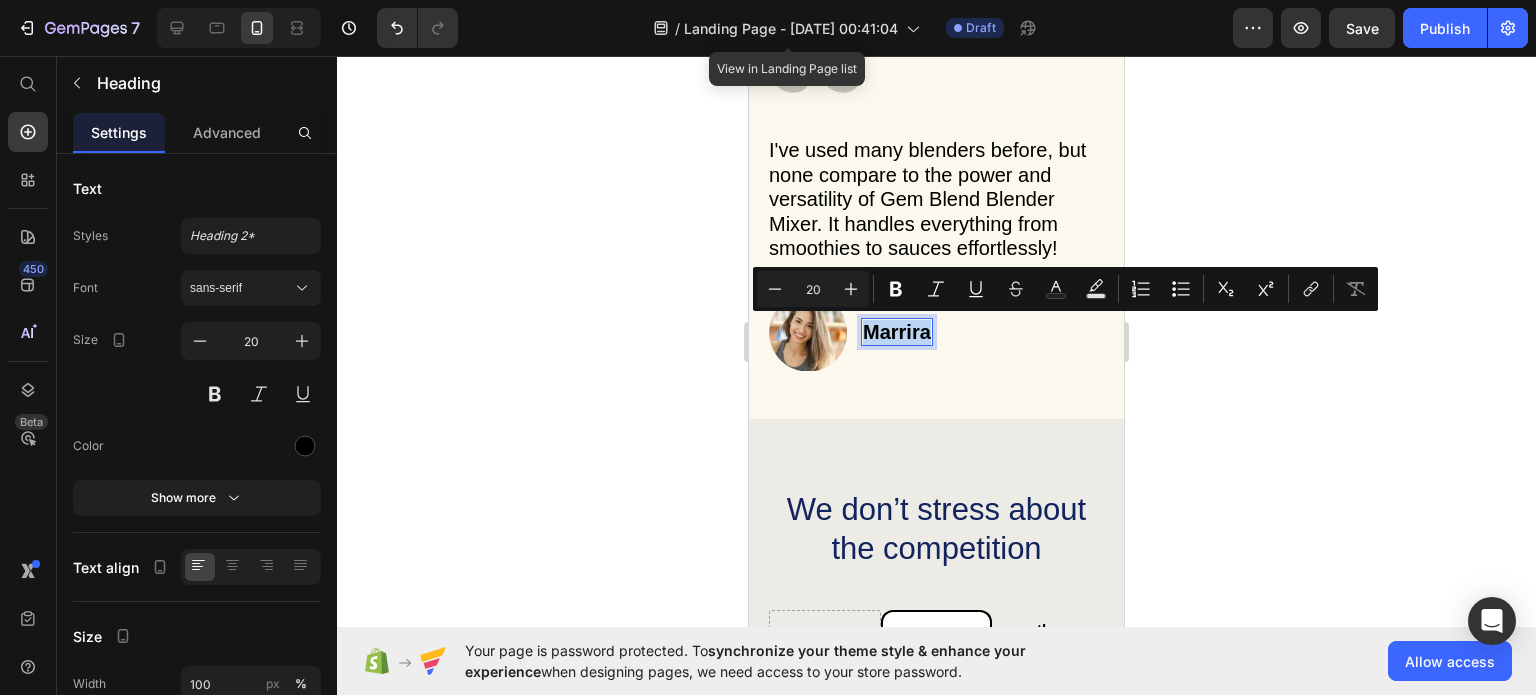 click on "Marrira" at bounding box center [897, 332] 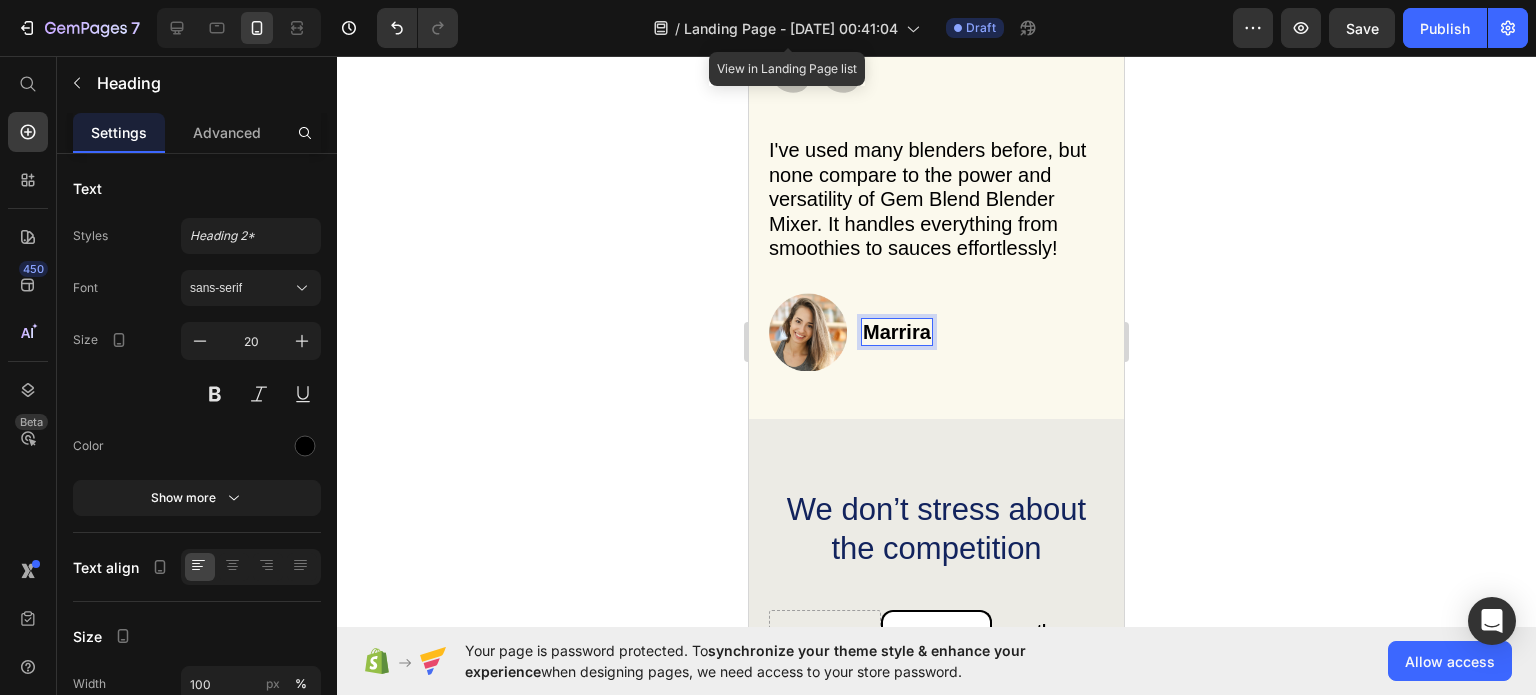click on "Marrira" at bounding box center [897, 332] 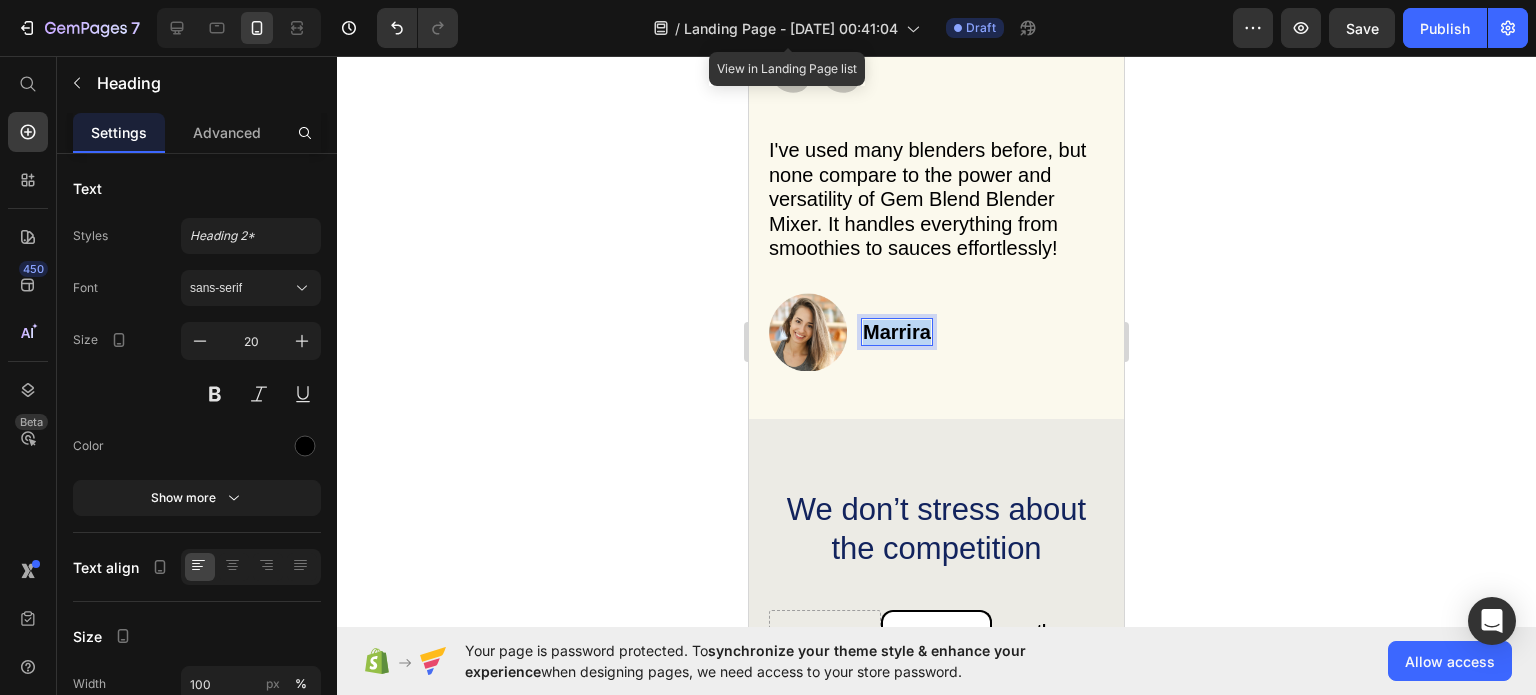 click on "Marrira" at bounding box center (897, 332) 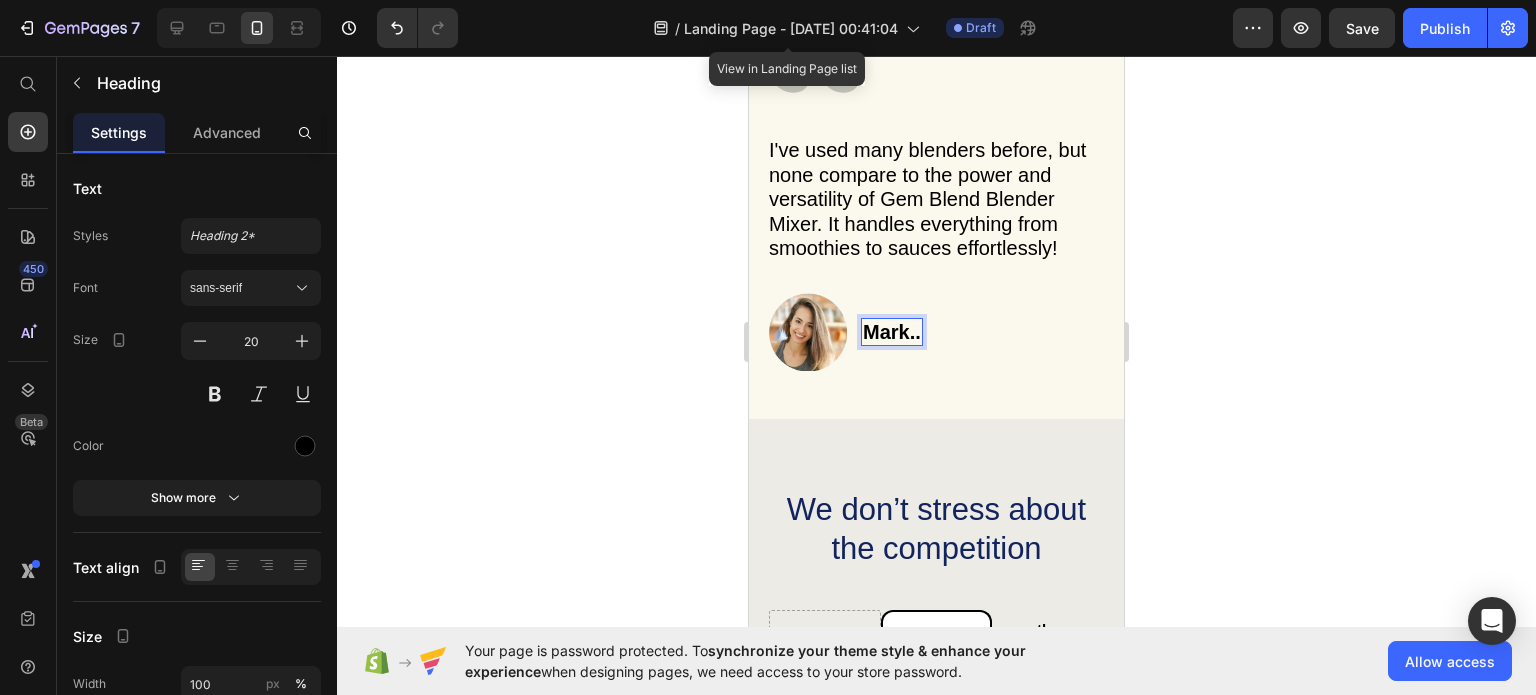 click 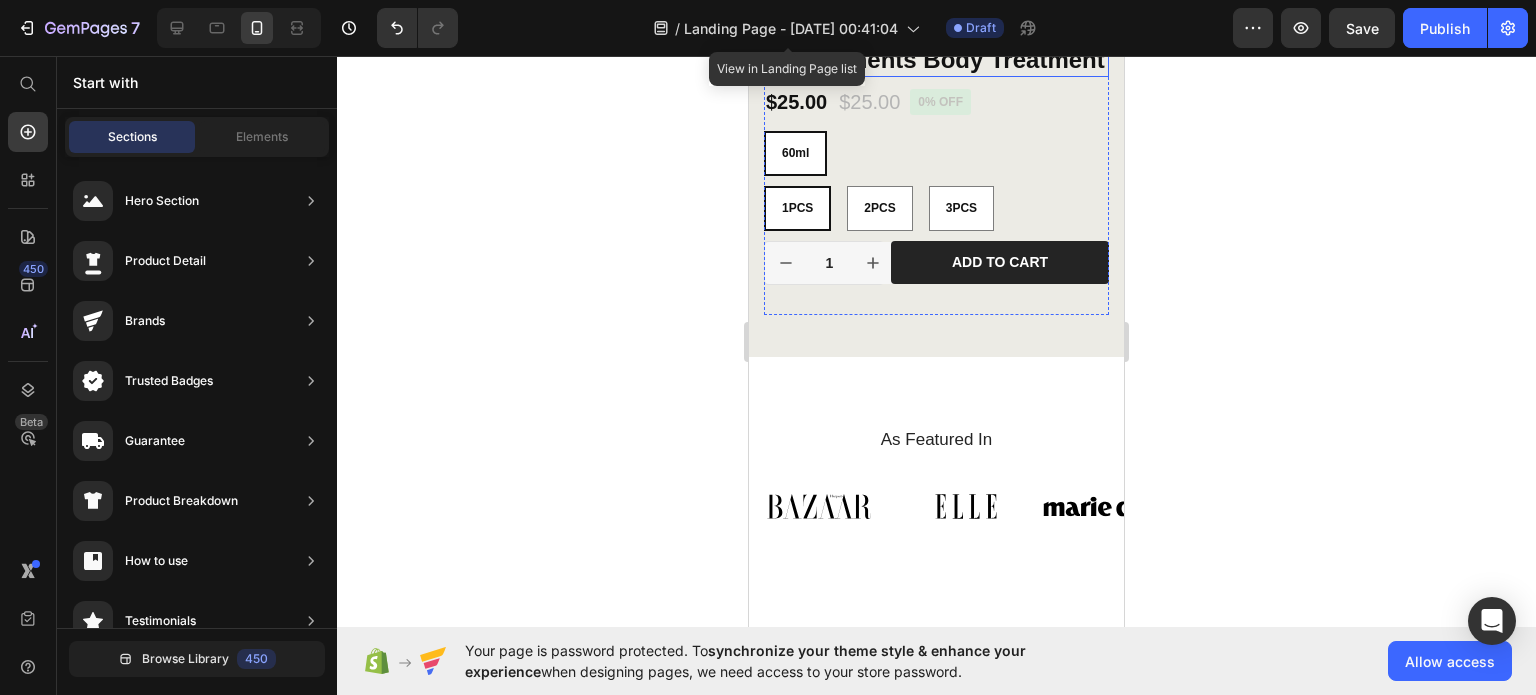 scroll, scrollTop: 600, scrollLeft: 0, axis: vertical 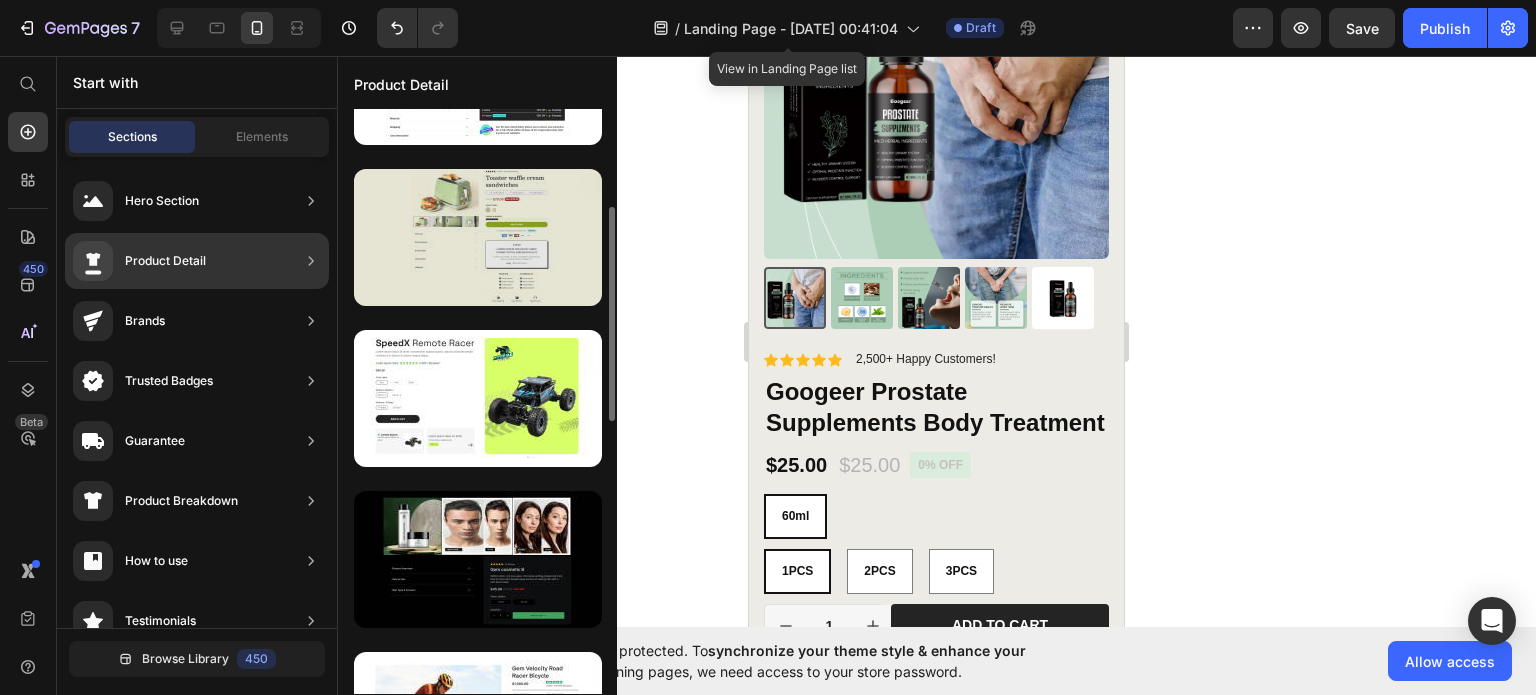 click at bounding box center [478, 237] 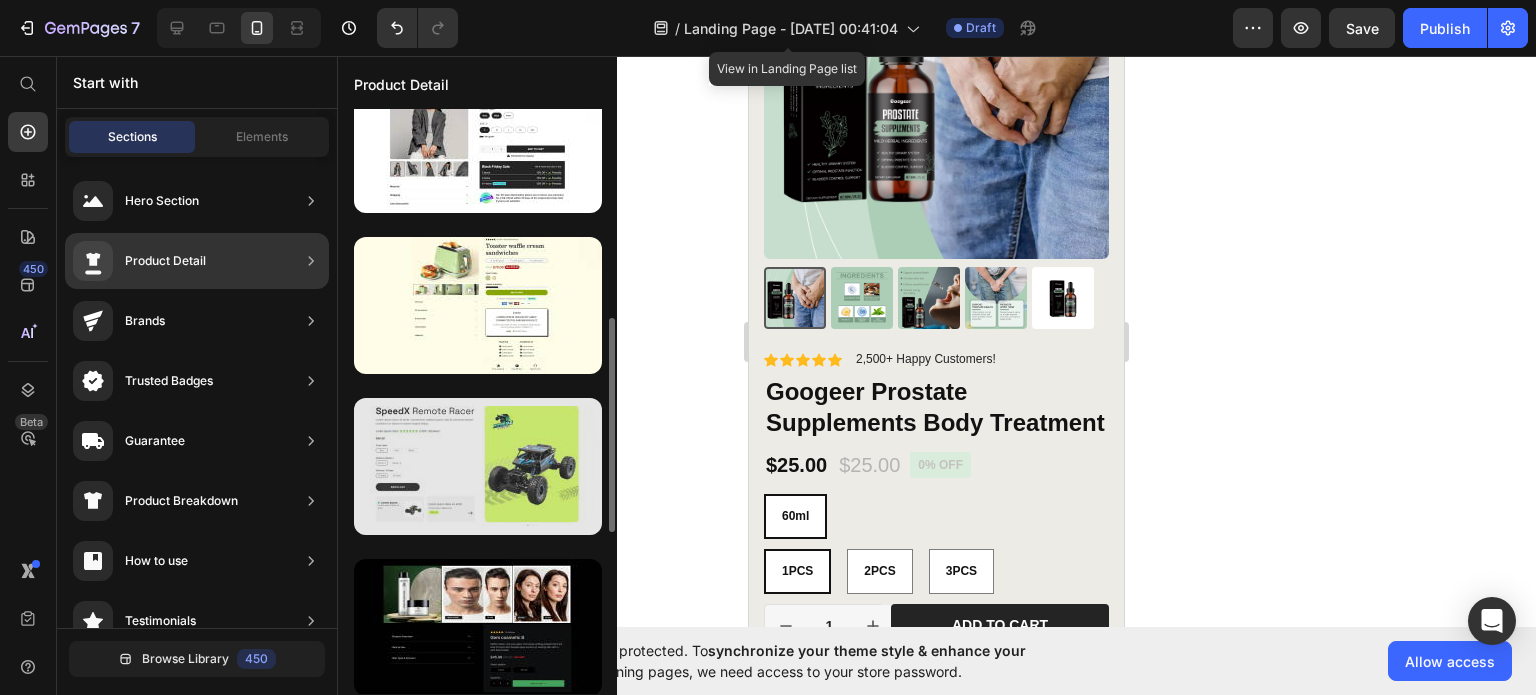 scroll, scrollTop: 300, scrollLeft: 0, axis: vertical 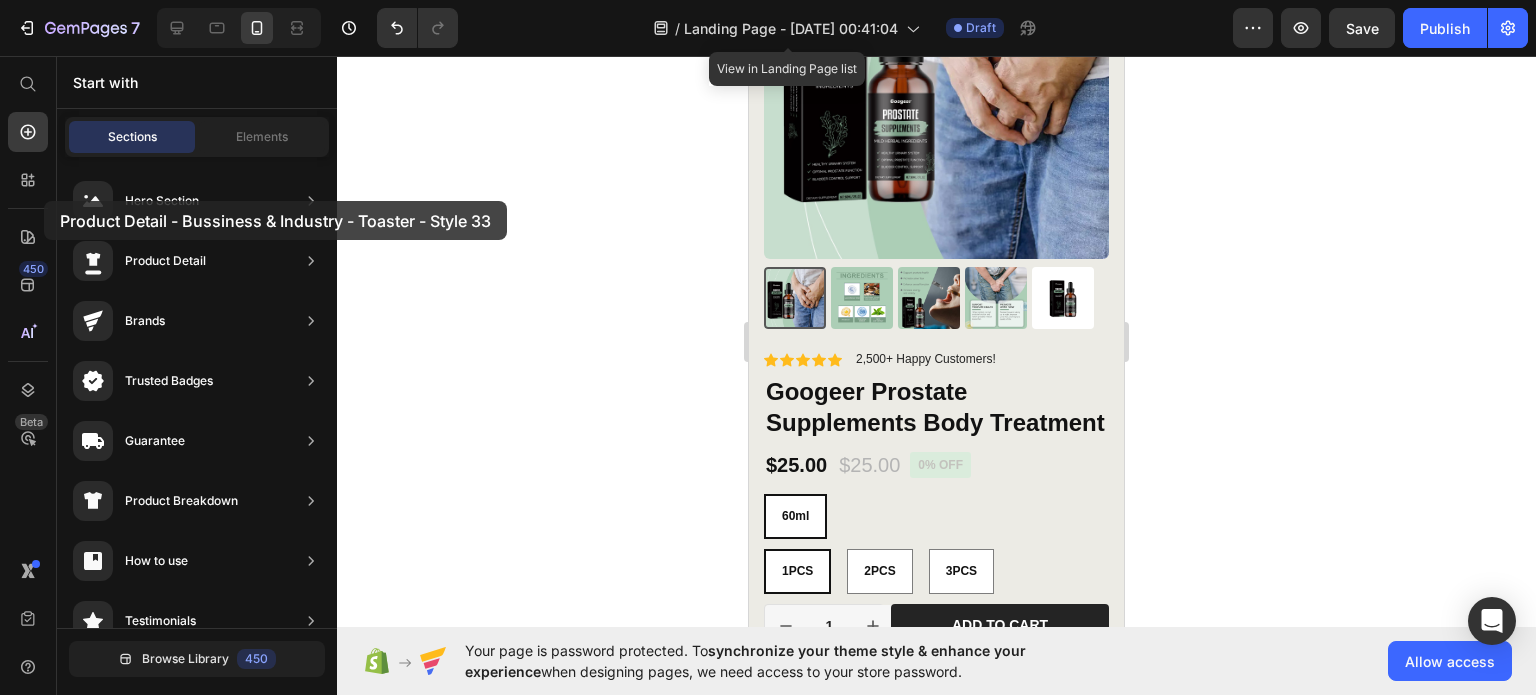 drag, startPoint x: 452, startPoint y: 224, endPoint x: 52, endPoint y: 203, distance: 400.55087 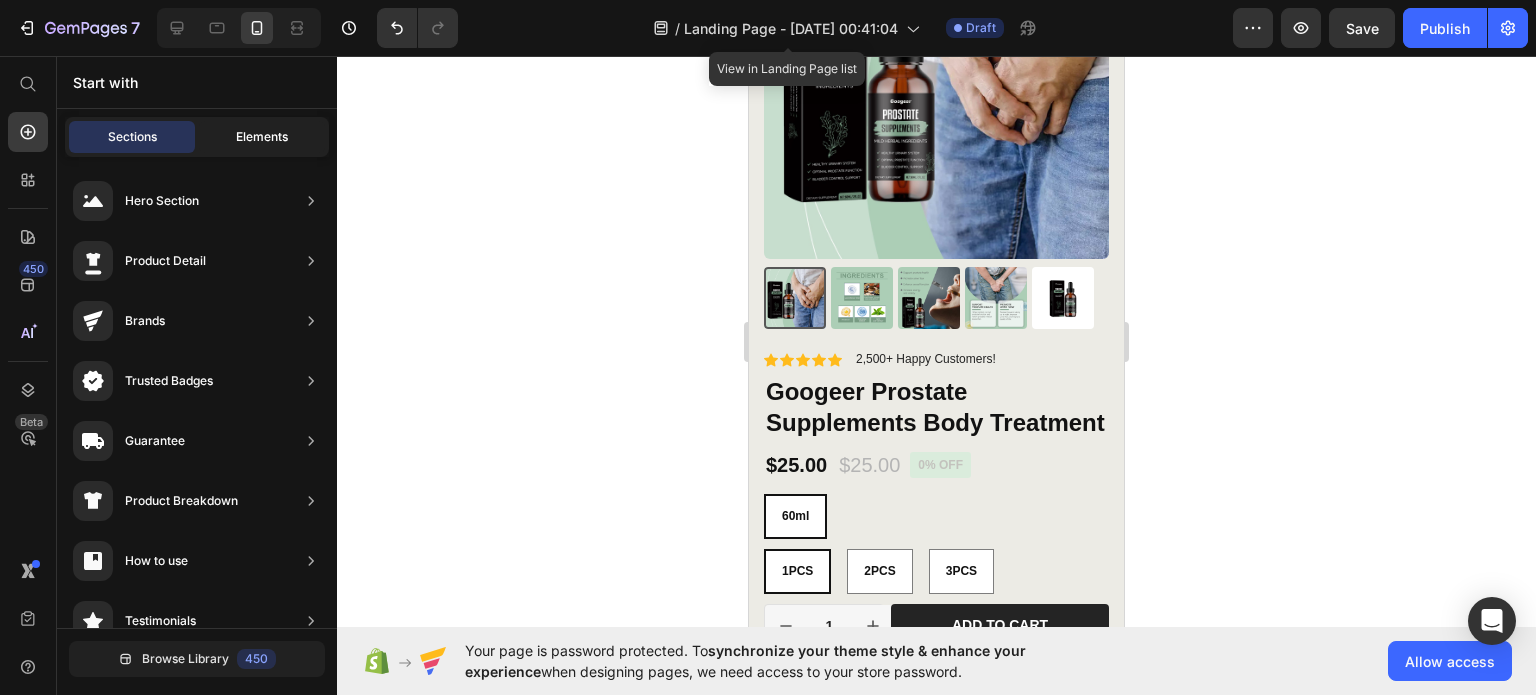 click on "Elements" at bounding box center (262, 137) 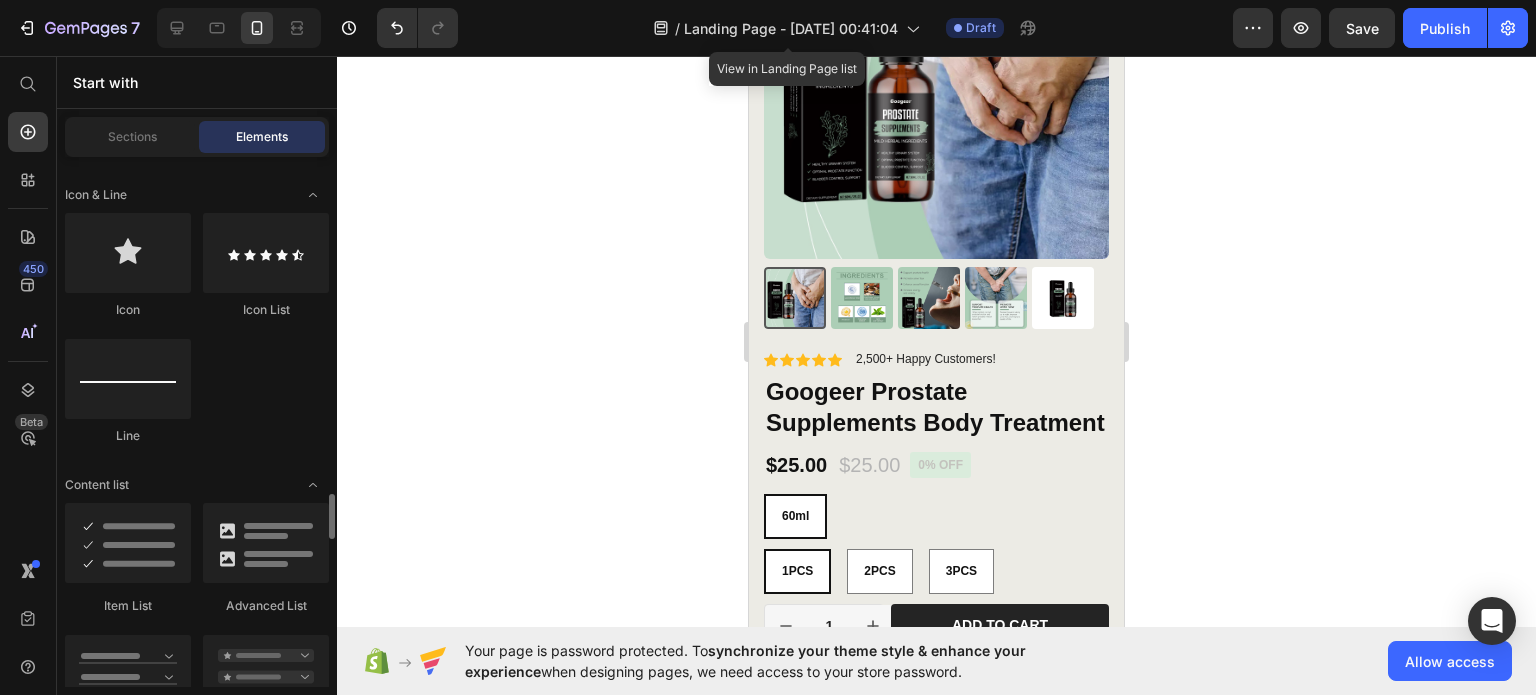 scroll, scrollTop: 1600, scrollLeft: 0, axis: vertical 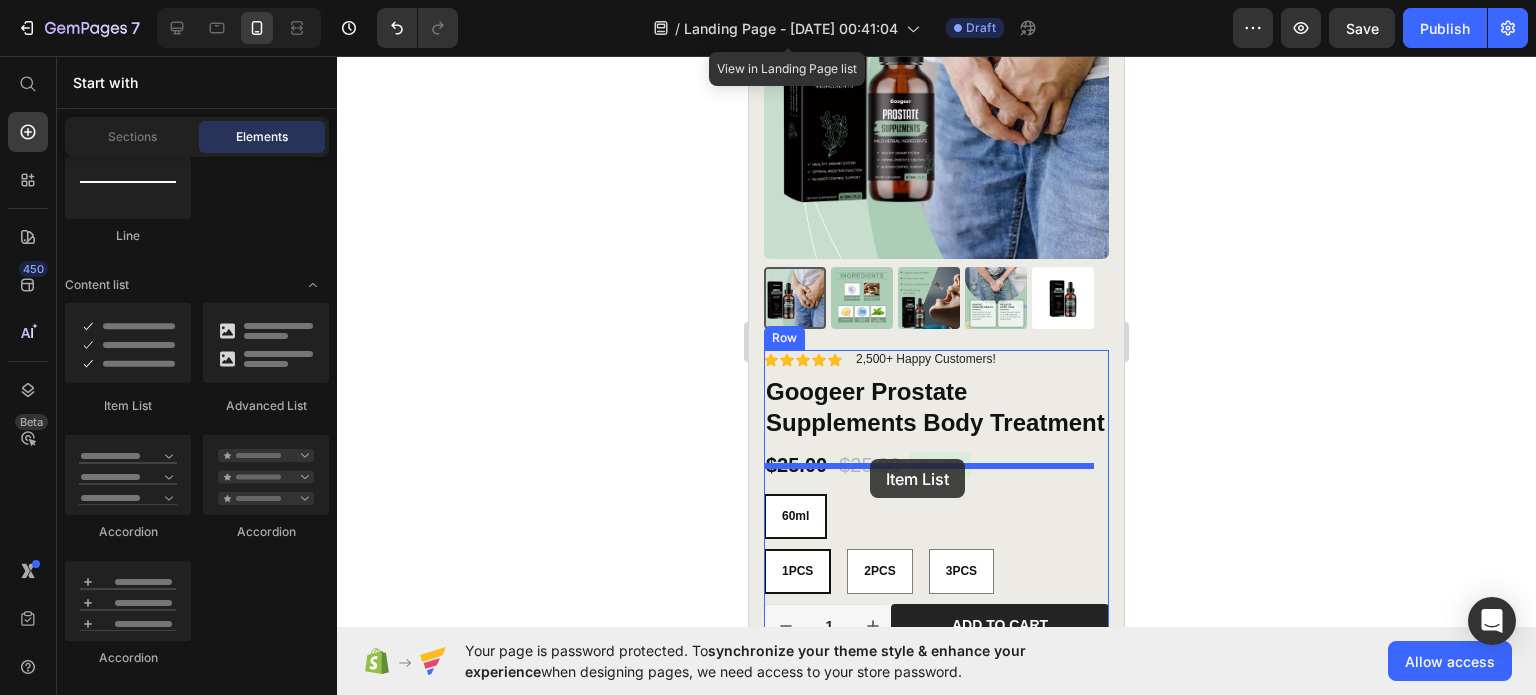 drag, startPoint x: 867, startPoint y: 415, endPoint x: 870, endPoint y: 459, distance: 44.102154 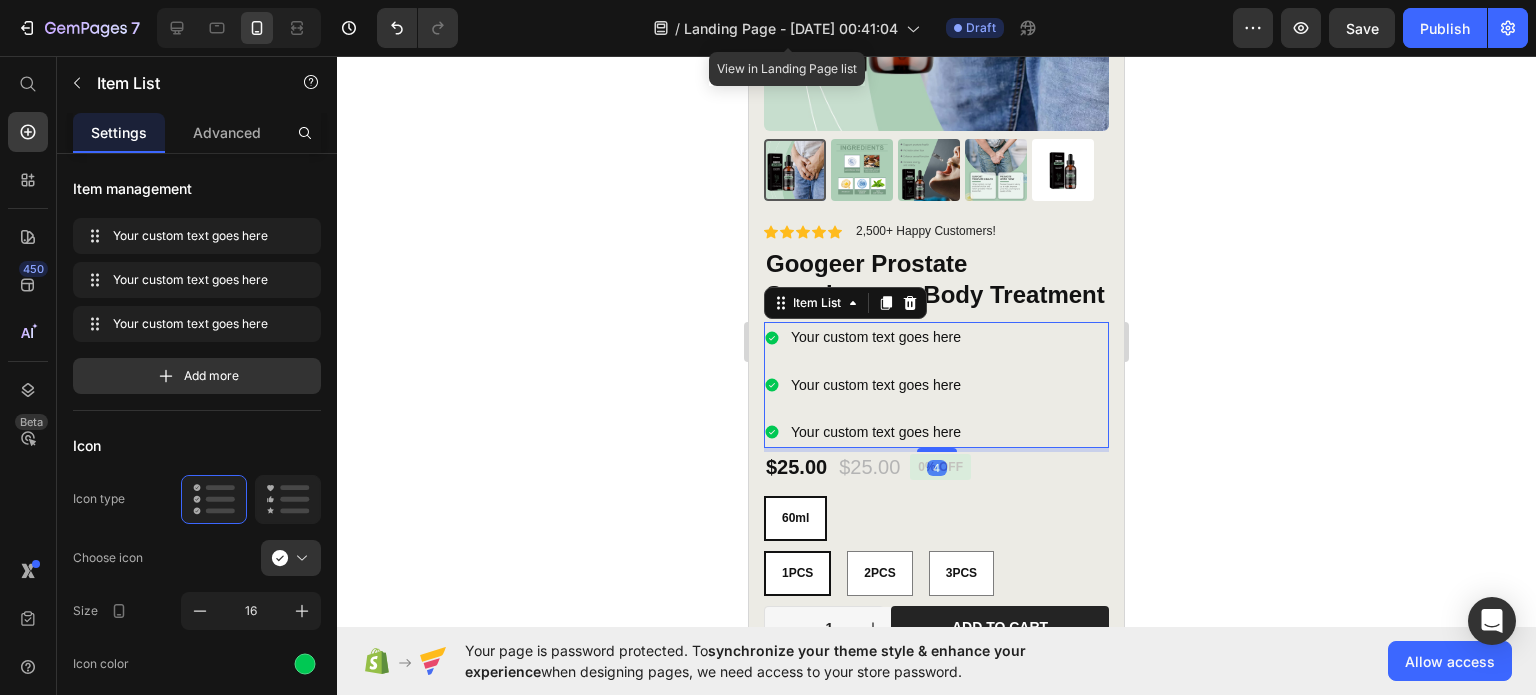 scroll, scrollTop: 500, scrollLeft: 0, axis: vertical 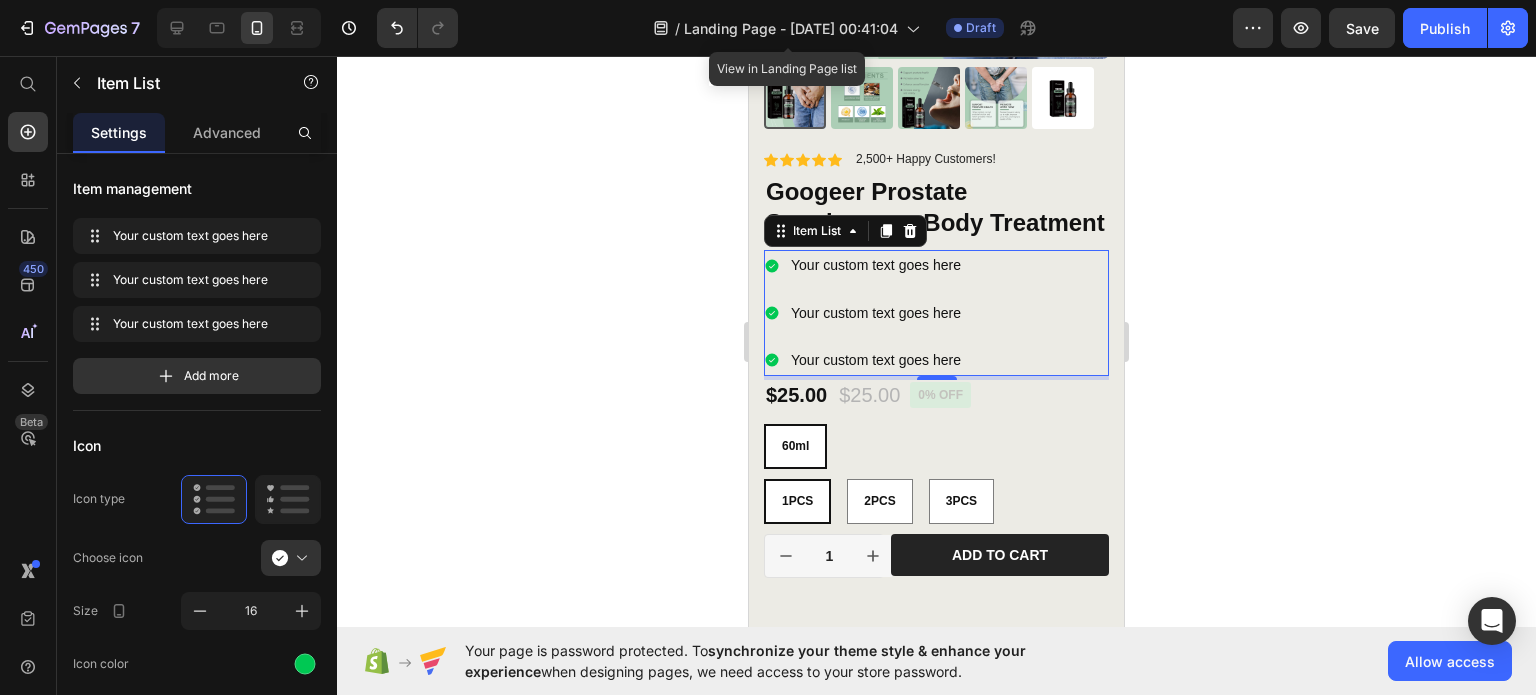 click 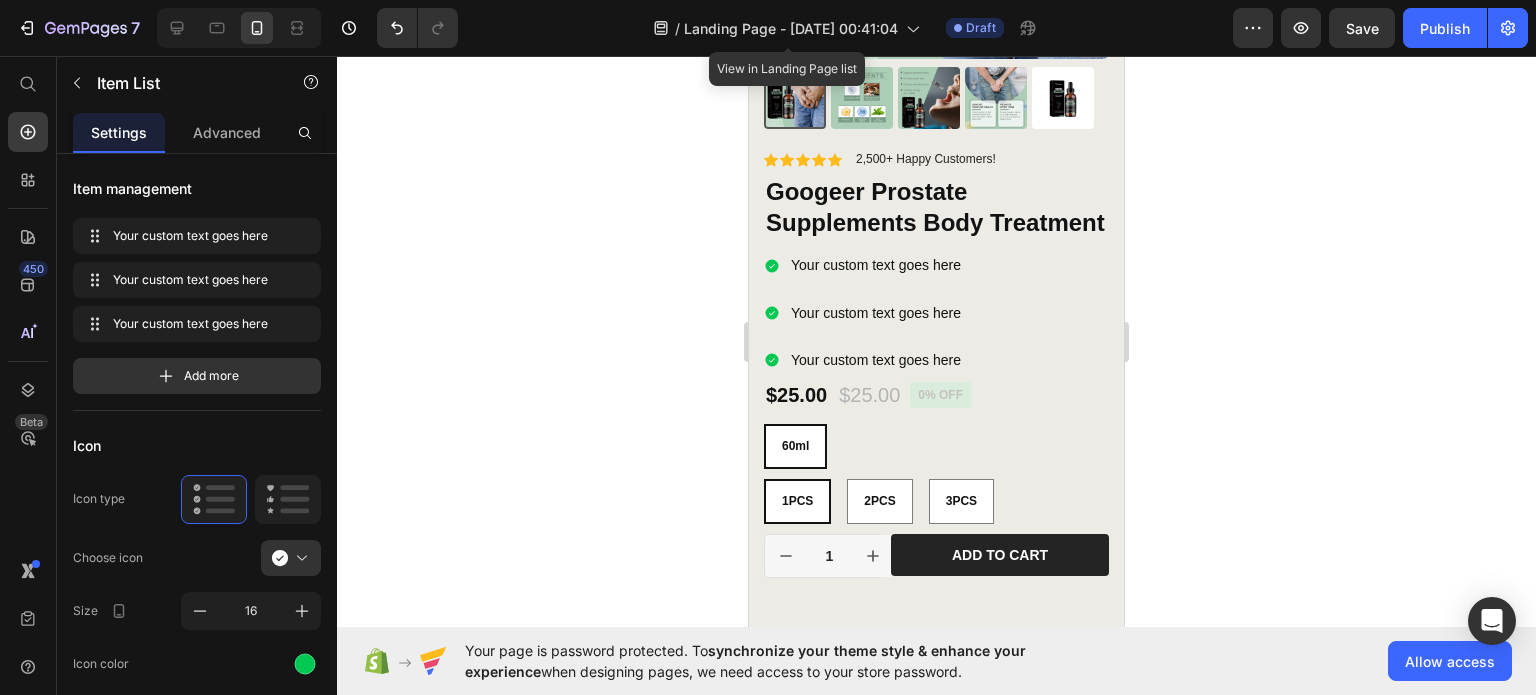 click 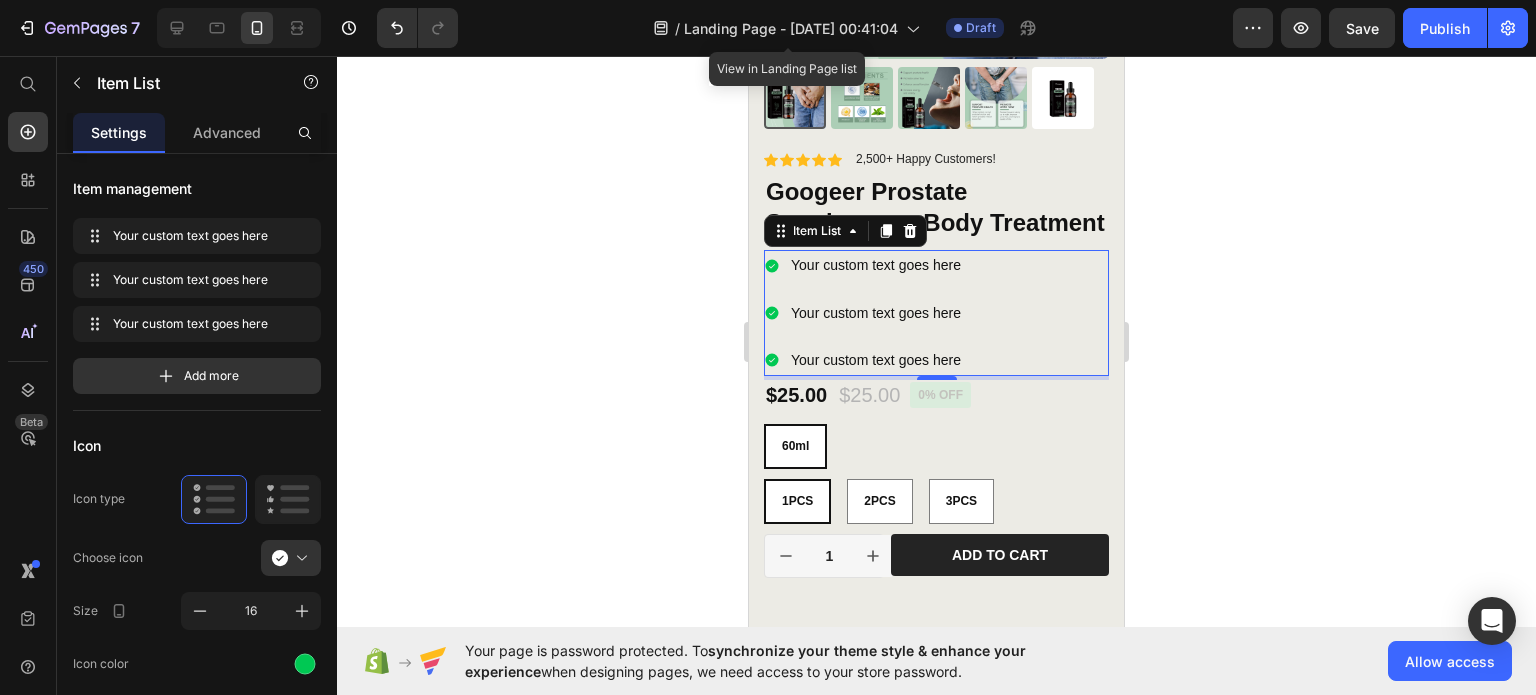 click 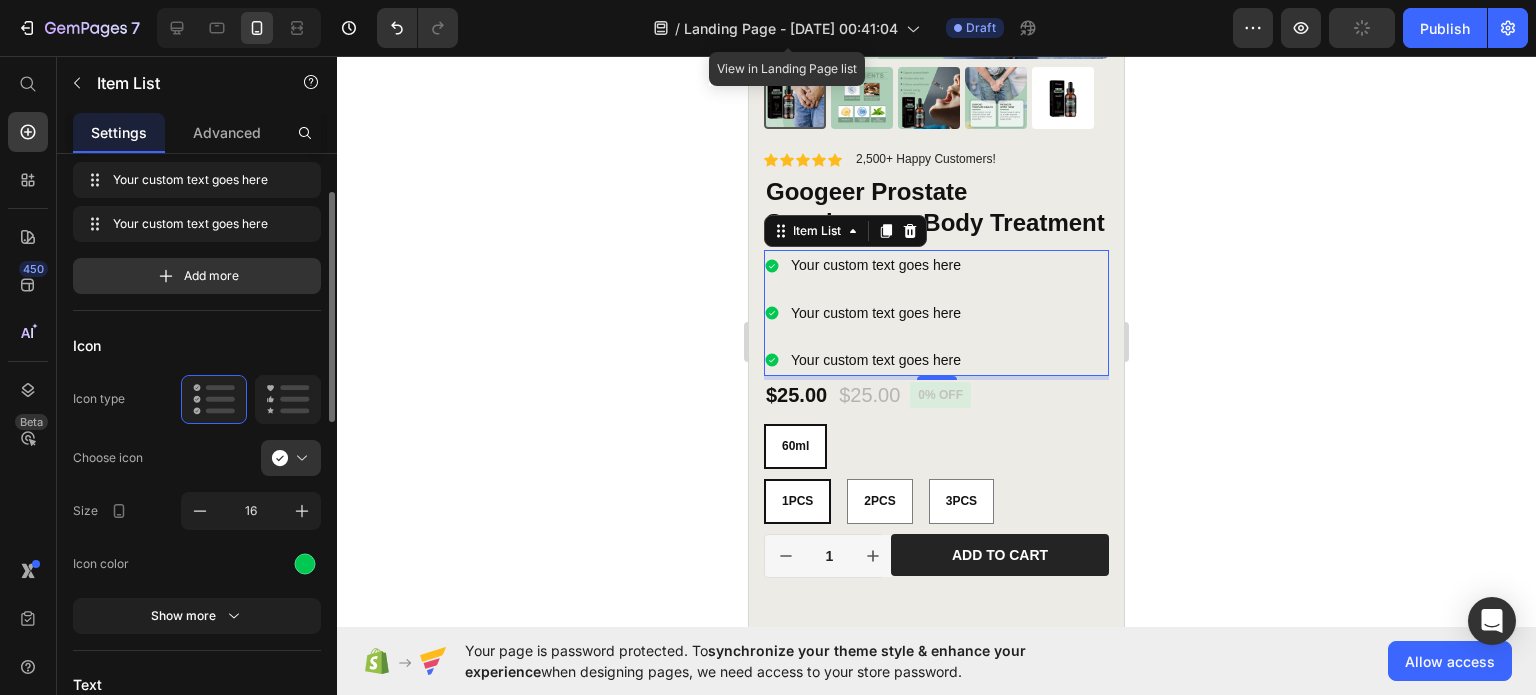 scroll, scrollTop: 200, scrollLeft: 0, axis: vertical 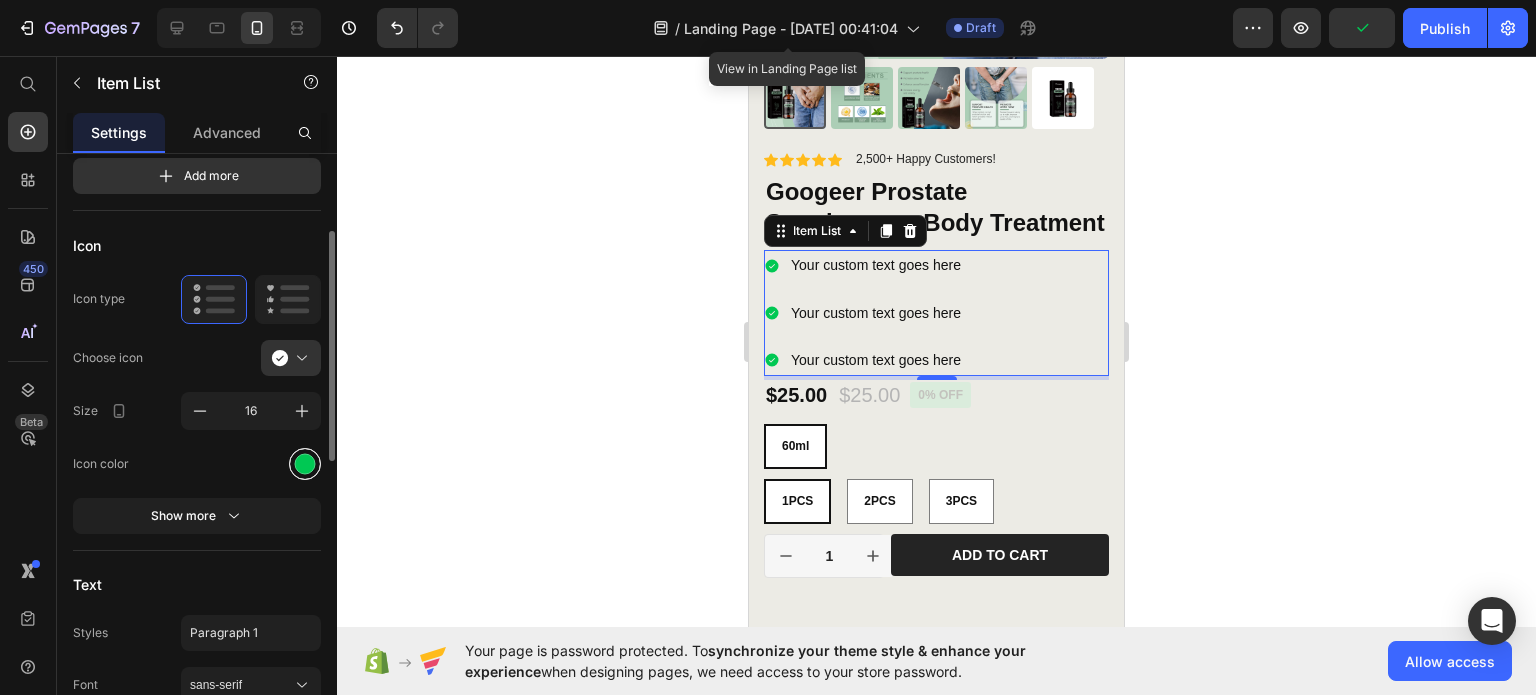 click at bounding box center [305, 463] 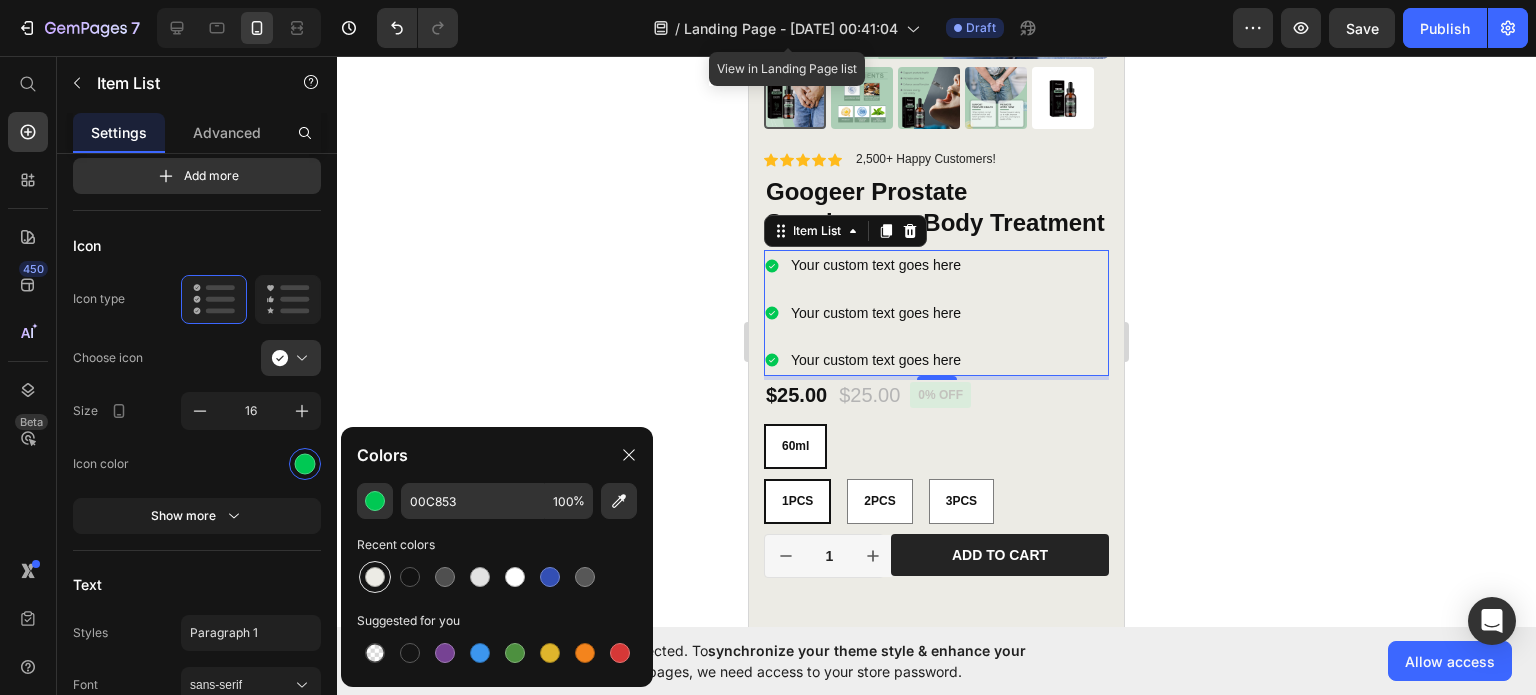 click at bounding box center [375, 577] 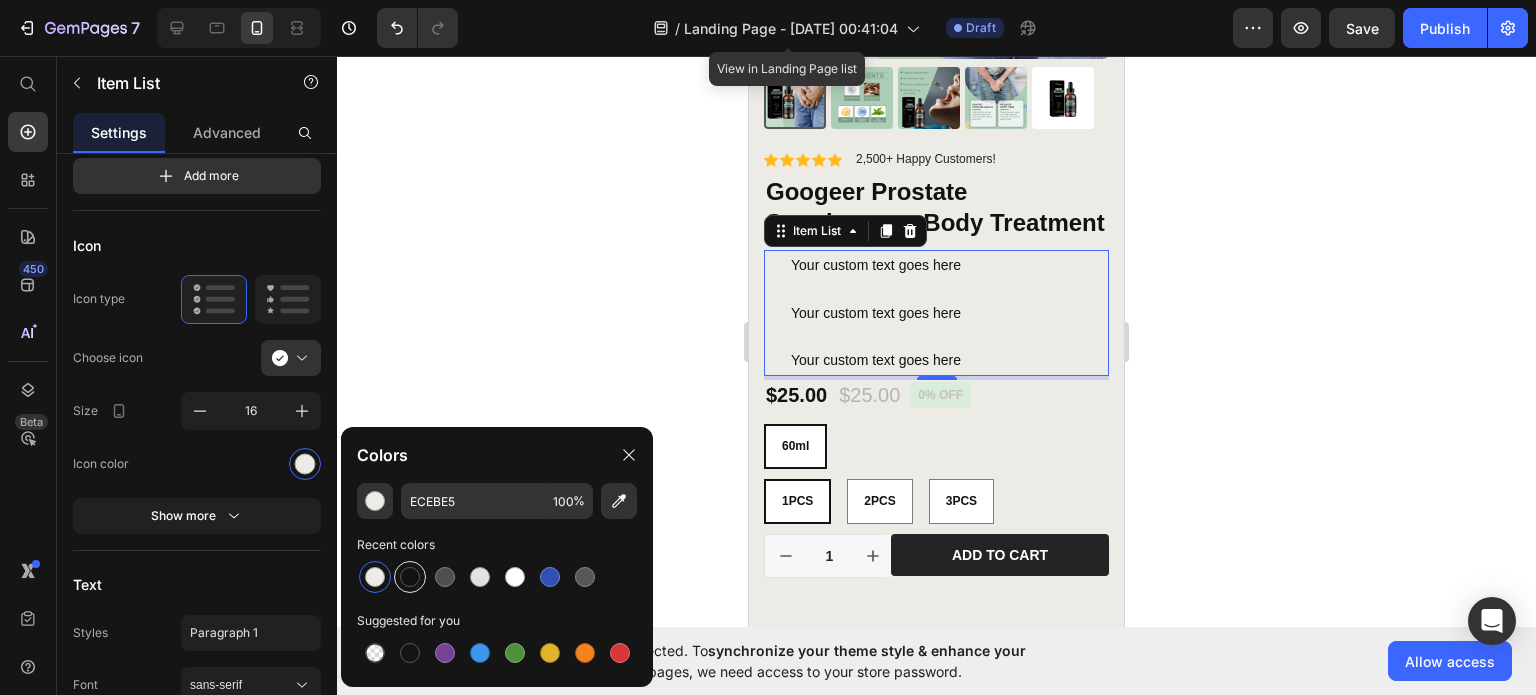 click at bounding box center [410, 577] 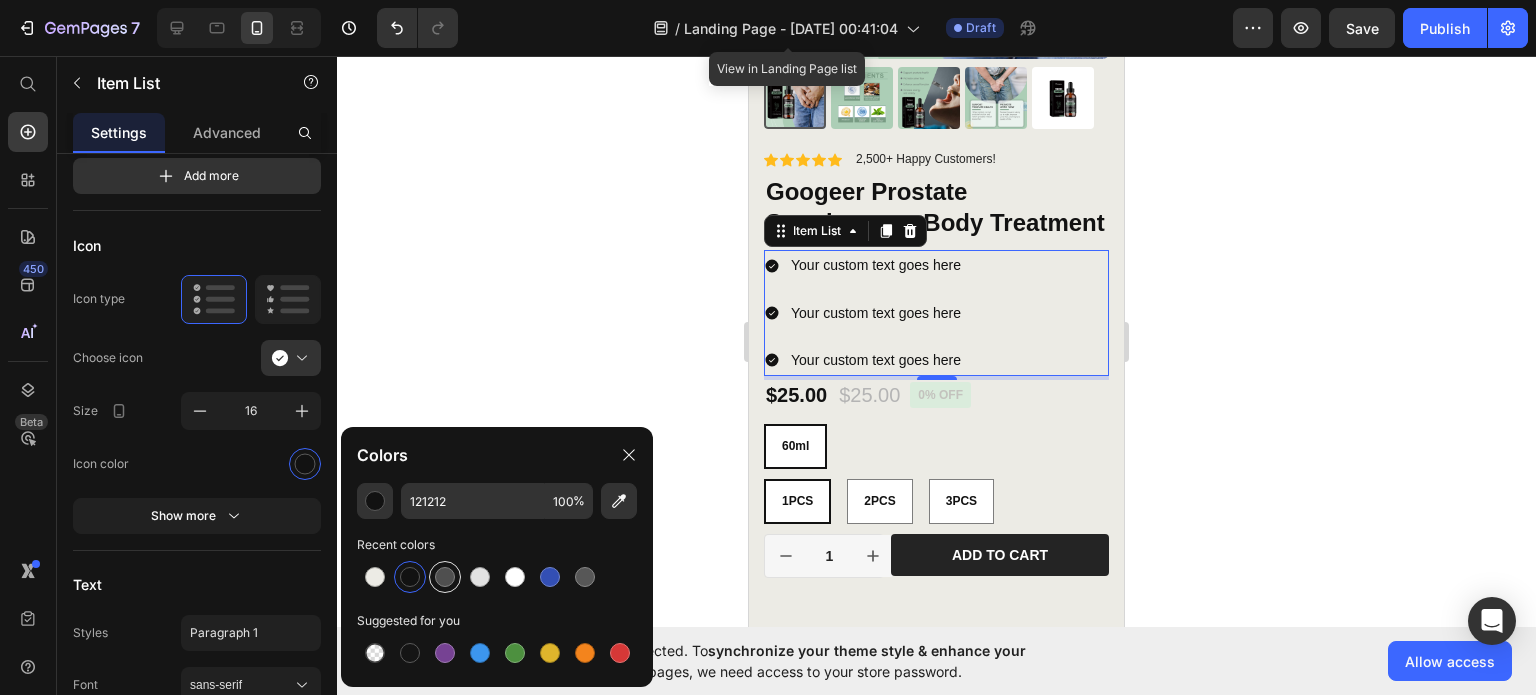 click at bounding box center [445, 577] 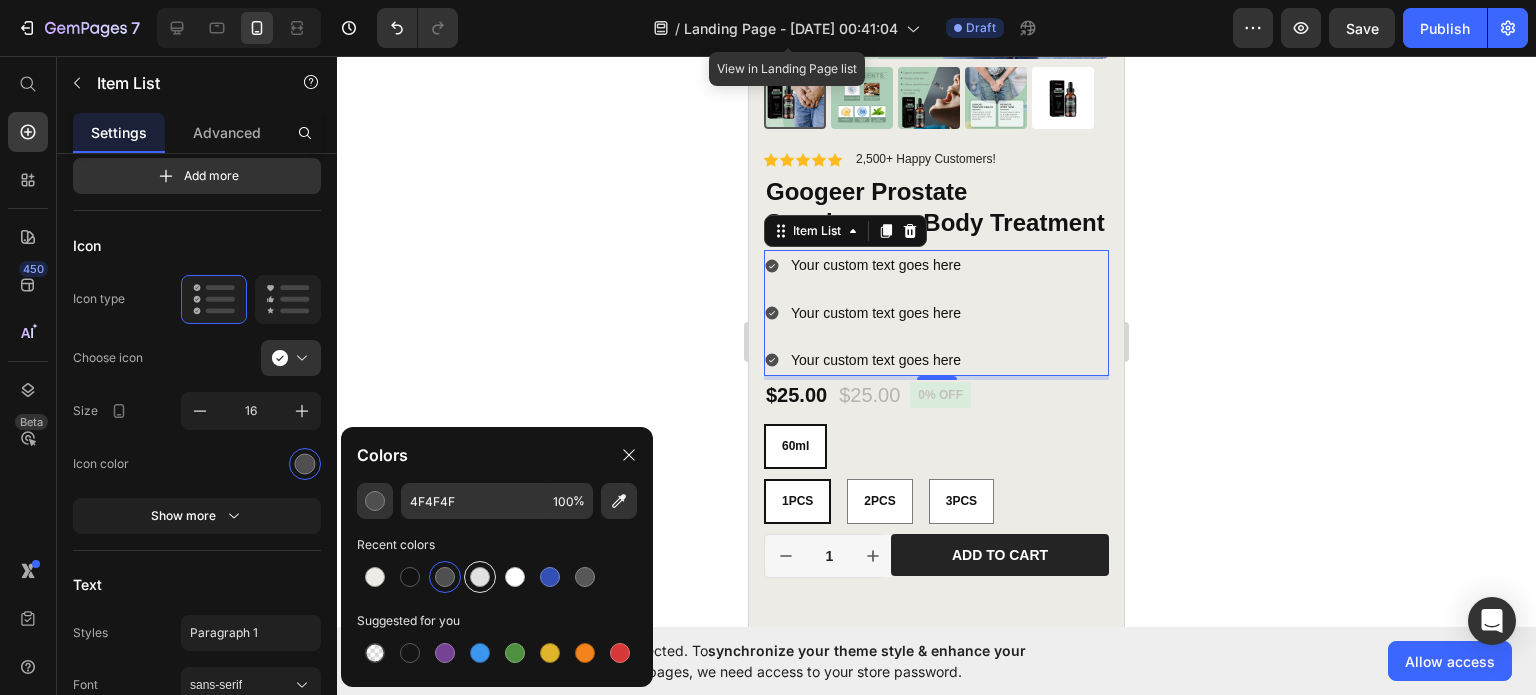 click at bounding box center (480, 577) 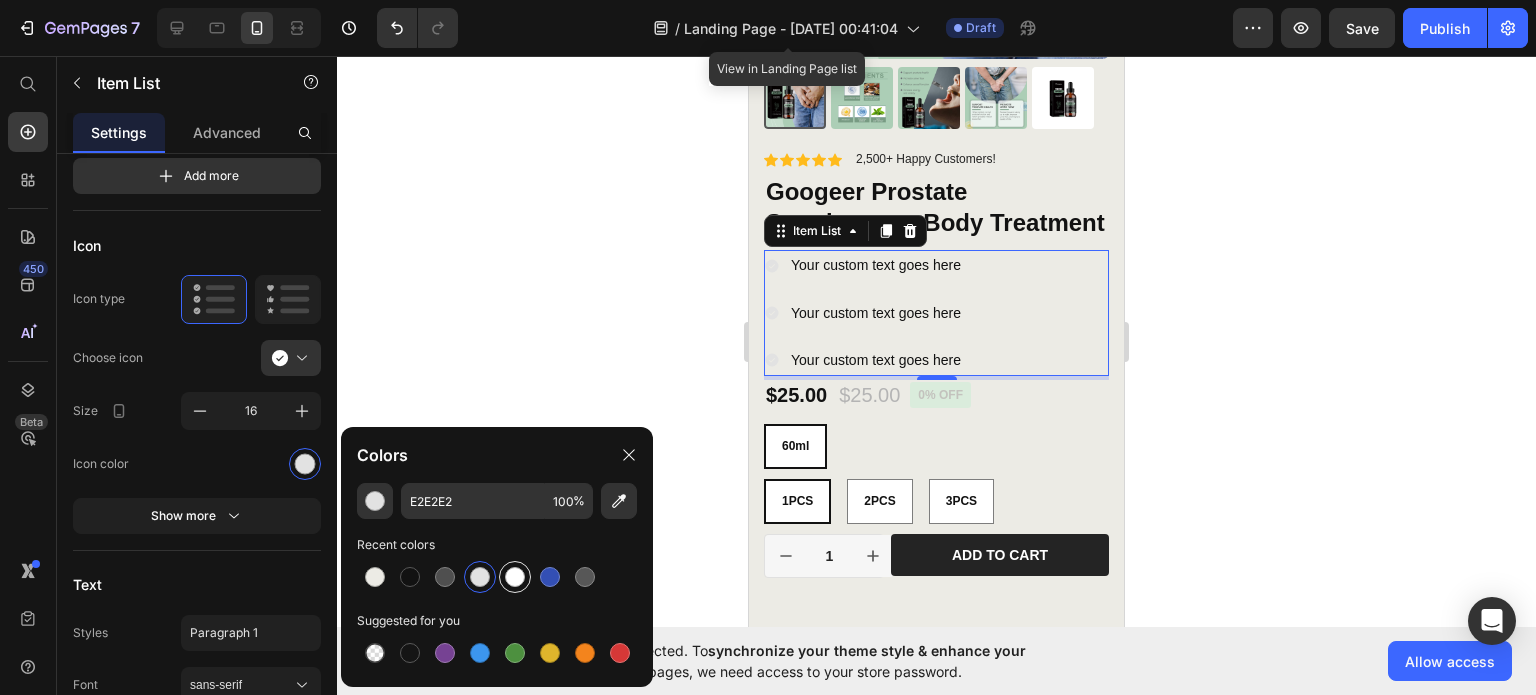 click at bounding box center (515, 577) 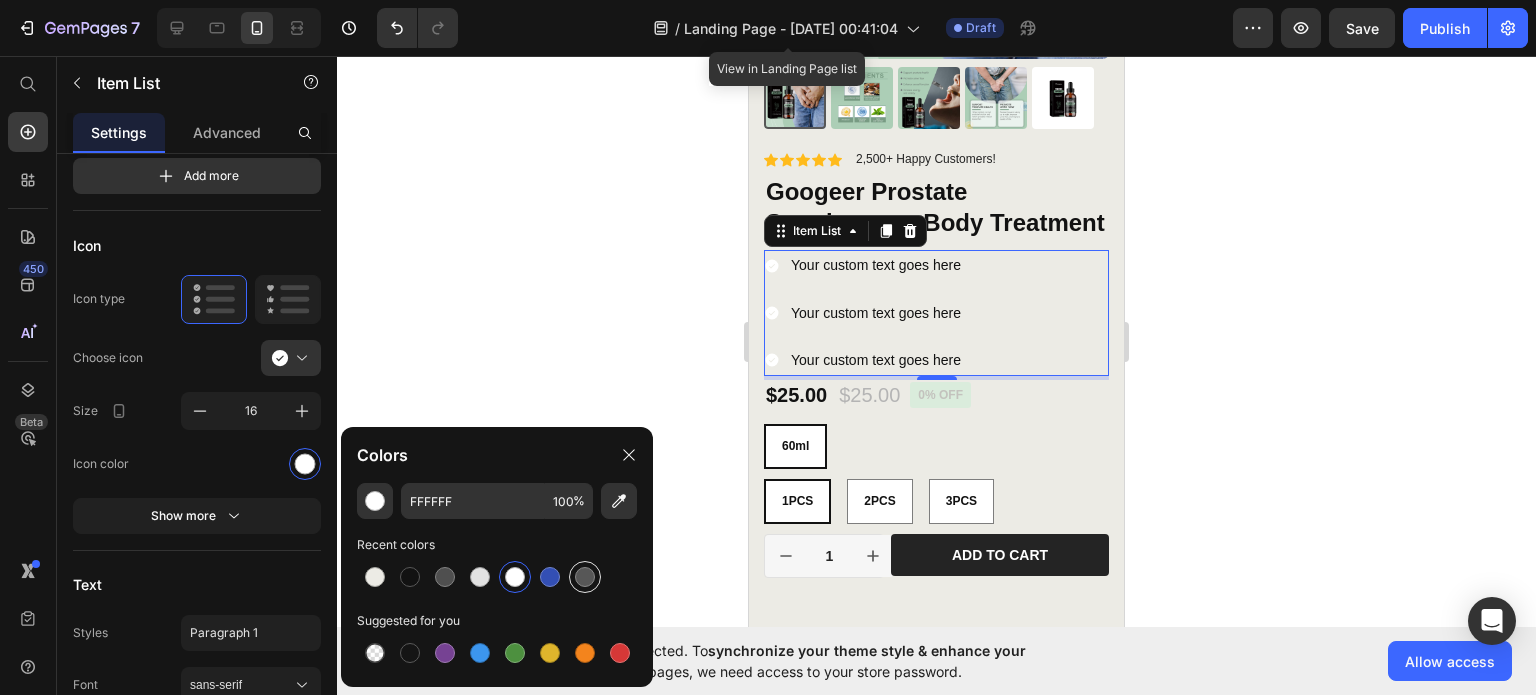 click at bounding box center [550, 577] 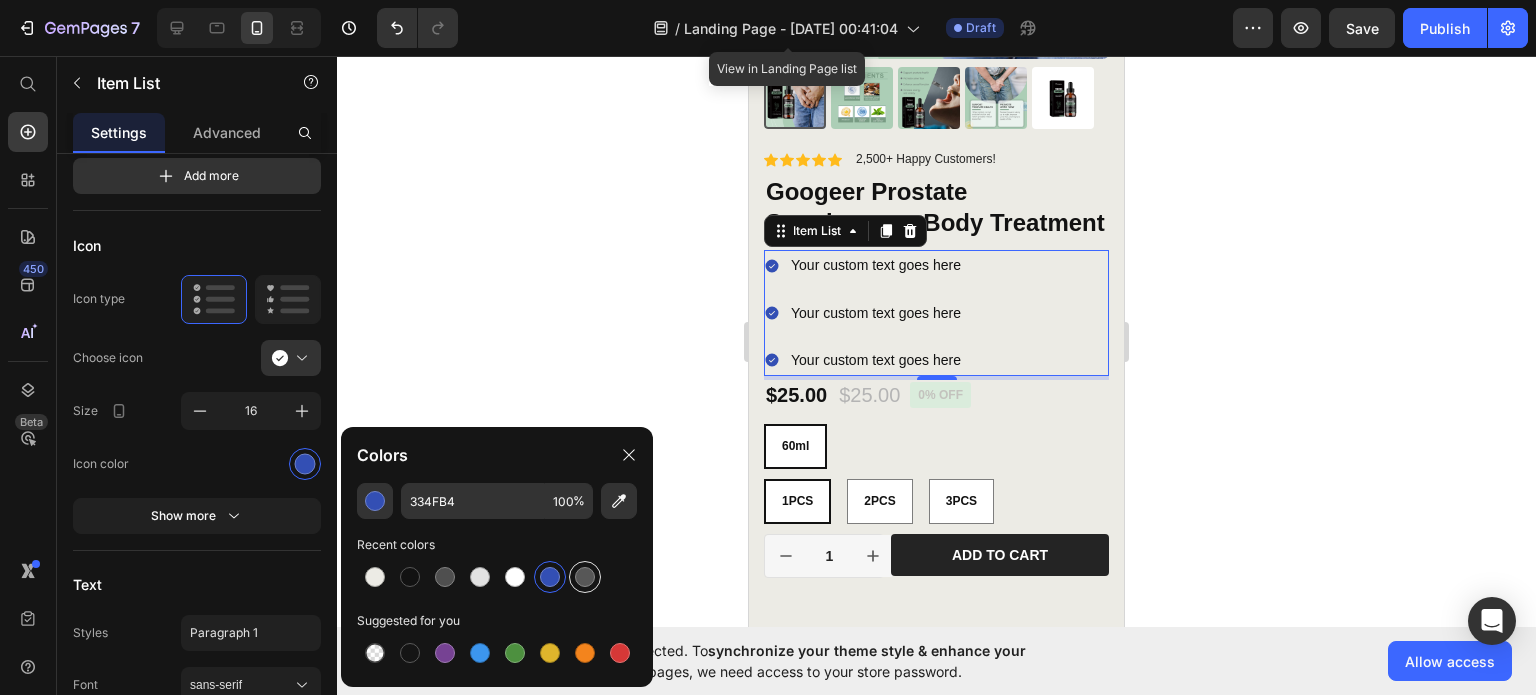 click at bounding box center (585, 577) 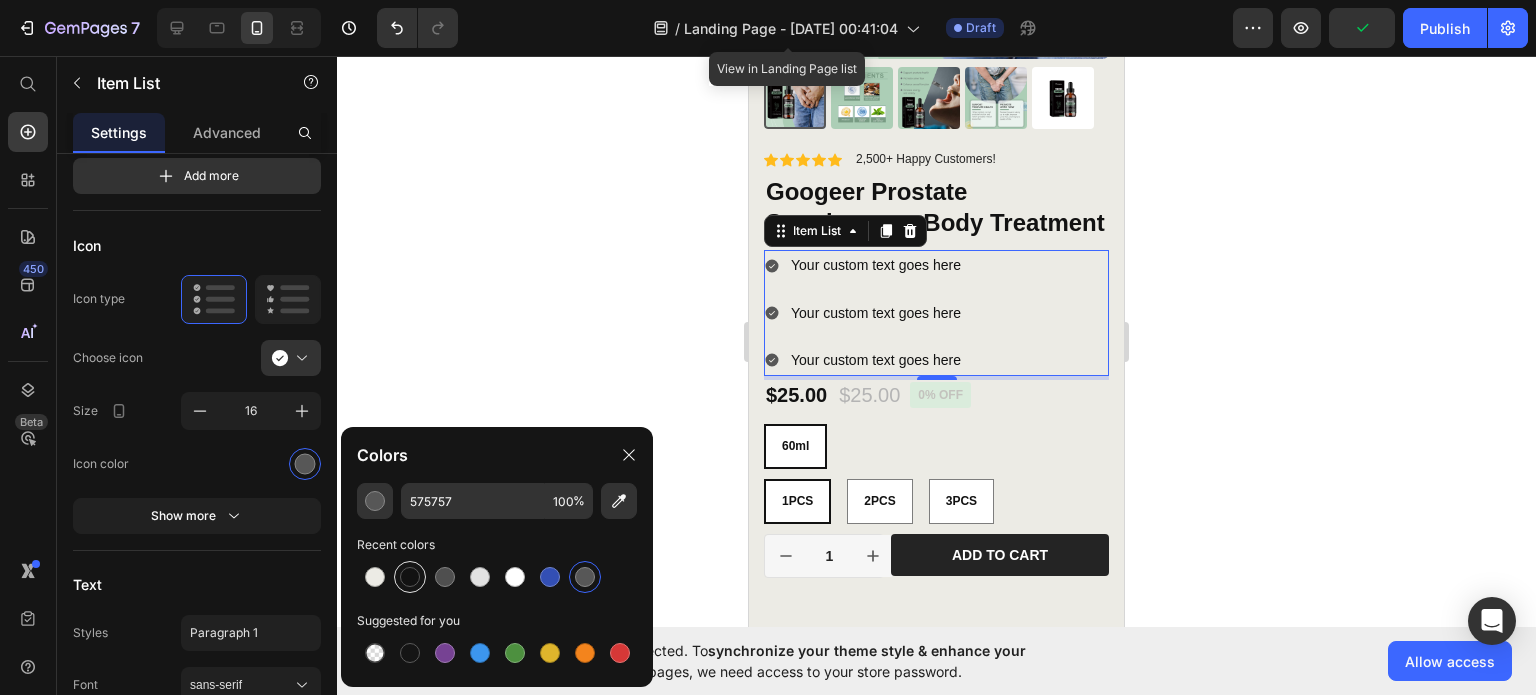 click at bounding box center [410, 577] 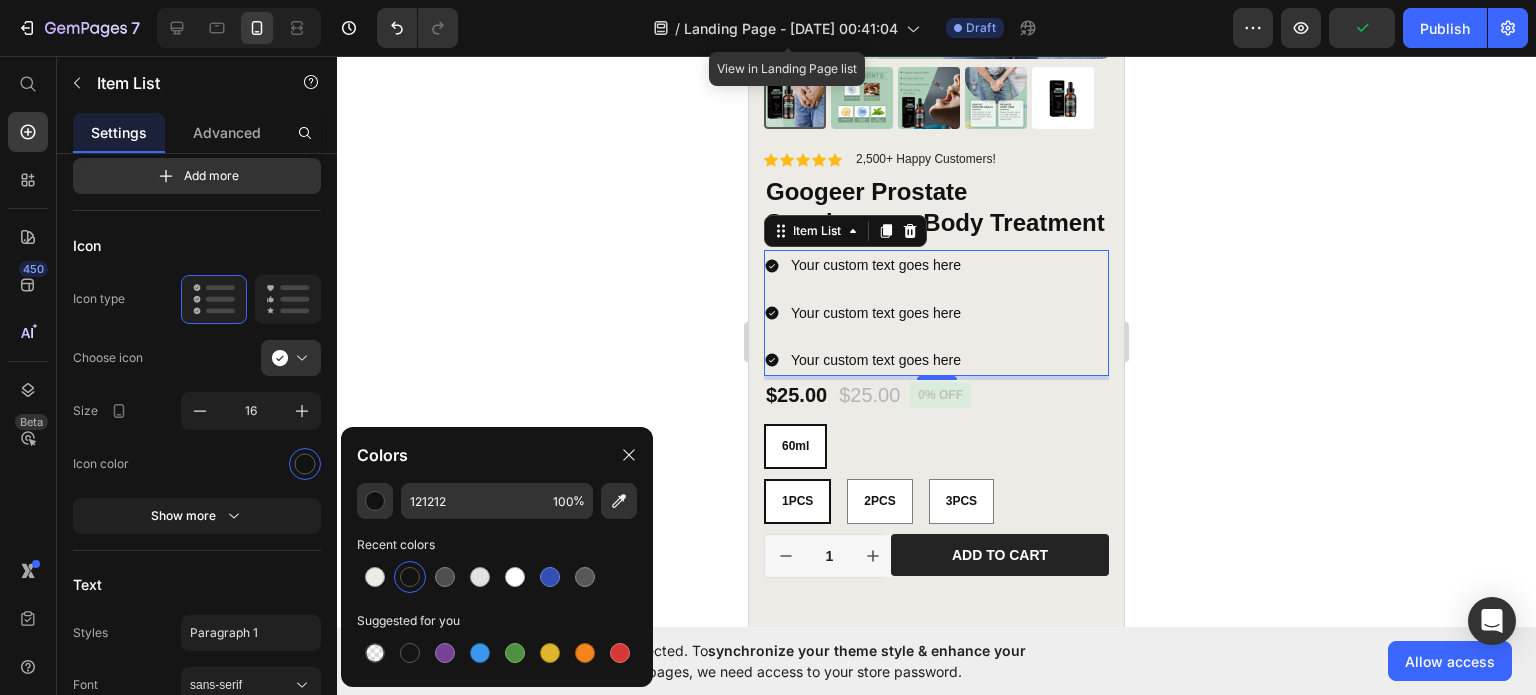 click 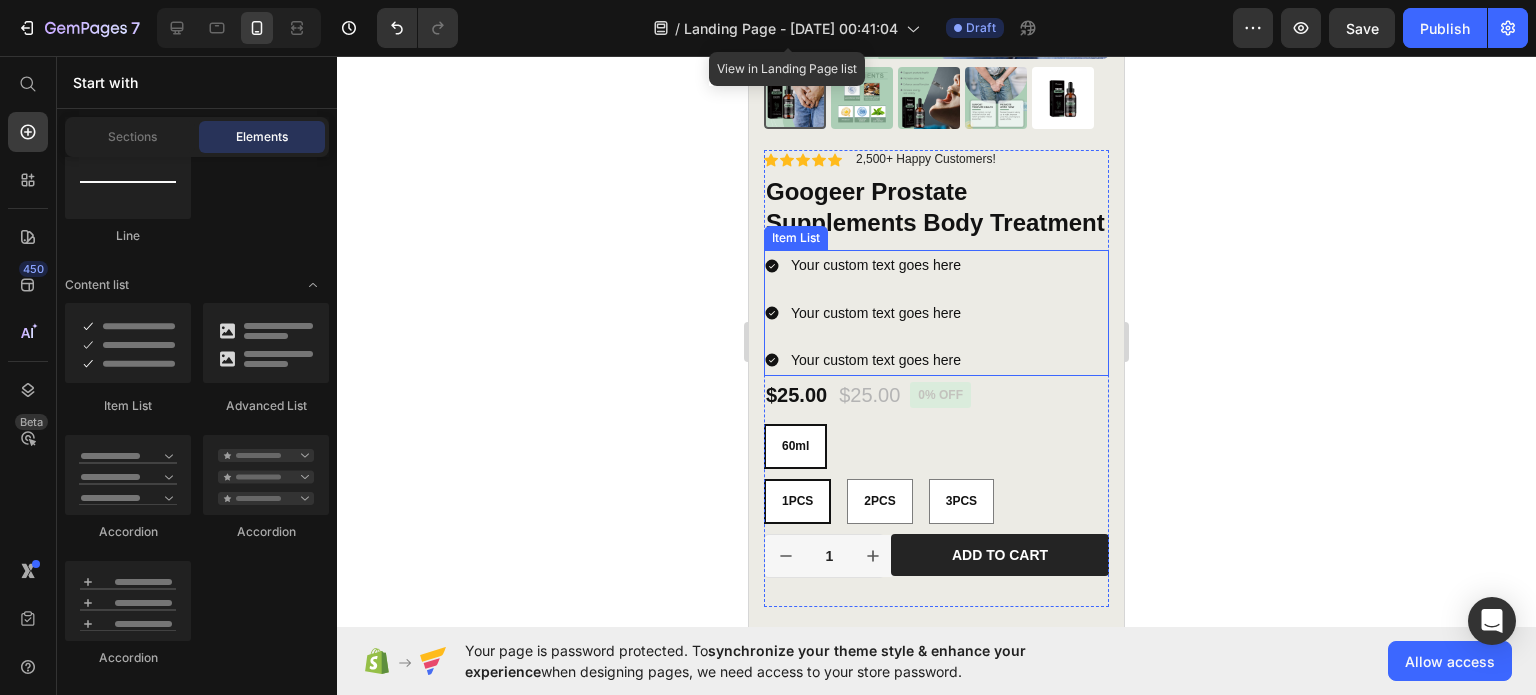 click on "Your custom text goes here" at bounding box center [876, 265] 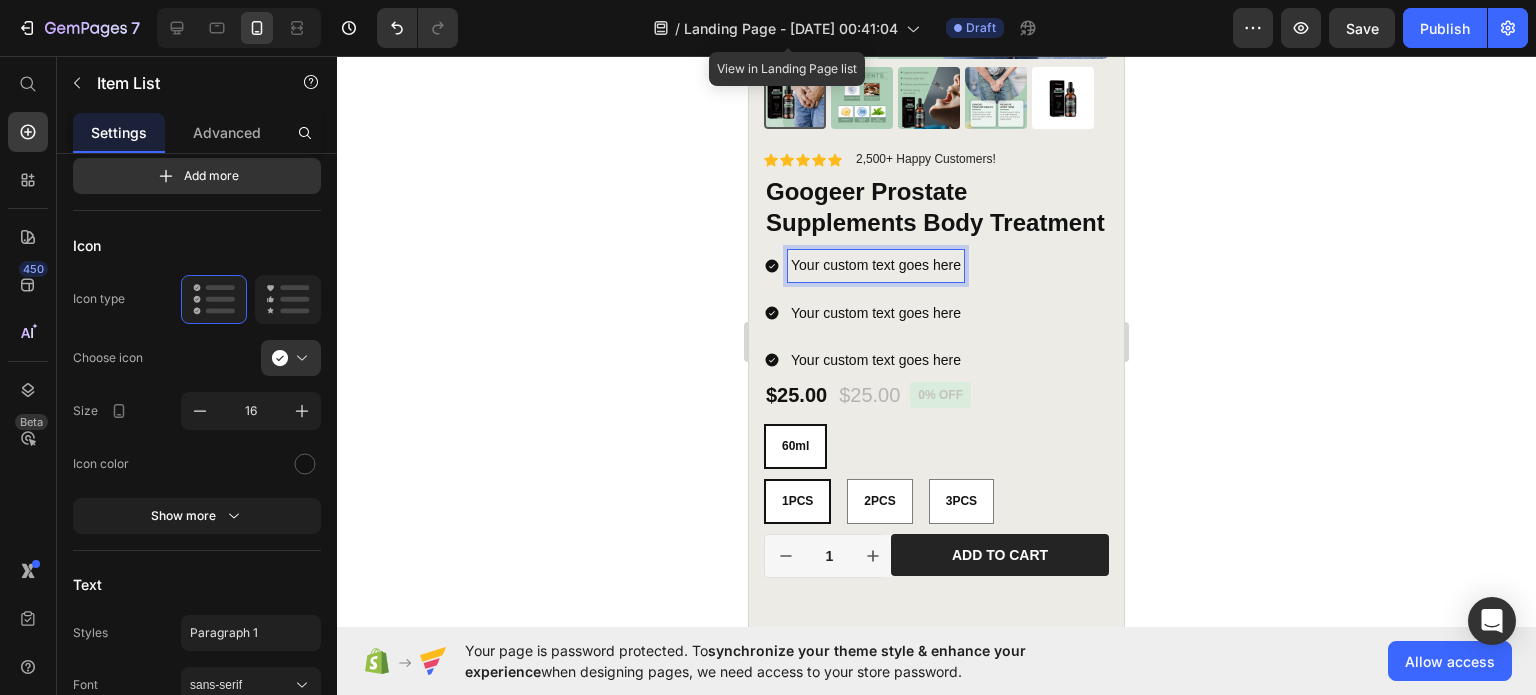 click on "Your custom text goes here" at bounding box center (876, 265) 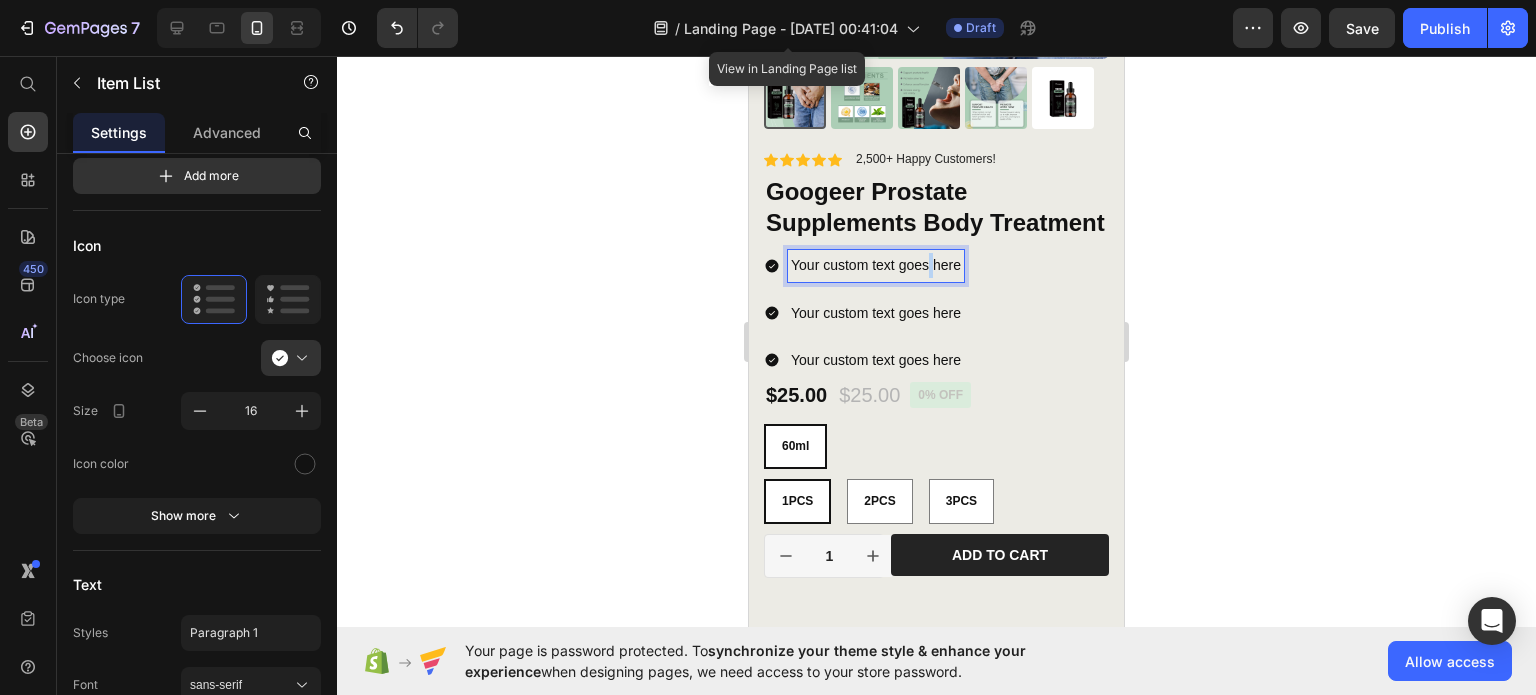click on "Your custom text goes here" at bounding box center [876, 265] 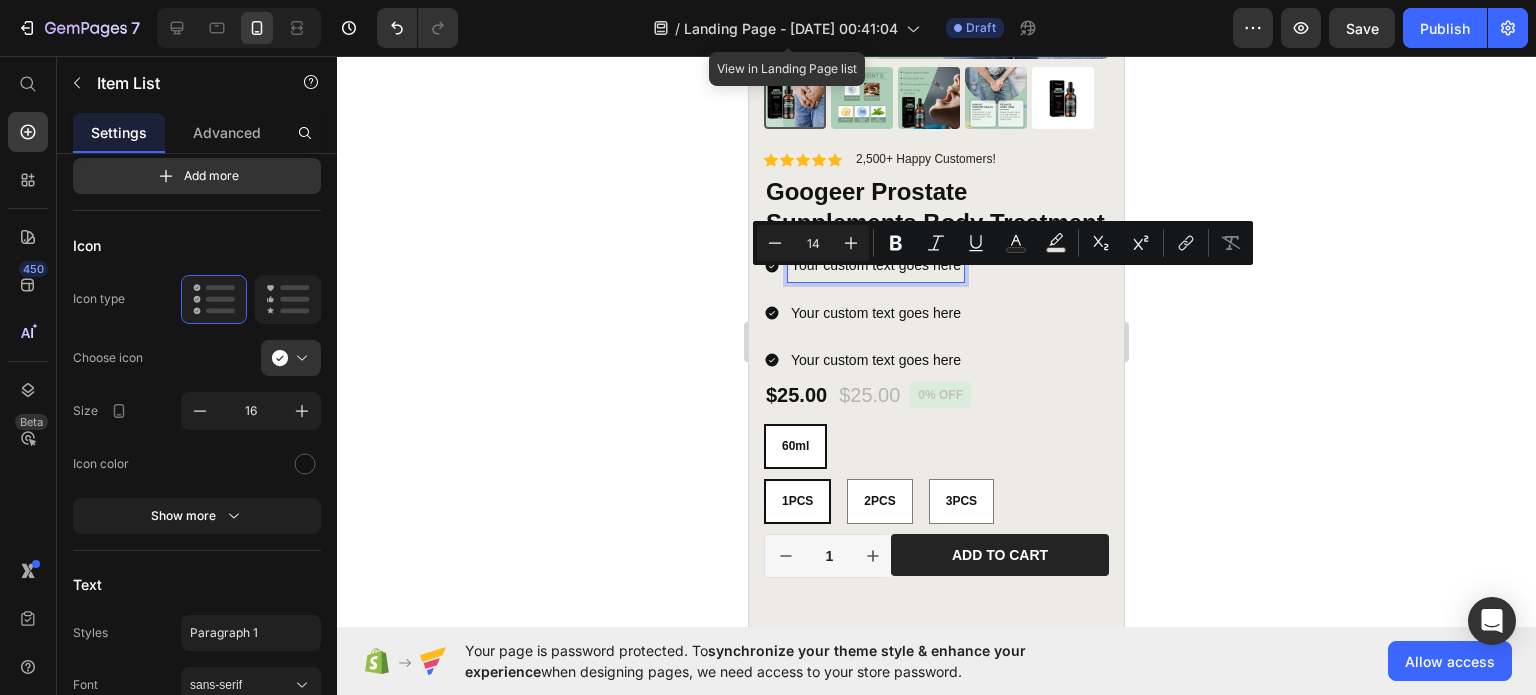 click on "Your custom text goes here" at bounding box center [876, 265] 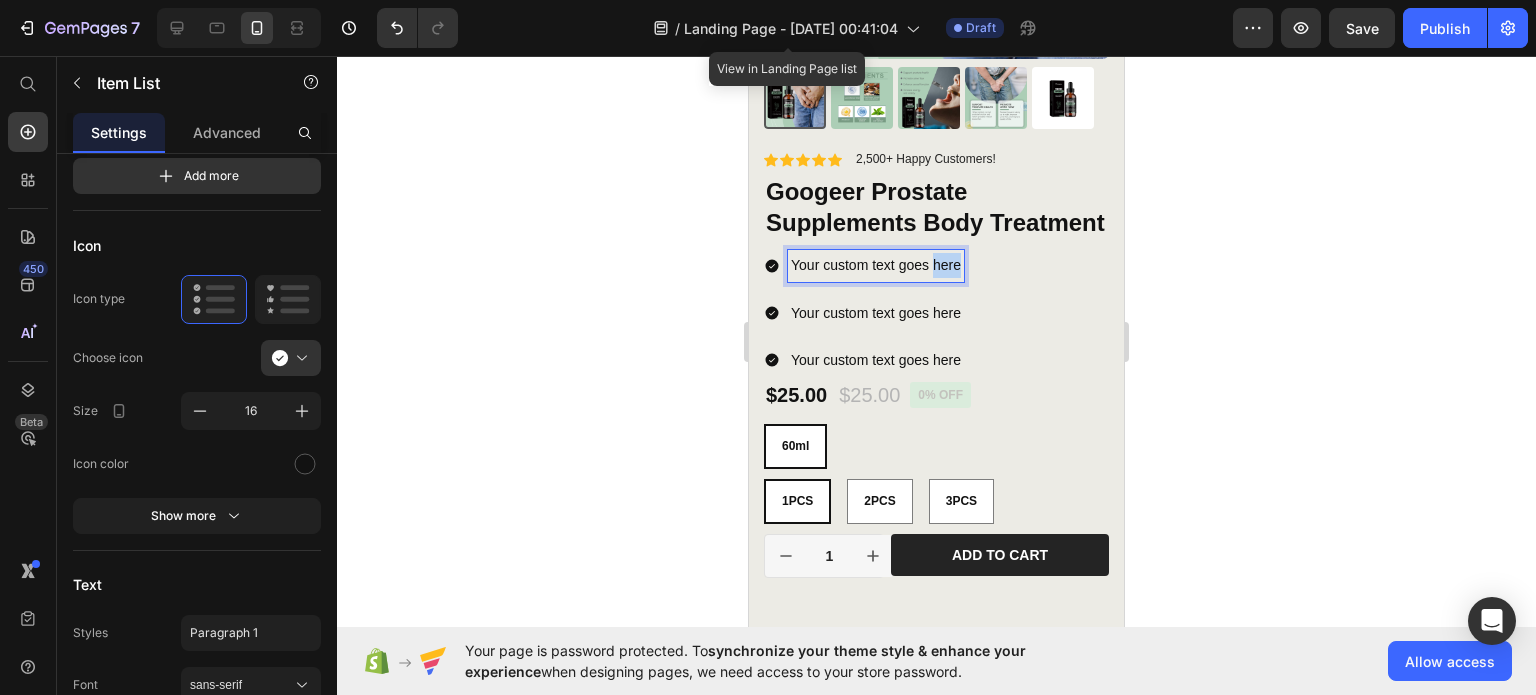 click on "Your custom text goes here" at bounding box center [876, 265] 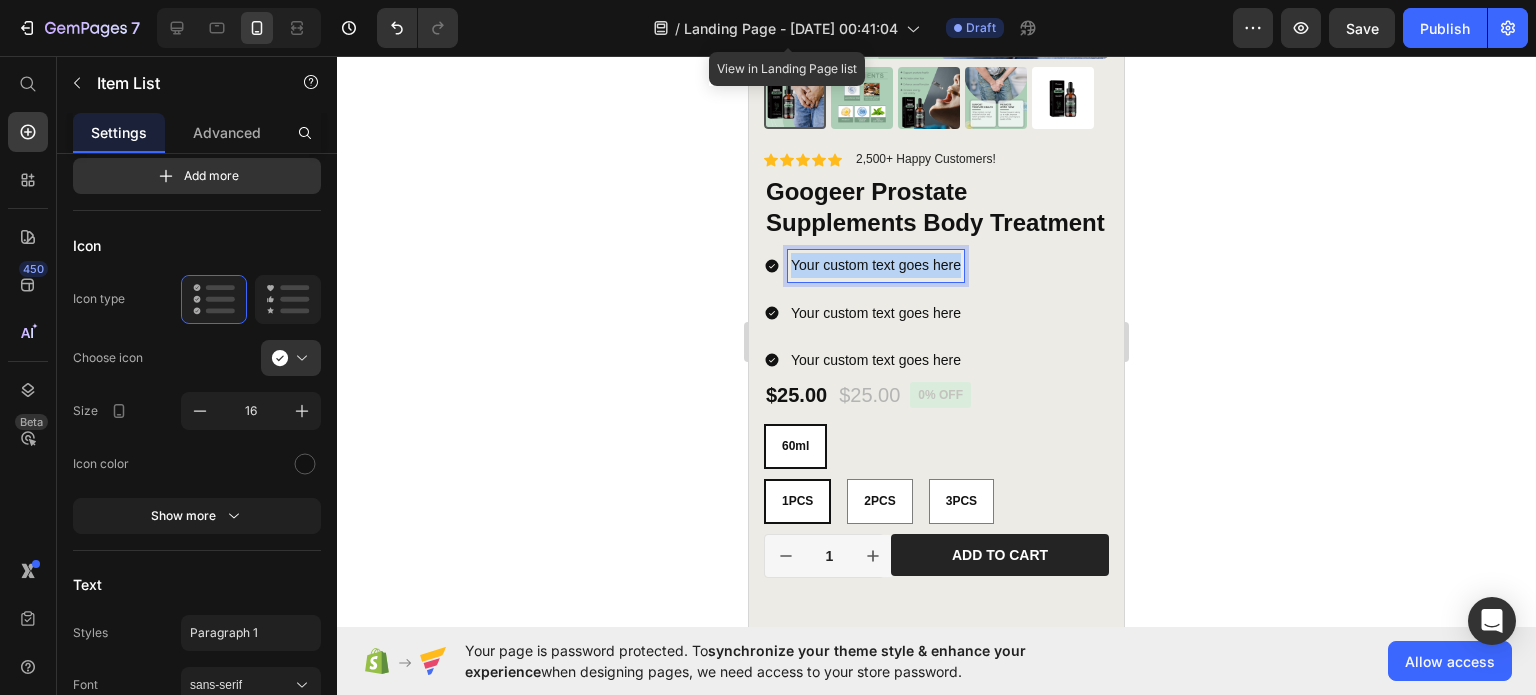 click on "Your custom text goes here" at bounding box center (876, 265) 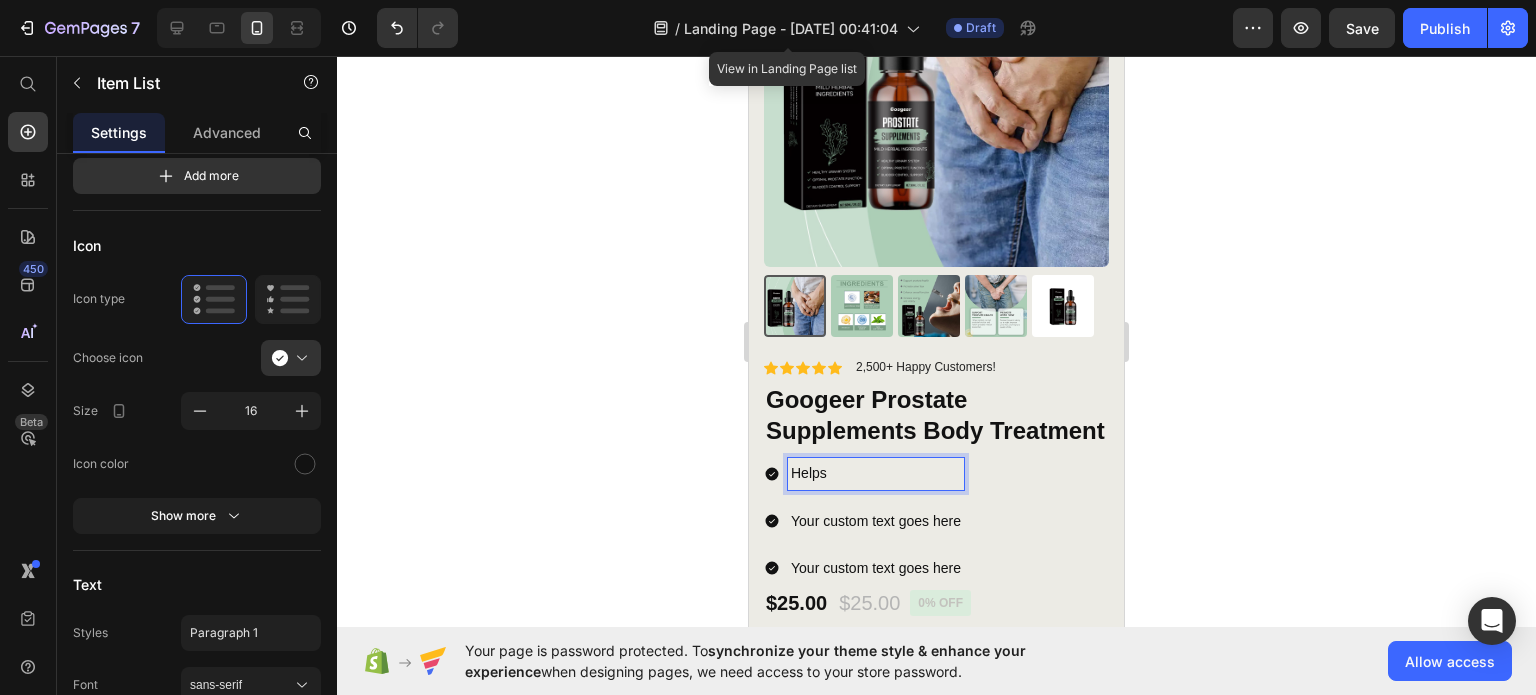 scroll, scrollTop: 300, scrollLeft: 0, axis: vertical 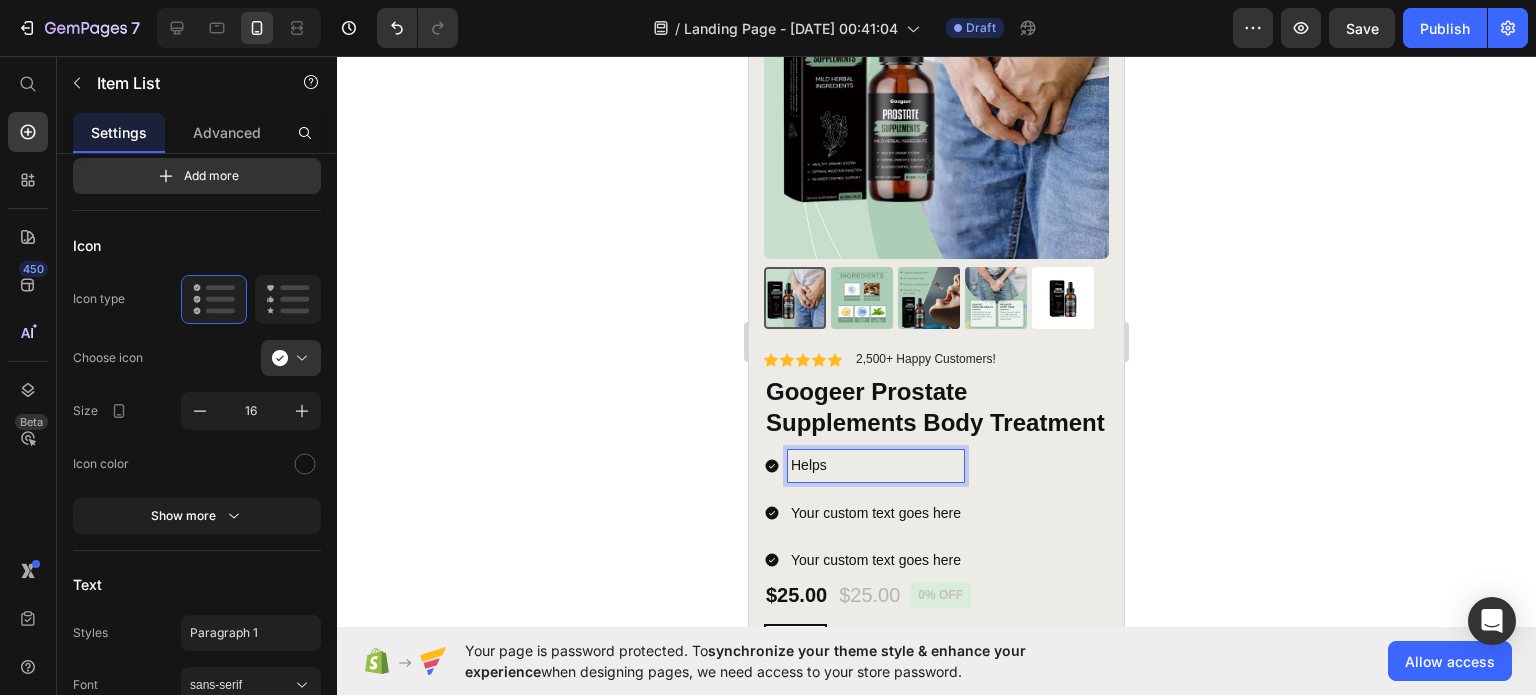 click on "Helps" at bounding box center [876, 465] 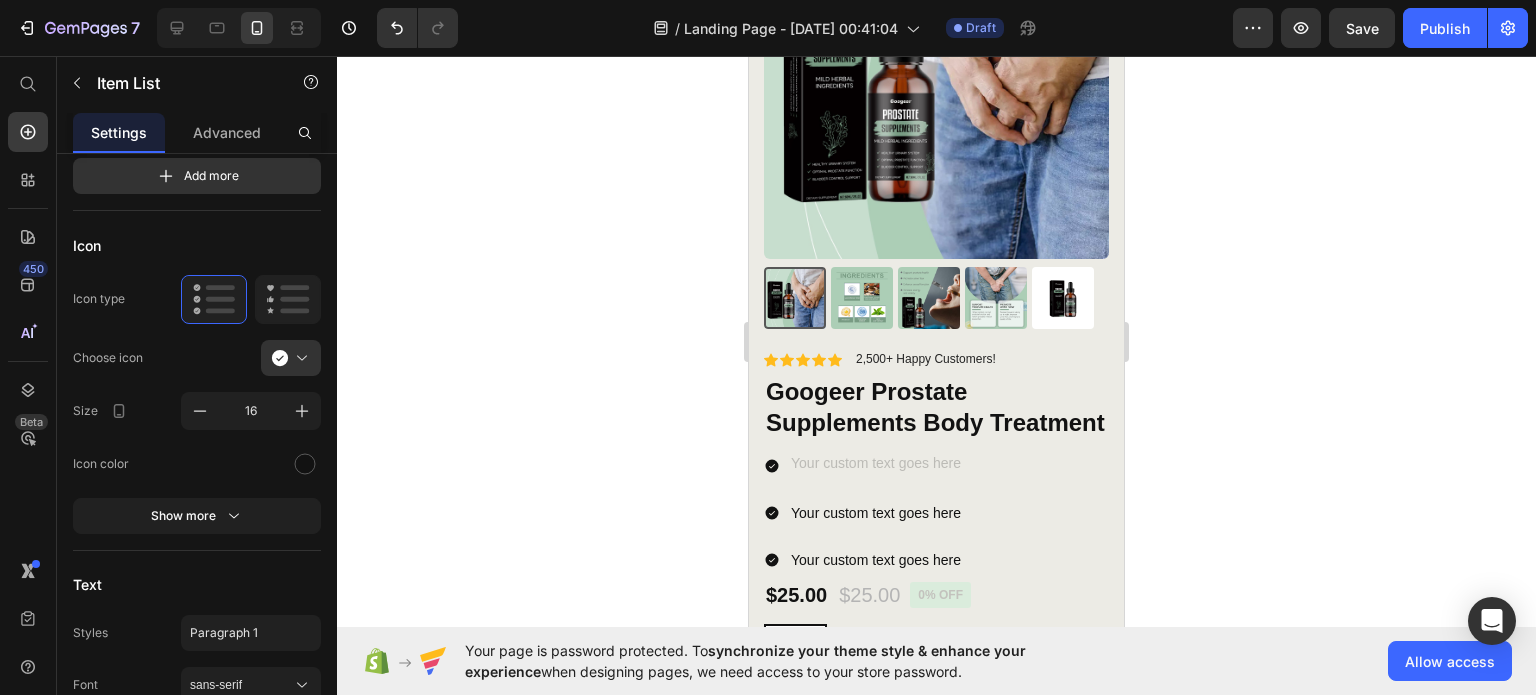 scroll, scrollTop: 295, scrollLeft: 0, axis: vertical 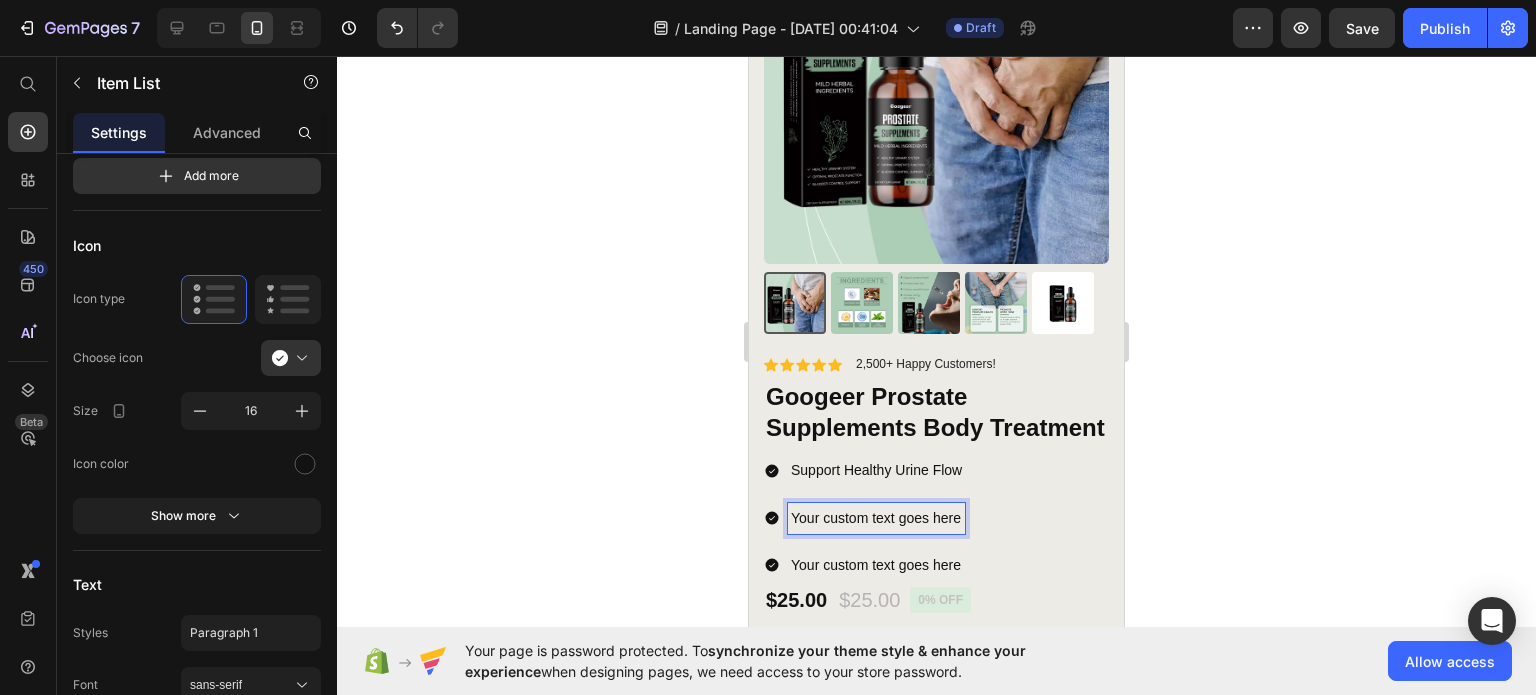 click on "Your custom text goes here" at bounding box center (876, 518) 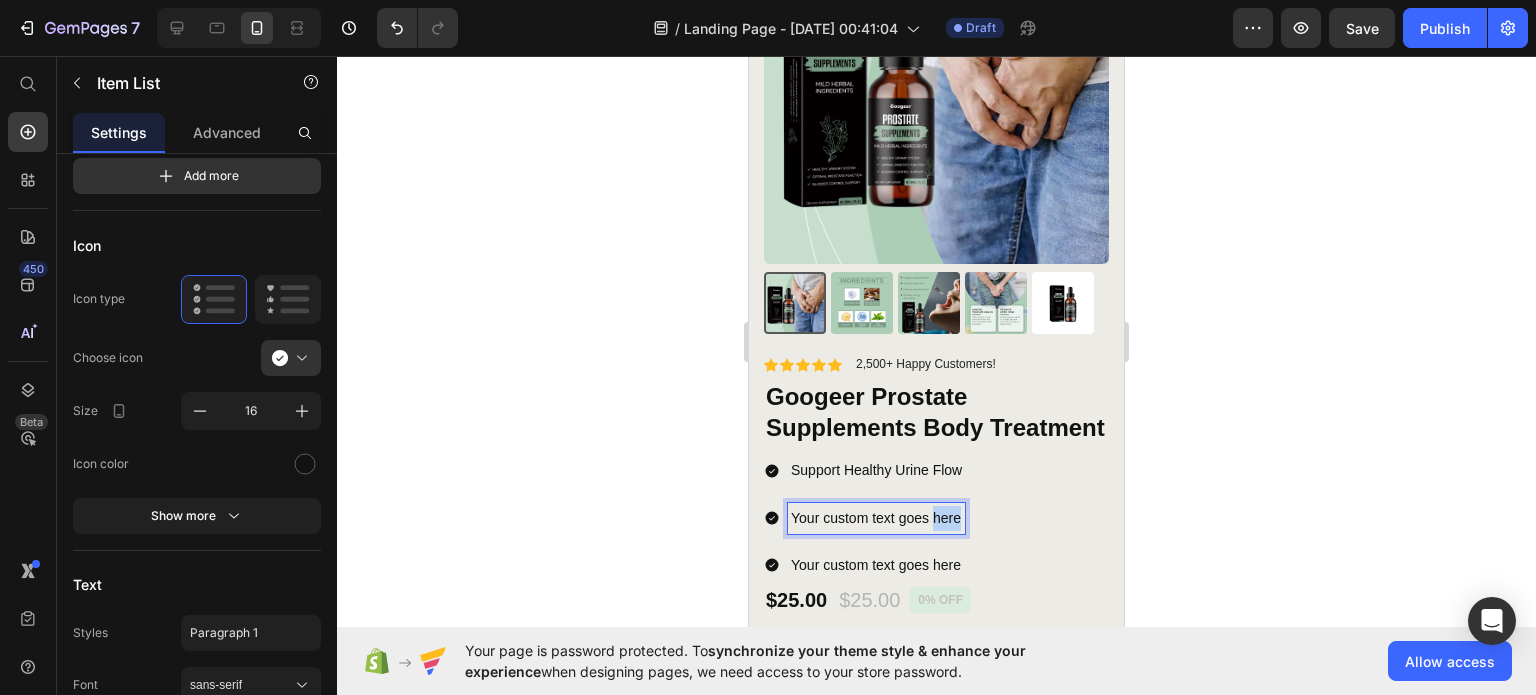 click on "Your custom text goes here" at bounding box center (876, 518) 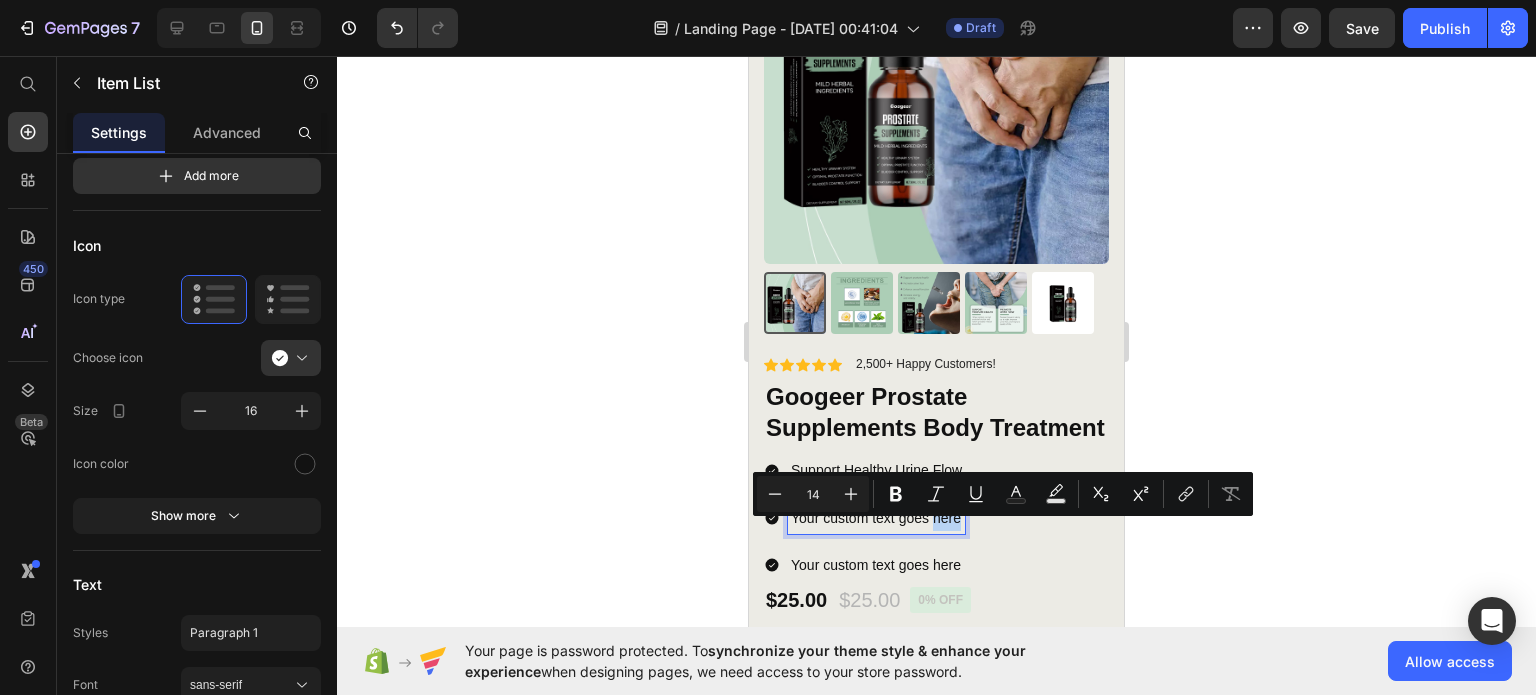 click on "Your custom text goes here" at bounding box center (876, 518) 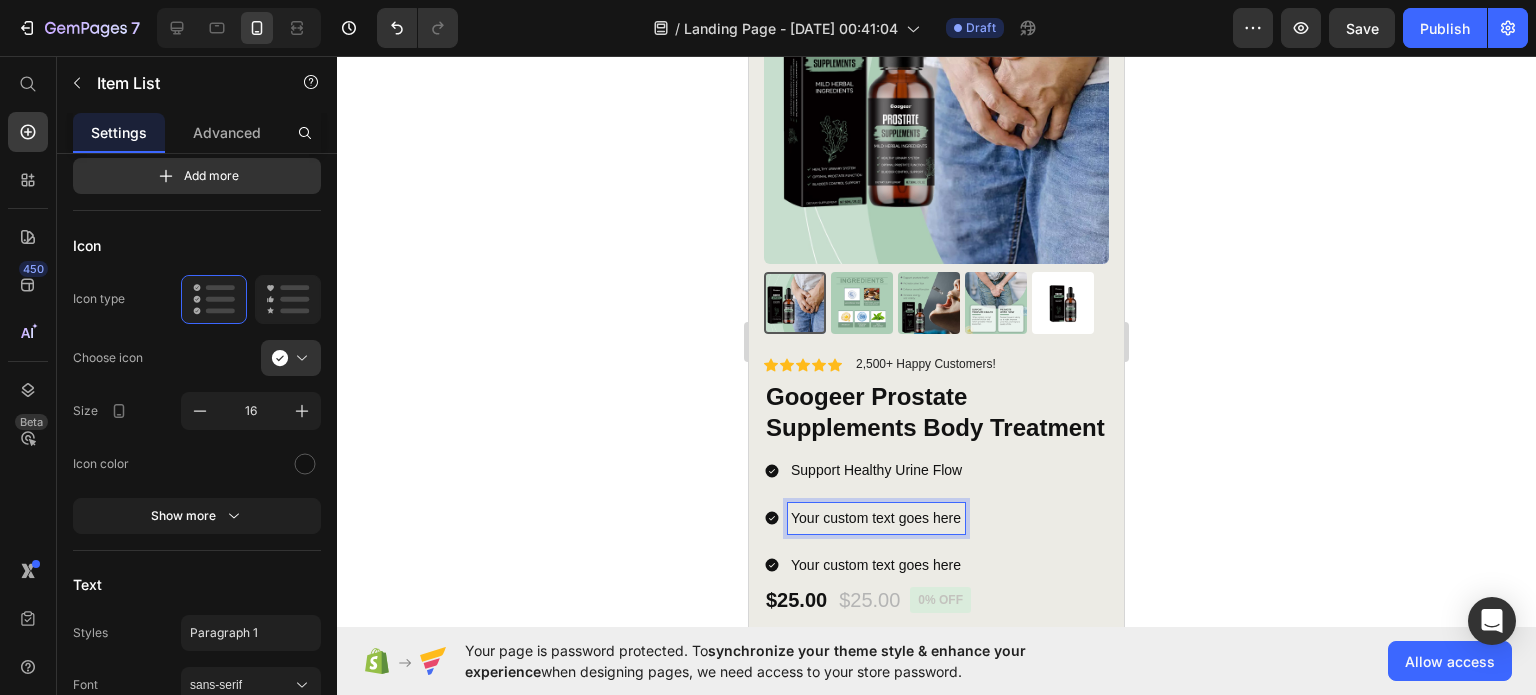 click on "Your custom text goes here" at bounding box center [876, 518] 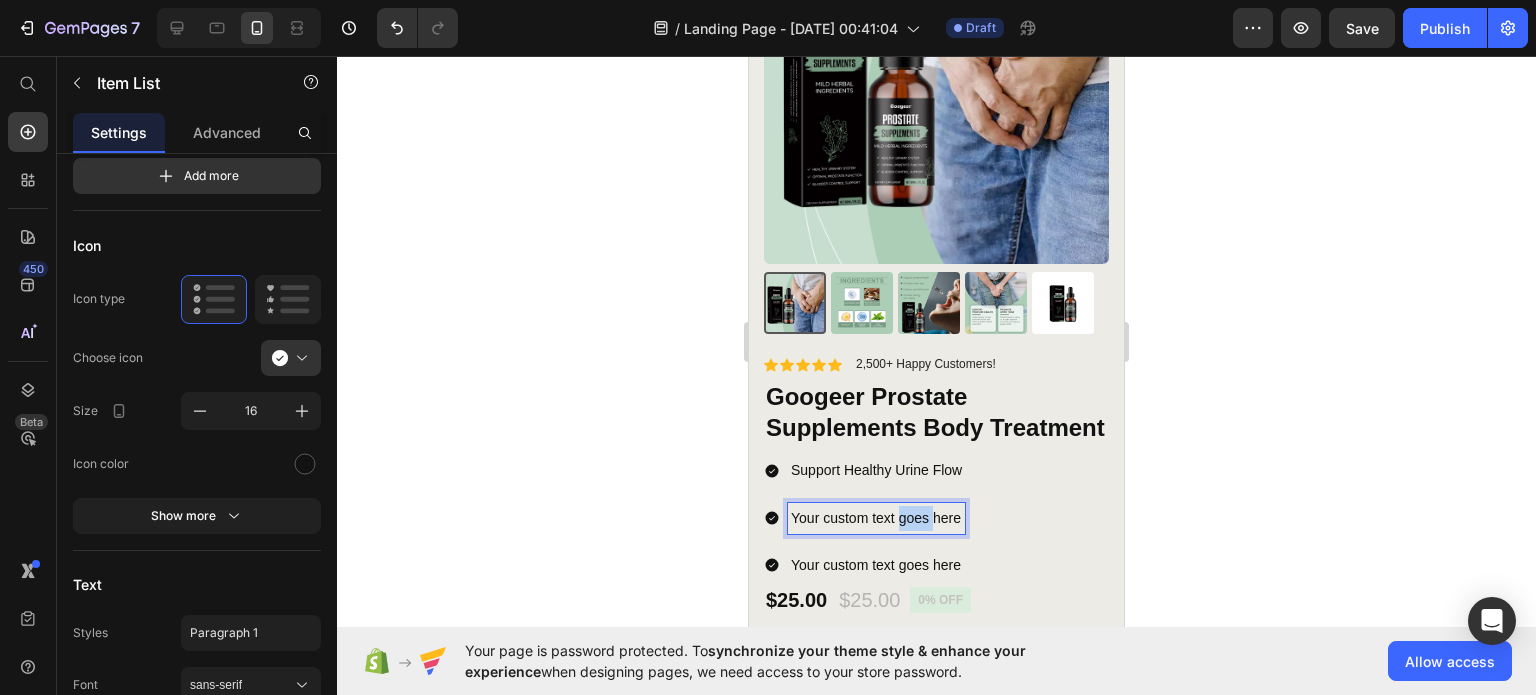 click on "Your custom text goes here" at bounding box center [876, 518] 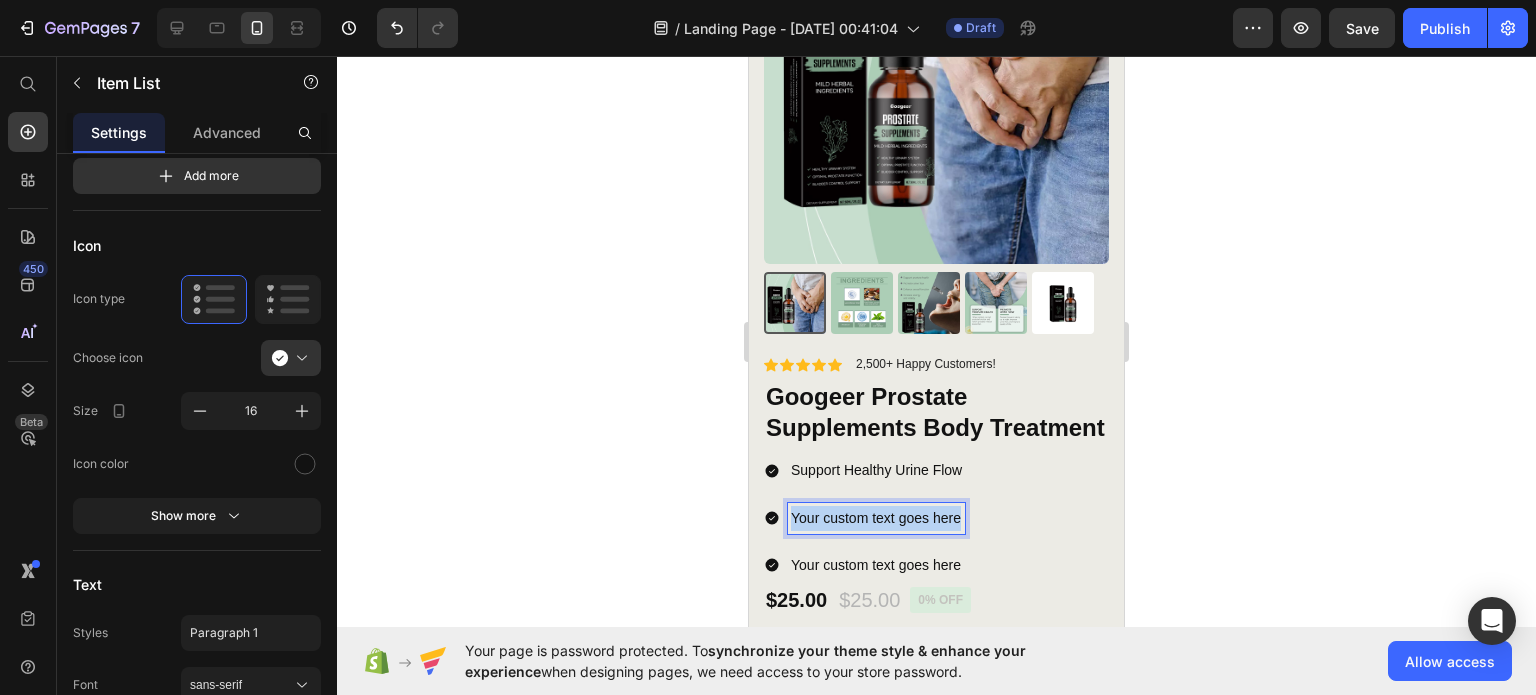click on "Your custom text goes here" at bounding box center [876, 518] 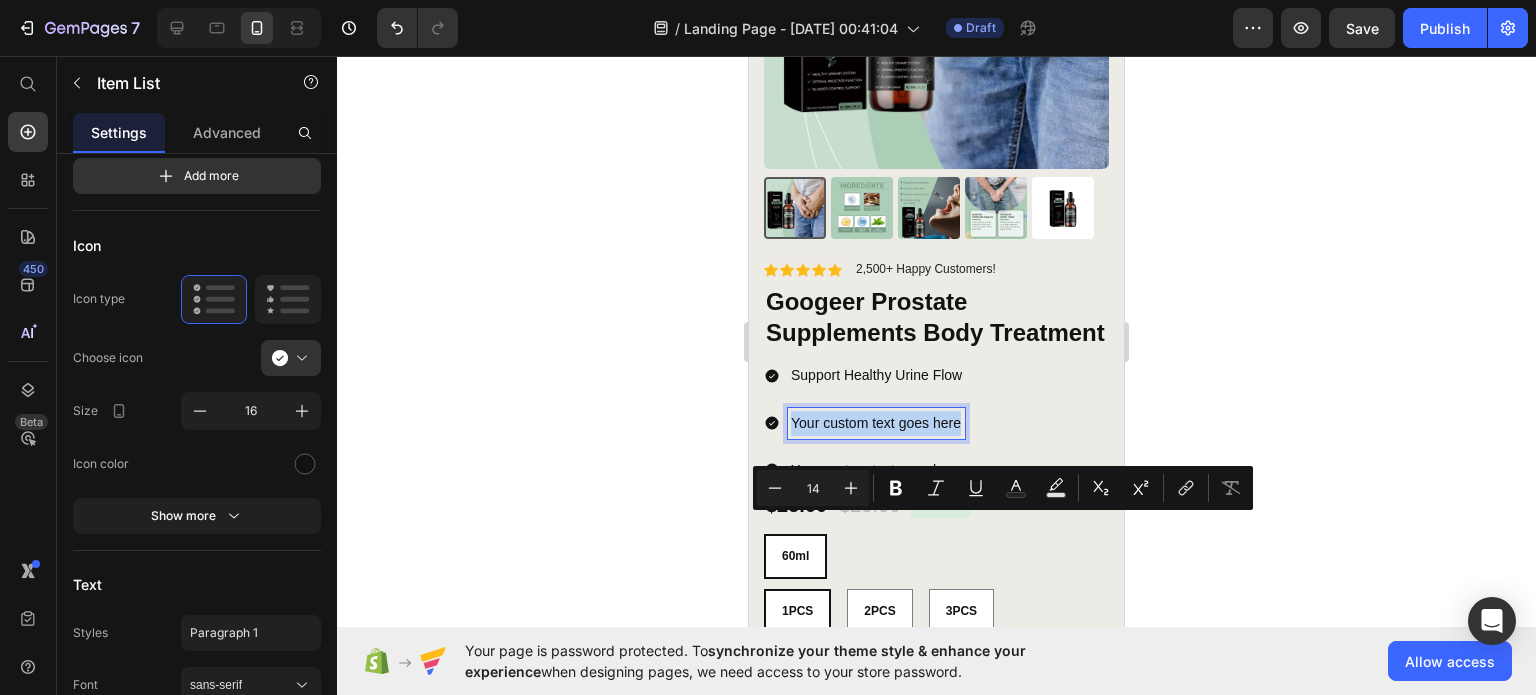 scroll, scrollTop: 395, scrollLeft: 0, axis: vertical 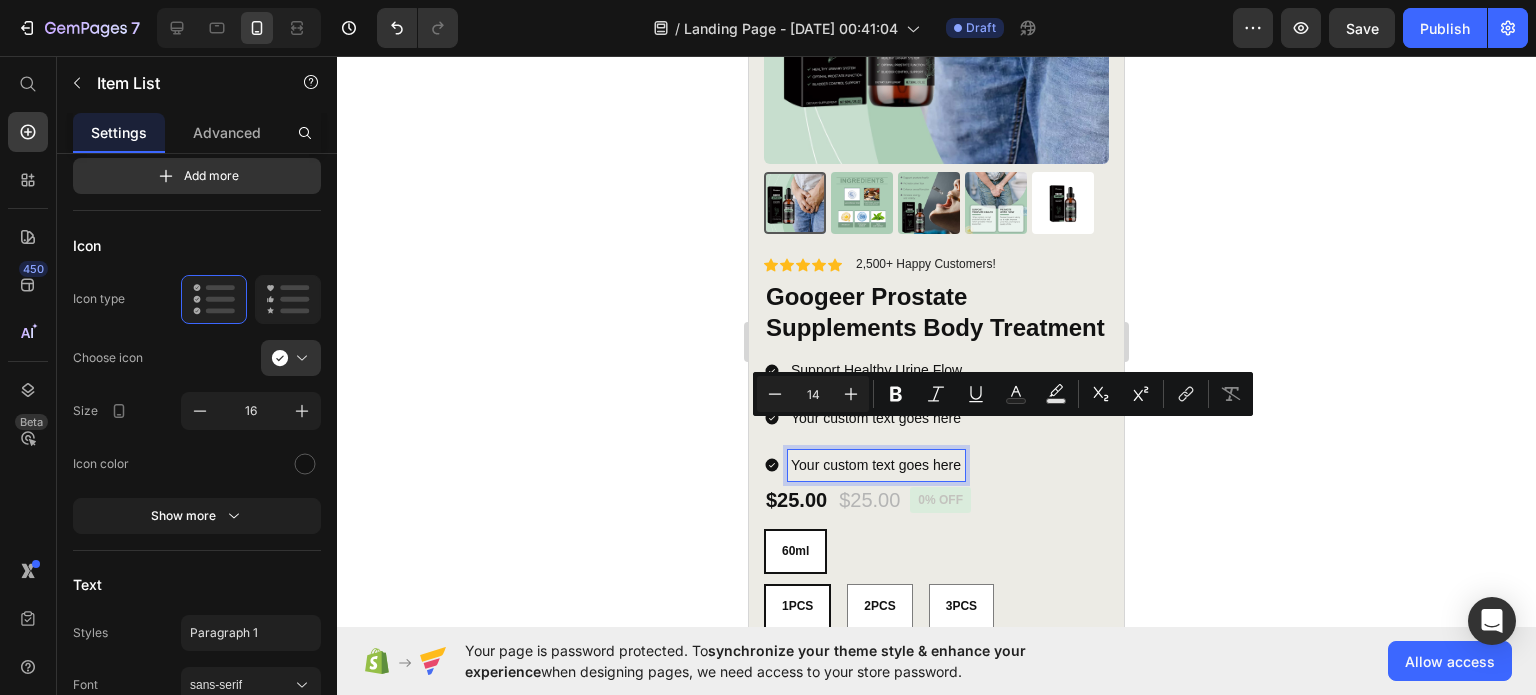 click on "Your custom text goes here" at bounding box center [876, 465] 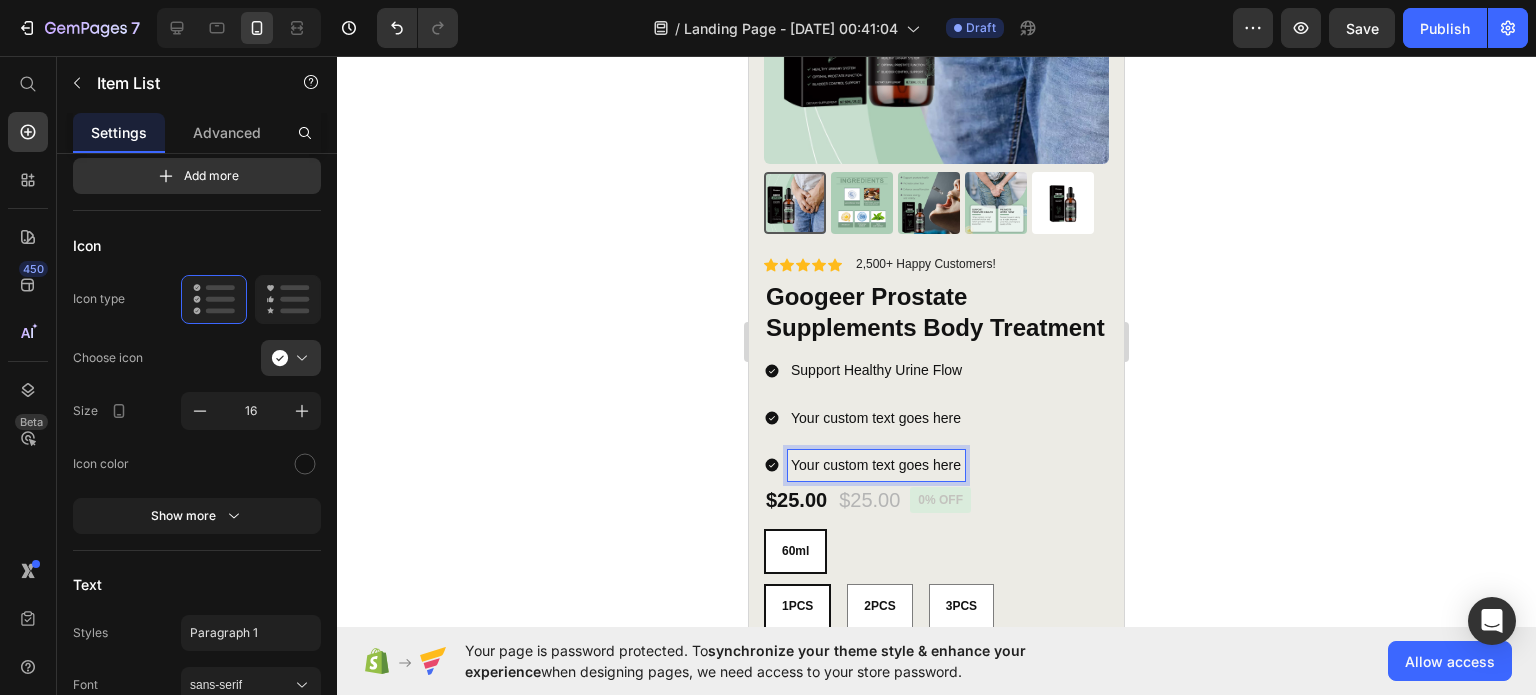 click on "Your custom text goes here" at bounding box center (876, 418) 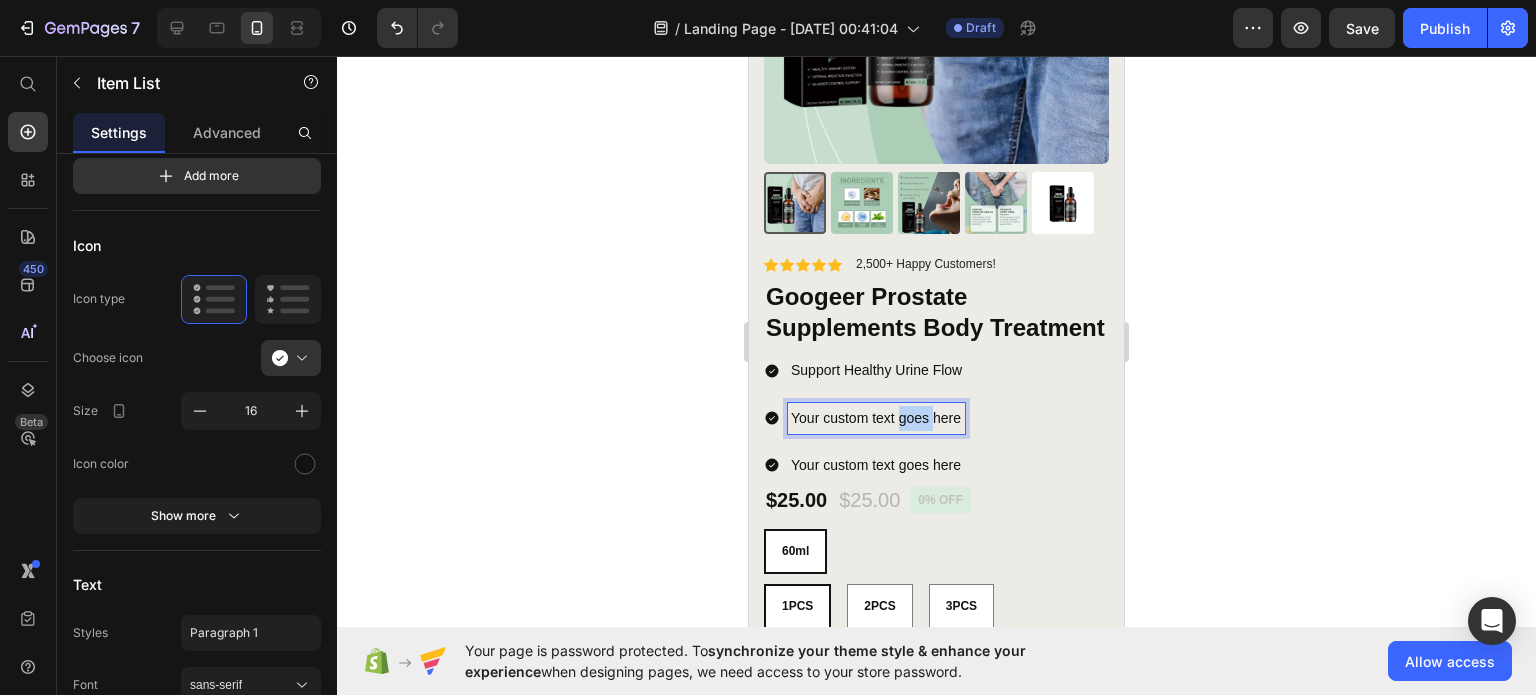 click on "Your custom text goes here" at bounding box center (876, 418) 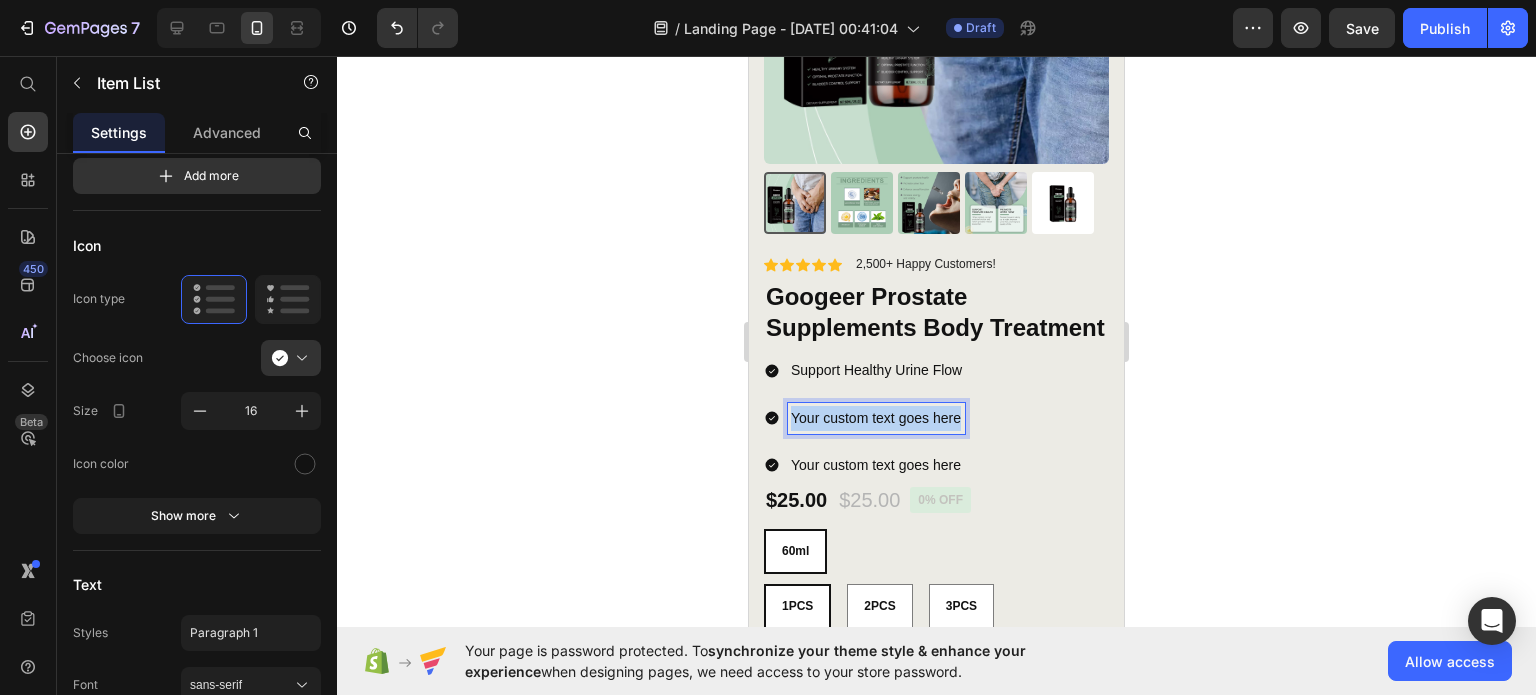 click on "Your custom text goes here" at bounding box center (876, 418) 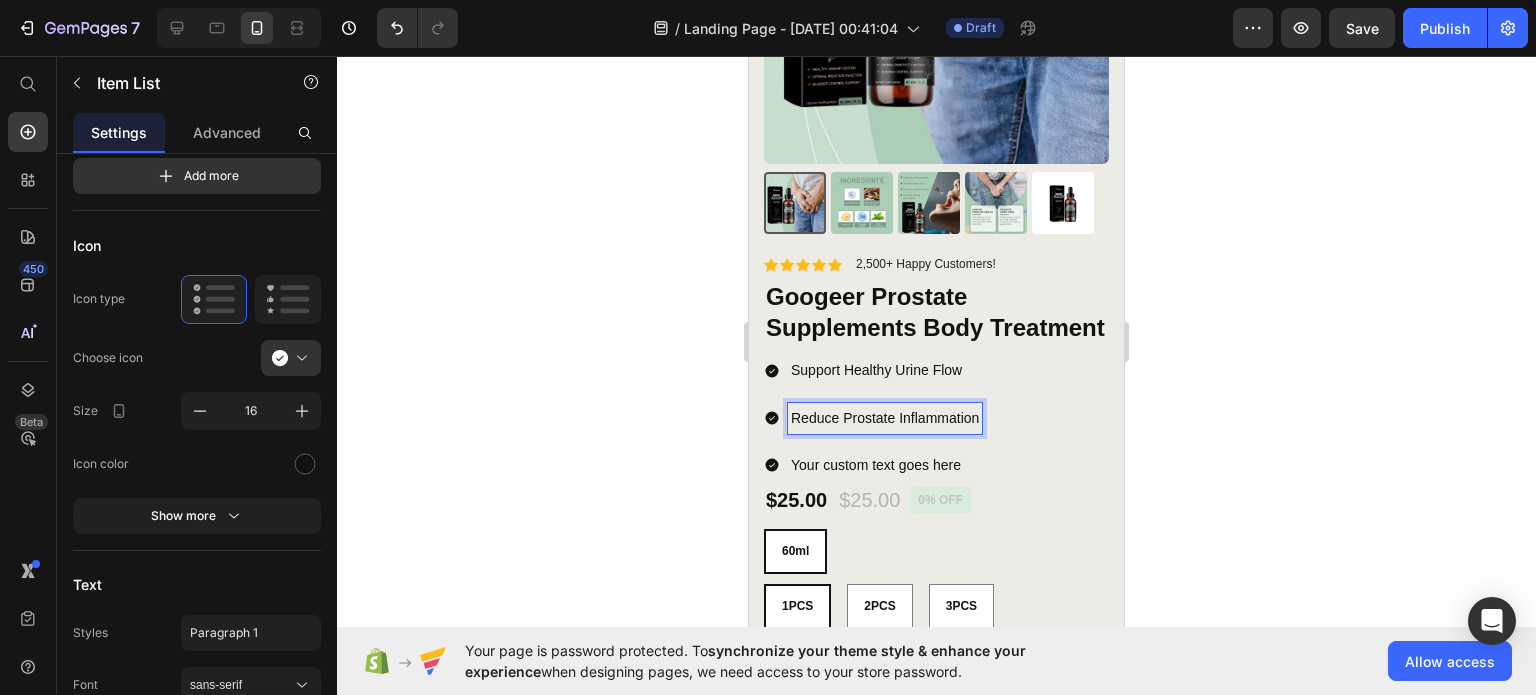 click on "Your custom text goes here" at bounding box center (885, 465) 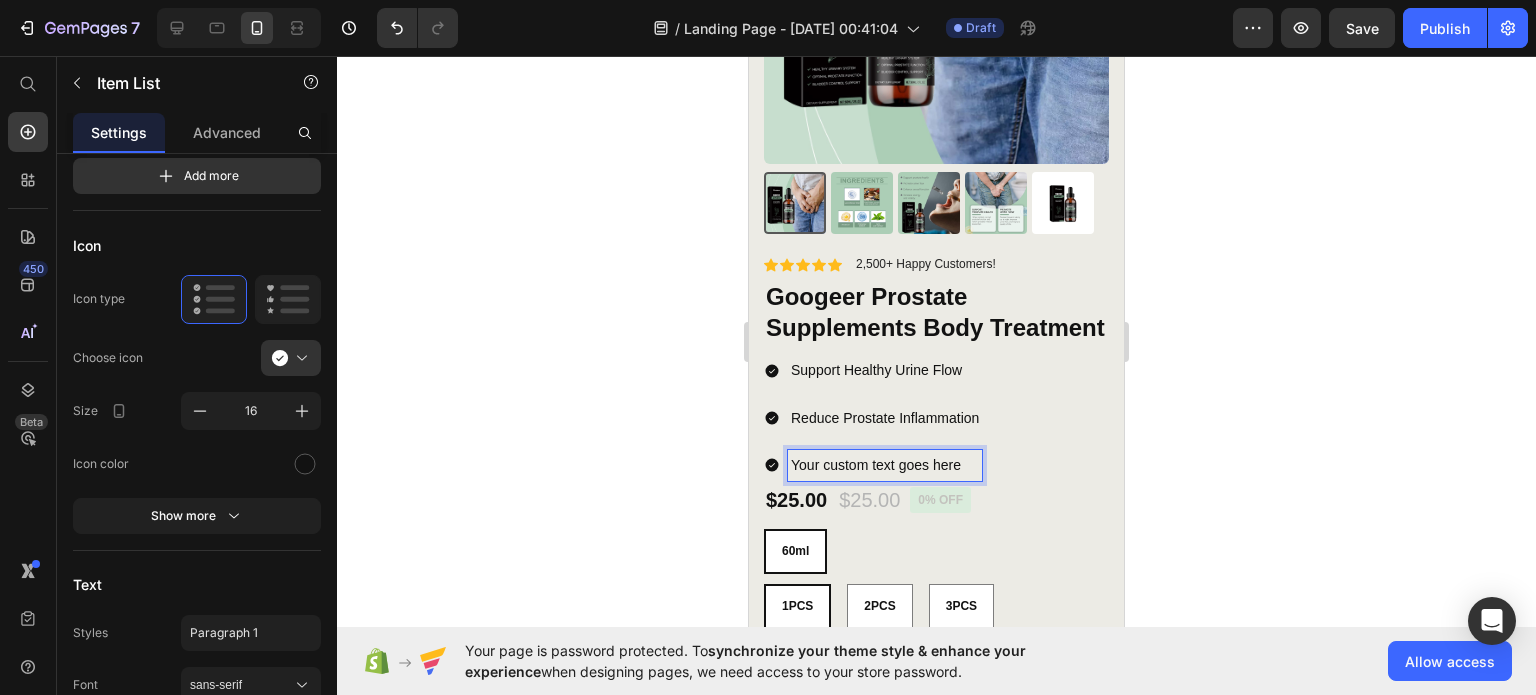 click on "Your custom text goes here" at bounding box center (885, 465) 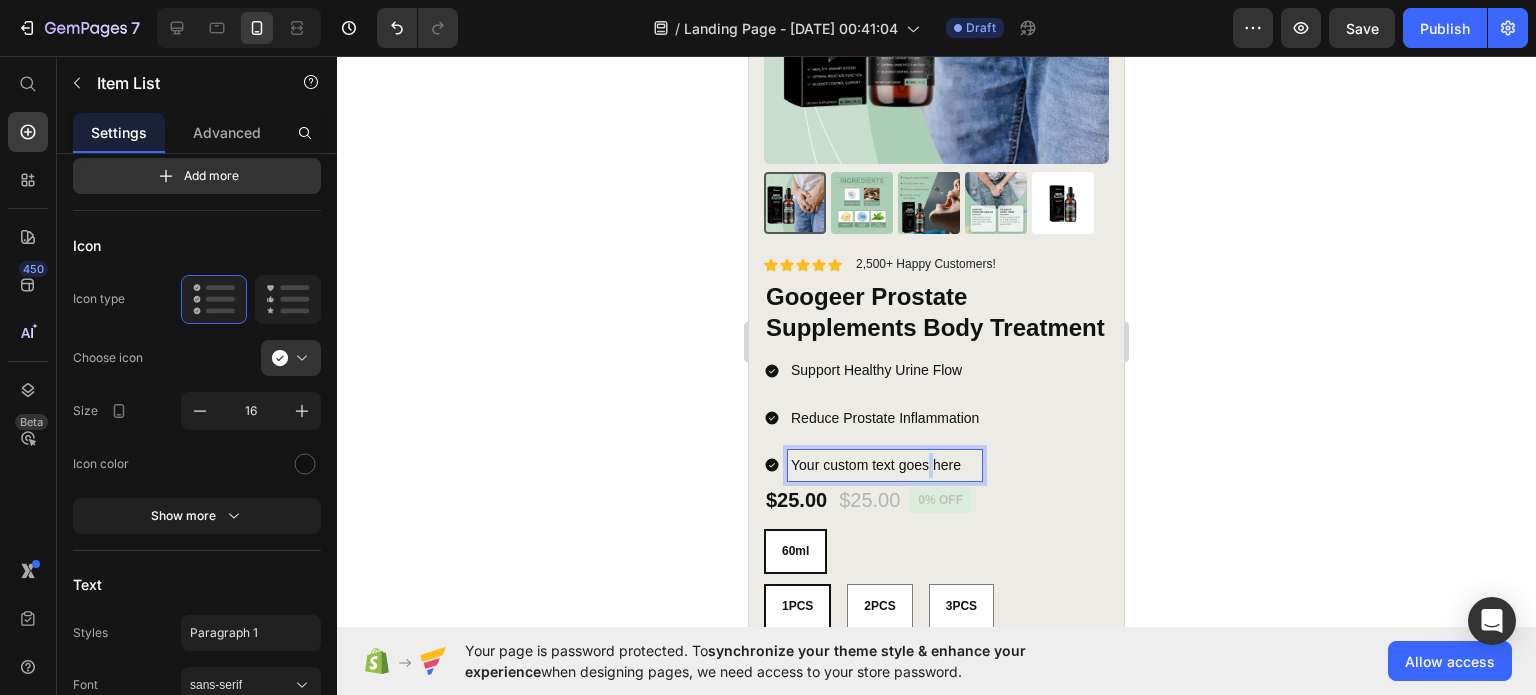 click on "Your custom text goes here" at bounding box center [885, 465] 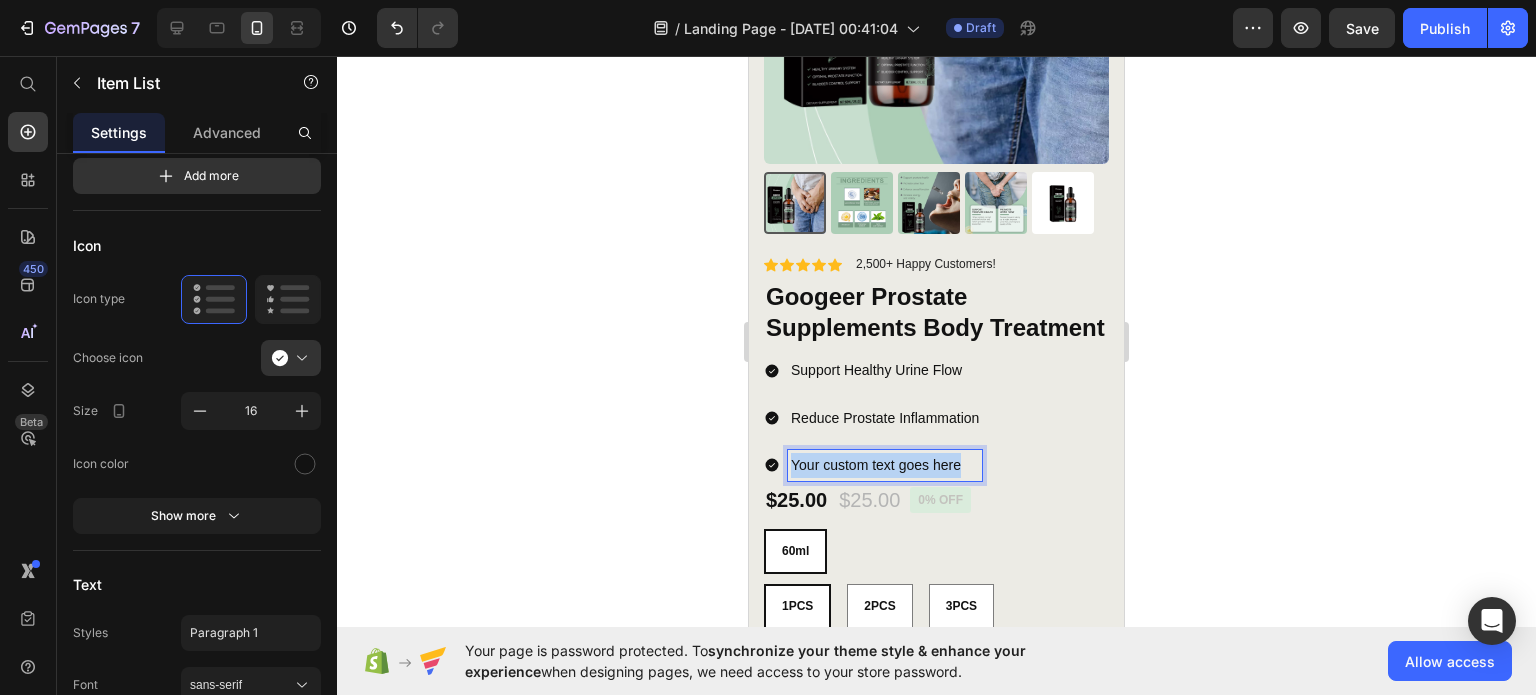 click on "Your custom text goes here" at bounding box center (885, 465) 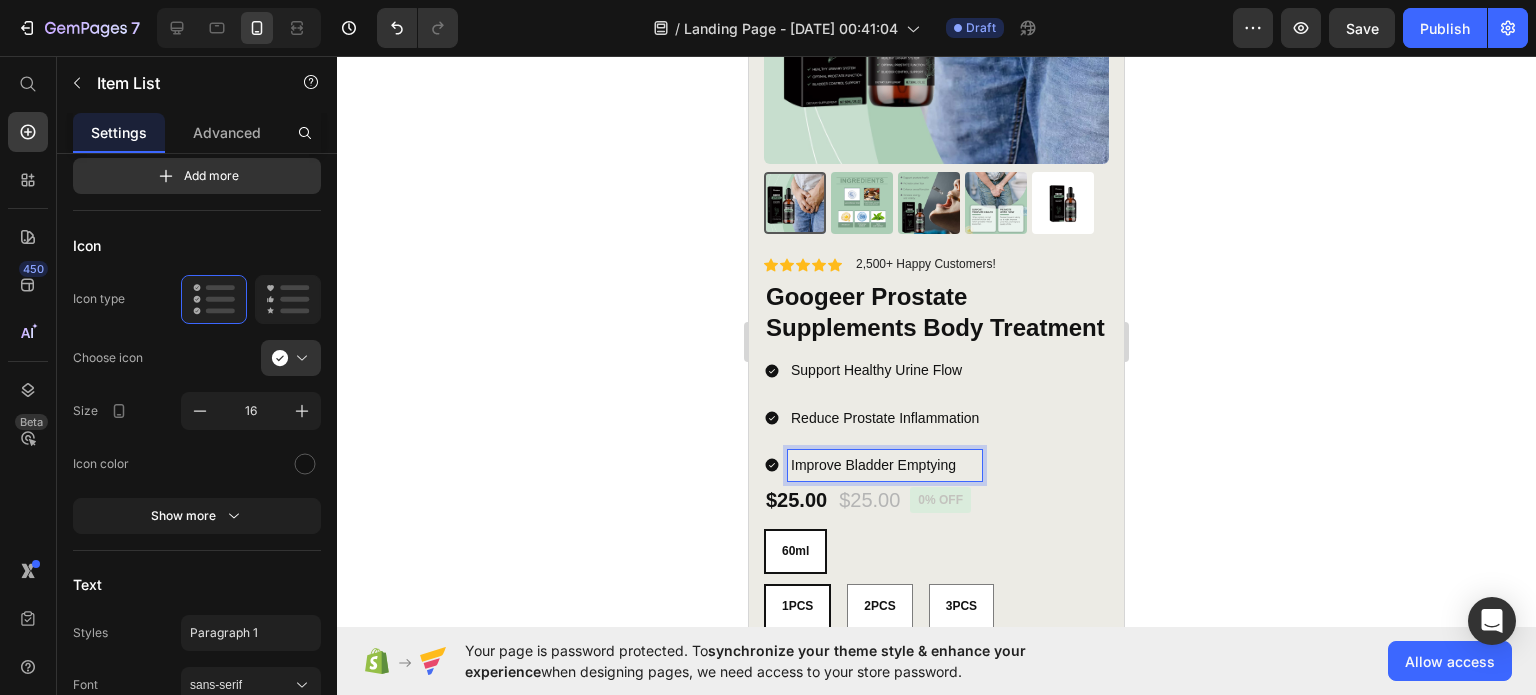 click on "Support Healthy Urine Flow Reduce Prostate Inflammation Improve Bladder Emptying" at bounding box center [936, 418] 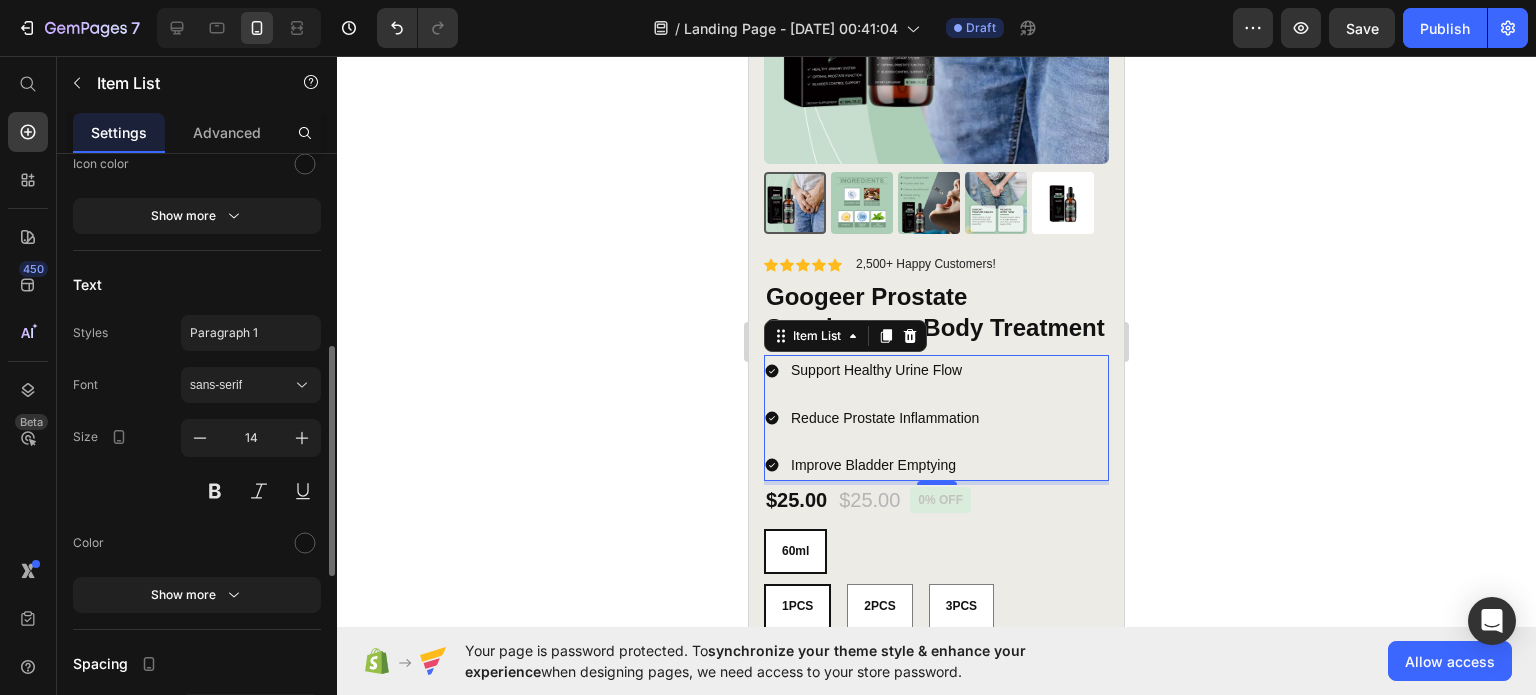 scroll, scrollTop: 600, scrollLeft: 0, axis: vertical 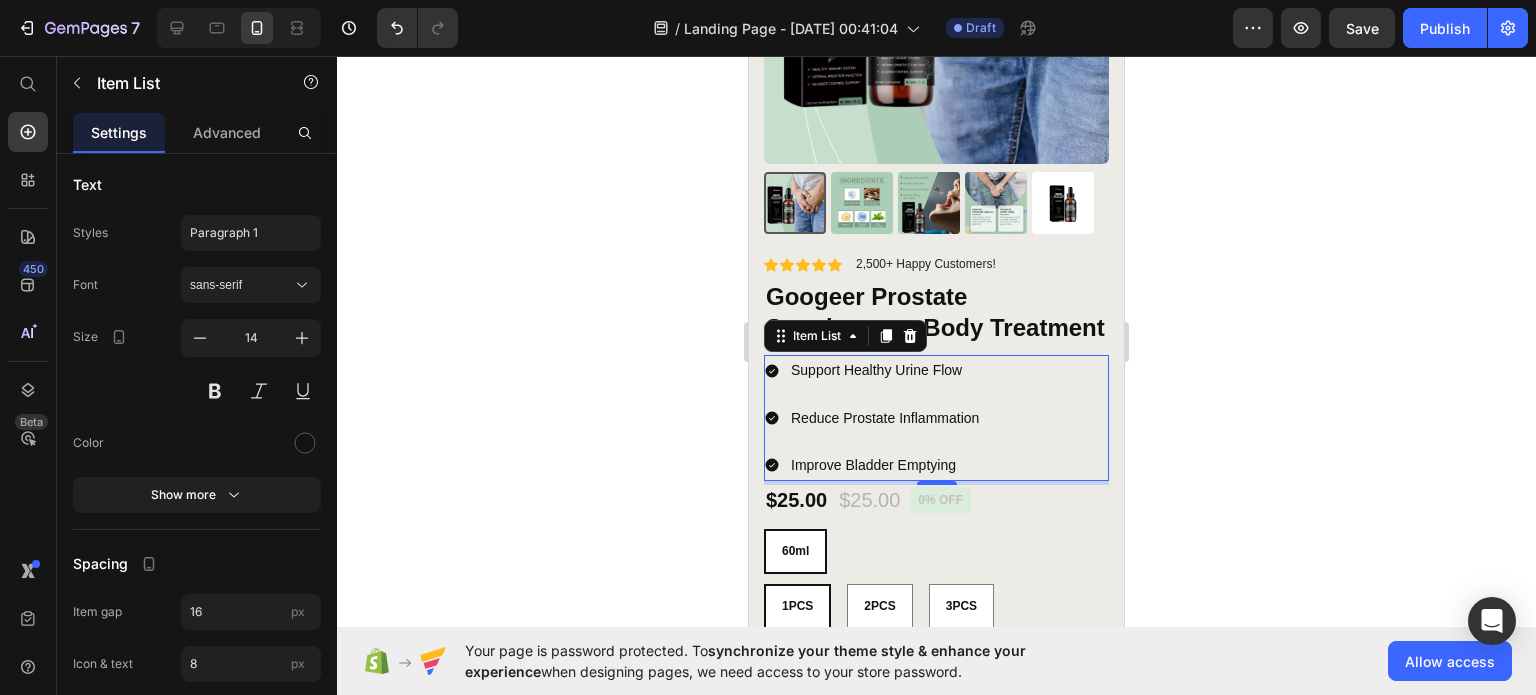 click on "Support Healthy Urine Flow" at bounding box center (885, 370) 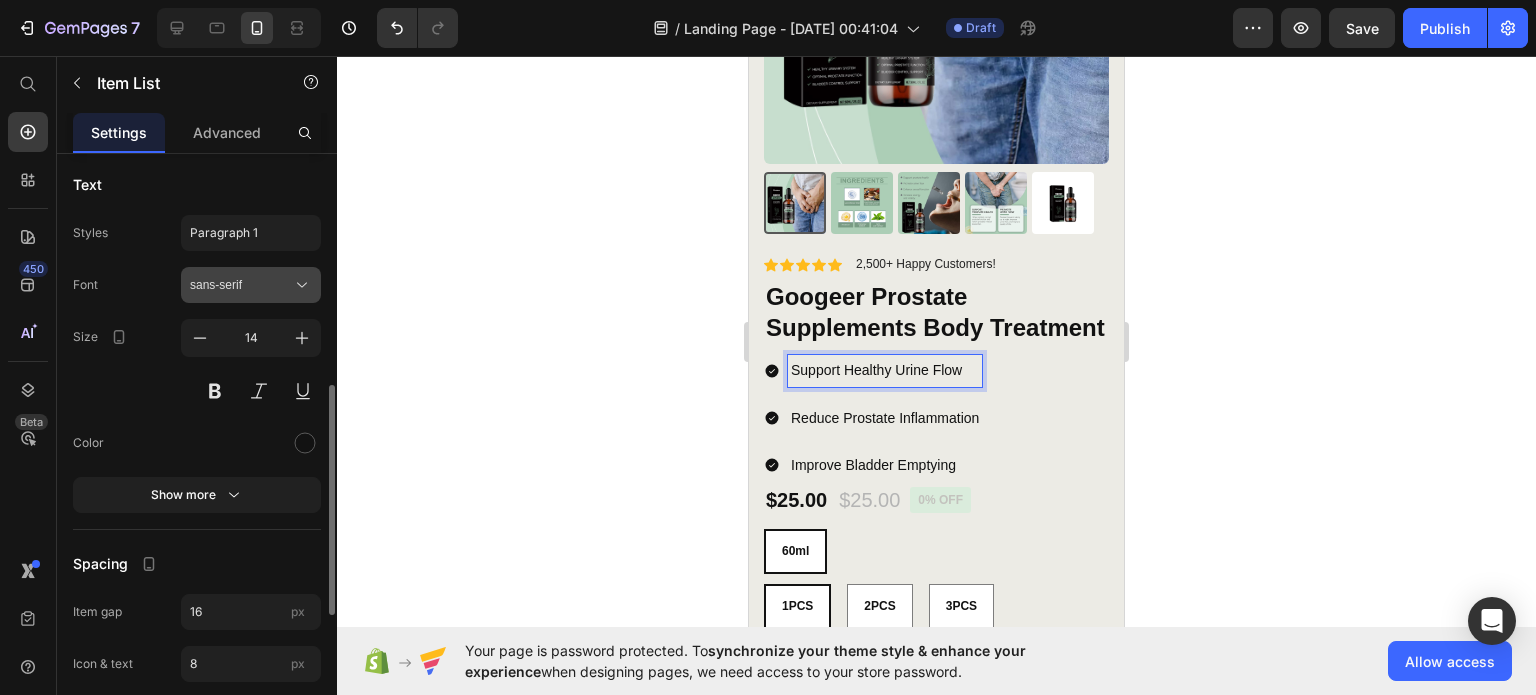 click on "sans-serif" at bounding box center (241, 285) 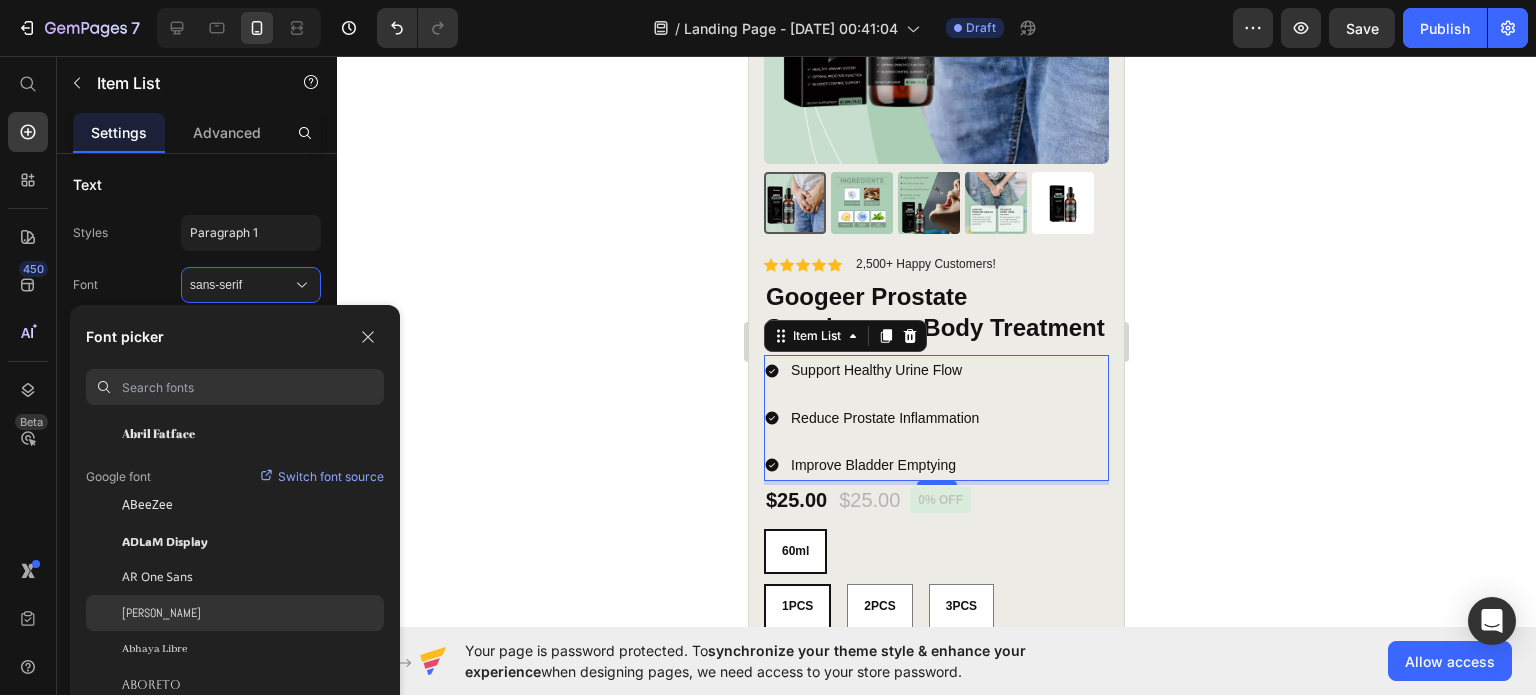 scroll, scrollTop: 100, scrollLeft: 0, axis: vertical 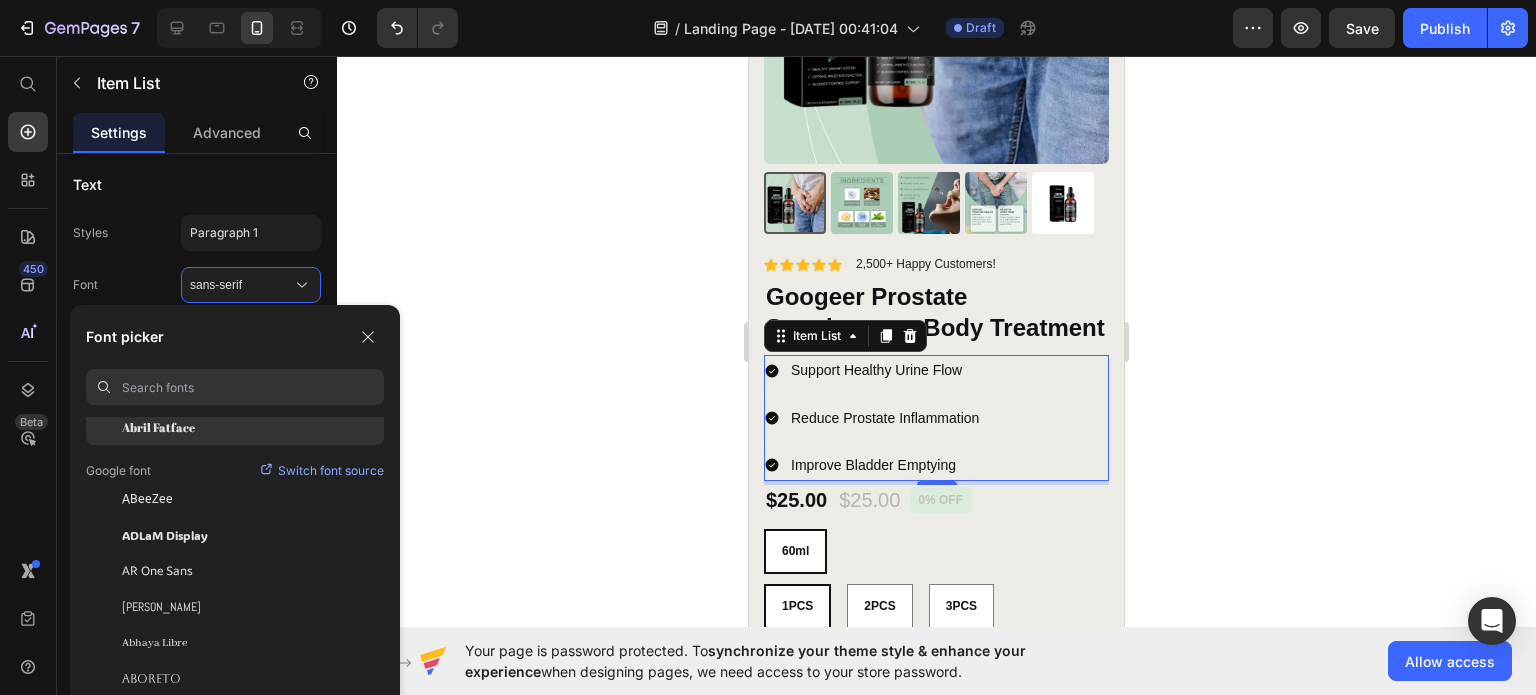 click on "Abril Fatface" 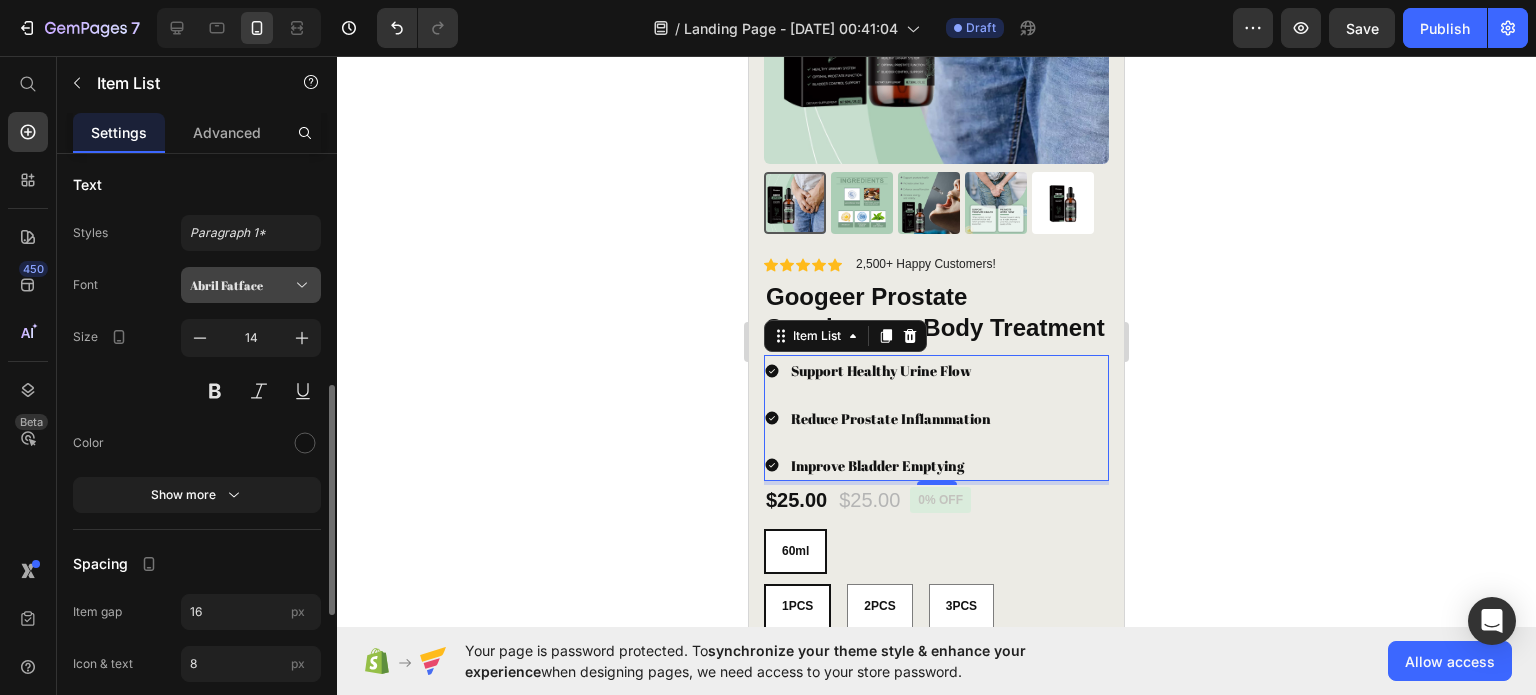 click on "Abril Fatface" at bounding box center [241, 285] 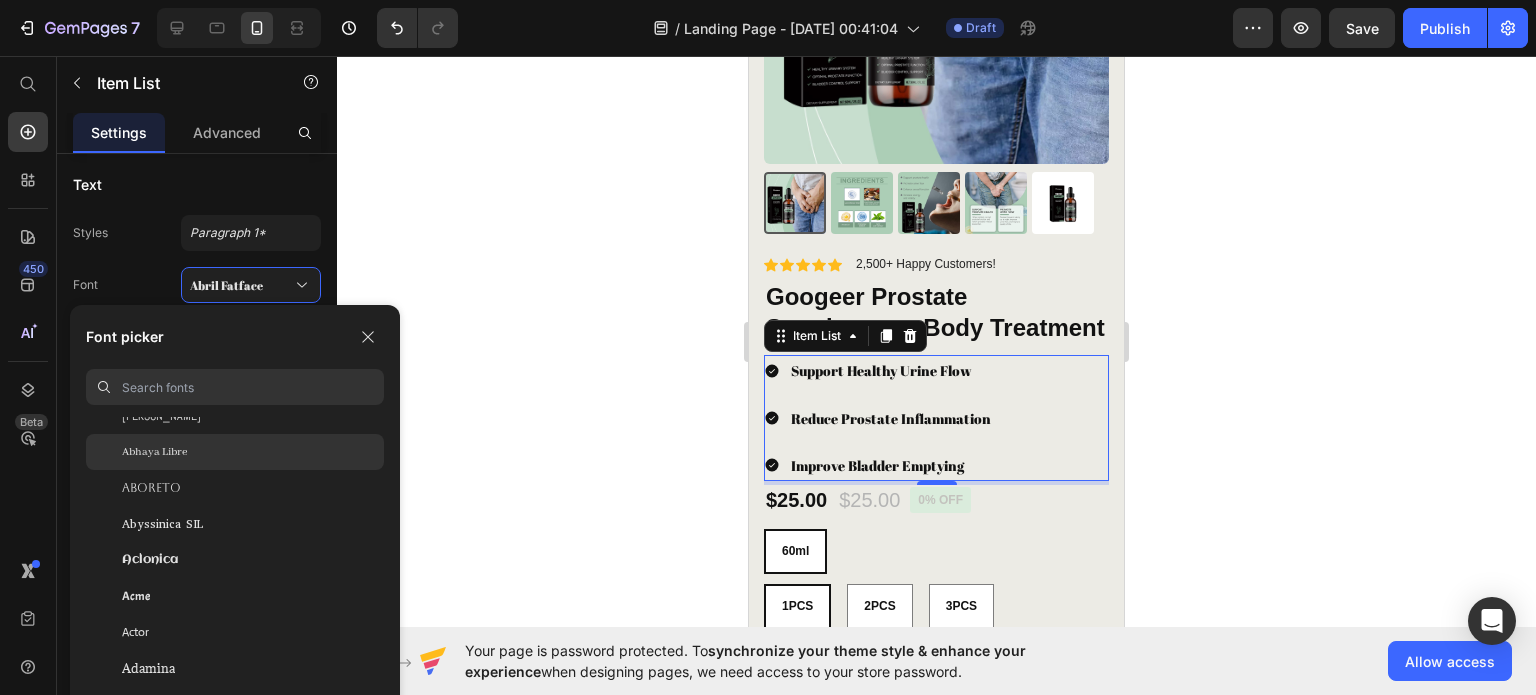 scroll, scrollTop: 300, scrollLeft: 0, axis: vertical 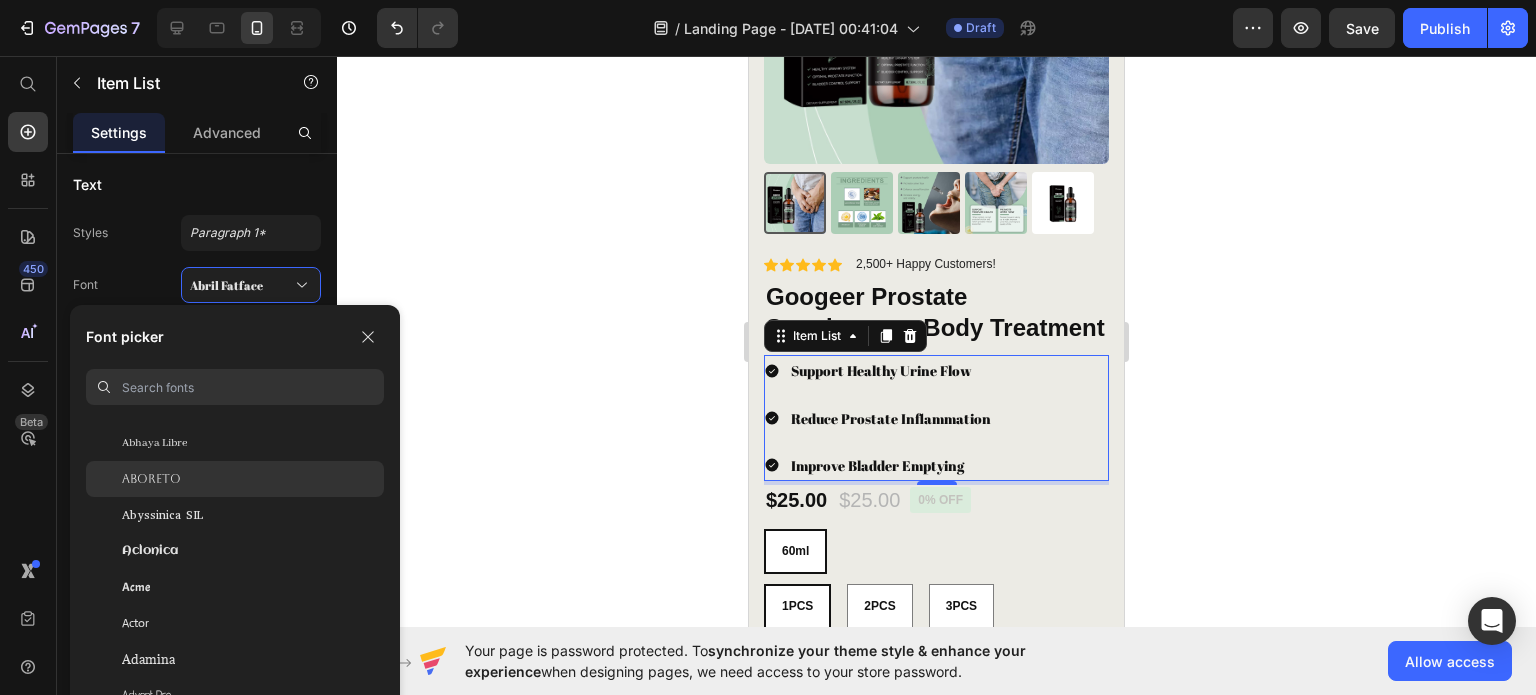 click on "Aboreto" 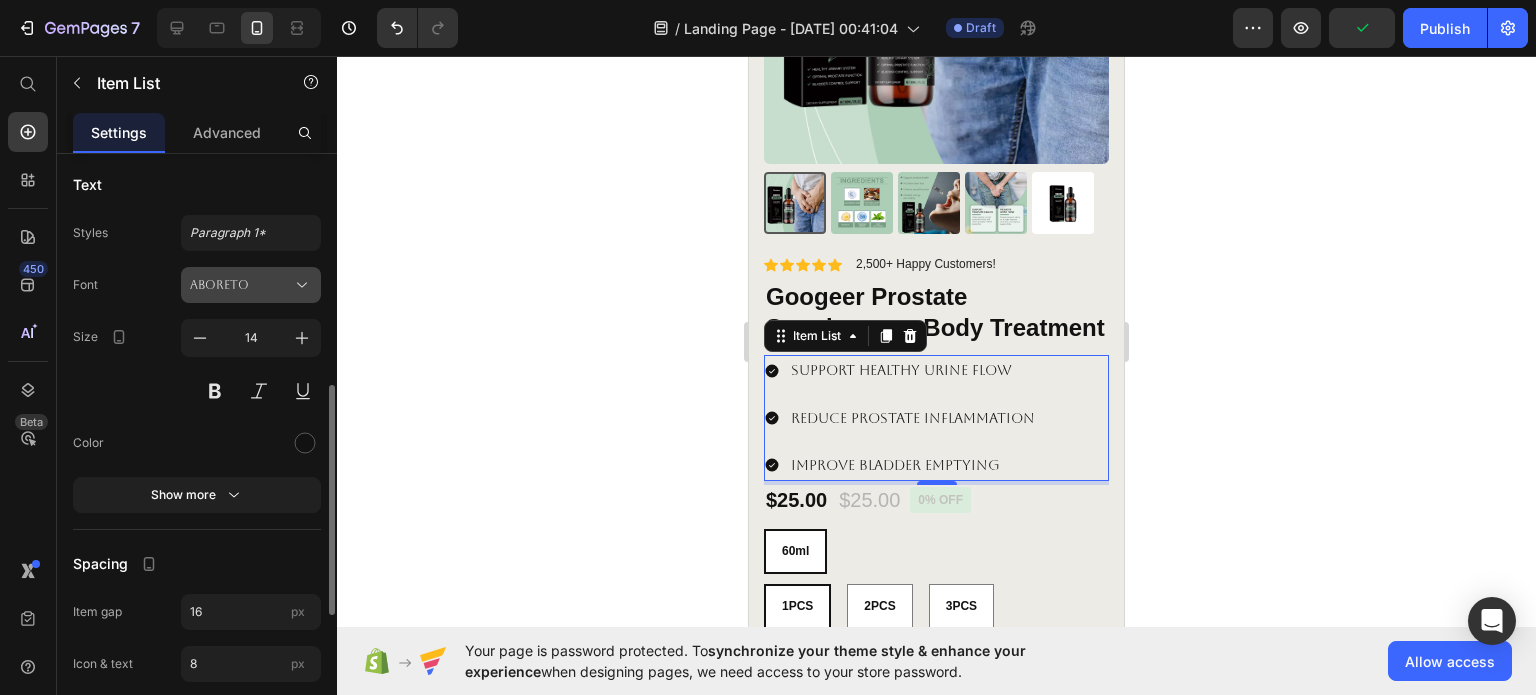click 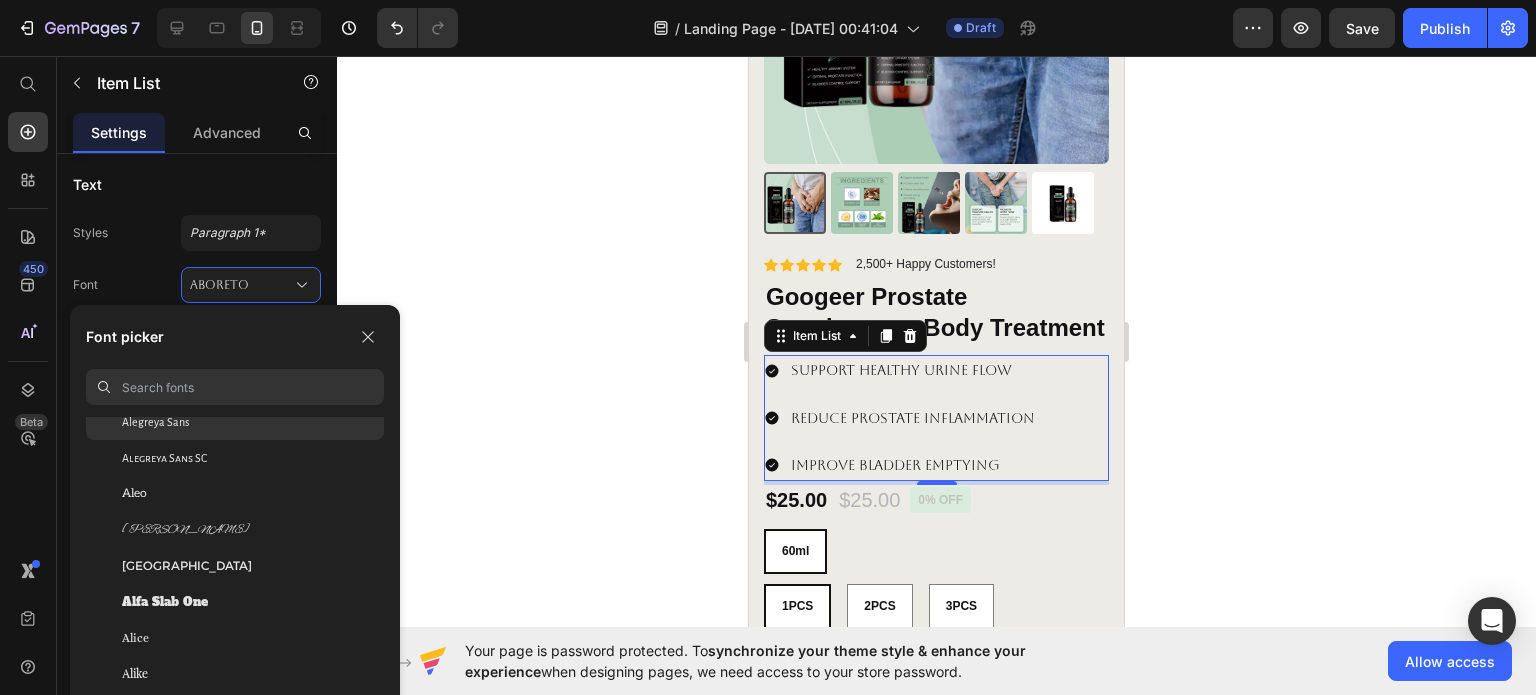 scroll, scrollTop: 1300, scrollLeft: 0, axis: vertical 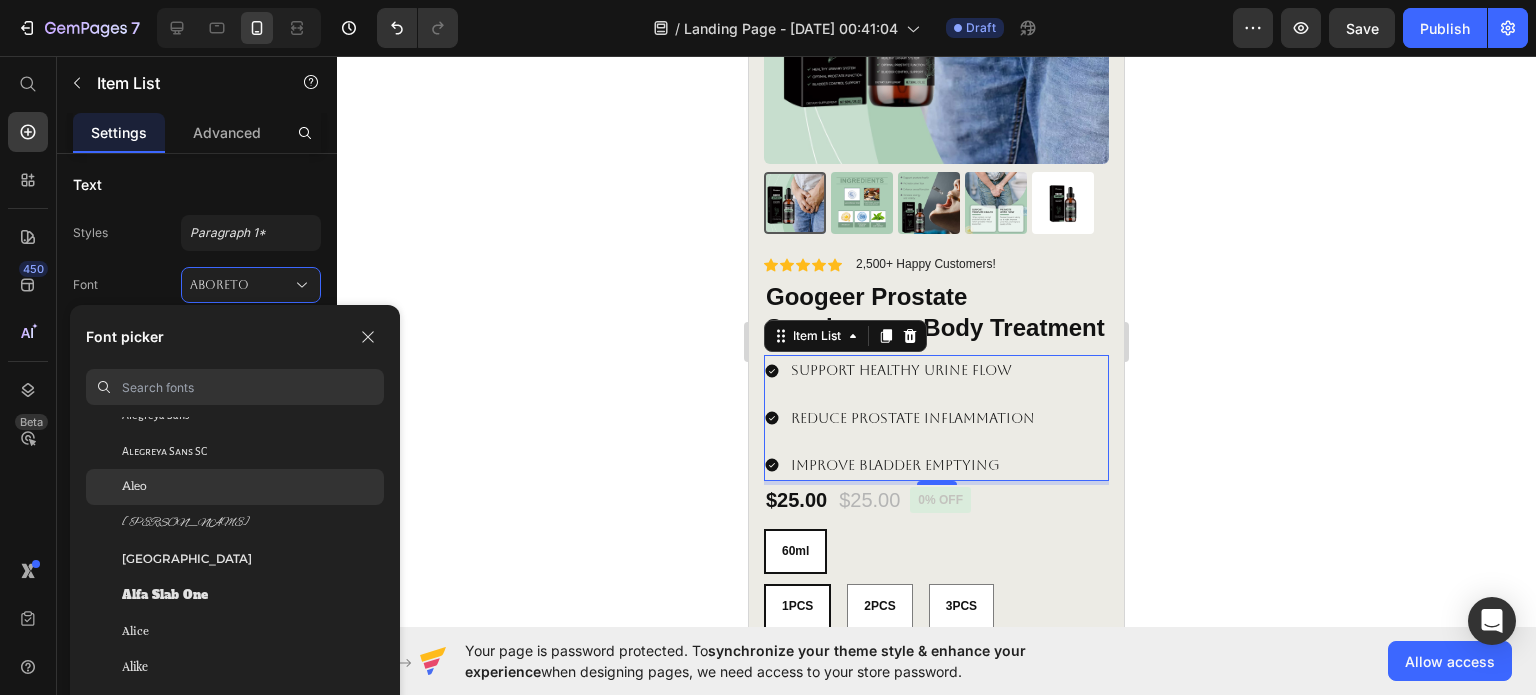 click on "Aleo" 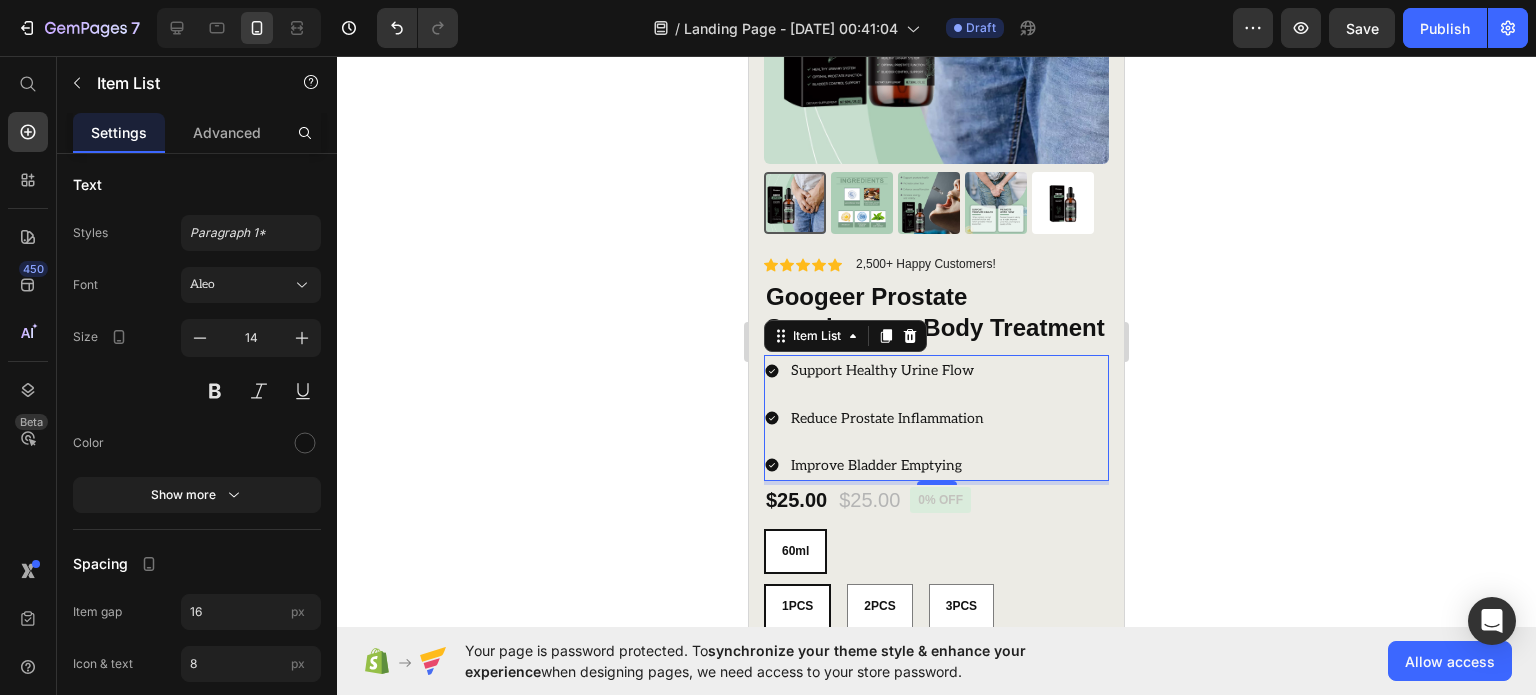 click on "Show more" at bounding box center (197, 495) 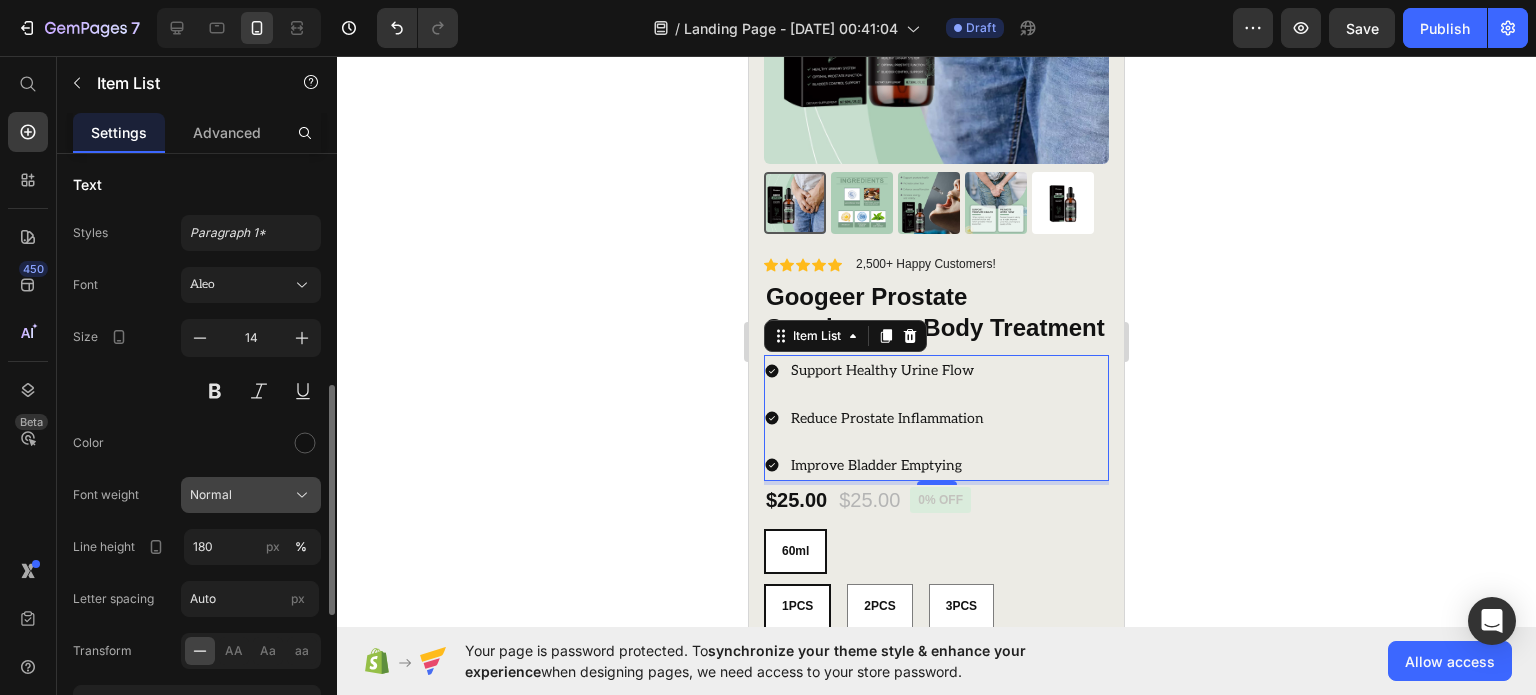 click on "Normal" at bounding box center (251, 495) 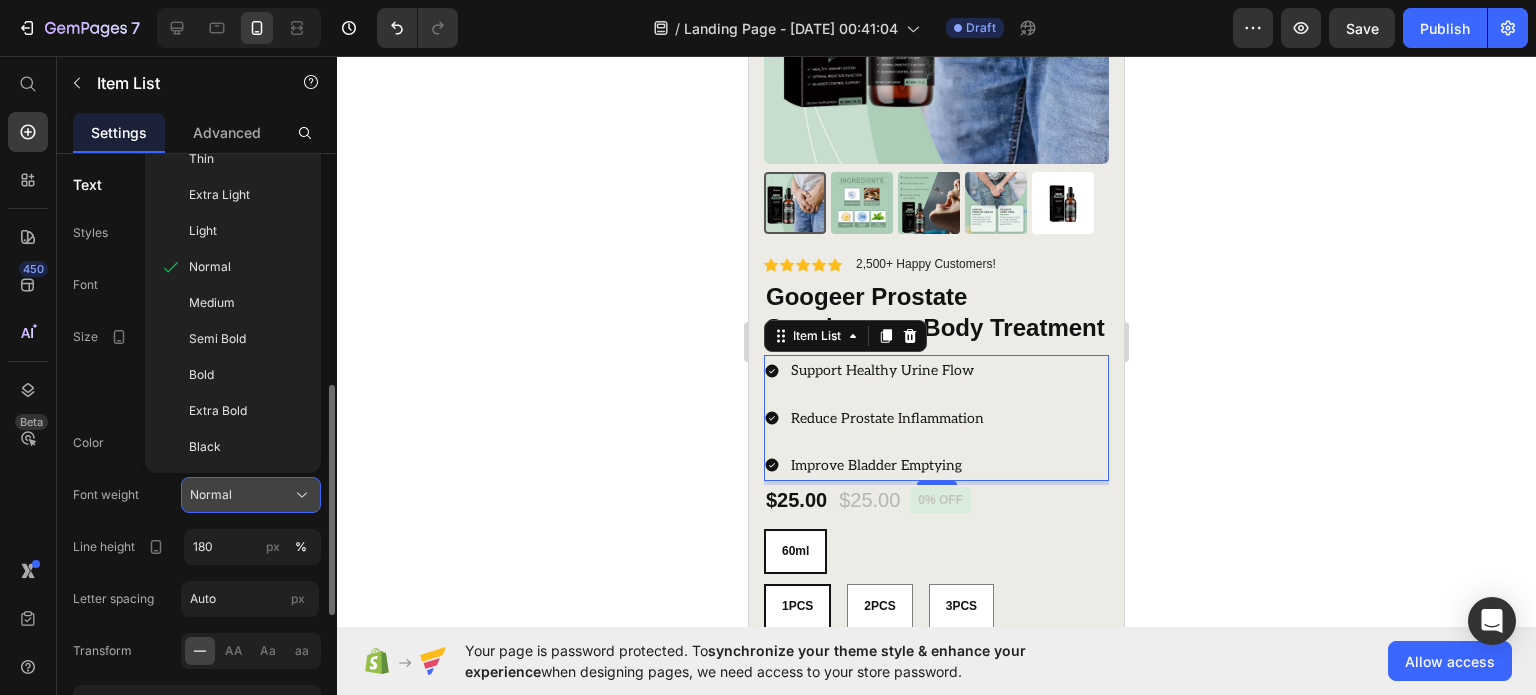 click on "Normal" at bounding box center (251, 495) 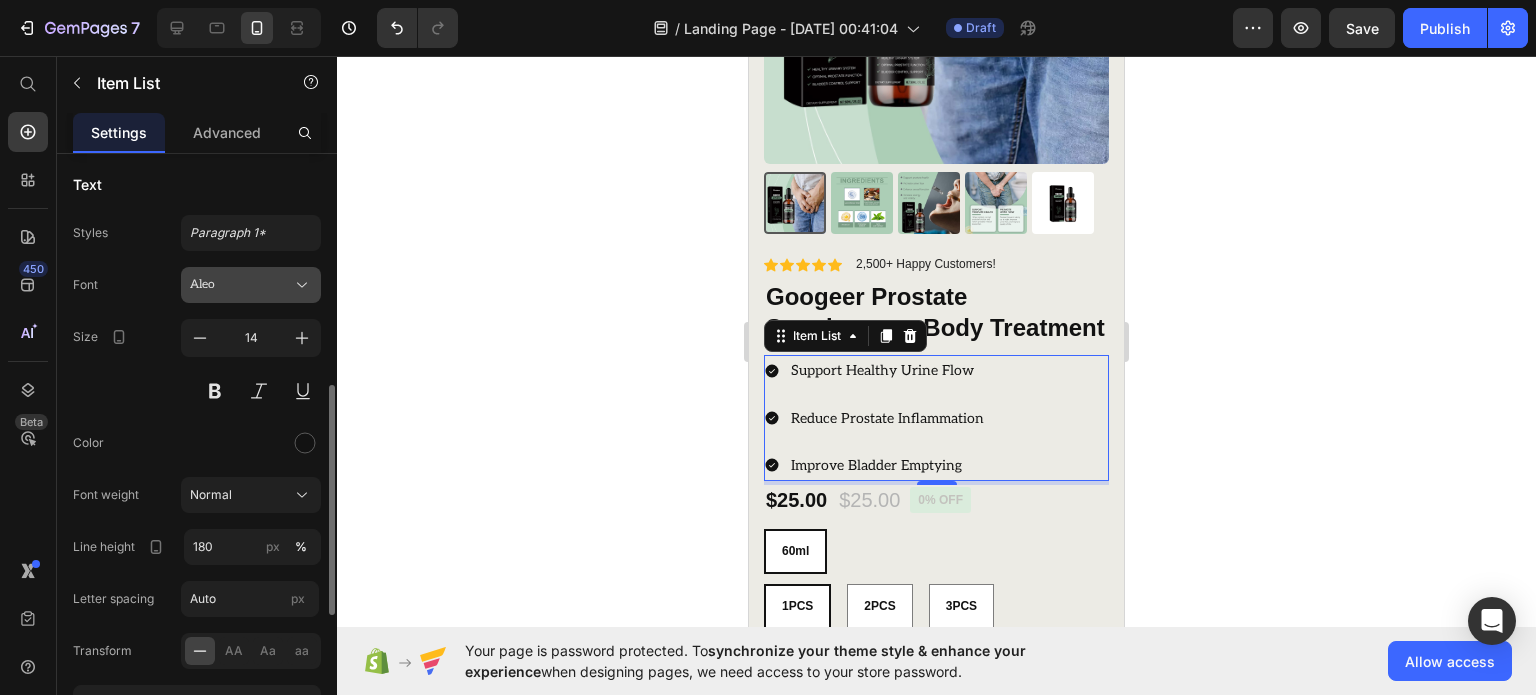 click on "Aleo" at bounding box center (241, 285) 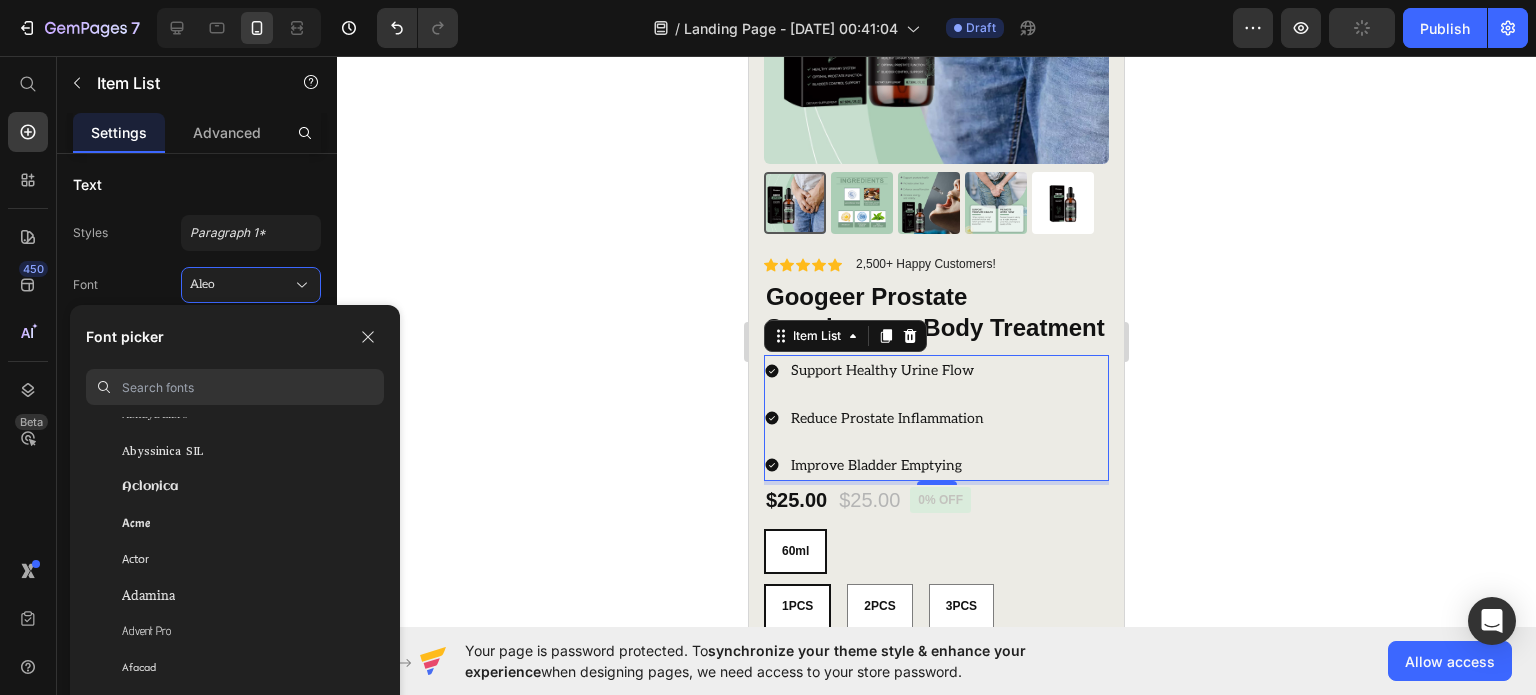 scroll, scrollTop: 0, scrollLeft: 0, axis: both 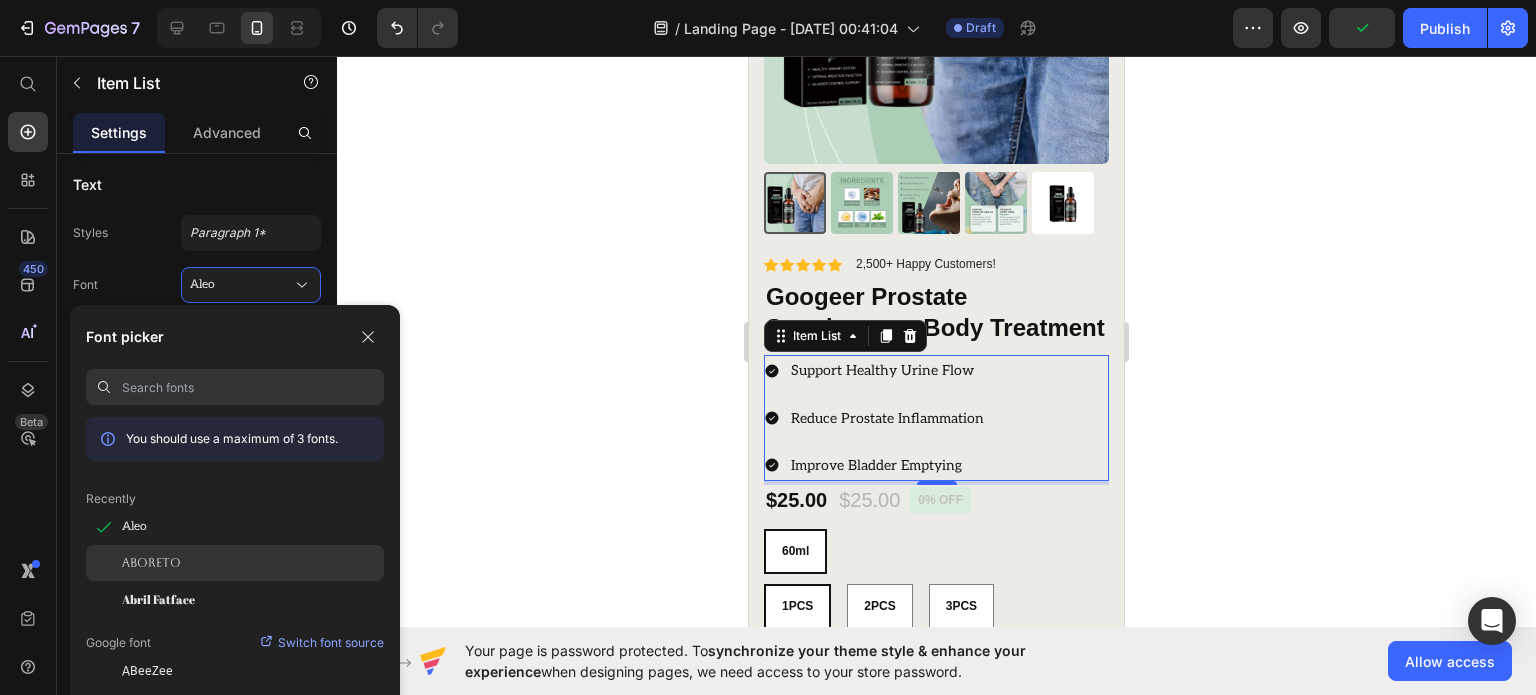click on "Aboreto" 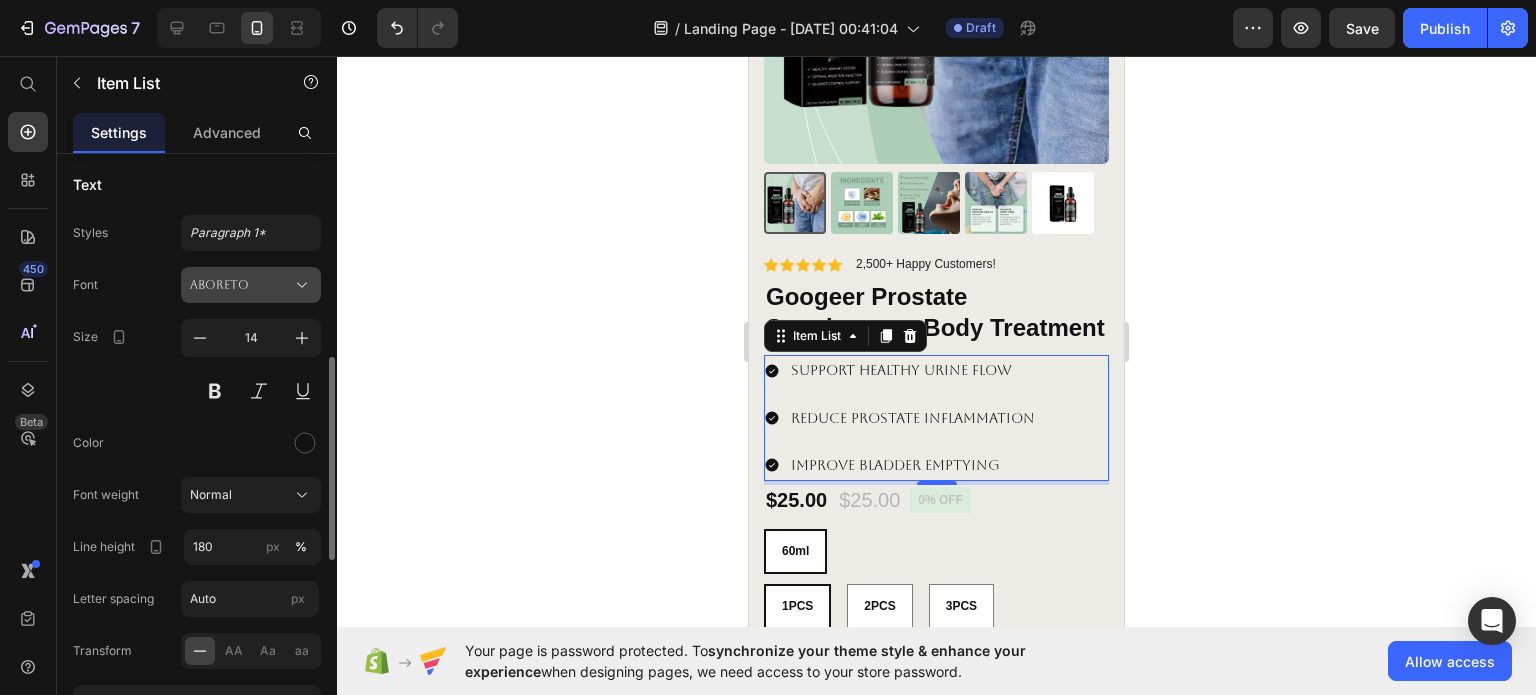 click on "Aboreto" at bounding box center [251, 285] 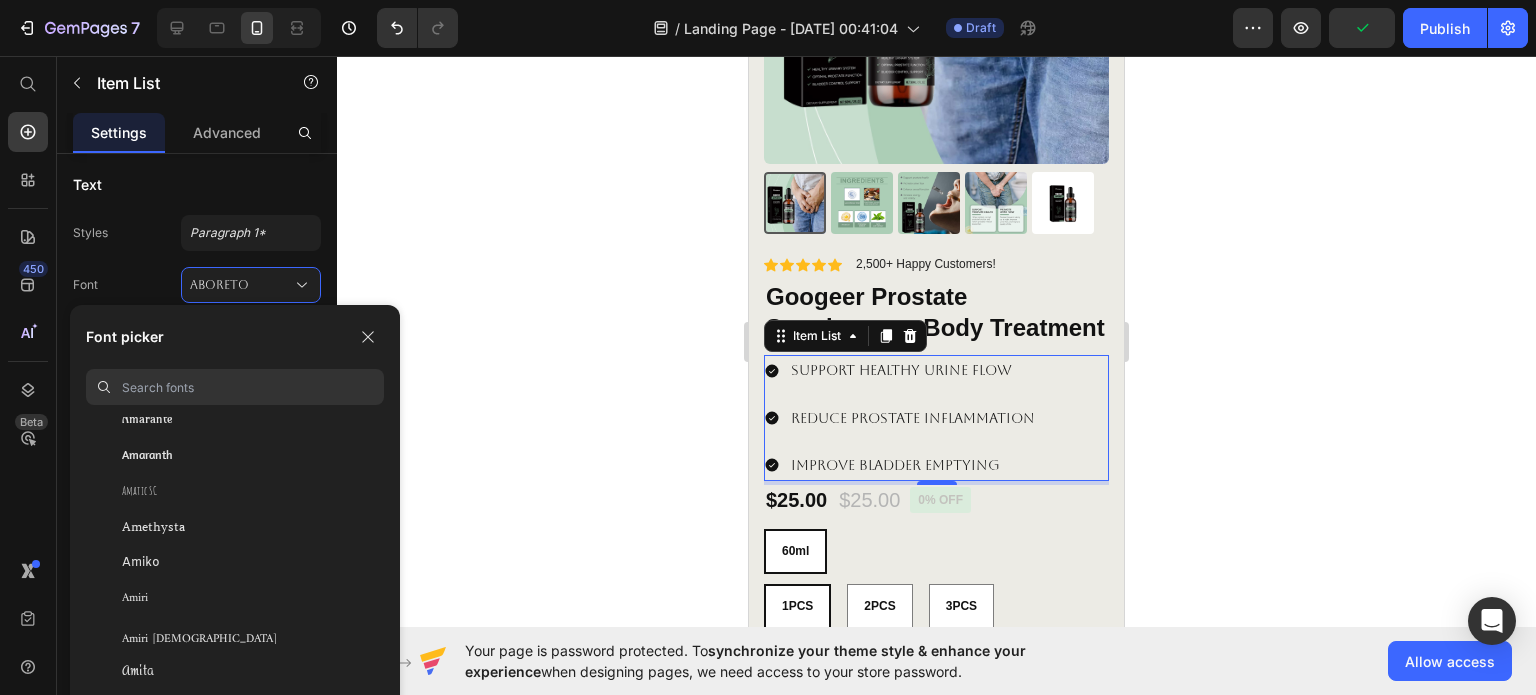 scroll, scrollTop: 2200, scrollLeft: 0, axis: vertical 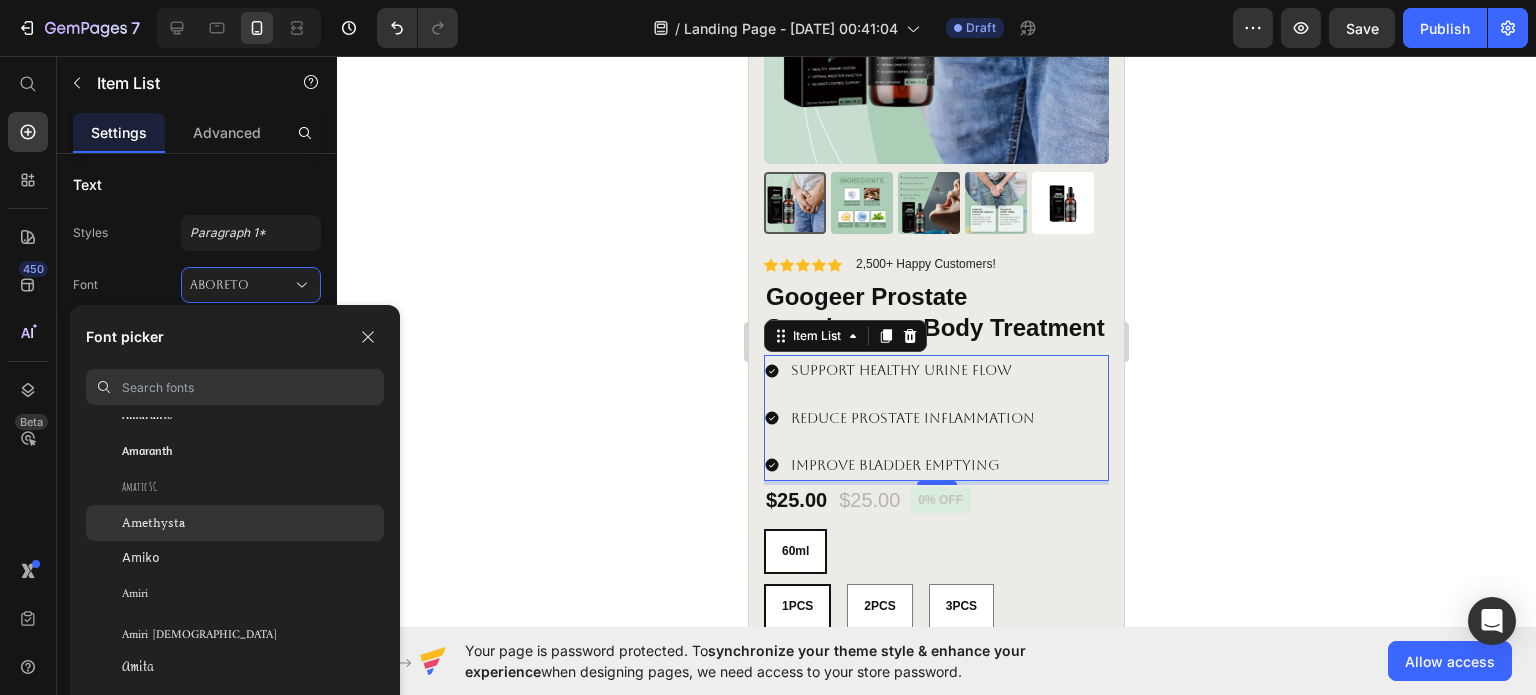 click on "Amethysta" 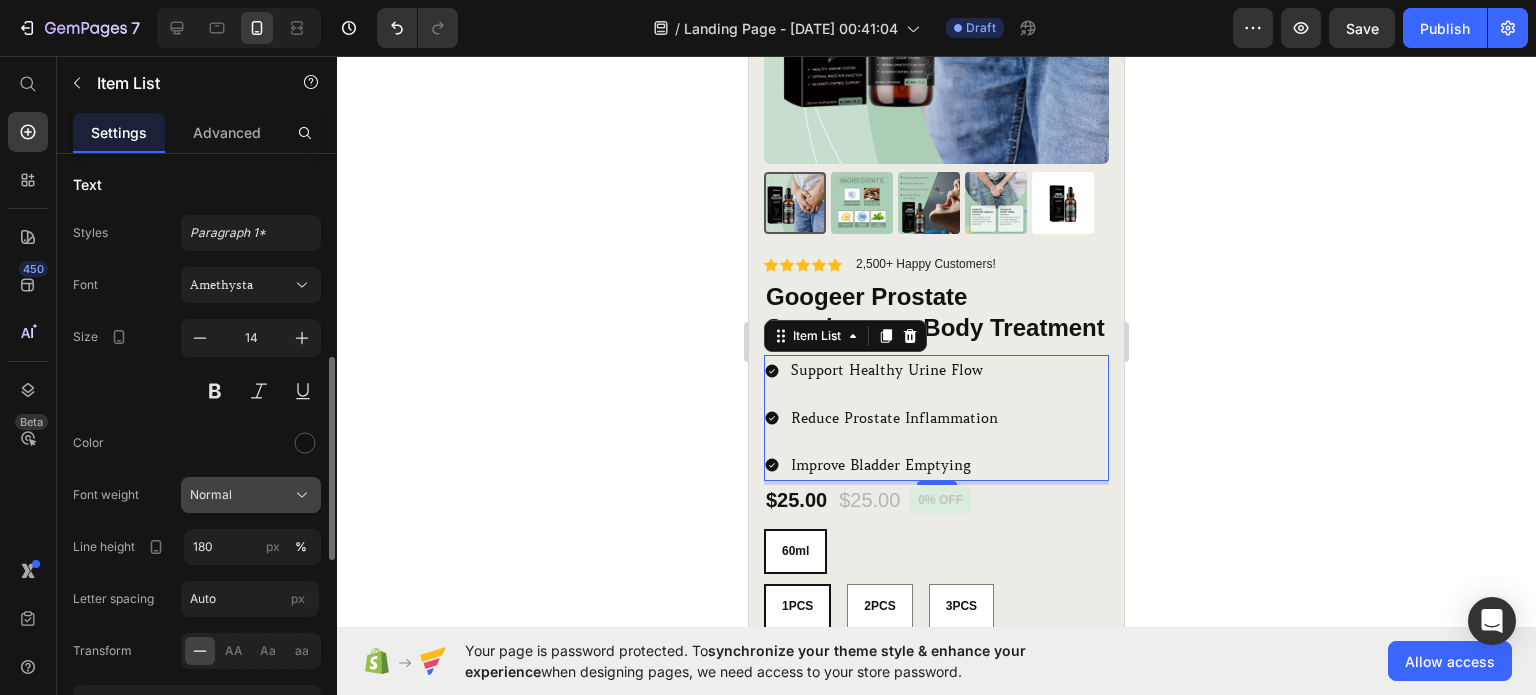 click on "Normal" 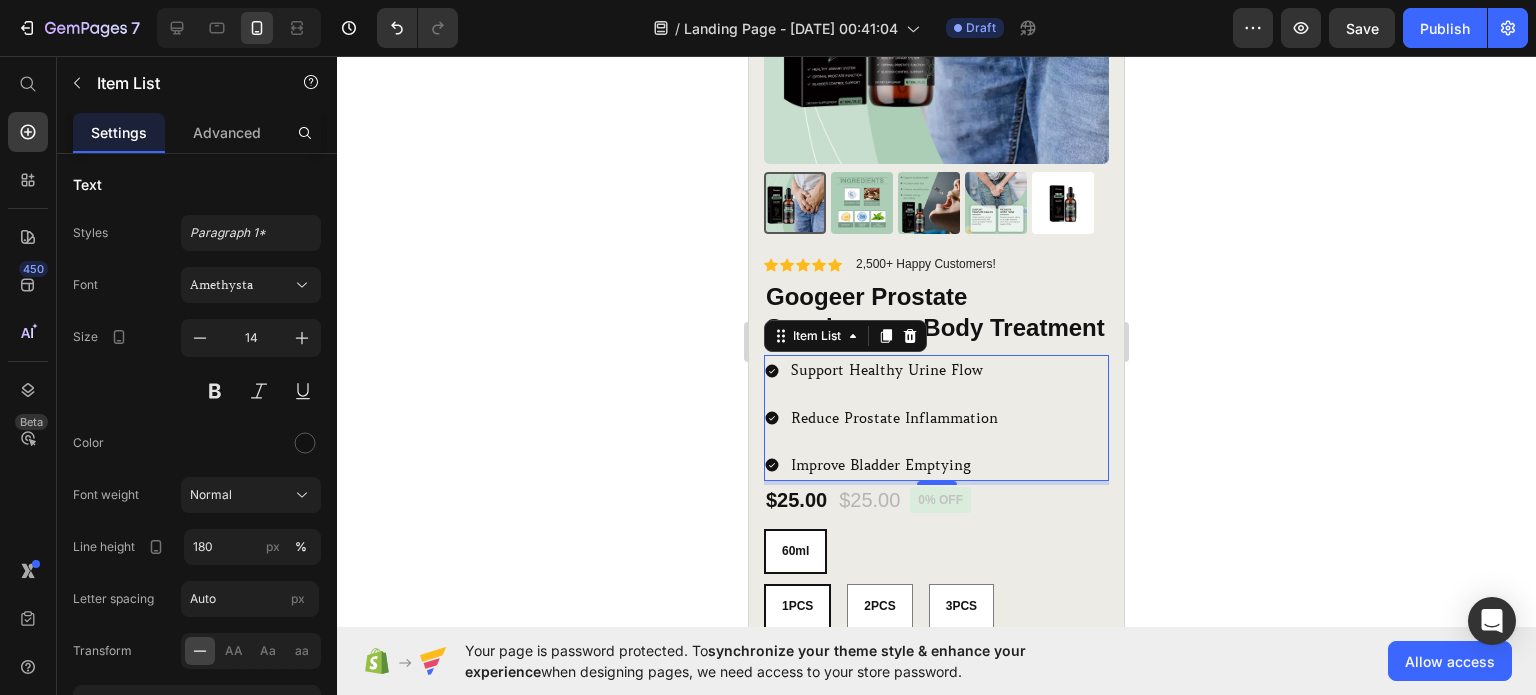click 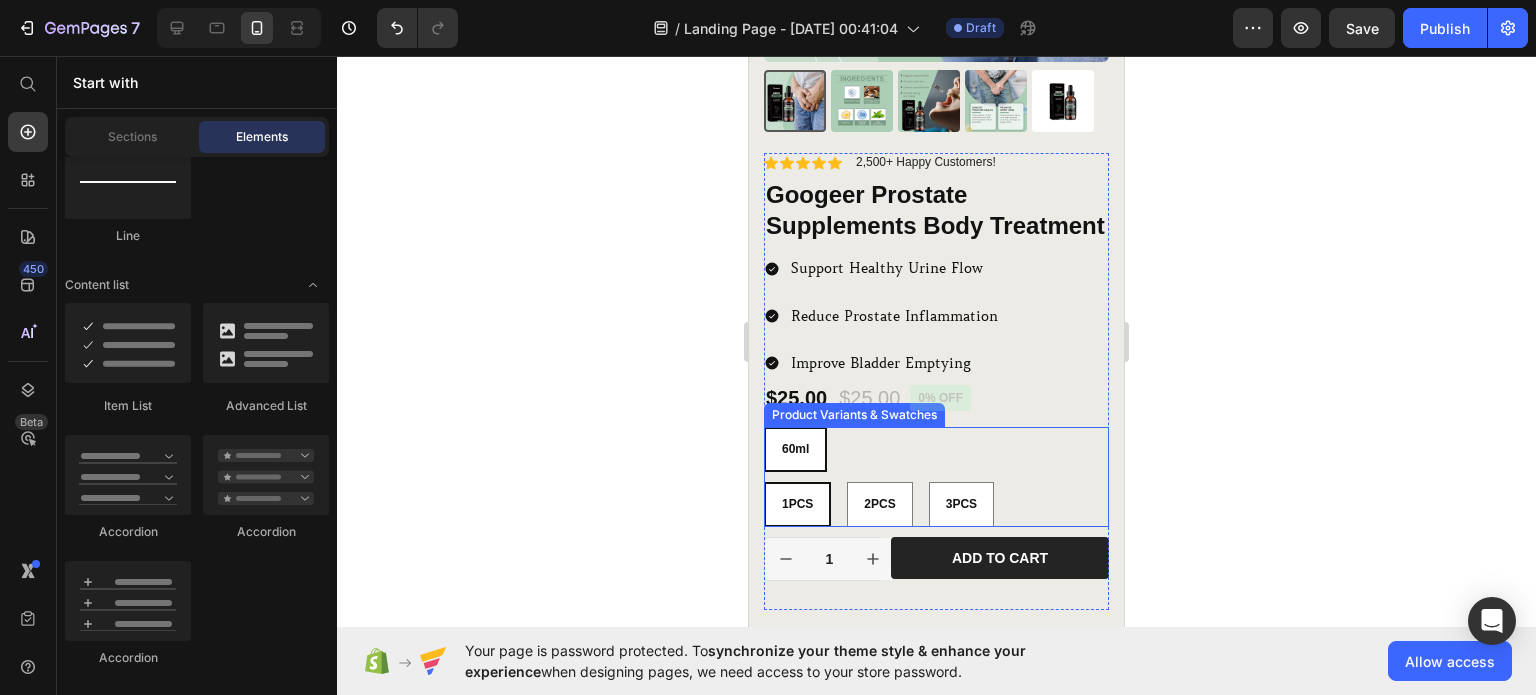 scroll, scrollTop: 595, scrollLeft: 0, axis: vertical 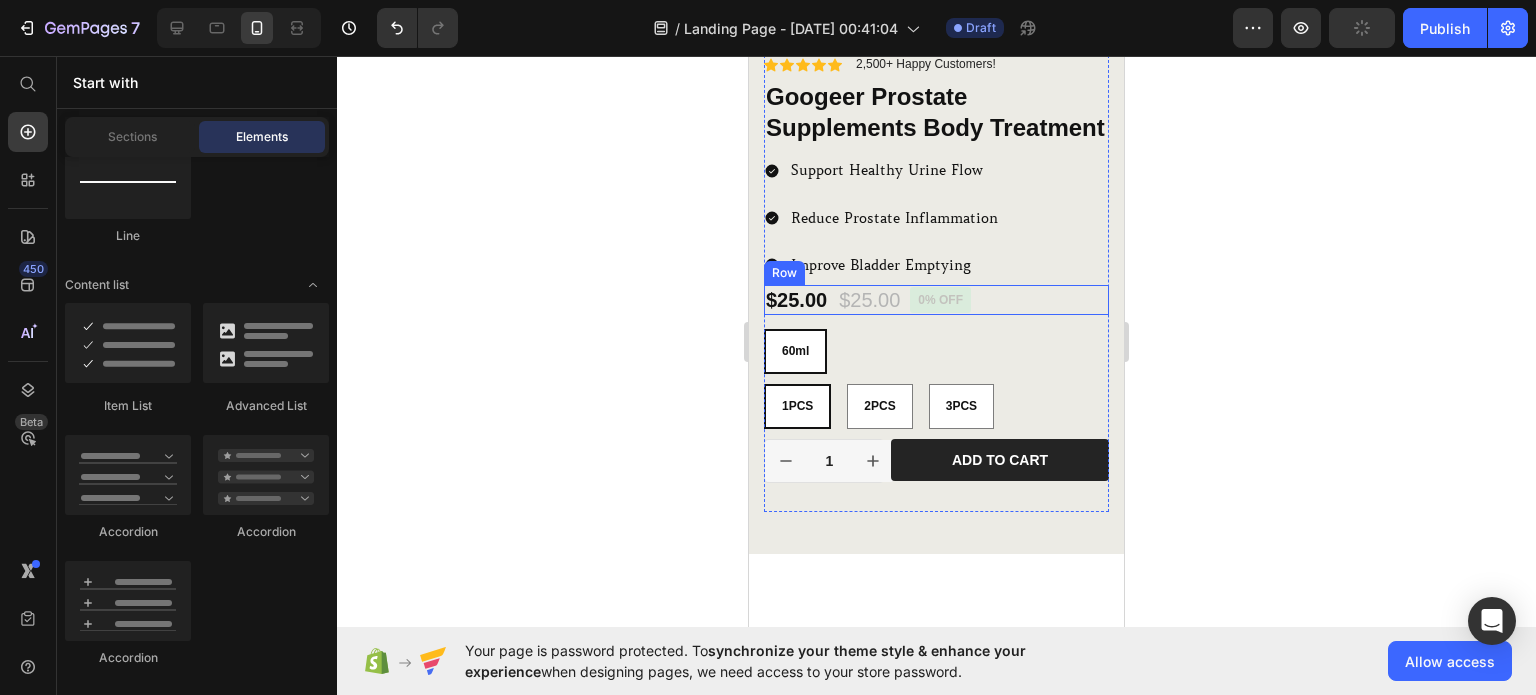 click on "$25.00 Product Price $25.00 Product Price 0% off Product Badge Row" at bounding box center (936, 300) 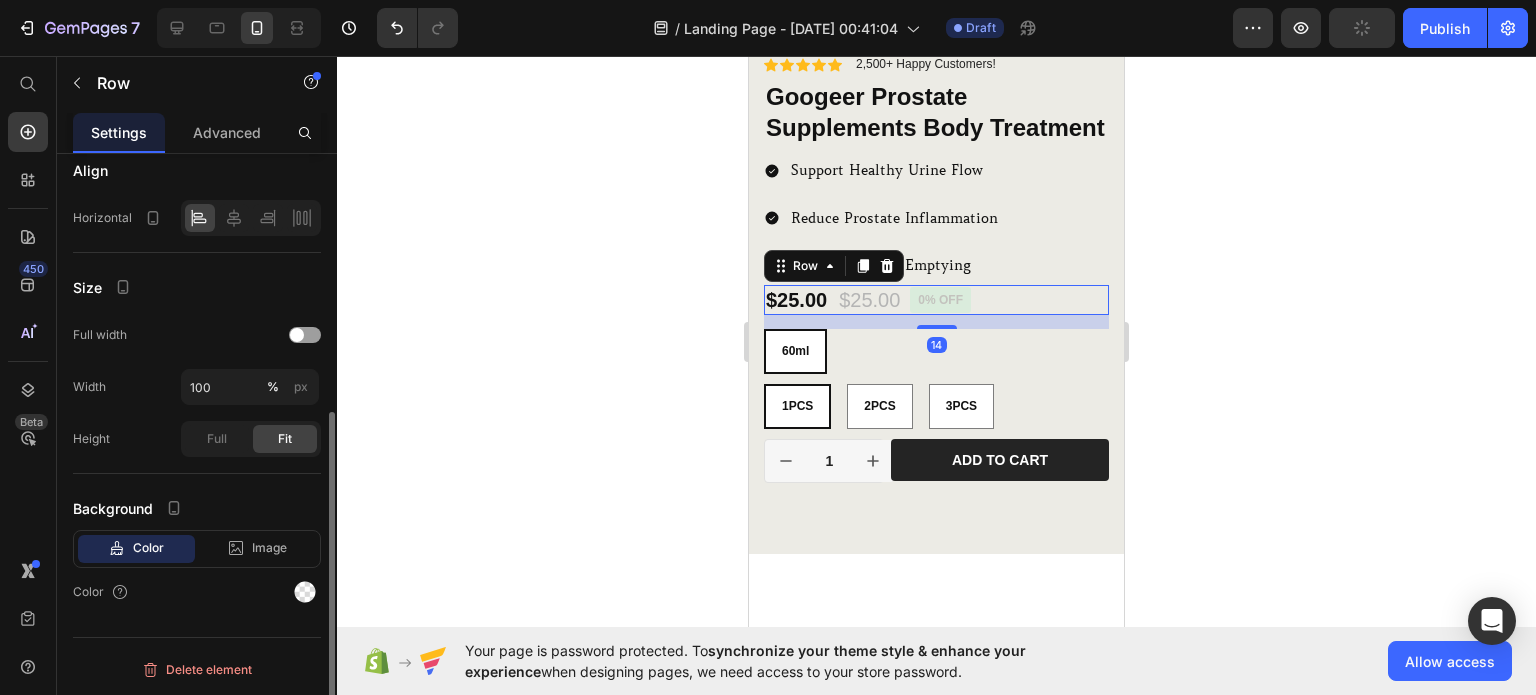 scroll, scrollTop: 0, scrollLeft: 0, axis: both 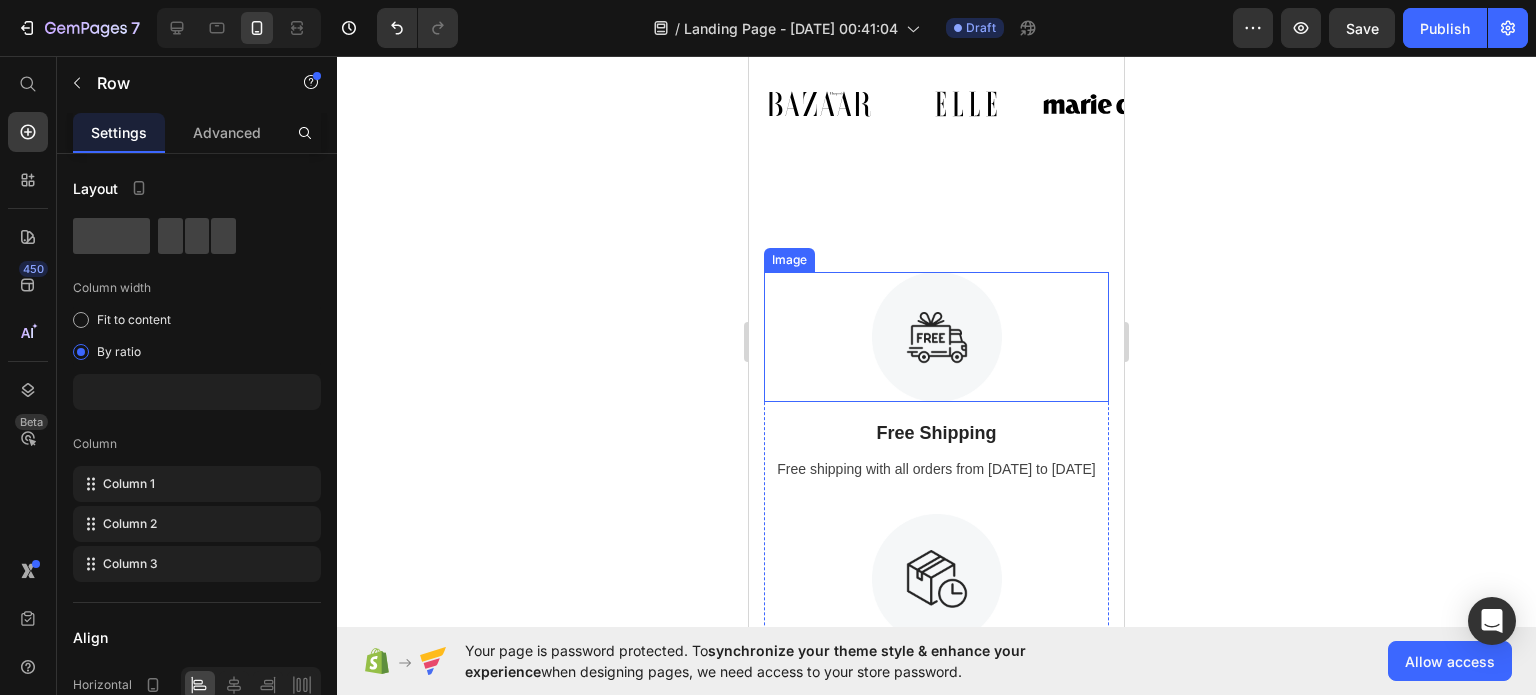 click at bounding box center (936, 337) 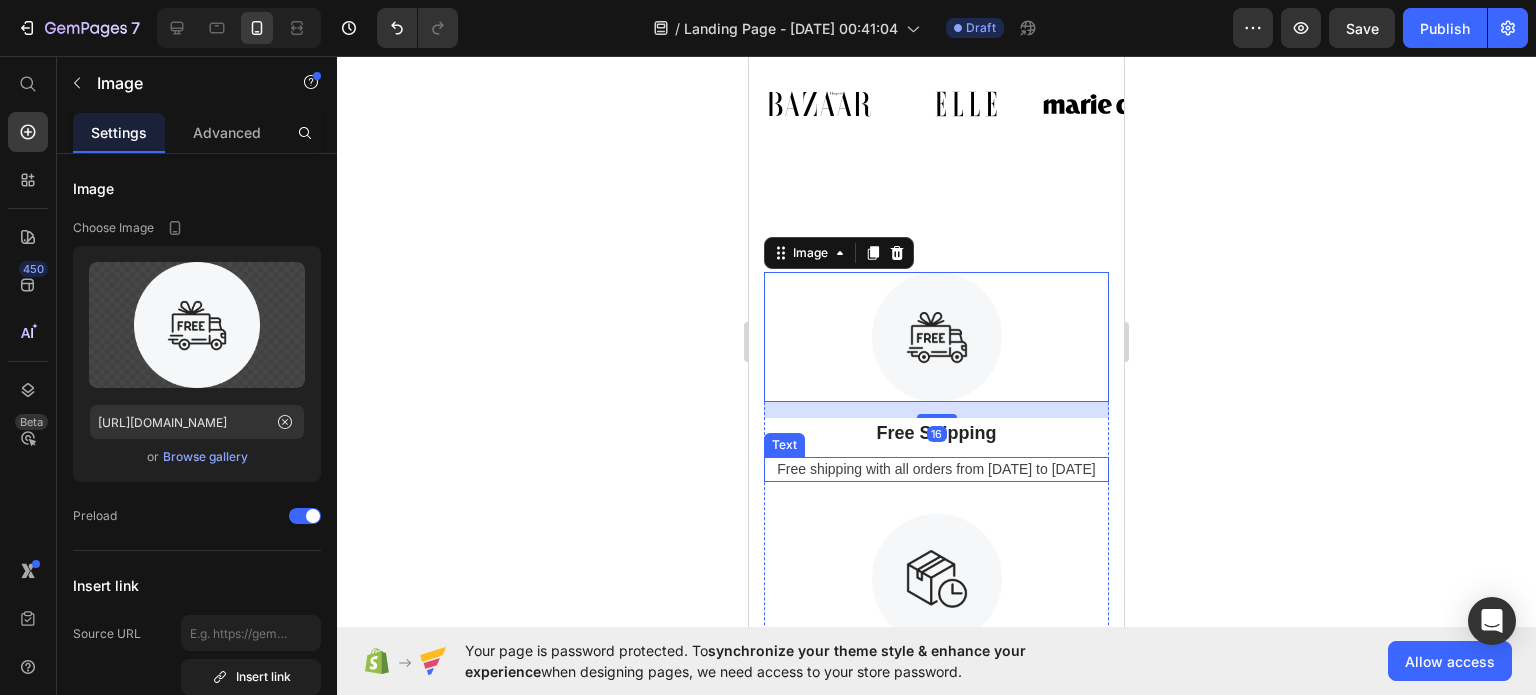click on "Free shipping with all orders
from [DATE] to [DATE]" at bounding box center (936, 469) 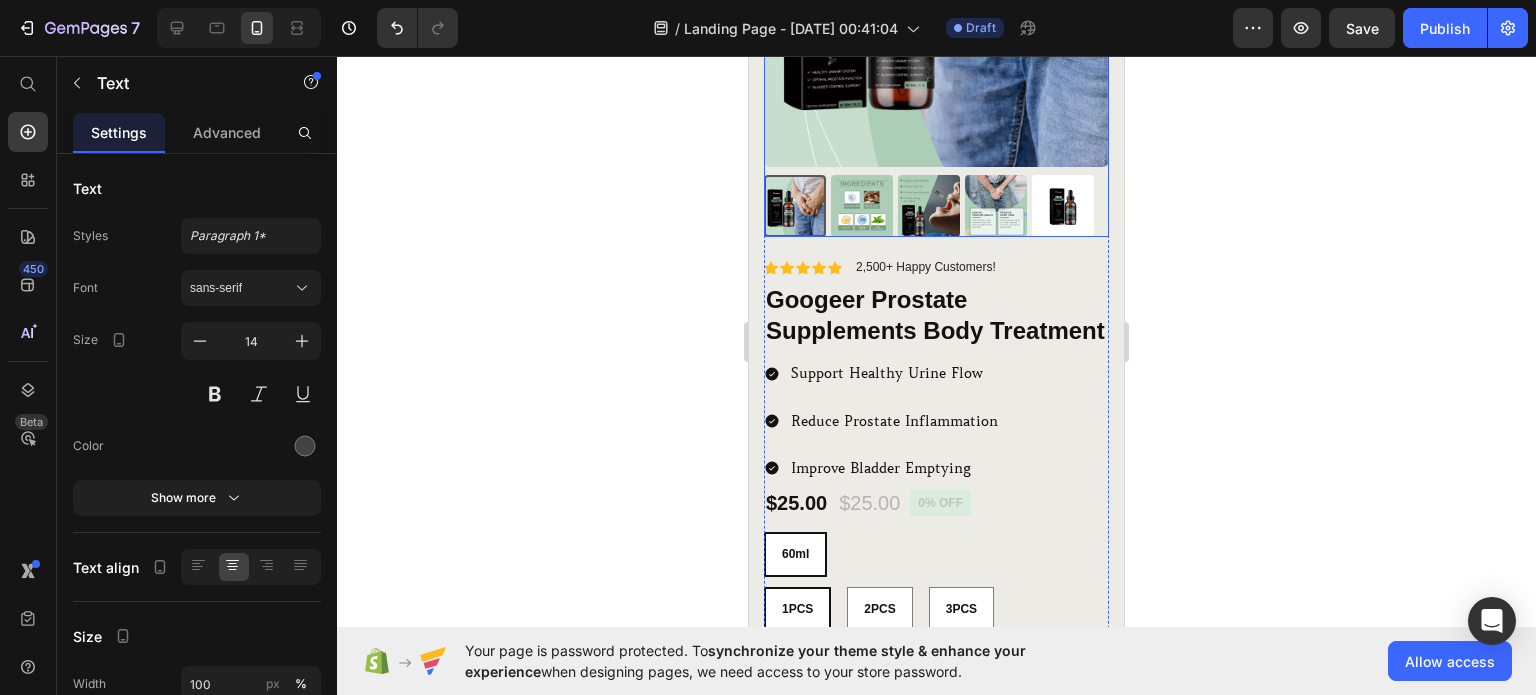 scroll, scrollTop: 400, scrollLeft: 0, axis: vertical 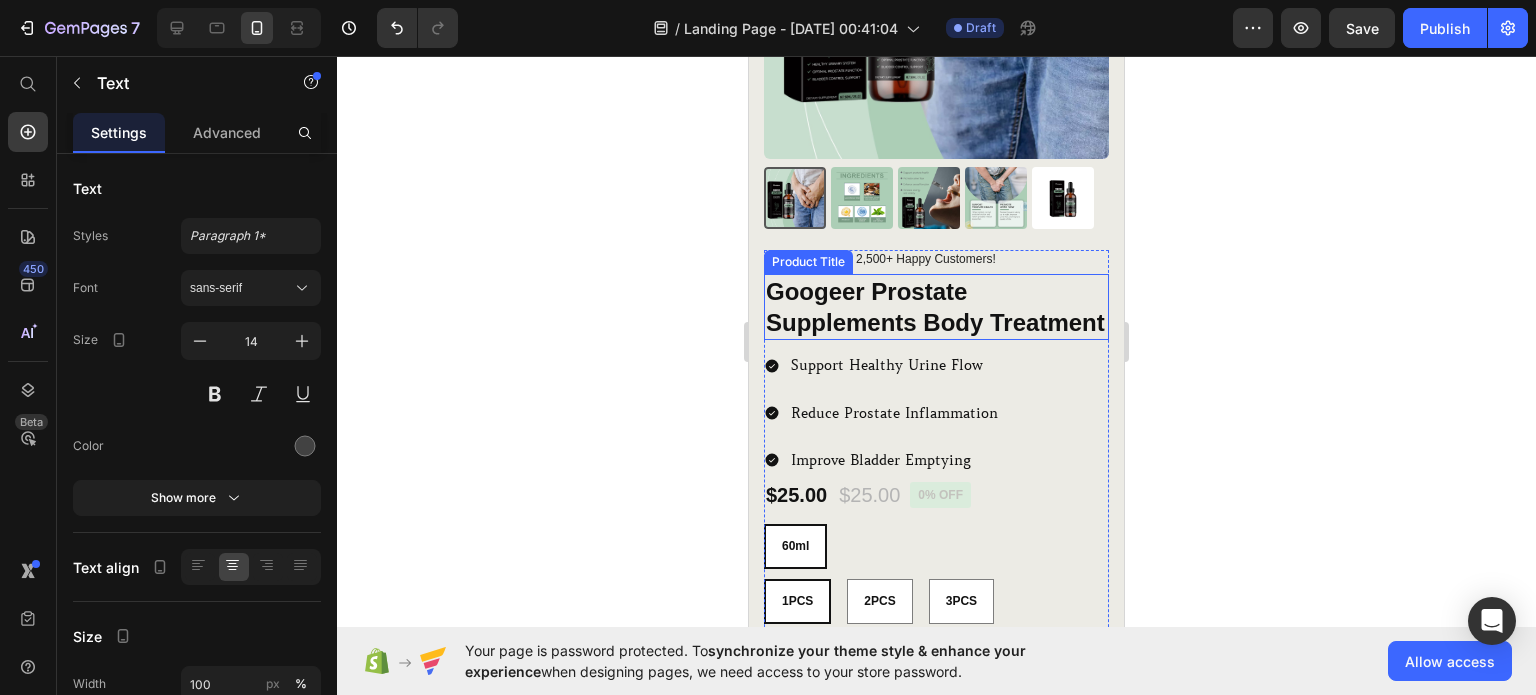 click on "Googeer Prostate Supplements Body Treatment" at bounding box center [936, 307] 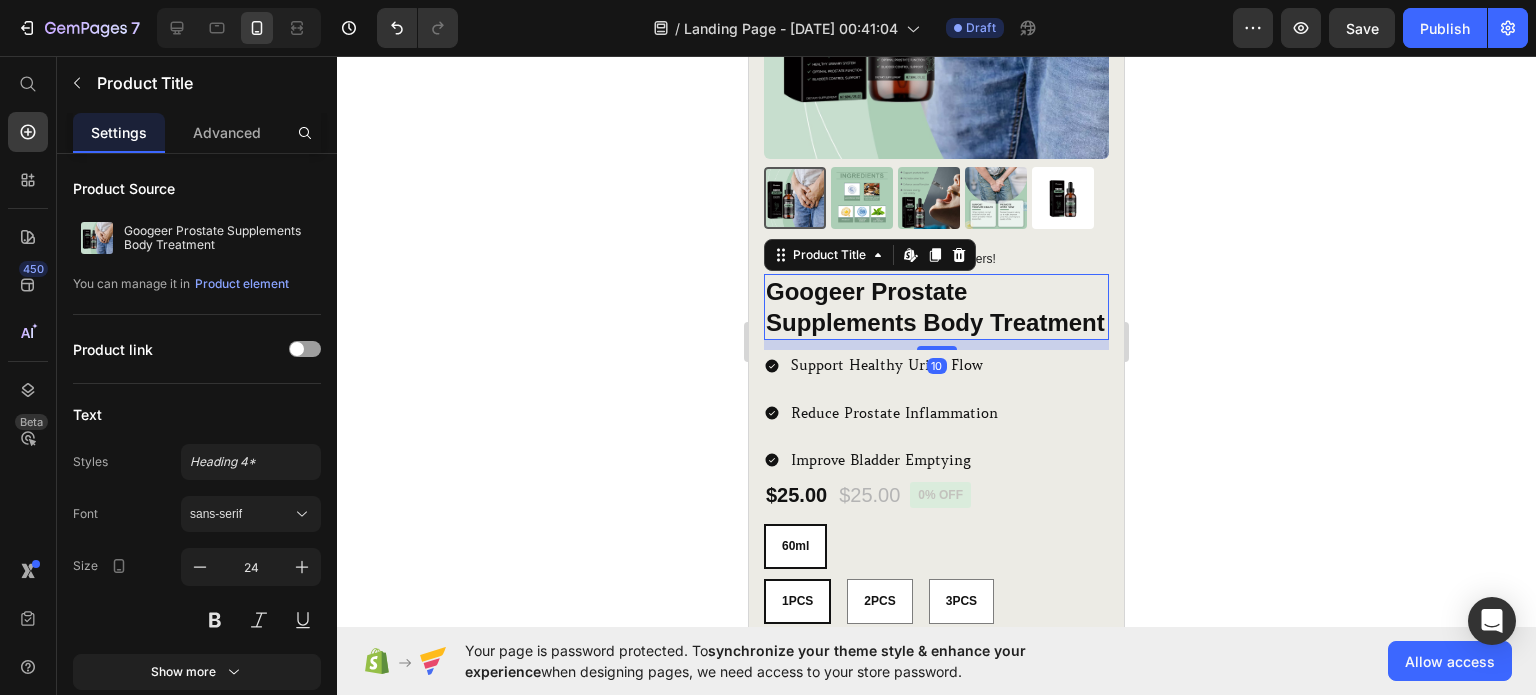 click on "Googeer Prostate Supplements Body Treatment" at bounding box center (936, 307) 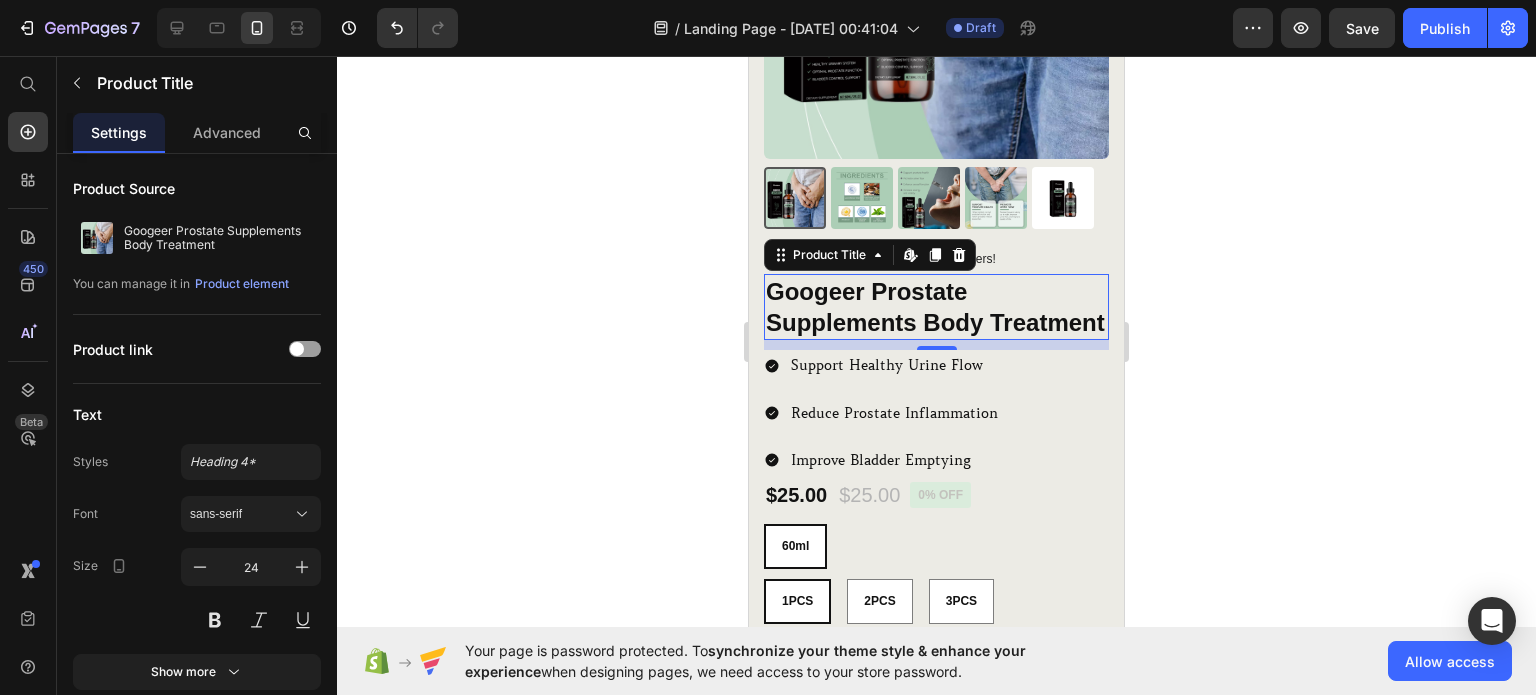 click on "Googeer Prostate Supplements Body Treatment" at bounding box center [936, 307] 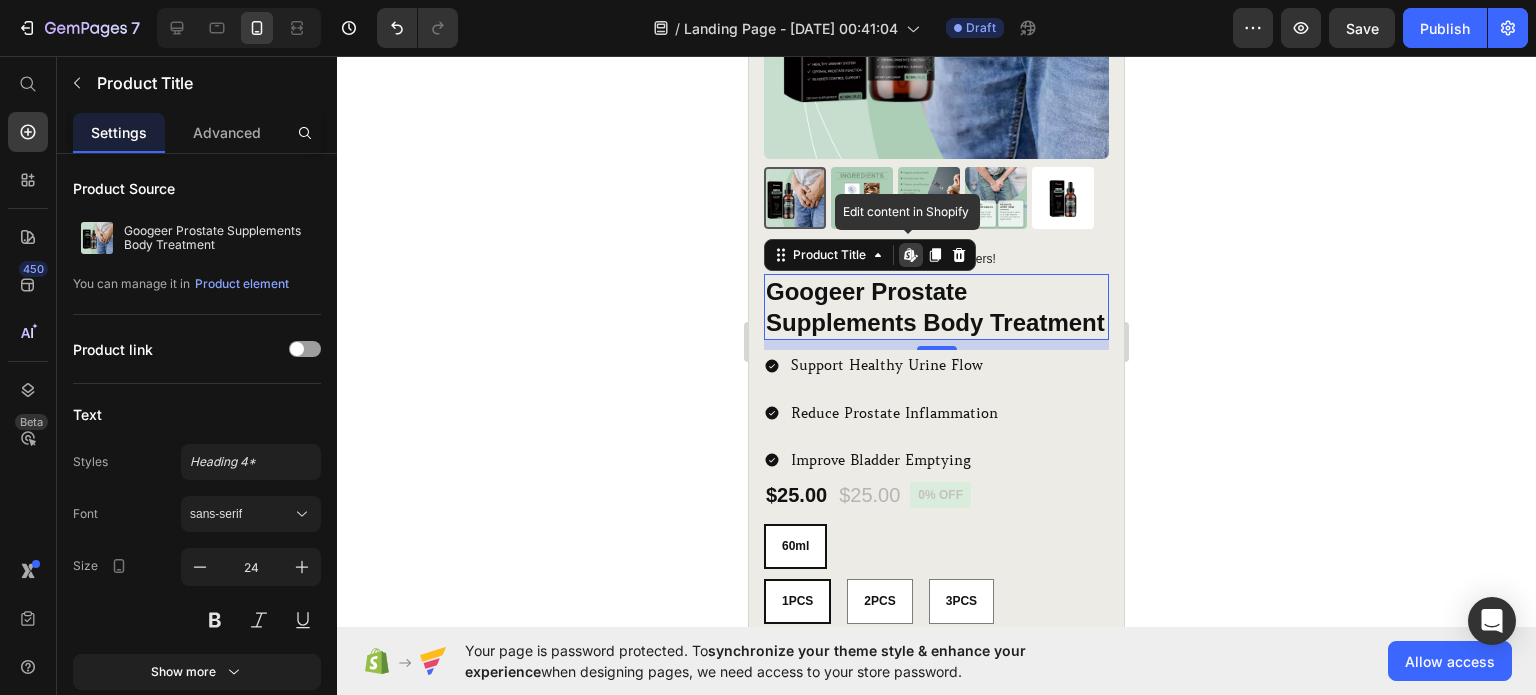 click on "Googeer Prostate Supplements Body Treatment" at bounding box center [936, 307] 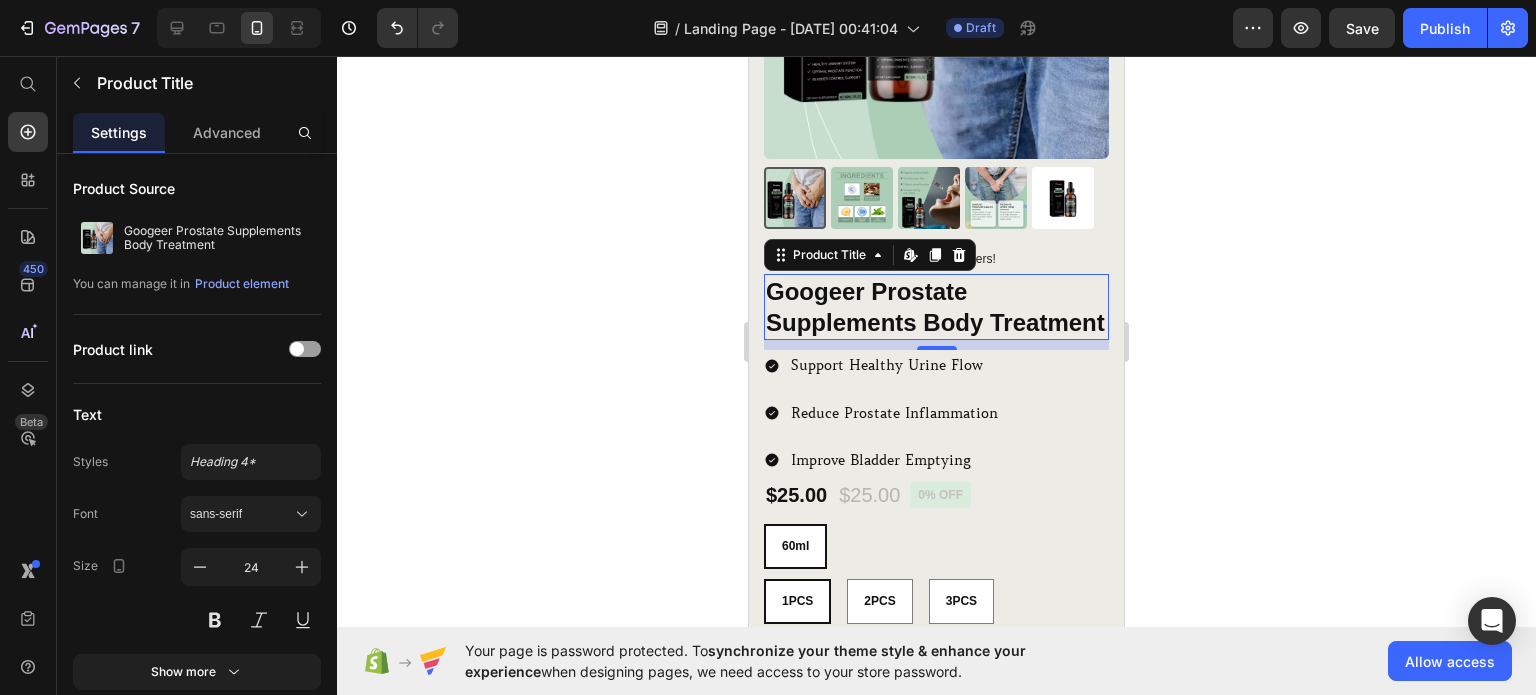 click on "Googeer Prostate Supplements Body Treatment" at bounding box center [936, 307] 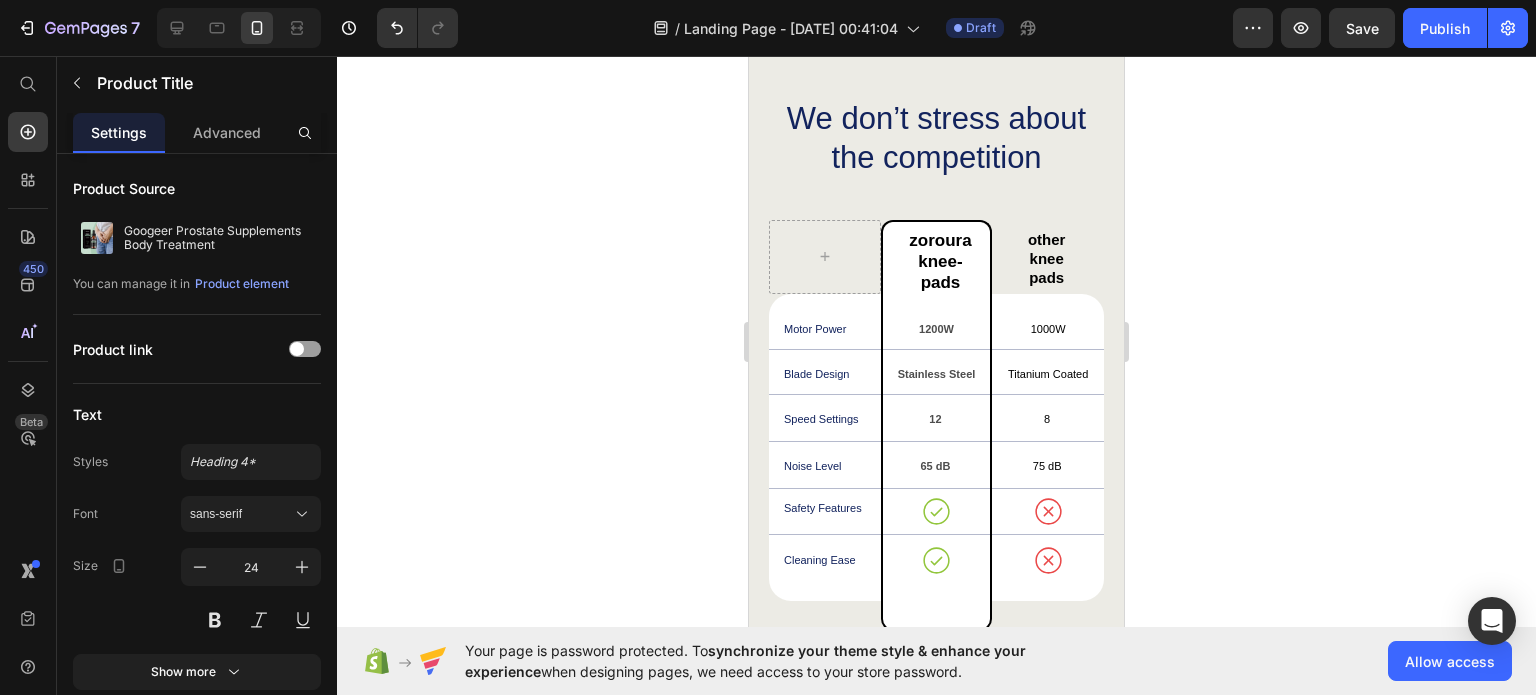 scroll, scrollTop: 4400, scrollLeft: 0, axis: vertical 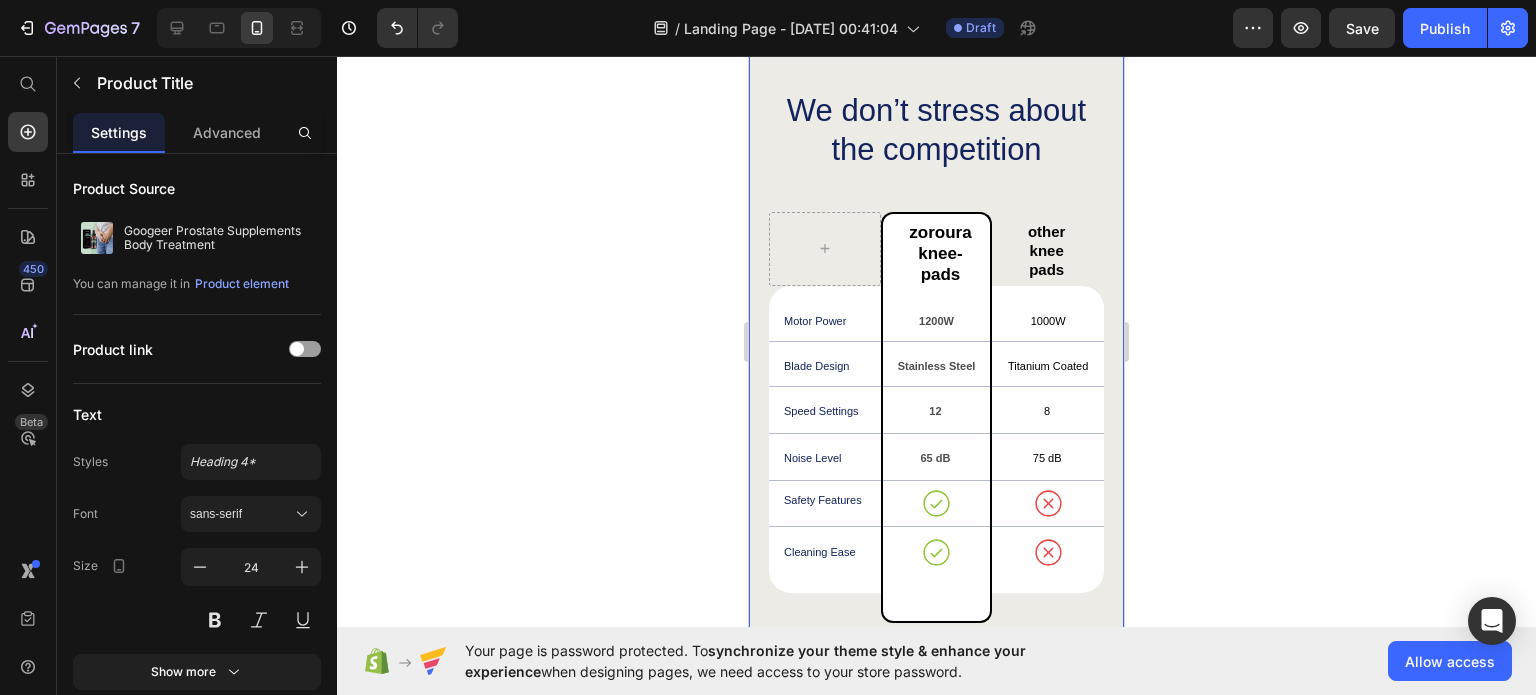 click on "We don’t stress about the competition Heading
zoroura knee-pads Text Block other knee pads Text Block Row Motor Power Text Block 1200W Text Block Row 1000W Text Block Row Blade Design Text Block Stainless Steel Text Block Row Titanium Coated Text Block Row Speed Settings Text Block 12 Text Block Row 8 Text Block Row Noise Level Text Block 65 dB Text Block Row 75 dB Text Block Row Safety Features Text Block
Icon Row
Icon Row Row Cleaning Ease Text Block
Icon Row
Icon Row Row Row Row Section 8" at bounding box center [936, 364] 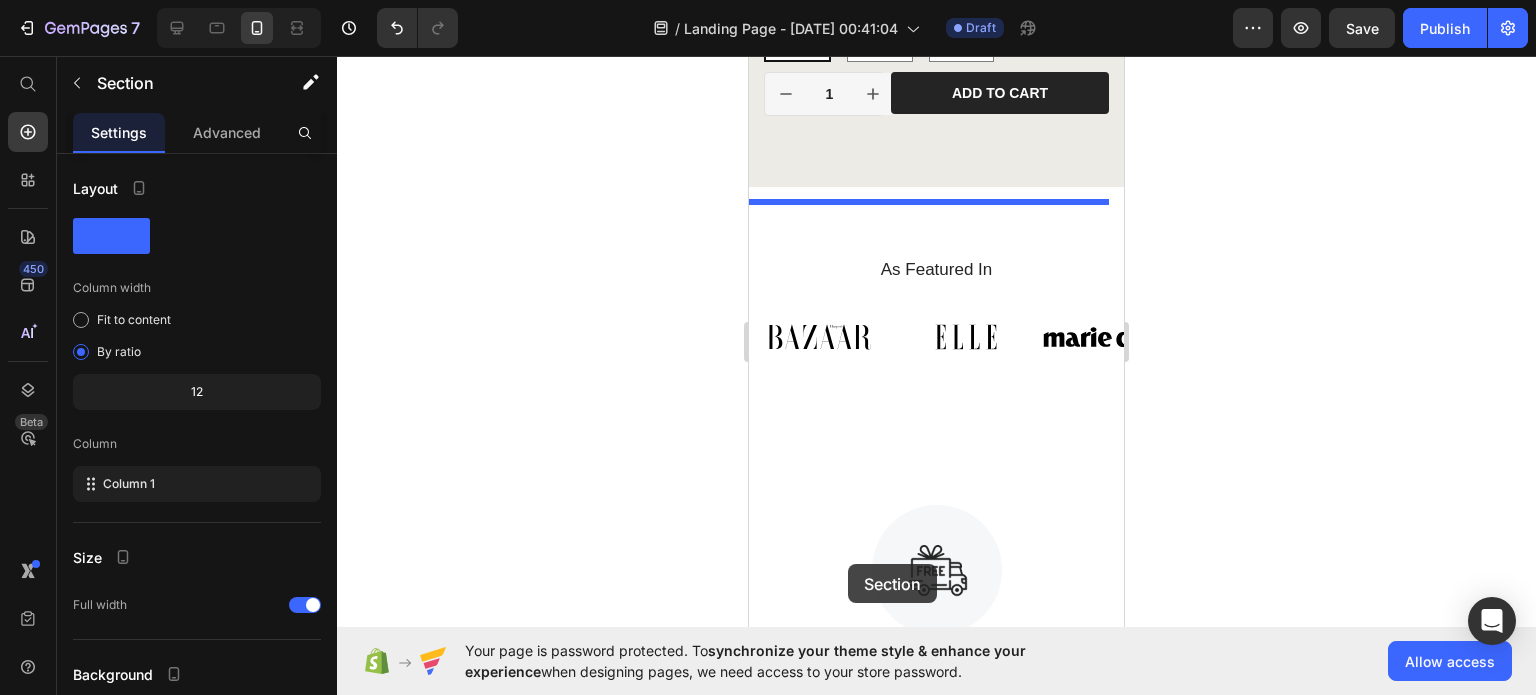 scroll, scrollTop: 1045, scrollLeft: 0, axis: vertical 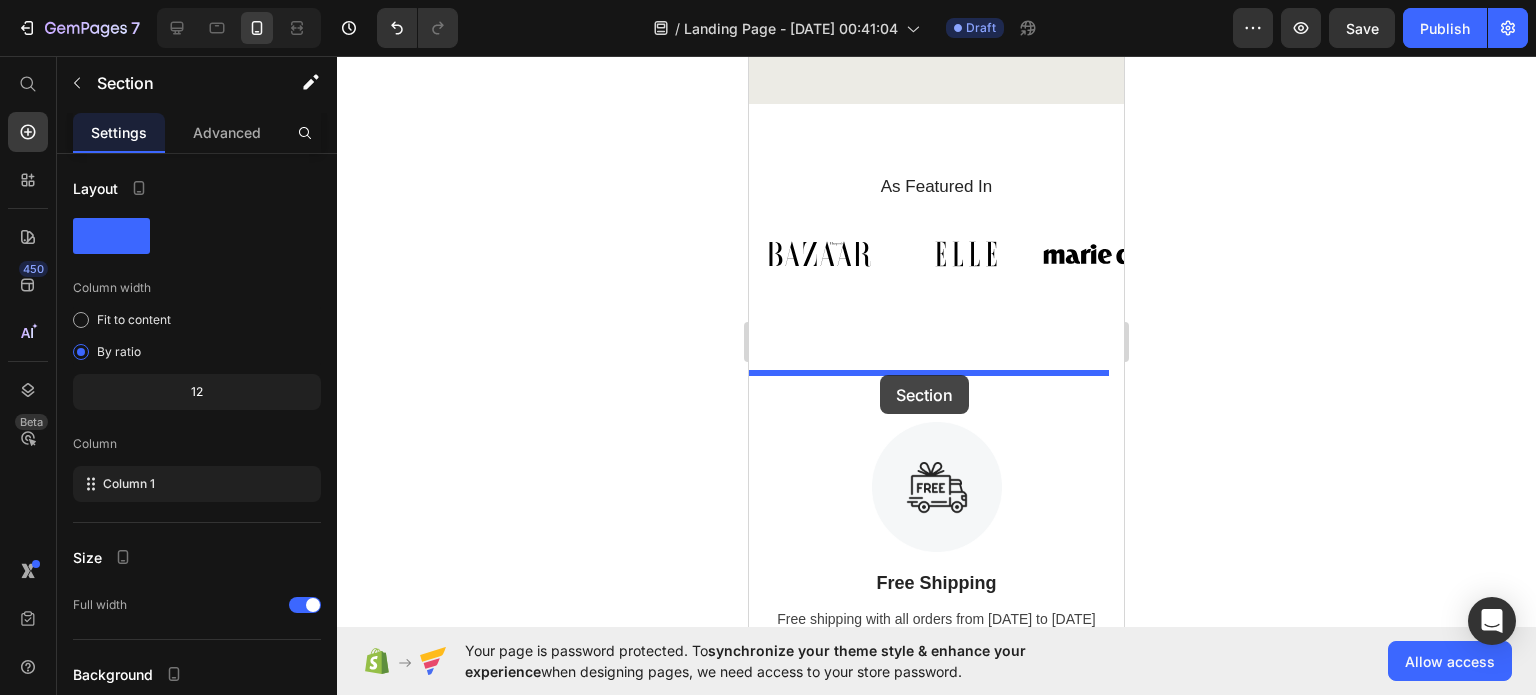 drag, startPoint x: 1057, startPoint y: 275, endPoint x: 880, endPoint y: 375, distance: 203.29535 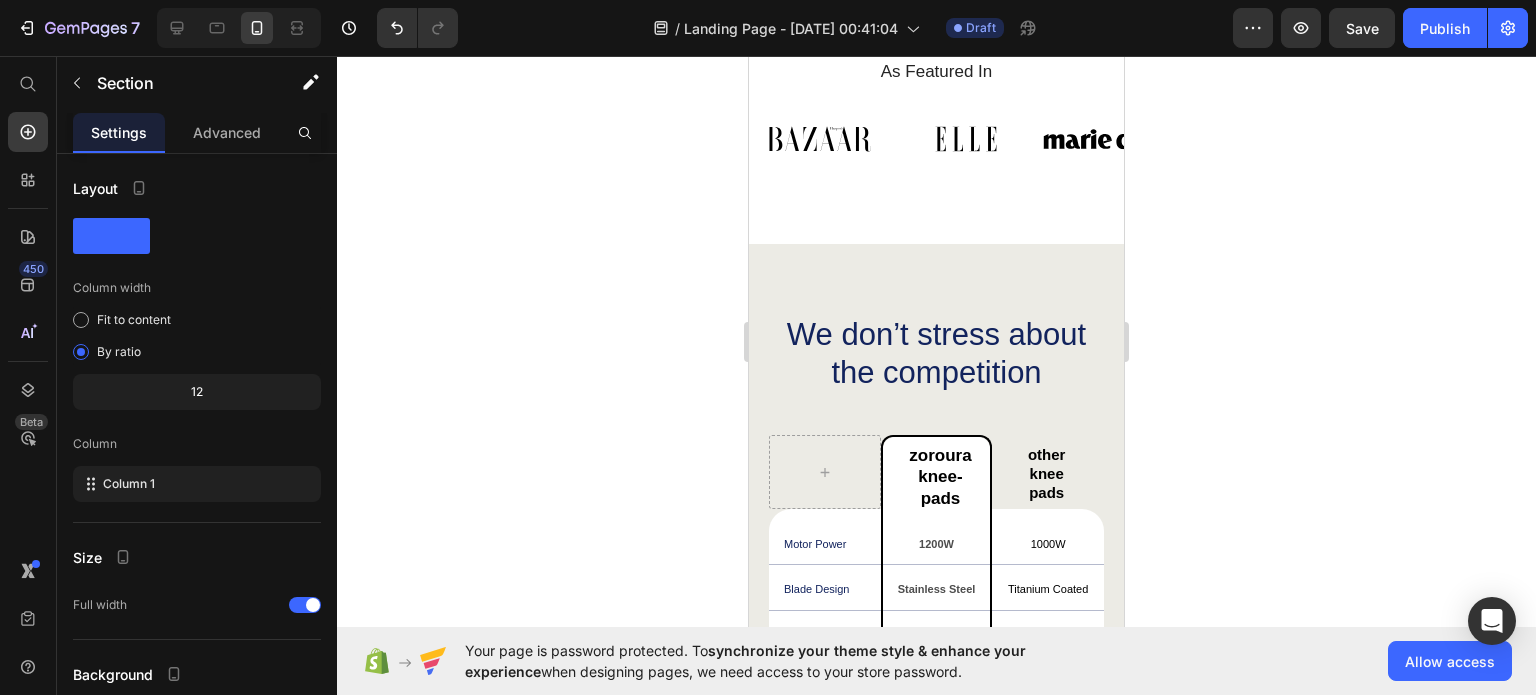 scroll, scrollTop: 1200, scrollLeft: 0, axis: vertical 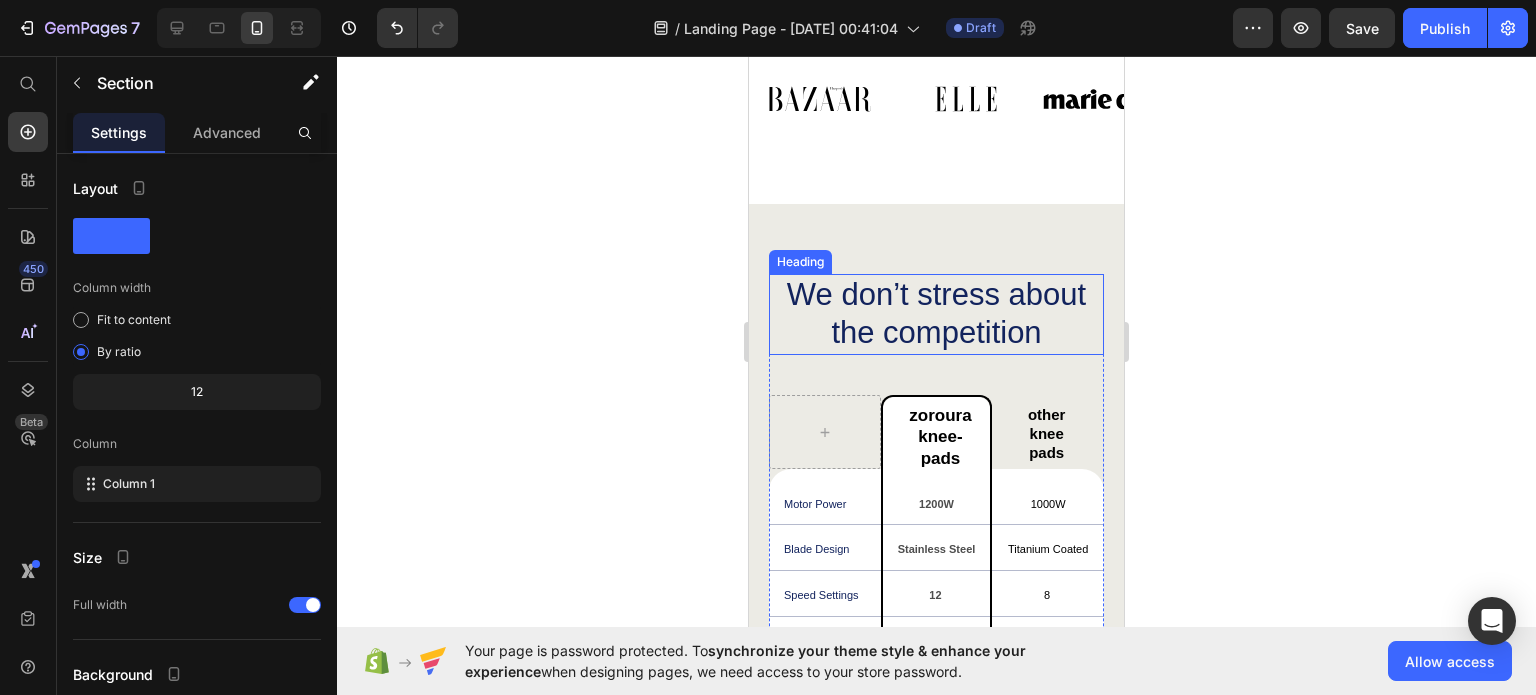 click on "We don’t stress about the competition" at bounding box center (936, 314) 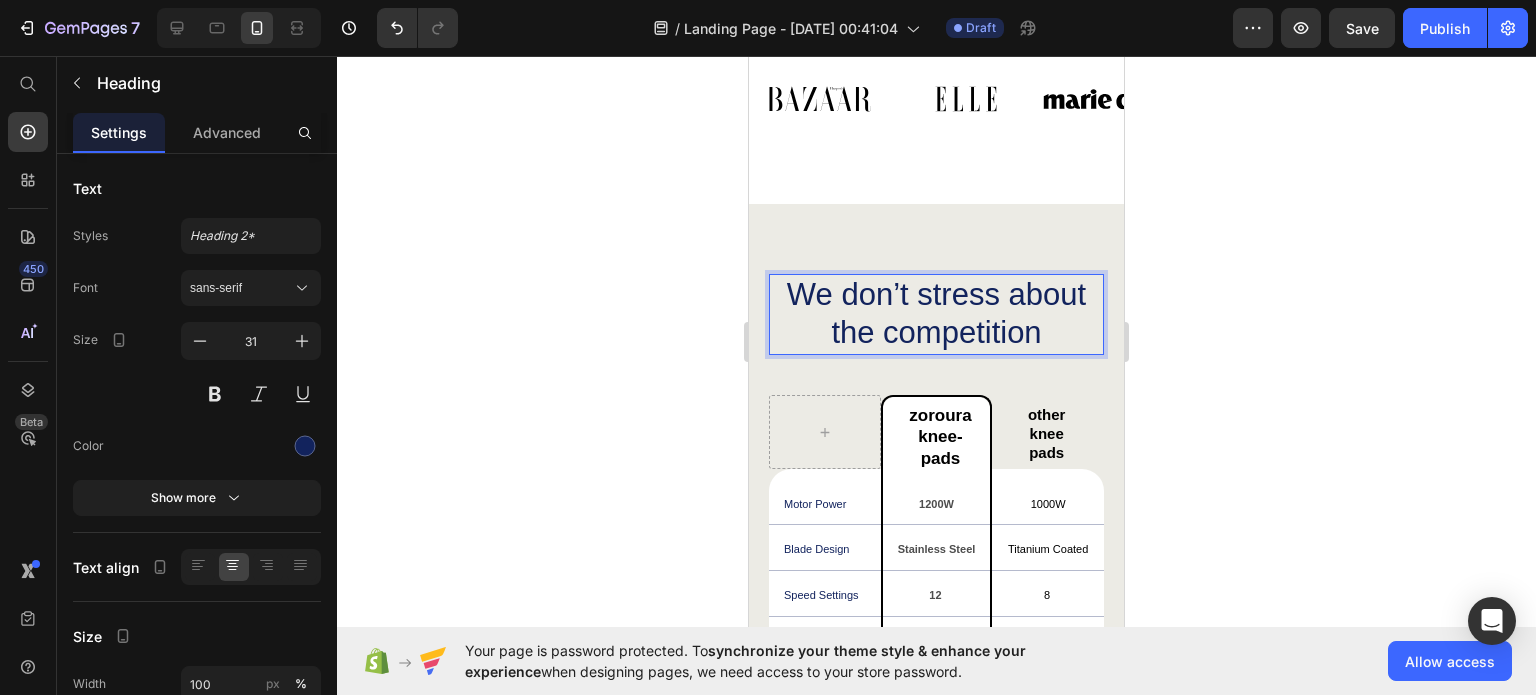 click on "We don’t stress about the competition" at bounding box center [936, 314] 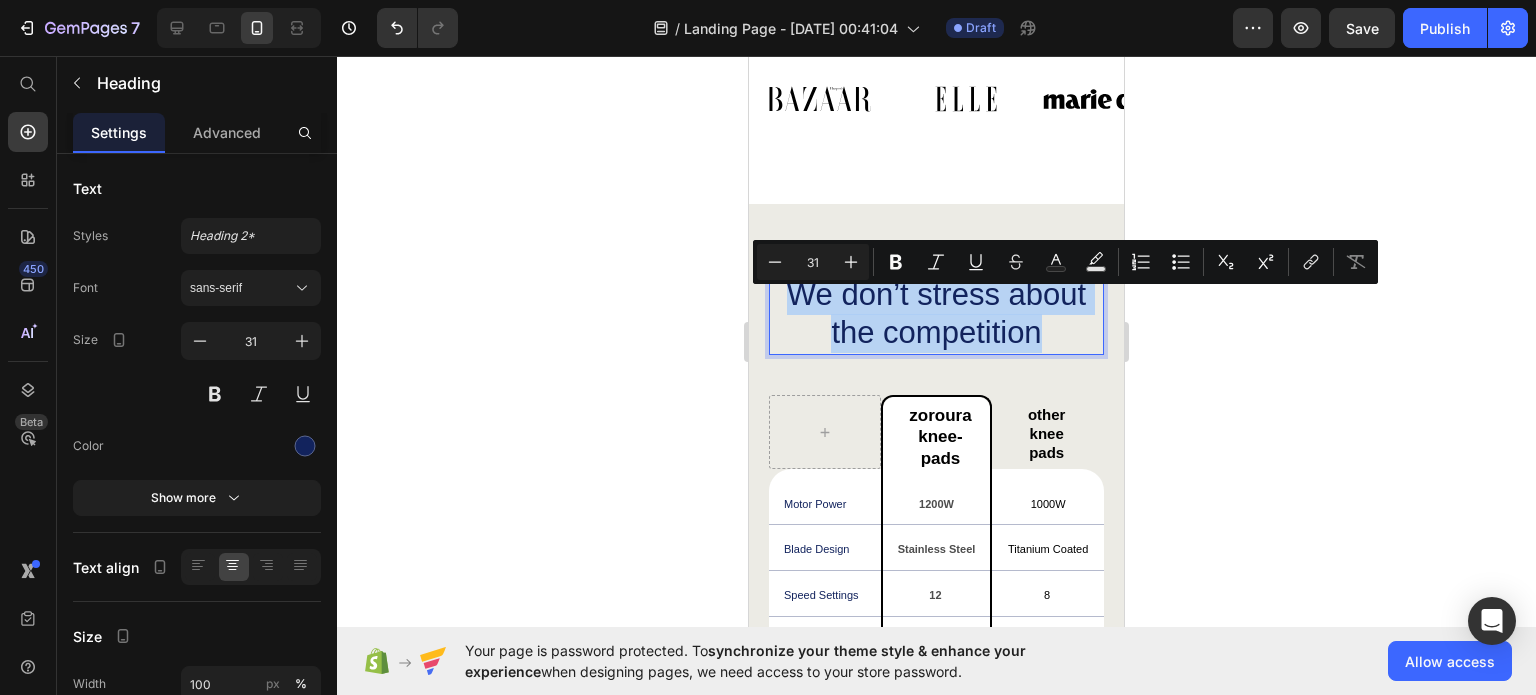 click on "We don’t stress about the competition" at bounding box center [936, 314] 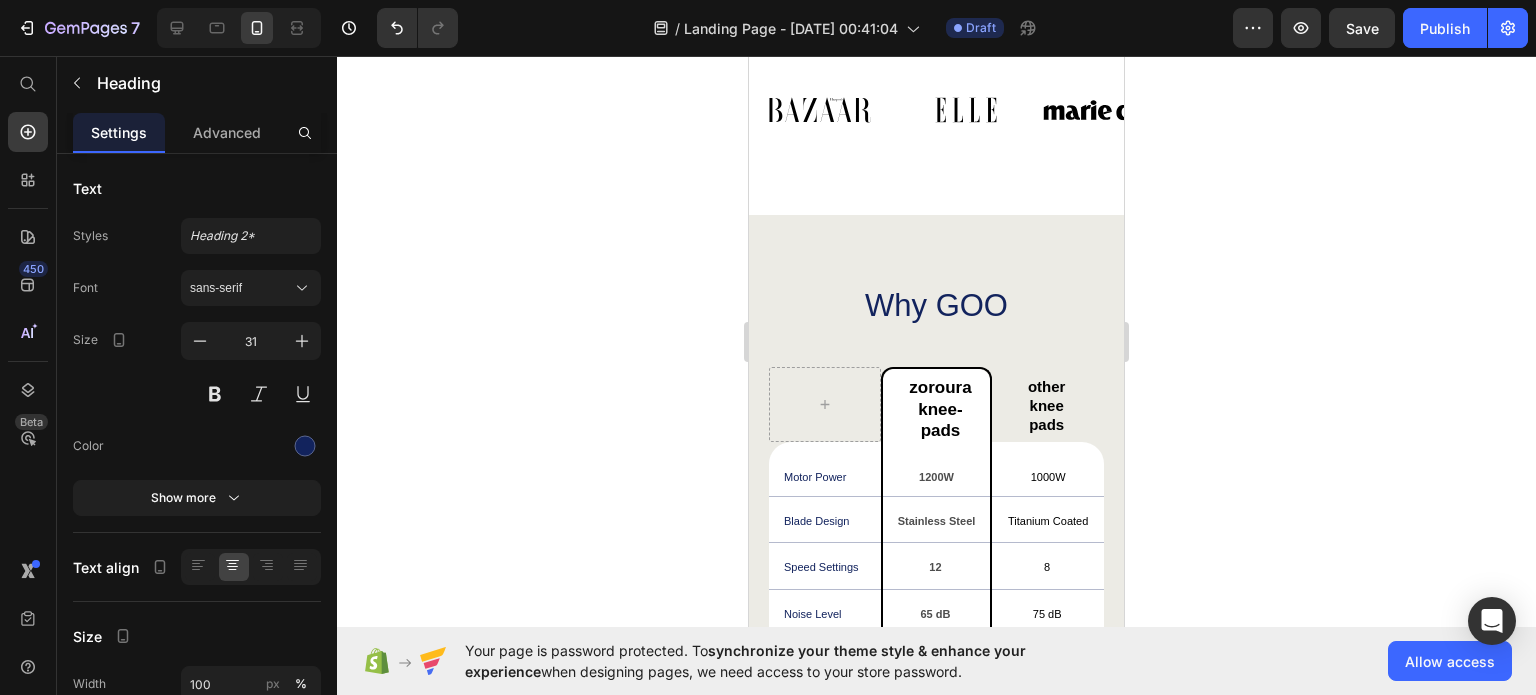 scroll, scrollTop: 1200, scrollLeft: 0, axis: vertical 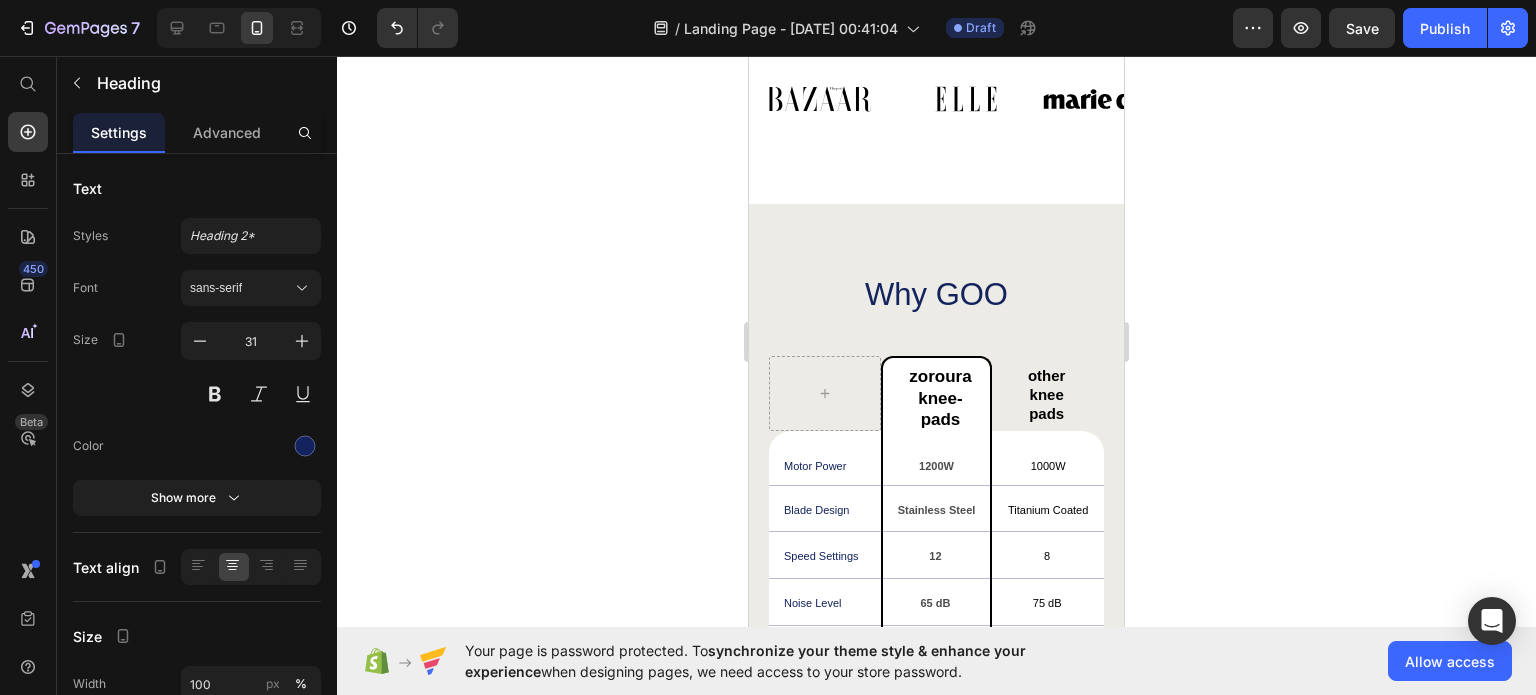 click on "Why GOO" at bounding box center (936, 295) 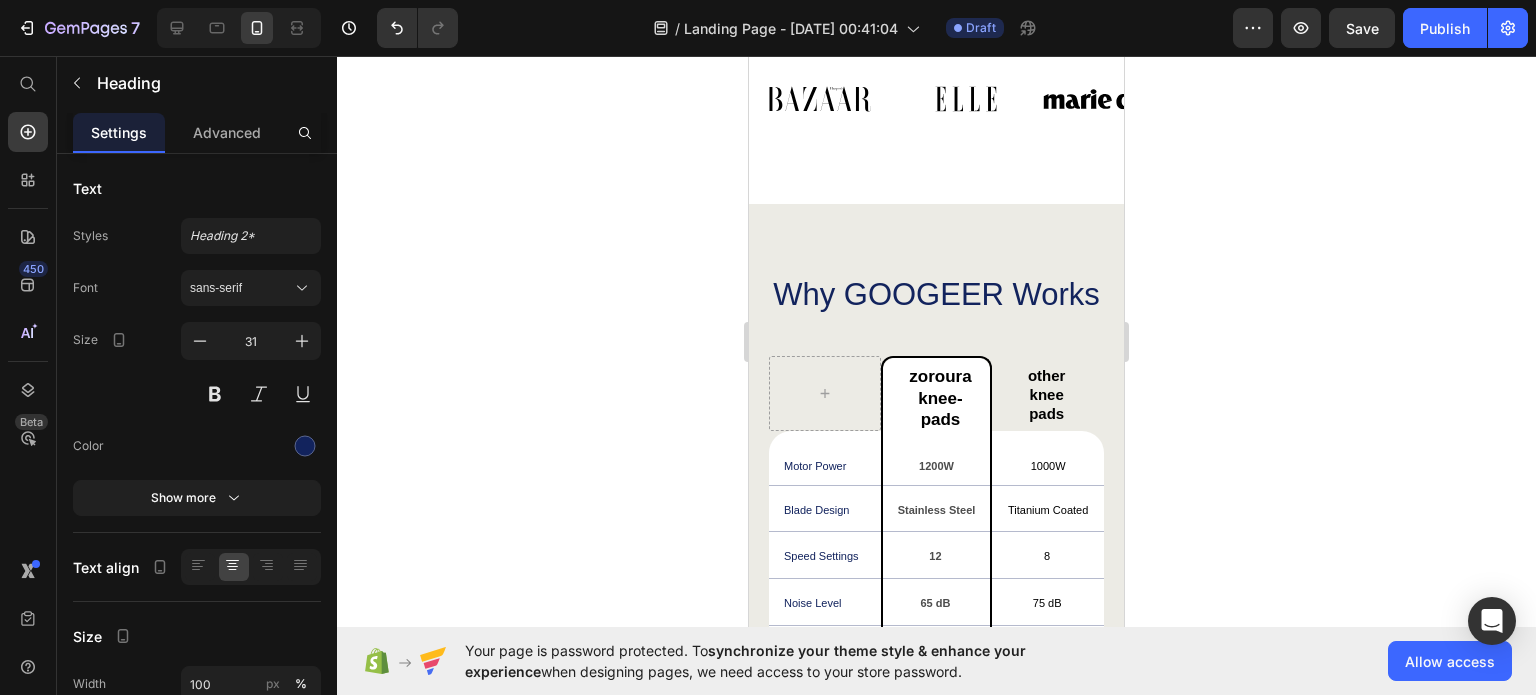 click on "Why GOOGEER Works" at bounding box center (936, 295) 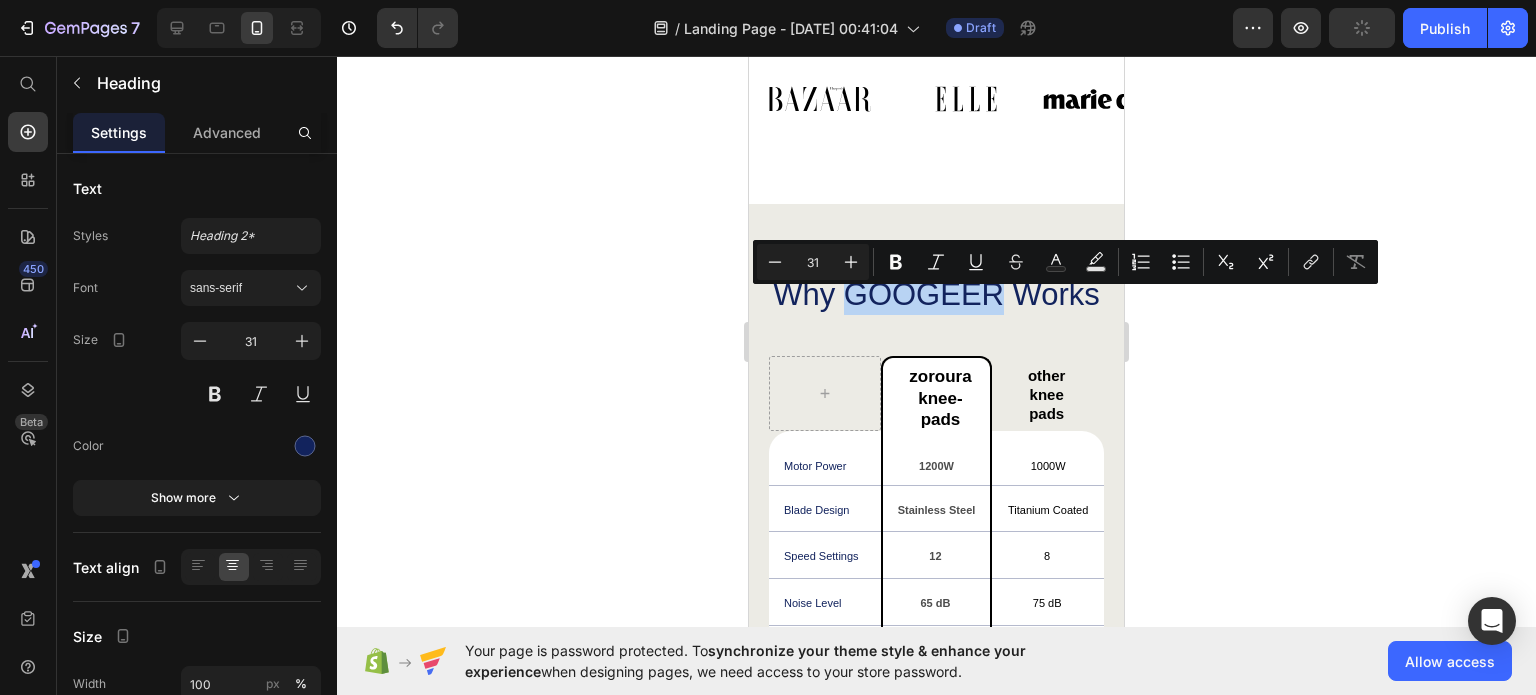 drag, startPoint x: 1049, startPoint y: 307, endPoint x: 888, endPoint y: 309, distance: 161.01242 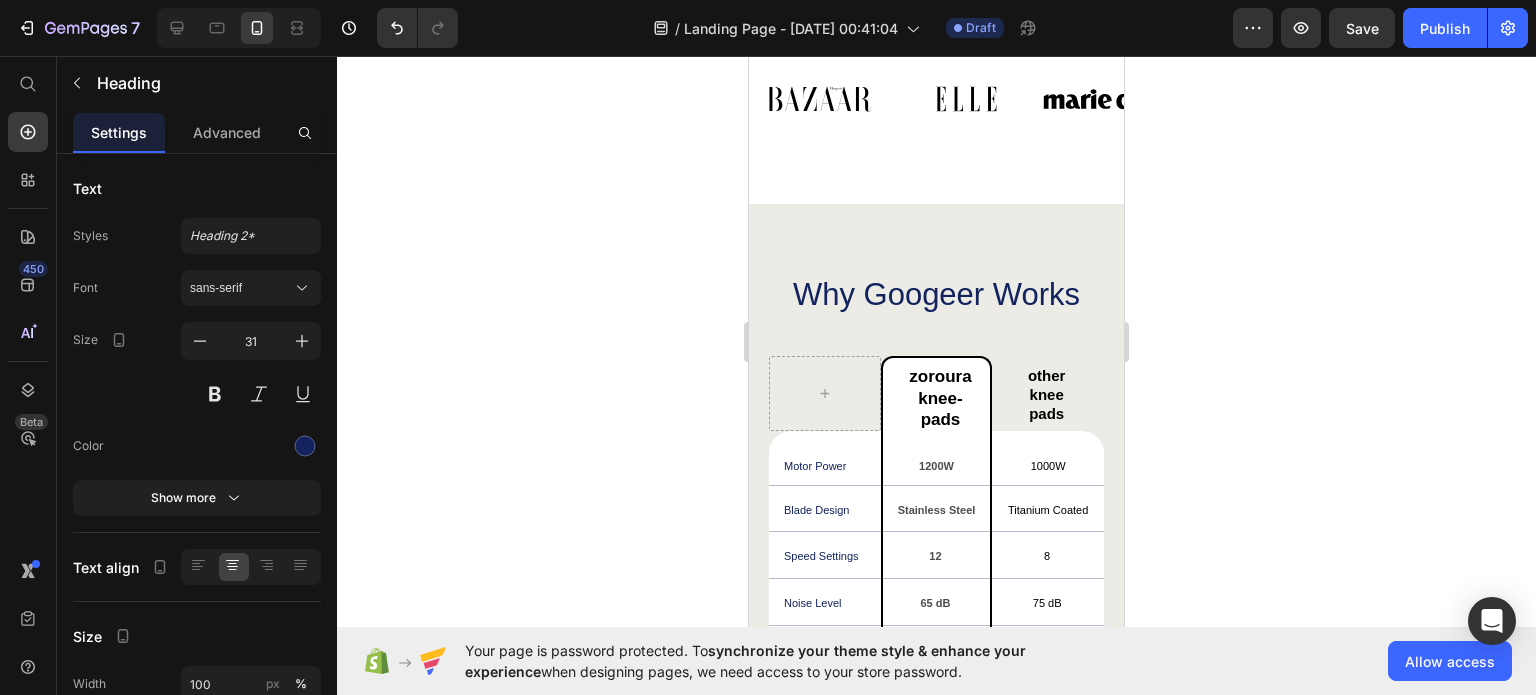 click on "Why Googeer Works" at bounding box center (936, 295) 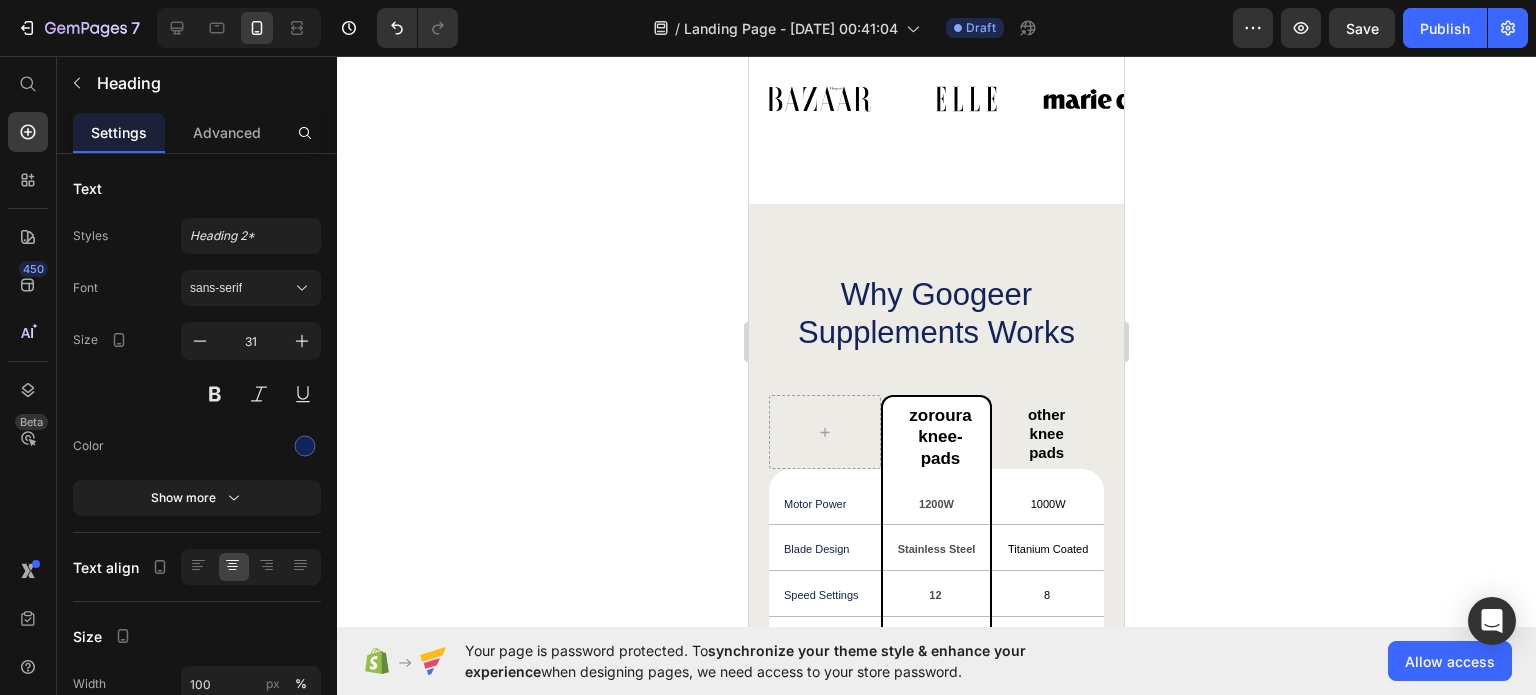 click on "Why Googeer Supplements Works" at bounding box center [936, 314] 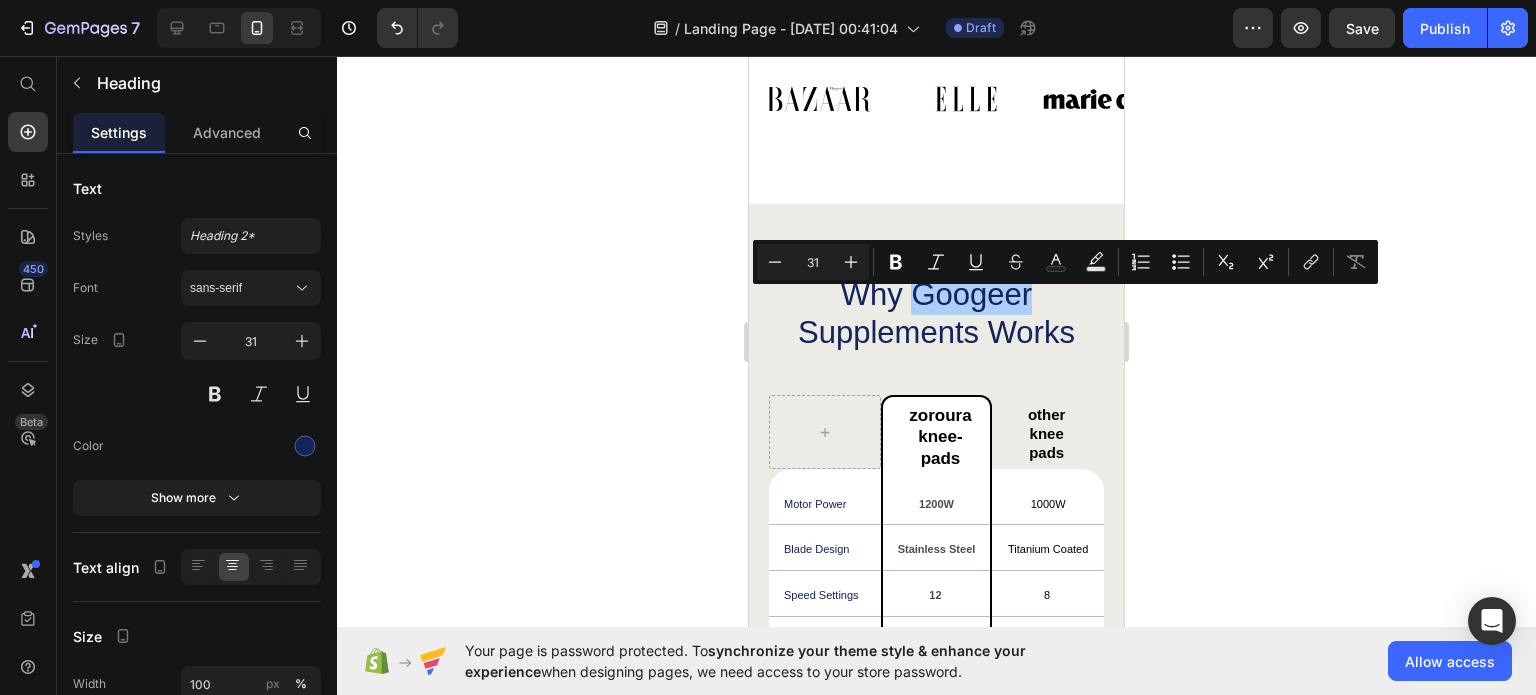 drag, startPoint x: 223, startPoint y: 259, endPoint x: 1396, endPoint y: 146, distance: 1178.4303 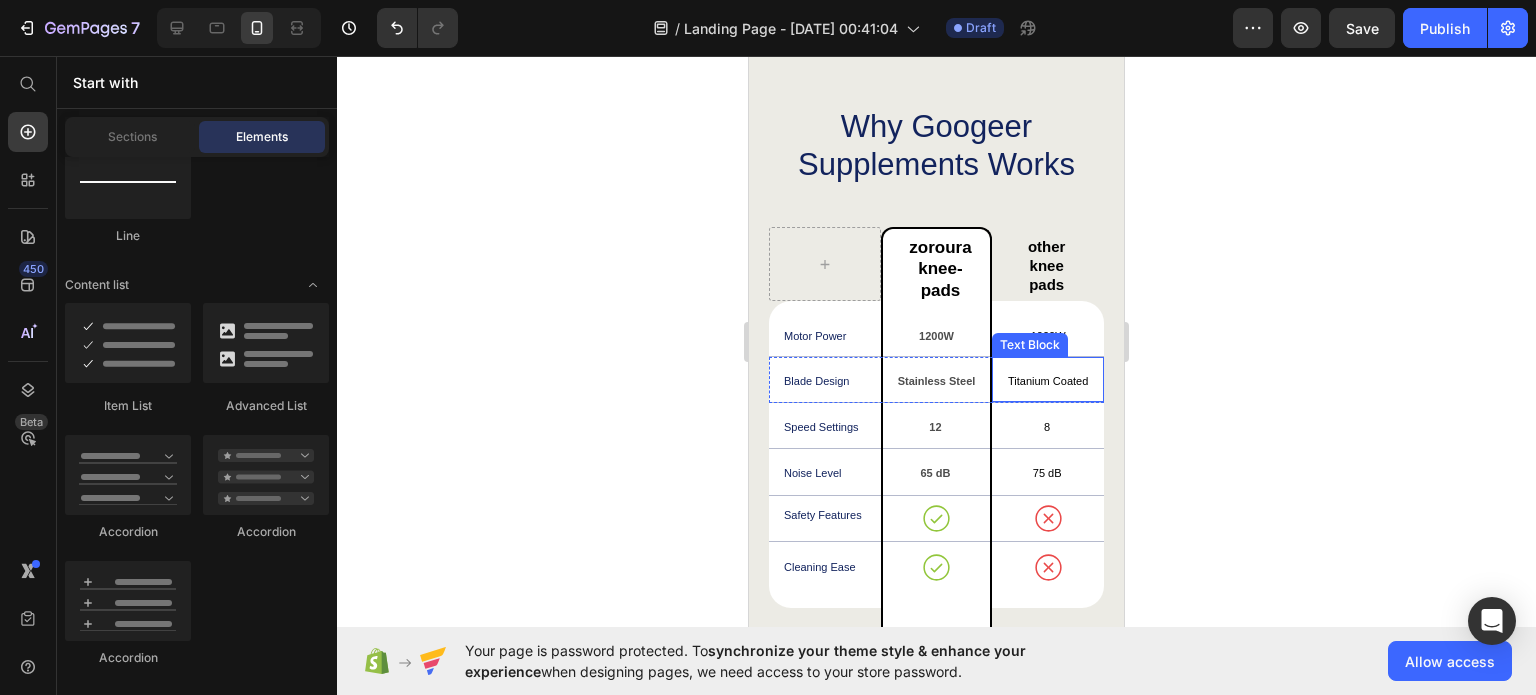 scroll, scrollTop: 1400, scrollLeft: 0, axis: vertical 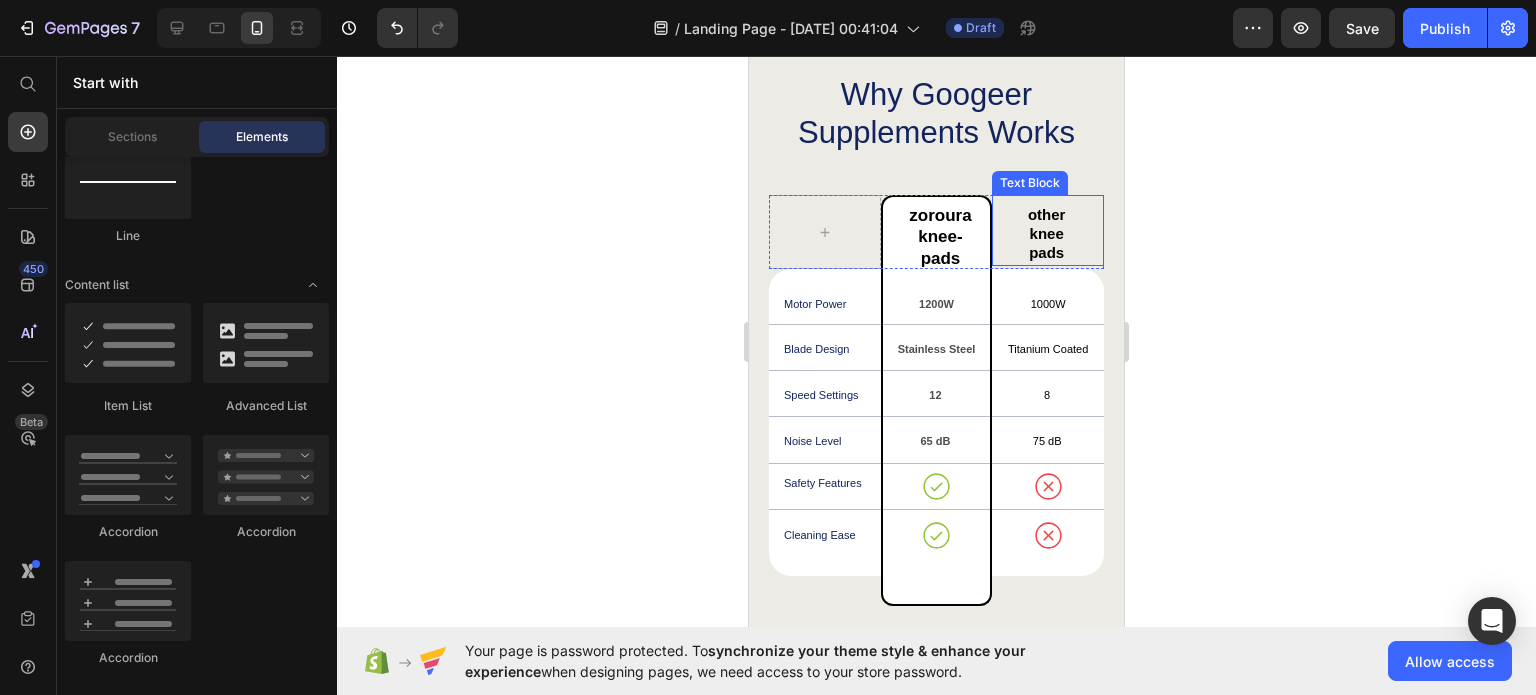 click on "other knee pads" at bounding box center (1046, 233) 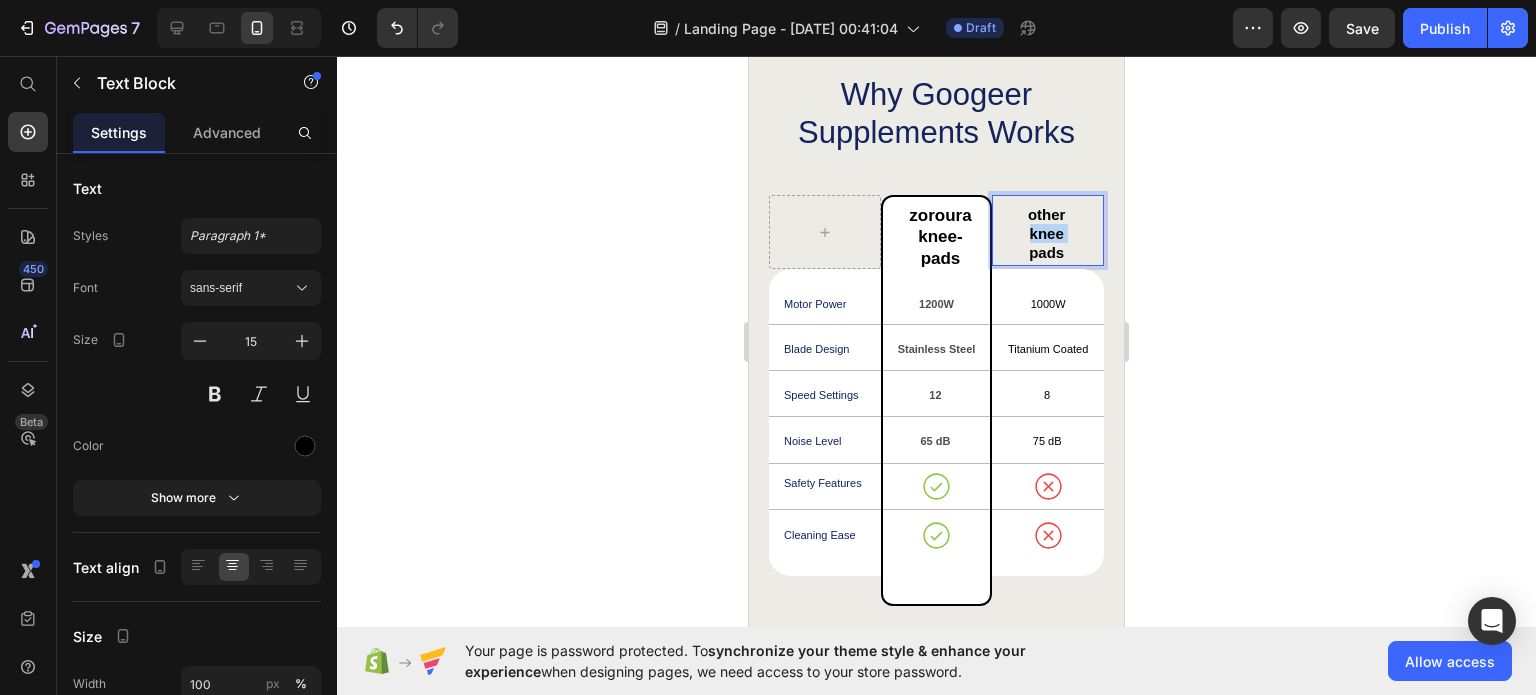 click on "other knee pads" at bounding box center [1046, 233] 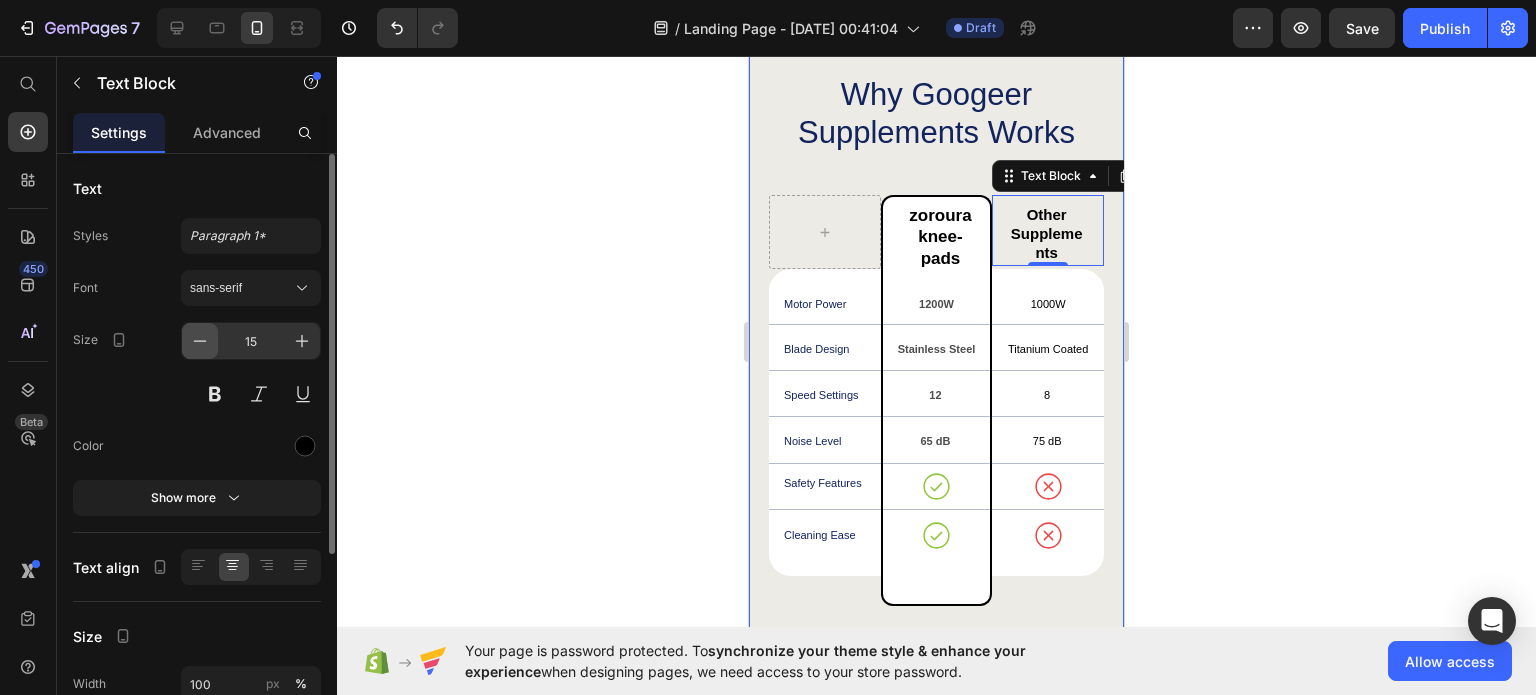 click 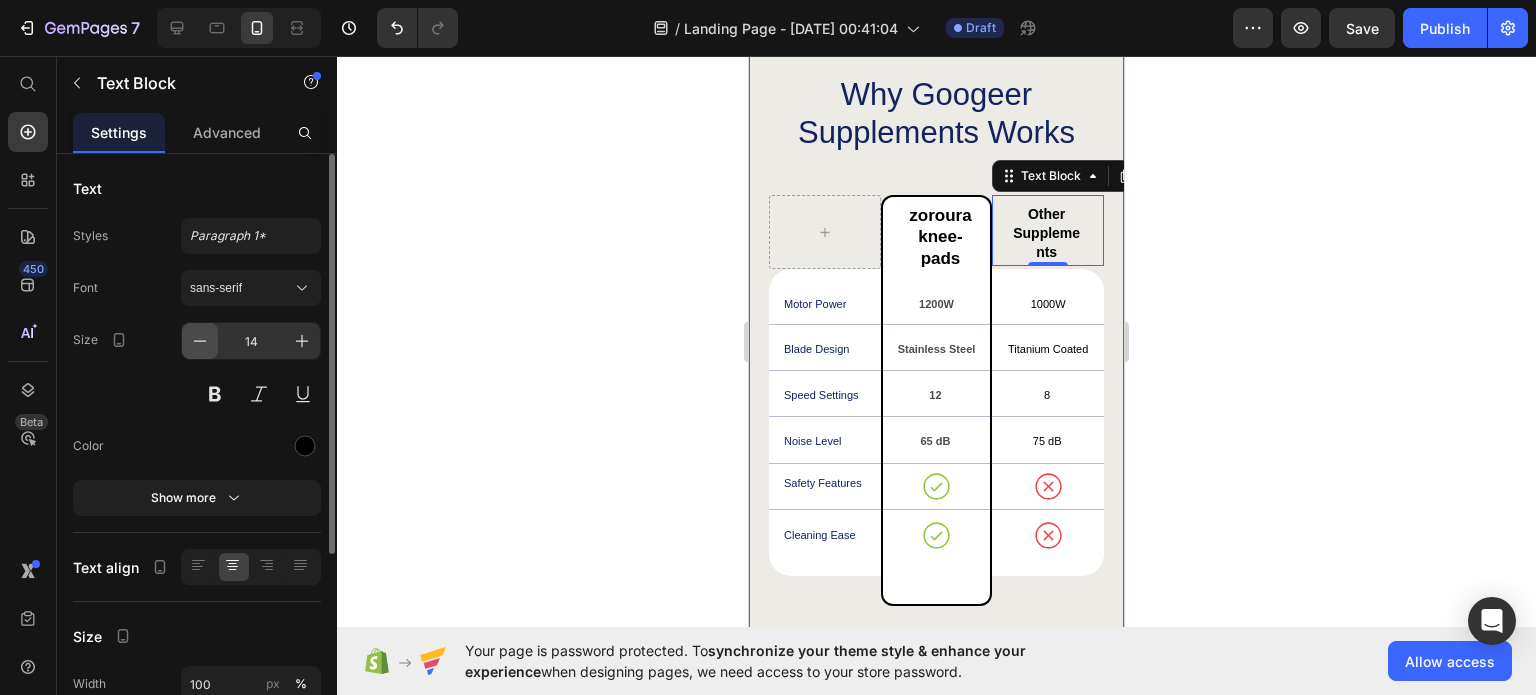 click 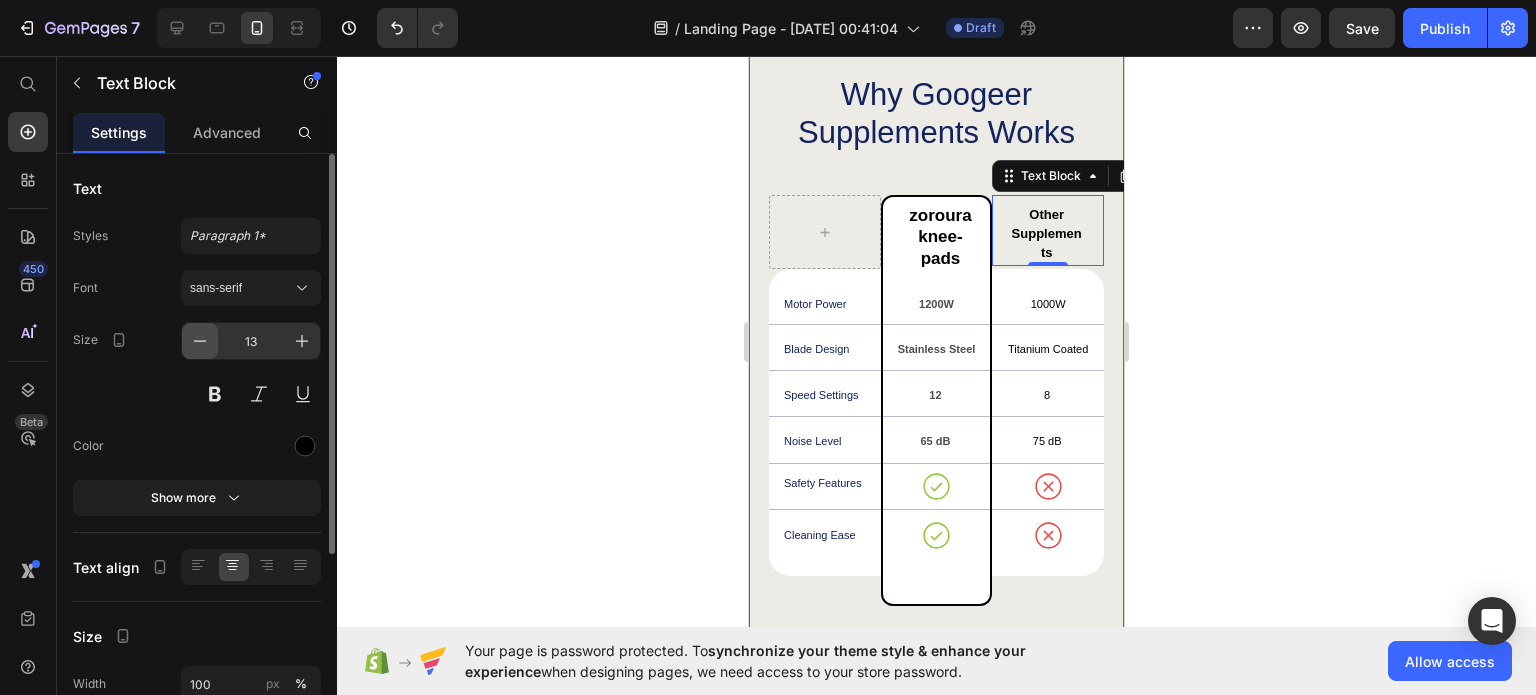 click 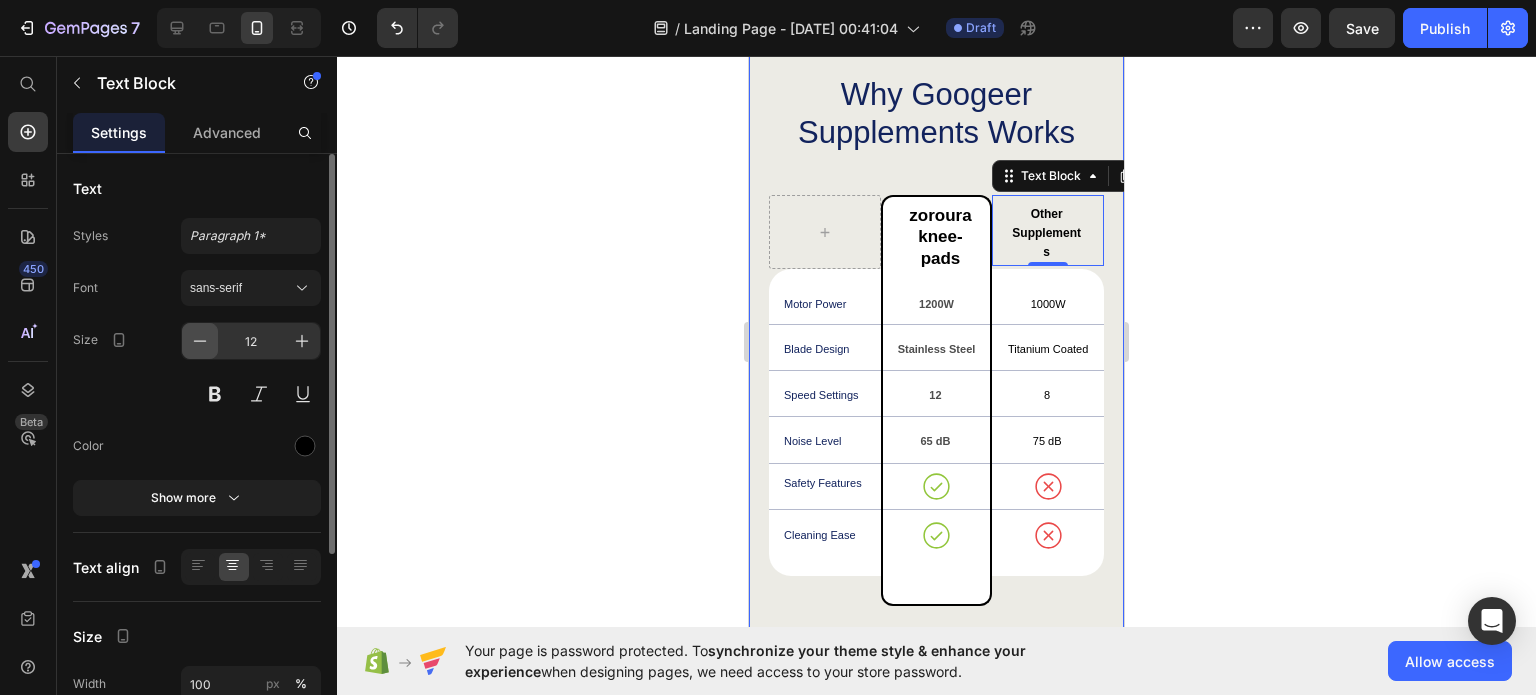 click 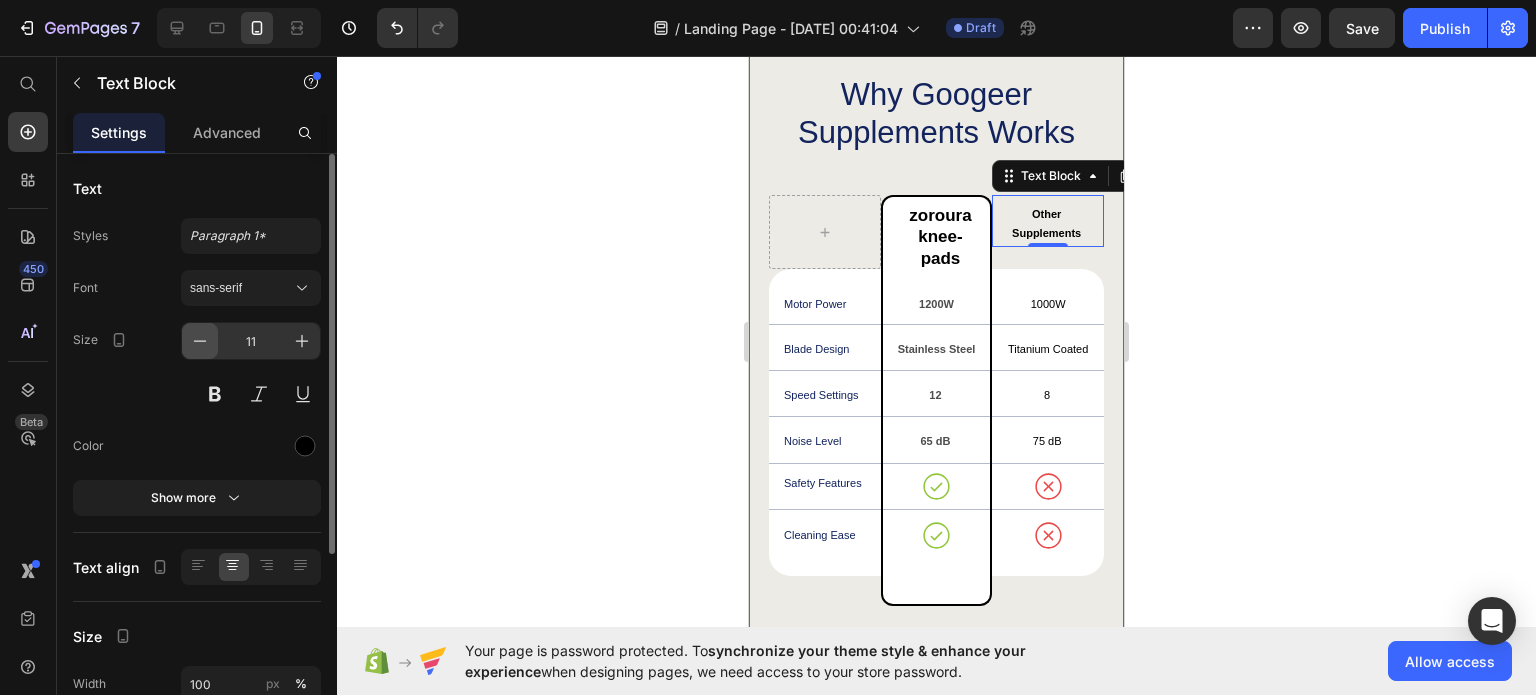 click 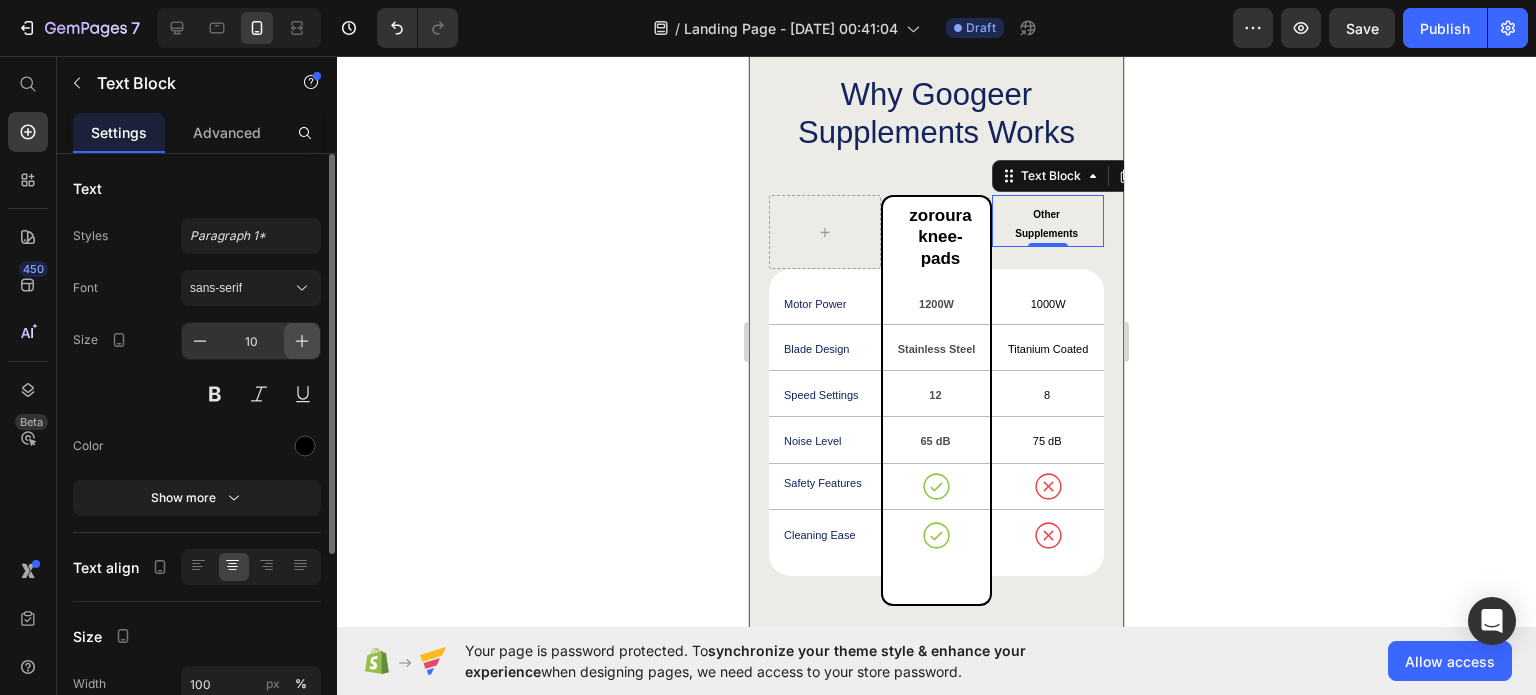 click 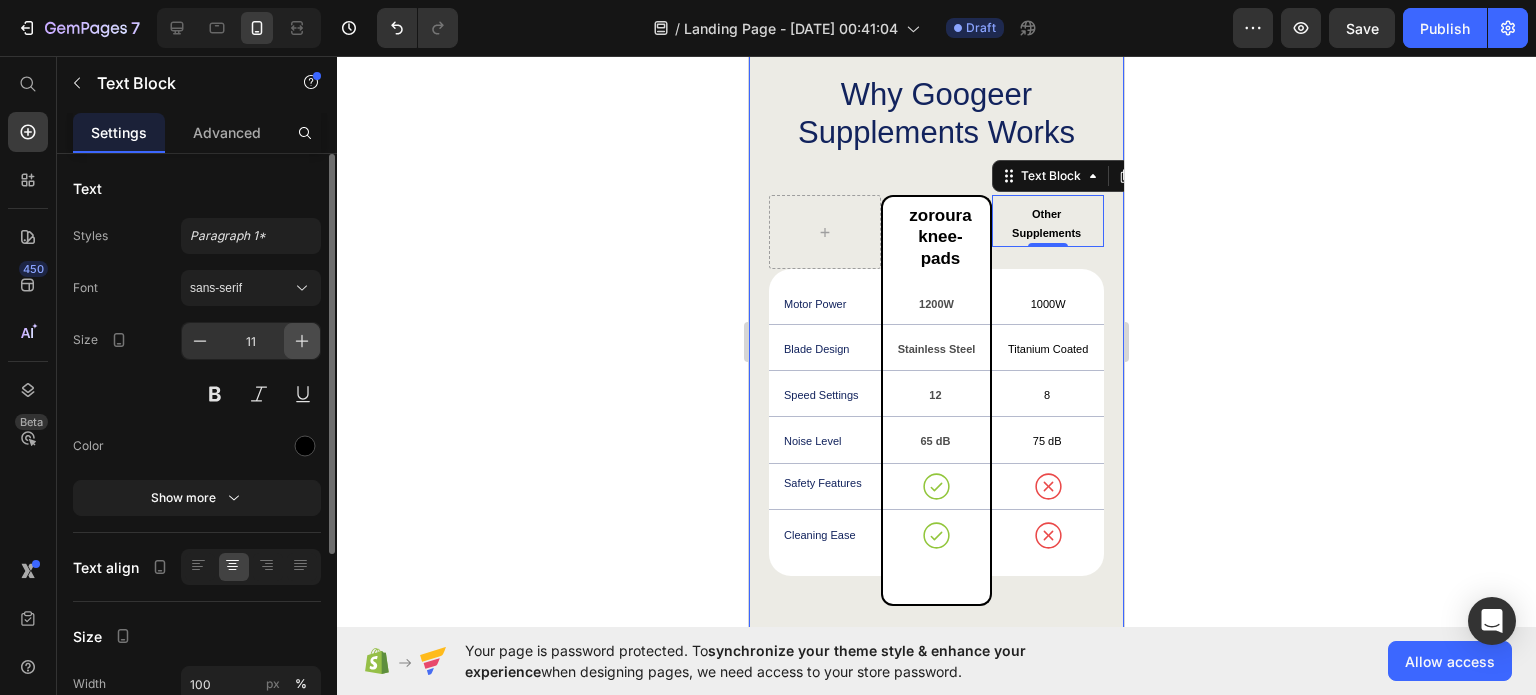 click 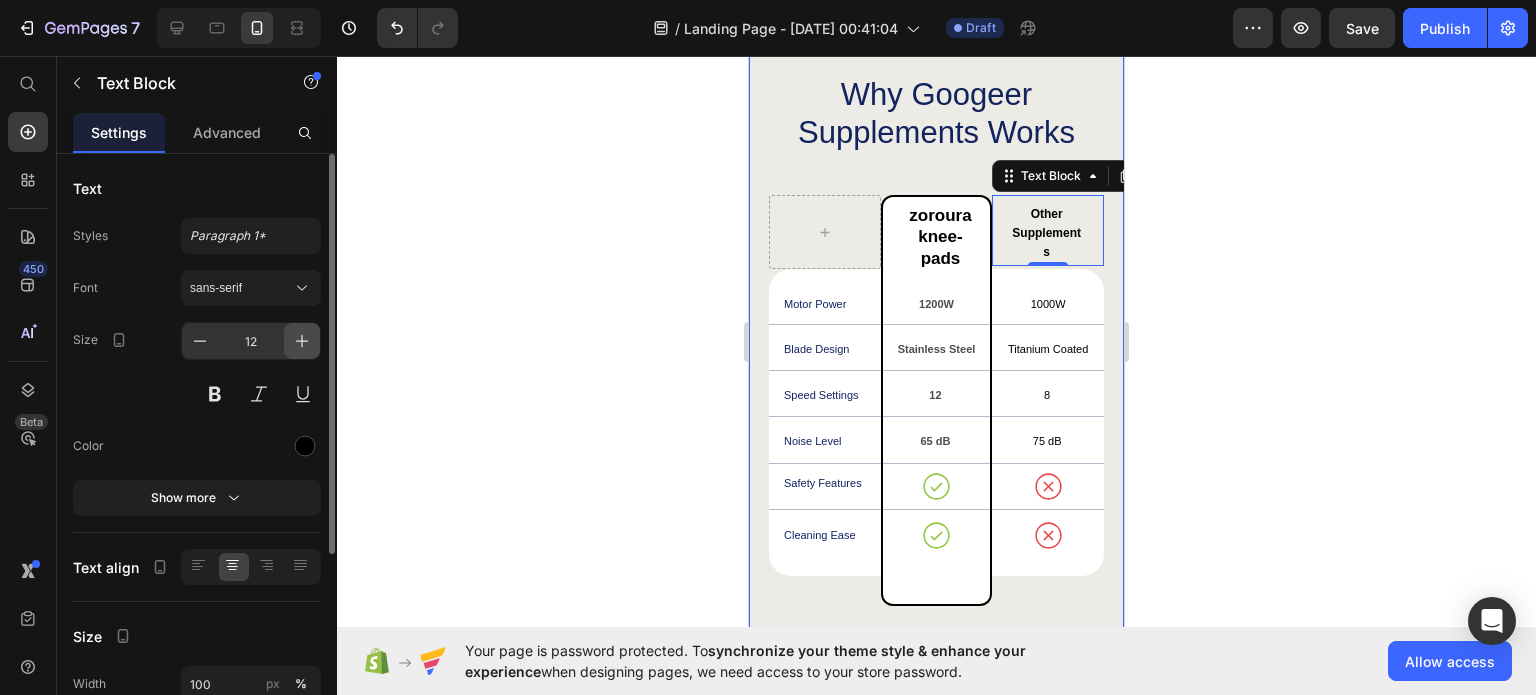 click 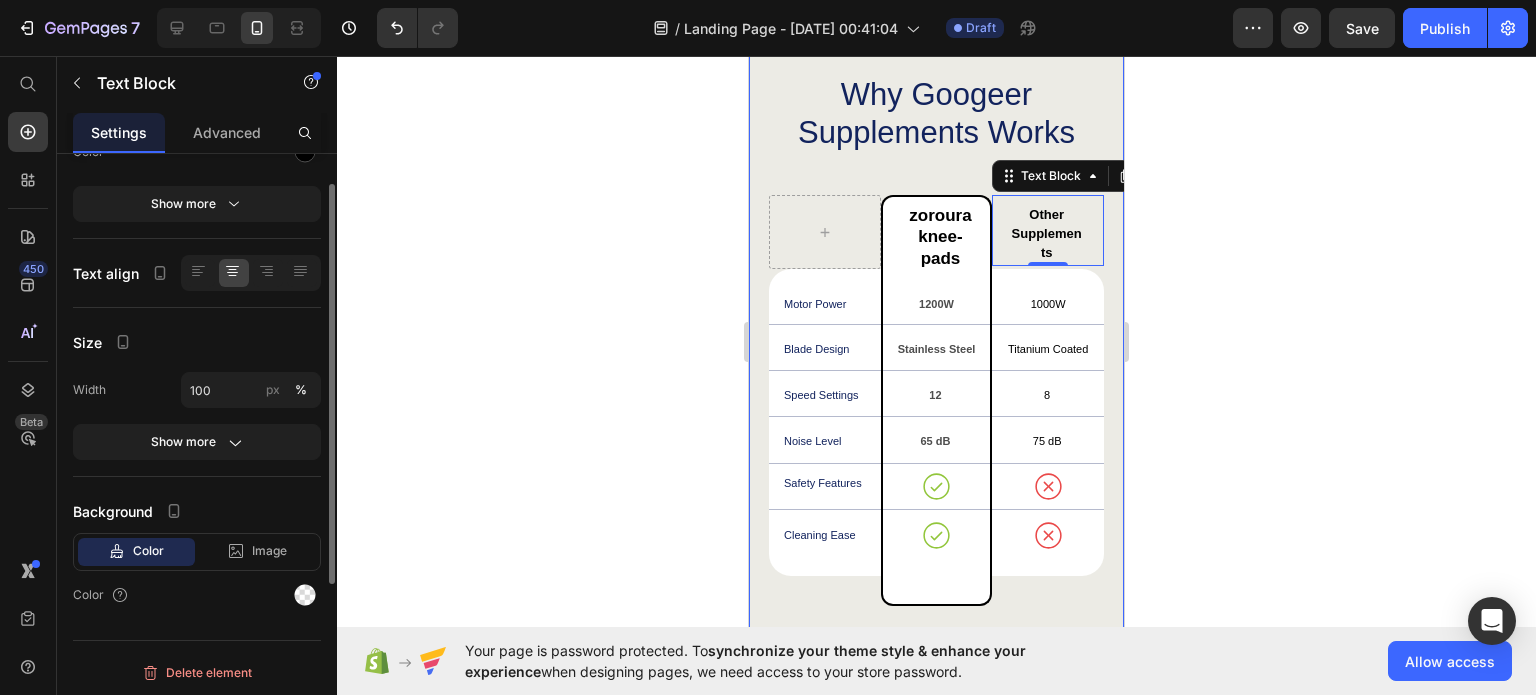 scroll, scrollTop: 0, scrollLeft: 0, axis: both 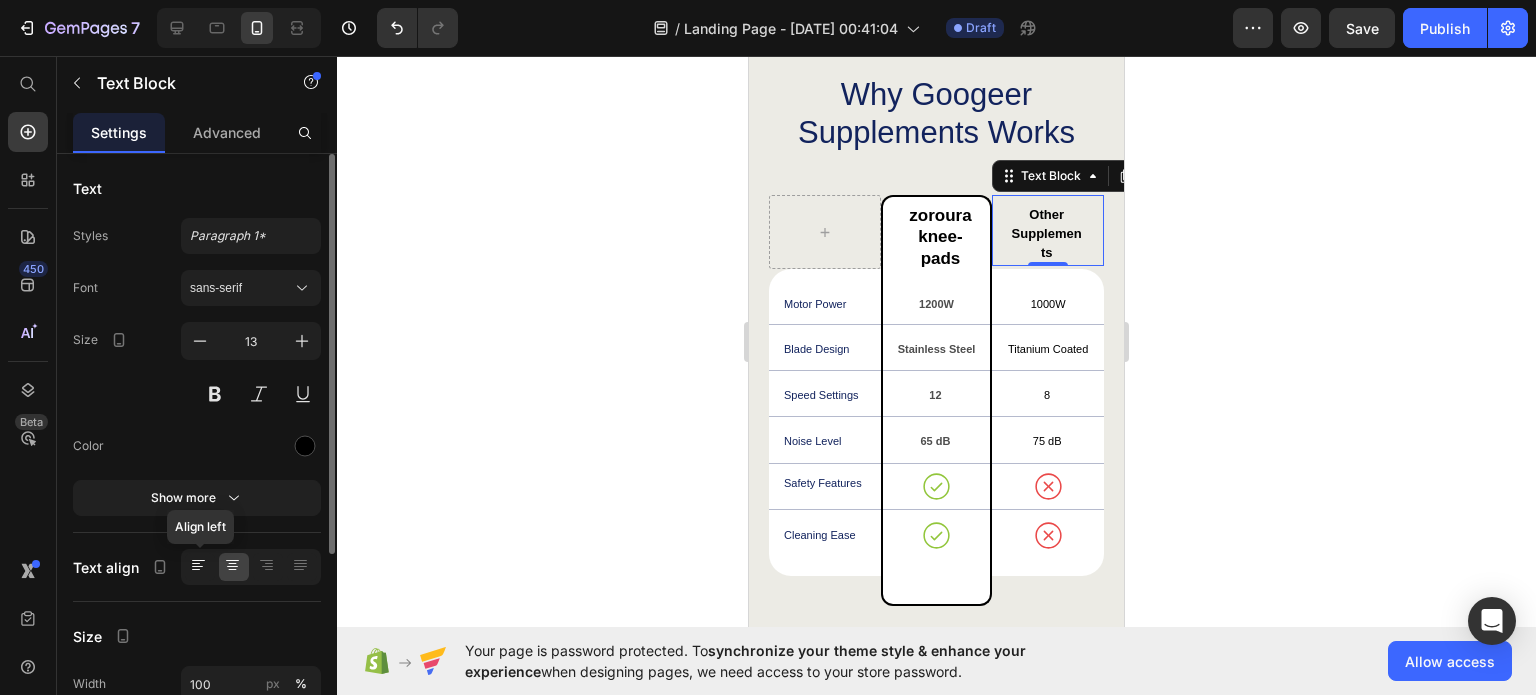 click 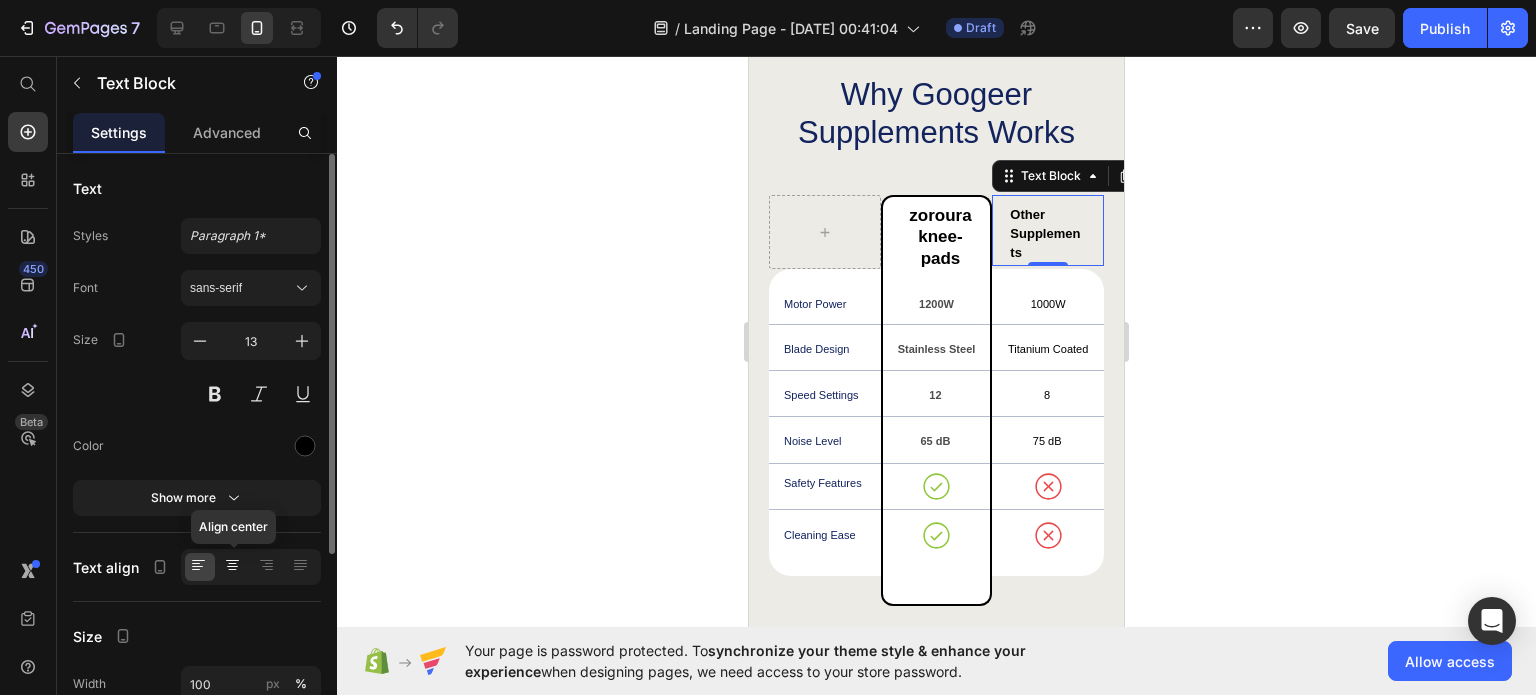 click 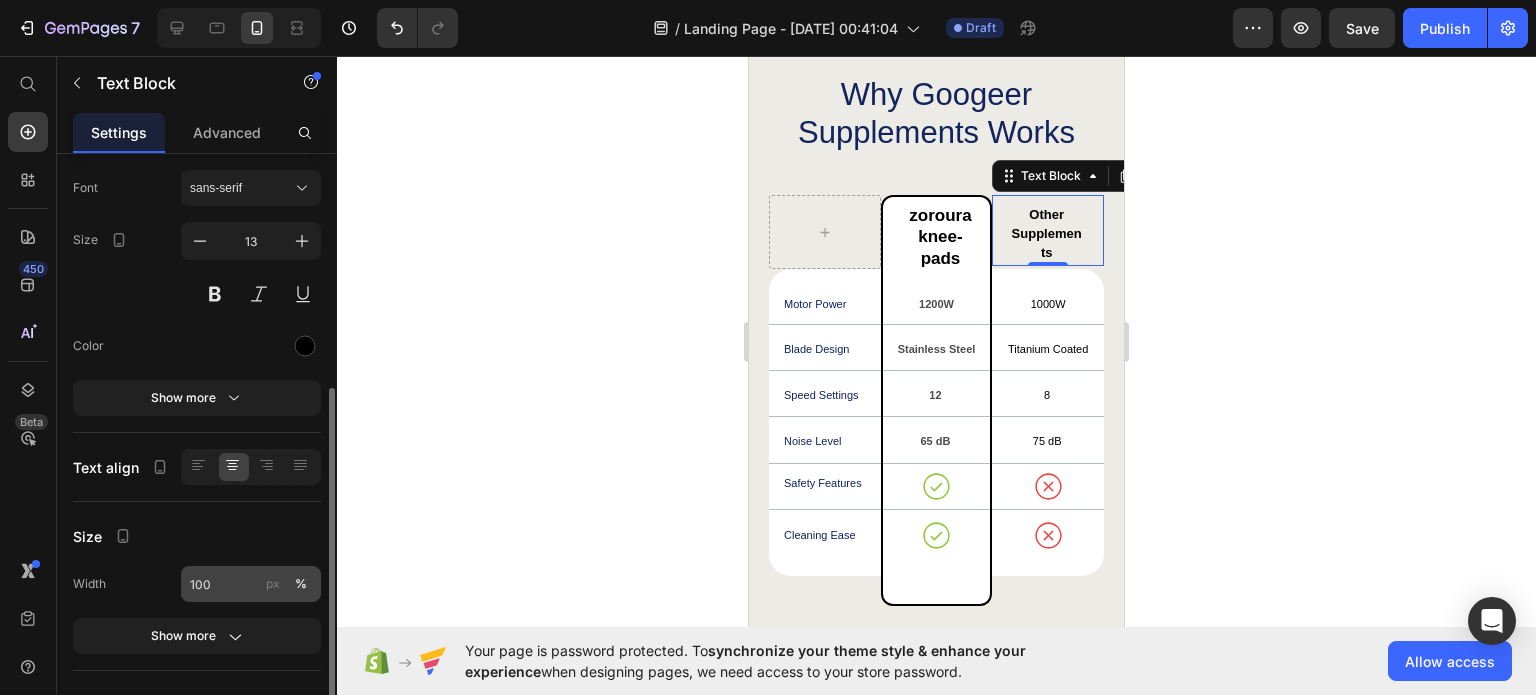 scroll, scrollTop: 200, scrollLeft: 0, axis: vertical 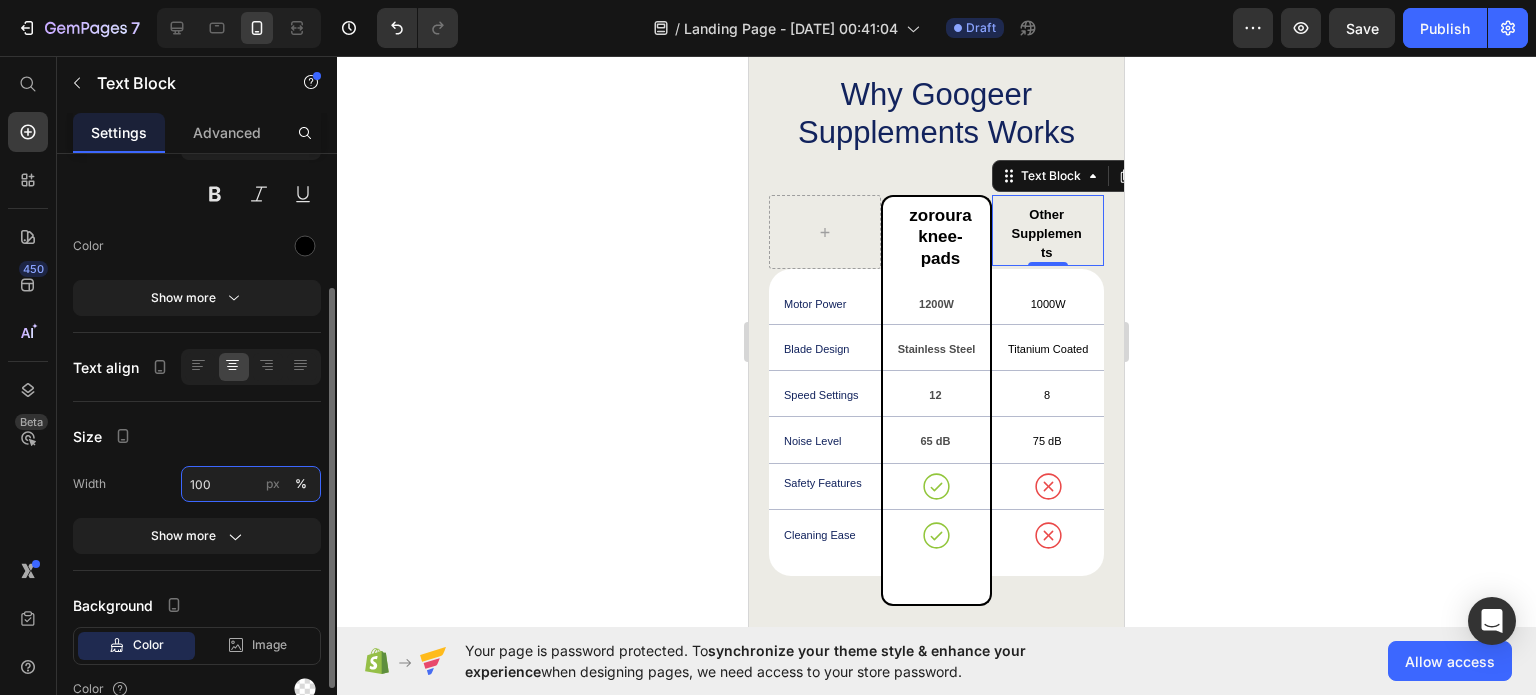 click on "100" at bounding box center [251, 484] 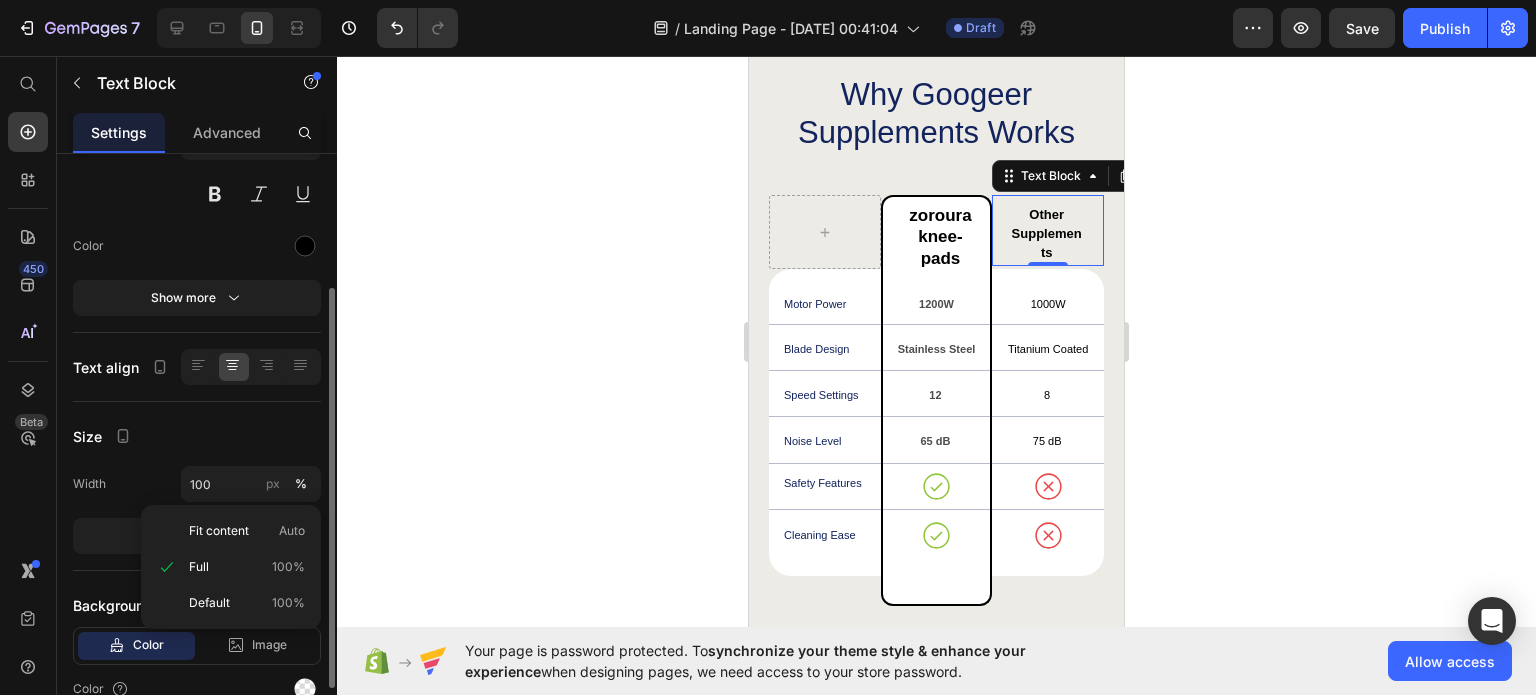 click on "Size" at bounding box center (197, 436) 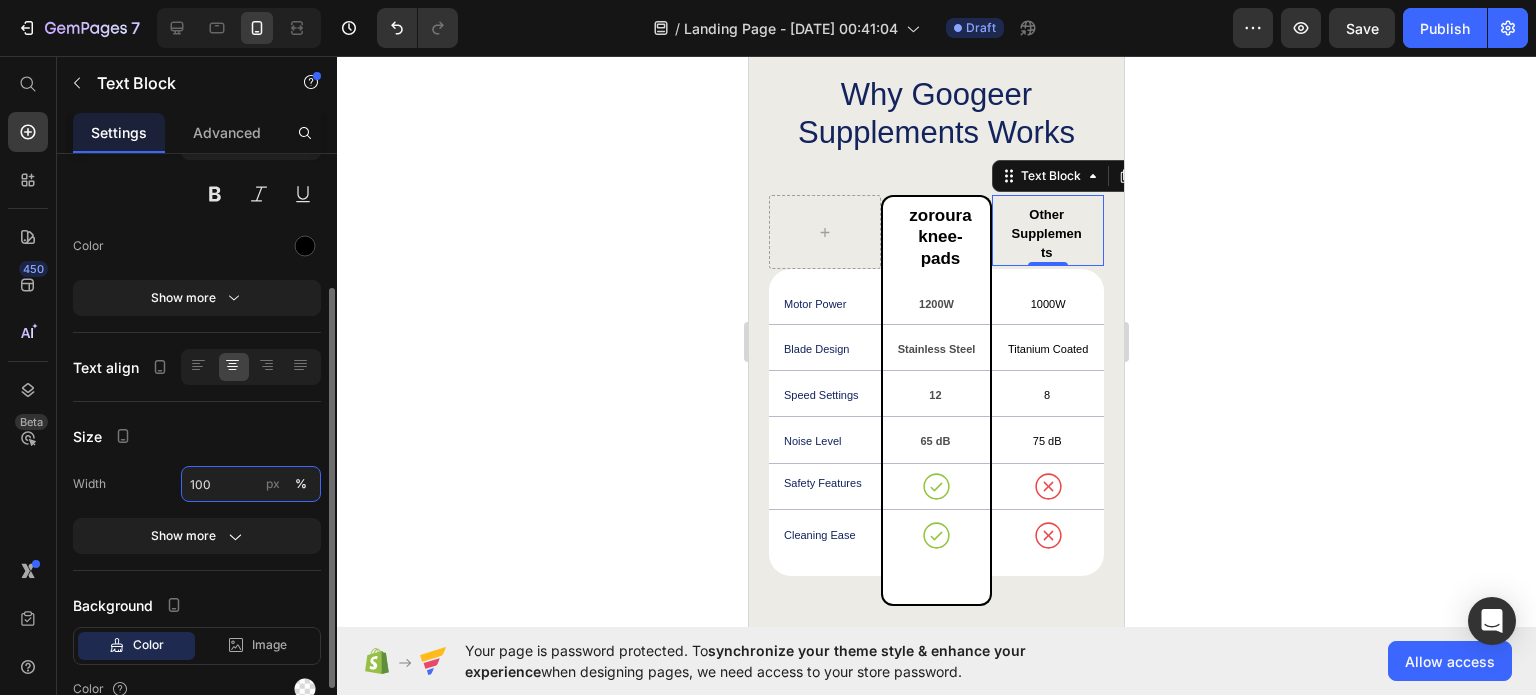 click on "100" at bounding box center (251, 484) 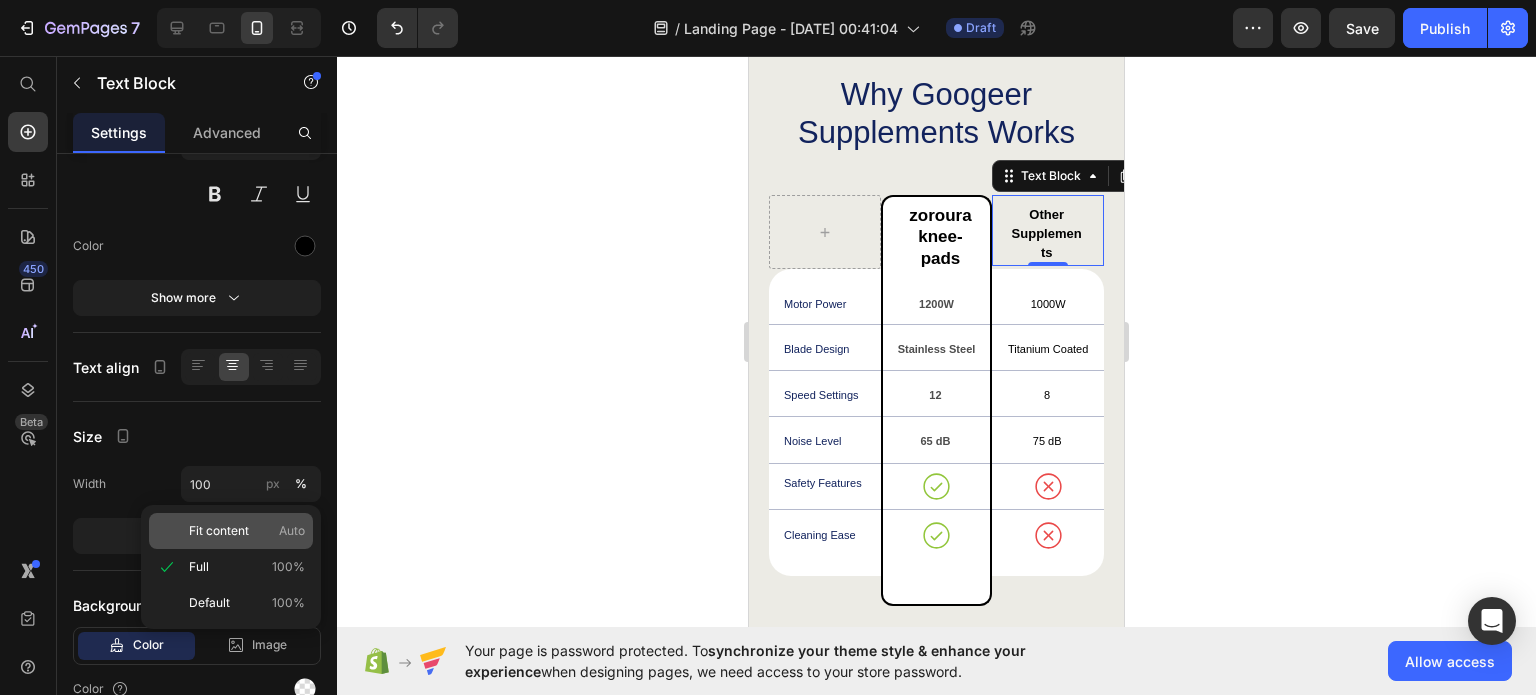 click on "Fit content" at bounding box center (219, 531) 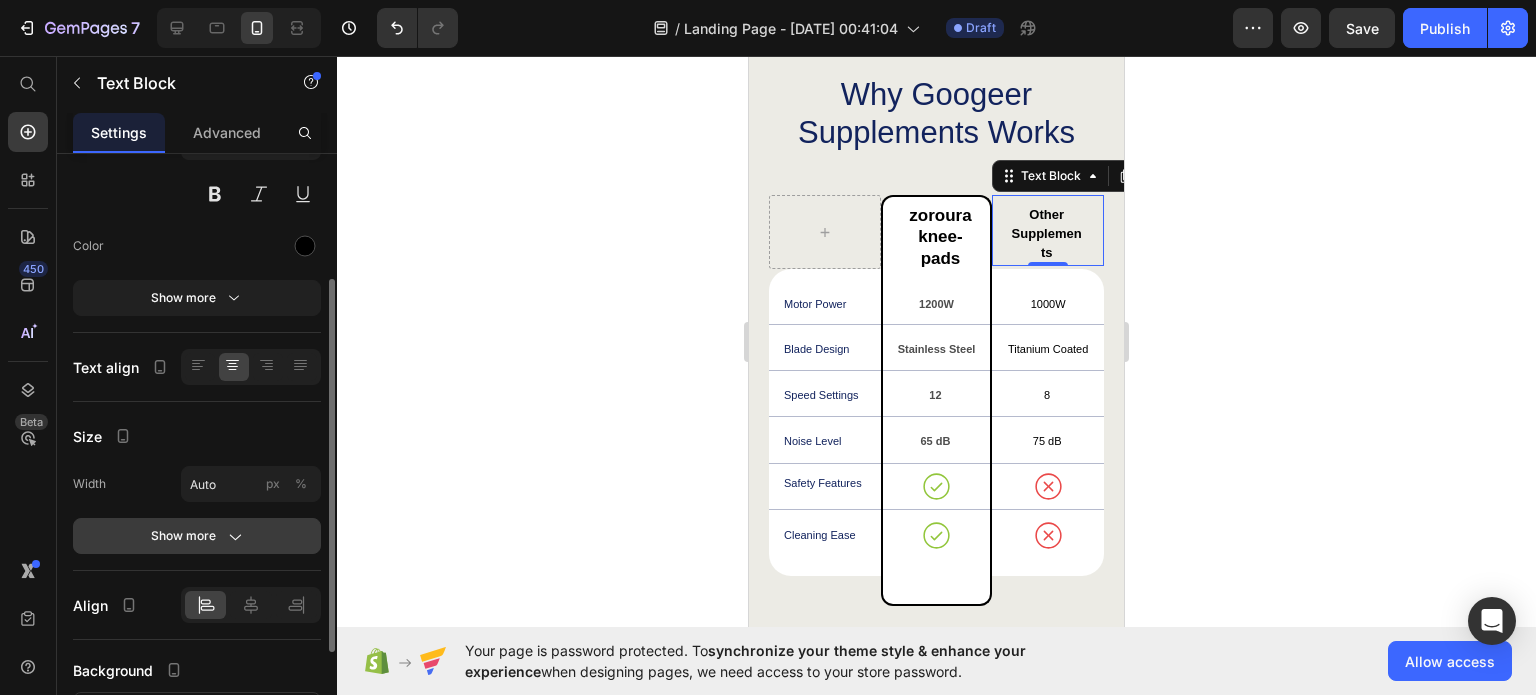 click 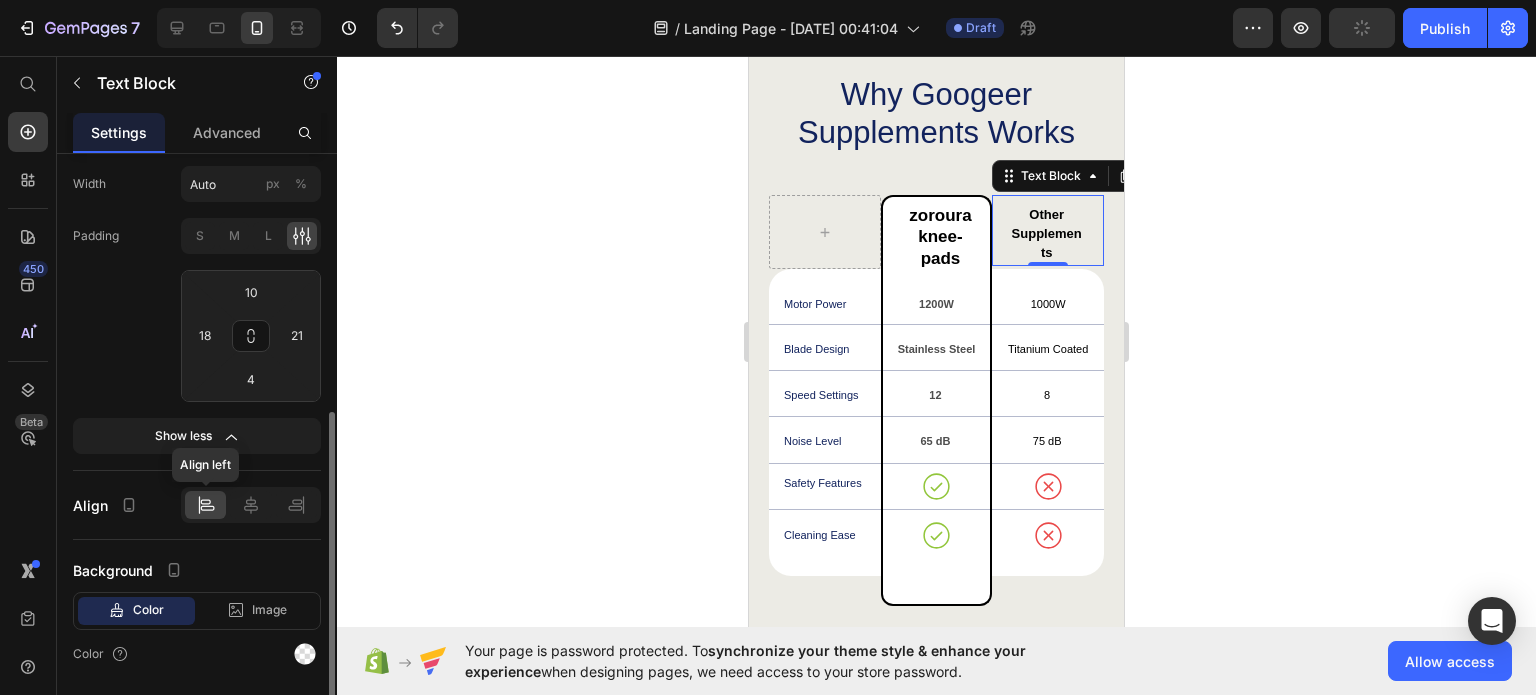 scroll, scrollTop: 559, scrollLeft: 0, axis: vertical 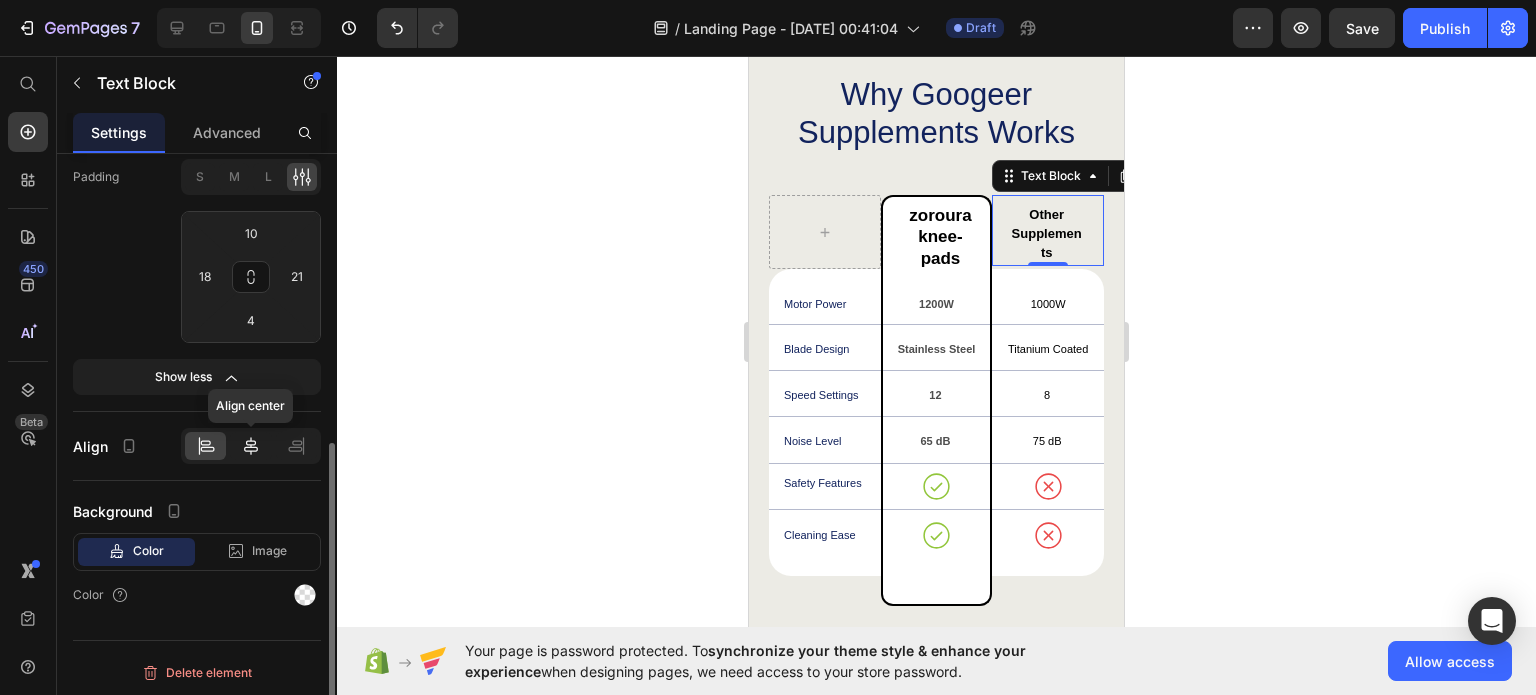 click 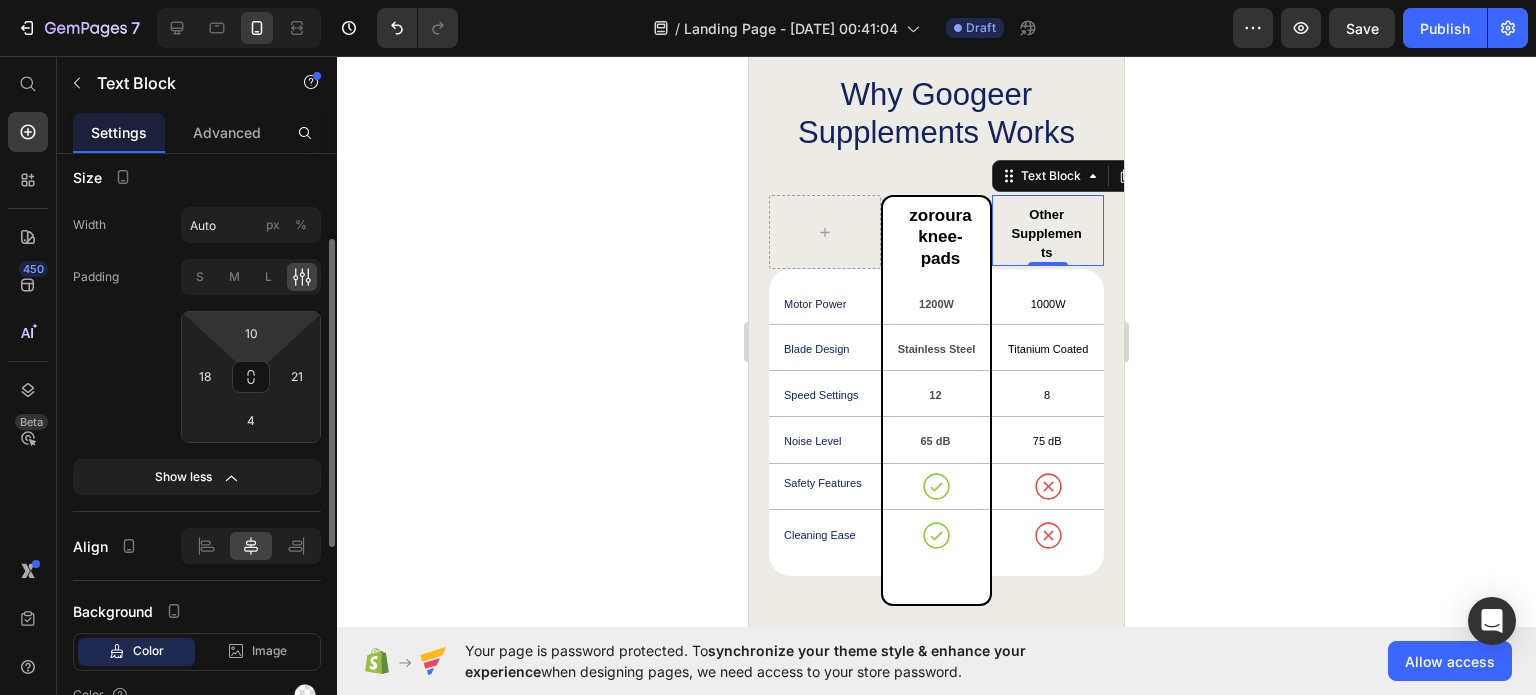 scroll, scrollTop: 359, scrollLeft: 0, axis: vertical 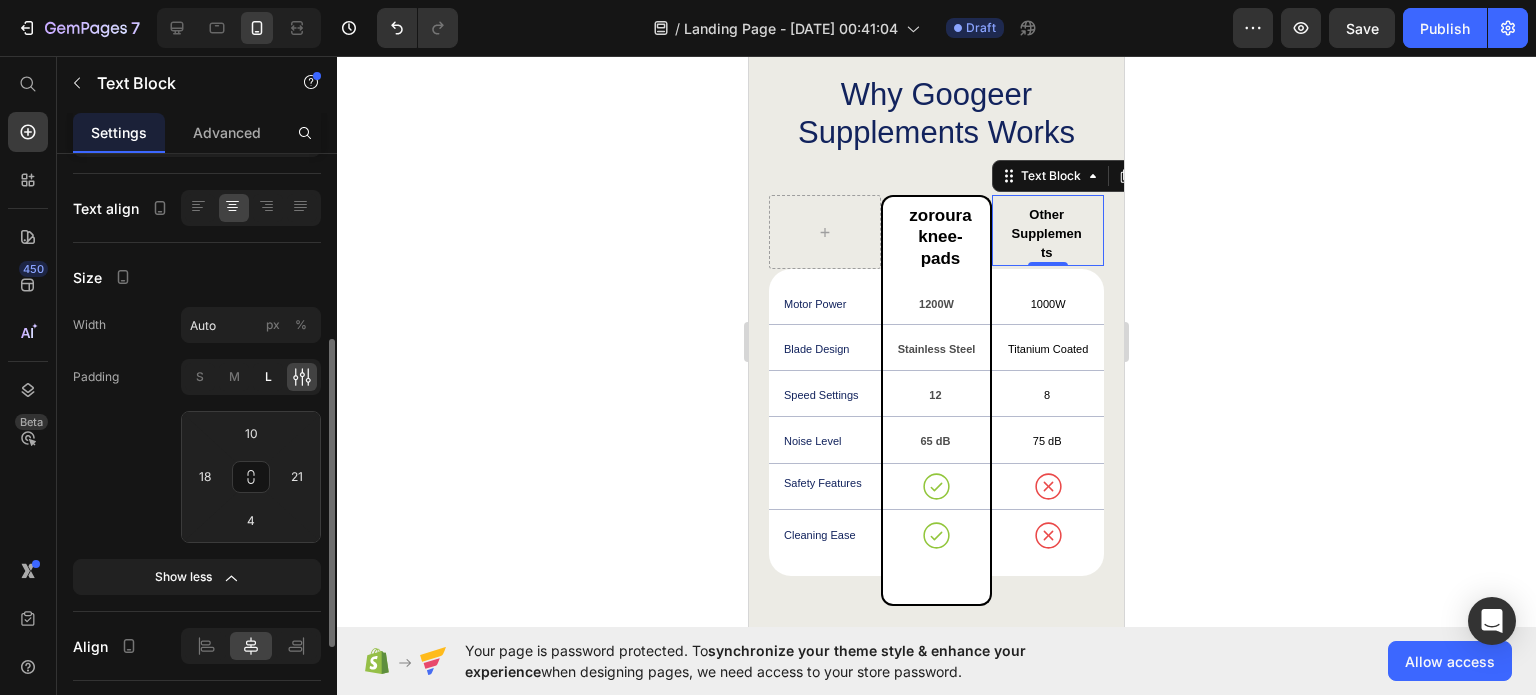 click on "L" 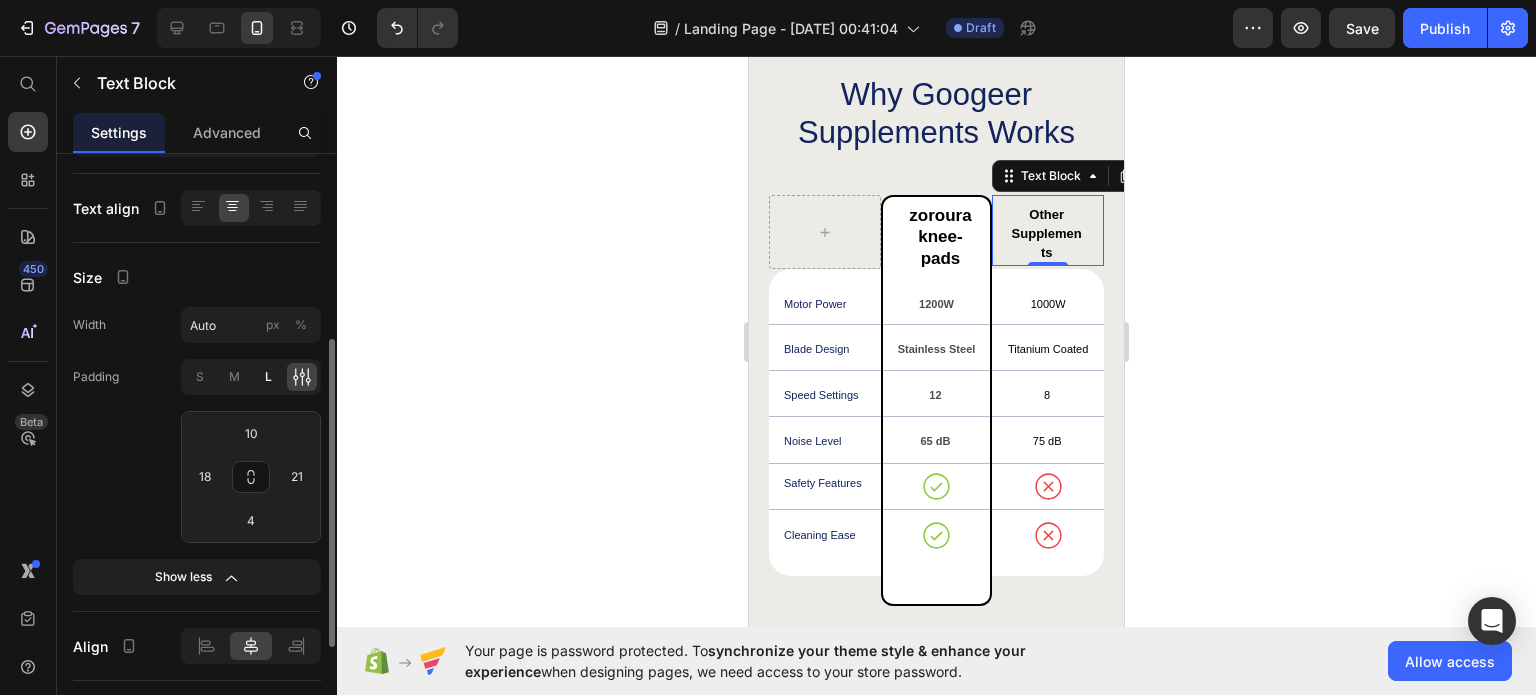 type on "16" 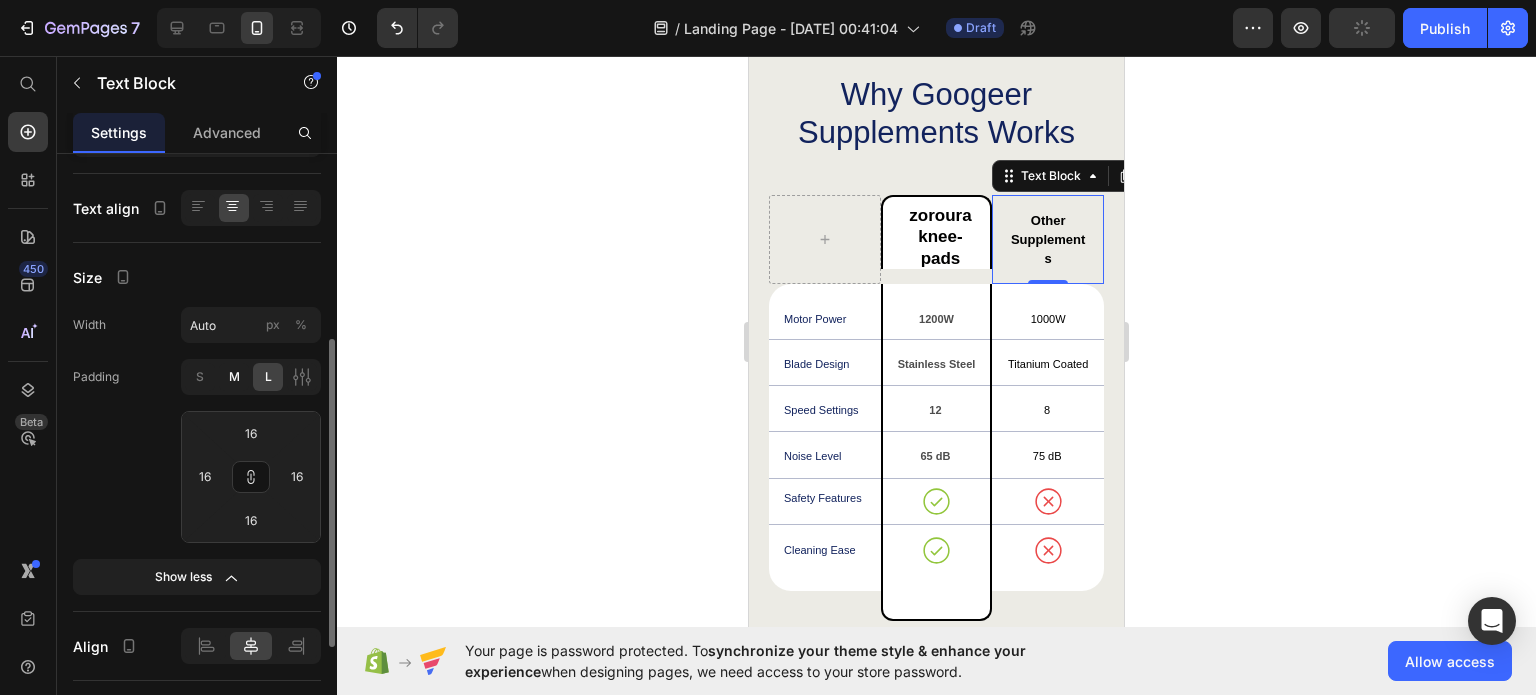 click on "M" 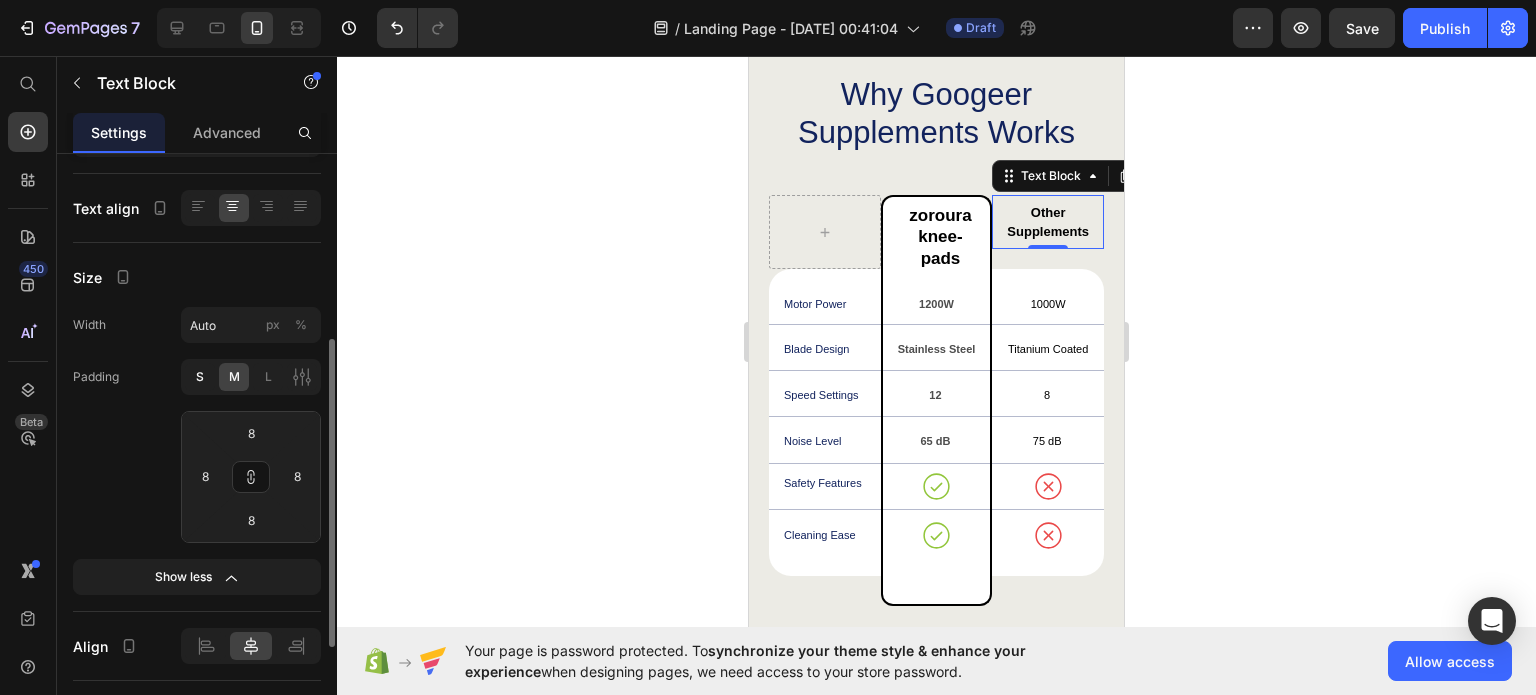 click on "S" 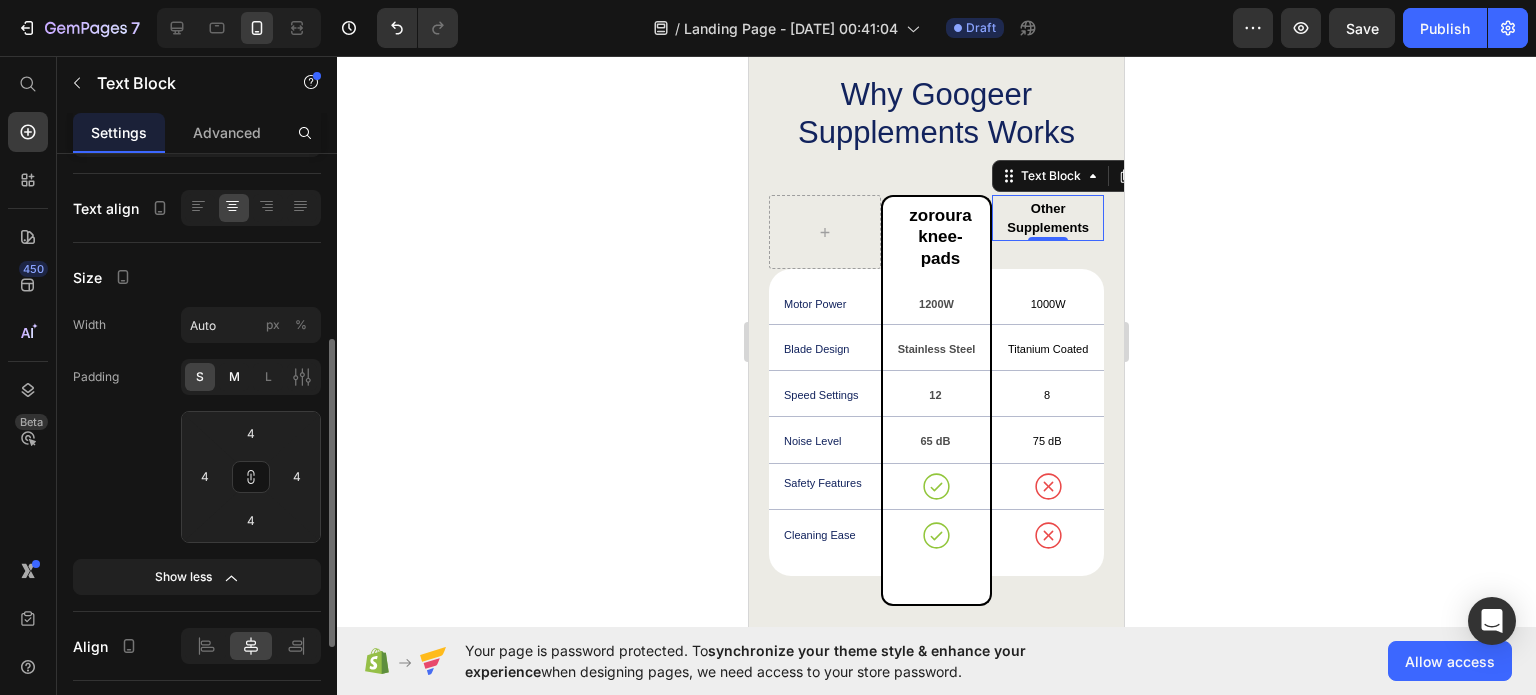 click on "M" 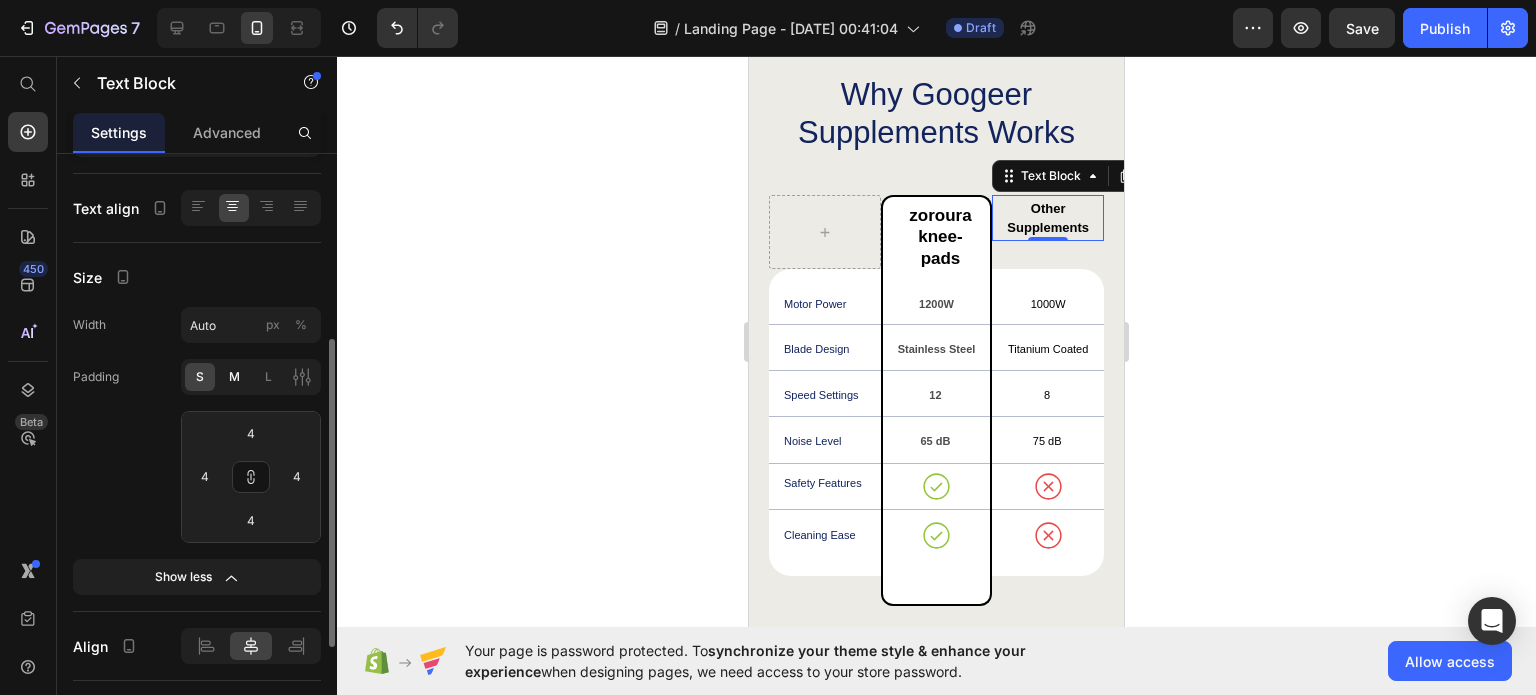 type on "8" 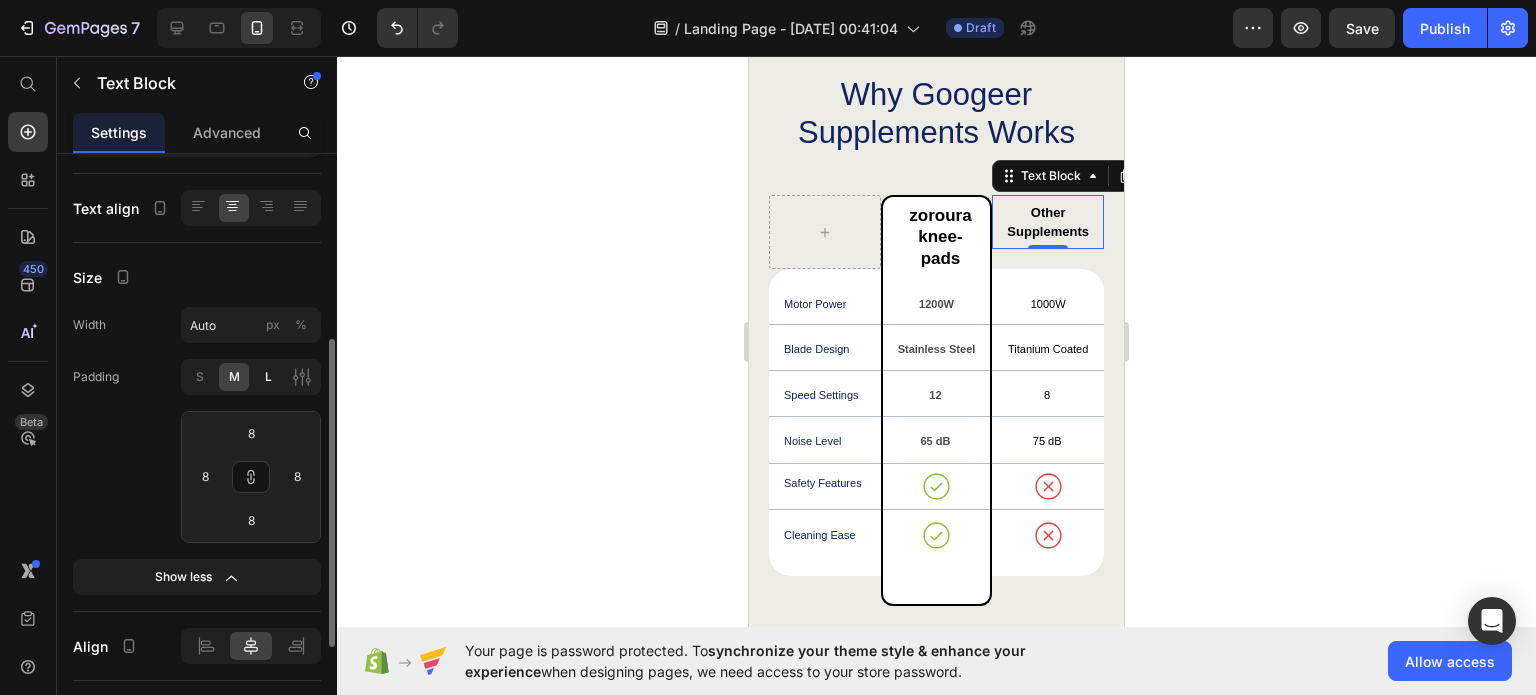 click on "L" 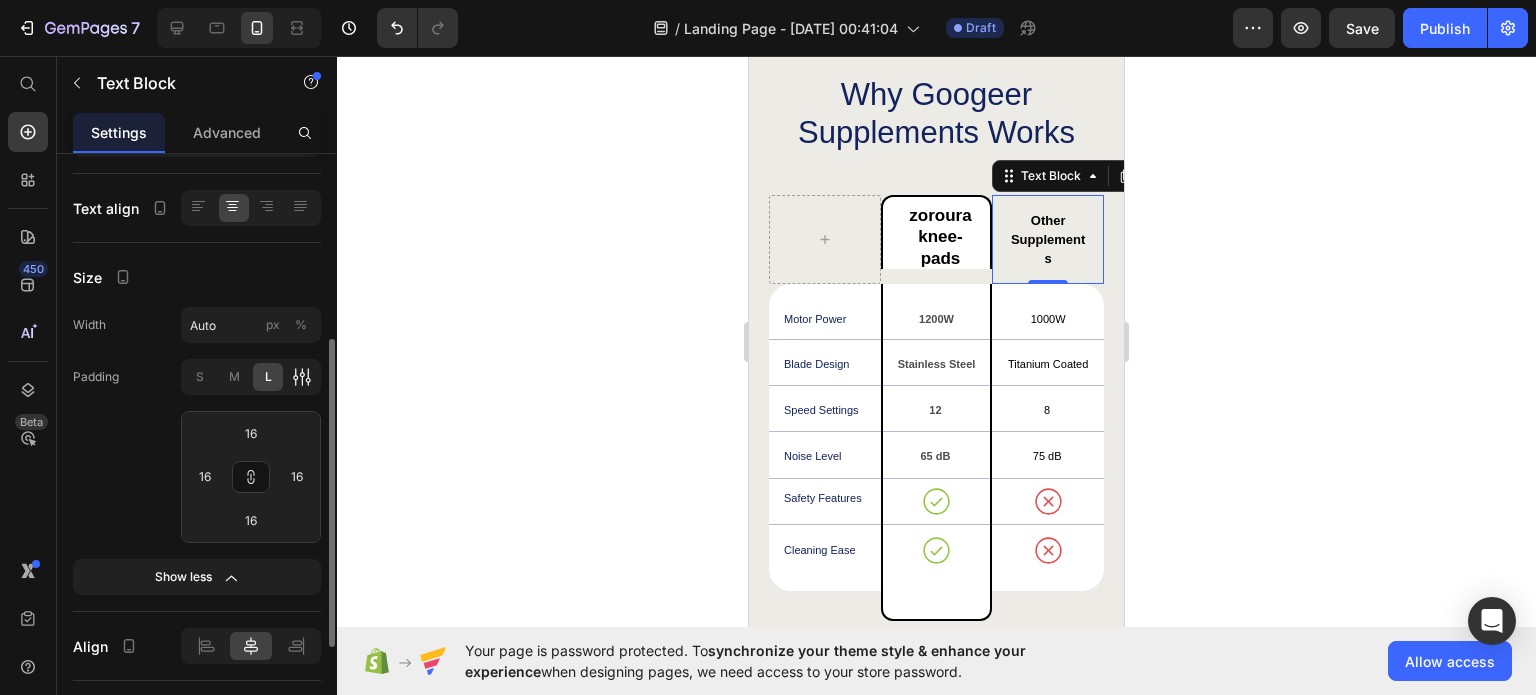 click 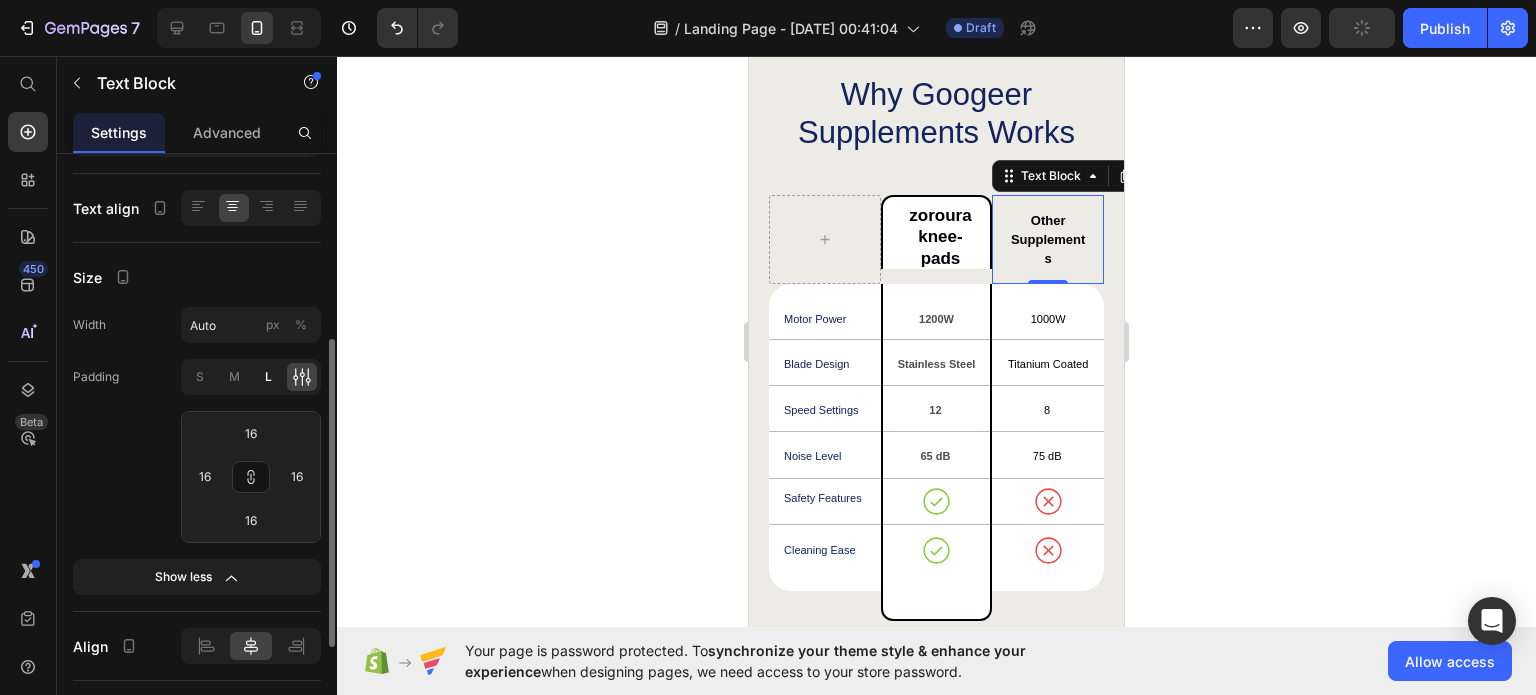 click on "L" 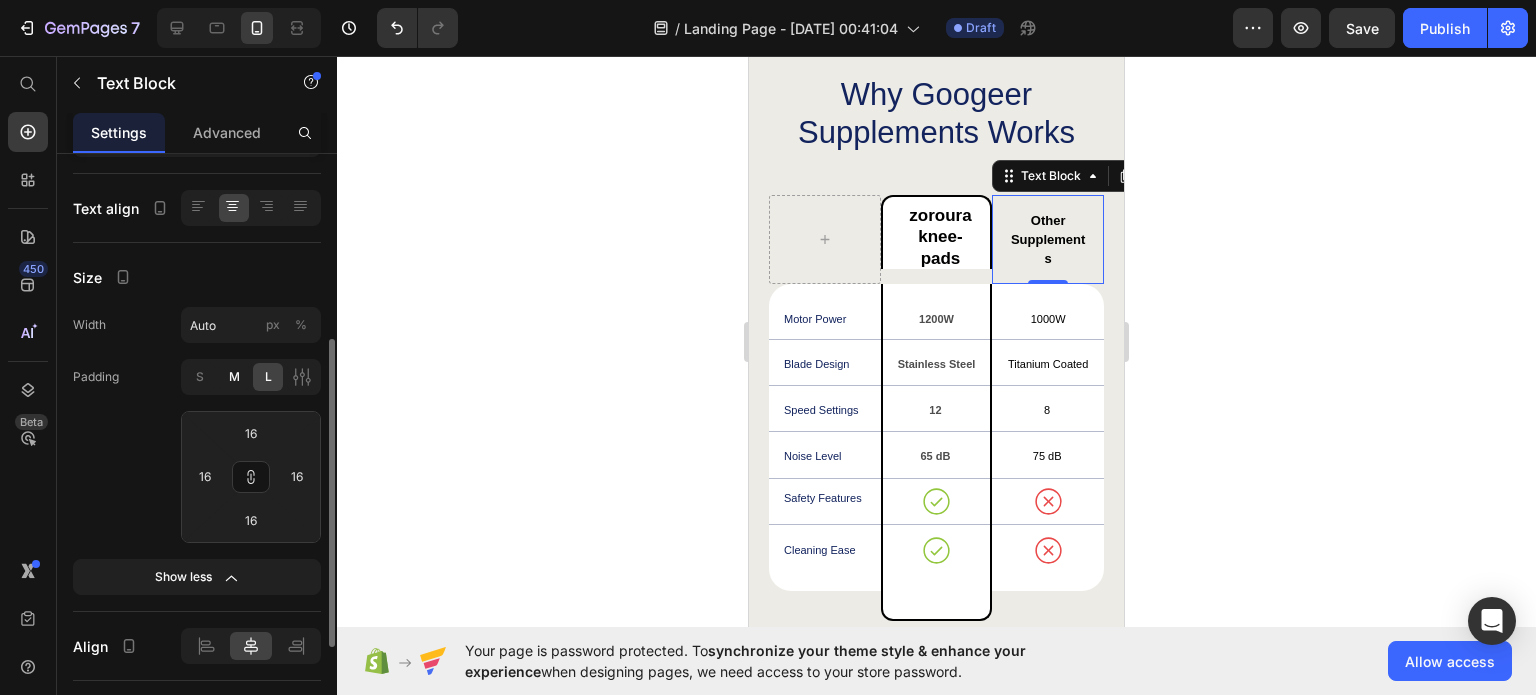 click on "M" 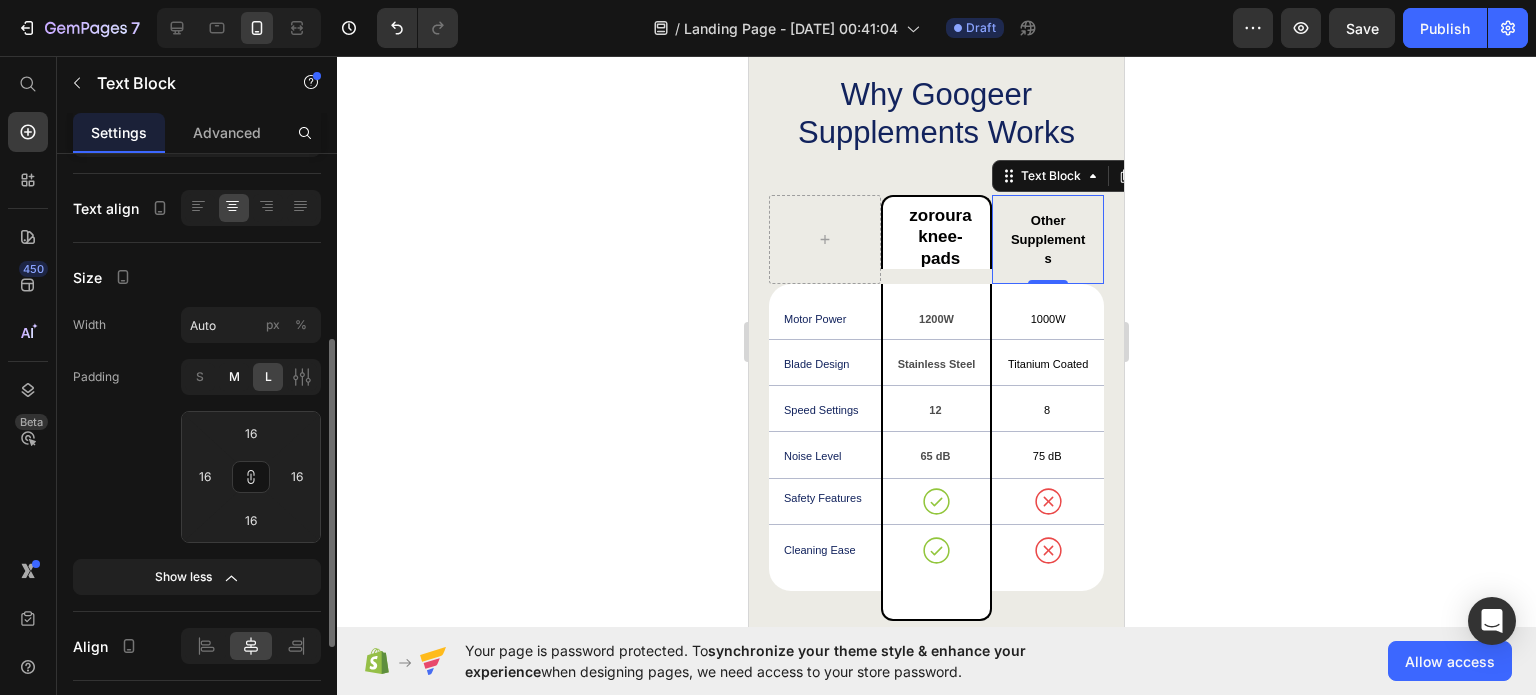 type on "8" 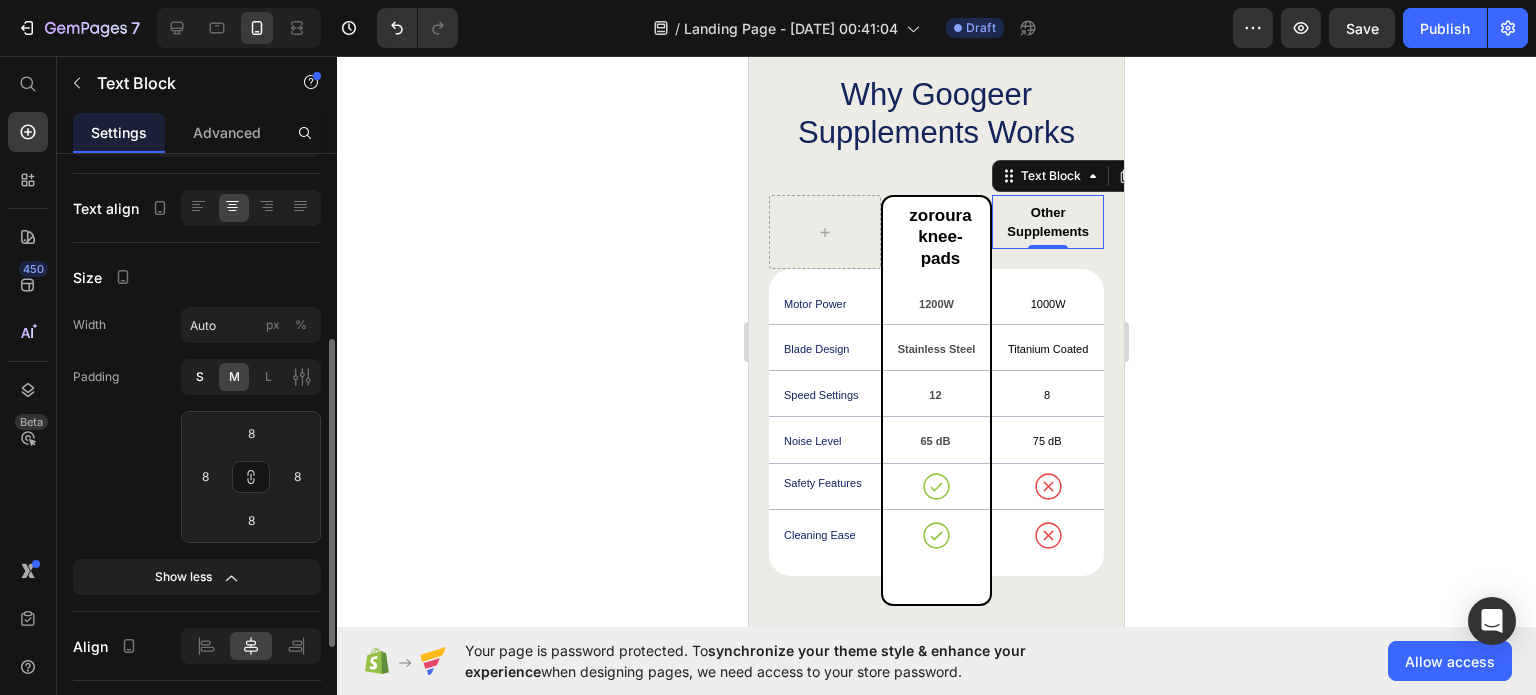 click on "S" 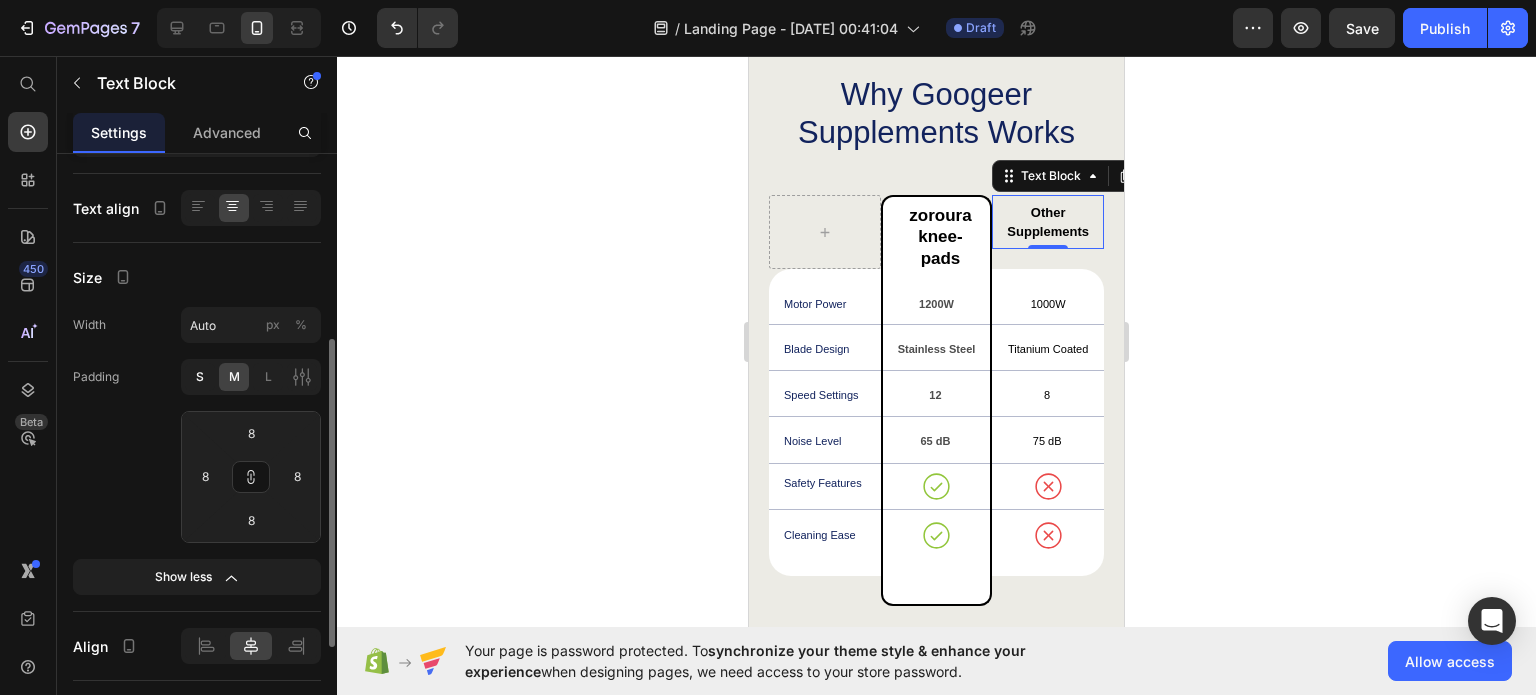type on "4" 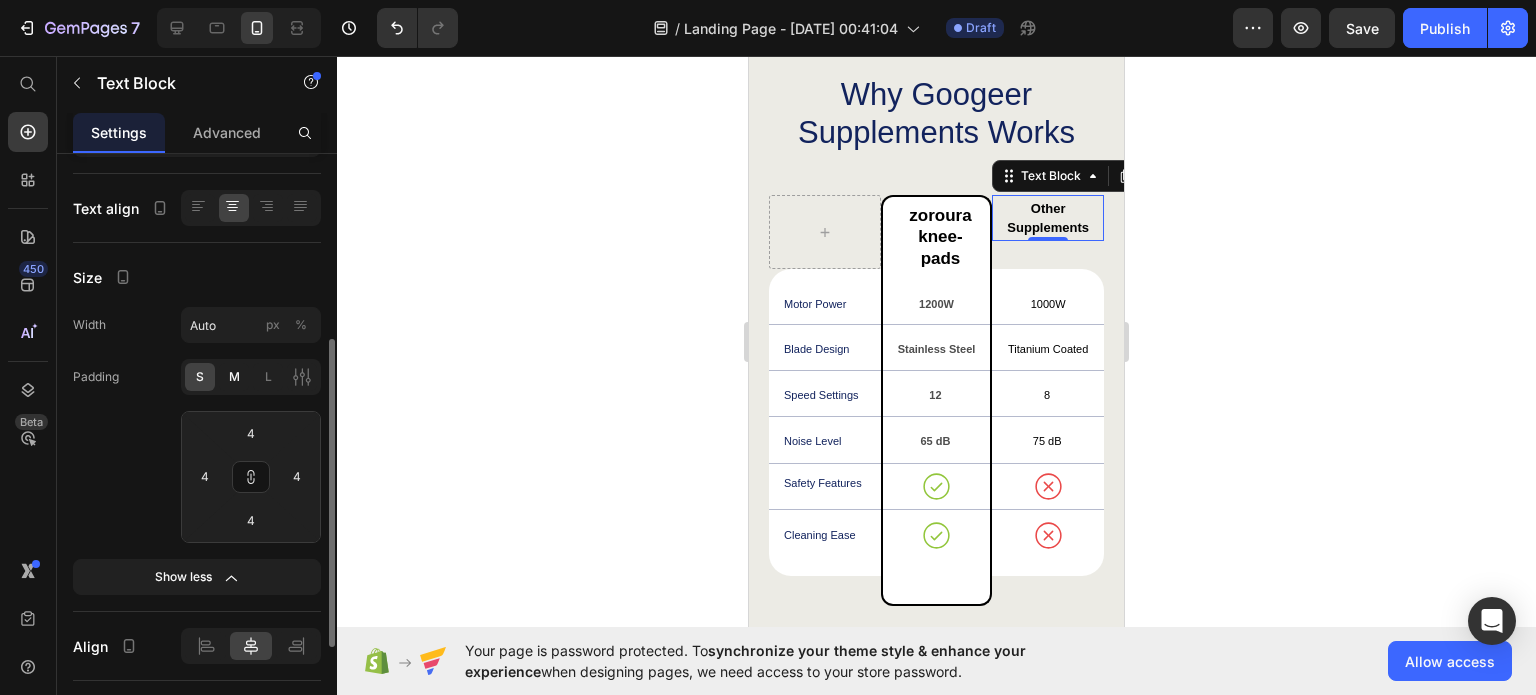 click on "M" 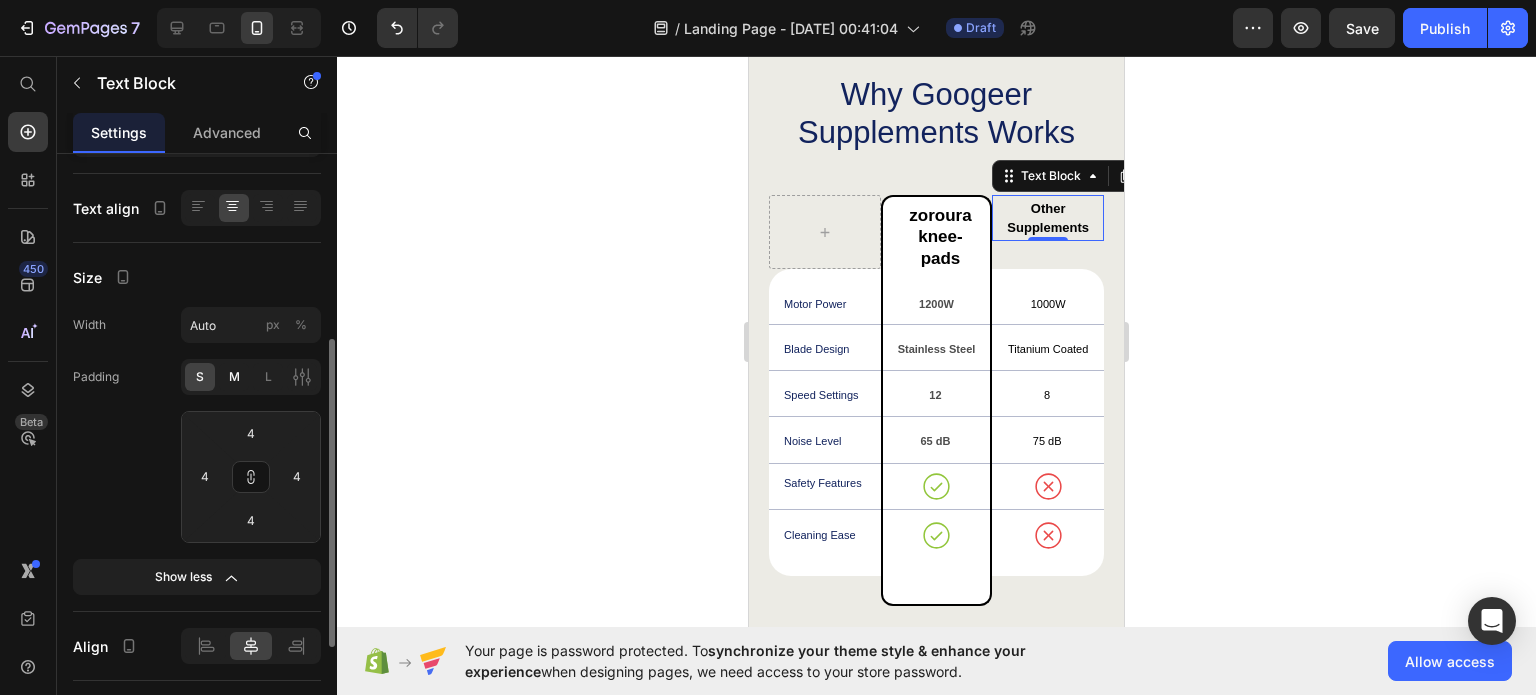 type on "8" 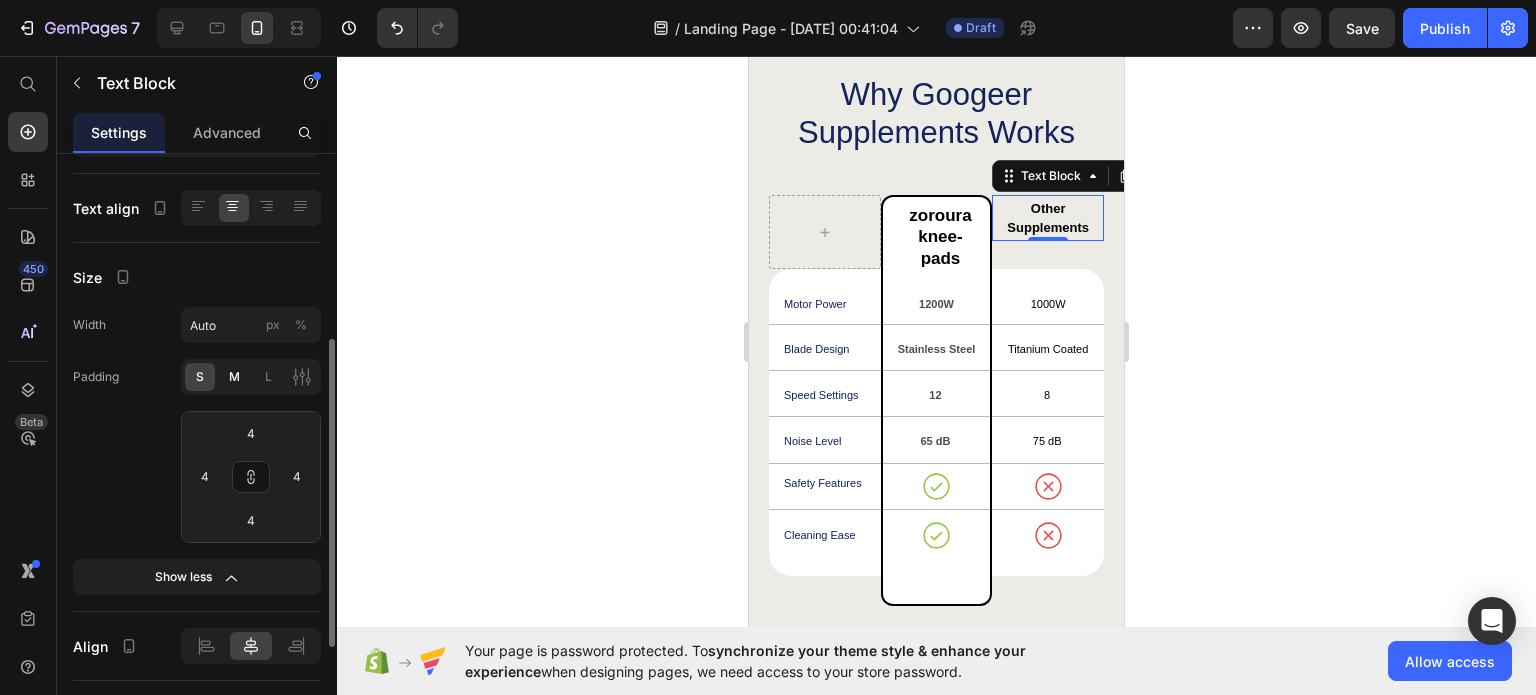 type on "8" 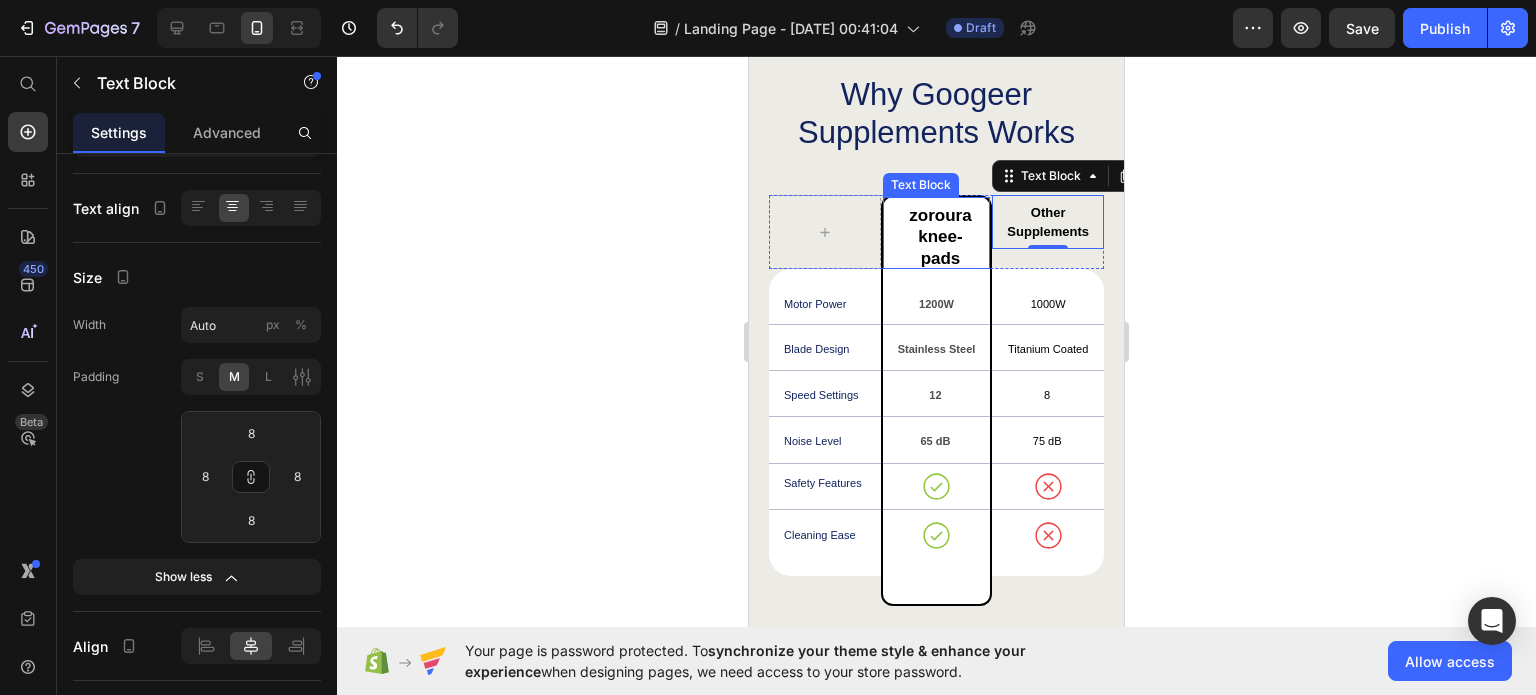 click on "zoroura knee-pads" at bounding box center (941, 237) 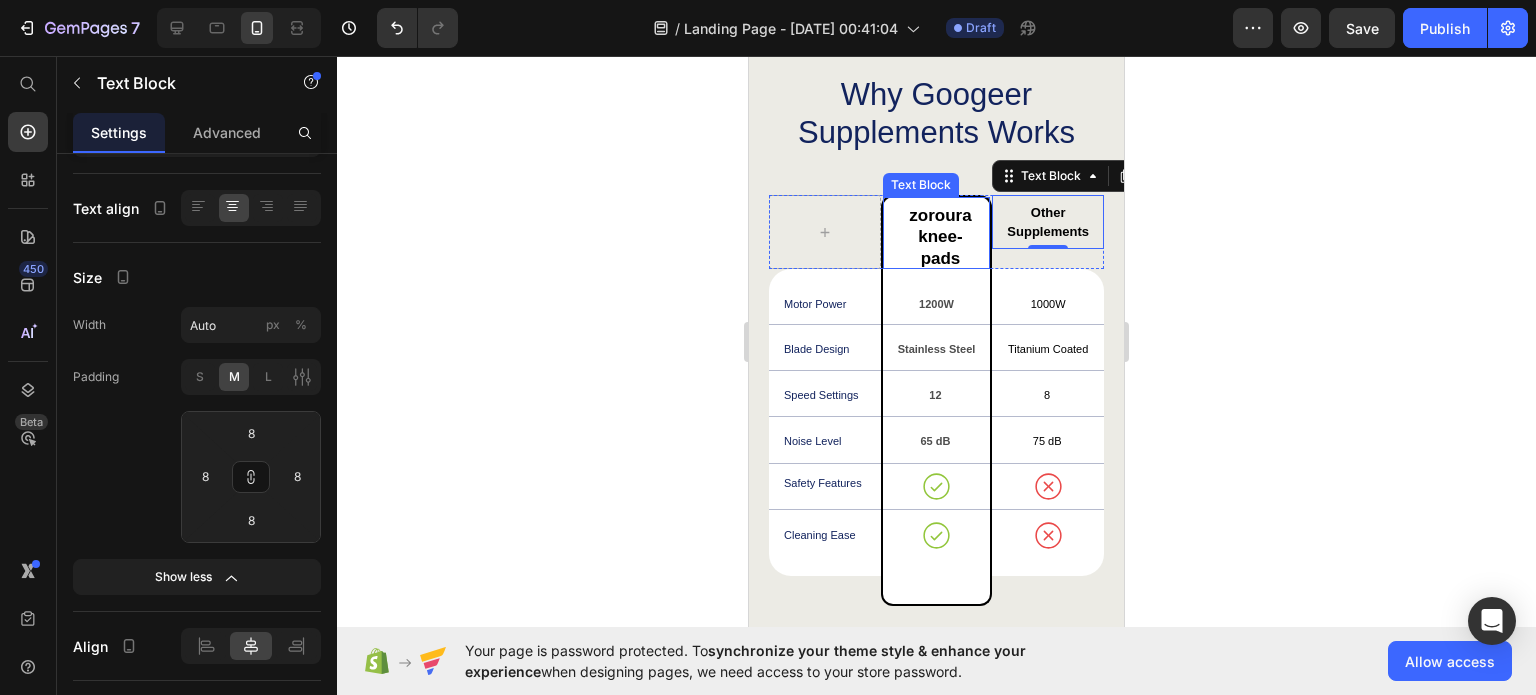 scroll, scrollTop: 294, scrollLeft: 0, axis: vertical 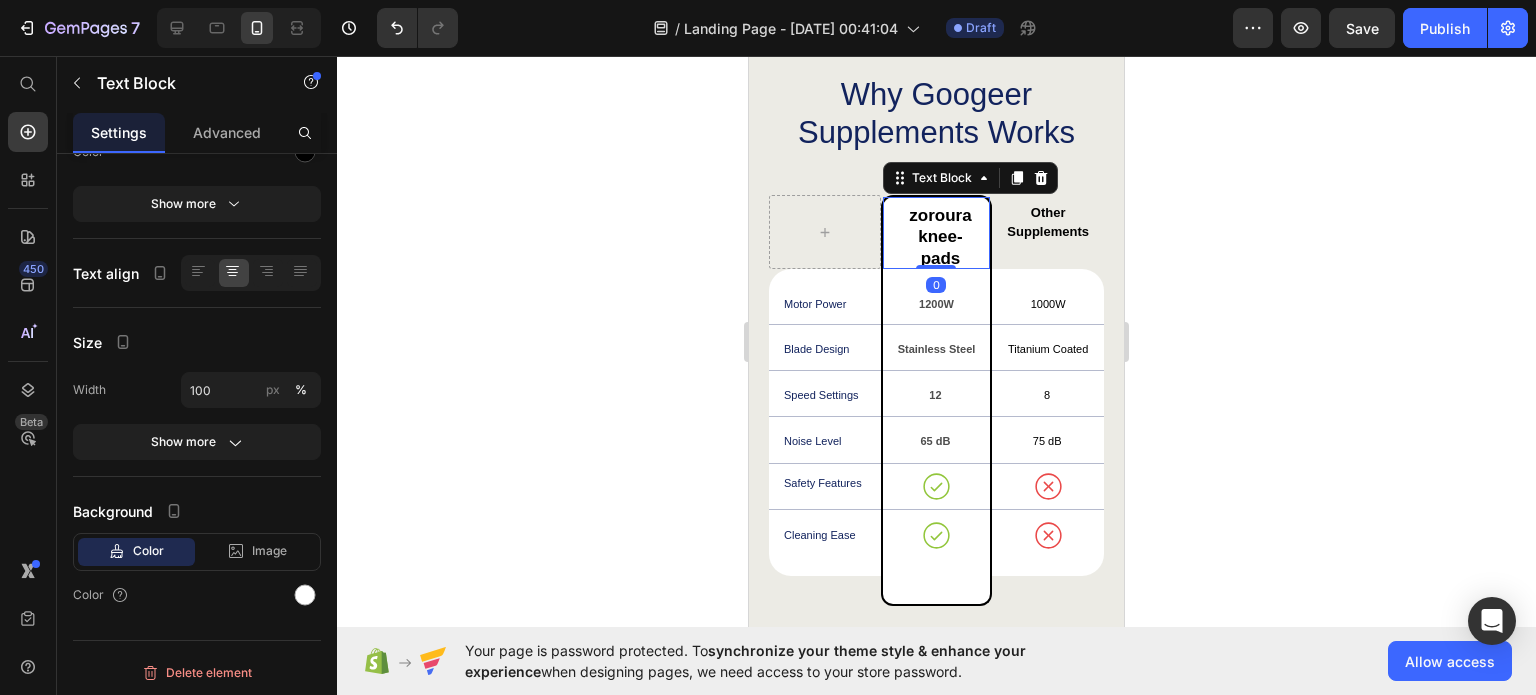 click on "zoroura knee-pads" at bounding box center [941, 237] 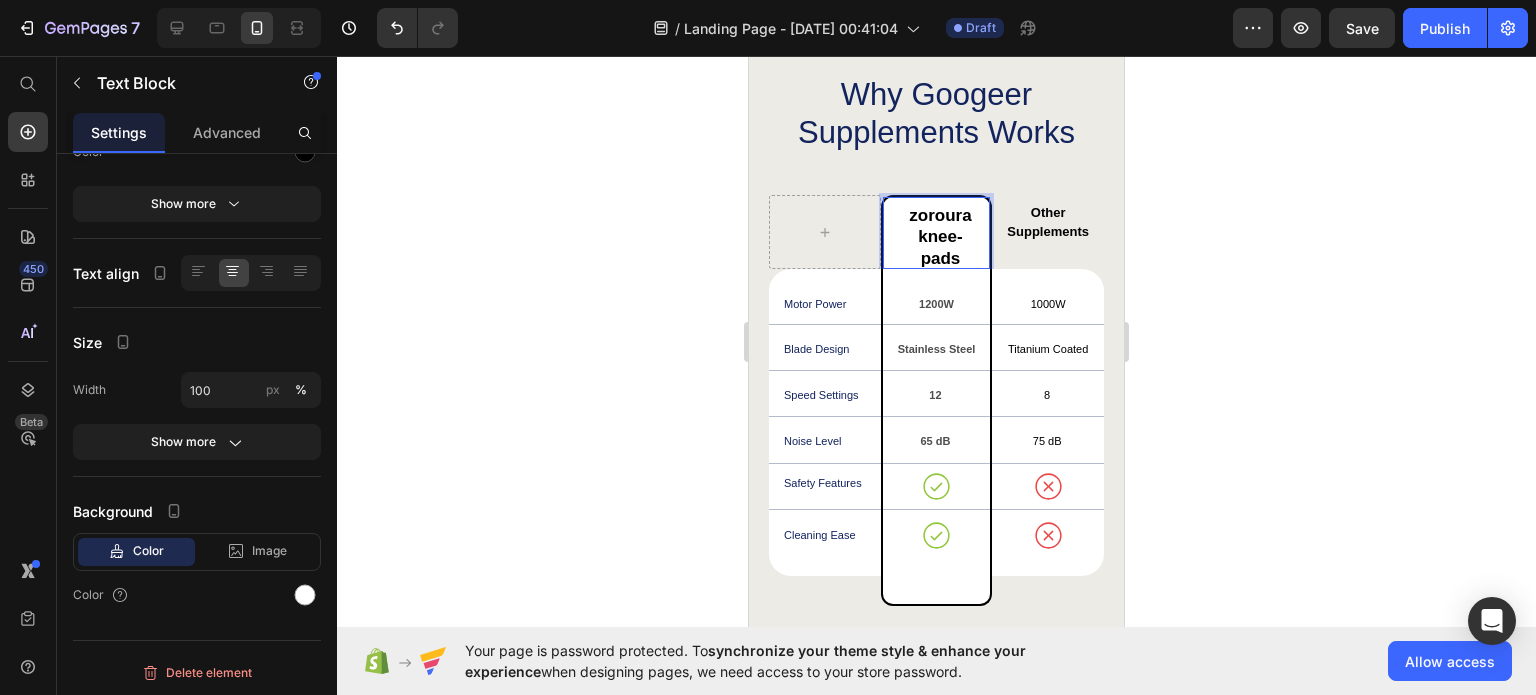click on "zoroura knee-pads" at bounding box center (941, 237) 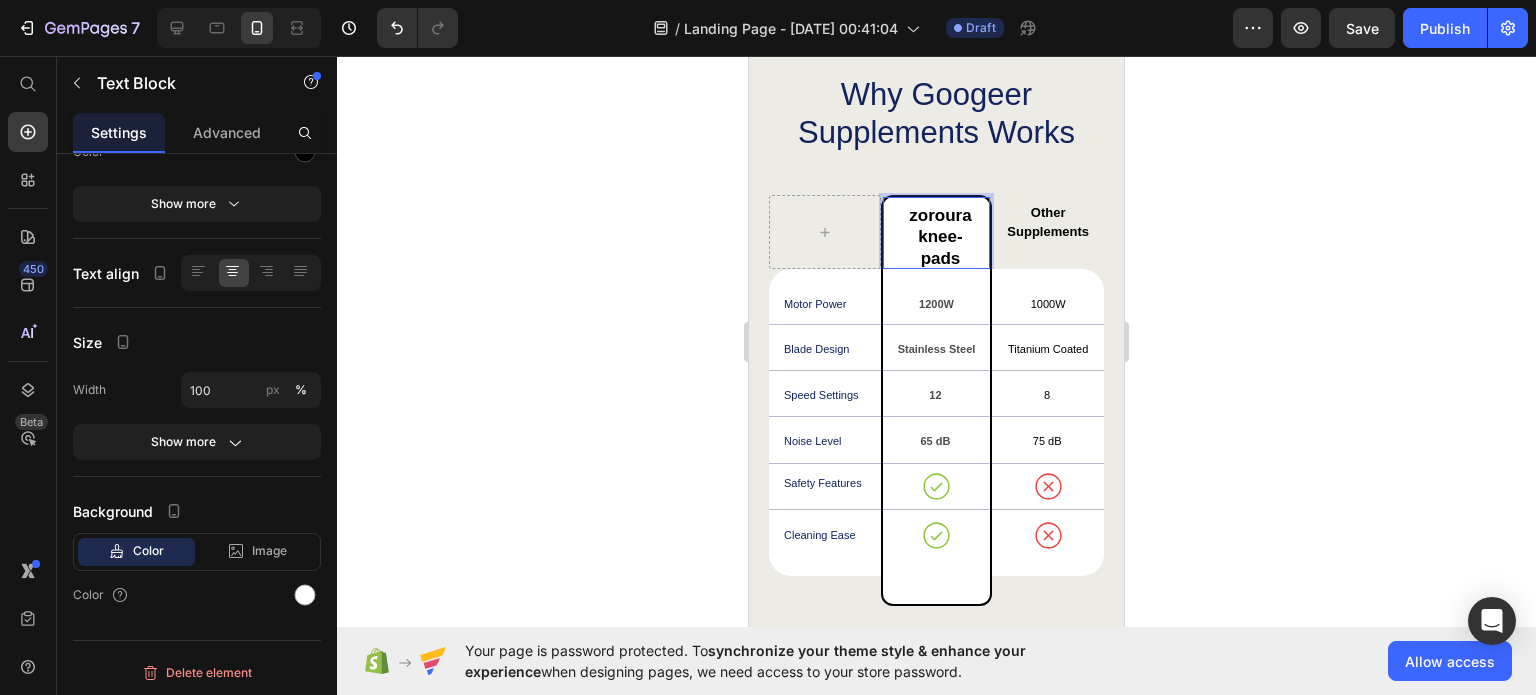 click on "zoroura knee-pads" at bounding box center [941, 237] 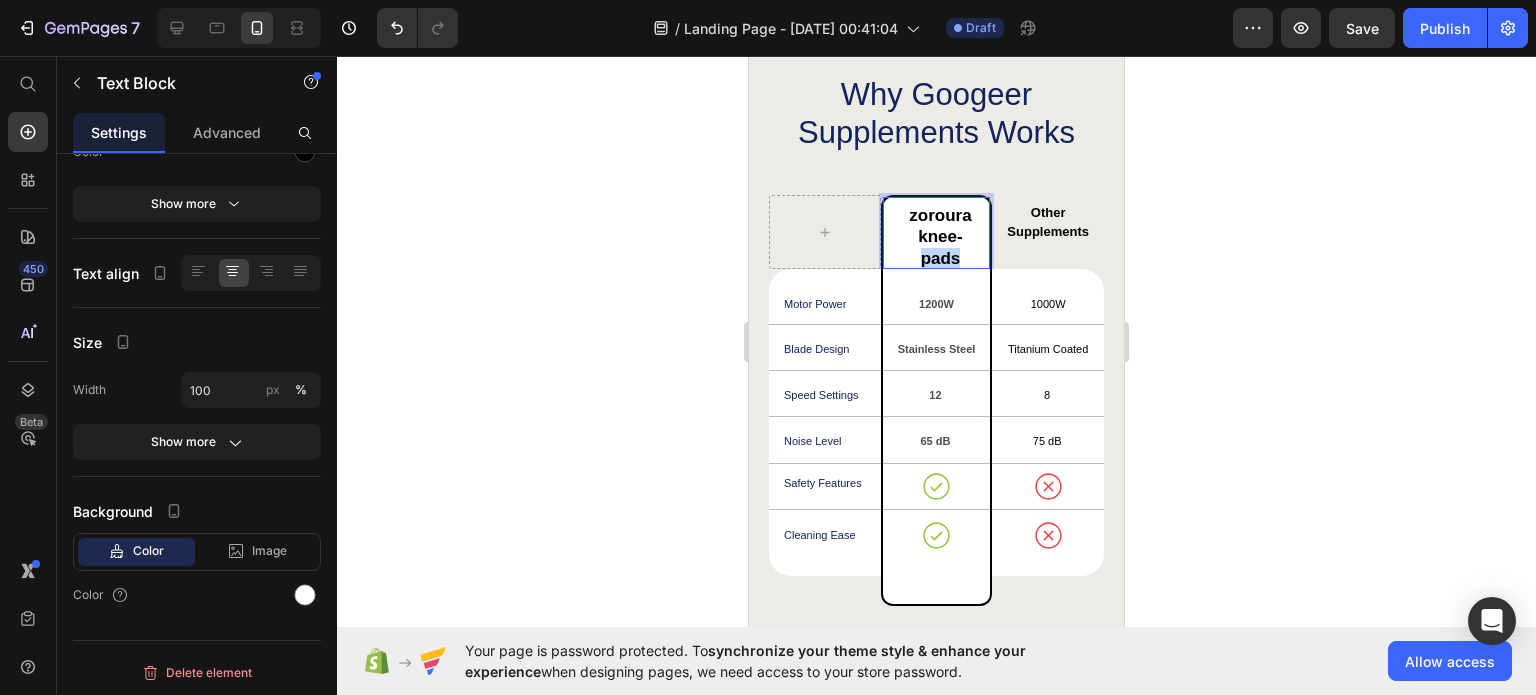 click on "zoroura knee-pads" at bounding box center [941, 237] 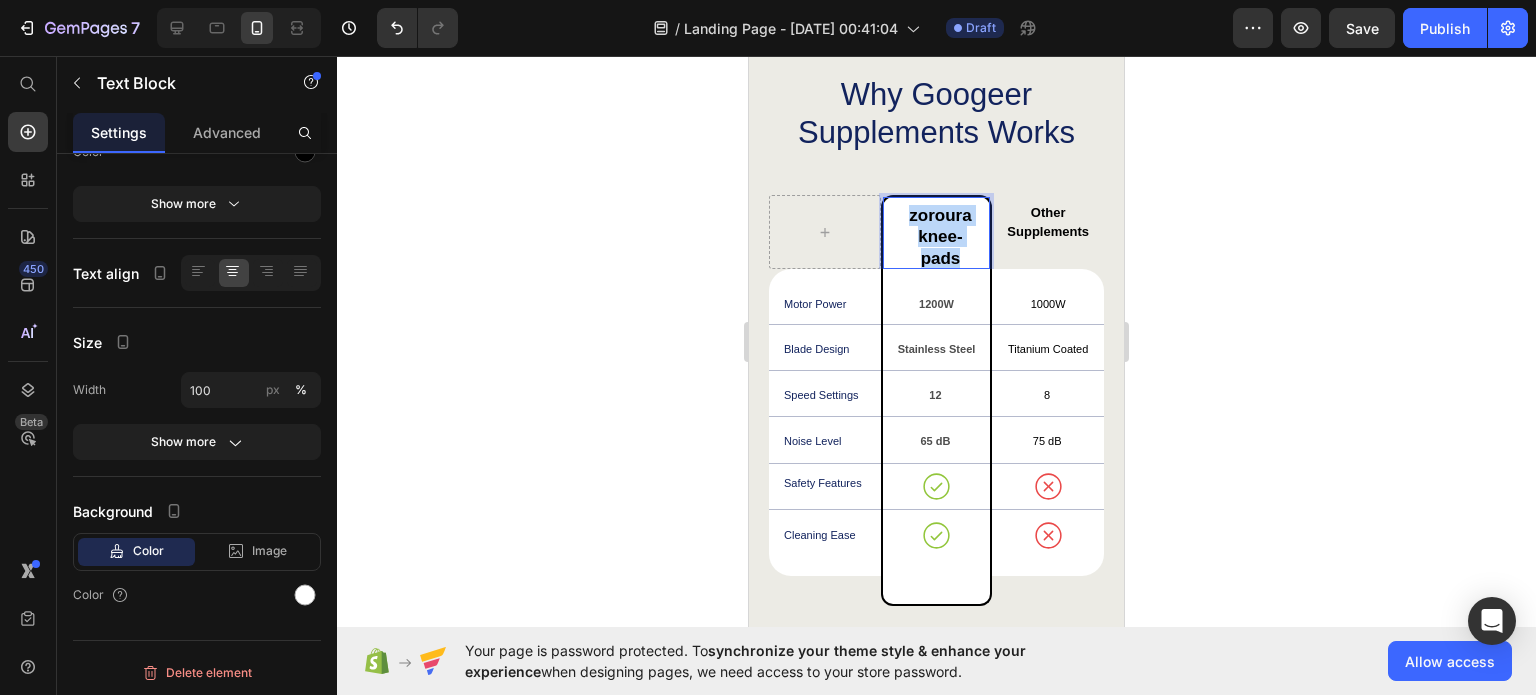 click on "zoroura knee-pads" at bounding box center [941, 237] 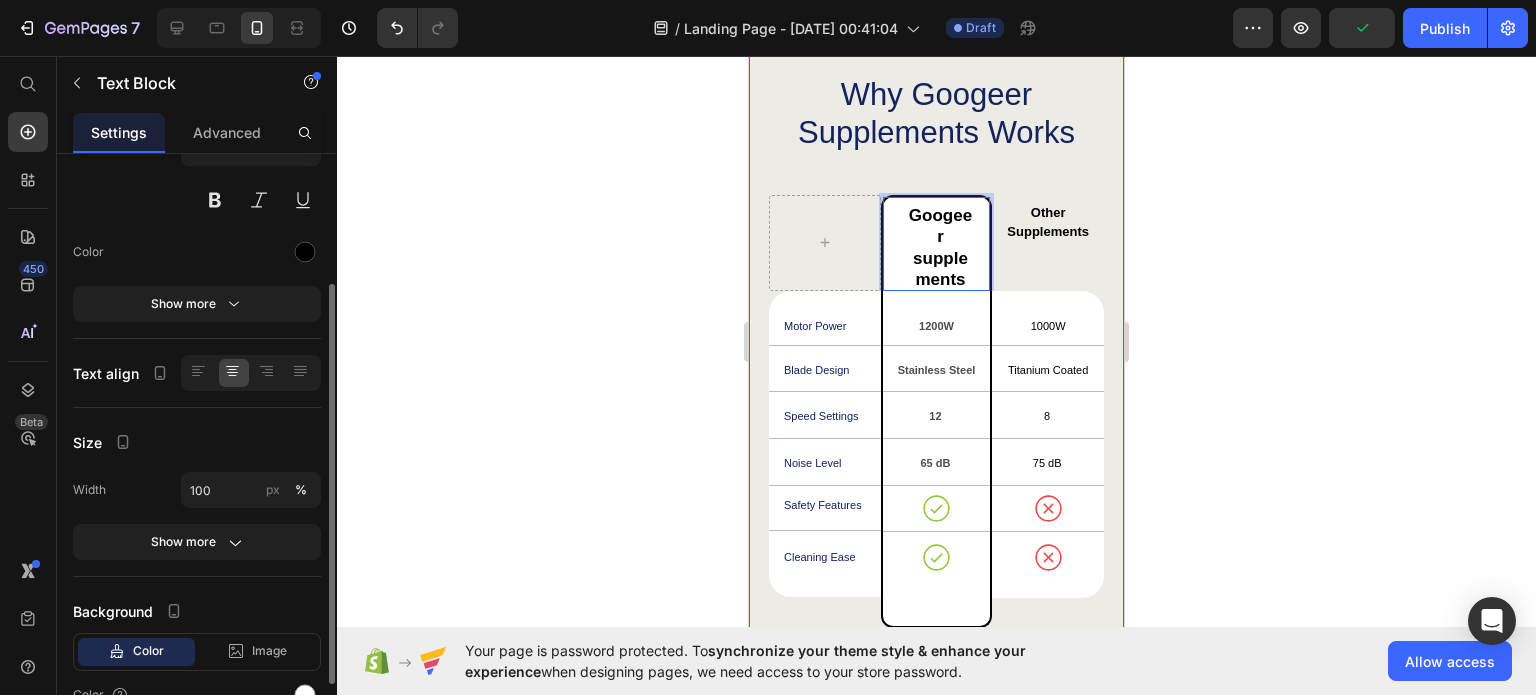 scroll, scrollTop: 294, scrollLeft: 0, axis: vertical 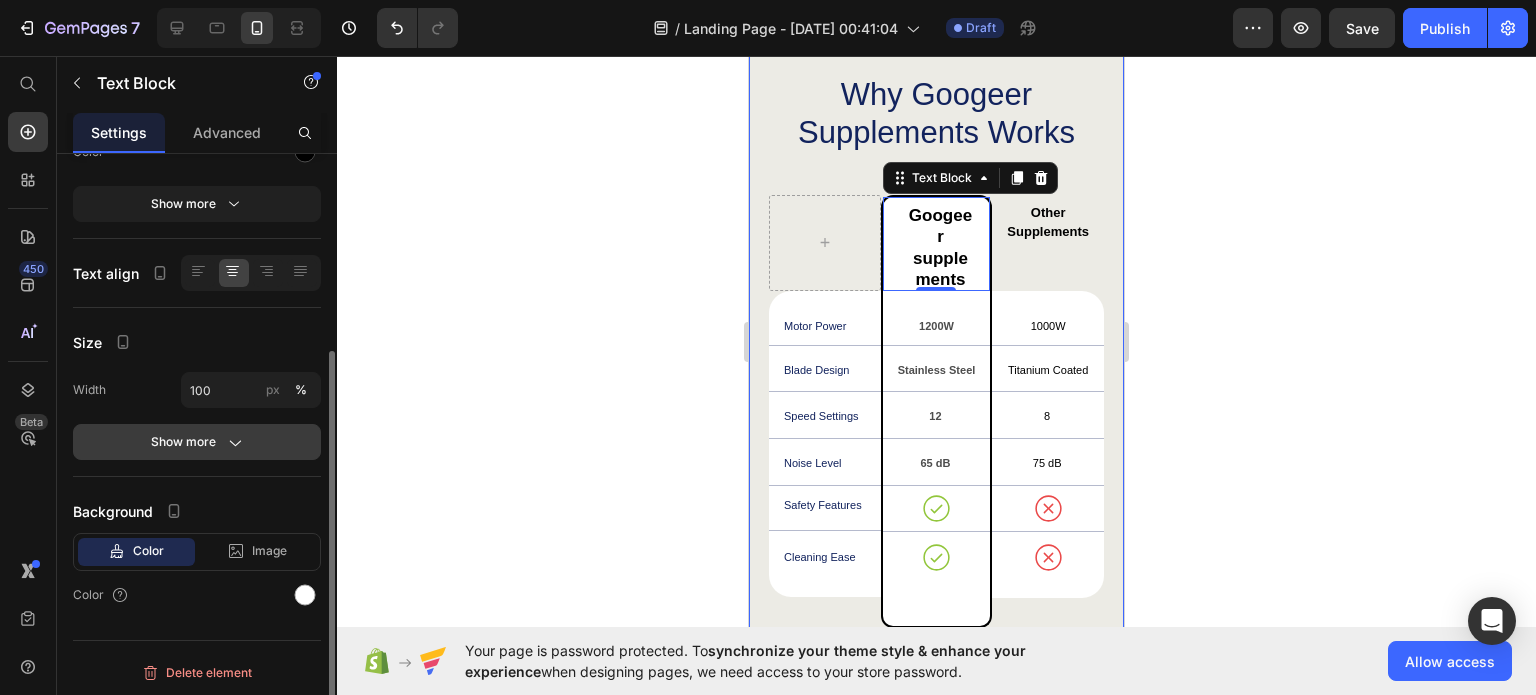 click 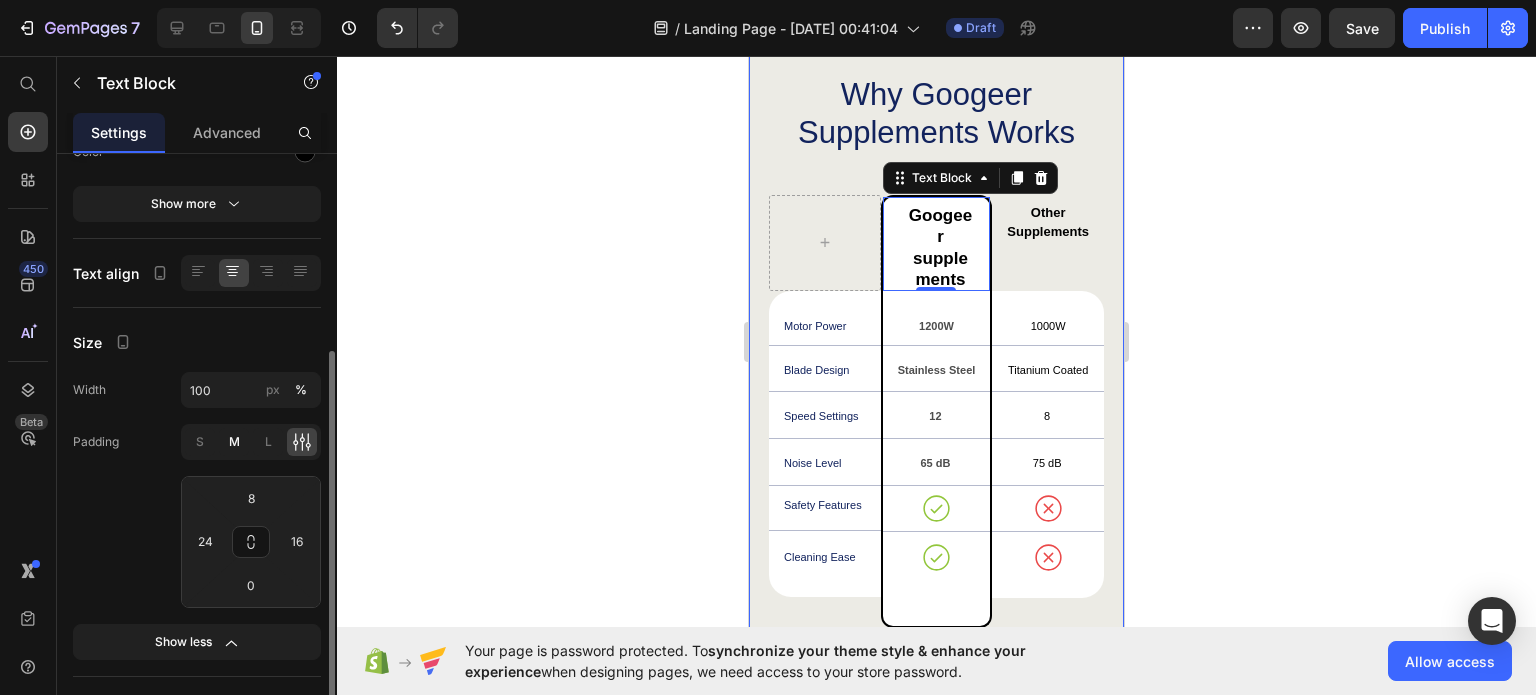 click on "M" 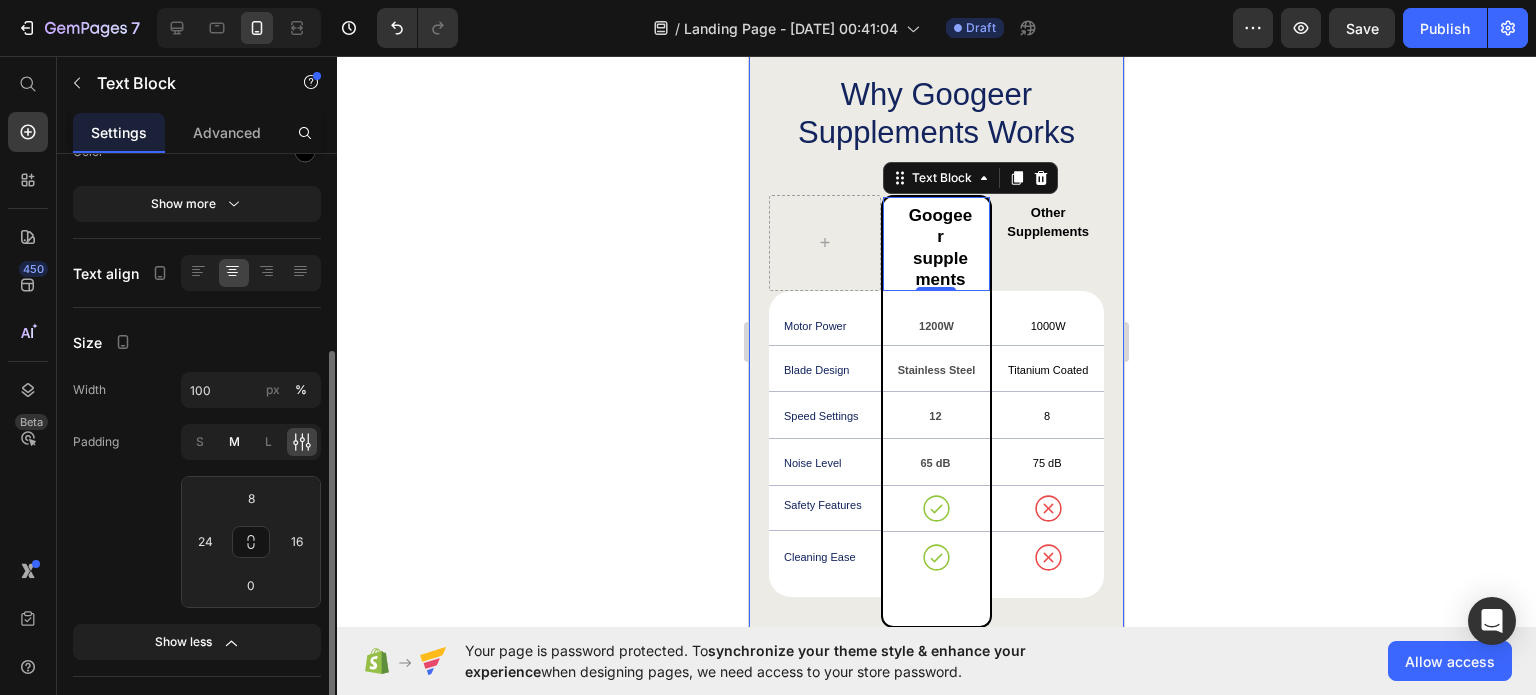 type on "8" 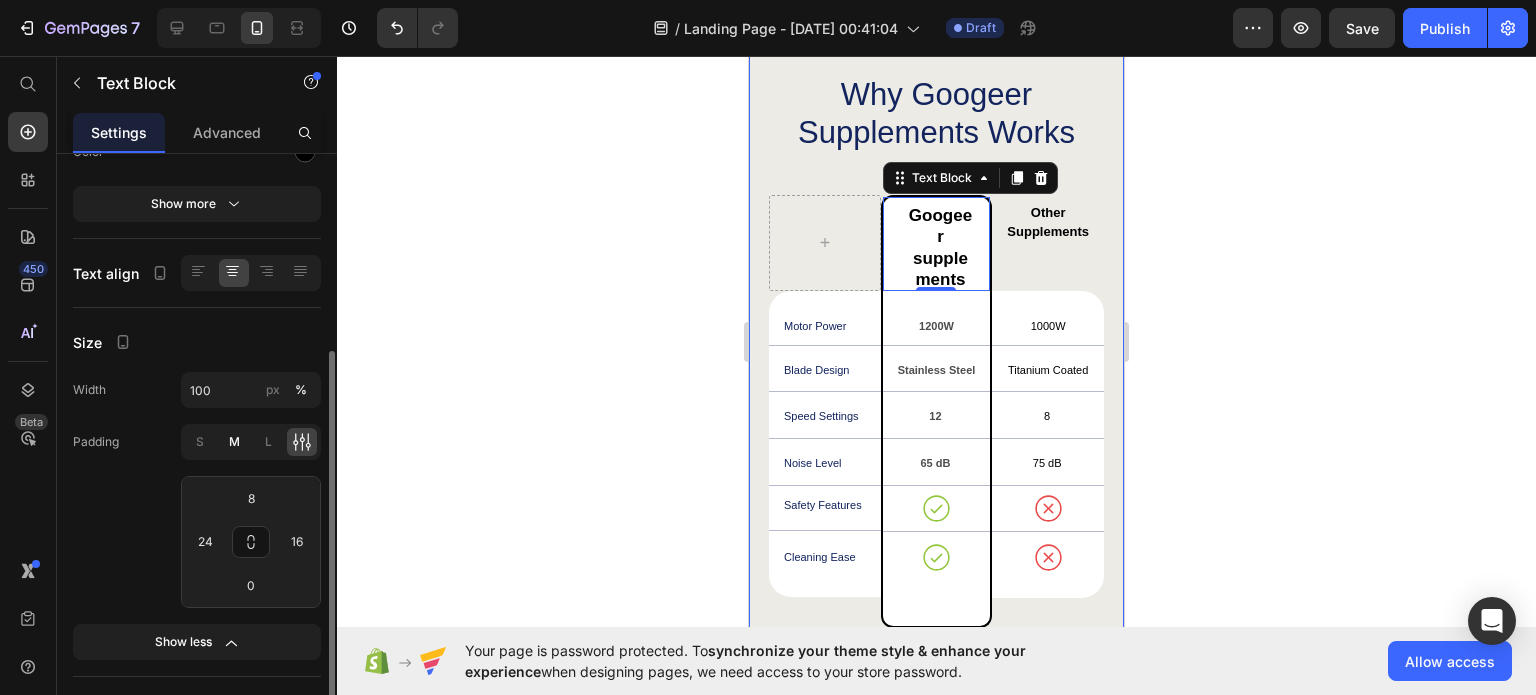 type on "8" 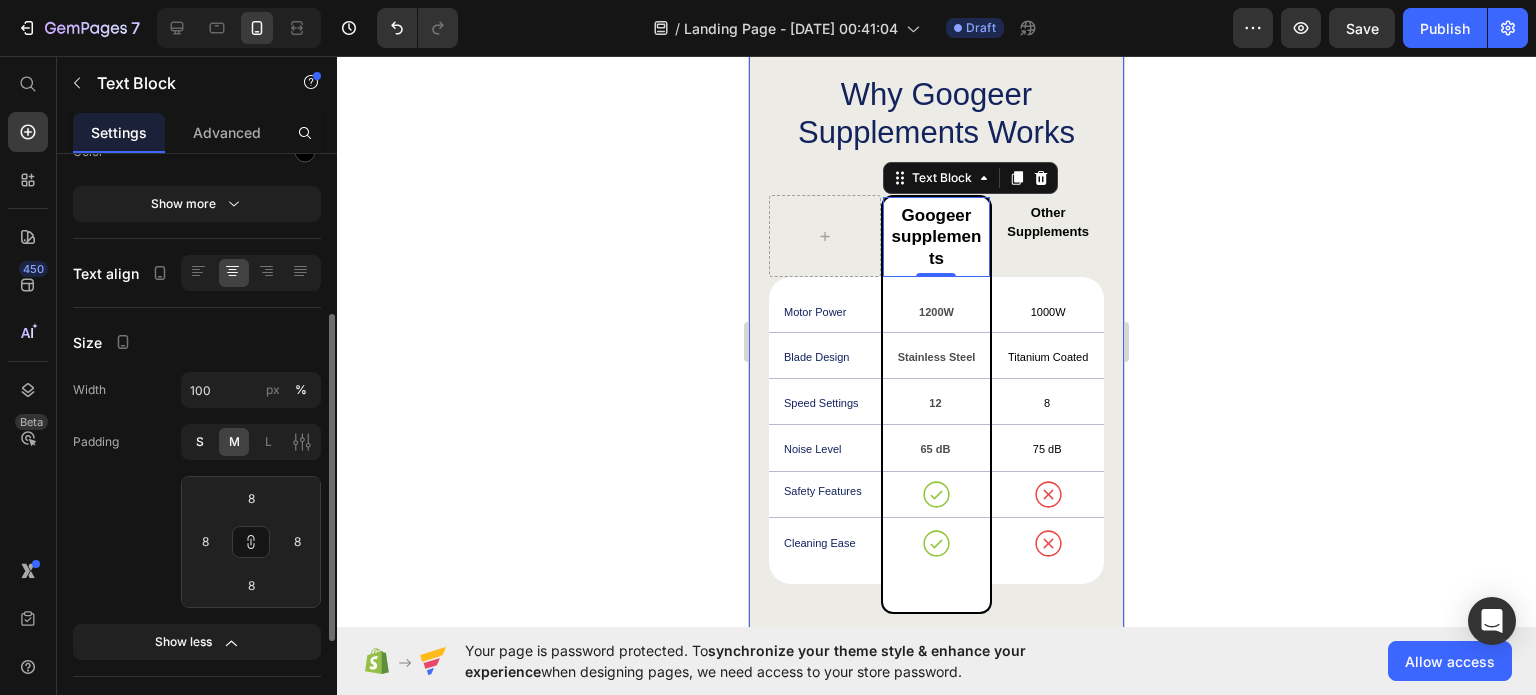click on "S" 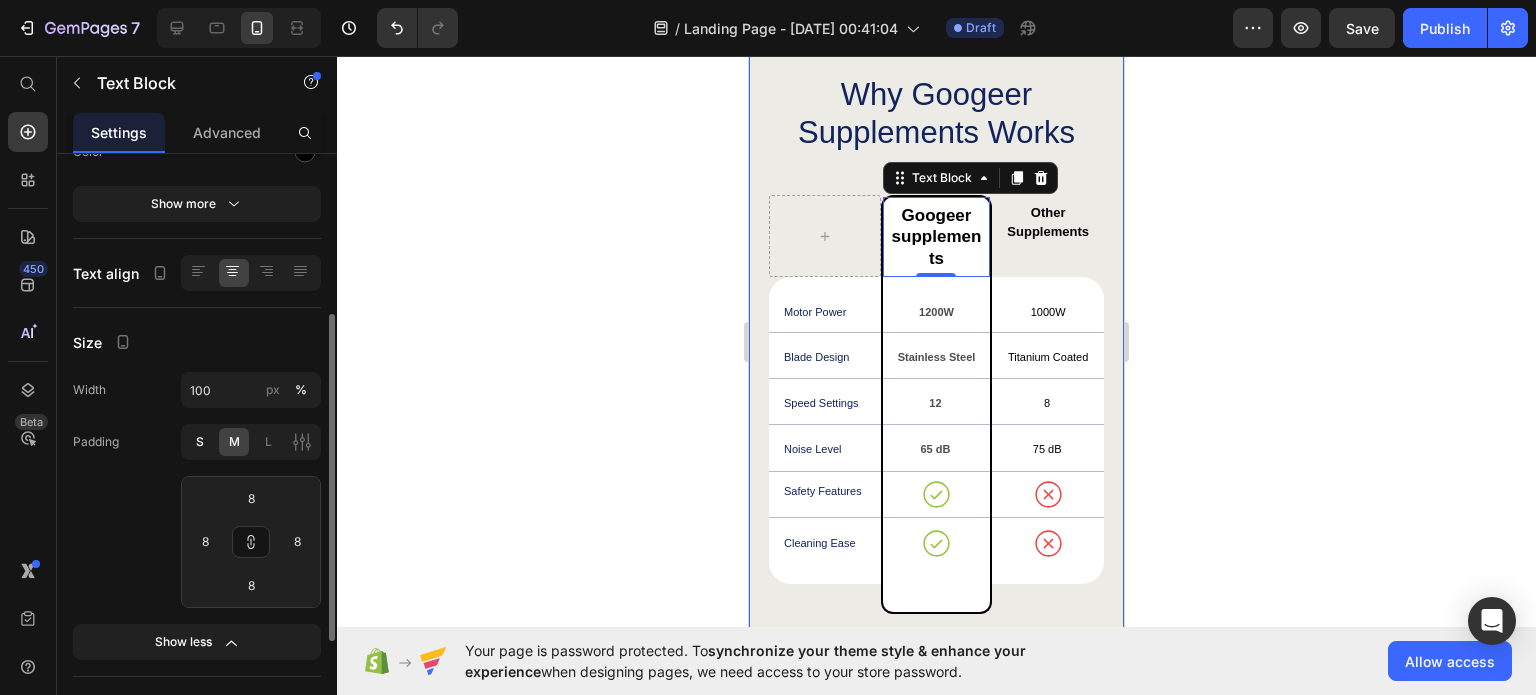 type on "4" 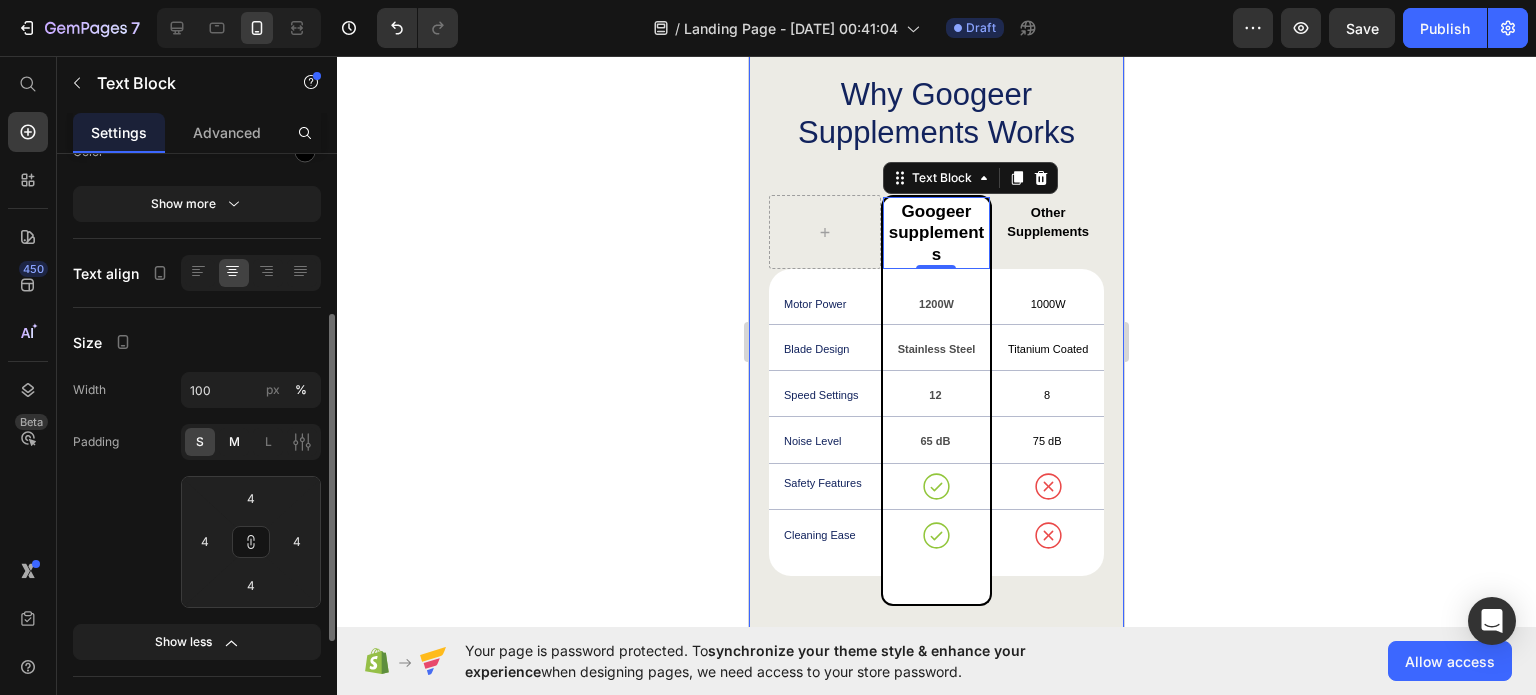 click on "M" 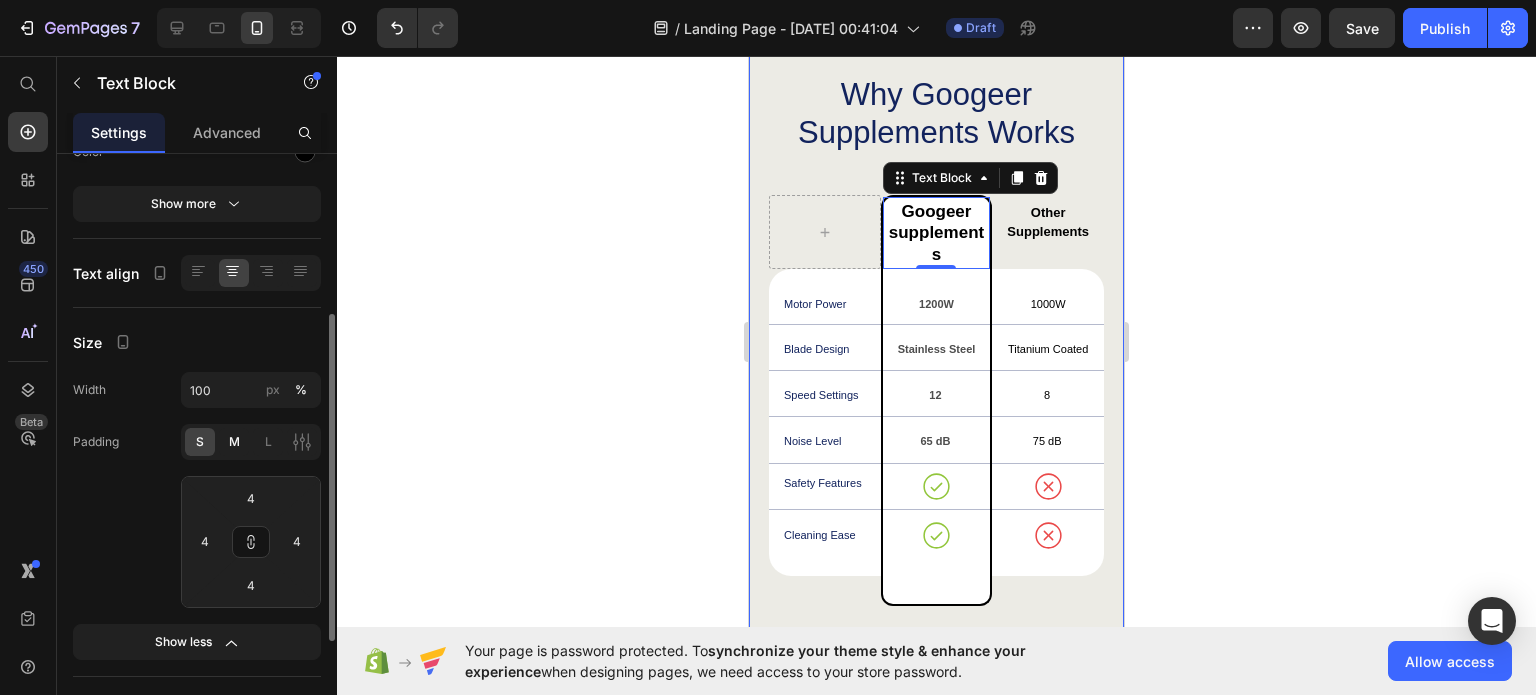 type on "8" 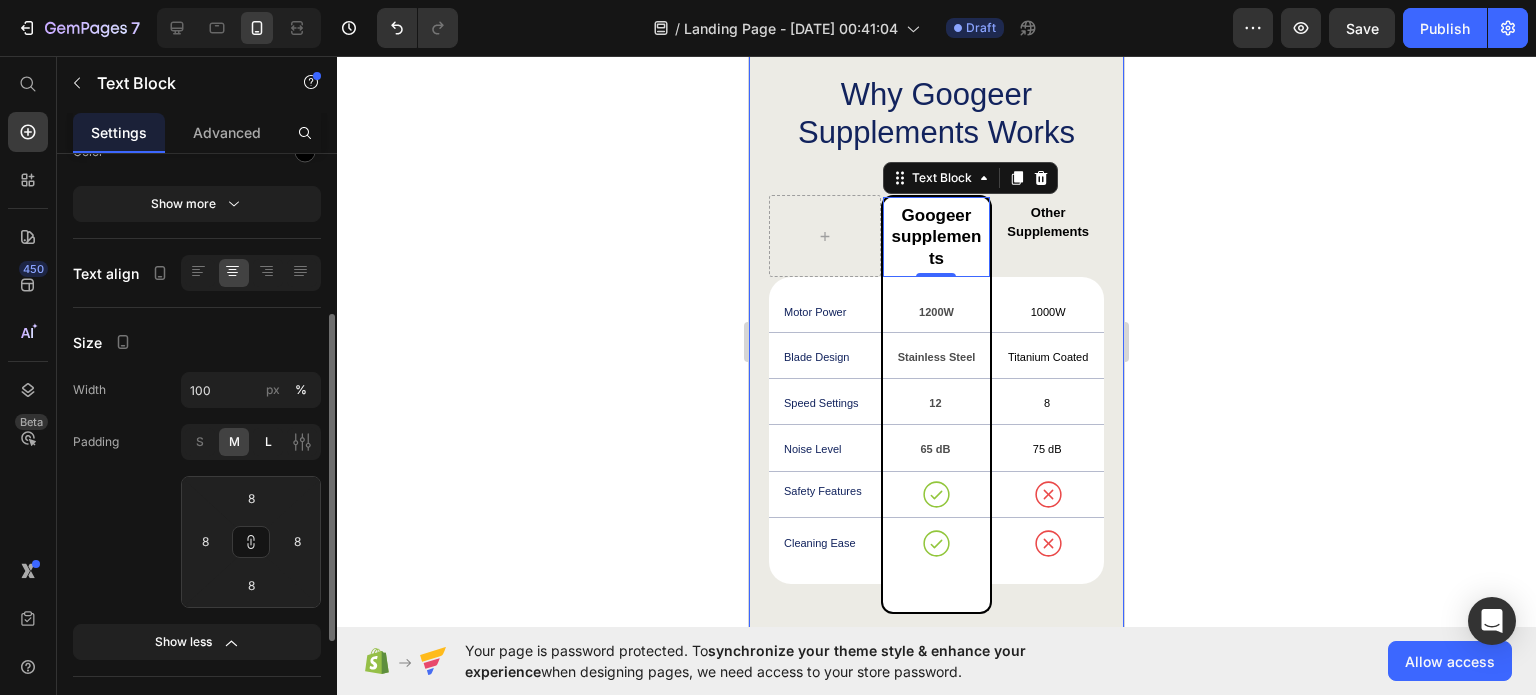 click on "L" 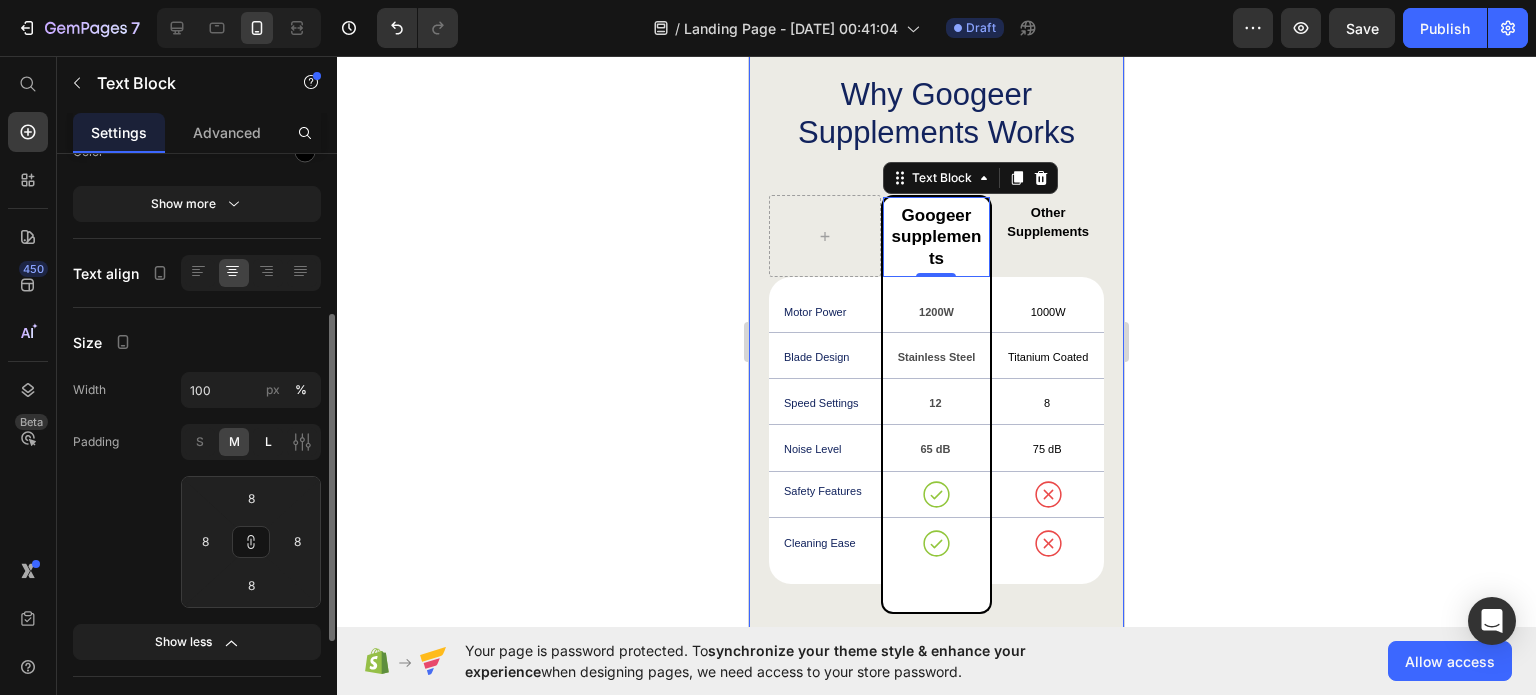 type on "16" 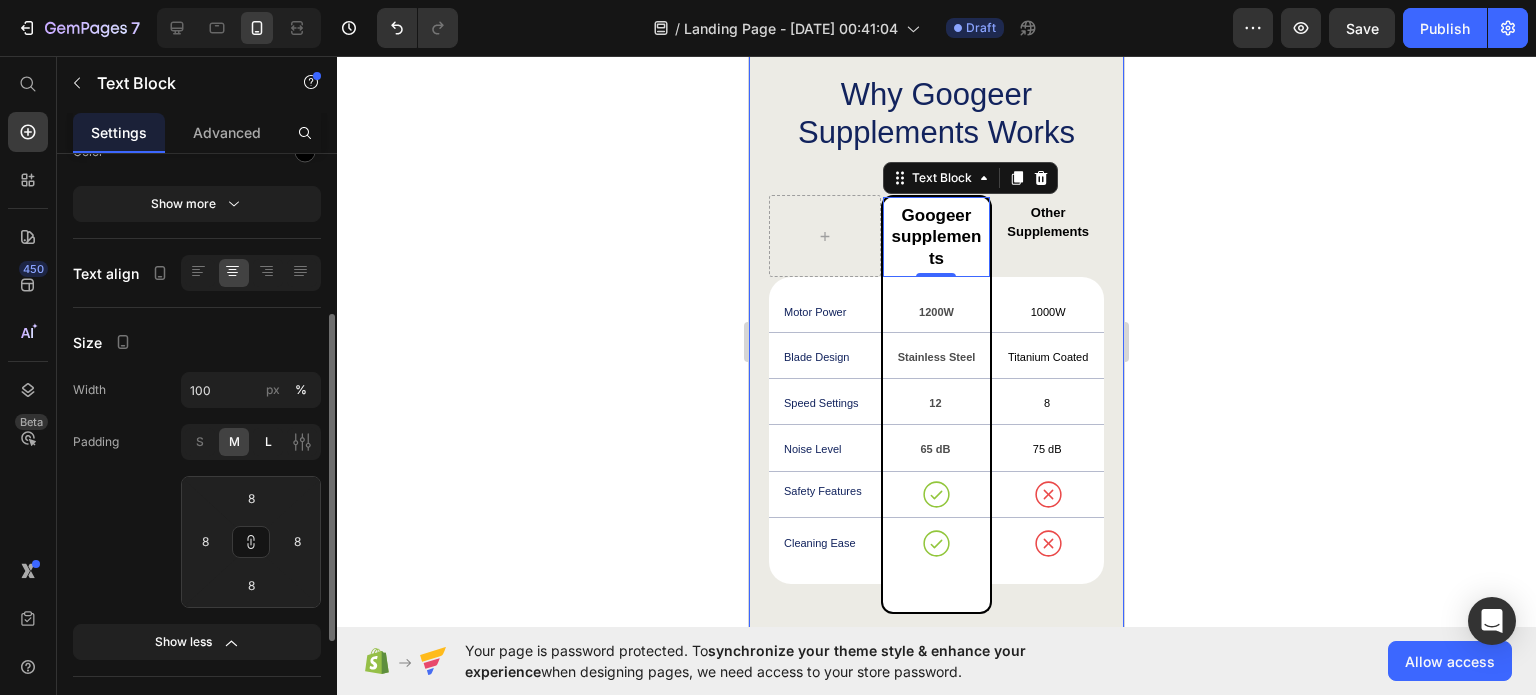 type on "16" 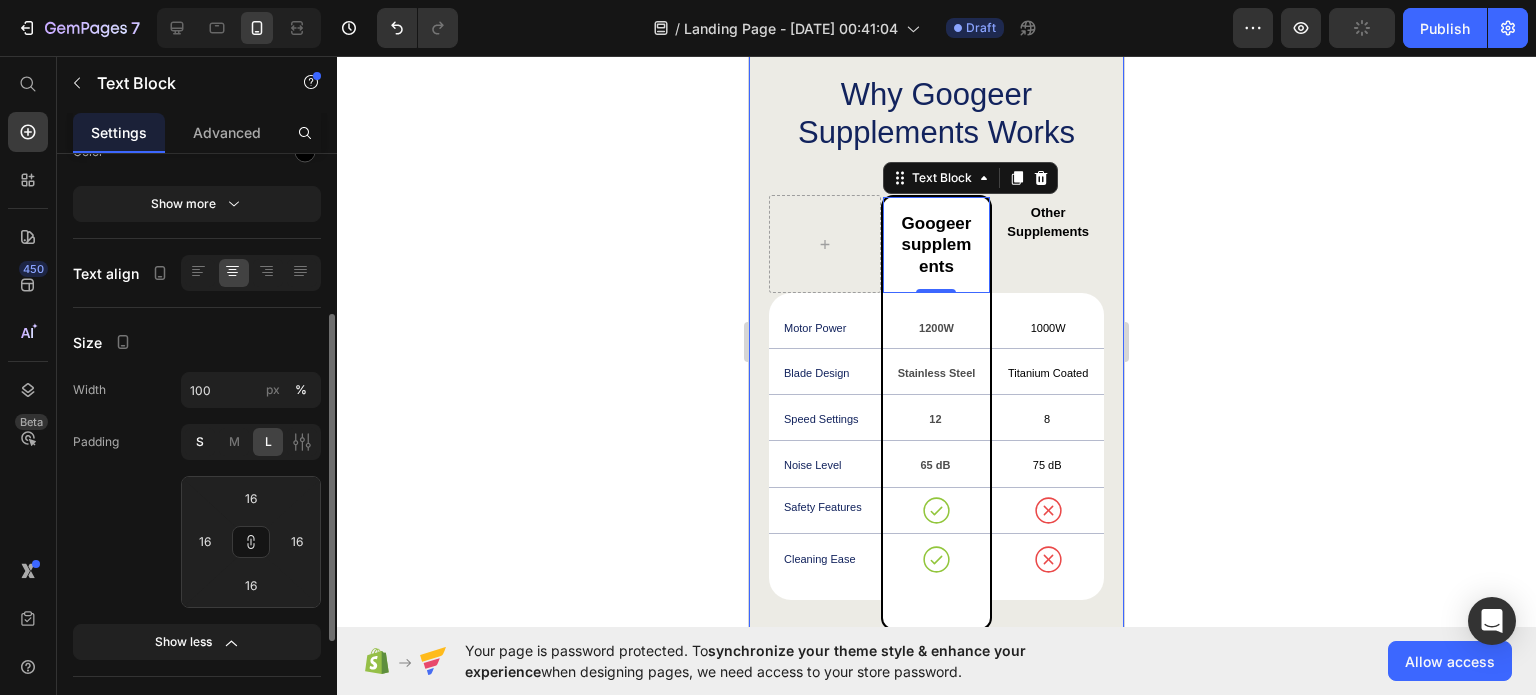 click on "S" 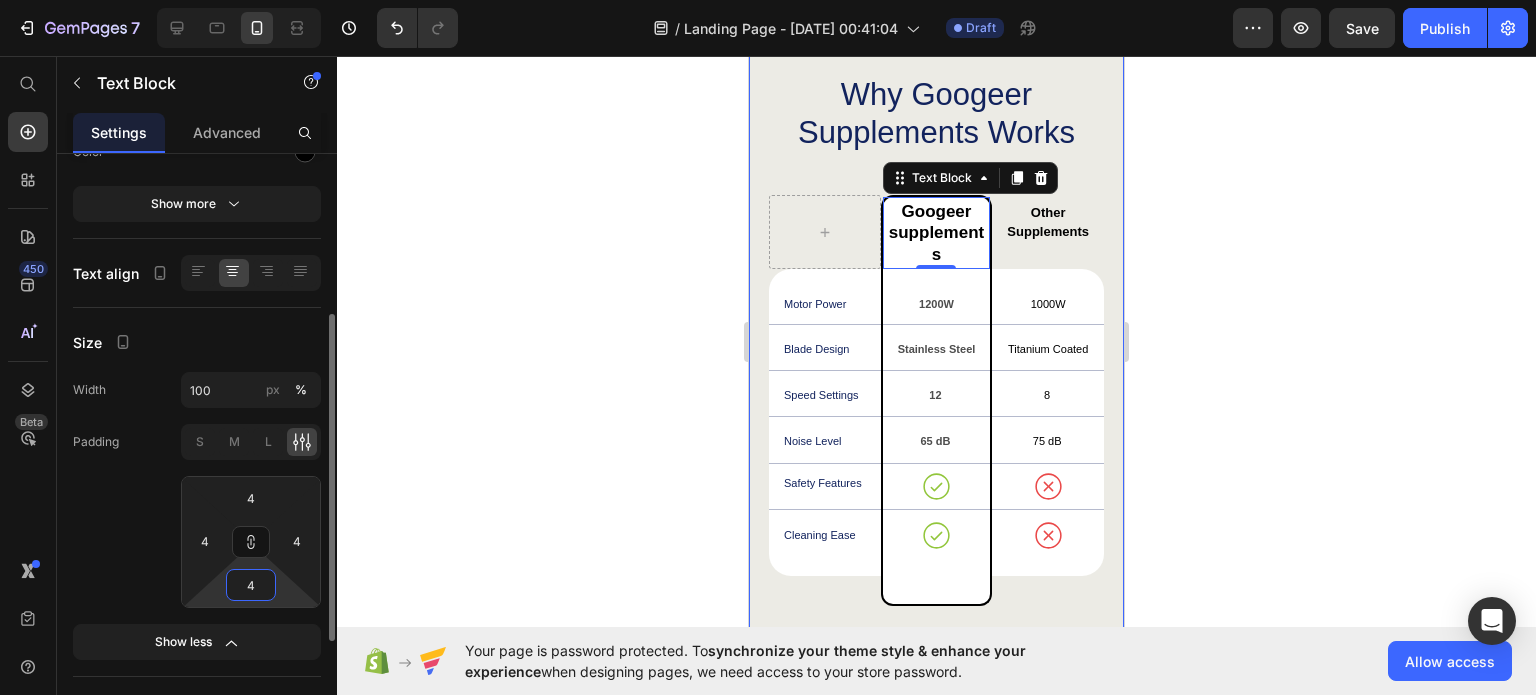 click on "7   /  Landing Page - [DATE] 00:41:04 Draft Preview  Save   Publish  450 Beta Start with Sections Elements Hero Section Product Detail Brands Trusted Badges Guarantee Product Breakdown How to use Testimonials Compare Bundle FAQs Social Proof Brand Story Product List Collection Blog List Contact Sticky Add to Cart Custom Footer Browse Library 450 Layout
Row
Row
Row
Row Text
Heading
Text Block Button
Button
Button
Sticky Back to top Media
Image" at bounding box center [768, 0] 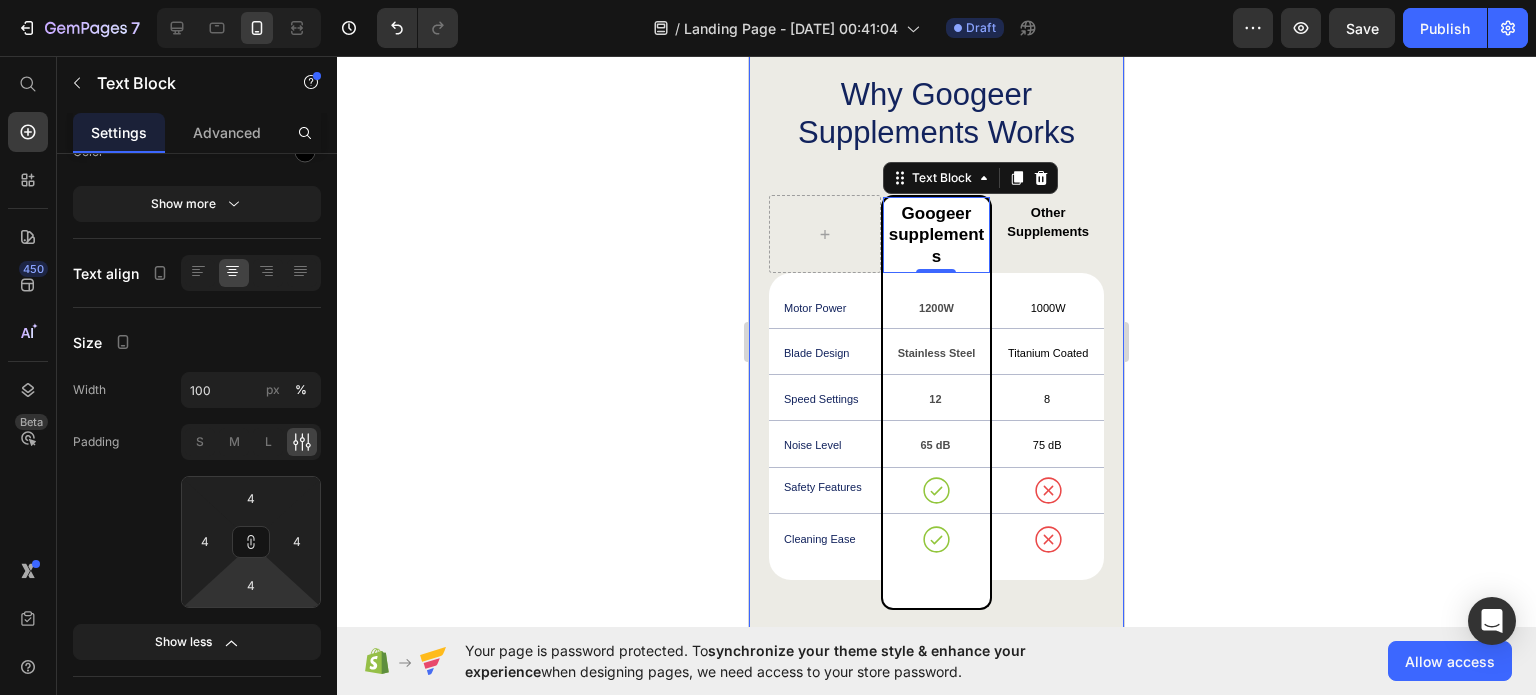 type on "0" 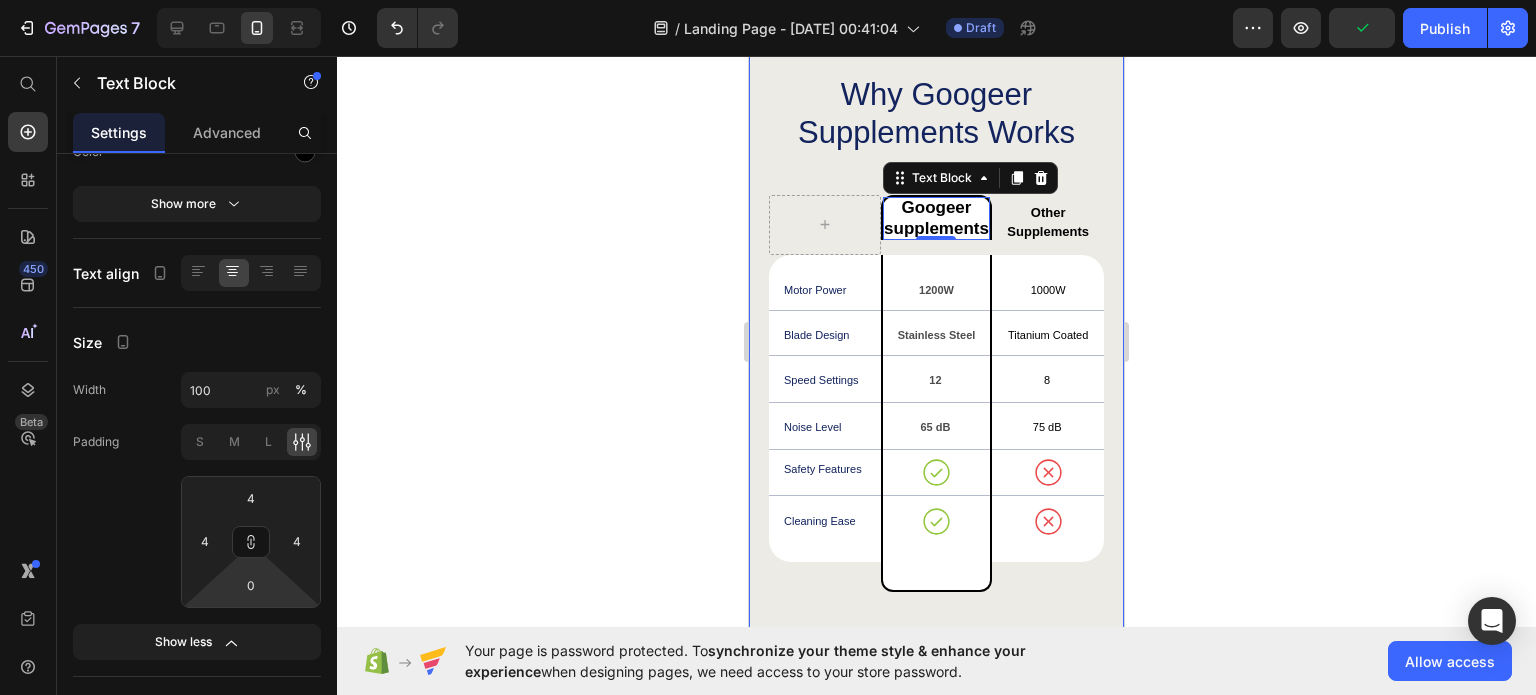 drag, startPoint x: 250, startPoint y: 567, endPoint x: 244, endPoint y: 586, distance: 19.924858 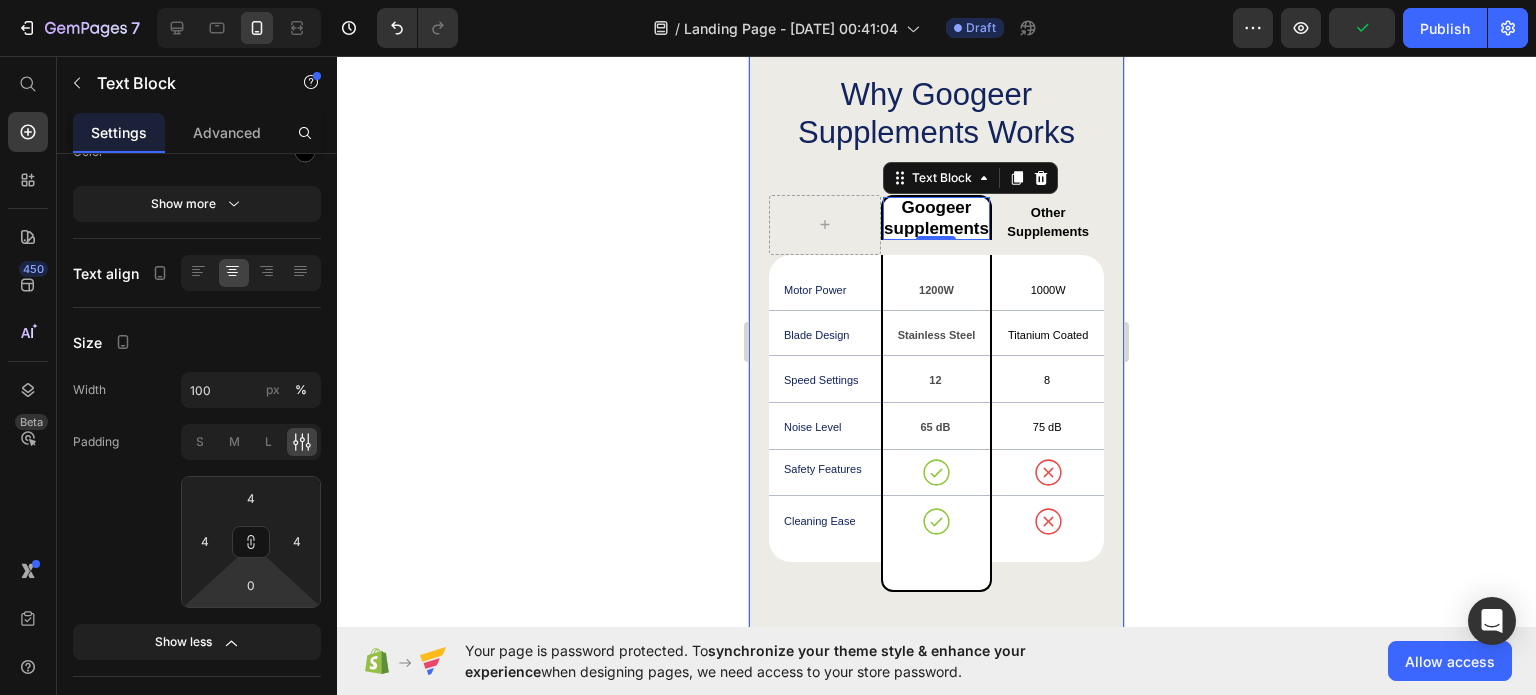 click on "7   /  Landing Page - [DATE] 00:41:04 Draft Preview  Publish  450 Beta Start with Sections Elements Hero Section Product Detail Brands Trusted Badges Guarantee Product Breakdown How to use Testimonials Compare Bundle FAQs Social Proof Brand Story Product List Collection Blog List Contact Sticky Add to Cart Custom Footer Browse Library 450 Layout
Row
Row
Row
Row Text
Heading
Text Block Button
Button
Button
Sticky Back to top Media
Image
Image" at bounding box center [768, 0] 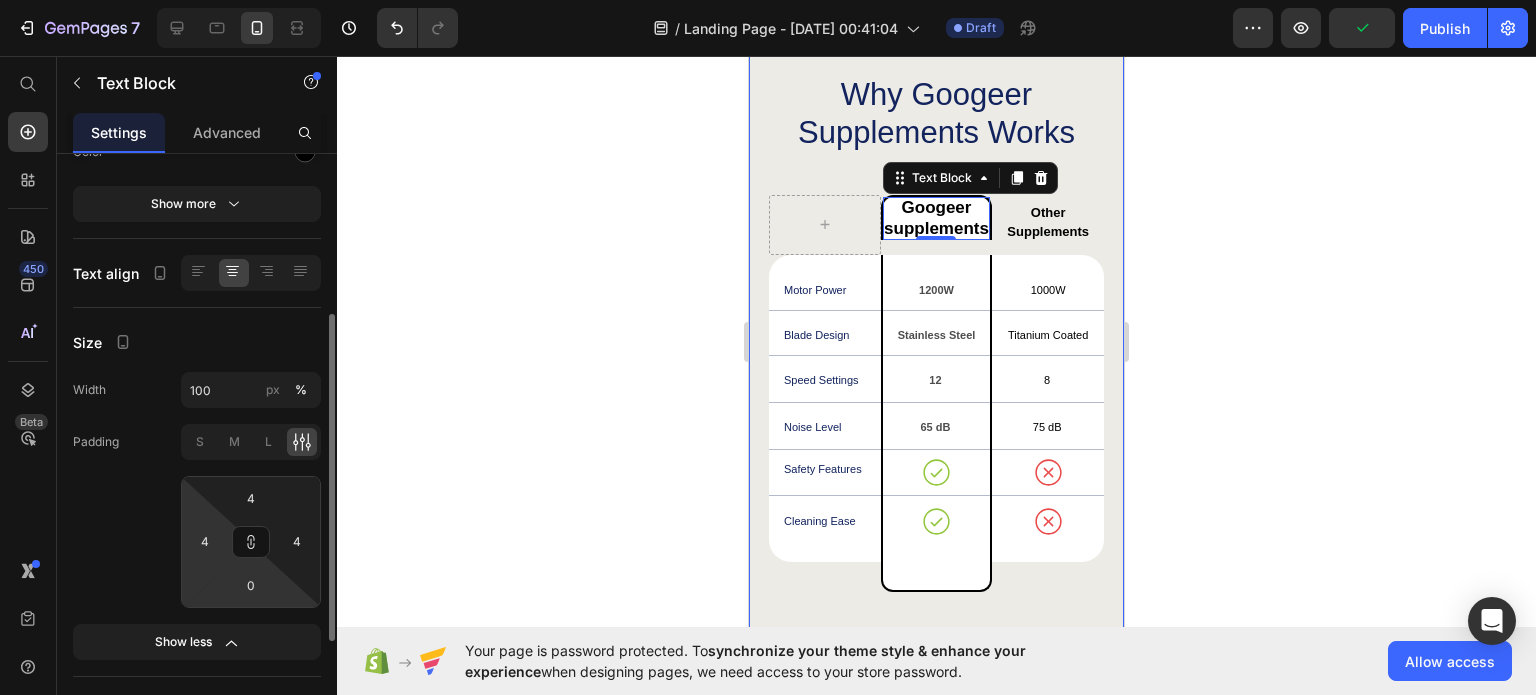 type on "0" 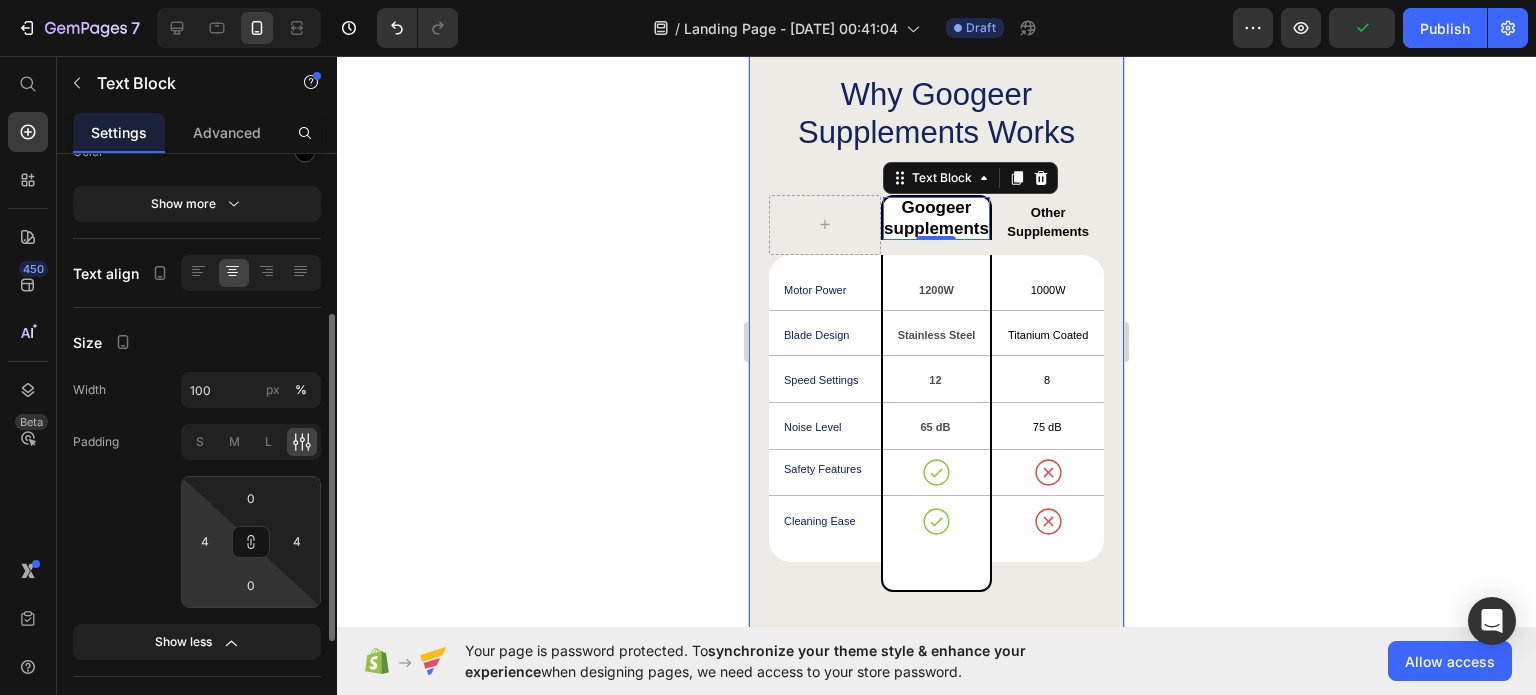 type on "0" 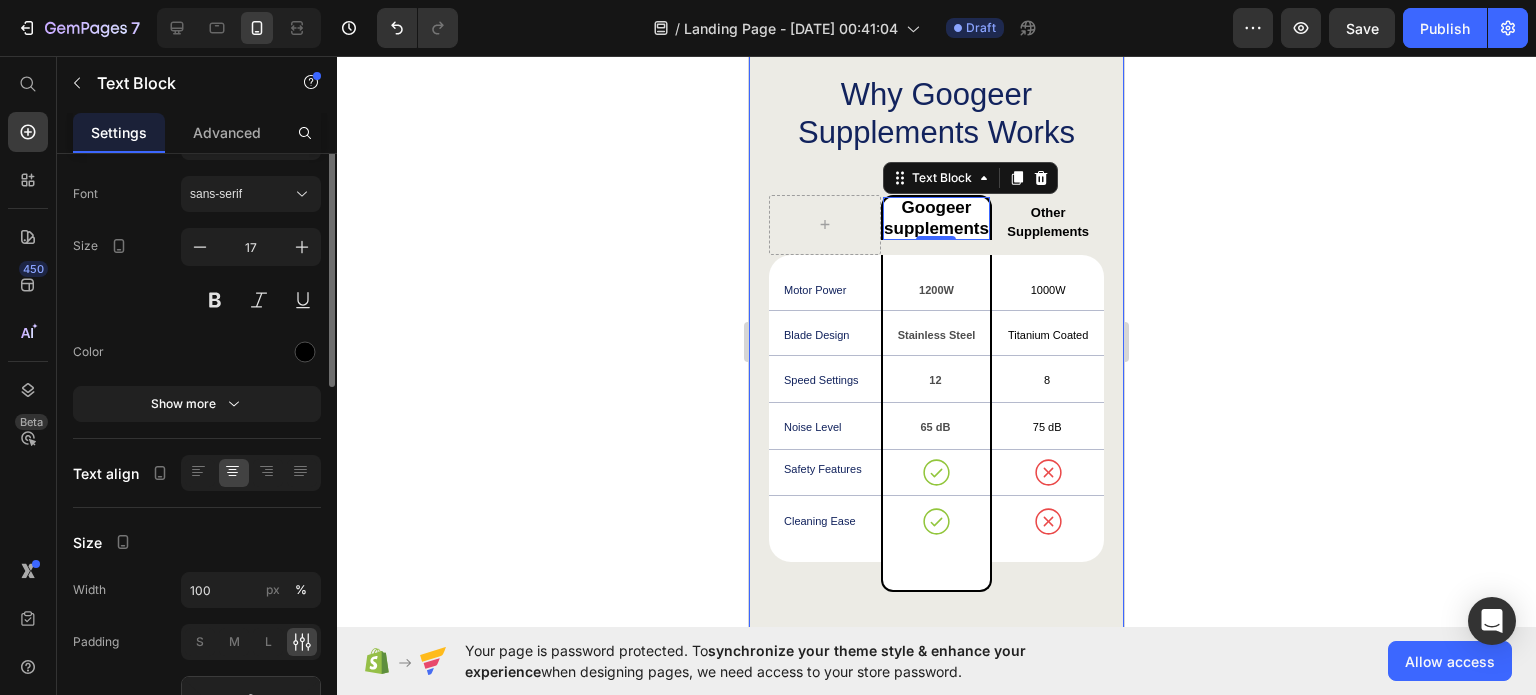 scroll, scrollTop: 0, scrollLeft: 0, axis: both 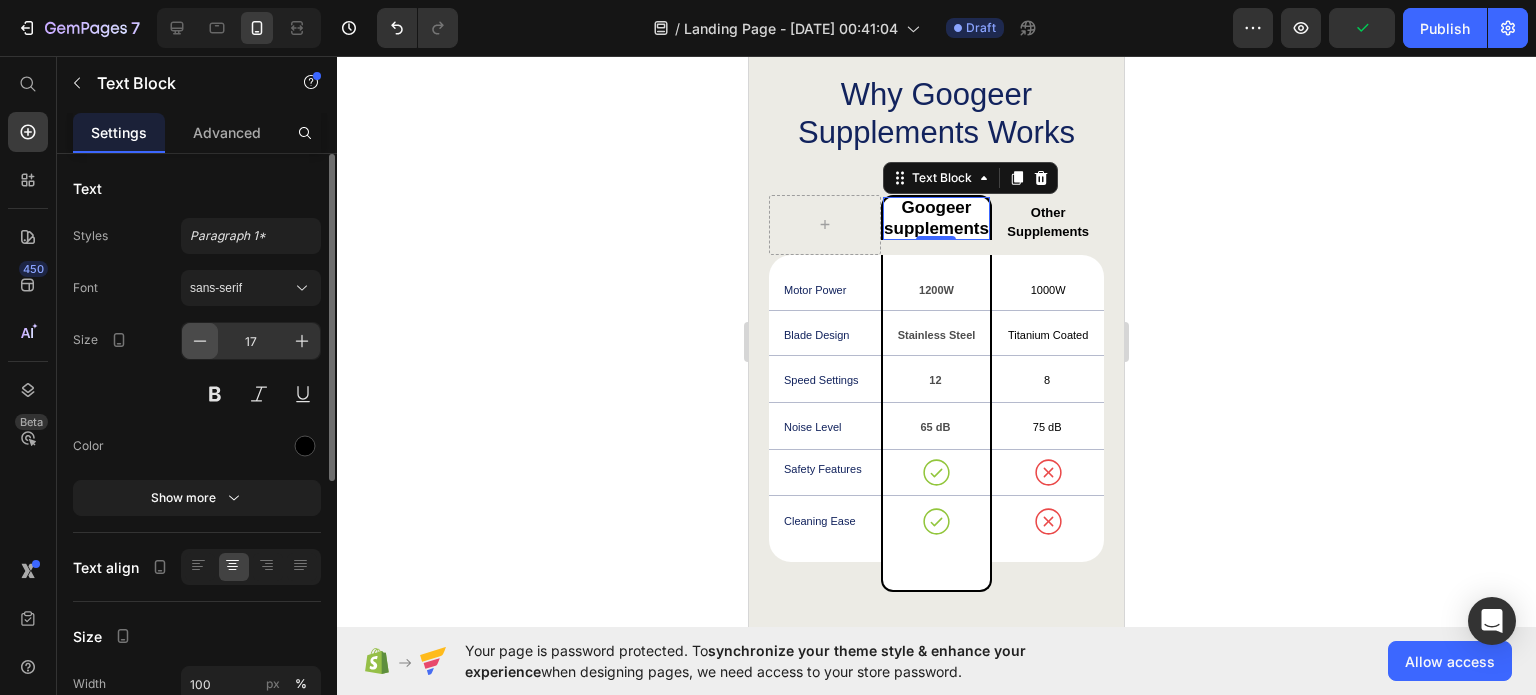 click 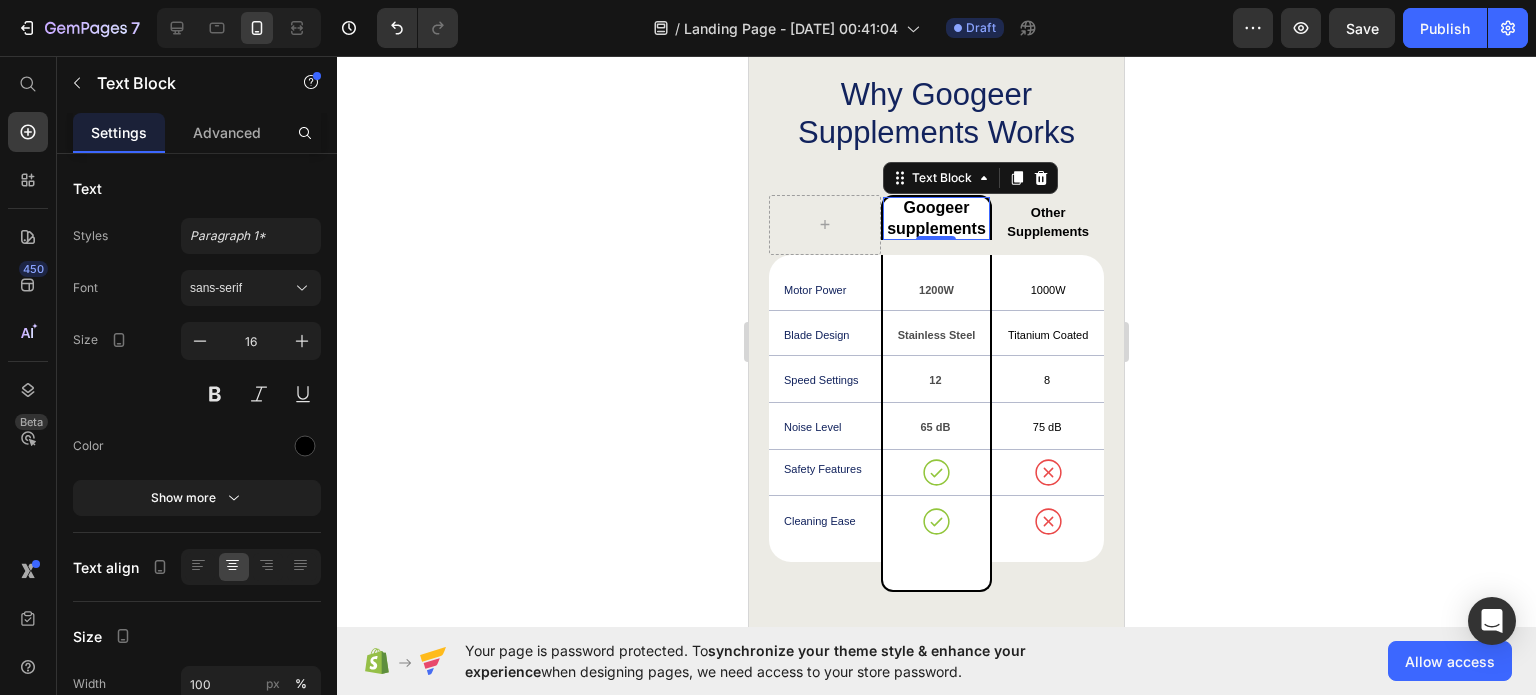 click 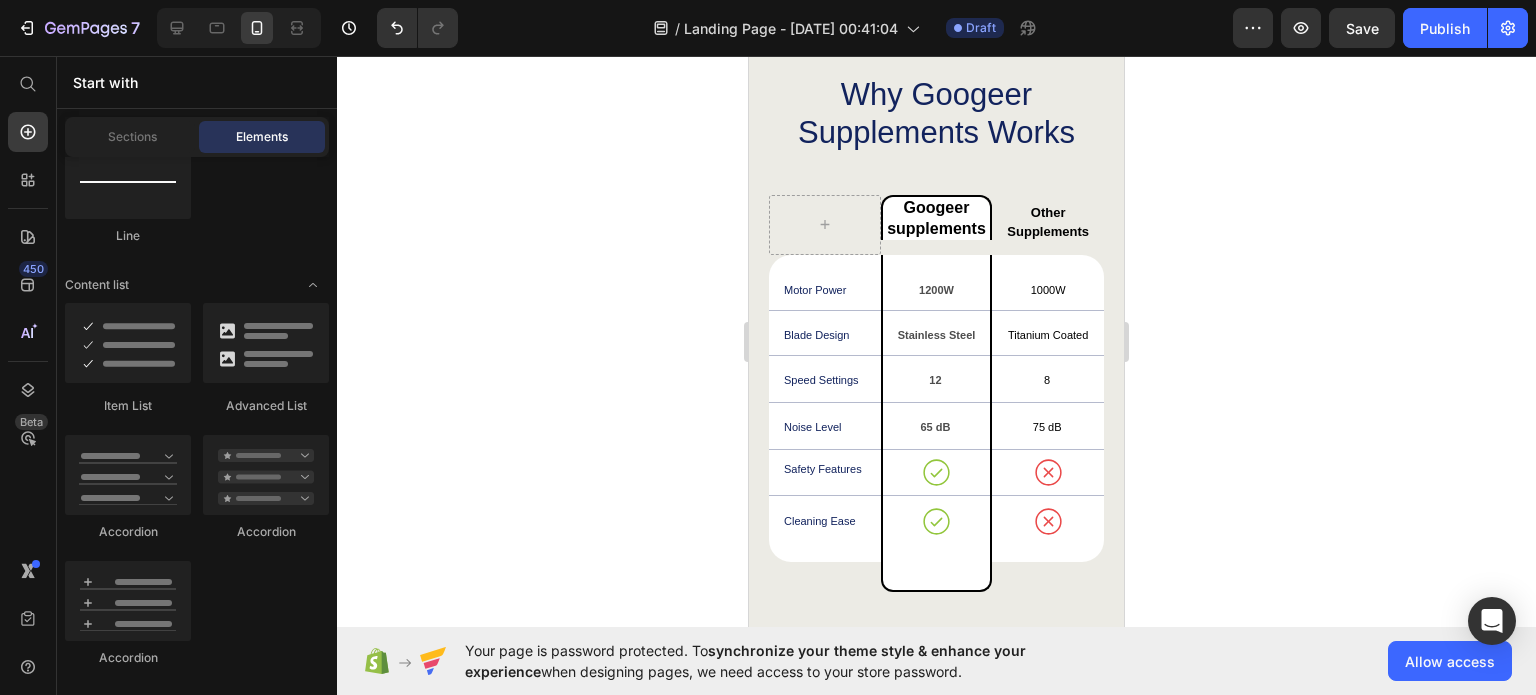 click 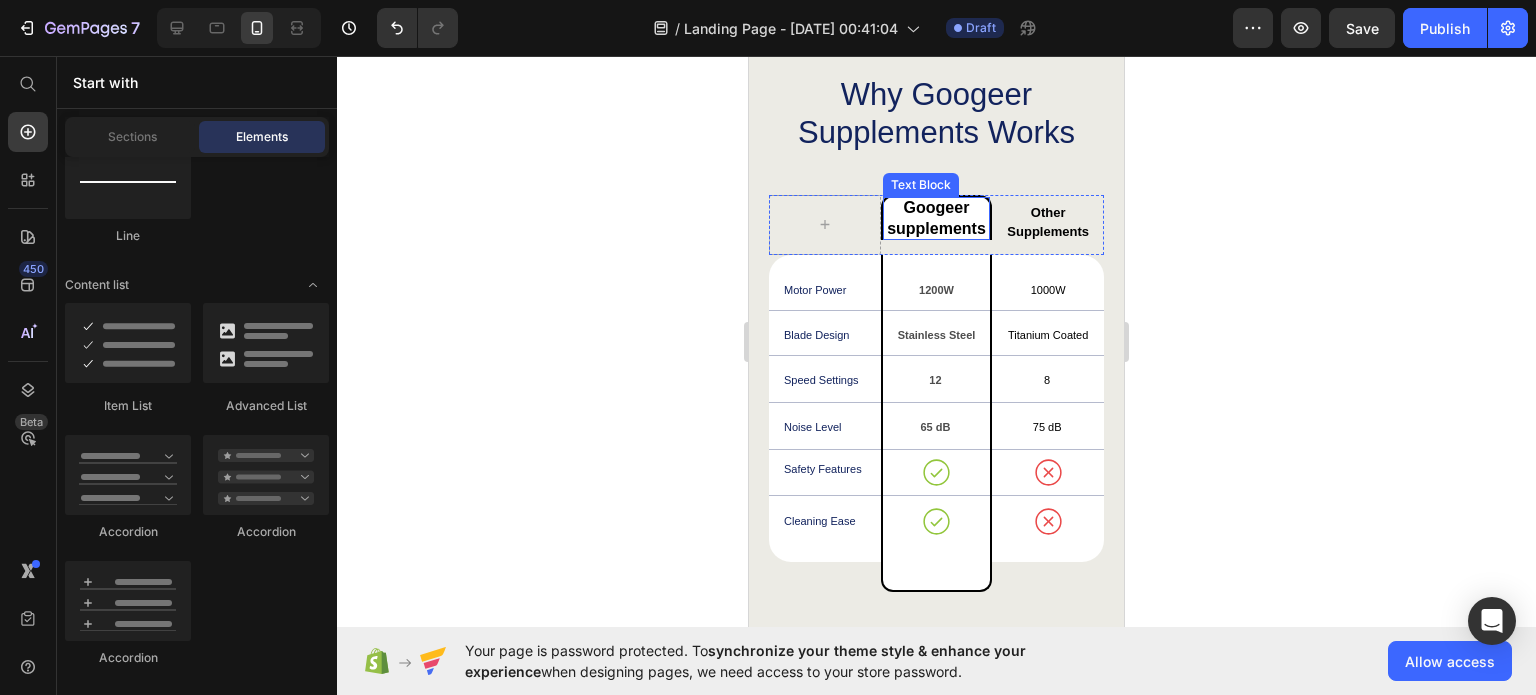 click on "Googeer supplements" at bounding box center [937, 218] 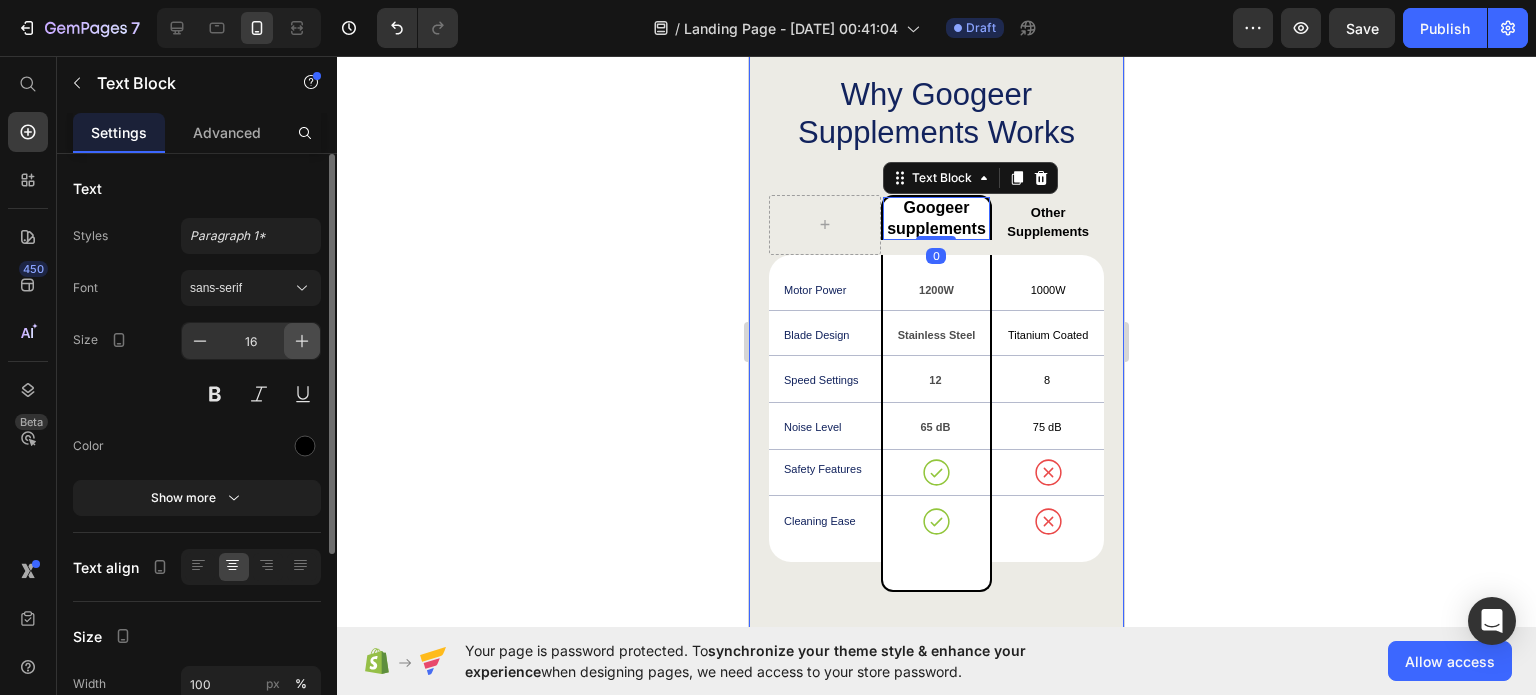 click 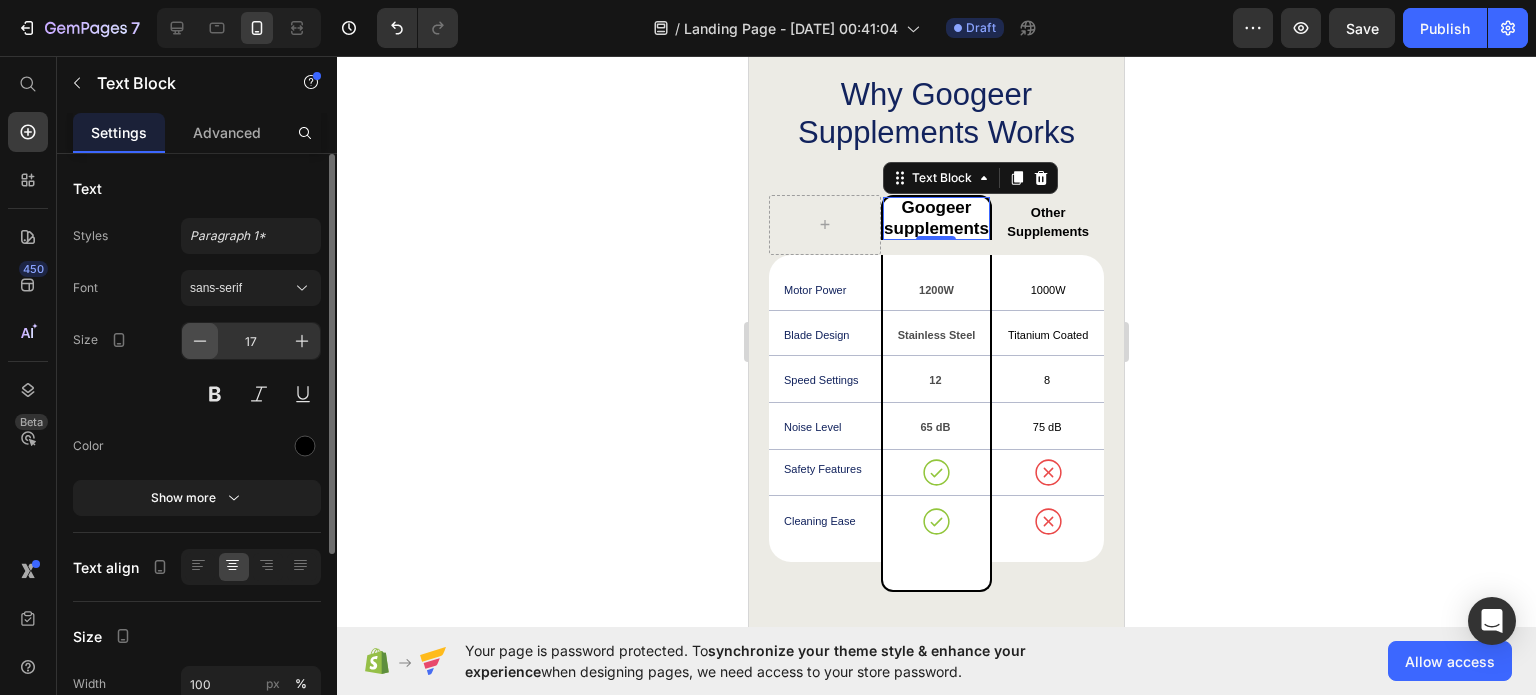 click 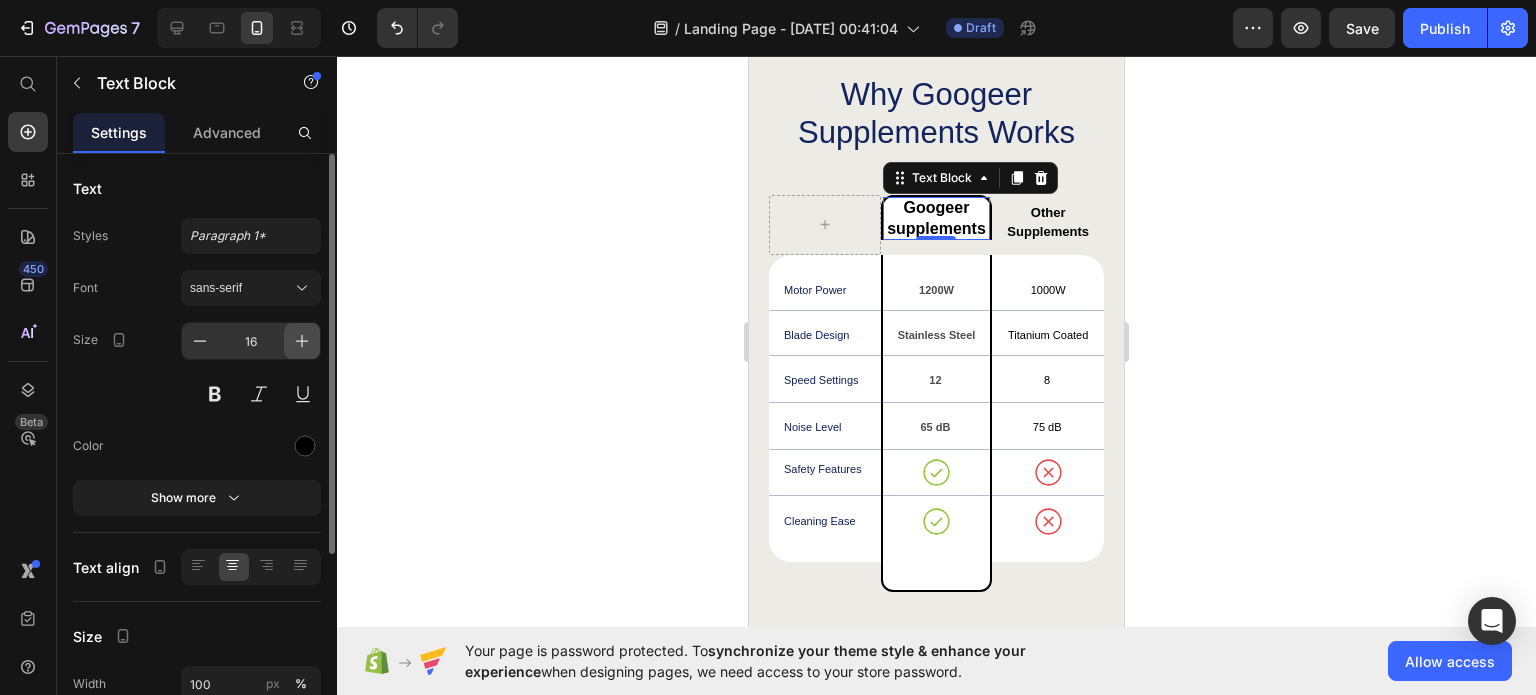 click 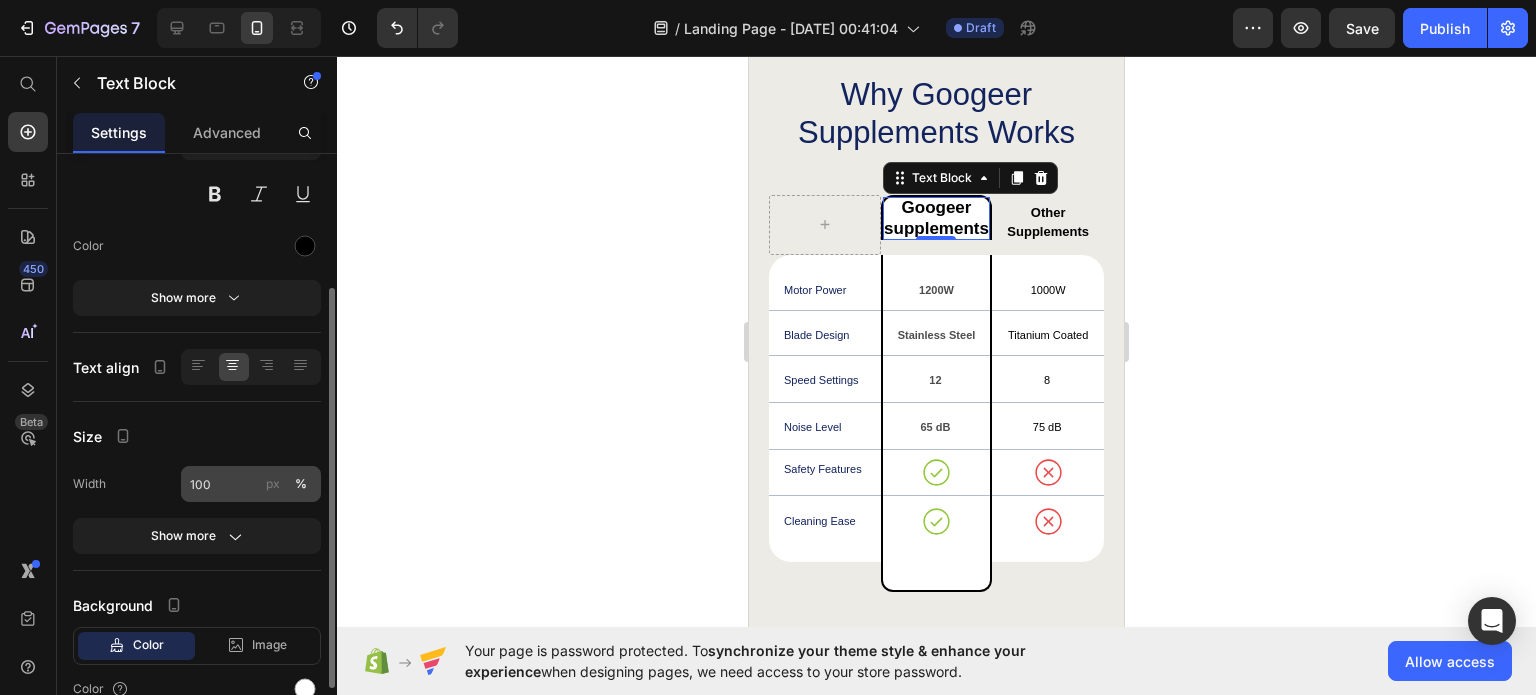 scroll, scrollTop: 294, scrollLeft: 0, axis: vertical 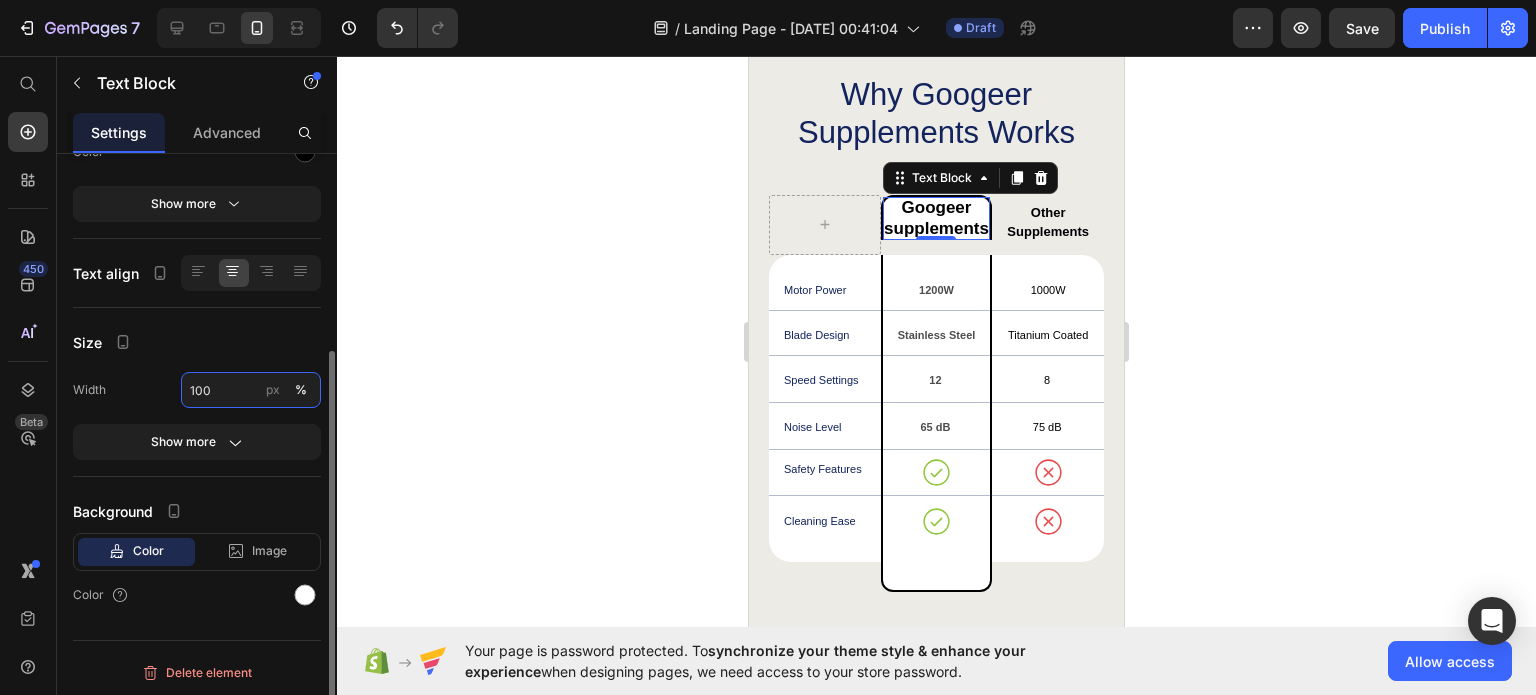 click on "100" at bounding box center [251, 390] 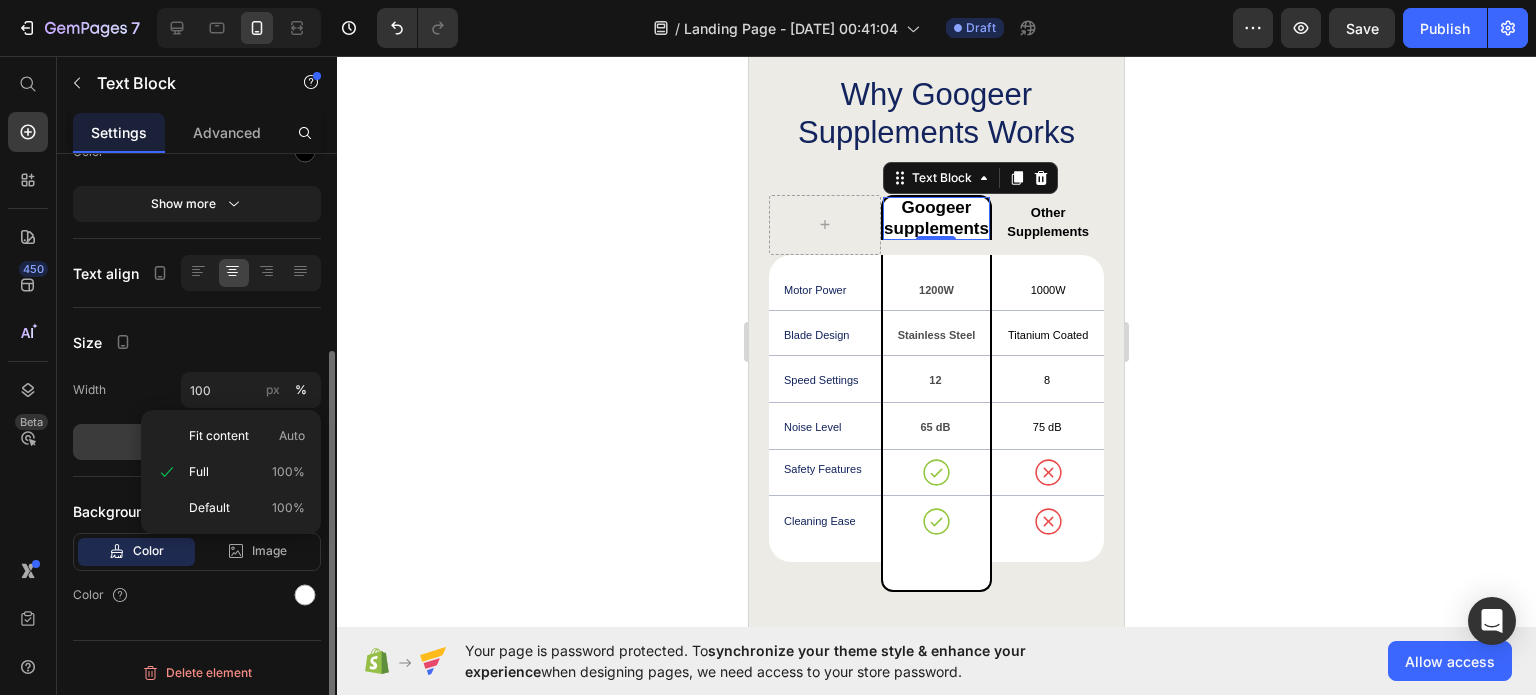 click on "Show more" 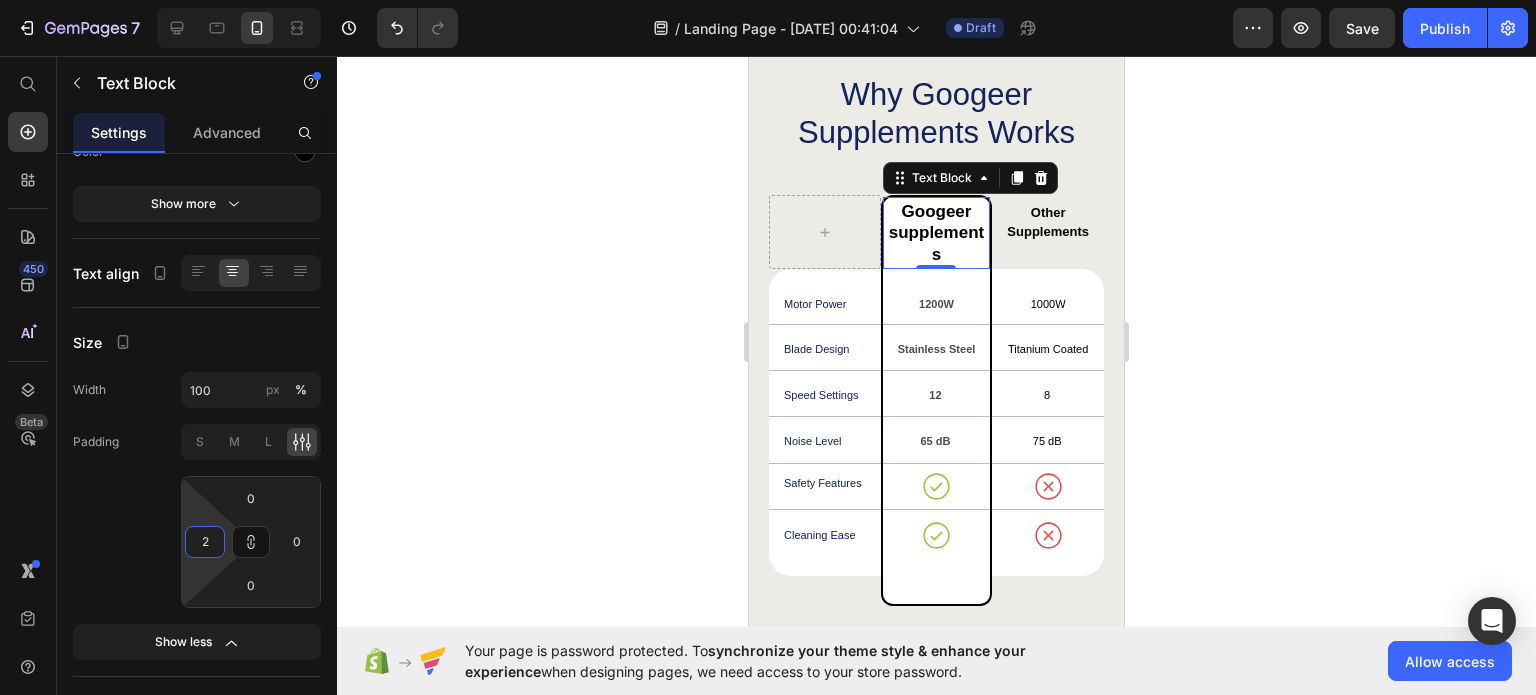 type on "0" 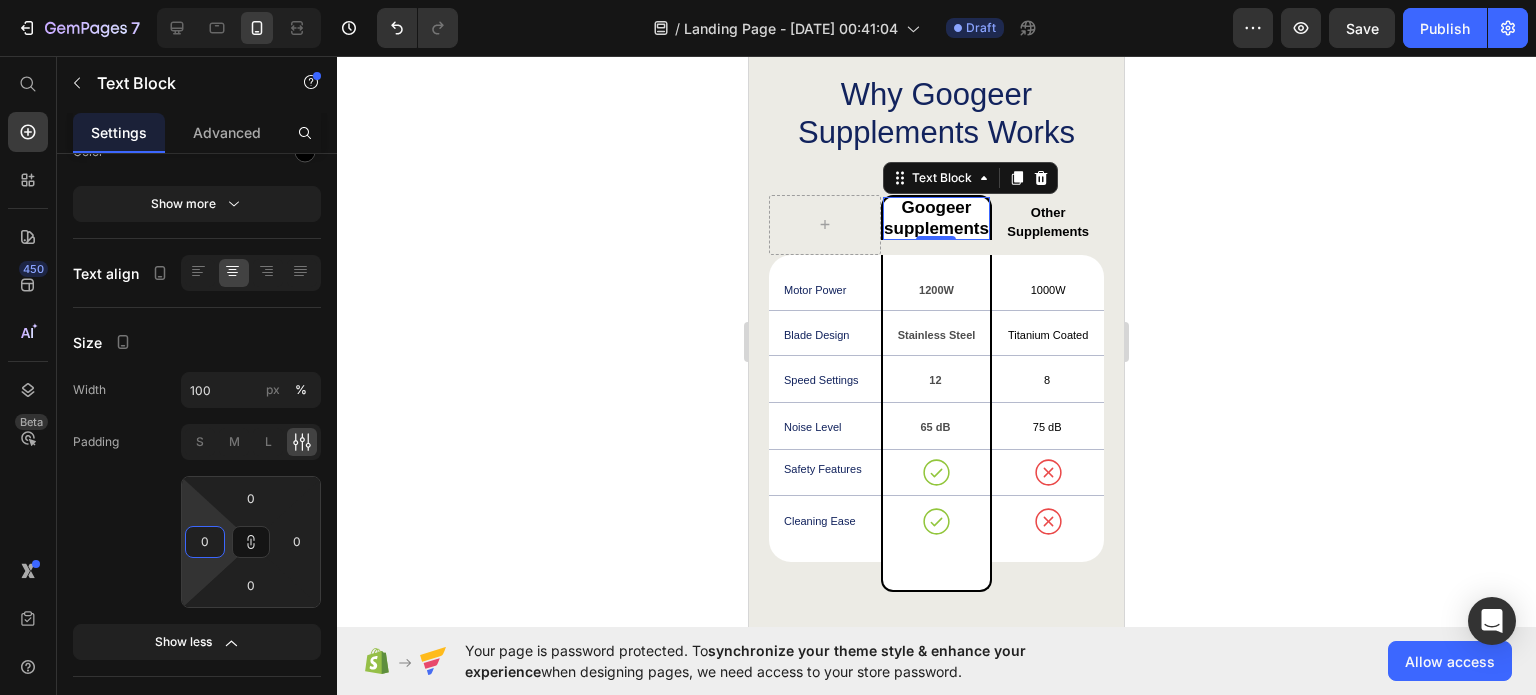drag, startPoint x: 226, startPoint y: 538, endPoint x: 241, endPoint y: 563, distance: 29.15476 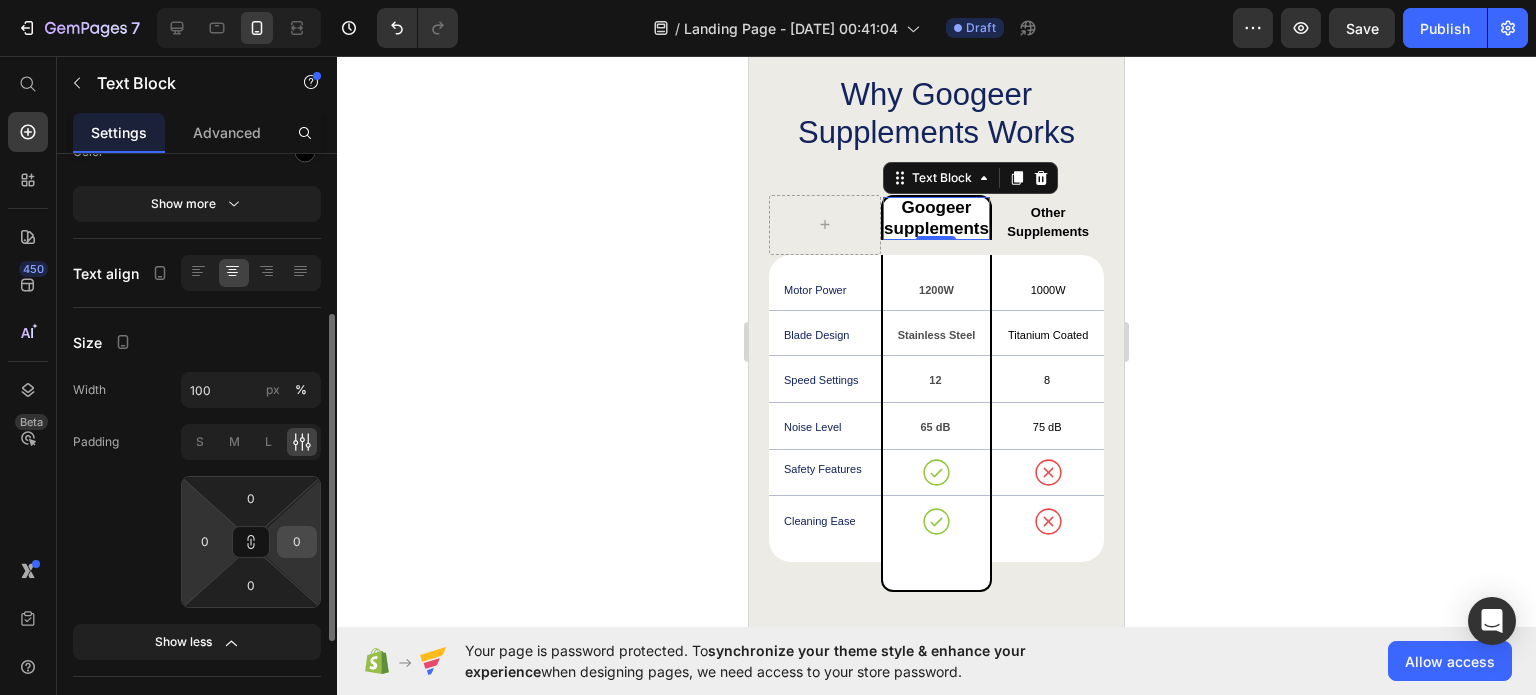 click on "0" at bounding box center (297, 542) 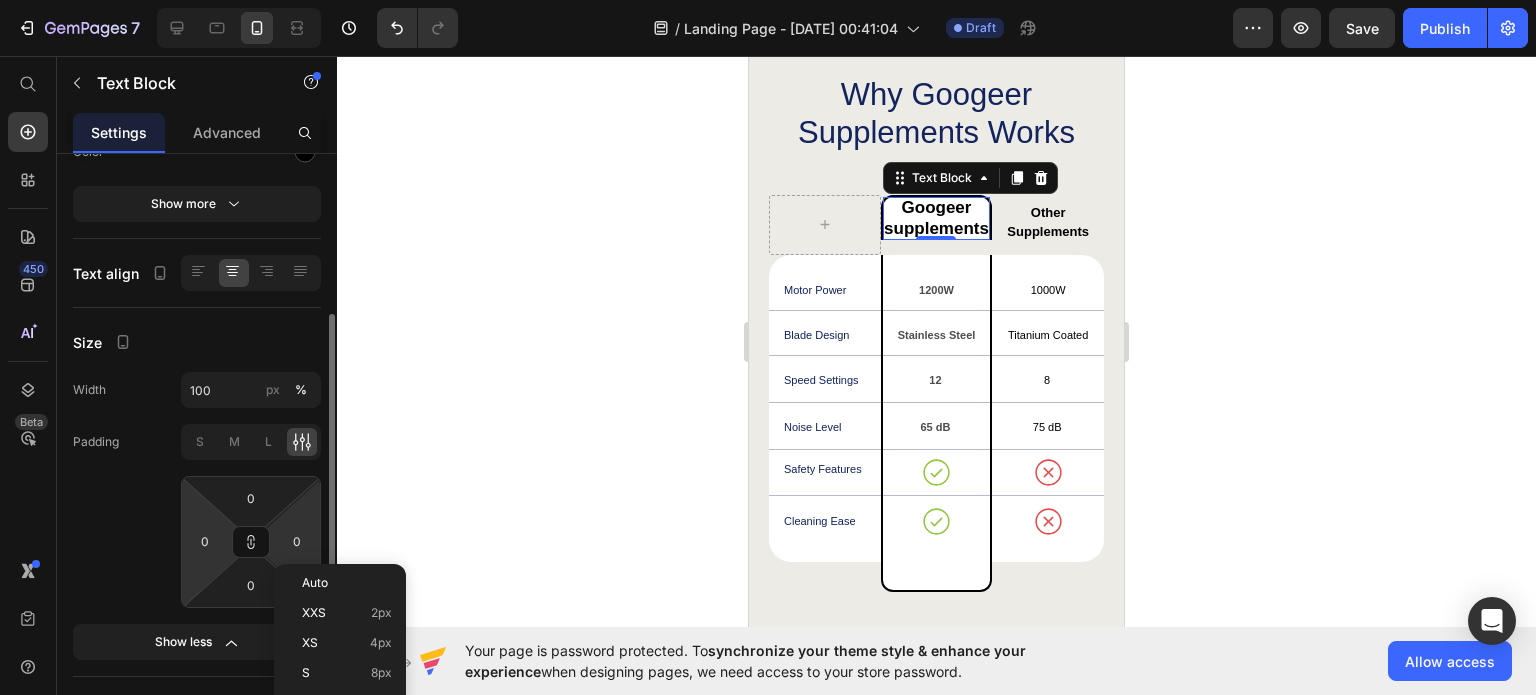 click on "7   /  Landing Page - [DATE] 00:41:04 Draft Preview  Save   Publish  450 Beta Start with Sections Elements Hero Section Product Detail Brands Trusted Badges Guarantee Product Breakdown How to use Testimonials Compare Bundle FAQs Social Proof Brand Story Product List Collection Blog List Contact Sticky Add to Cart Custom Footer Browse Library 450 Layout
Row
Row
Row
Row Text
Heading
Text Block Button
Button
Button
Sticky Back to top Media
Image" at bounding box center (768, 0) 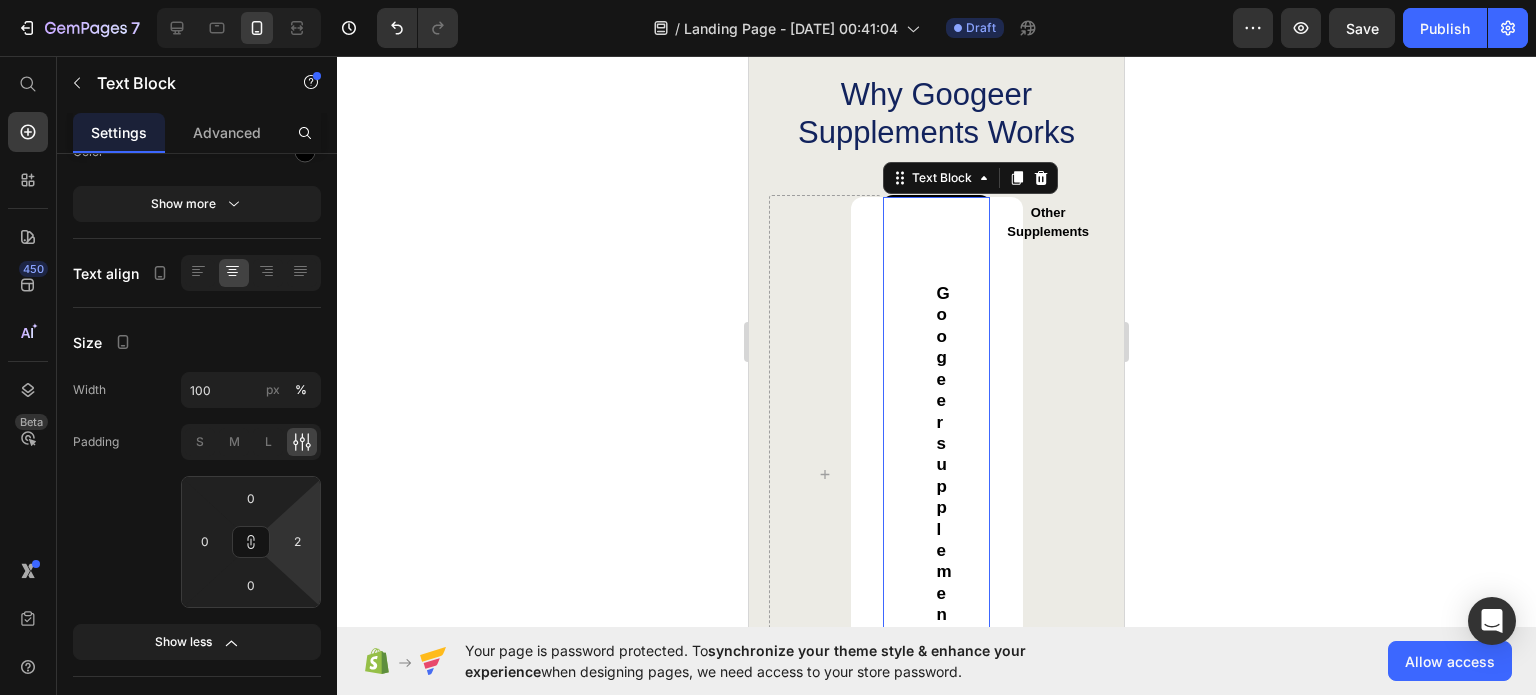 type on "0" 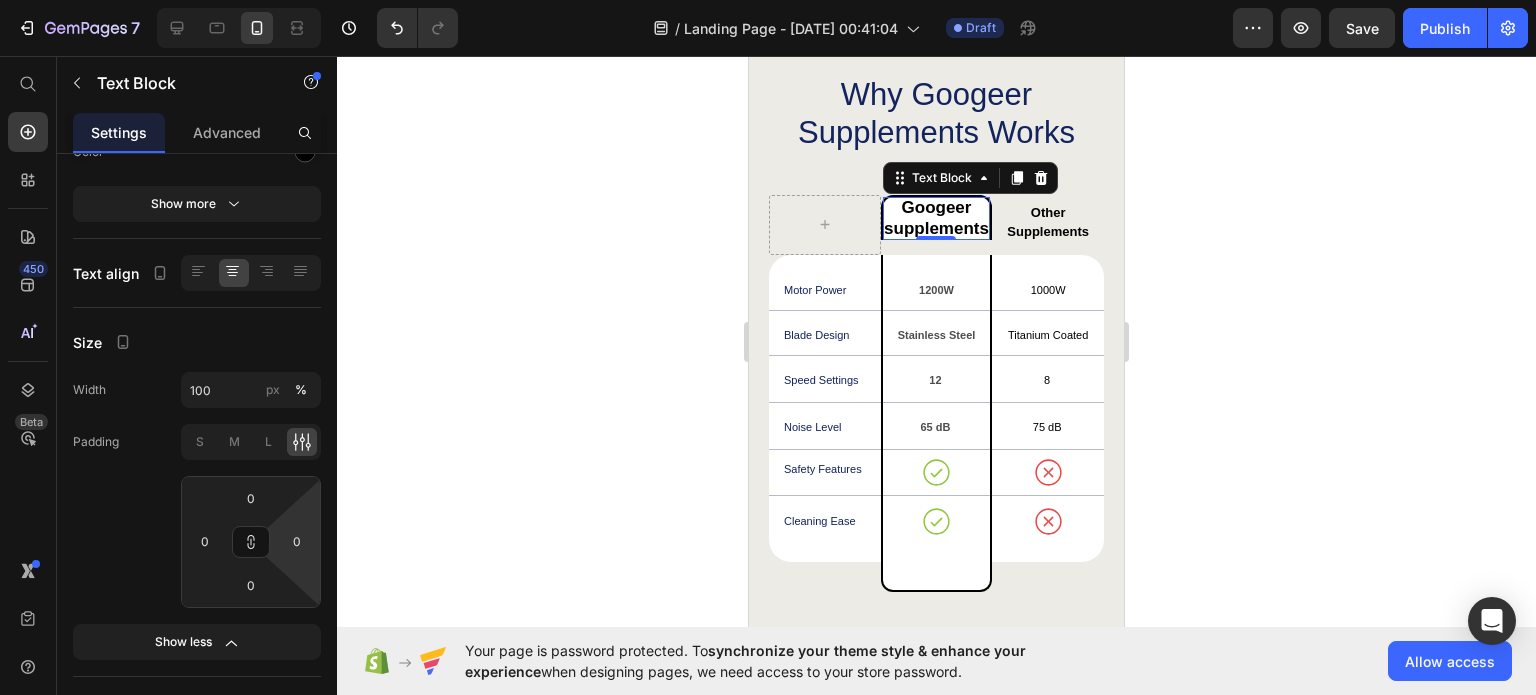 drag, startPoint x: 275, startPoint y: 540, endPoint x: 263, endPoint y: 571, distance: 33.24154 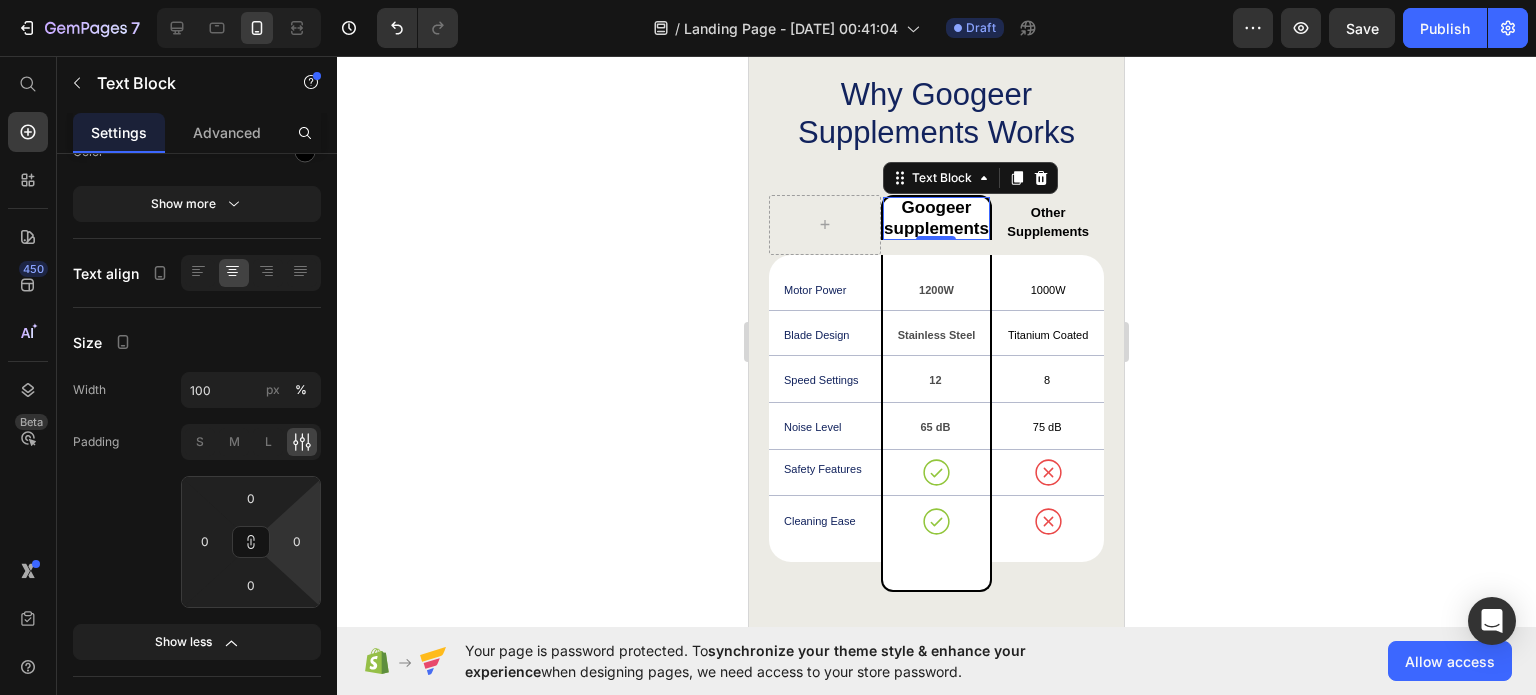 click on "7   /  Landing Page - [DATE] 00:41:04 Draft Preview  Save   Publish  450 Beta Start with Sections Elements Hero Section Product Detail Brands Trusted Badges Guarantee Product Breakdown How to use Testimonials Compare Bundle FAQs Social Proof Brand Story Product List Collection Blog List Contact Sticky Add to Cart Custom Footer Browse Library 450 Layout
Row
Row
Row
Row Text
Heading
Text Block Button
Button
Button
Sticky Back to top Media
Image" at bounding box center [768, 0] 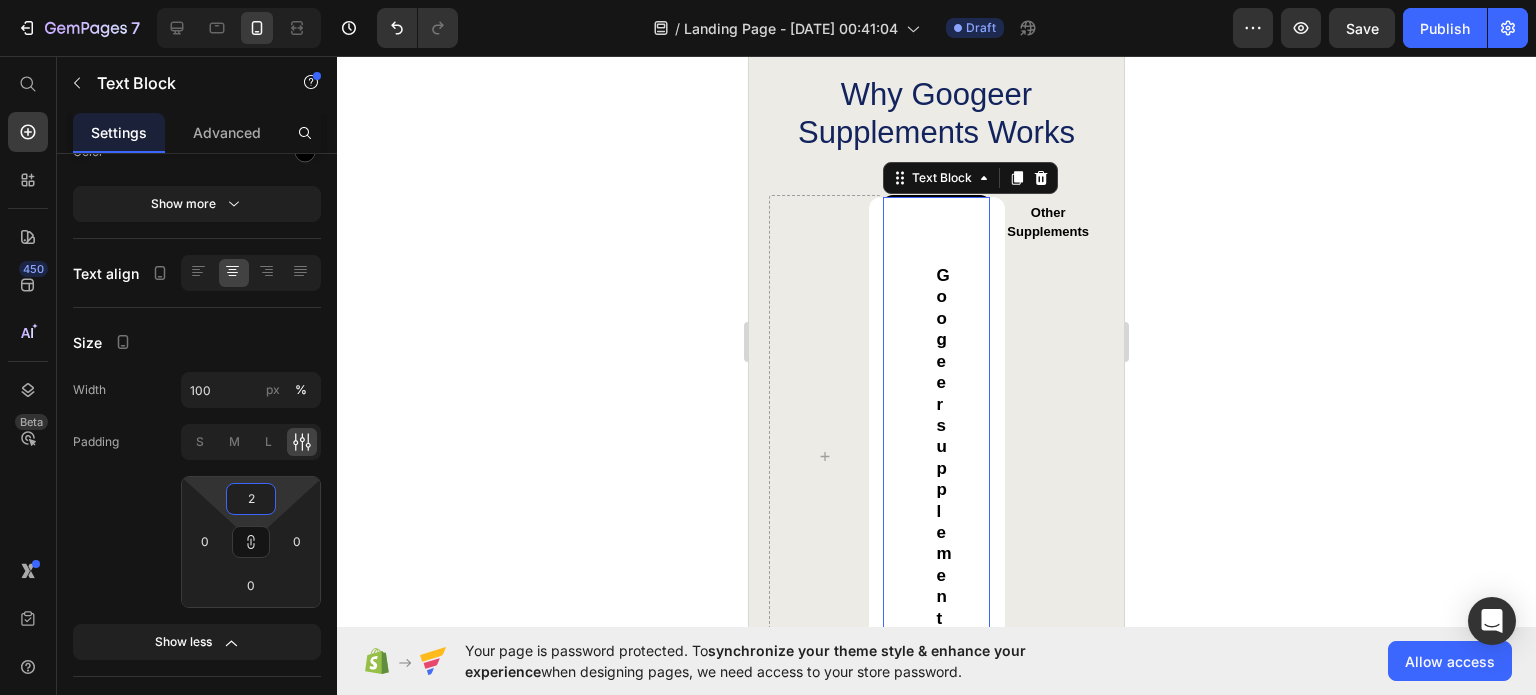 type on "0" 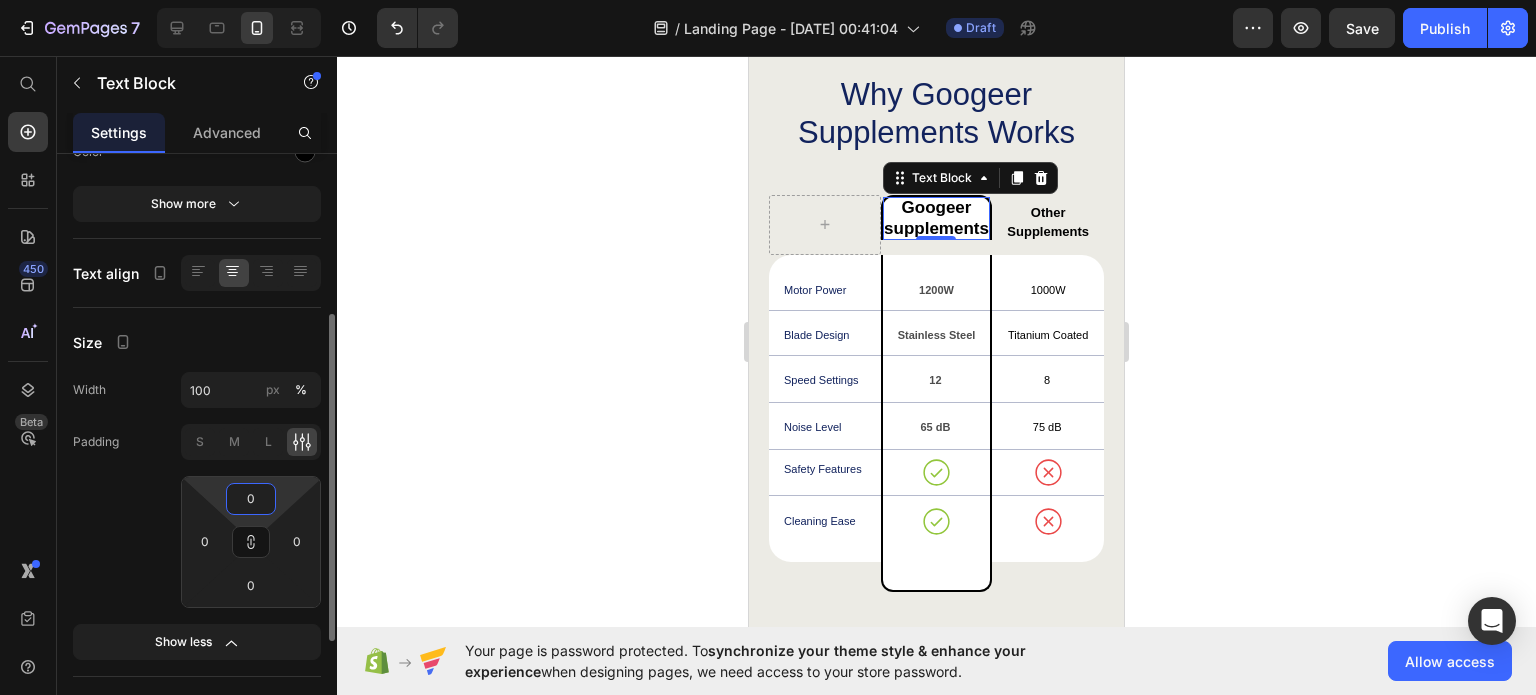 drag, startPoint x: 247, startPoint y: 515, endPoint x: 238, endPoint y: 609, distance: 94.42987 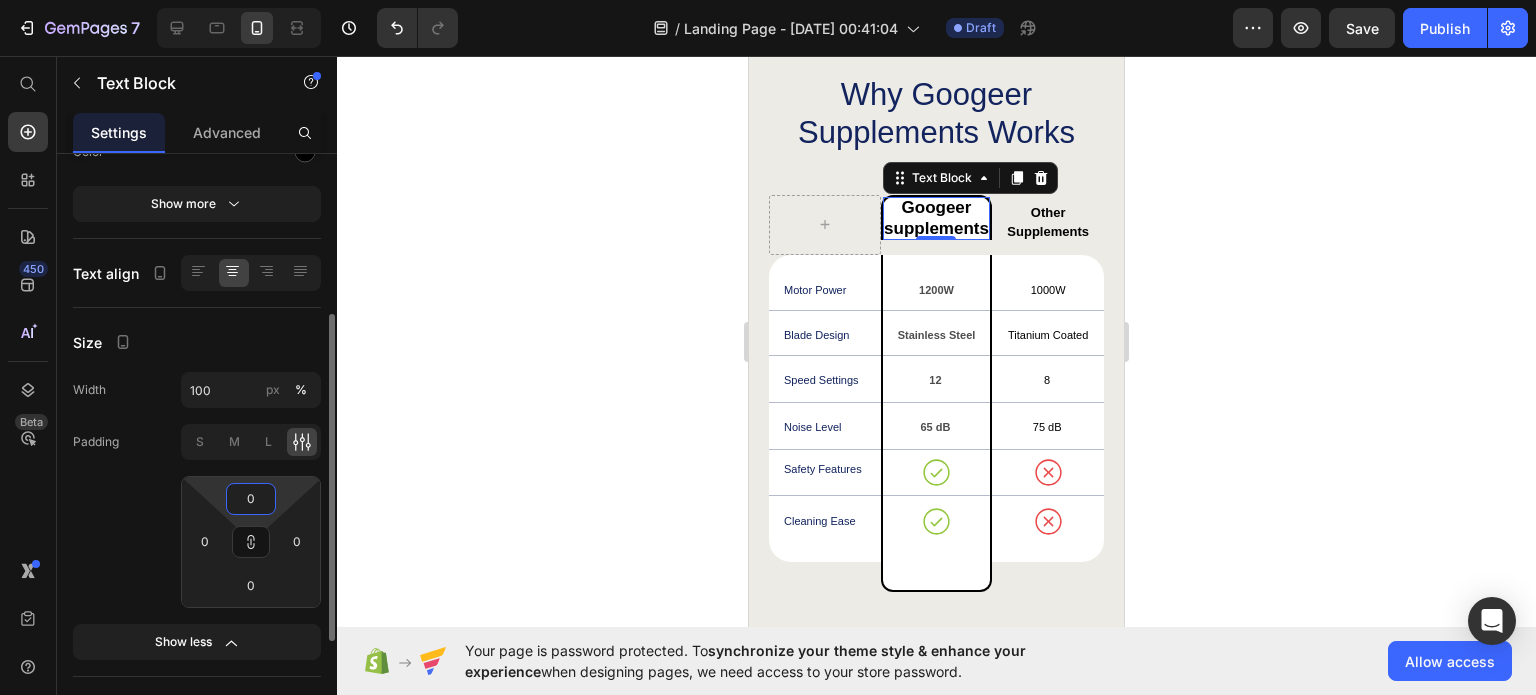 click on "7   /  Landing Page - [DATE] 00:41:04 Draft Preview  Save   Publish  450 Beta Start with Sections Elements Hero Section Product Detail Brands Trusted Badges Guarantee Product Breakdown How to use Testimonials Compare Bundle FAQs Social Proof Brand Story Product List Collection Blog List Contact Sticky Add to Cart Custom Footer Browse Library 450 Layout
Row
Row
Row
Row Text
Heading
Text Block Button
Button
Button
Sticky Back to top Media
Image" at bounding box center [768, 0] 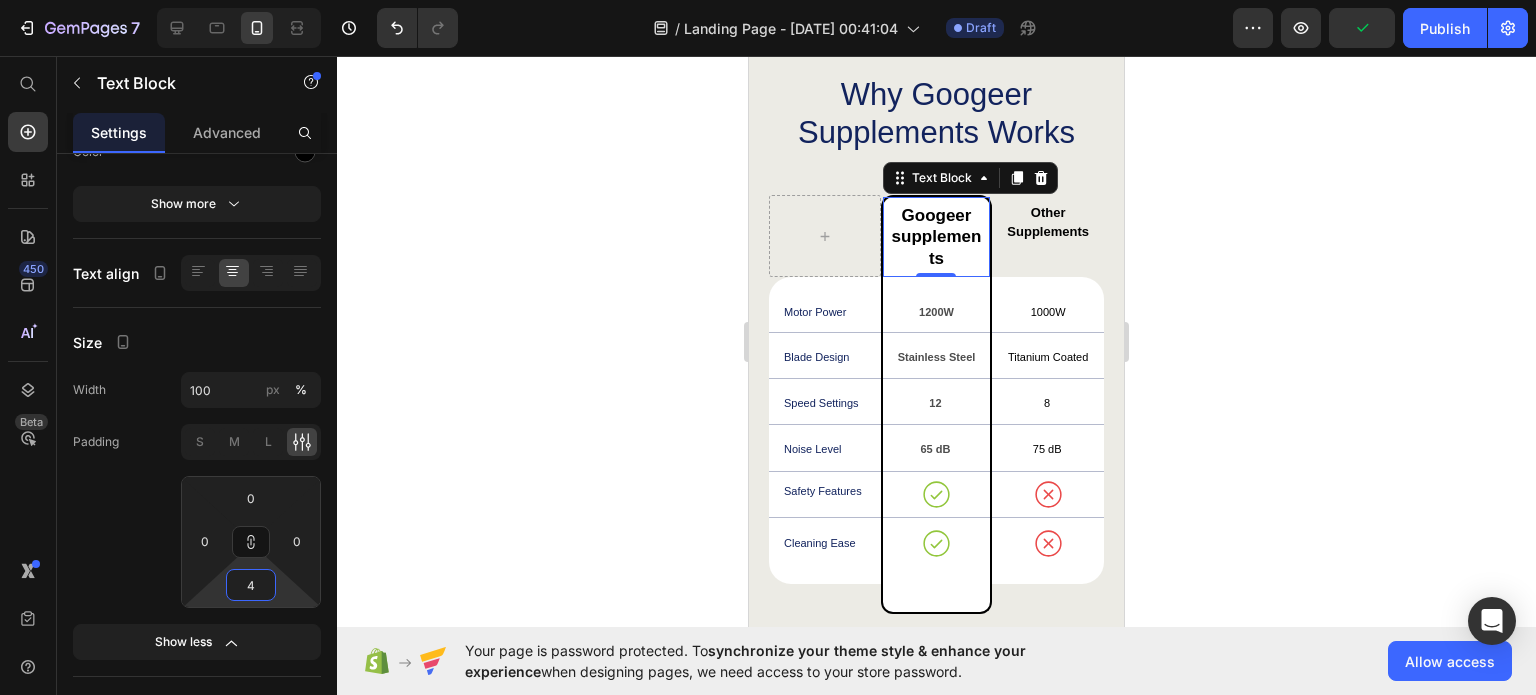 type on "0" 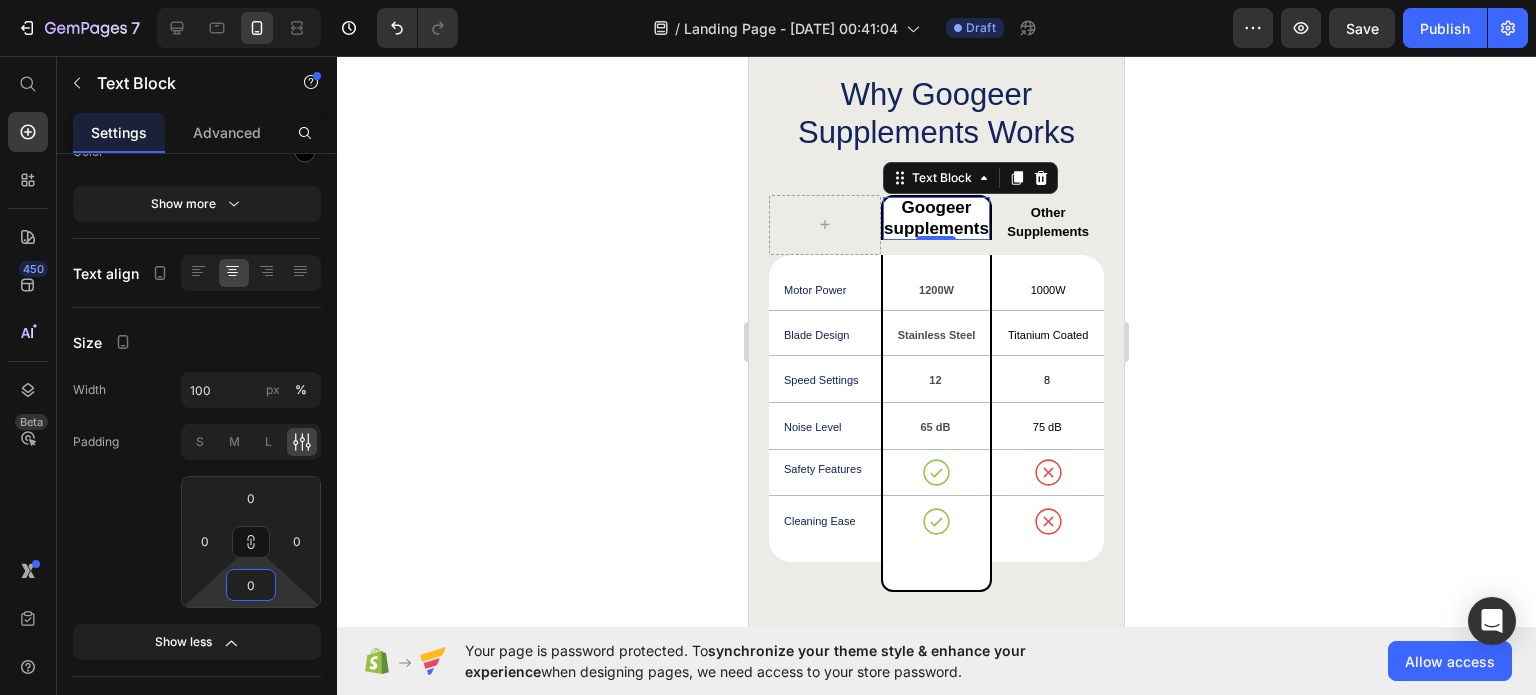 drag, startPoint x: 222, startPoint y: 591, endPoint x: 205, endPoint y: 611, distance: 26.24881 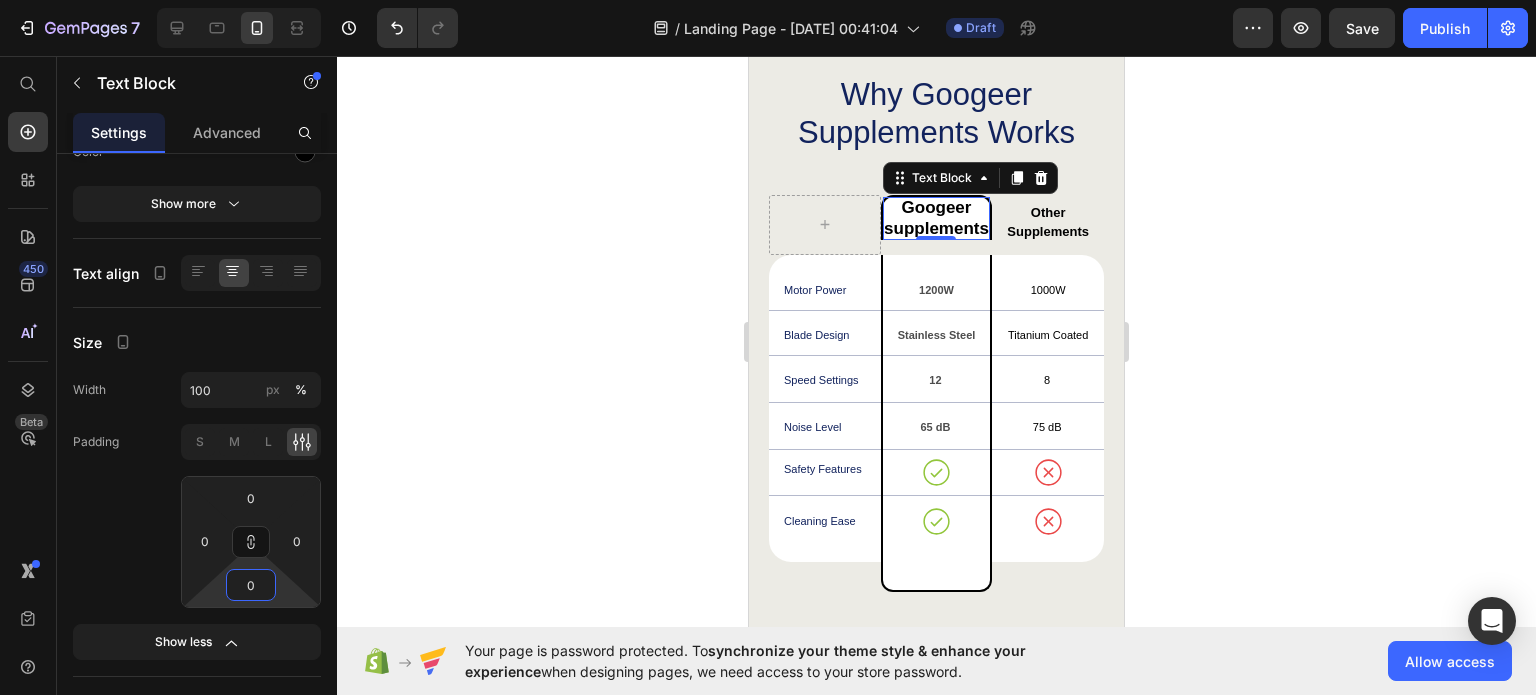 click on "7   /  Landing Page - [DATE] 00:41:04 Draft Preview  Save   Publish  450 Beta Start with Sections Elements Hero Section Product Detail Brands Trusted Badges Guarantee Product Breakdown How to use Testimonials Compare Bundle FAQs Social Proof Brand Story Product List Collection Blog List Contact Sticky Add to Cart Custom Footer Browse Library 450 Layout
Row
Row
Row
Row Text
Heading
Text Block Button
Button
Button
Sticky Back to top Media
Image" at bounding box center (768, 0) 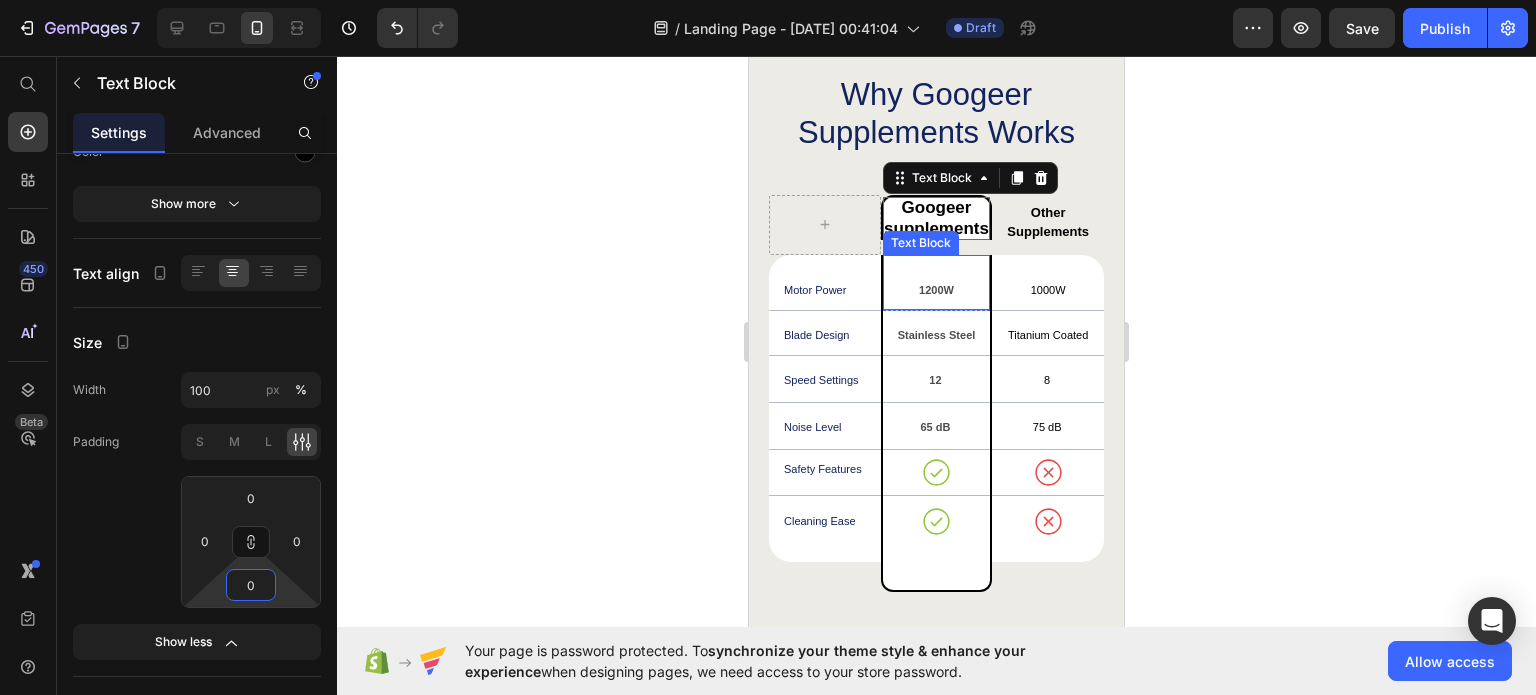 click on "Text Block" at bounding box center [921, 243] 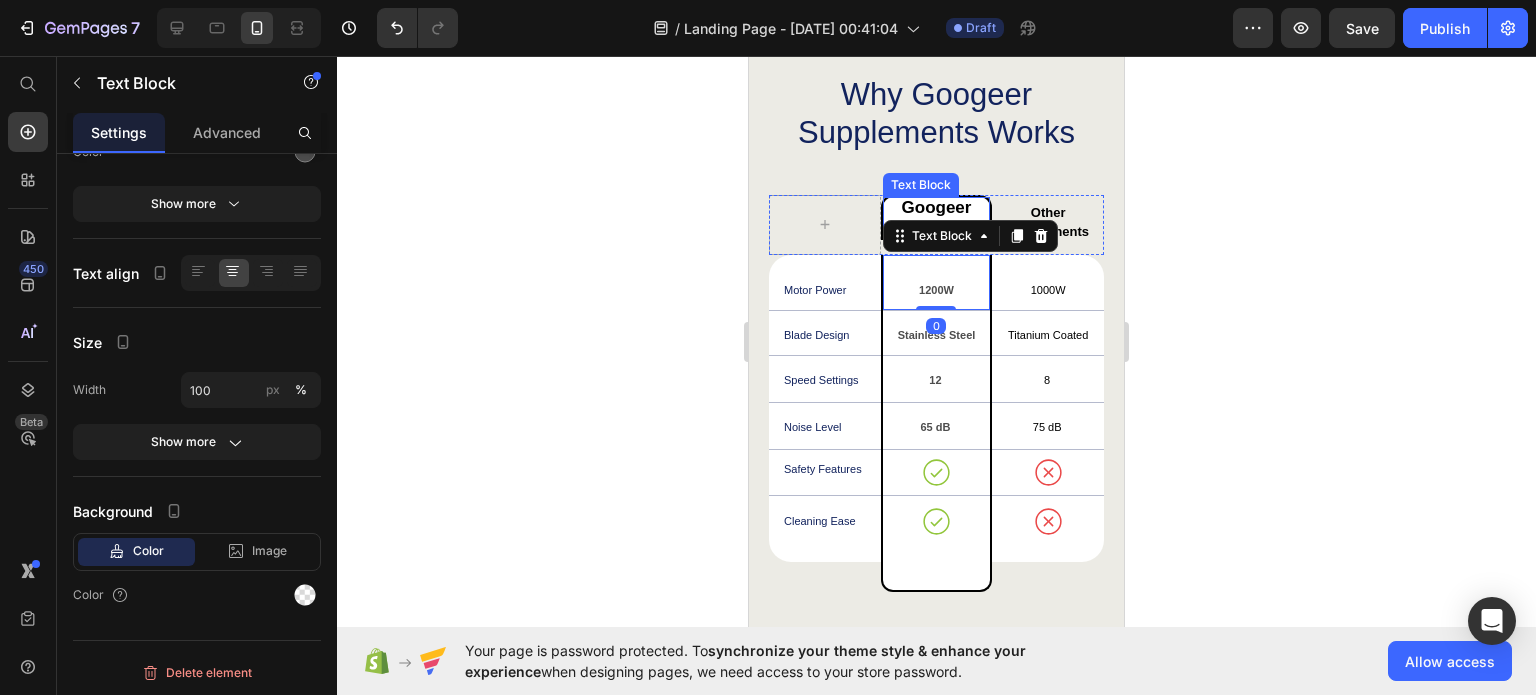 click on "Googeer supplements" at bounding box center (937, 218) 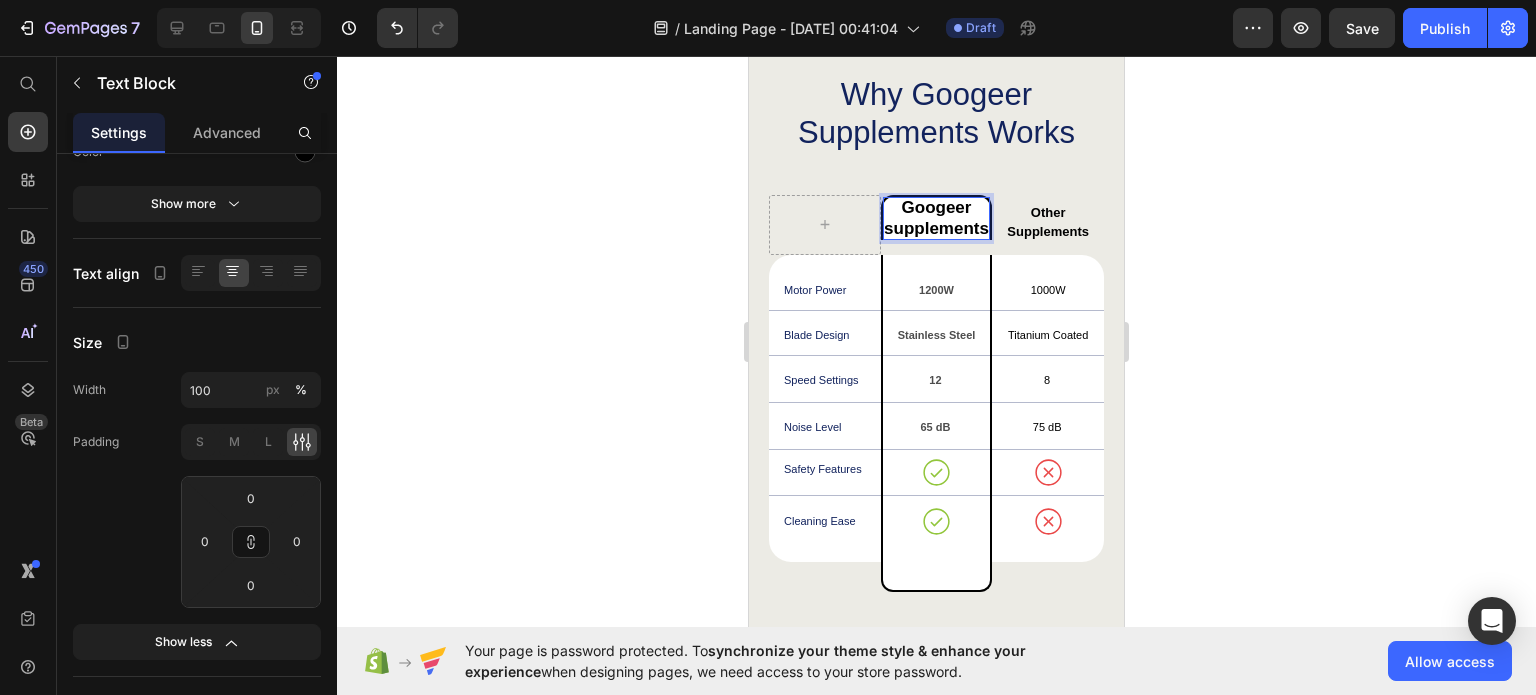 click on "Googeer supplements" at bounding box center (937, 218) 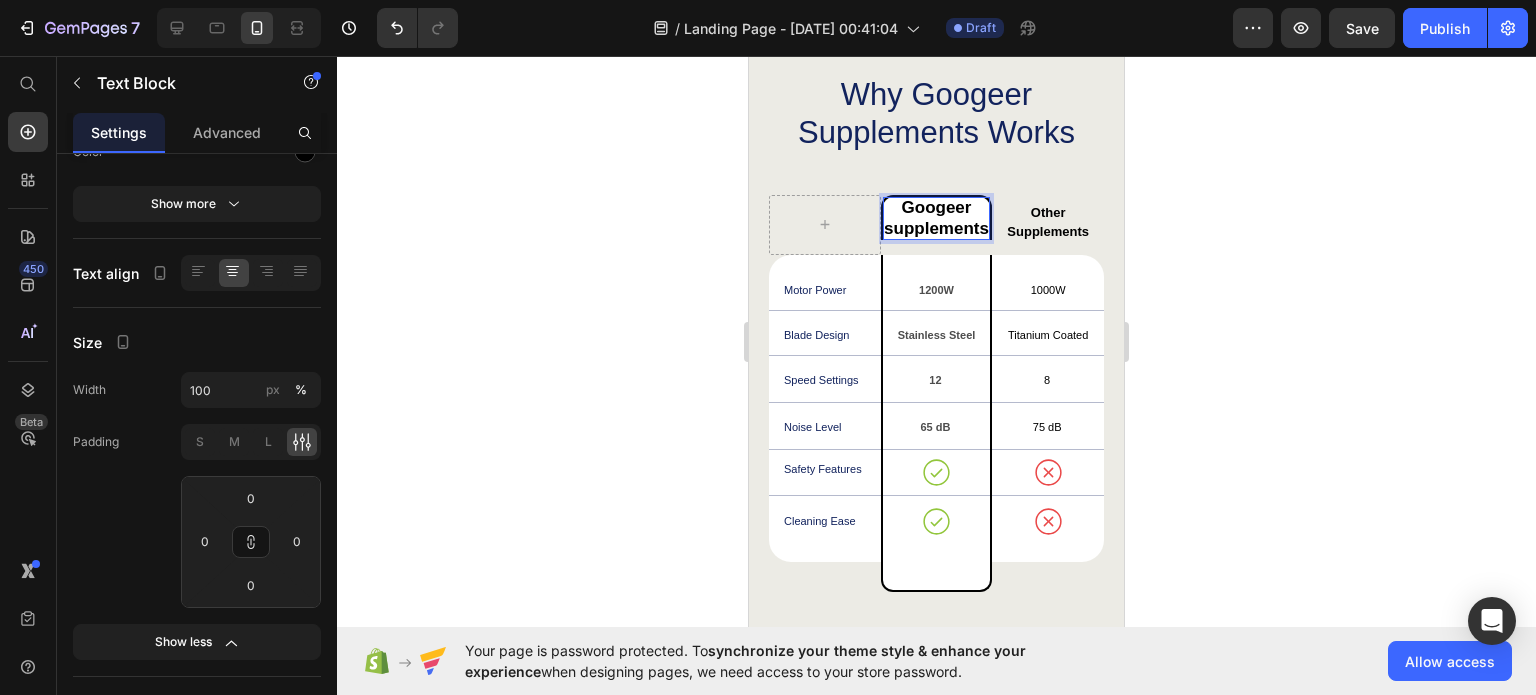 click on "Googeer supplements" at bounding box center [937, 218] 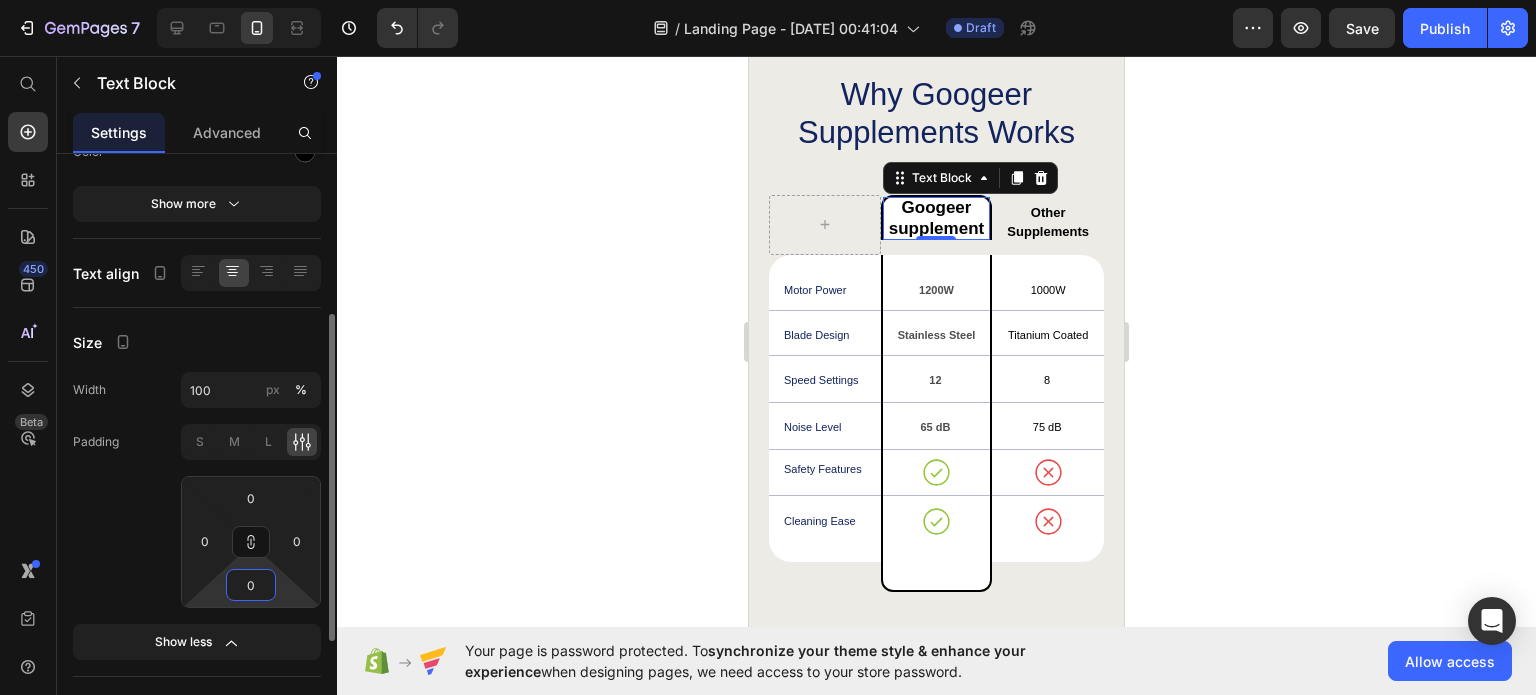 click on "7   /  Landing Page - [DATE] 00:41:04 Draft Preview  Save   Publish  450 Beta Start with Sections Elements Hero Section Product Detail Brands Trusted Badges Guarantee Product Breakdown How to use Testimonials Compare Bundle FAQs Social Proof Brand Story Product List Collection Blog List Contact Sticky Add to Cart Custom Footer Browse Library 450 Layout
Row
Row
Row
Row Text
Heading
Text Block Button
Button
Button
Sticky Back to top Media
Image" at bounding box center (768, 0) 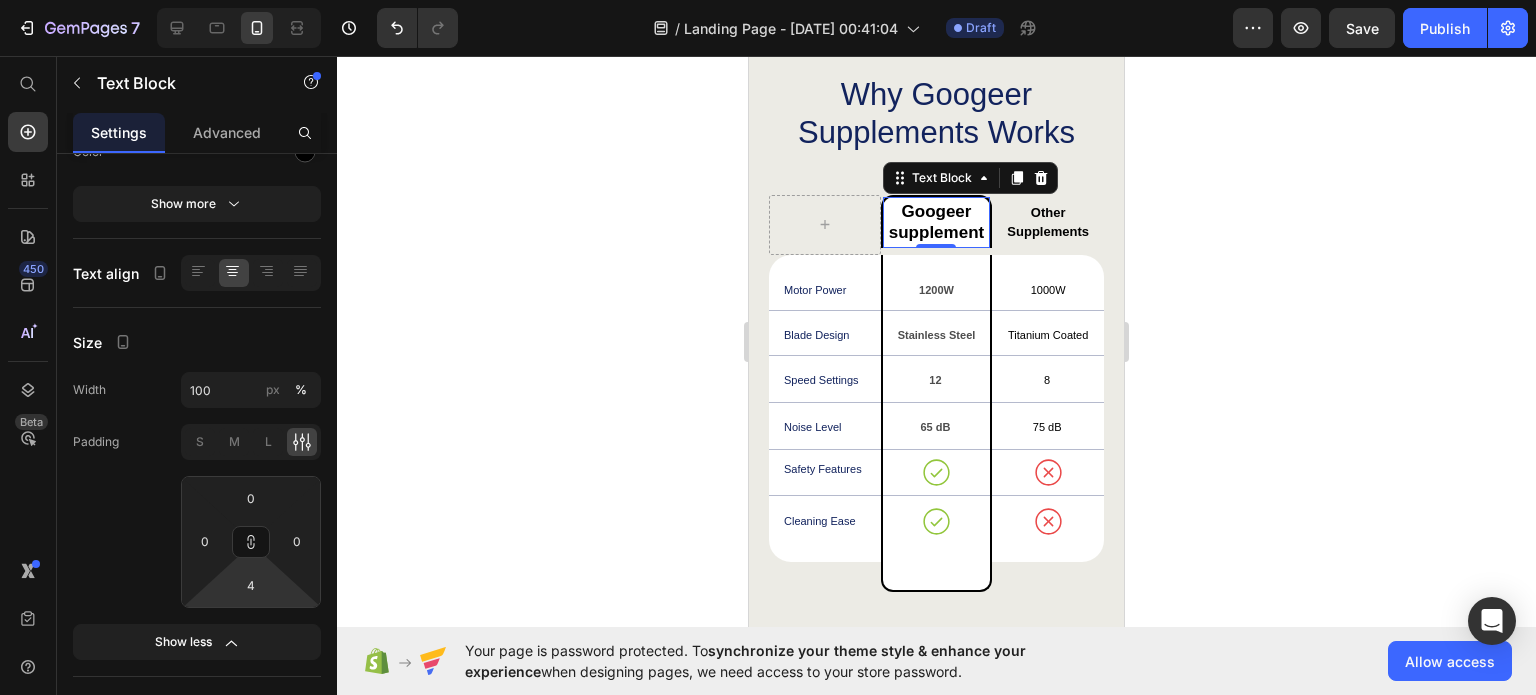 type on "2" 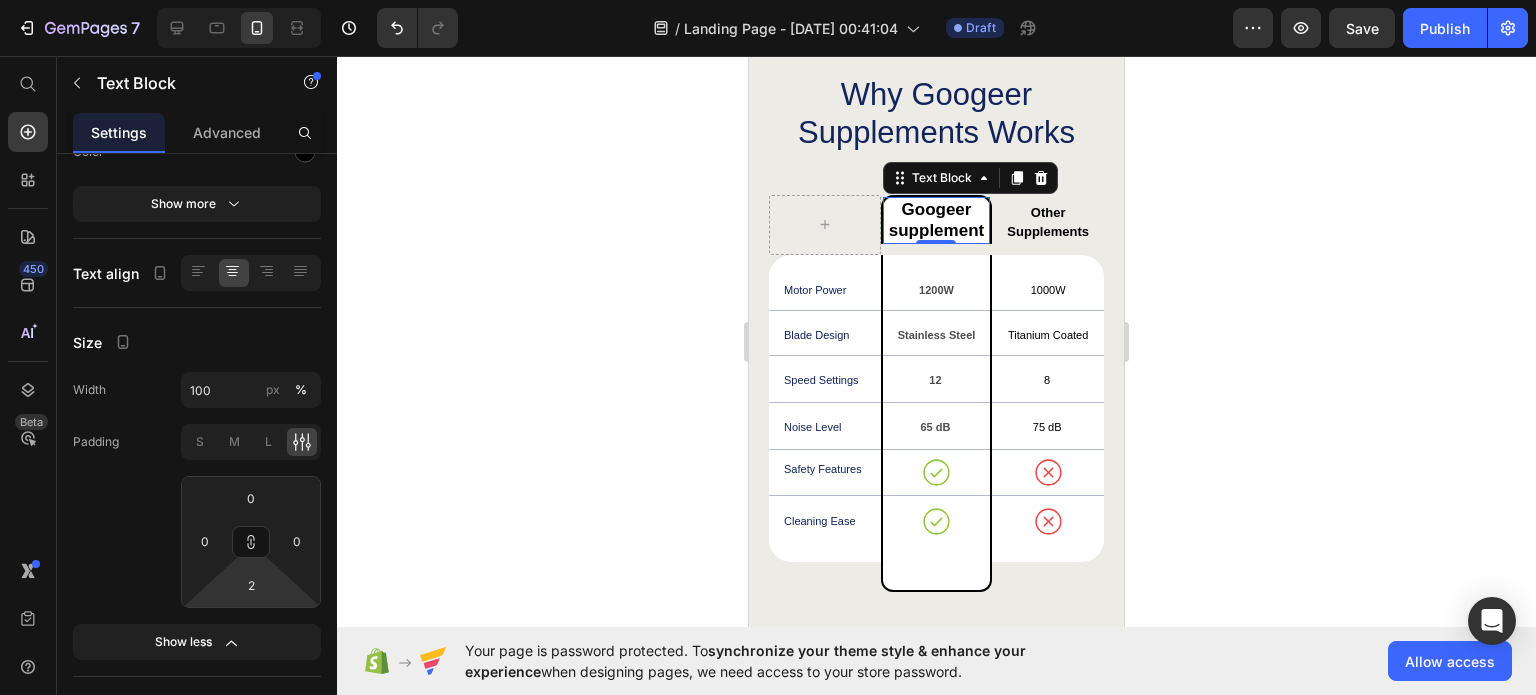 click on "7   /  Landing Page - [DATE] 00:41:04 Draft Preview  Save   Publish  450 Beta Start with Sections Elements Hero Section Product Detail Brands Trusted Badges Guarantee Product Breakdown How to use Testimonials Compare Bundle FAQs Social Proof Brand Story Product List Collection Blog List Contact Sticky Add to Cart Custom Footer Browse Library 450 Layout
Row
Row
Row
Row Text
Heading
Text Block Button
Button
Button
Sticky Back to top Media
Image" at bounding box center [768, 0] 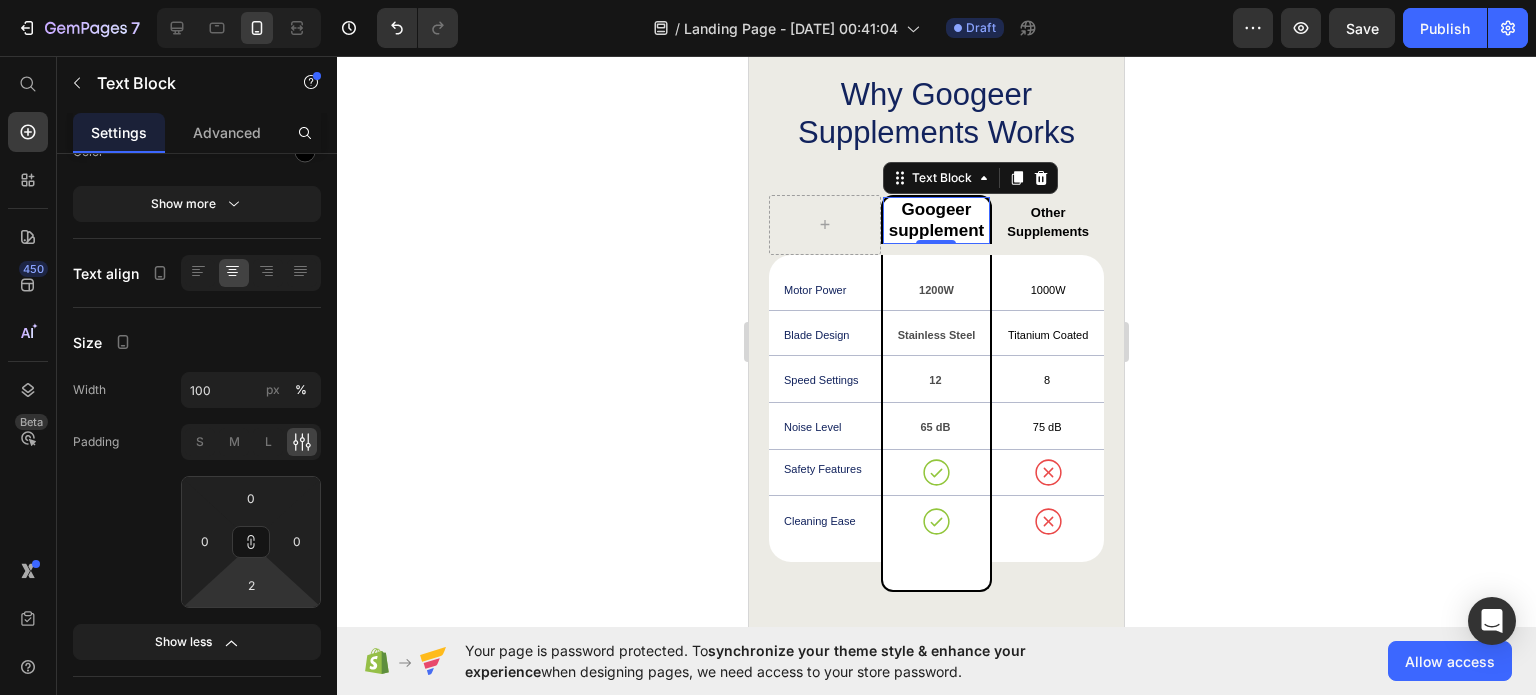 type on "2" 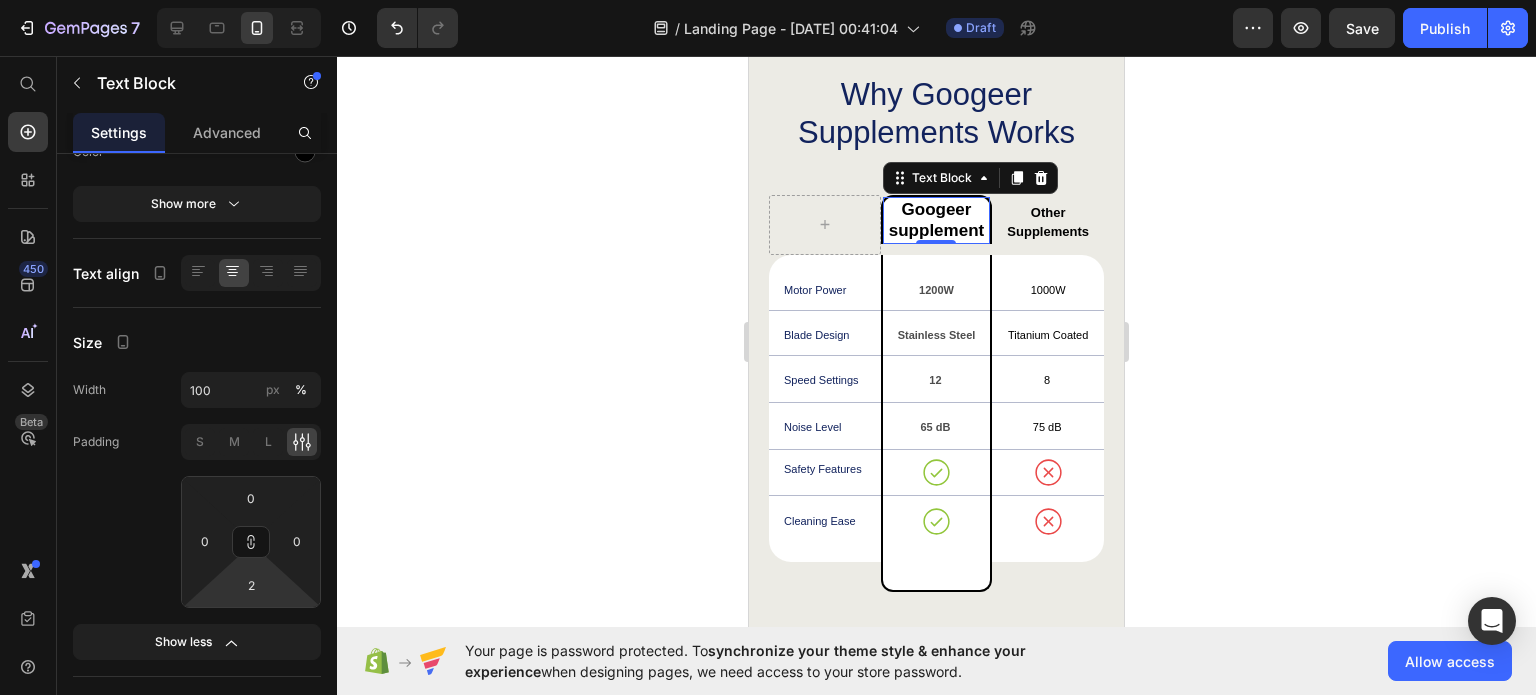 type on "2" 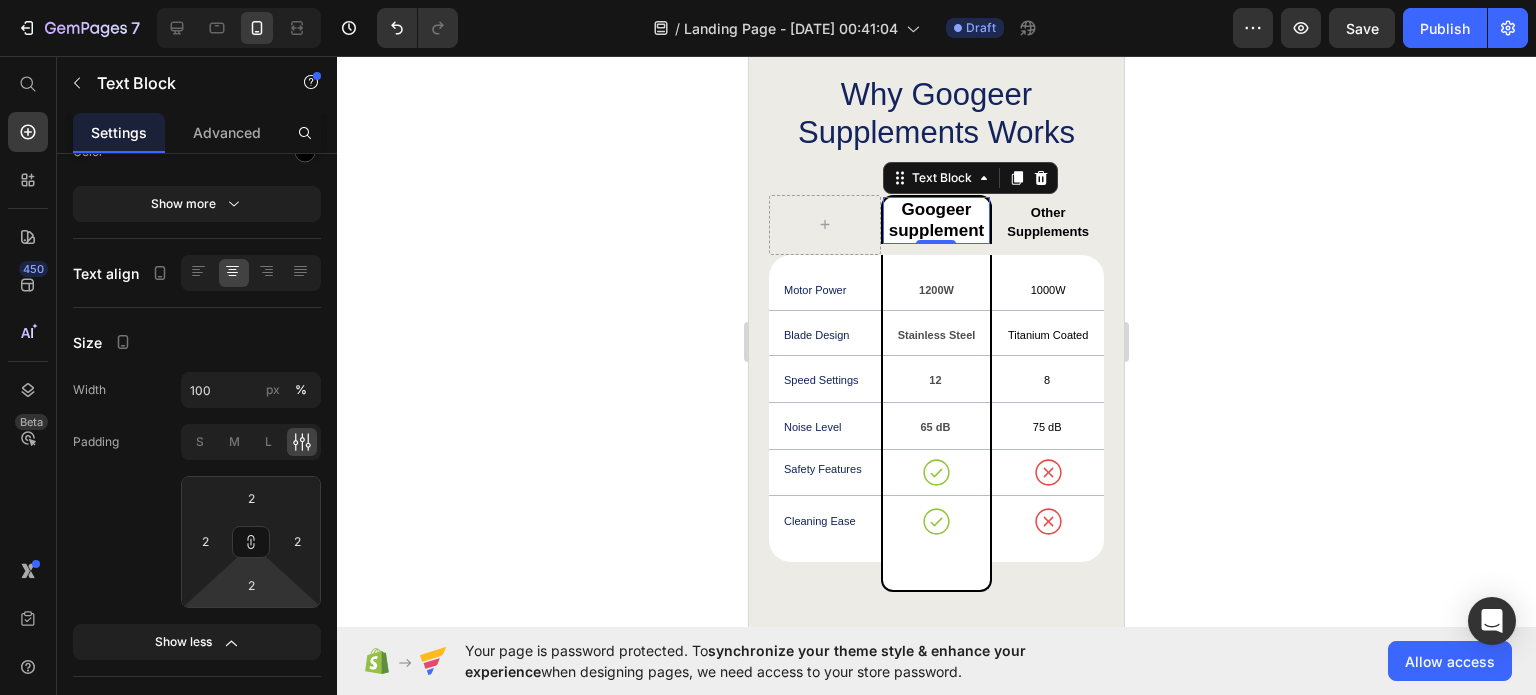 click 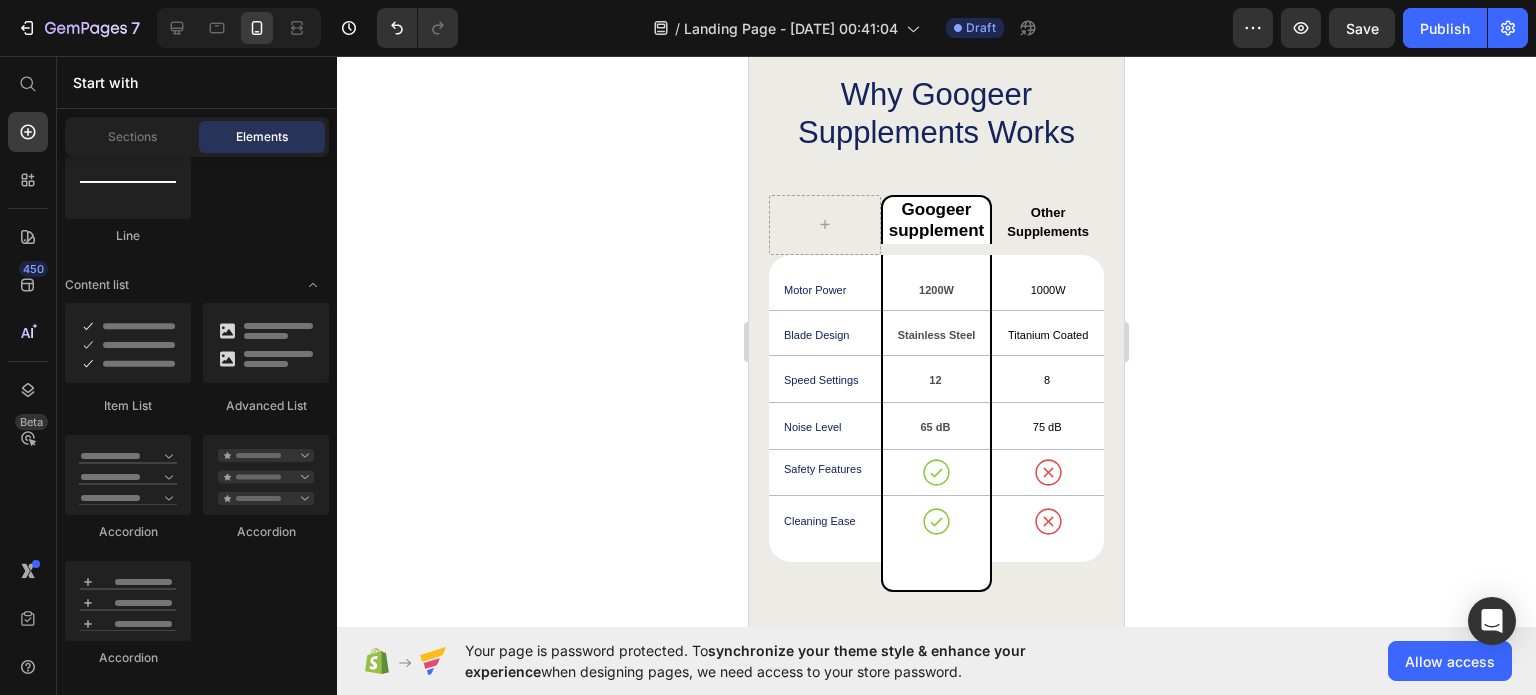 click 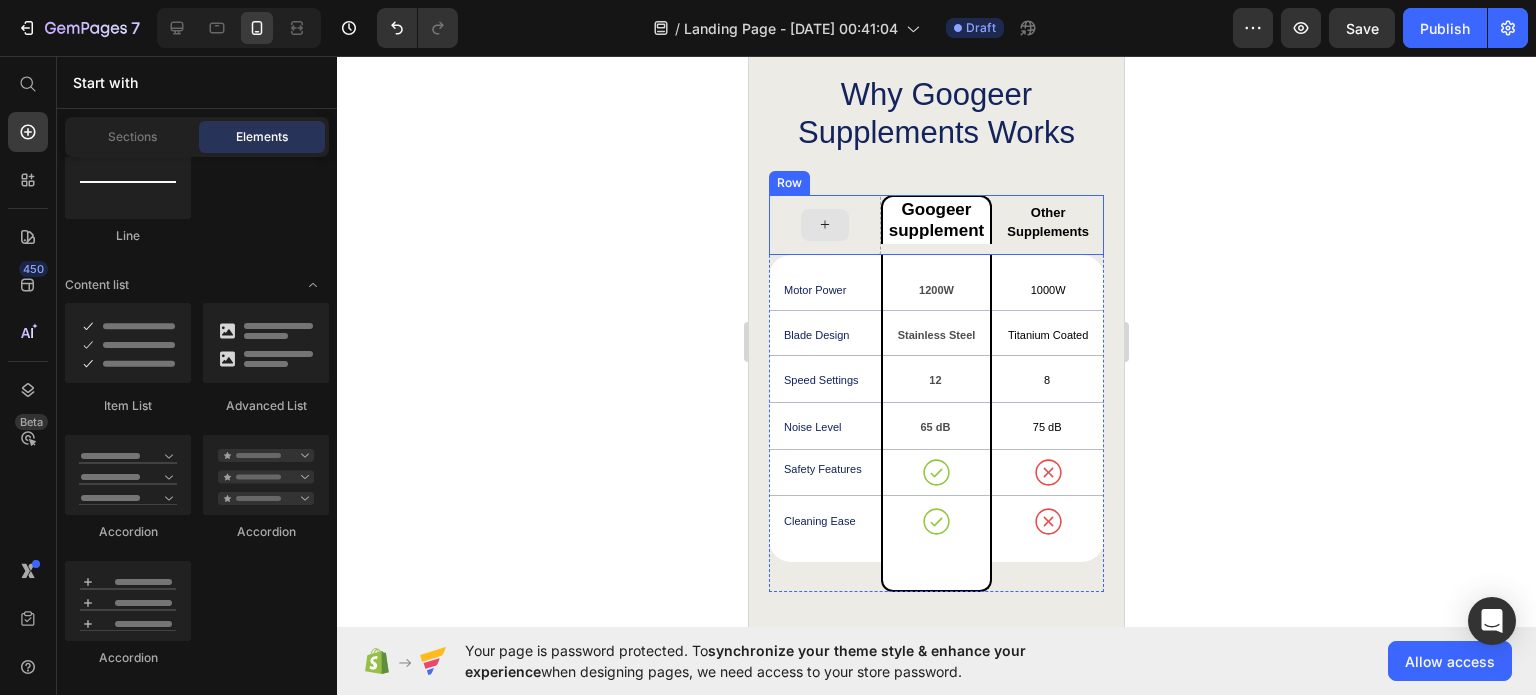 click 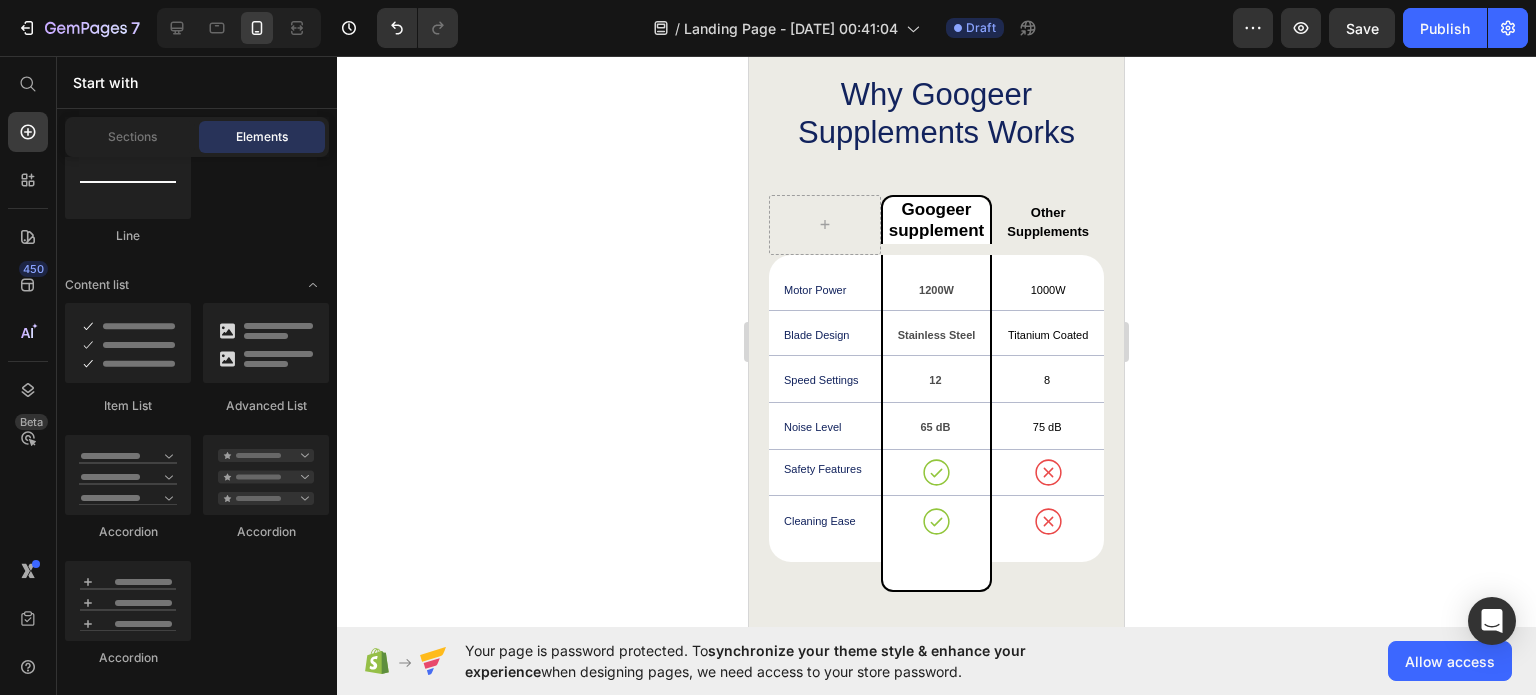 click 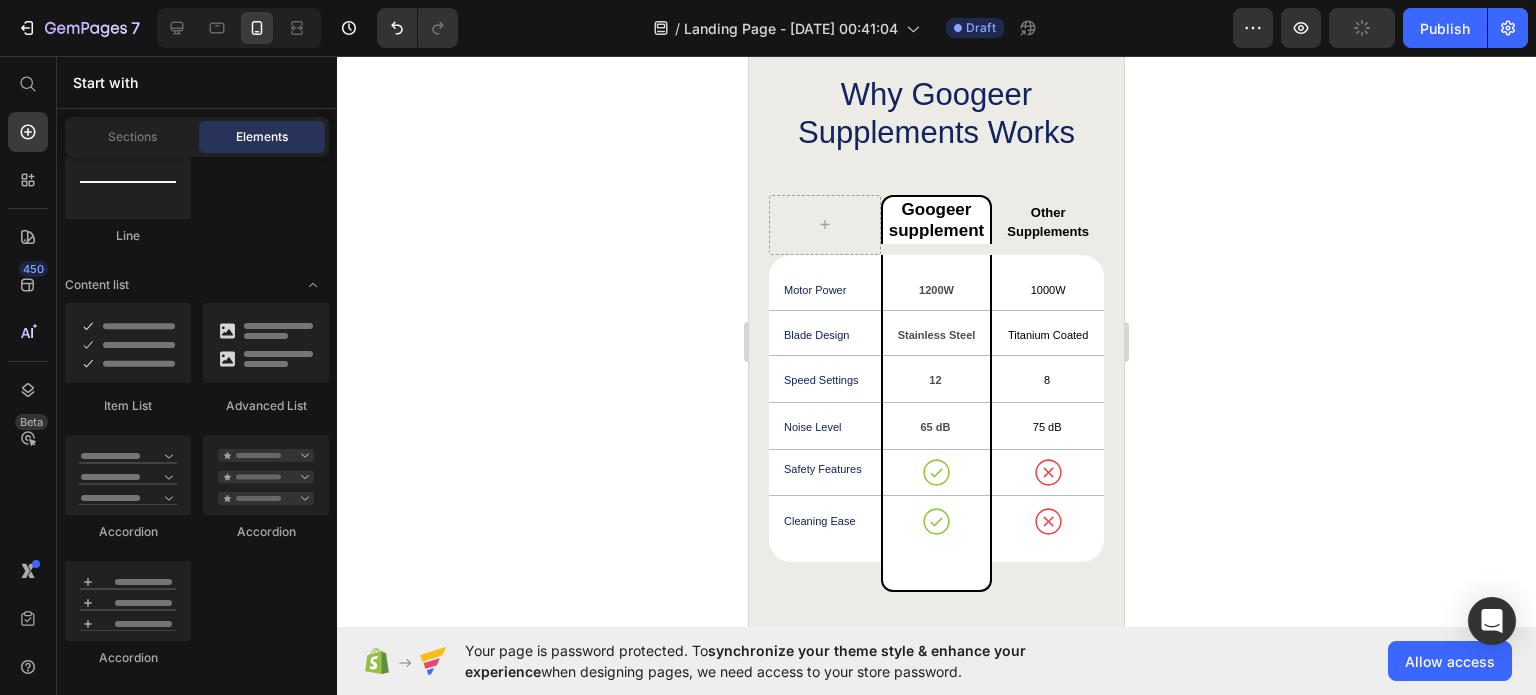click 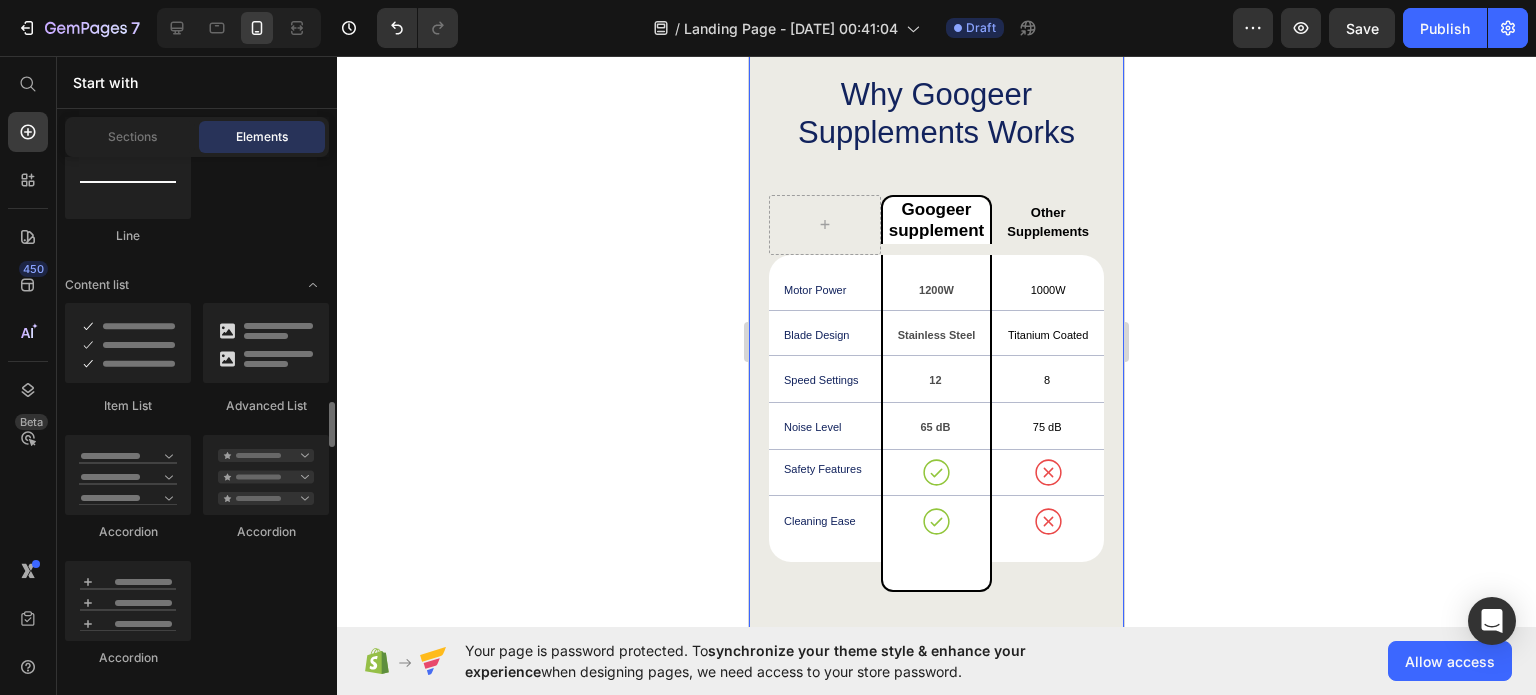 scroll, scrollTop: 1800, scrollLeft: 0, axis: vertical 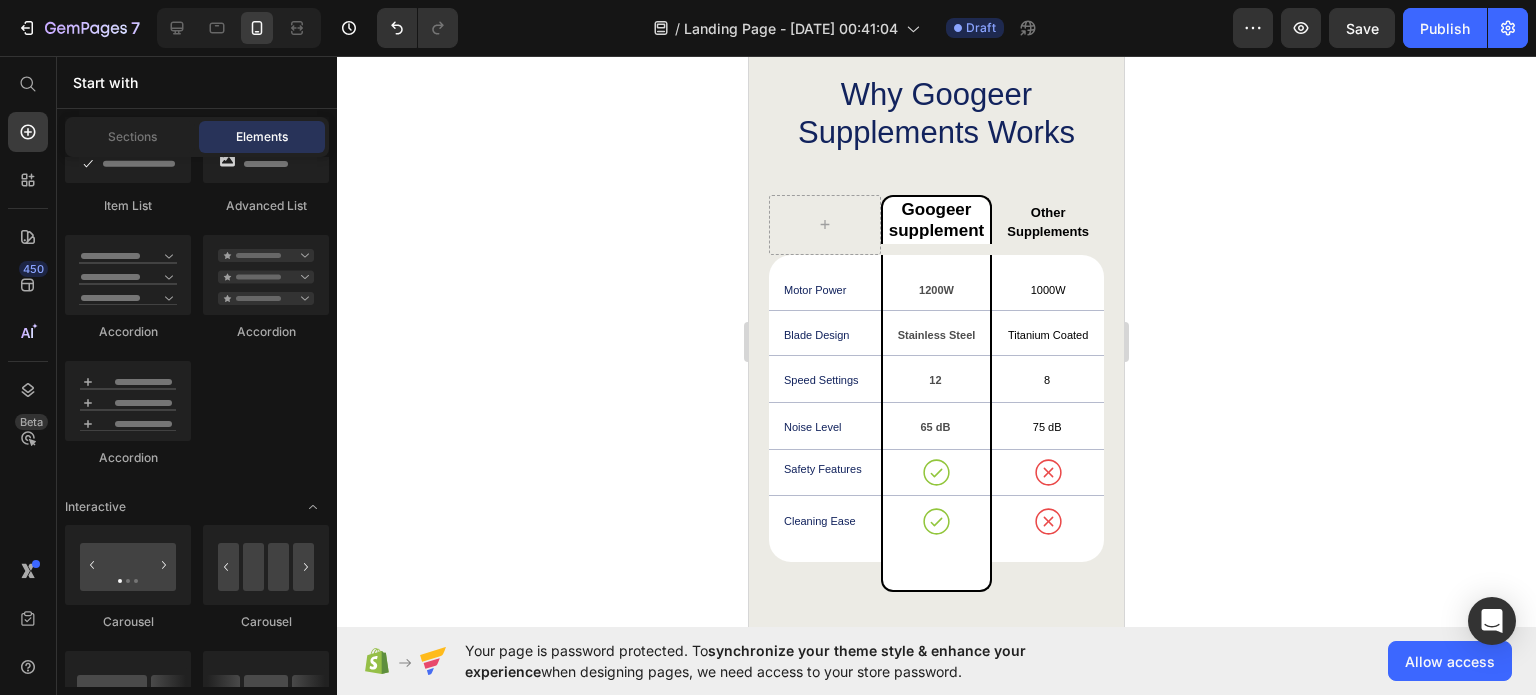 click 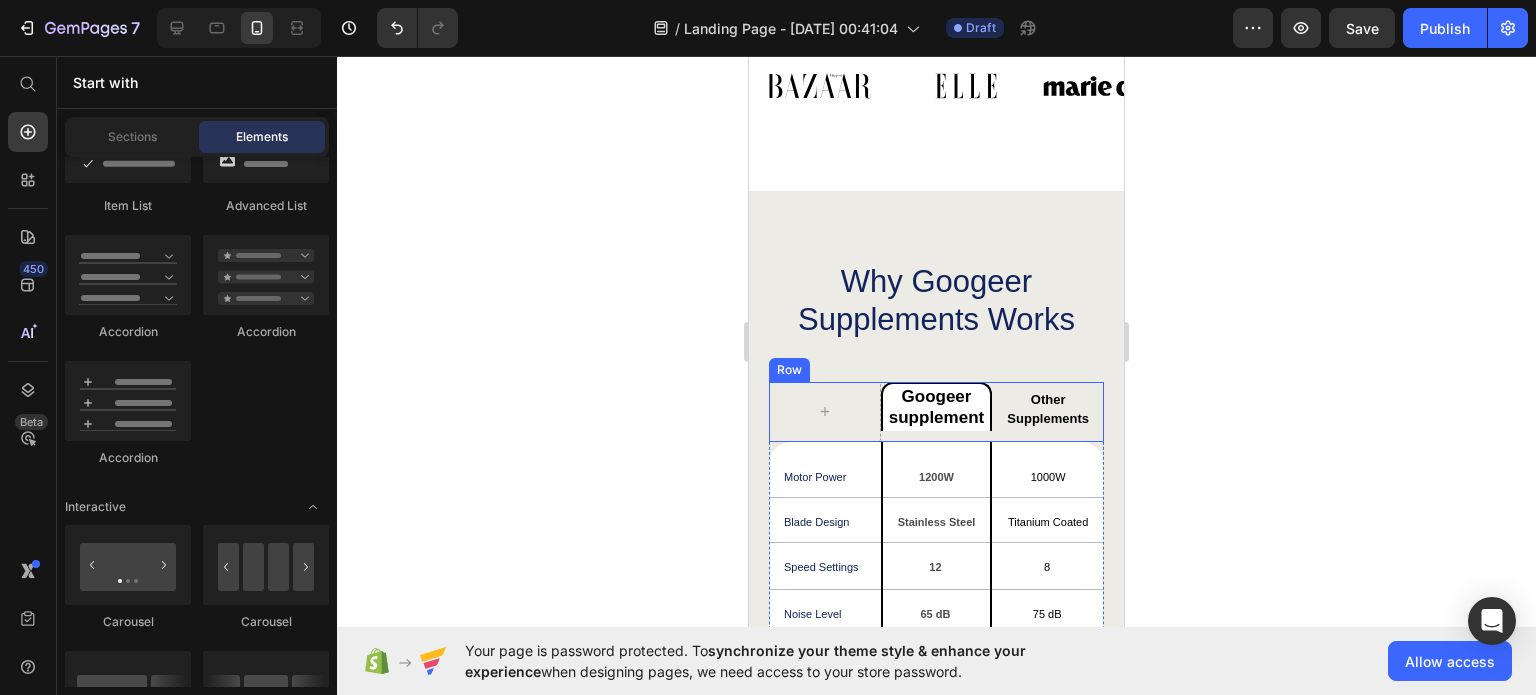 scroll, scrollTop: 1000, scrollLeft: 0, axis: vertical 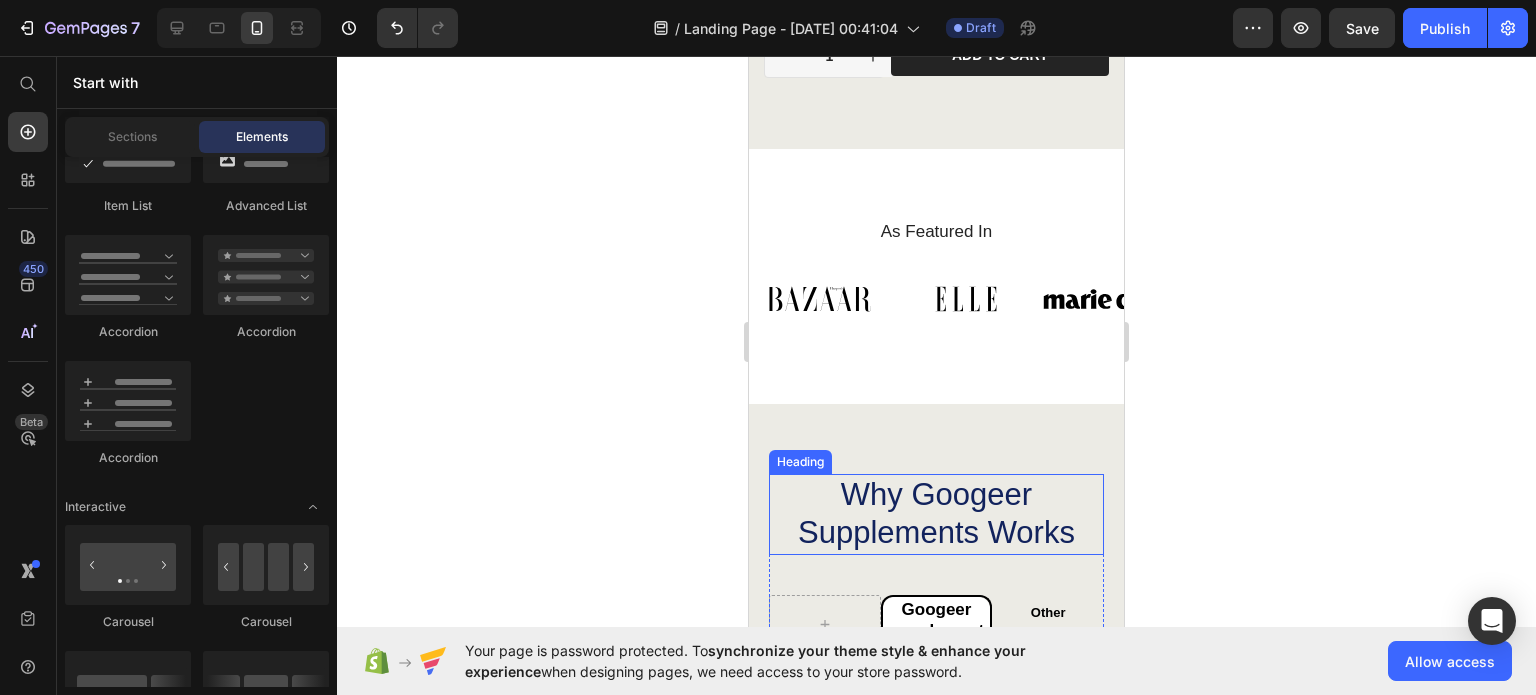 click on "Why Googeer Supplements Works" at bounding box center (936, 514) 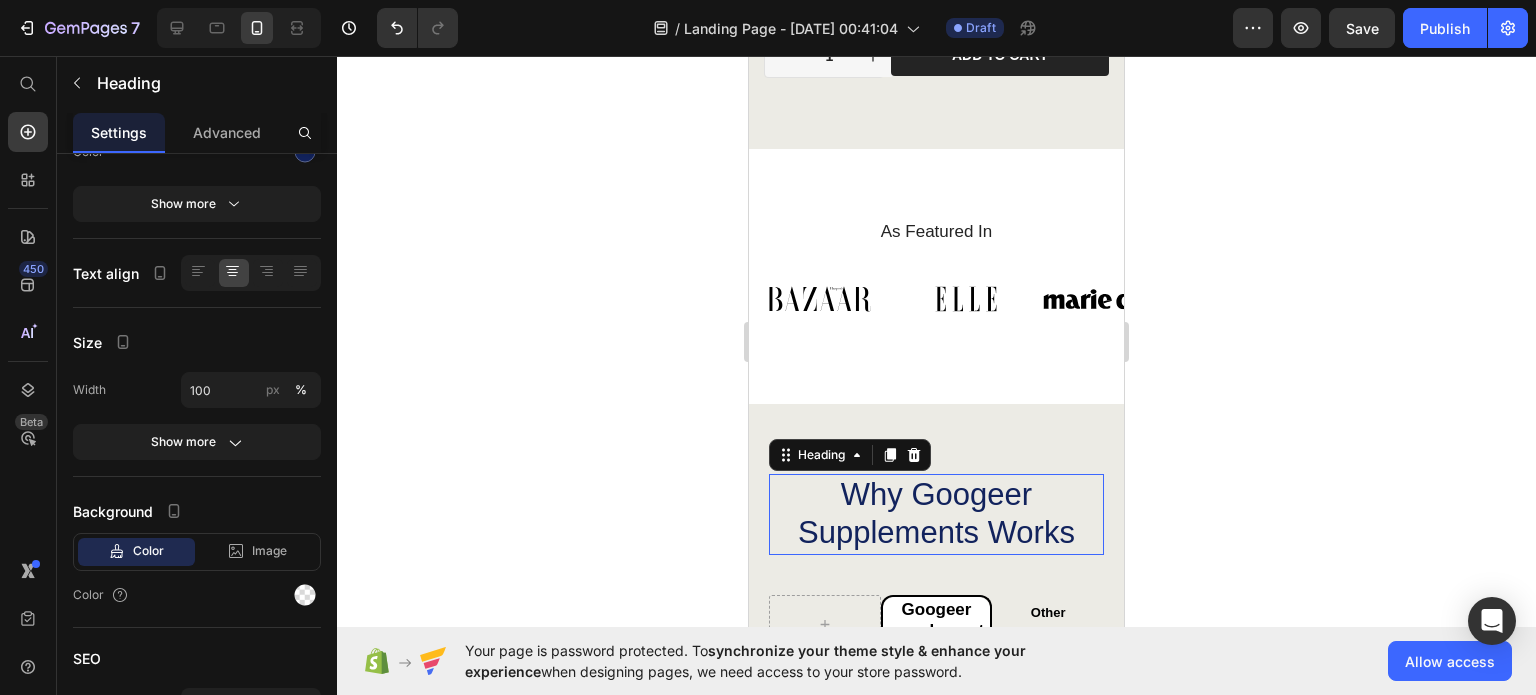 scroll, scrollTop: 0, scrollLeft: 0, axis: both 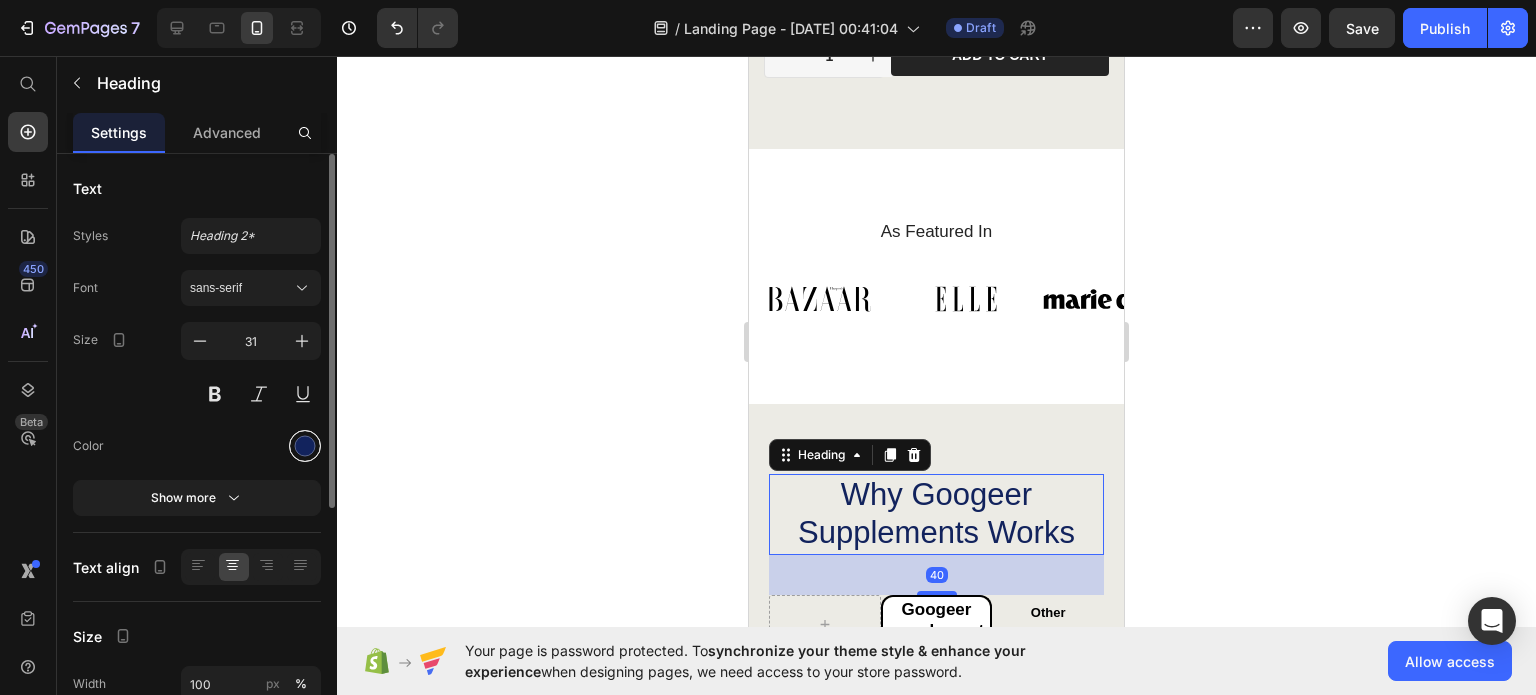 click at bounding box center (305, 446) 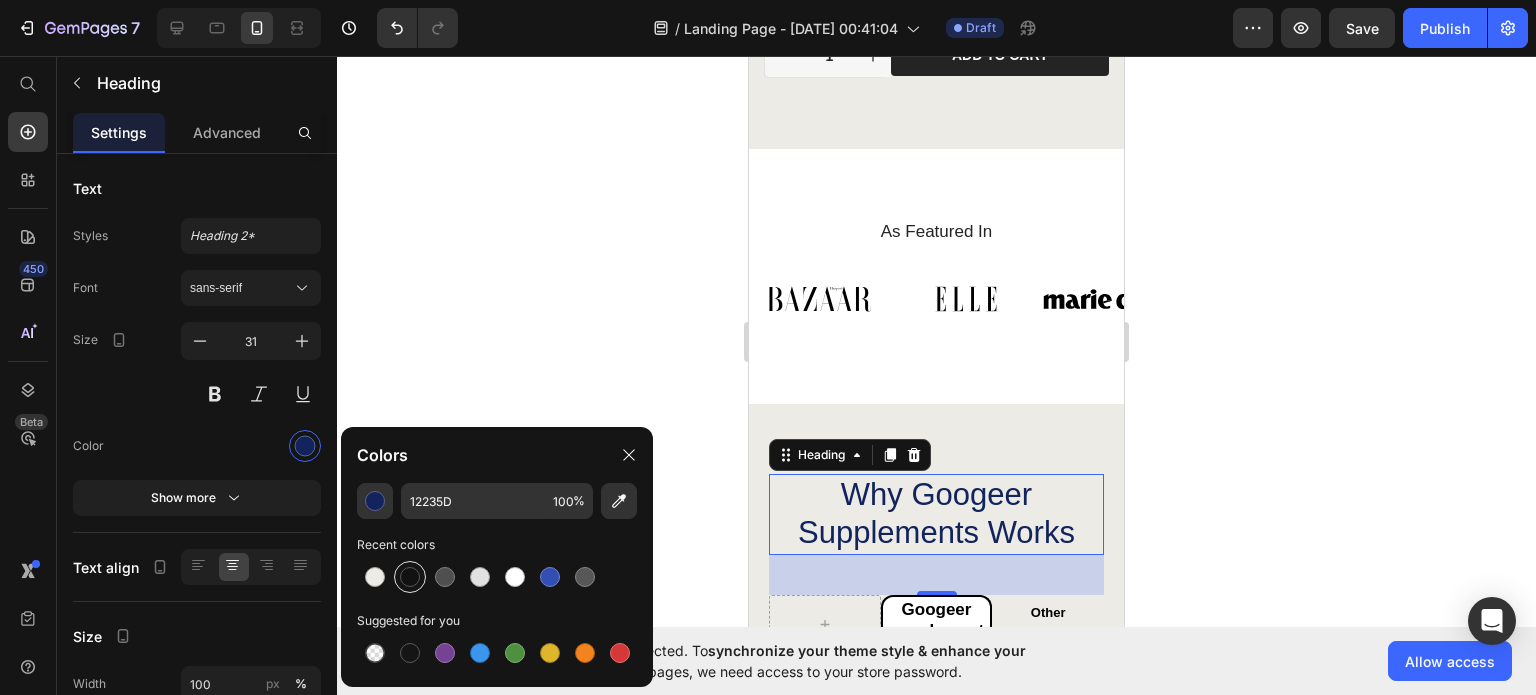 click at bounding box center [410, 577] 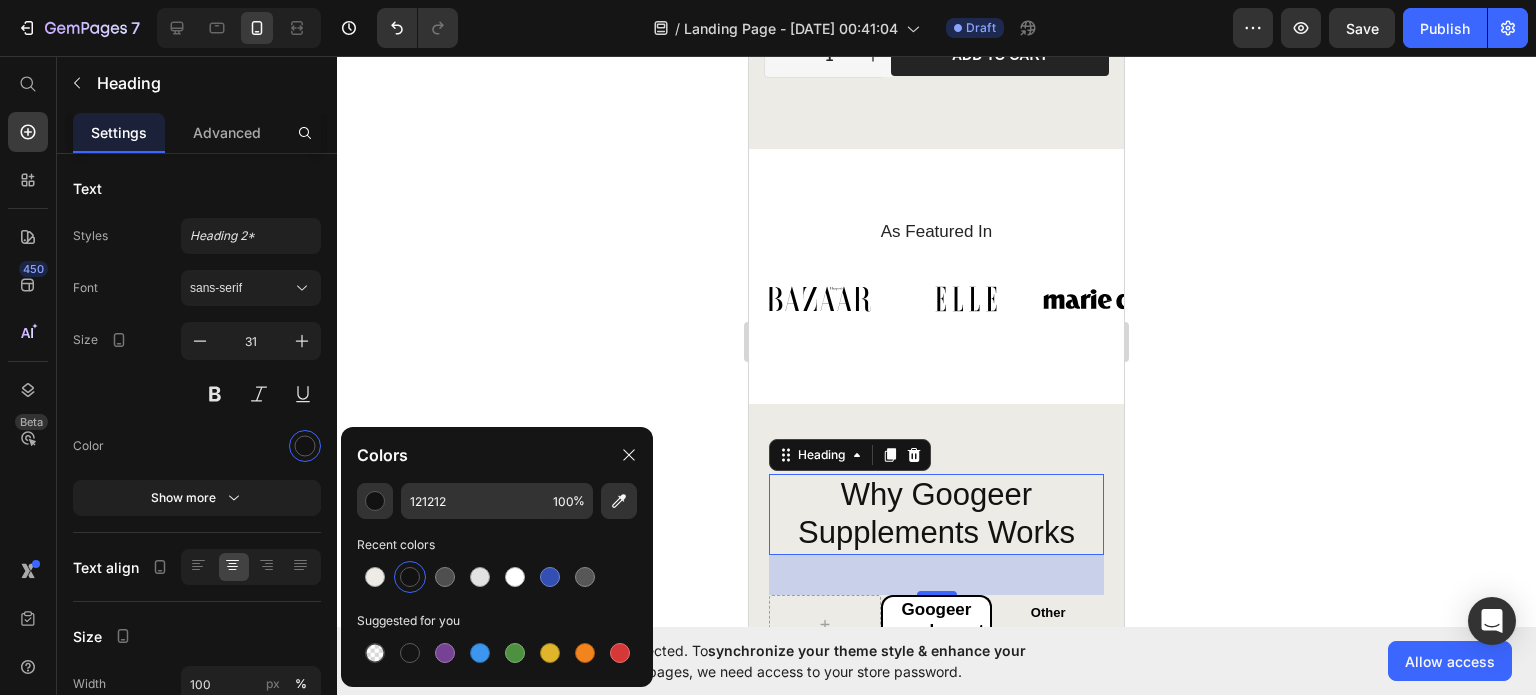 click 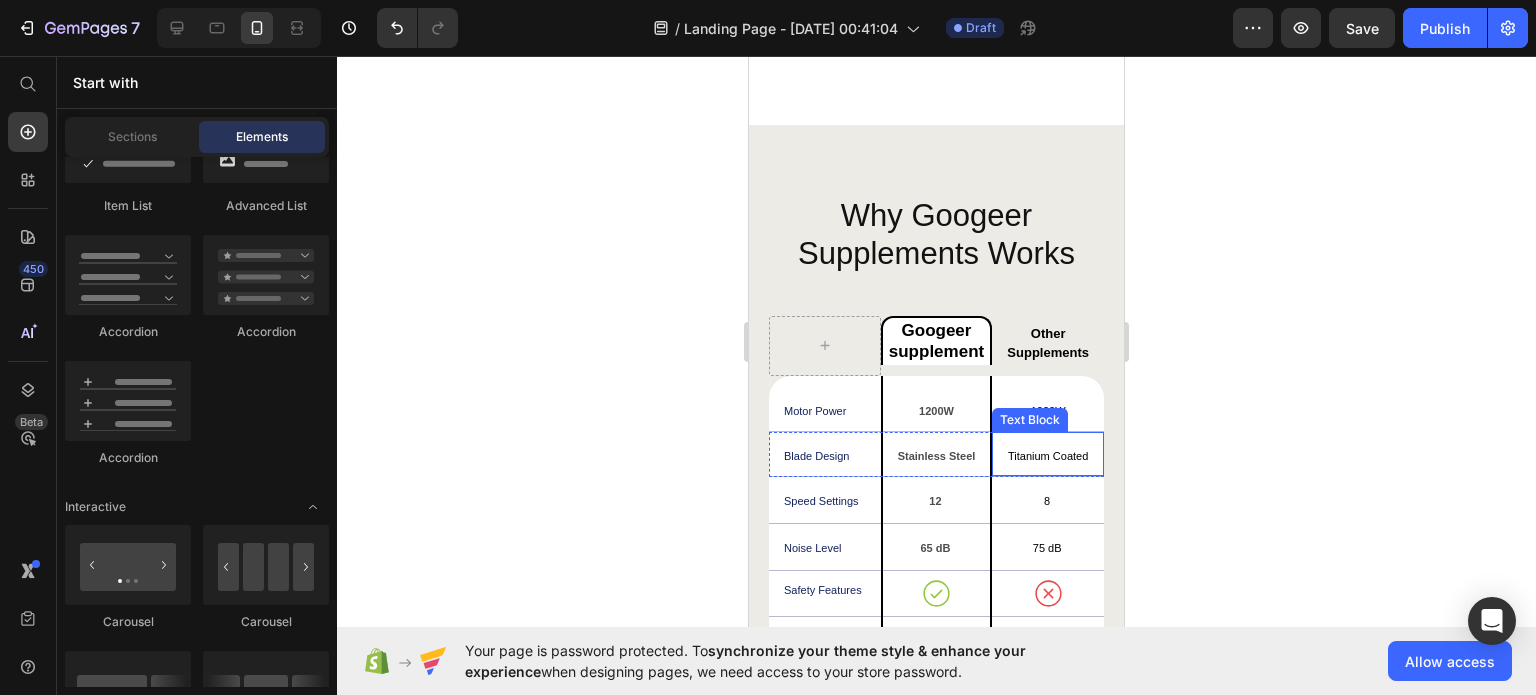scroll, scrollTop: 1300, scrollLeft: 0, axis: vertical 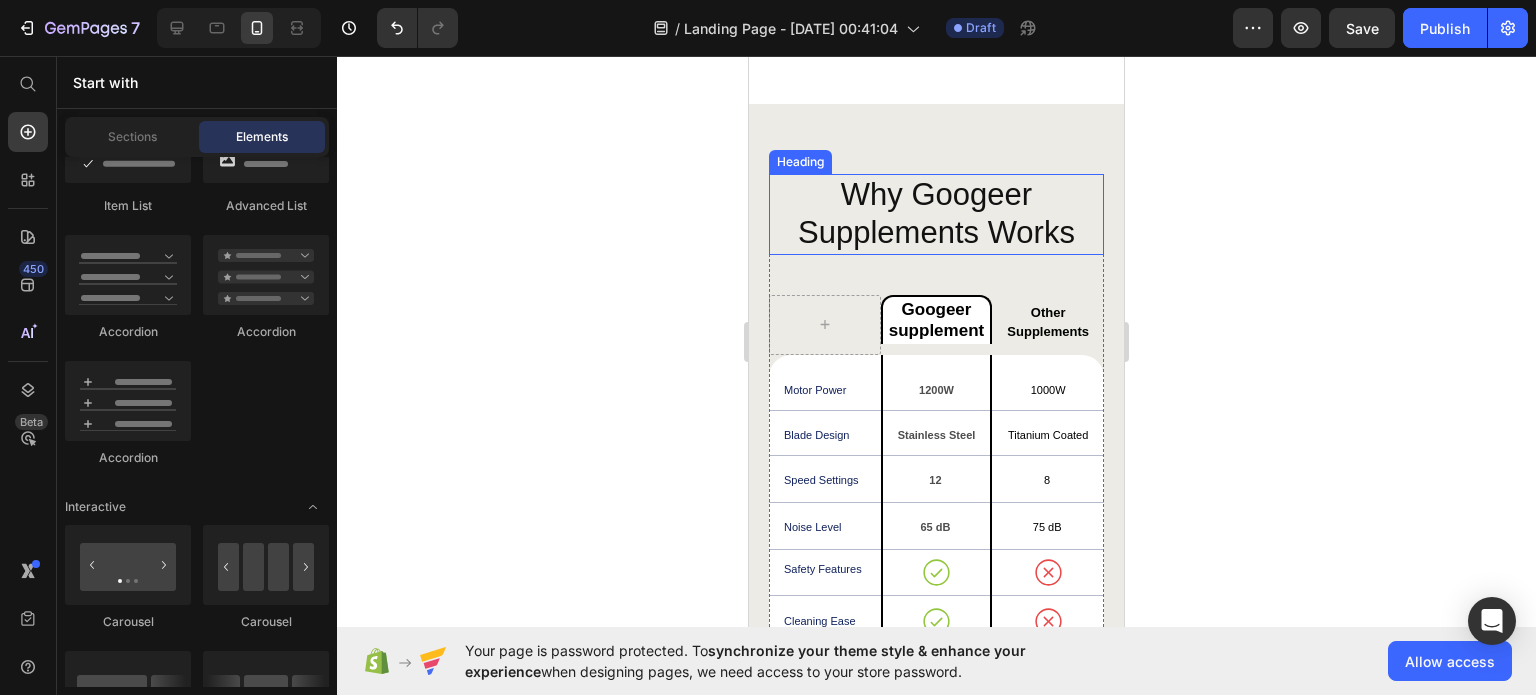 click on "Why Googeer Supplements Works" at bounding box center [936, 214] 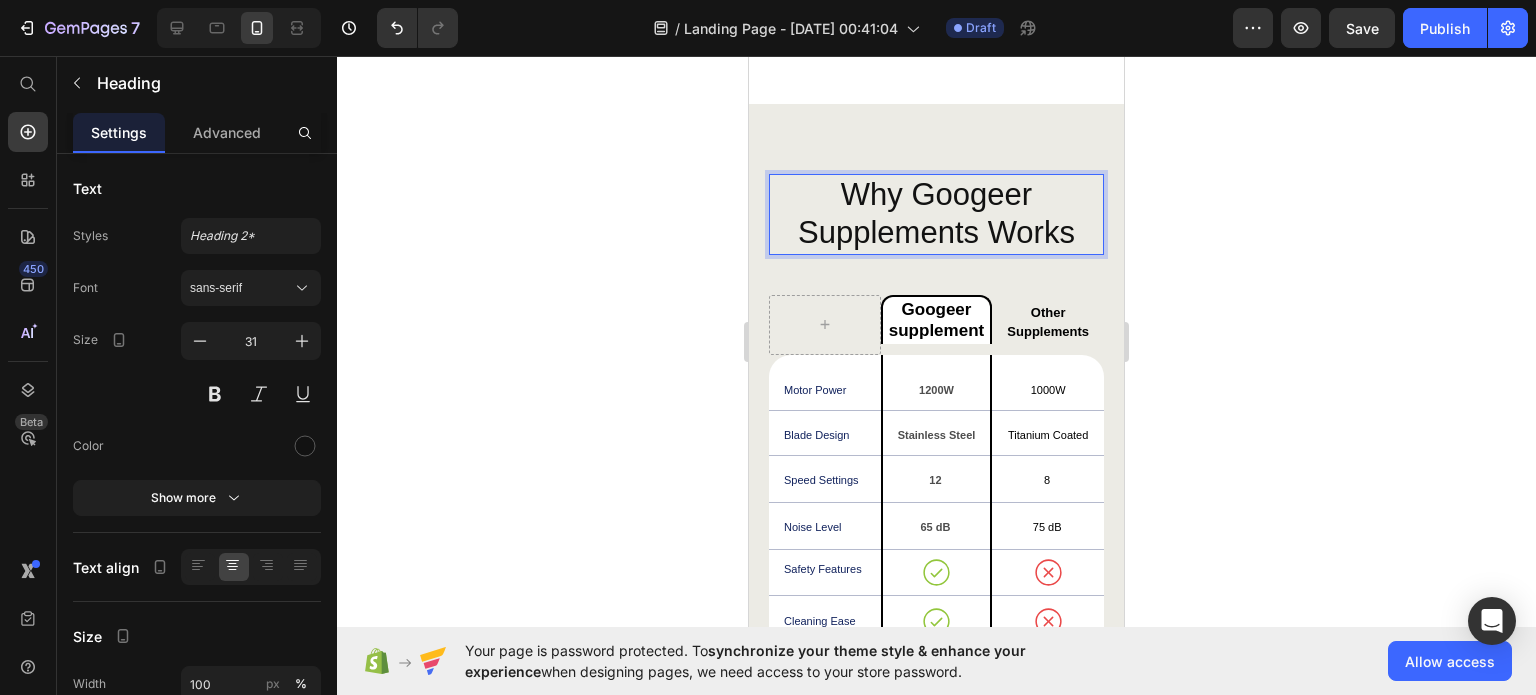 click on "Why Googeer Supplements Works" at bounding box center (936, 214) 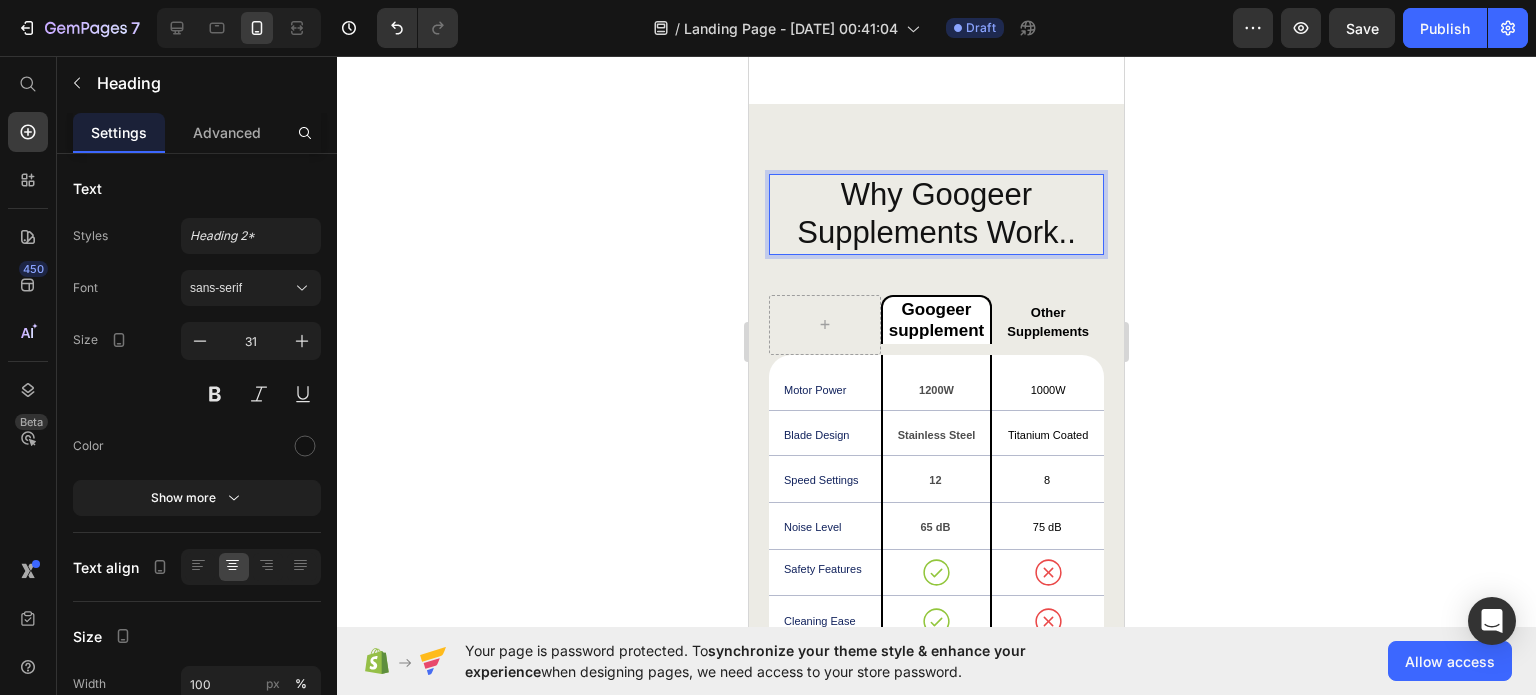 click 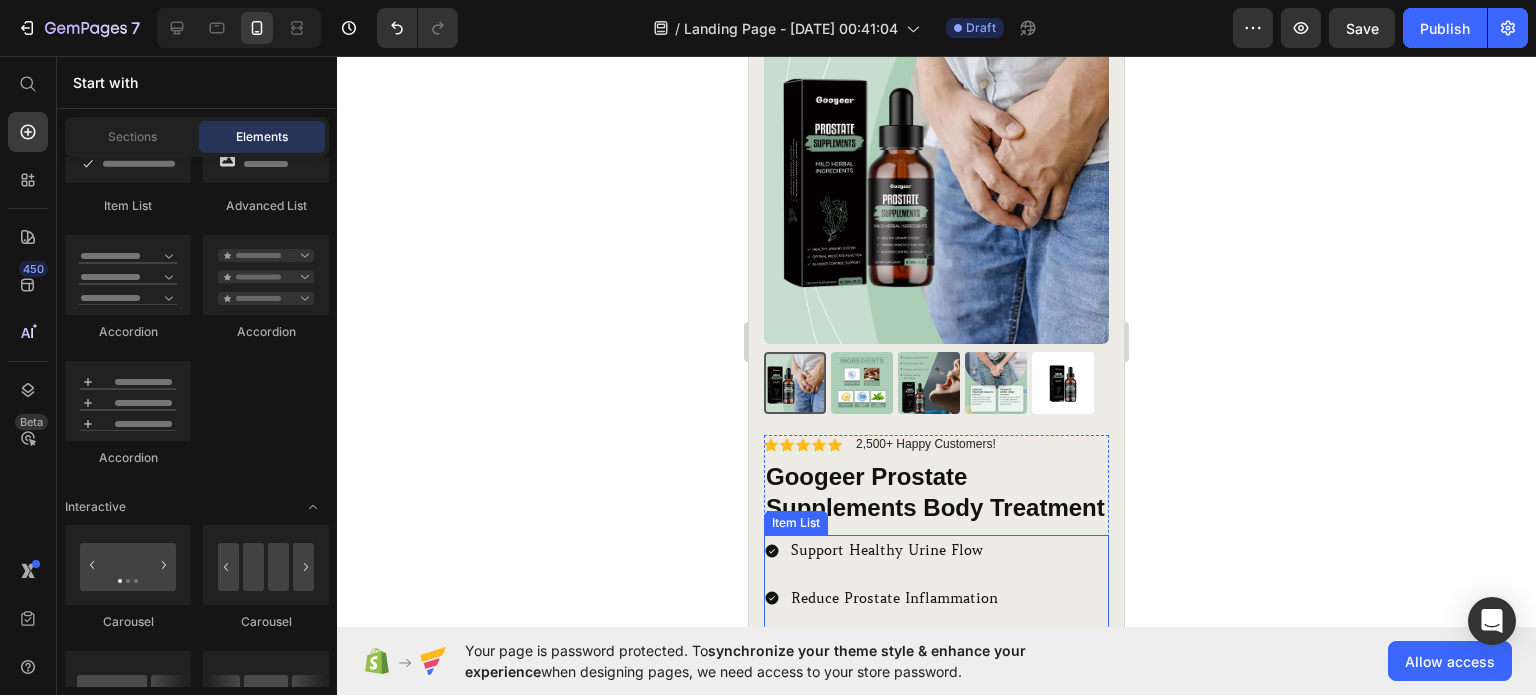 scroll, scrollTop: 112, scrollLeft: 0, axis: vertical 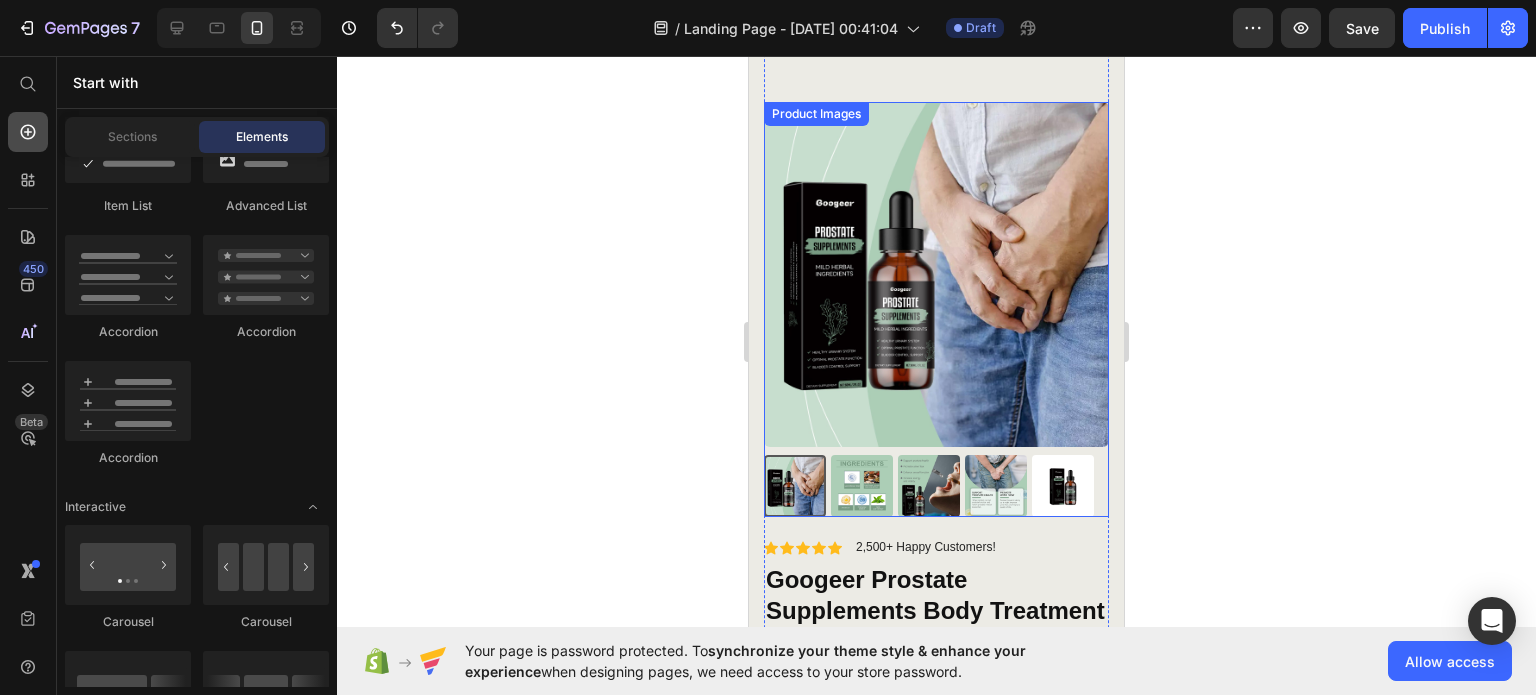 click 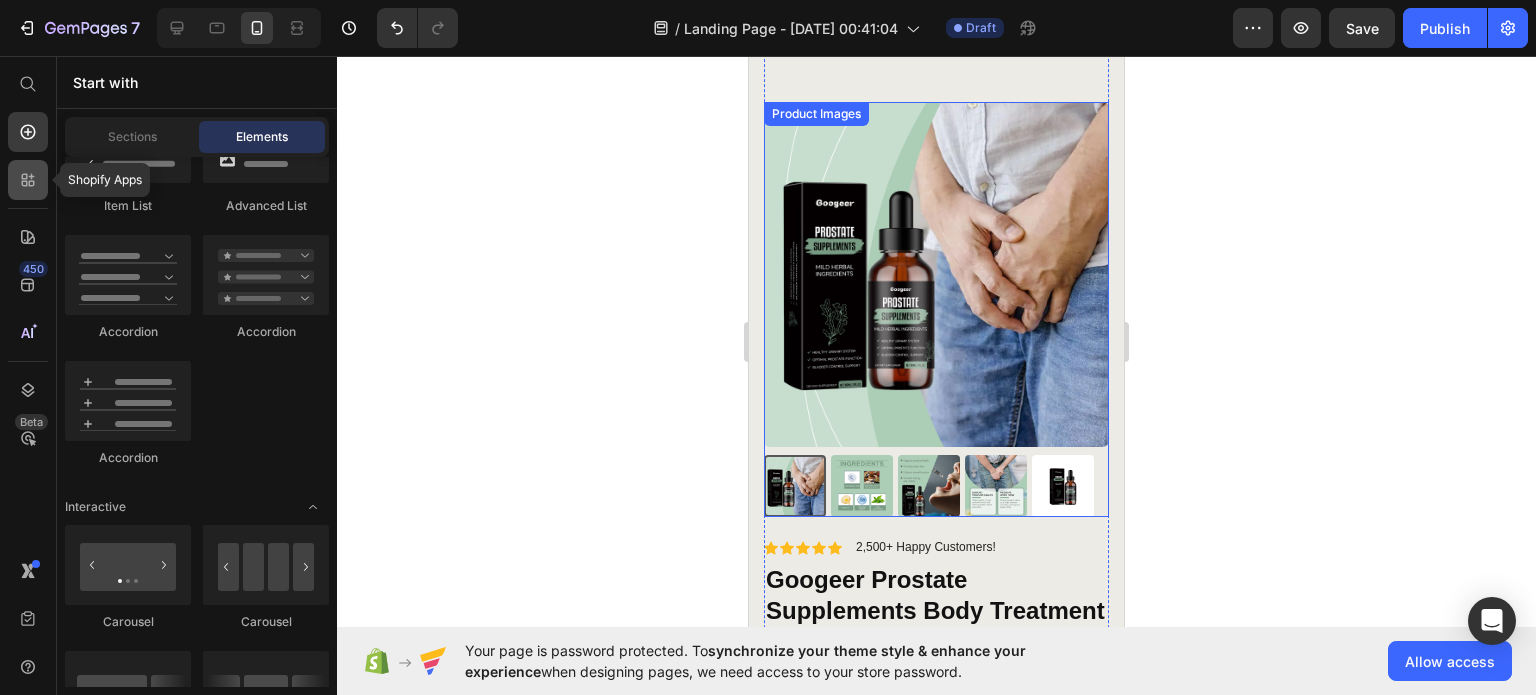click 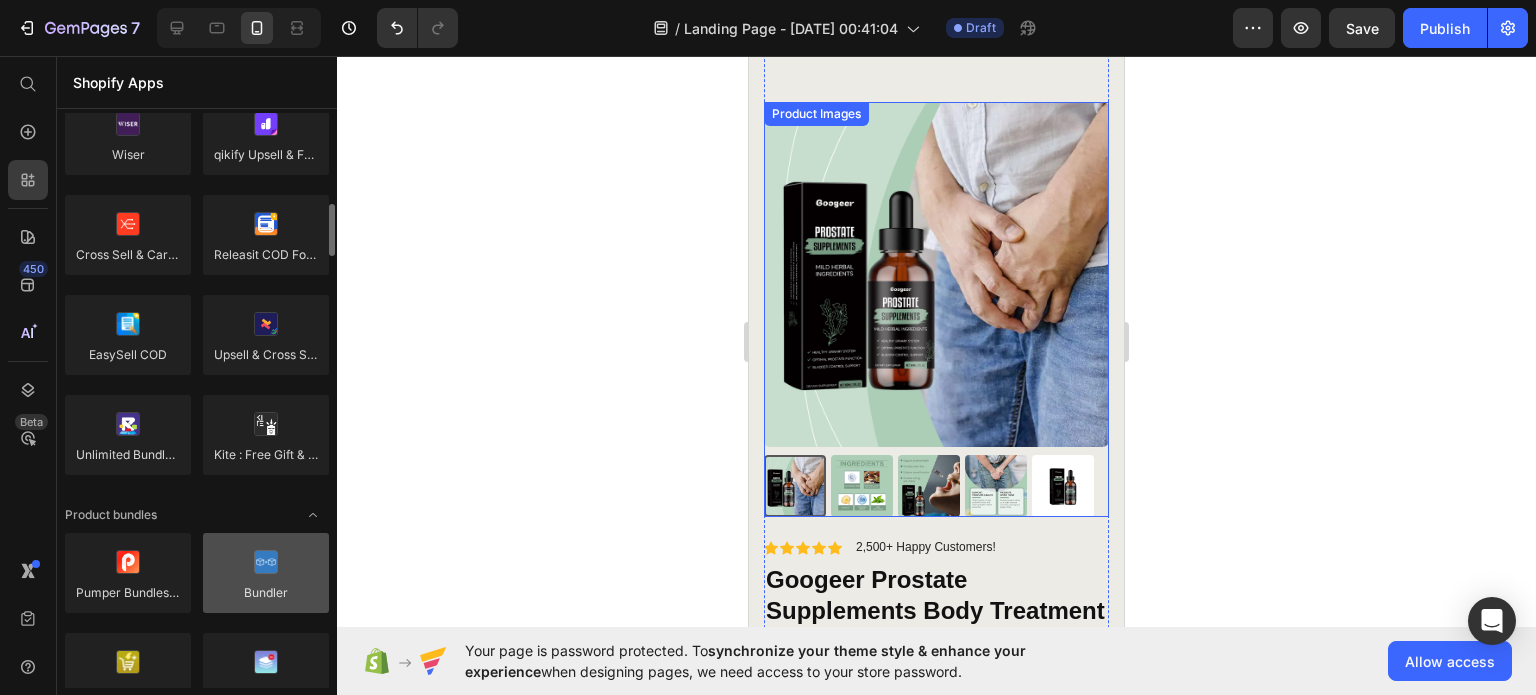 scroll, scrollTop: 1100, scrollLeft: 0, axis: vertical 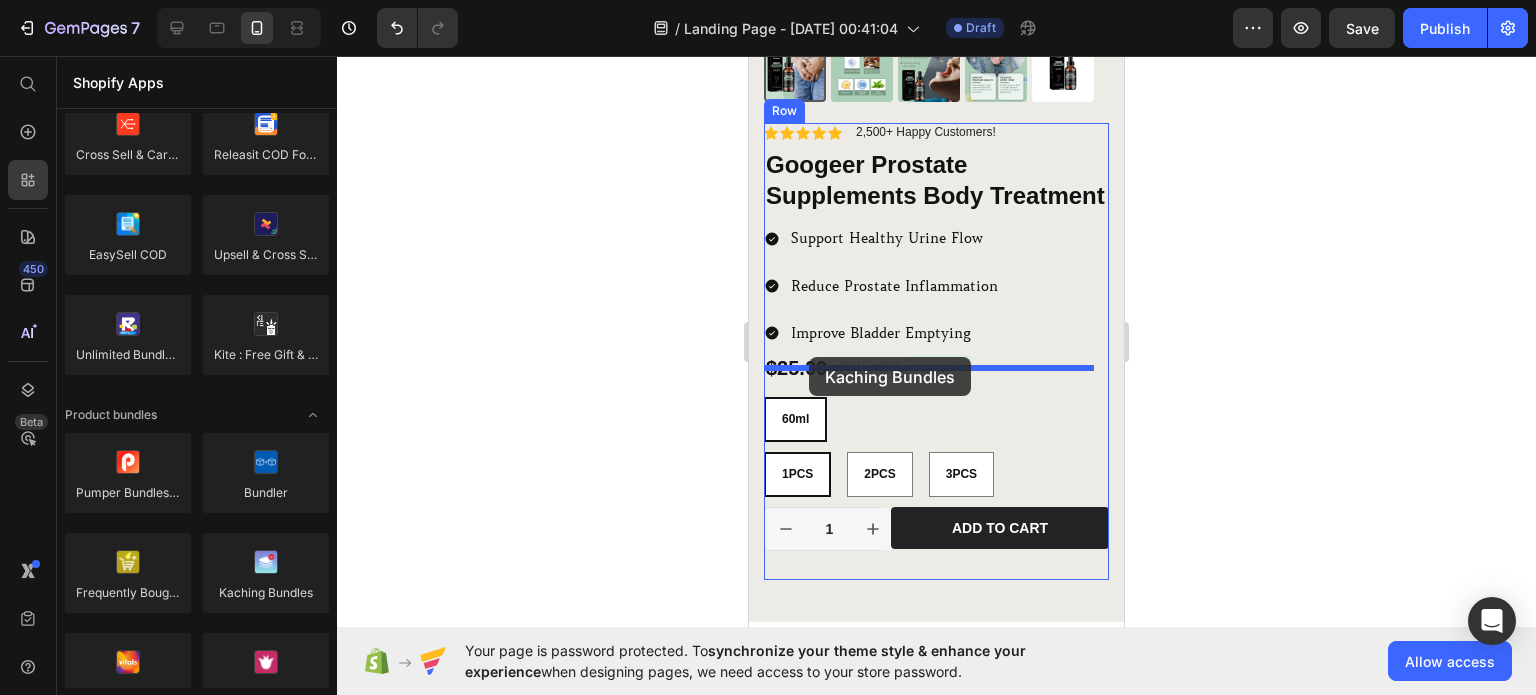 drag, startPoint x: 1005, startPoint y: 636, endPoint x: 809, endPoint y: 357, distance: 340.9648 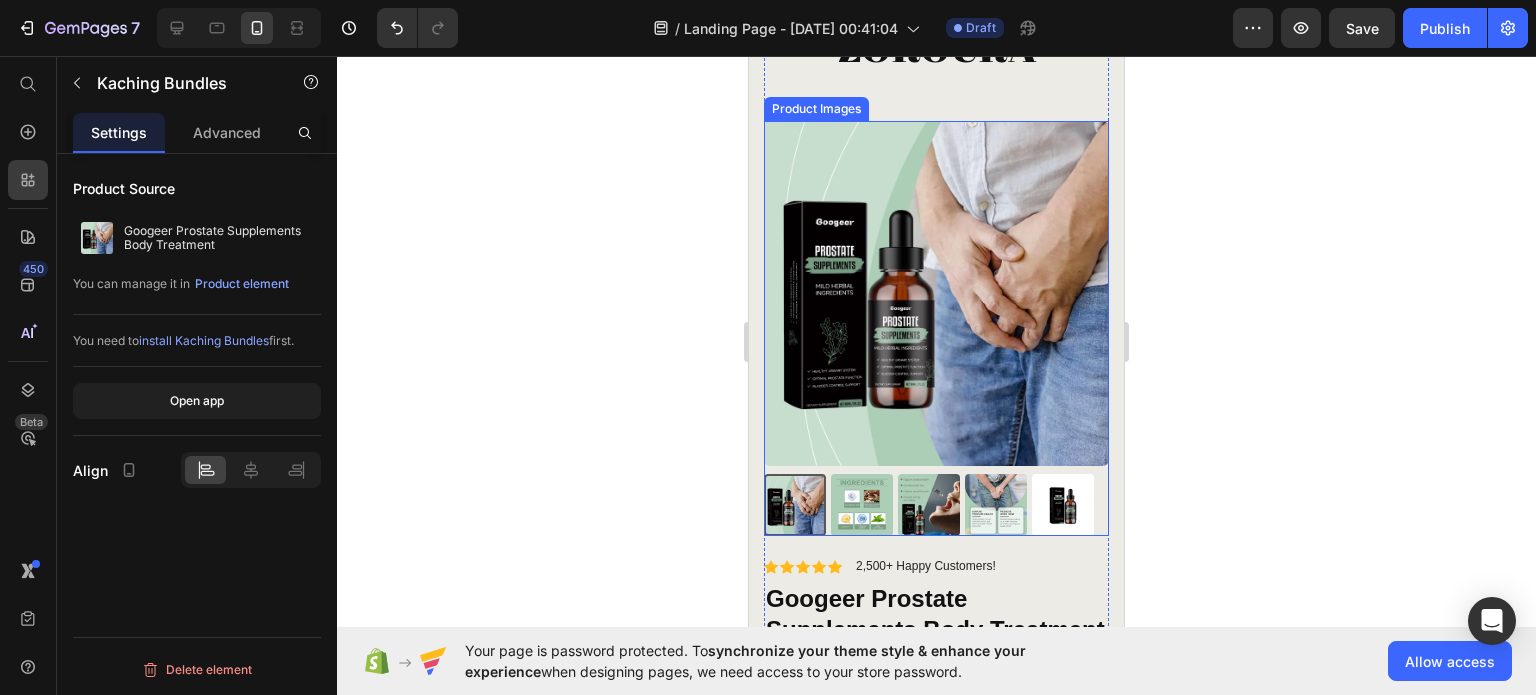 scroll, scrollTop: 100, scrollLeft: 0, axis: vertical 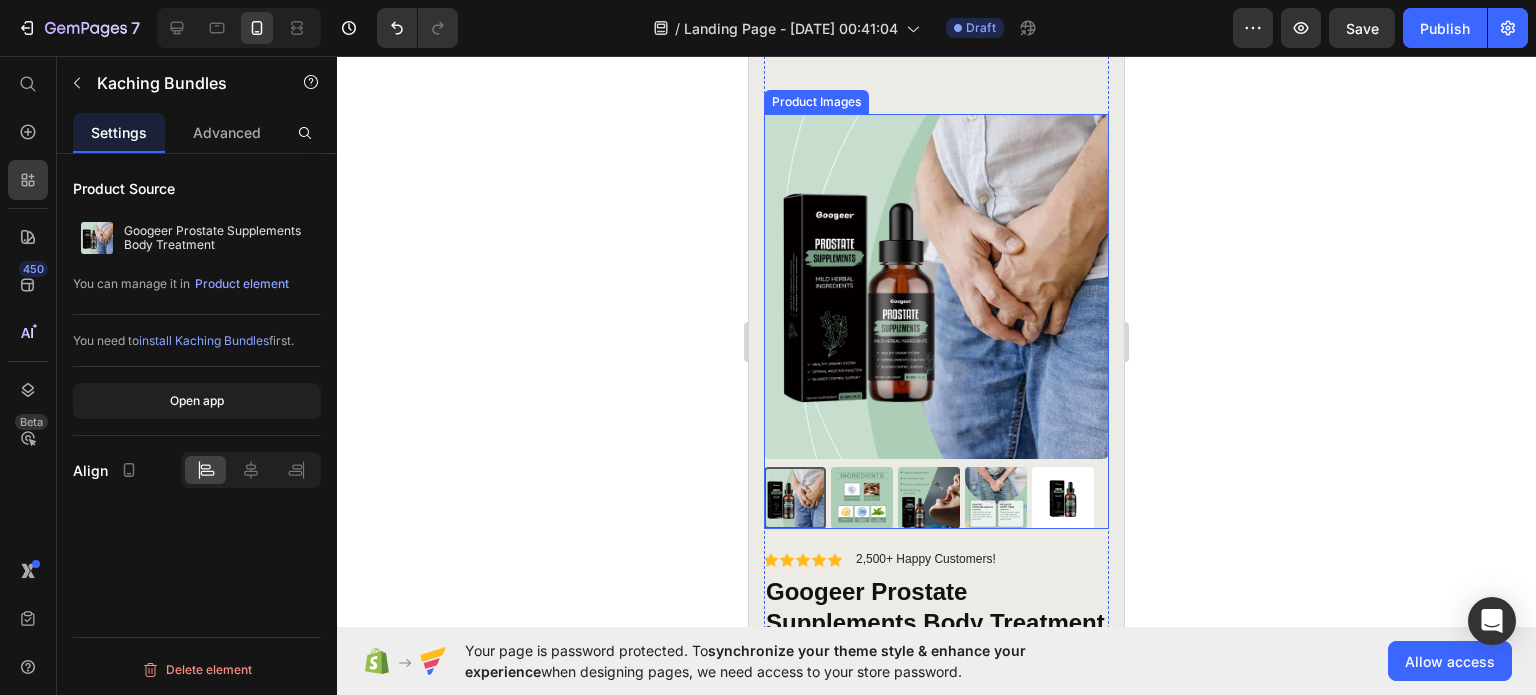 click at bounding box center [1063, 498] 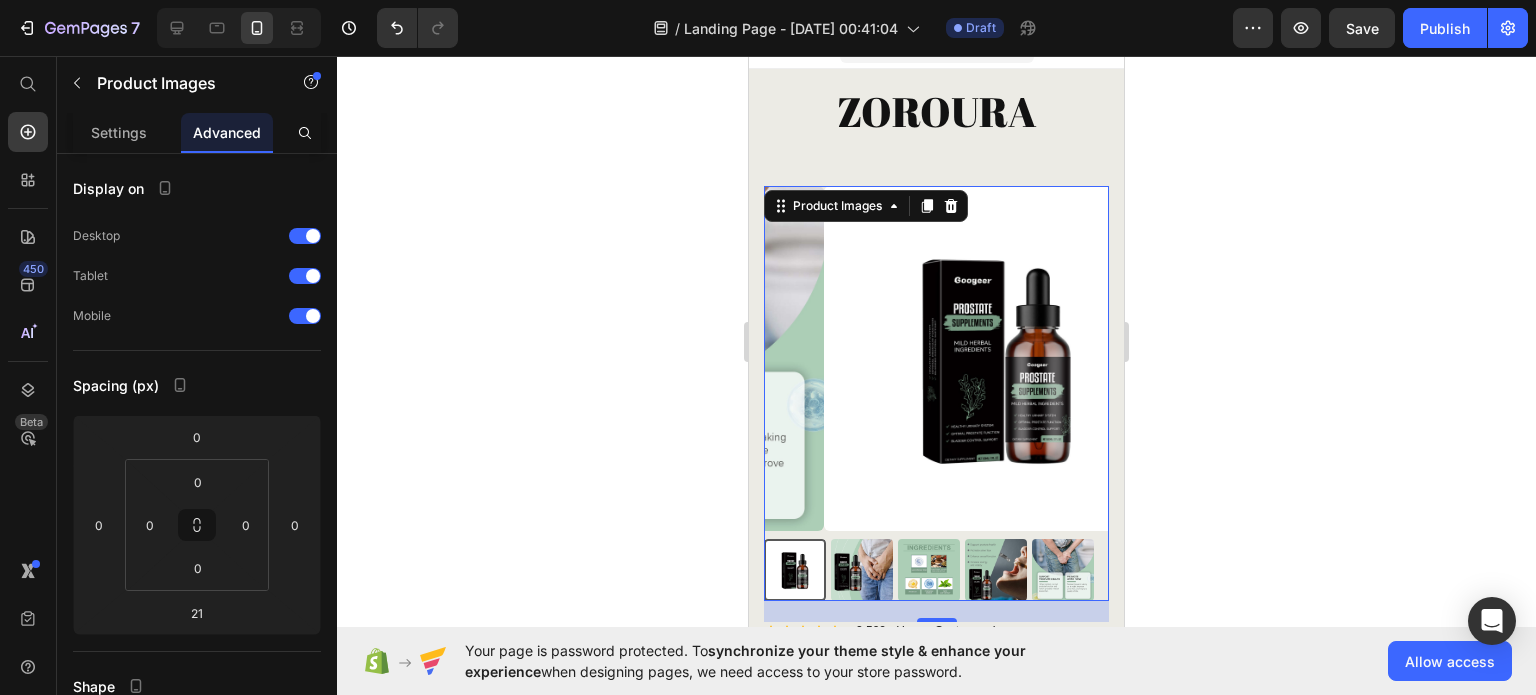scroll, scrollTop: 0, scrollLeft: 0, axis: both 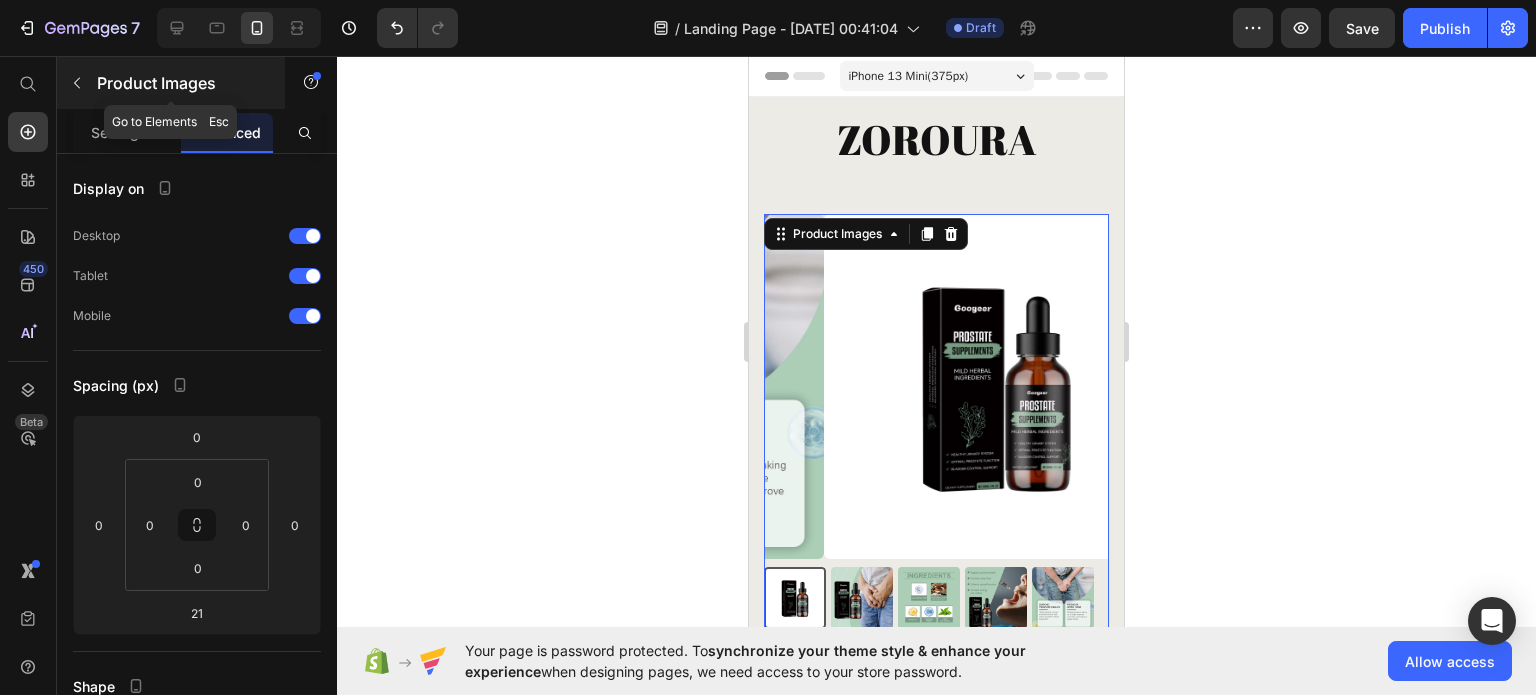 click at bounding box center [77, 83] 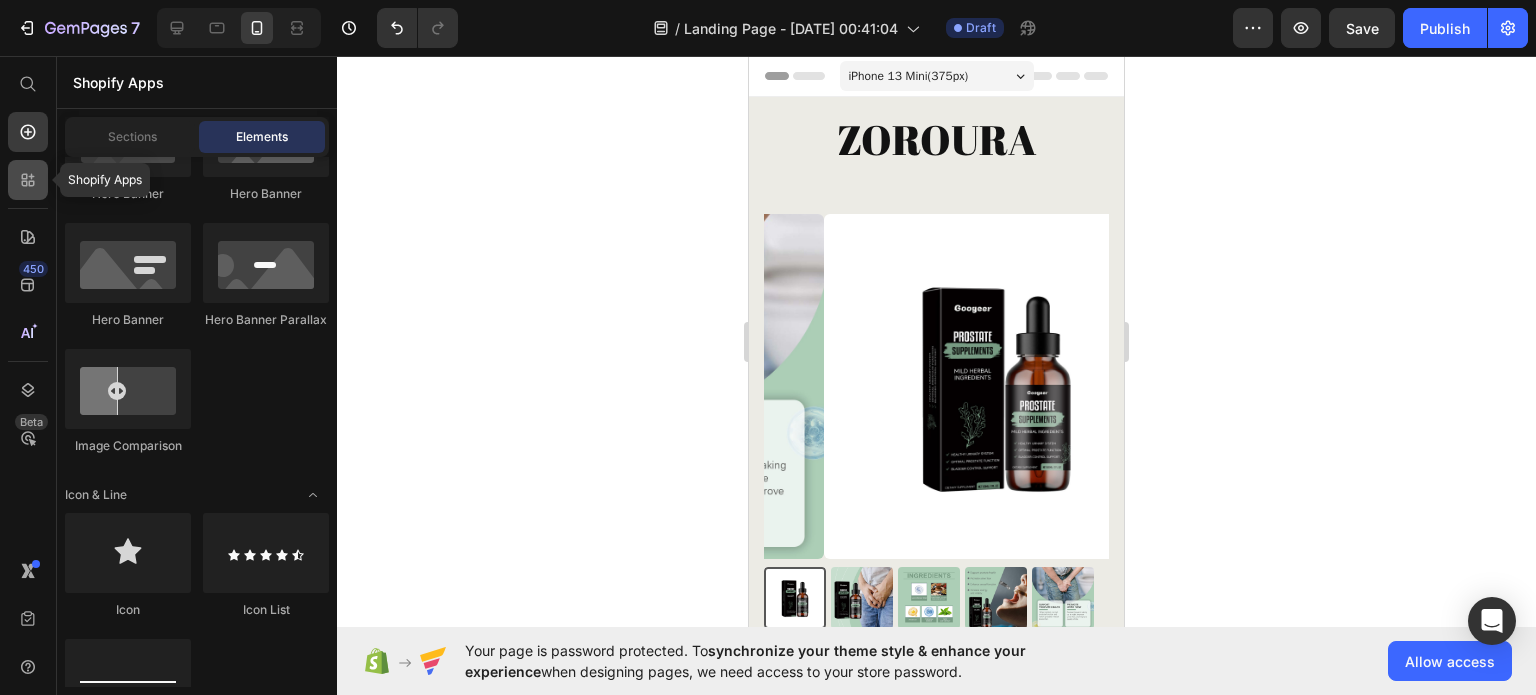 click 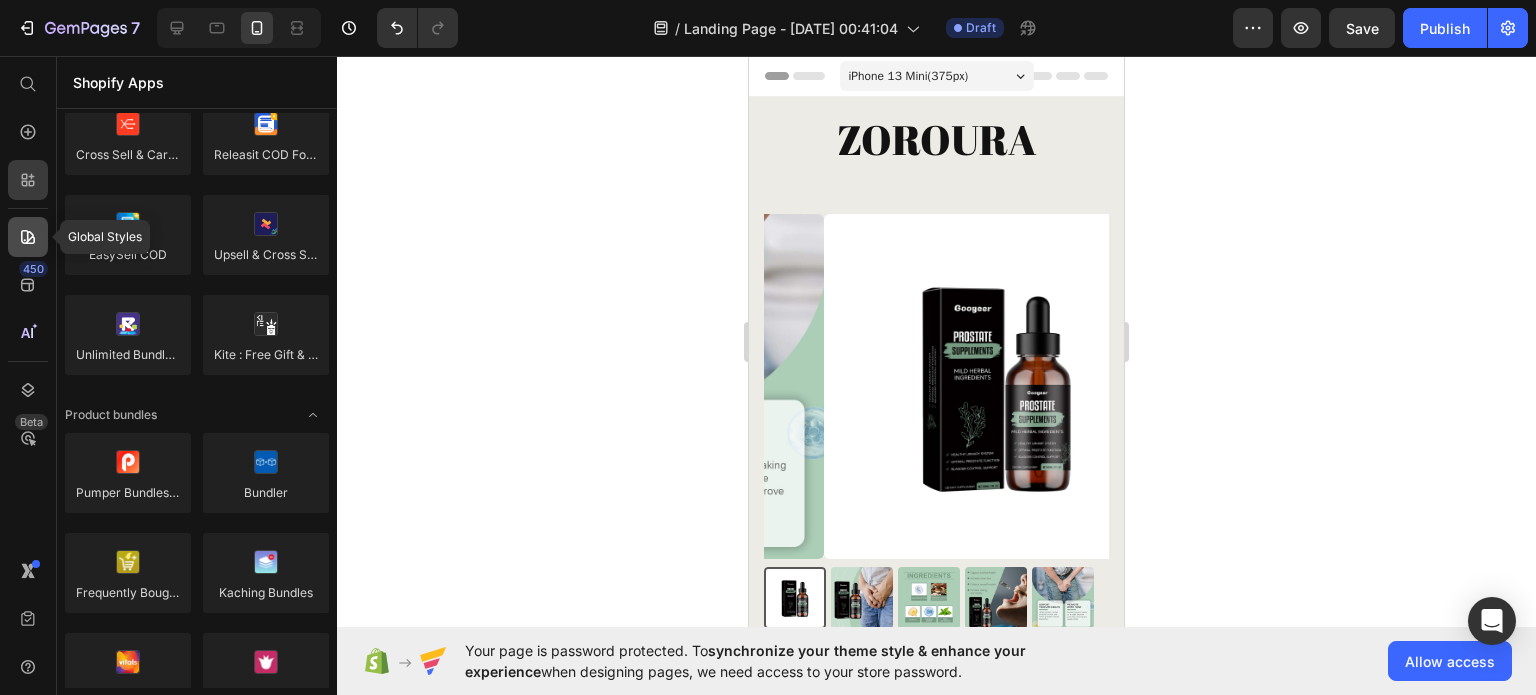 click 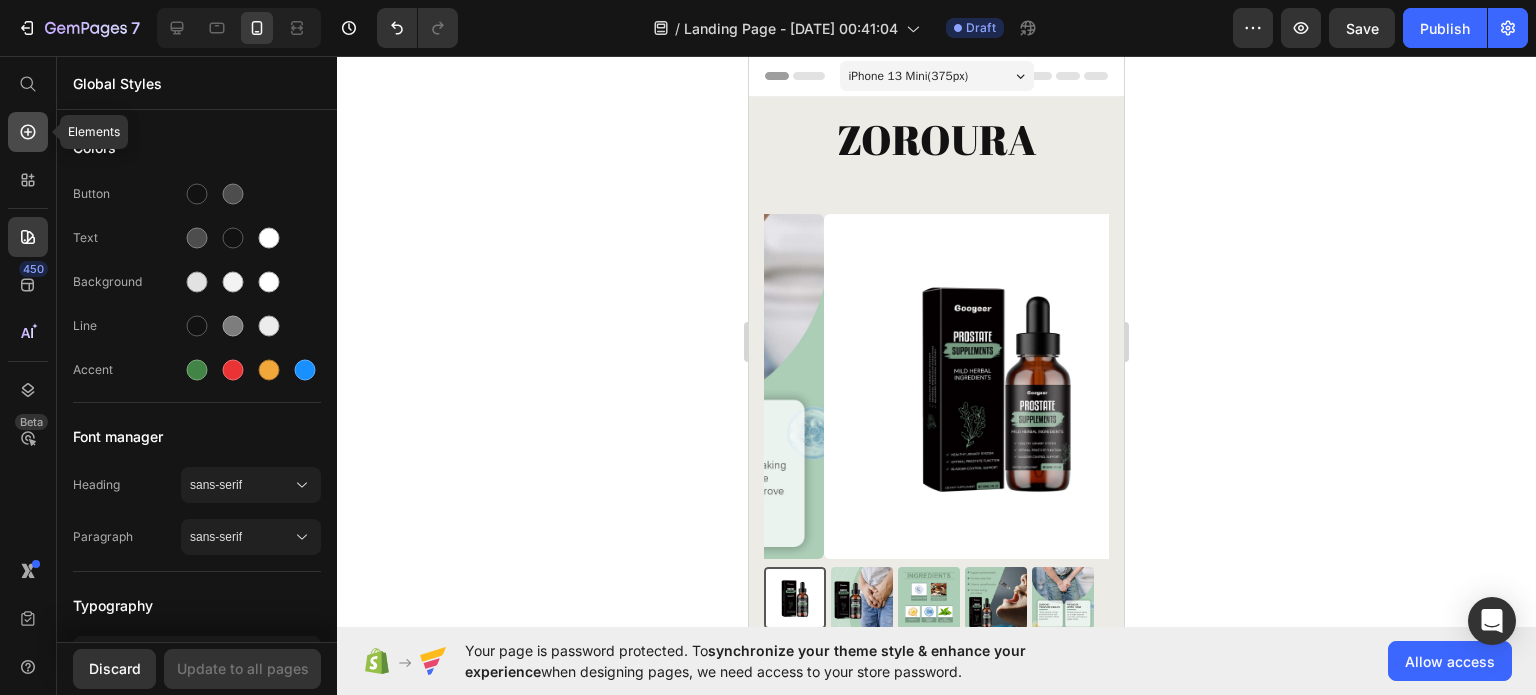 click 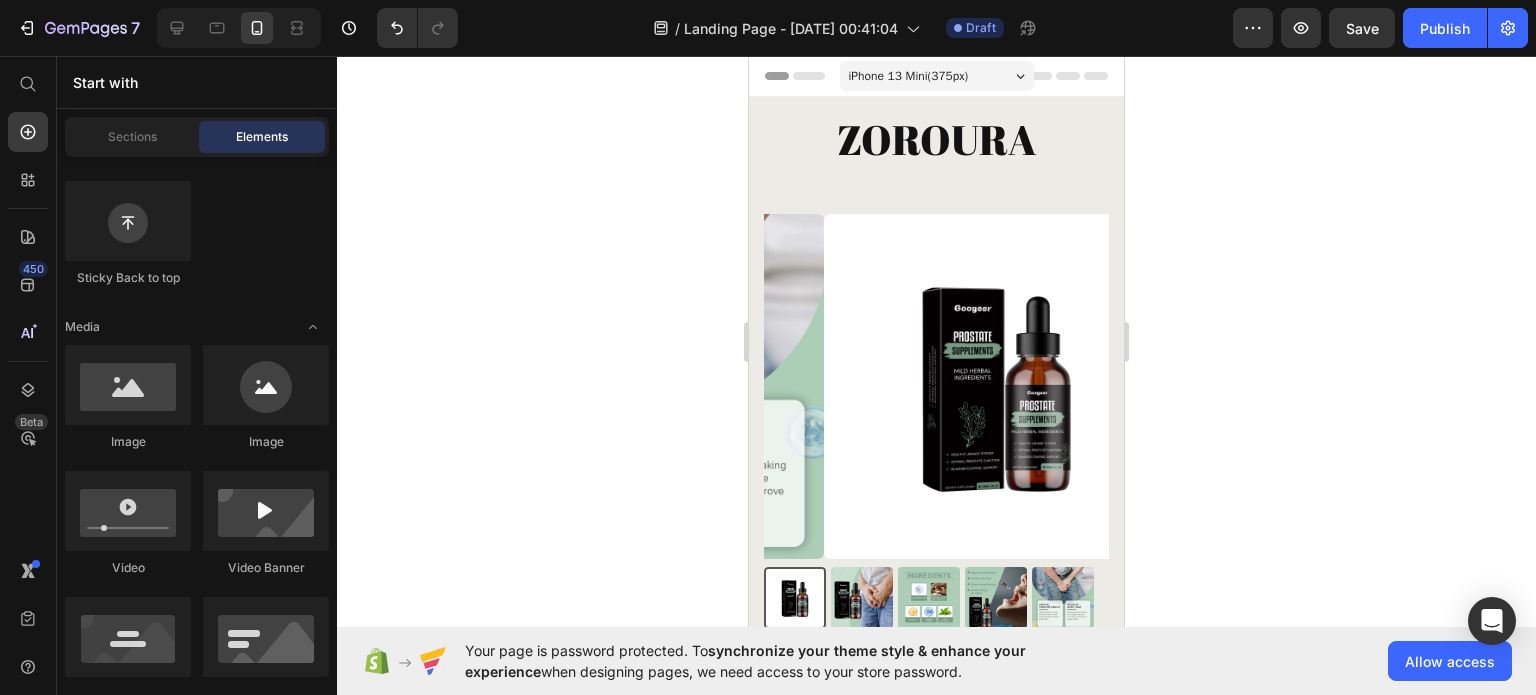 scroll, scrollTop: 200, scrollLeft: 0, axis: vertical 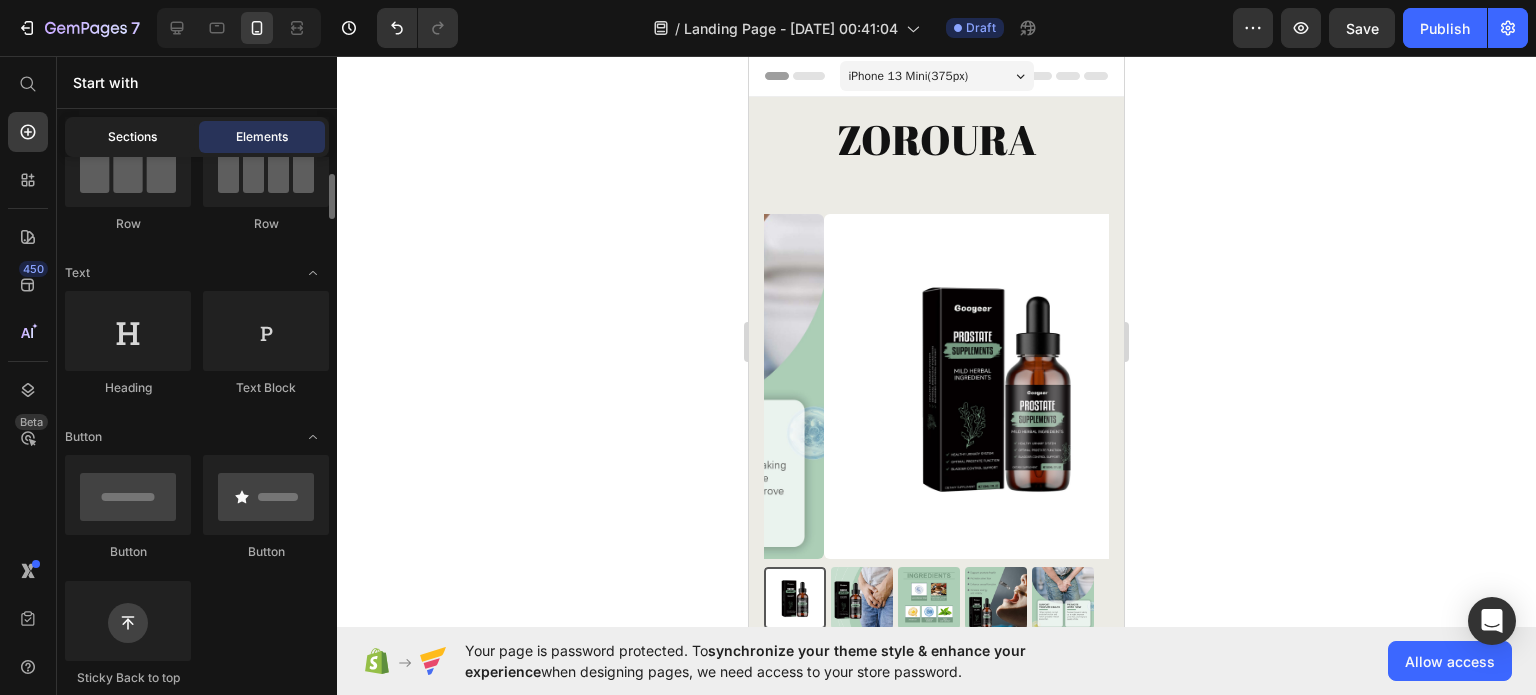 click on "Sections" 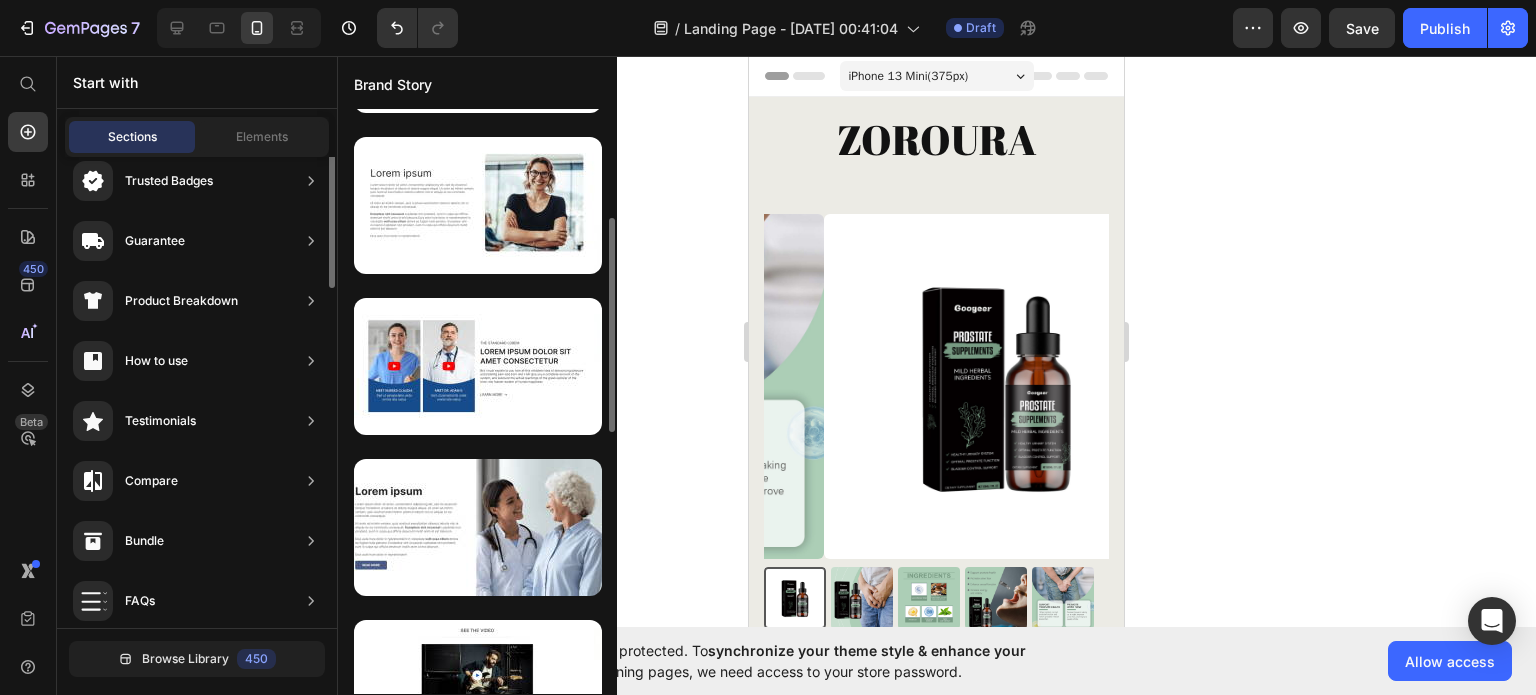 scroll, scrollTop: 0, scrollLeft: 0, axis: both 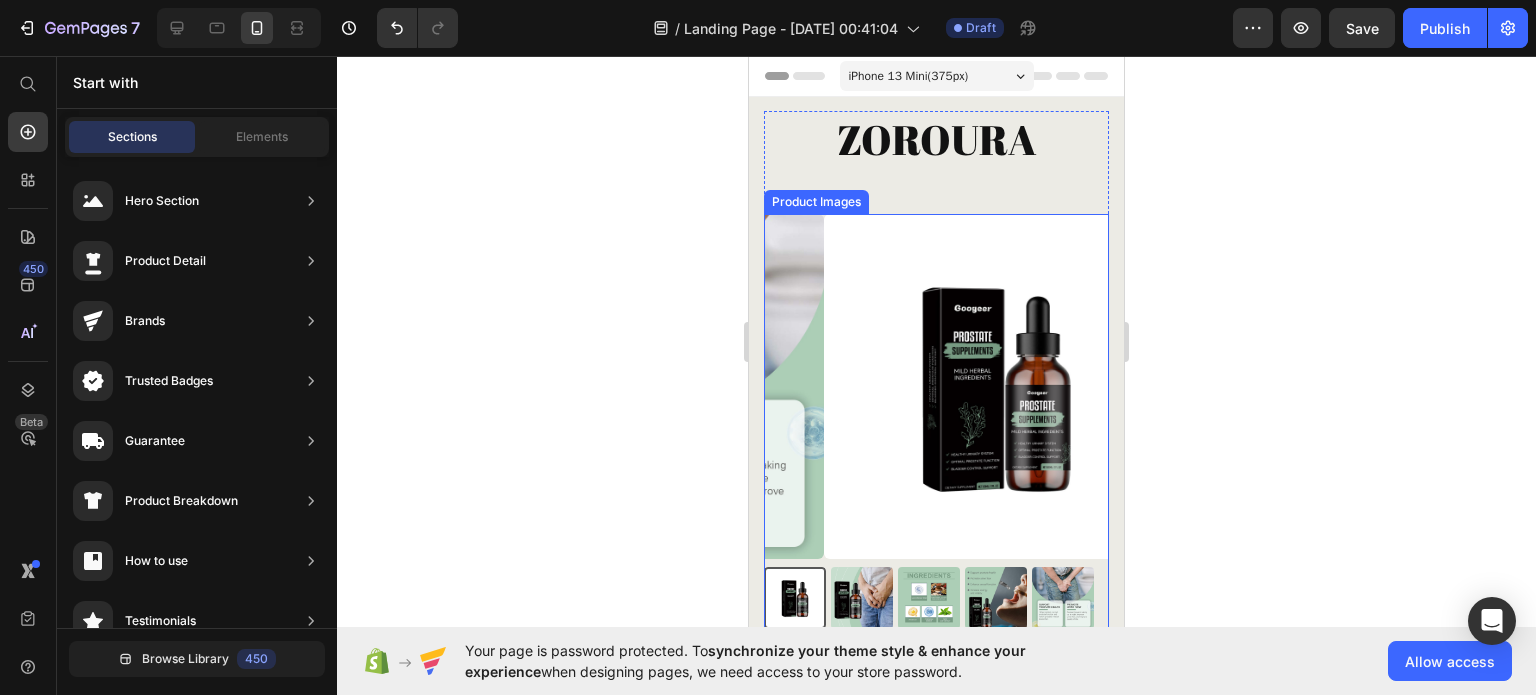 click at bounding box center [996, 386] 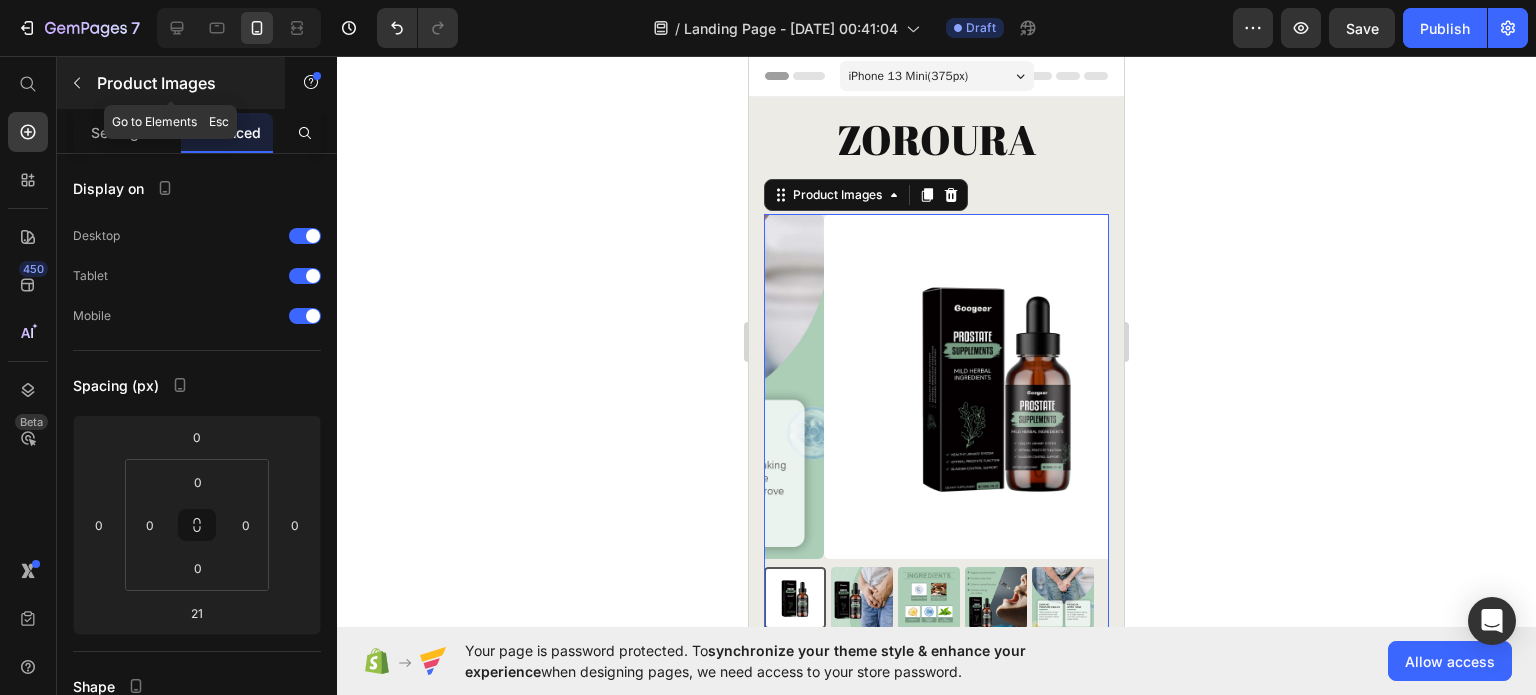 click 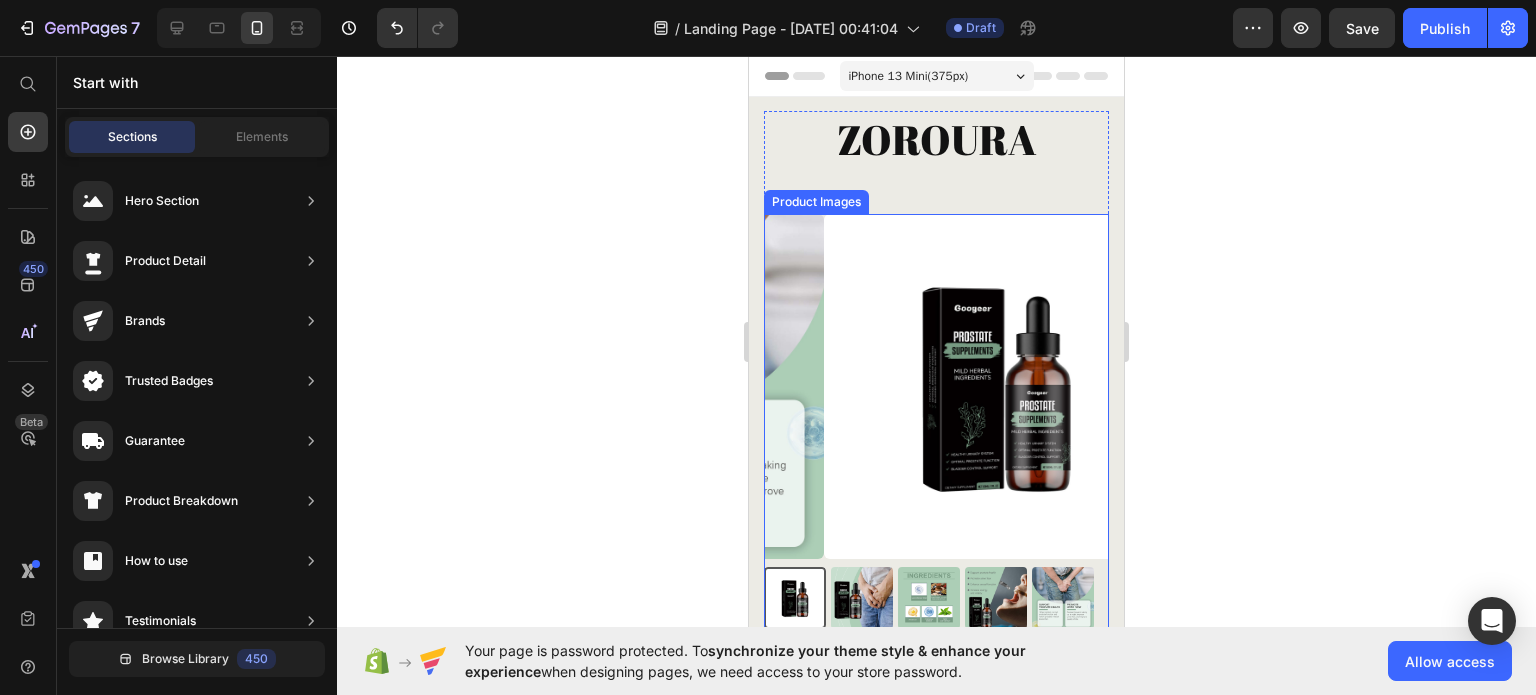 click at bounding box center [996, 386] 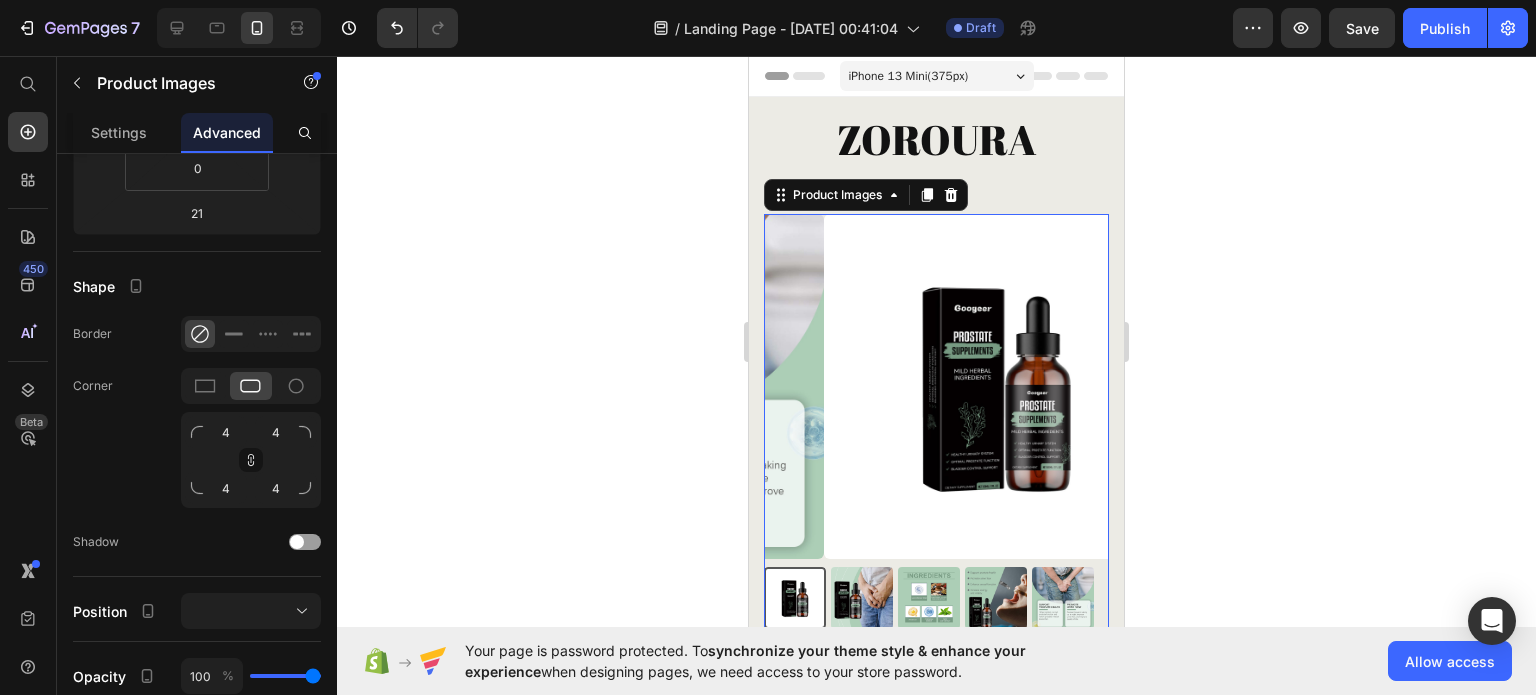 scroll, scrollTop: 0, scrollLeft: 0, axis: both 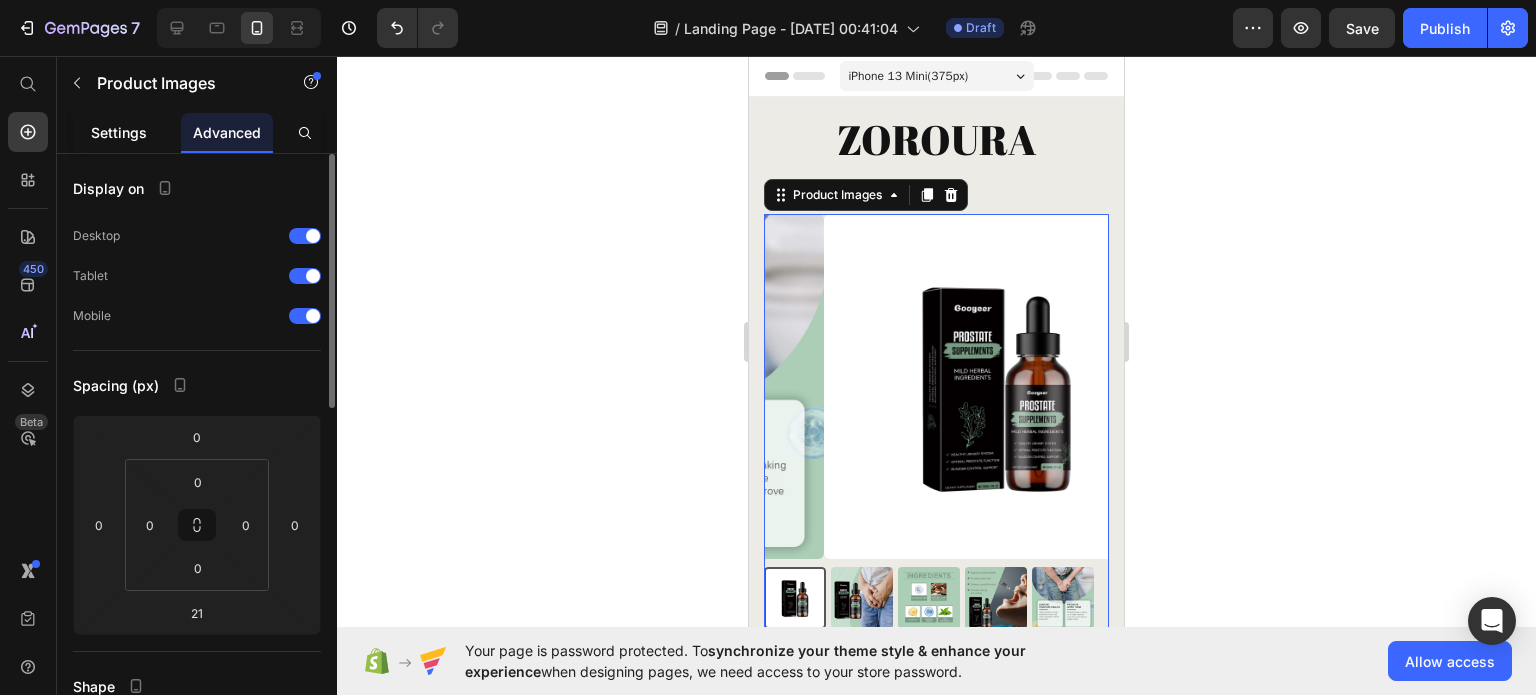 click on "Settings" at bounding box center (119, 132) 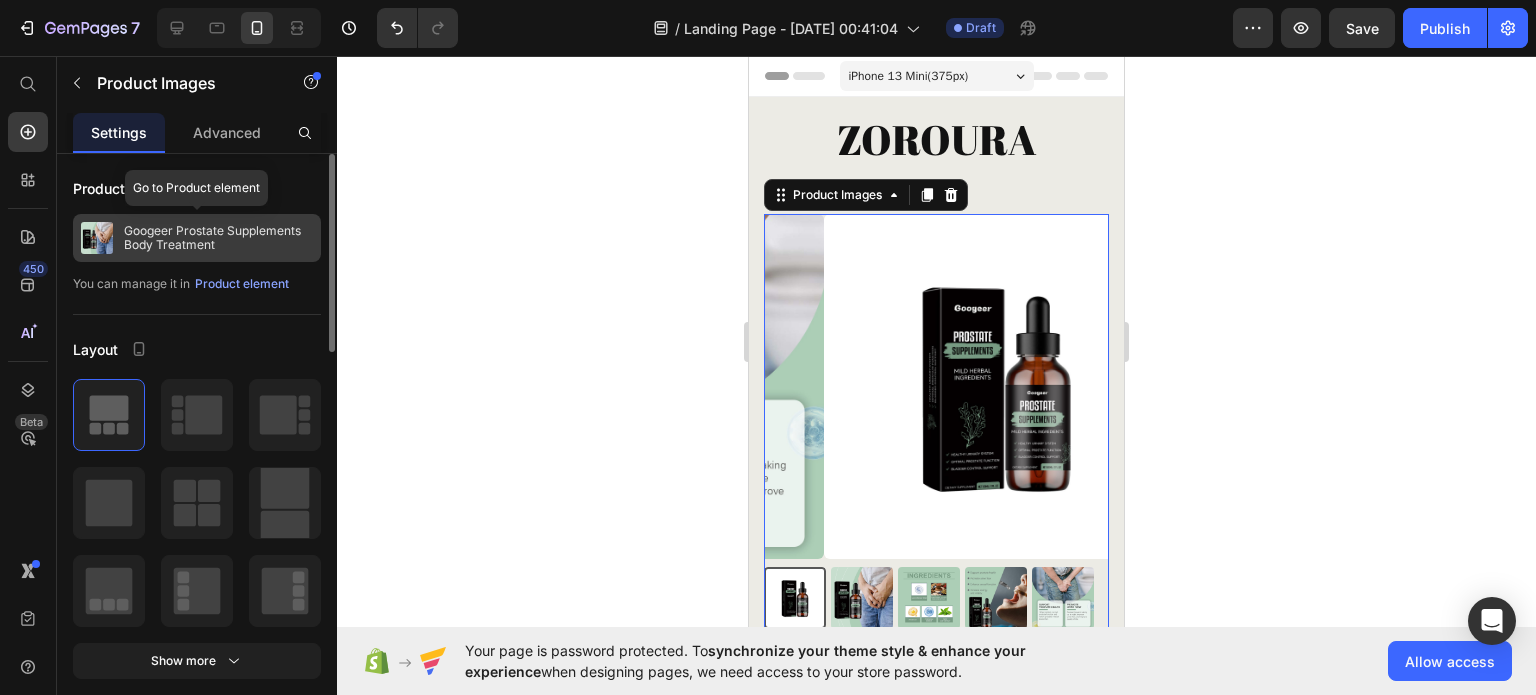 click on "Googeer Prostate Supplements Body Treatment" at bounding box center [218, 238] 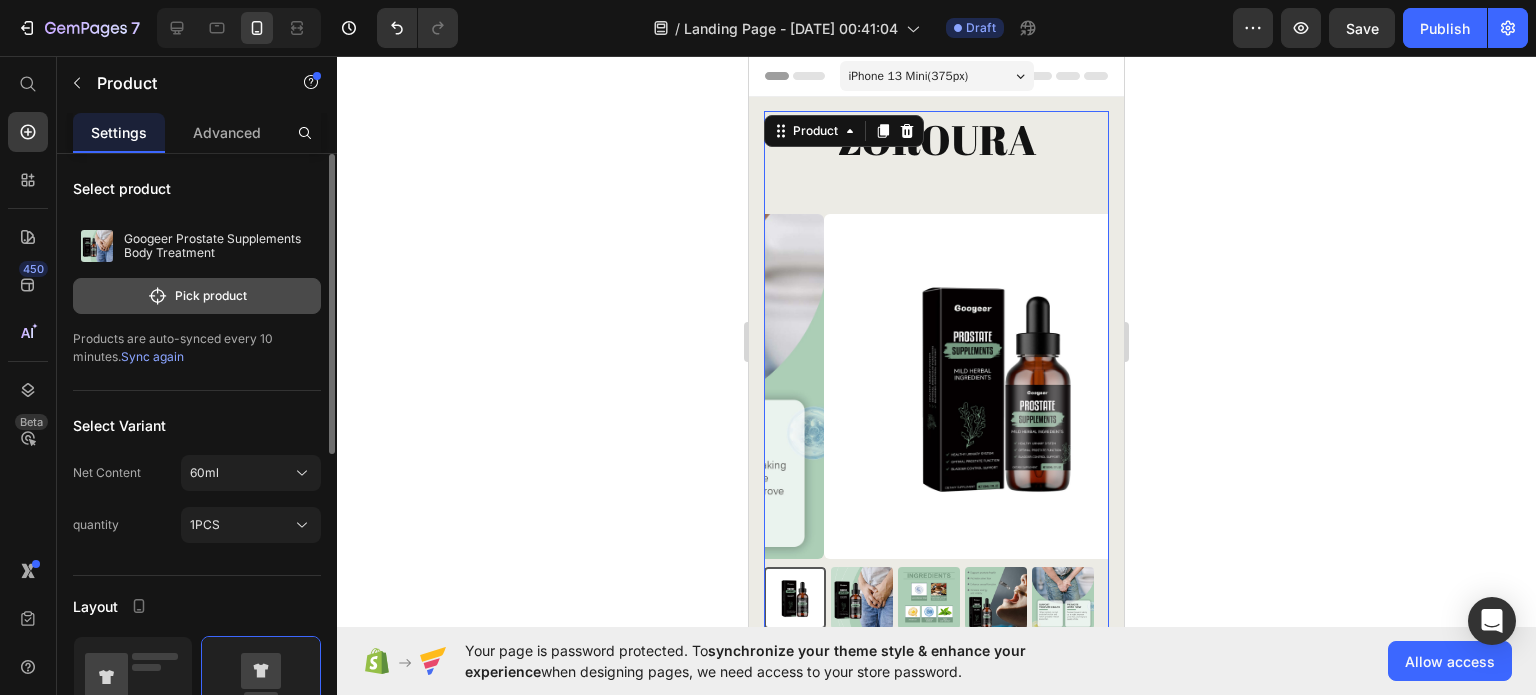 click on "Pick product" at bounding box center (197, 296) 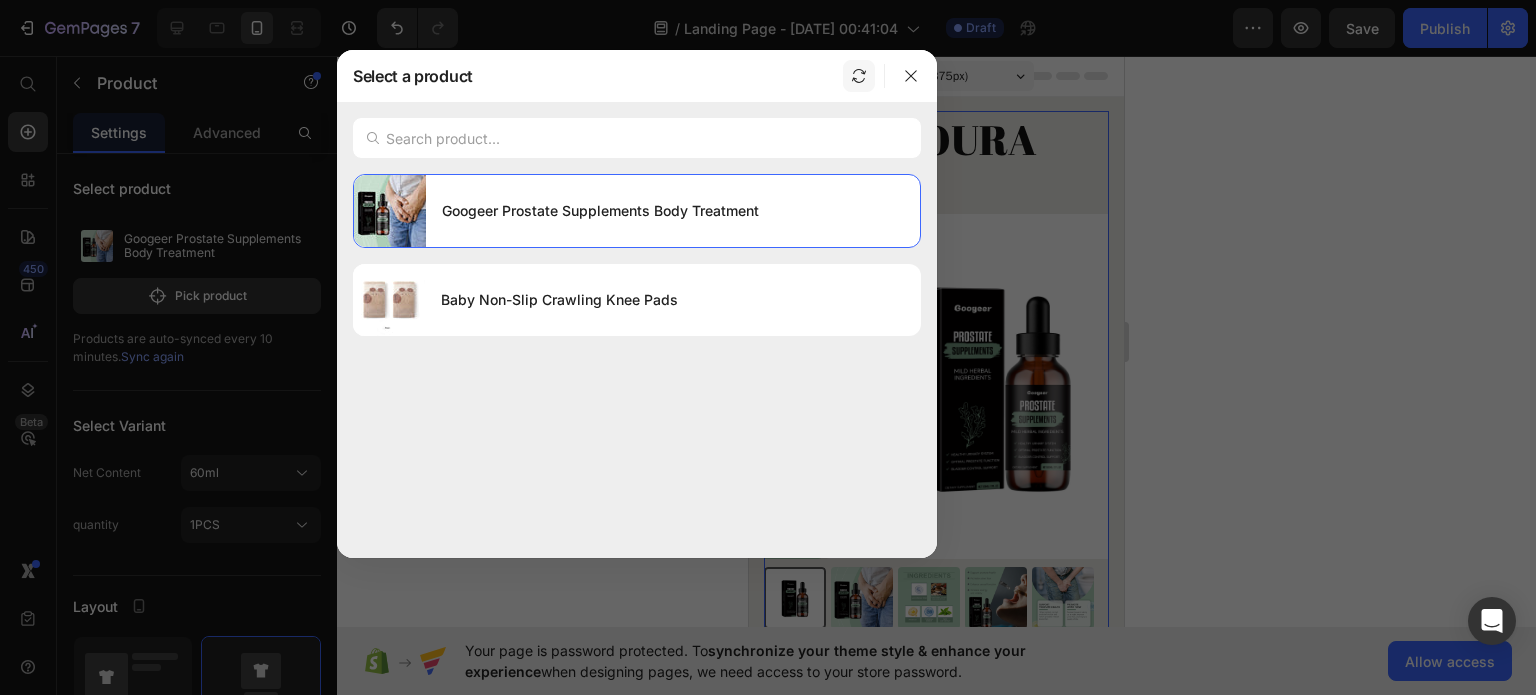 click 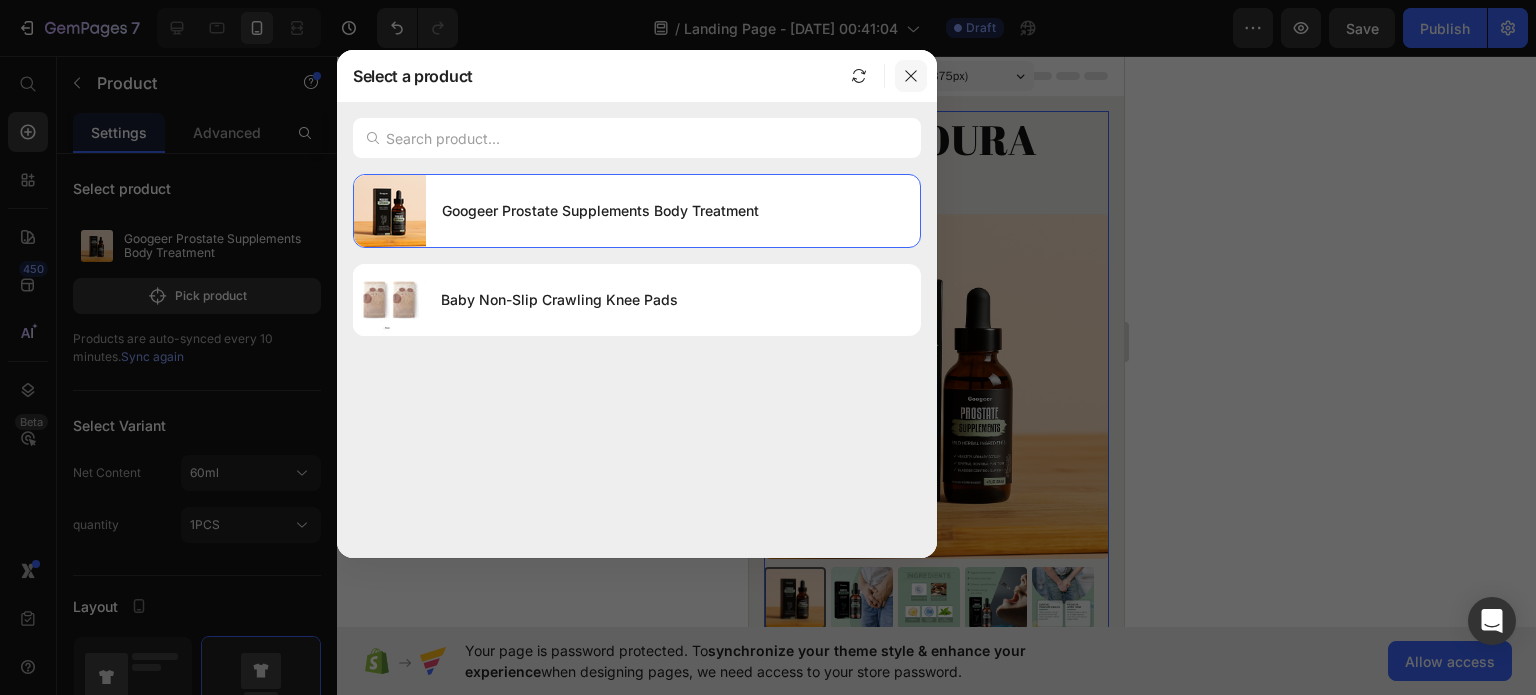 click 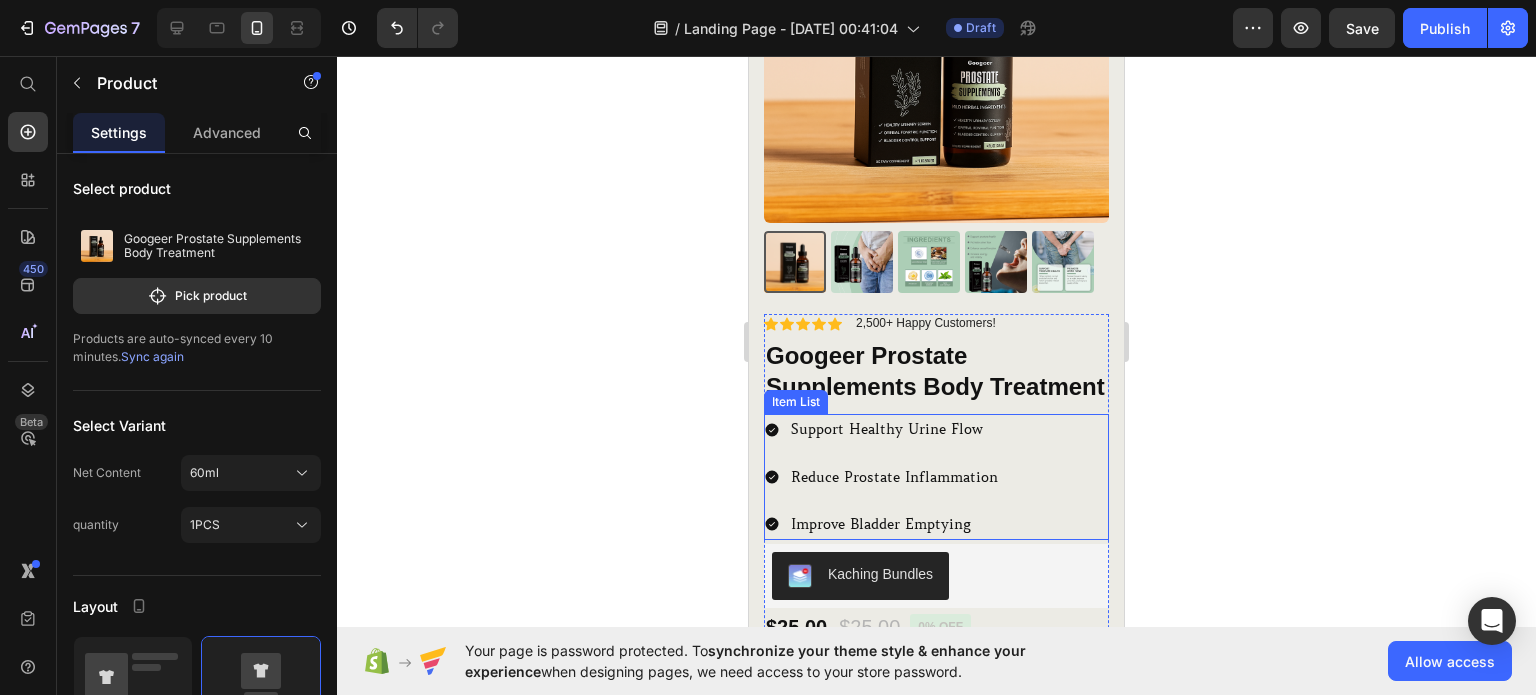 scroll, scrollTop: 400, scrollLeft: 0, axis: vertical 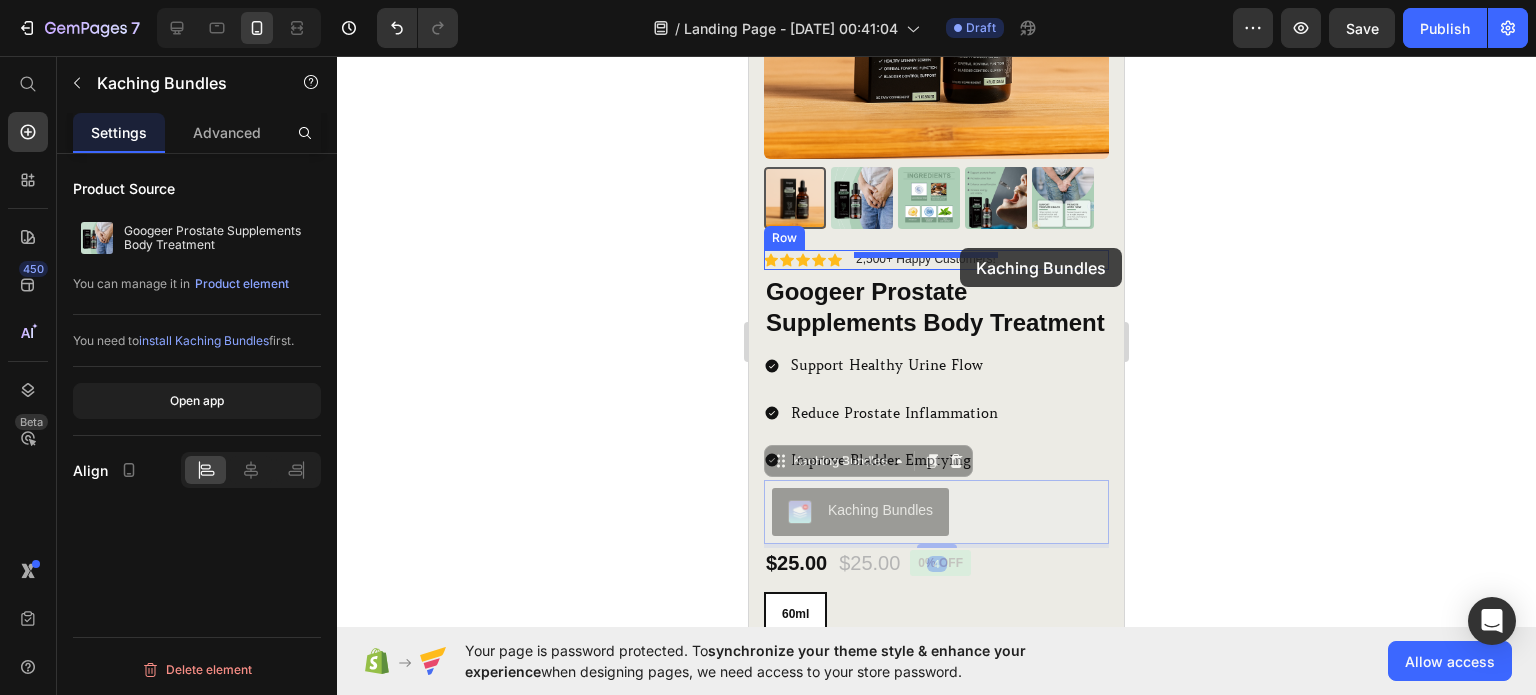 drag, startPoint x: 978, startPoint y: 524, endPoint x: 960, endPoint y: 248, distance: 276.58633 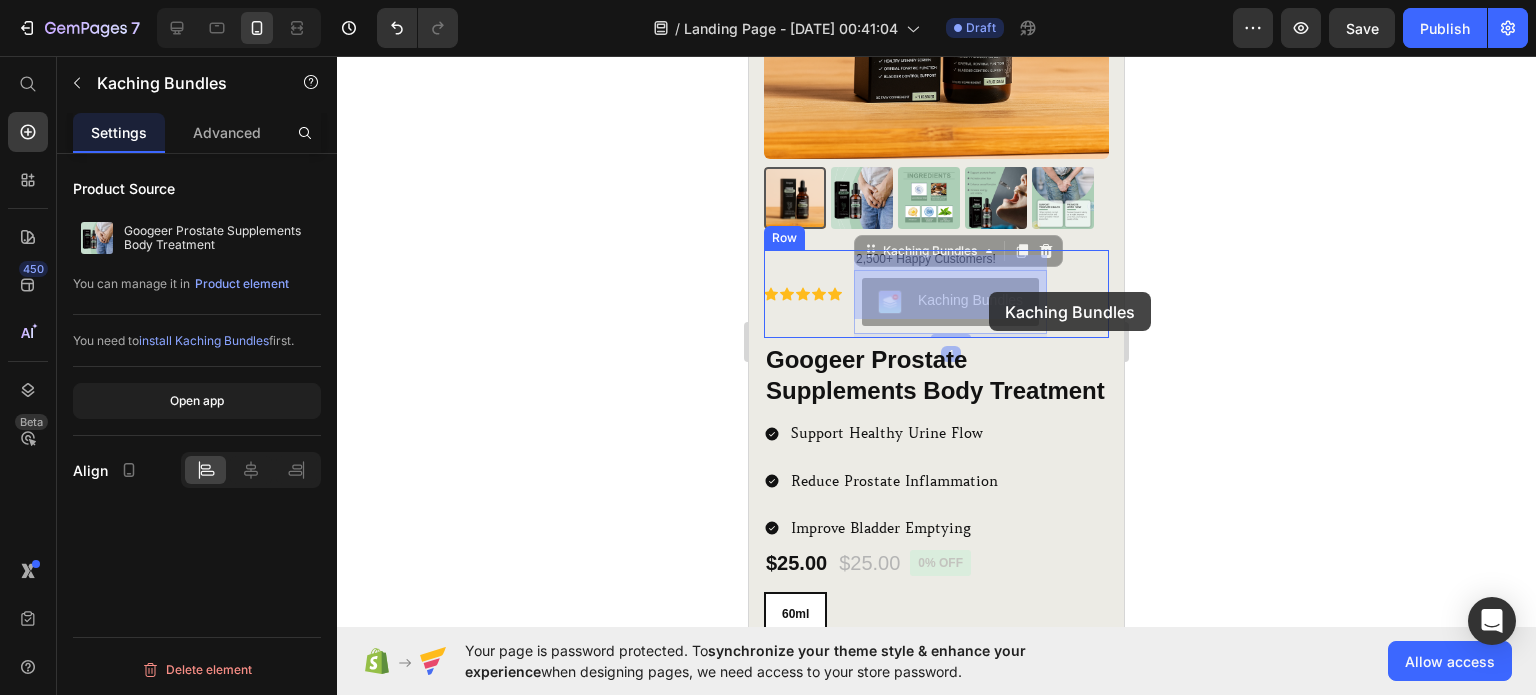 drag, startPoint x: 966, startPoint y: 283, endPoint x: 989, endPoint y: 292, distance: 24.698177 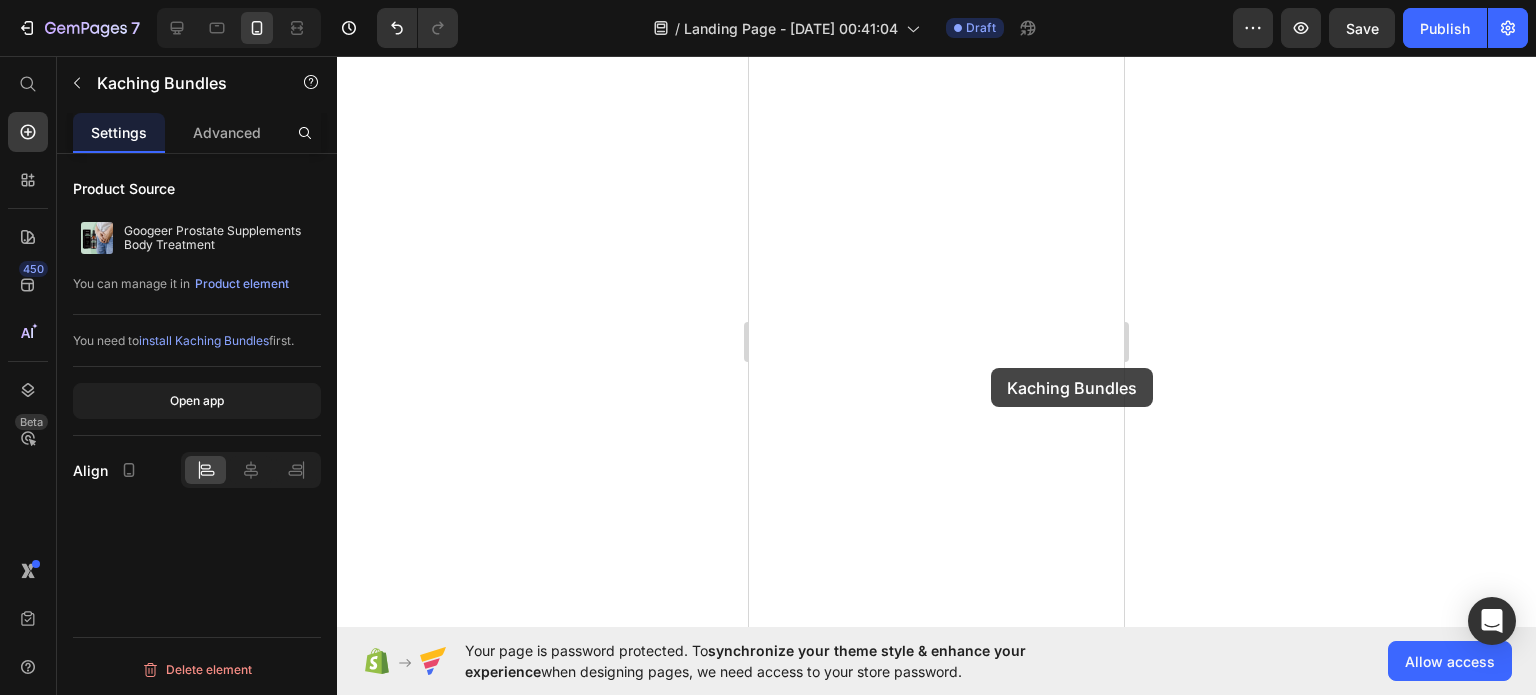 scroll, scrollTop: 0, scrollLeft: 0, axis: both 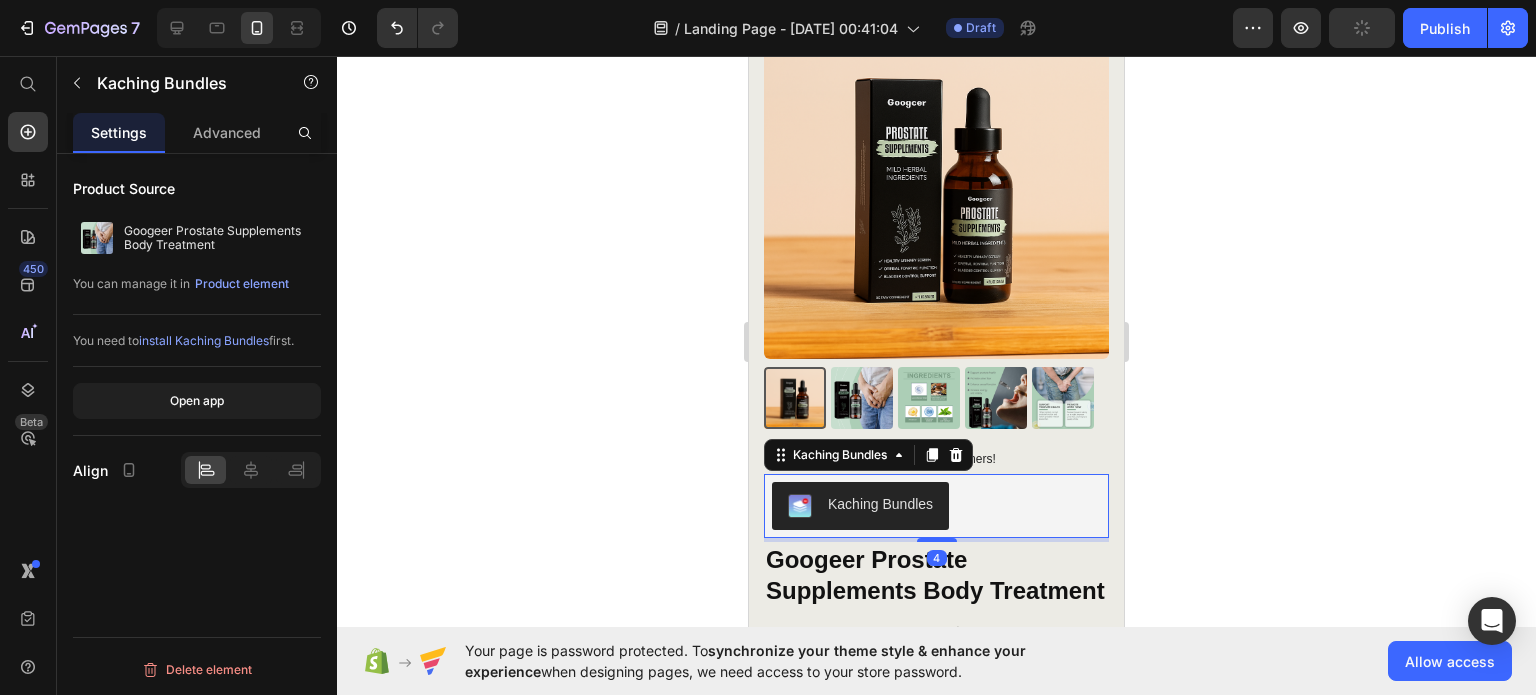 drag, startPoint x: 1301, startPoint y: 396, endPoint x: 1288, endPoint y: 407, distance: 17.029387 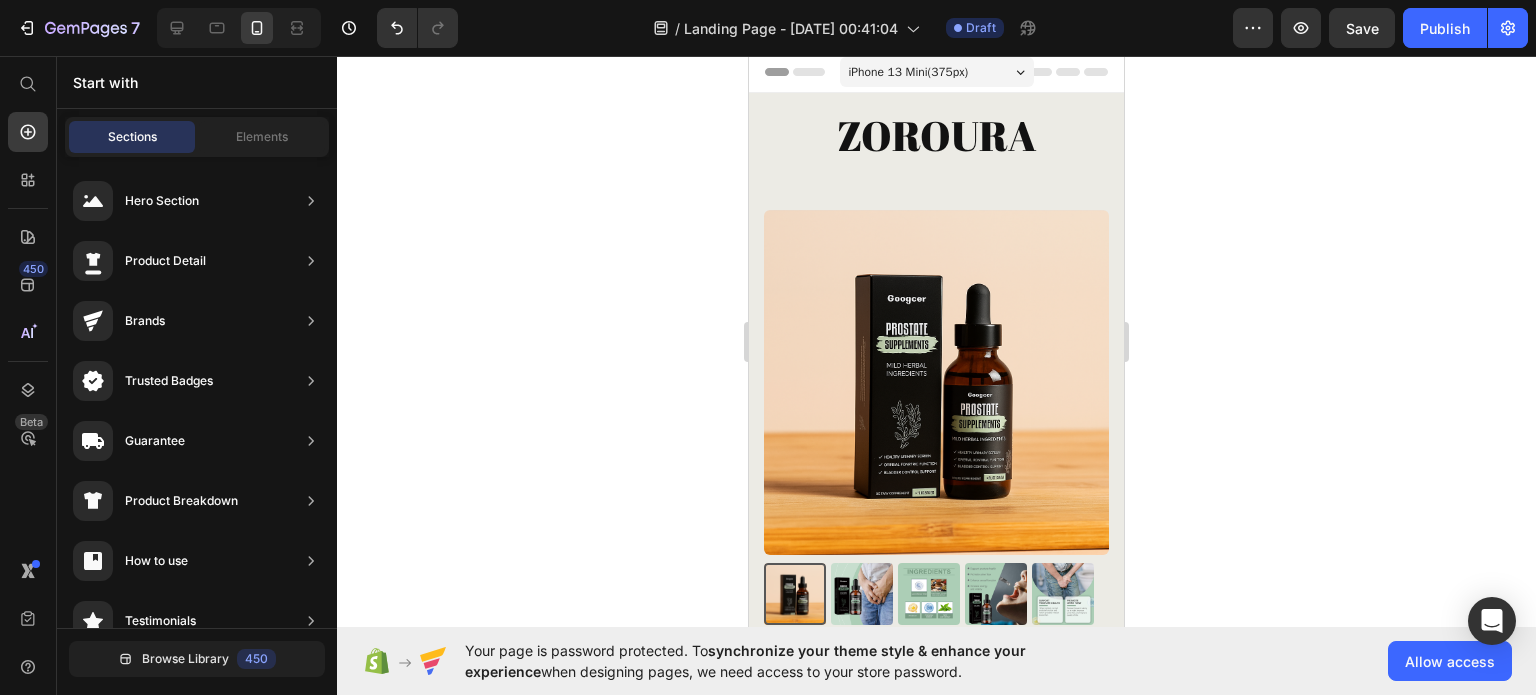 scroll, scrollTop: 0, scrollLeft: 0, axis: both 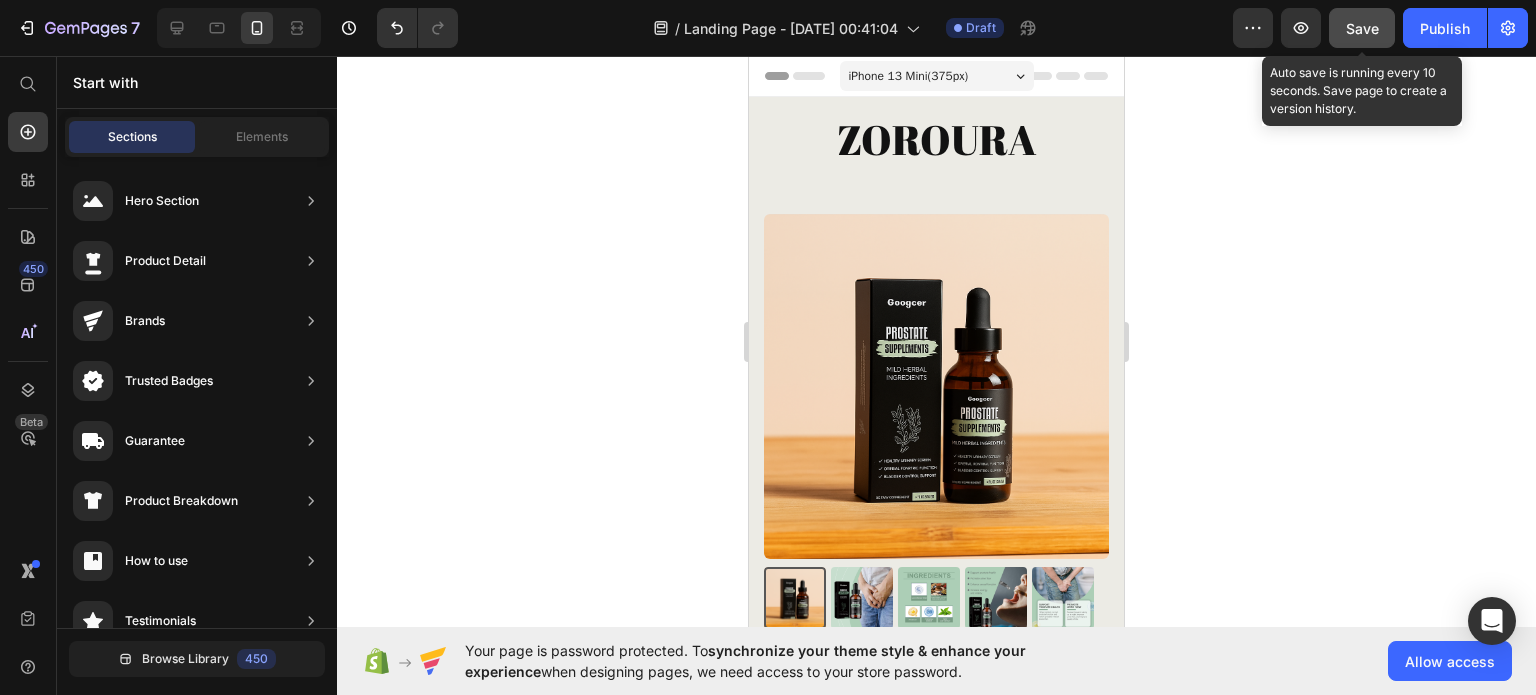 click on "Save" at bounding box center [1362, 28] 